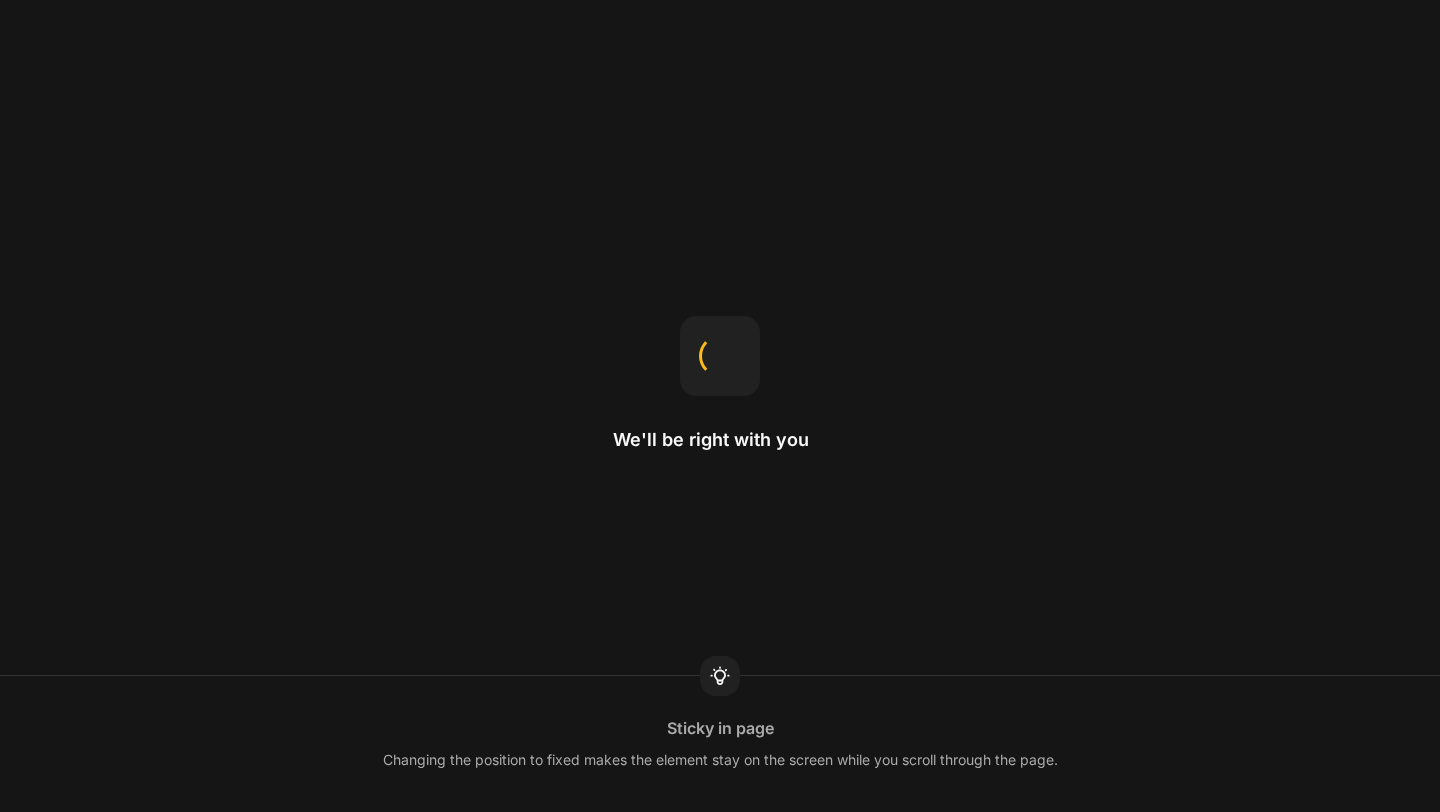 scroll, scrollTop: 0, scrollLeft: 0, axis: both 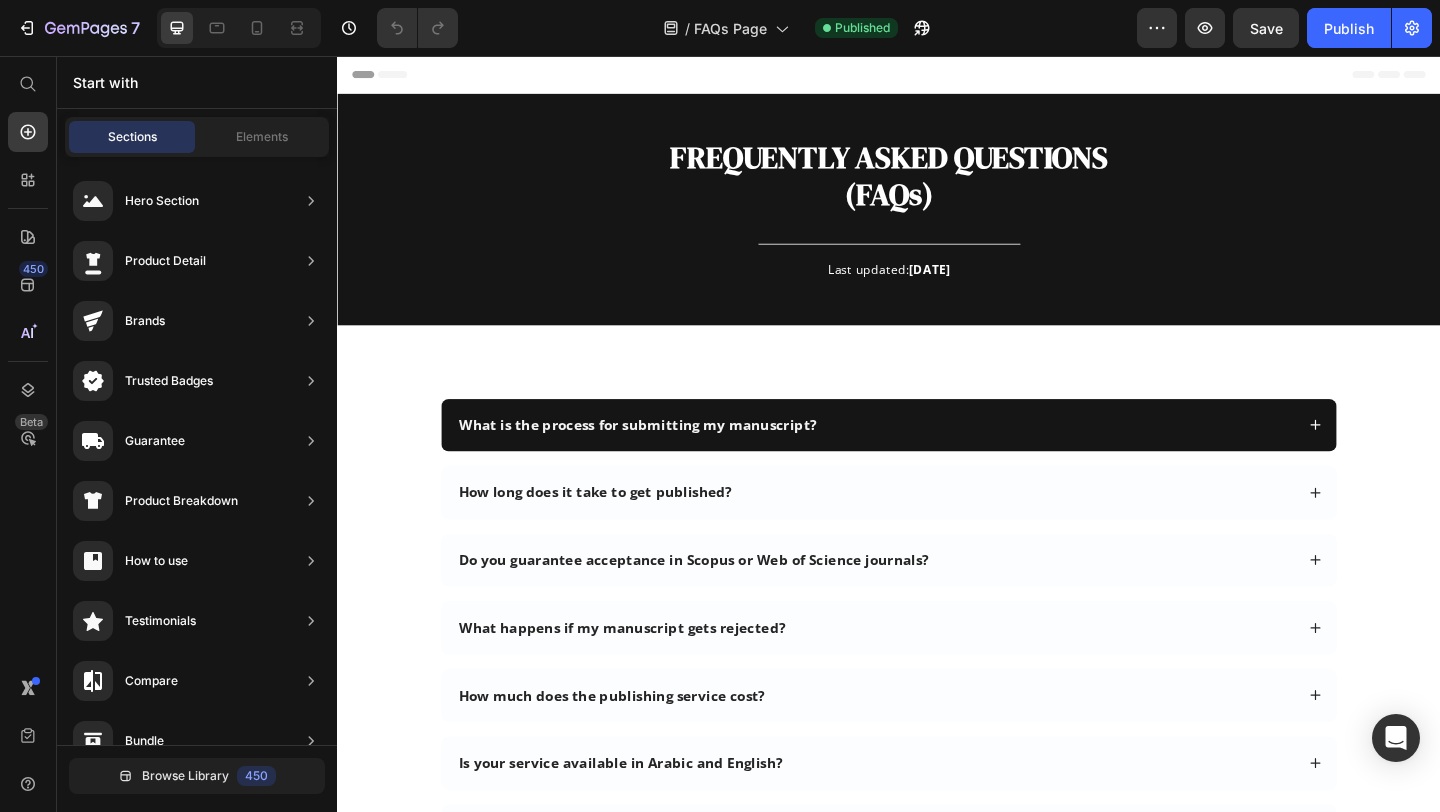 click on "What is the process for submitting my manuscript?" at bounding box center (937, 458) 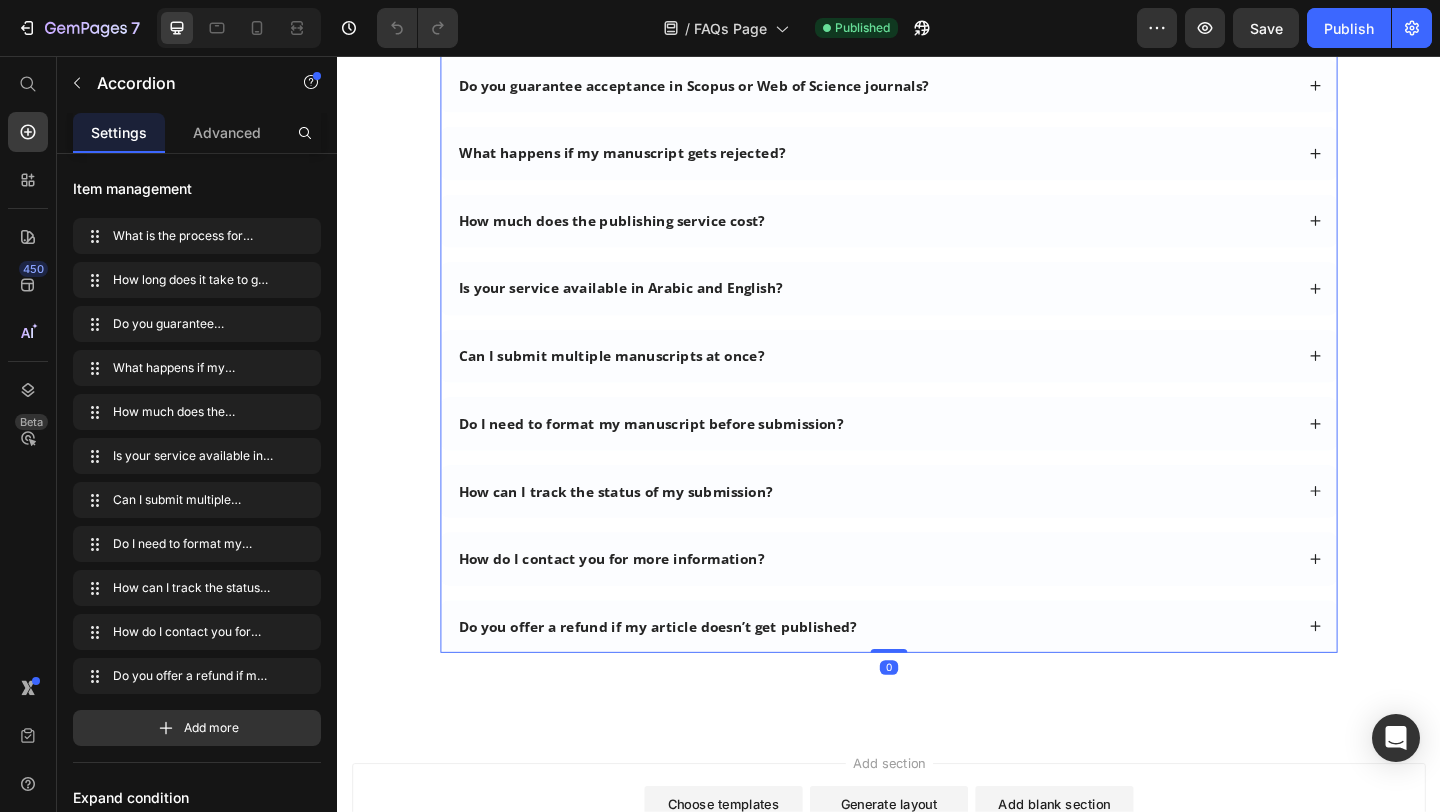 scroll, scrollTop: 0, scrollLeft: 0, axis: both 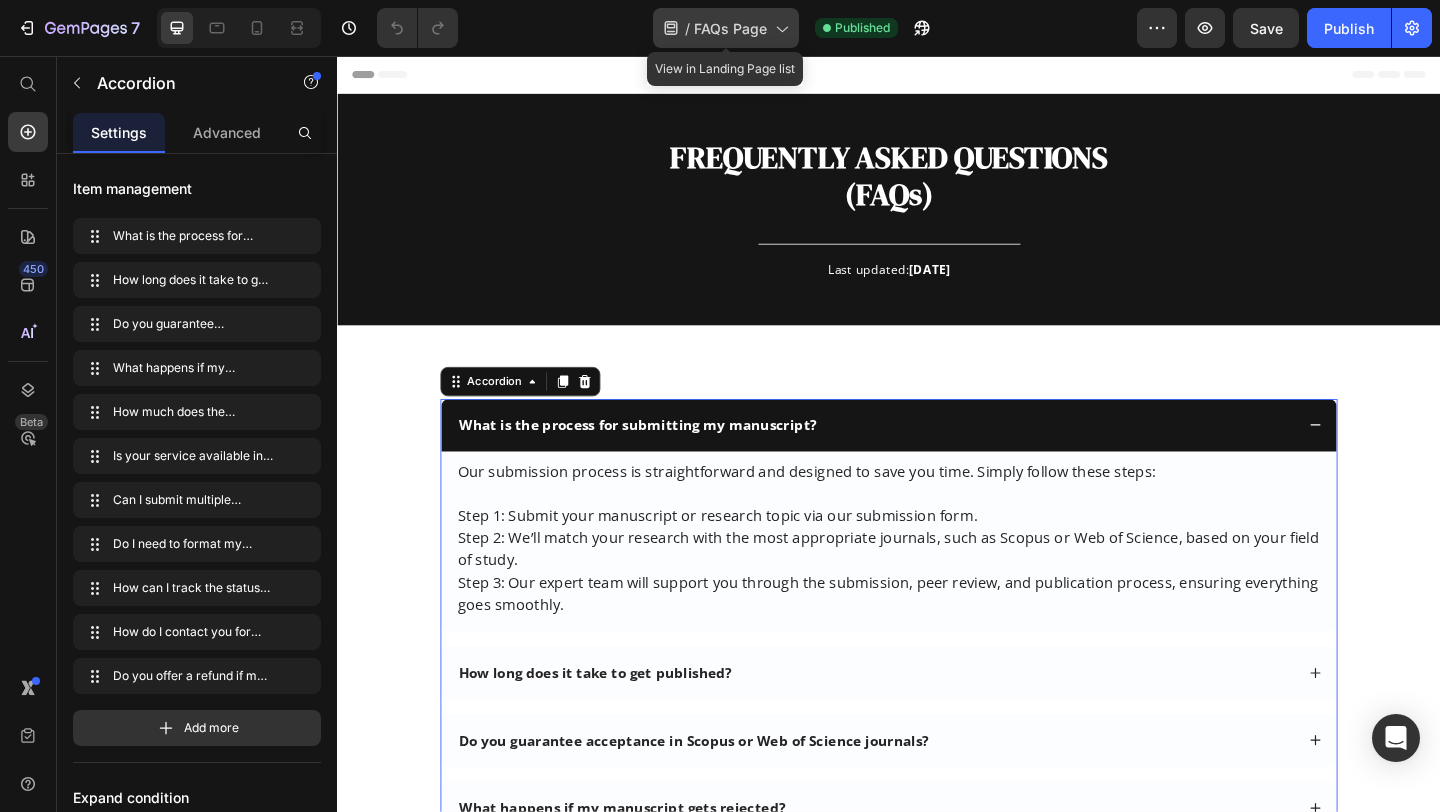 click on "FAQs Page" at bounding box center [730, 28] 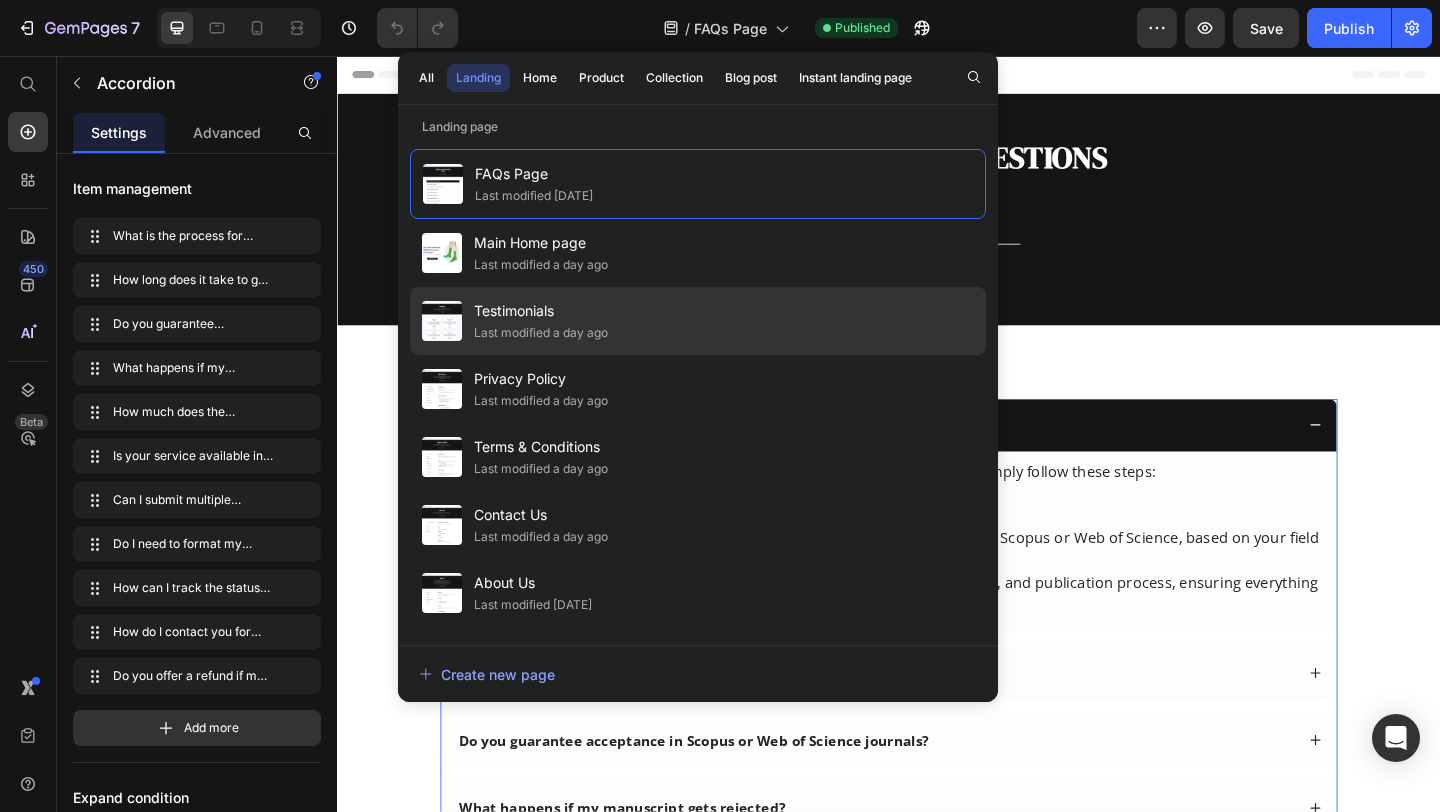 click on "Testimonials" at bounding box center (541, 311) 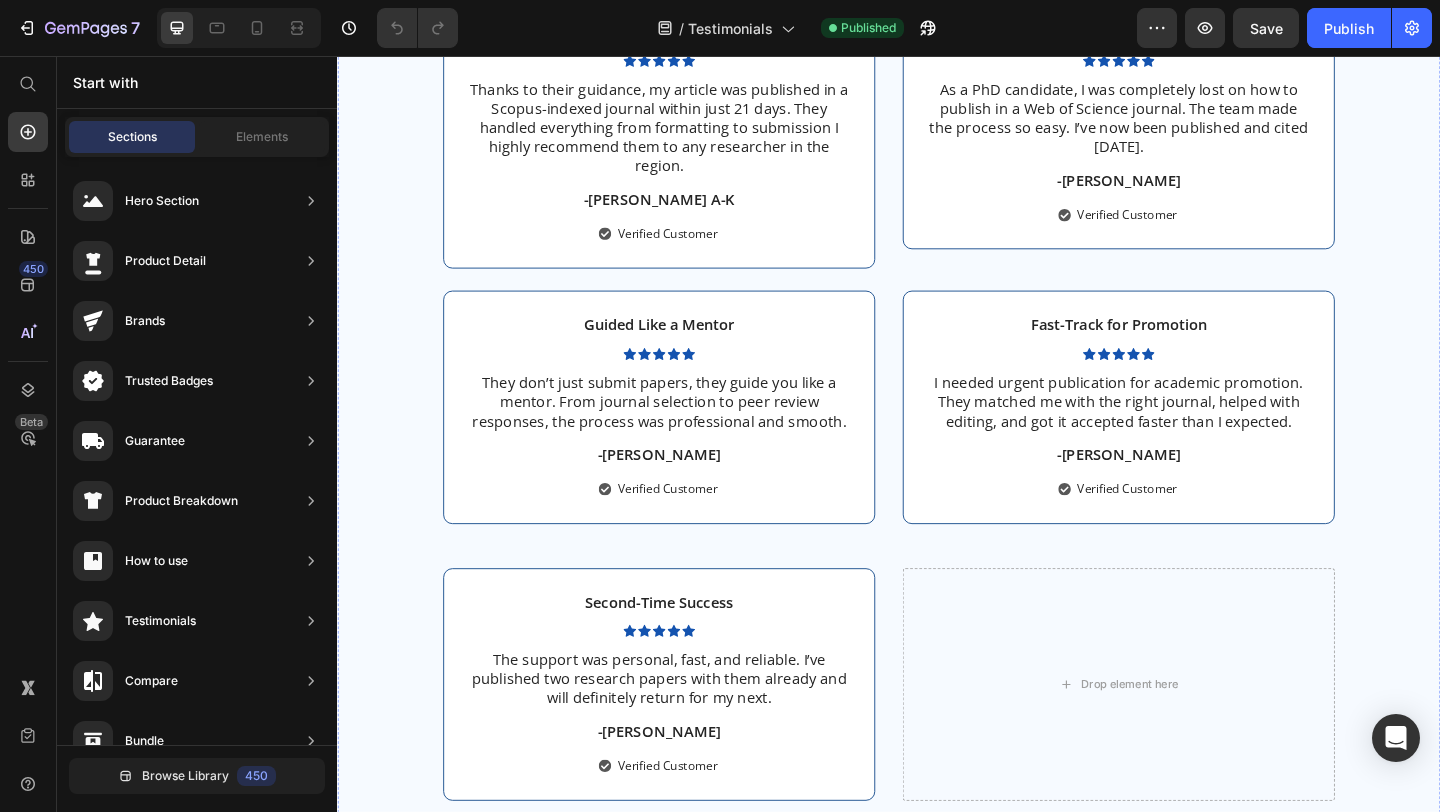 scroll, scrollTop: 0, scrollLeft: 0, axis: both 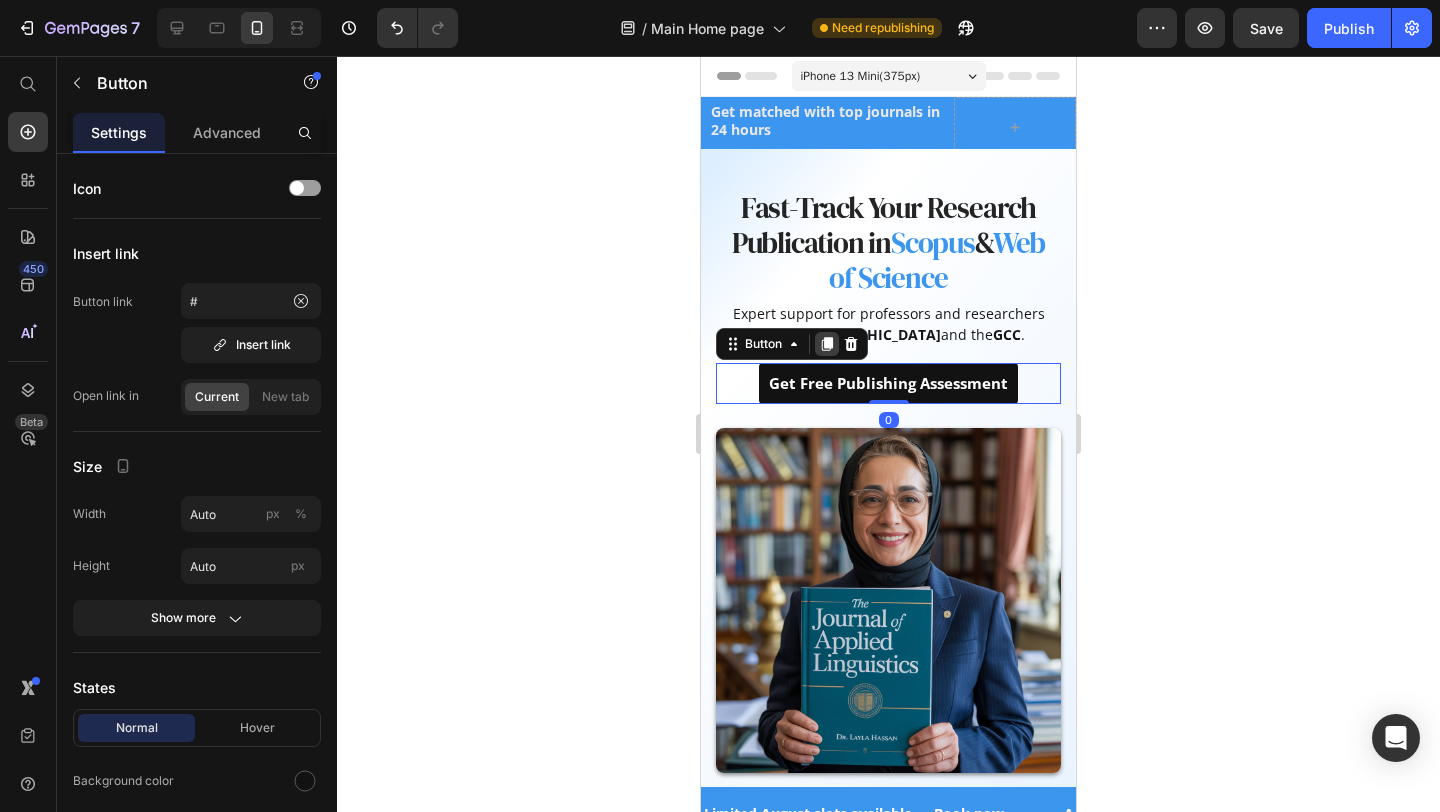 click 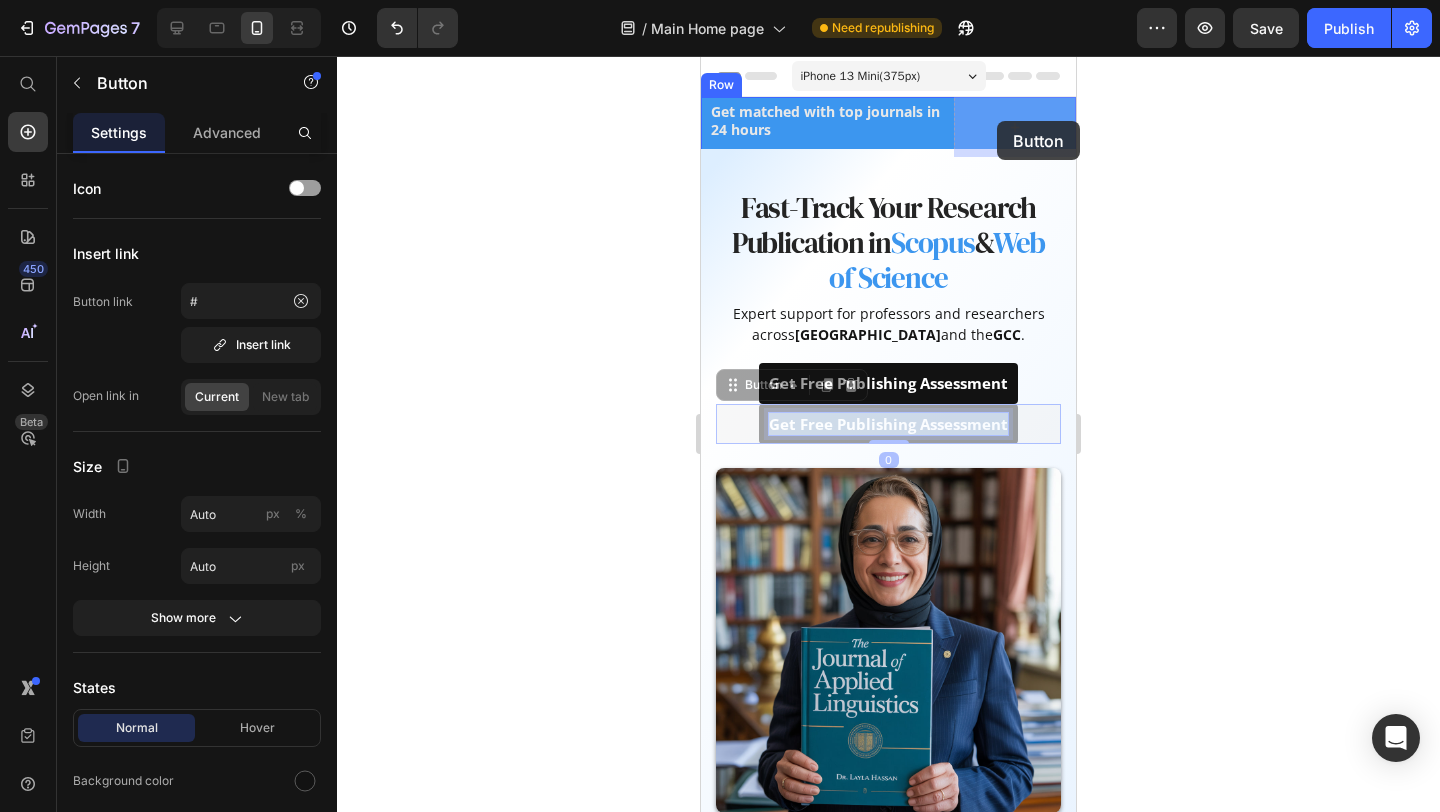 drag, startPoint x: 909, startPoint y: 420, endPoint x: 997, endPoint y: 121, distance: 311.68094 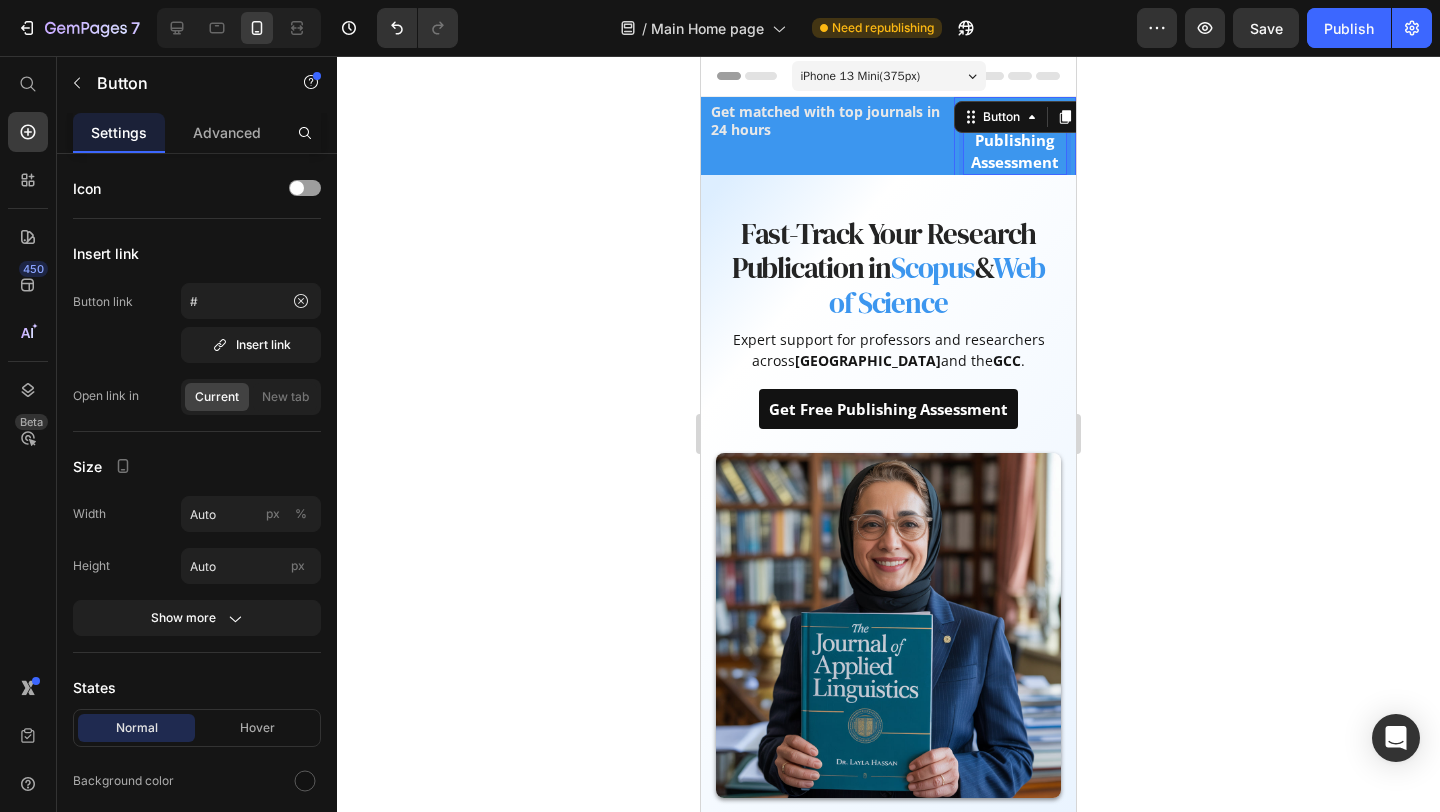 click on "Get Free Publishing Assessment" at bounding box center [1015, 140] 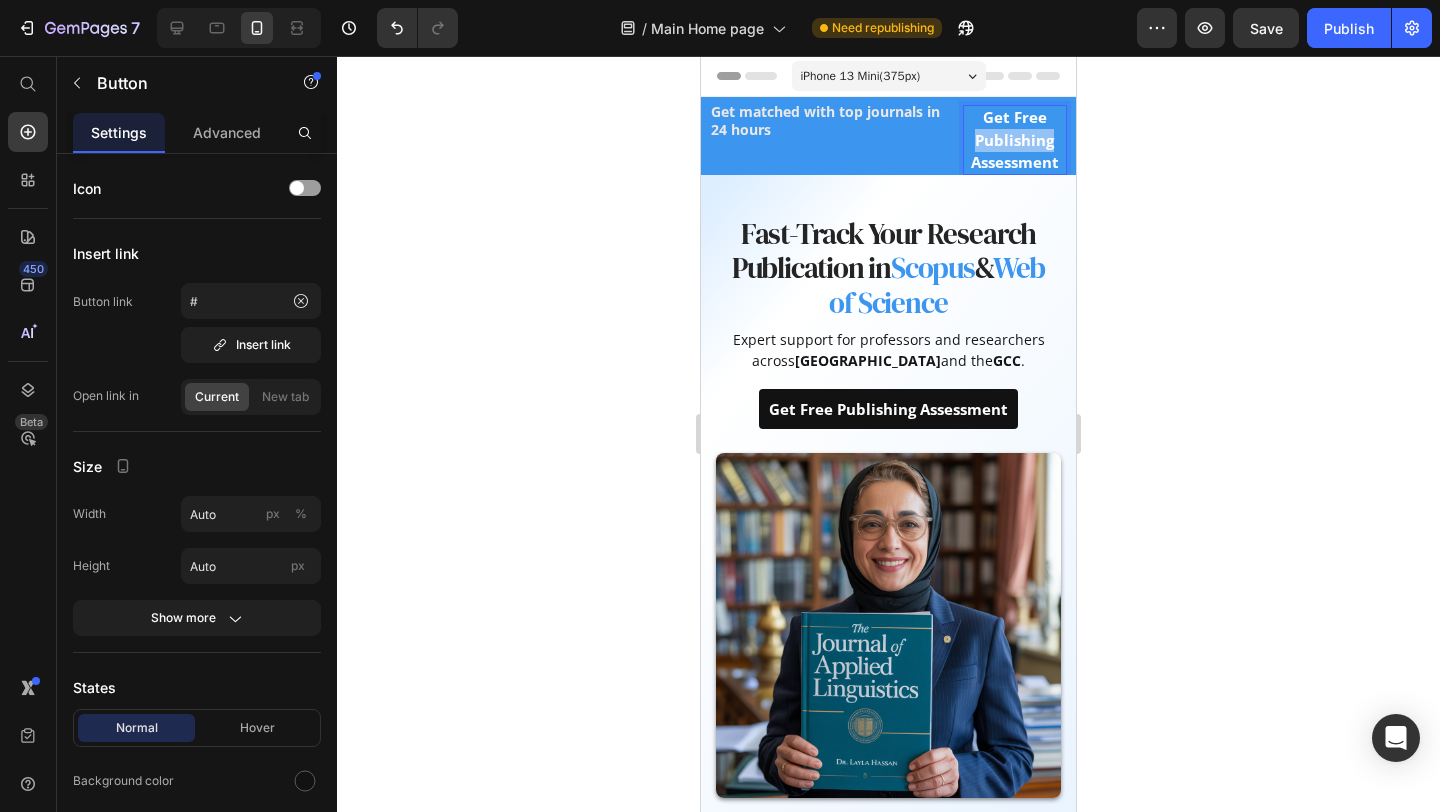 click on "Get Free Publishing Assessment" at bounding box center [1015, 140] 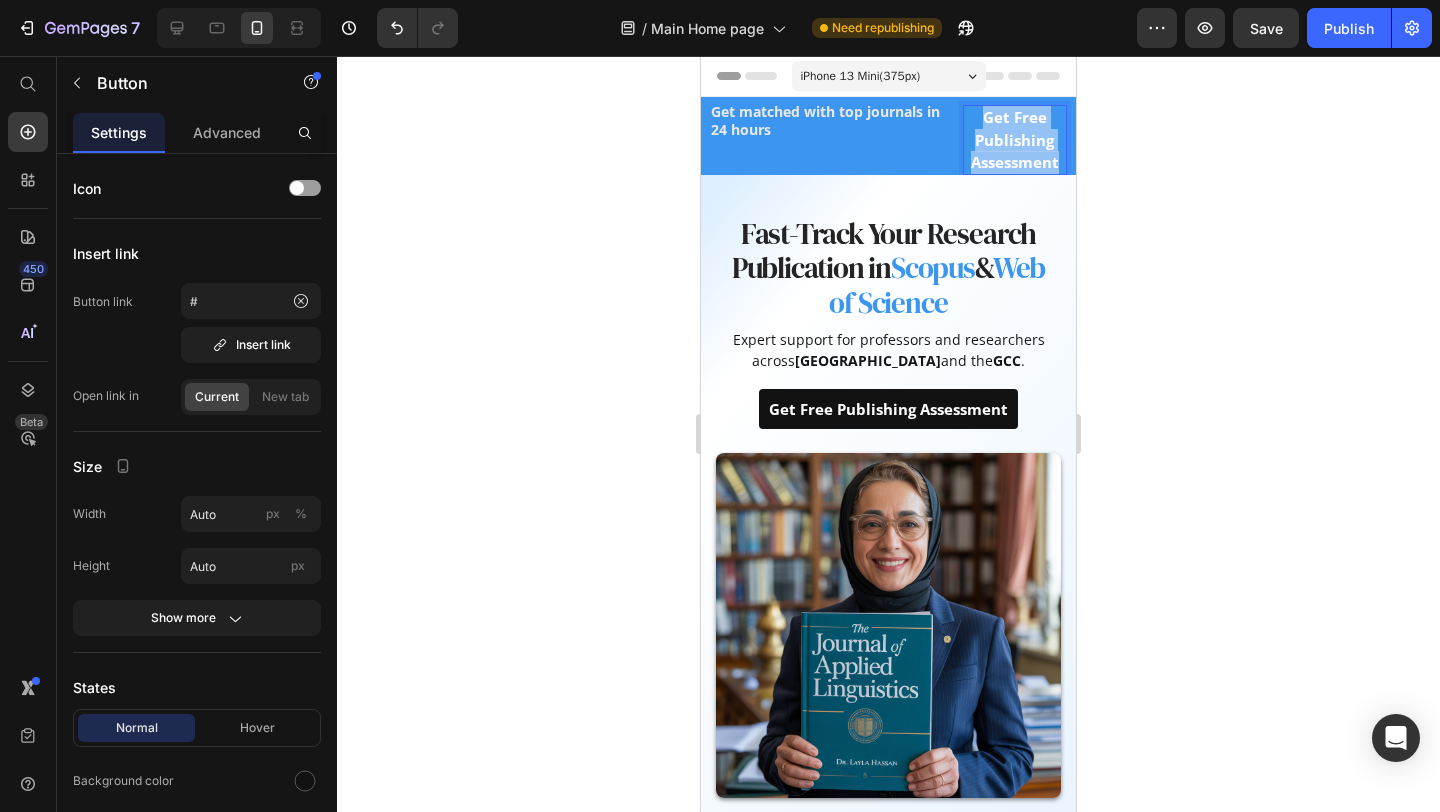 click on "Get Free Publishing Assessment" at bounding box center [1015, 140] 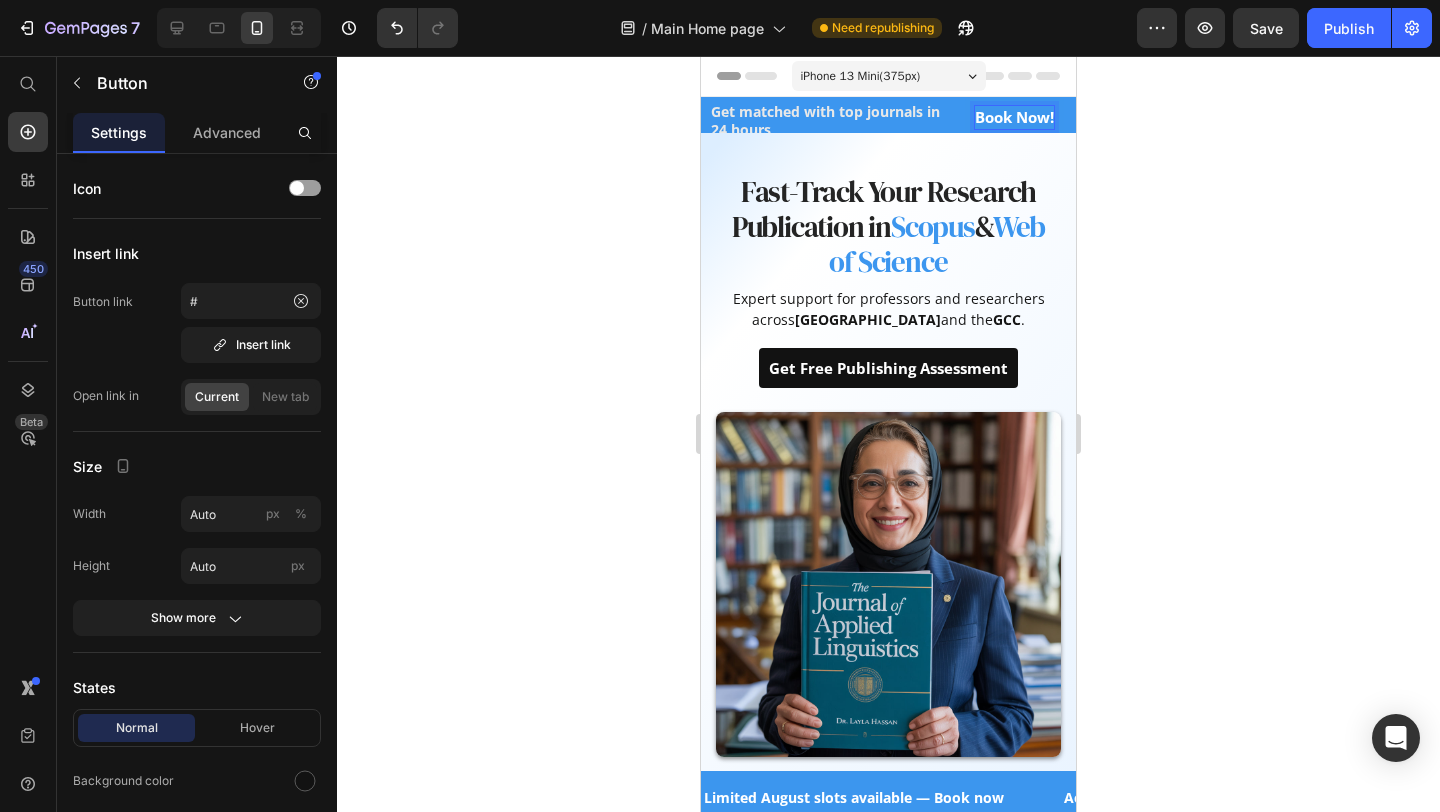 click 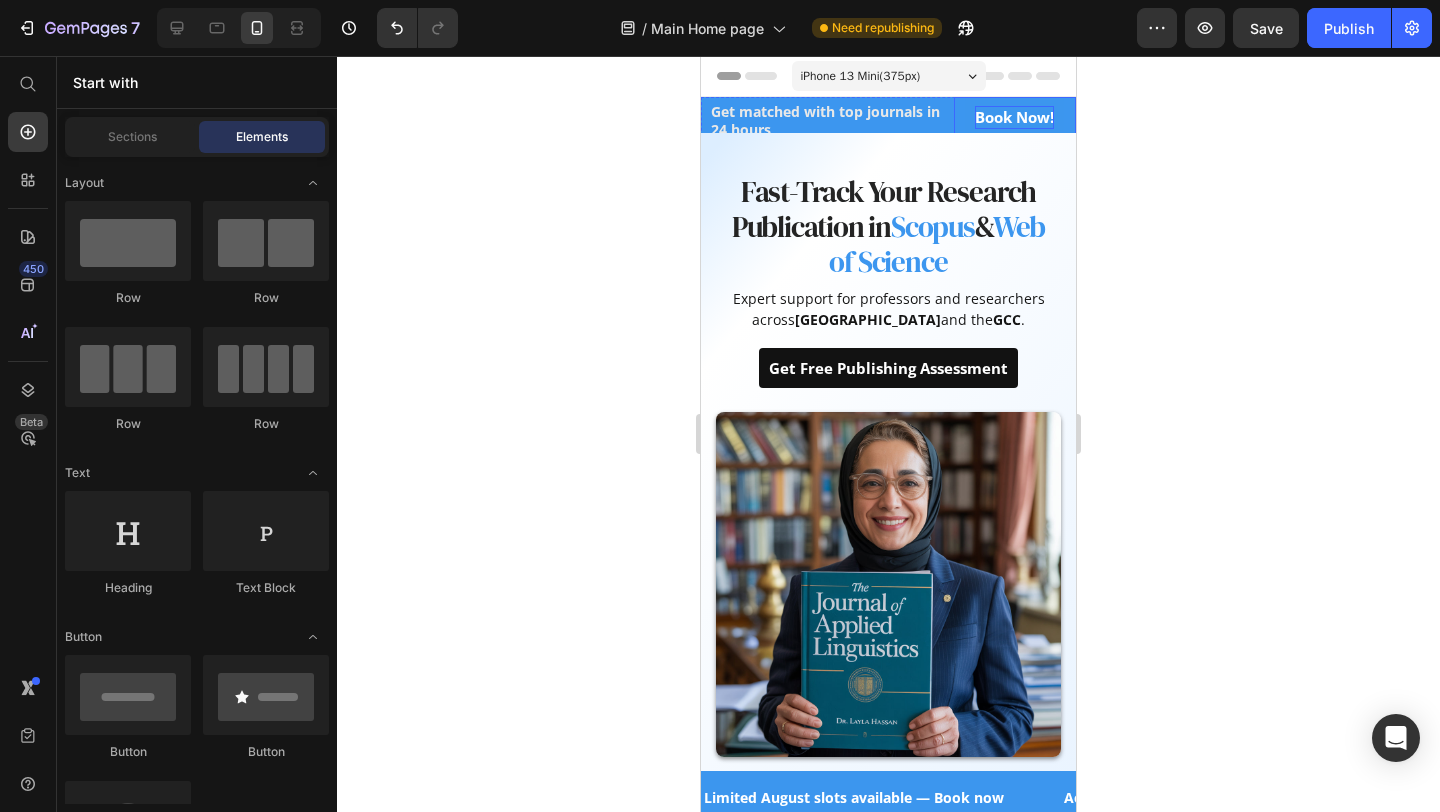 click on "Book Now!" at bounding box center (1014, 117) 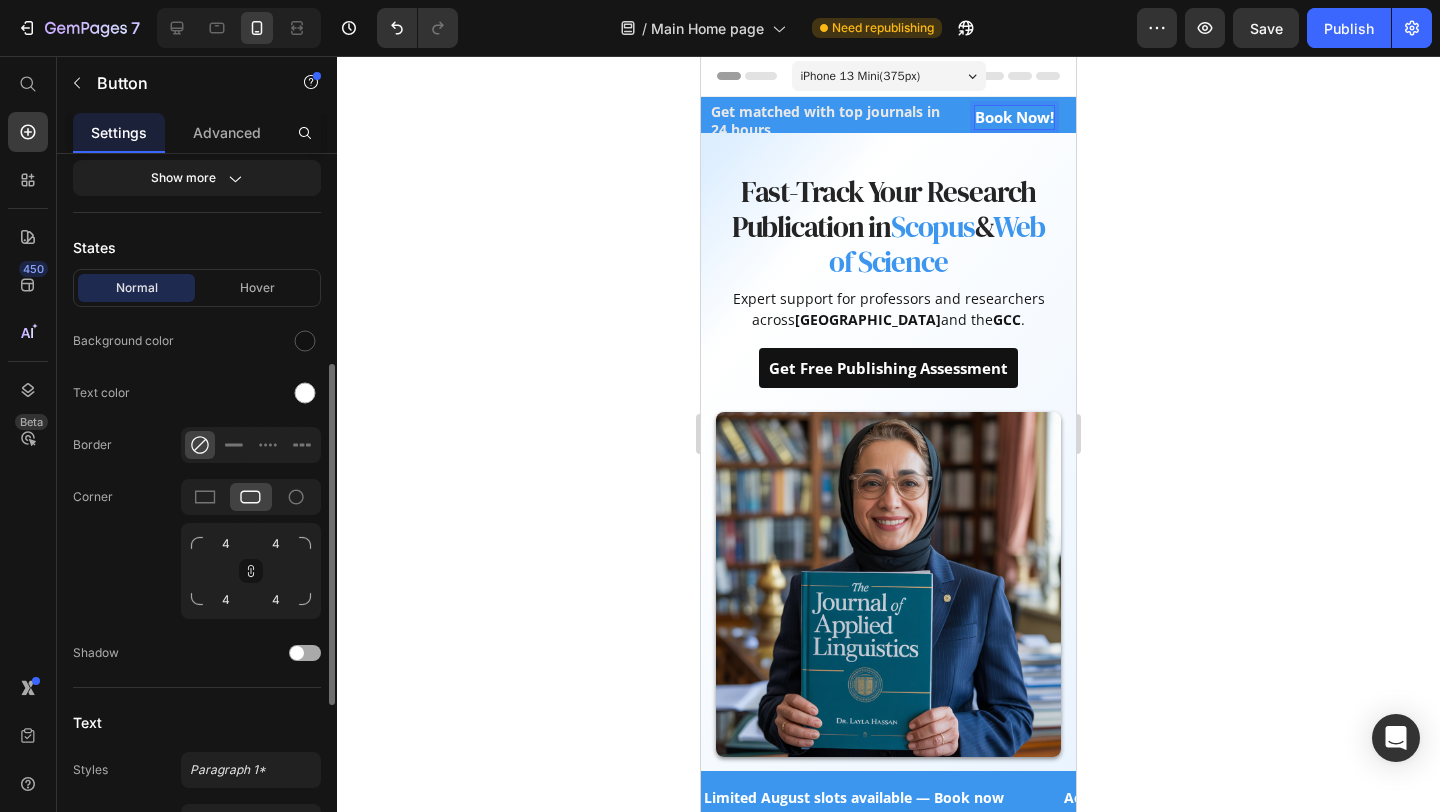 scroll, scrollTop: 782, scrollLeft: 0, axis: vertical 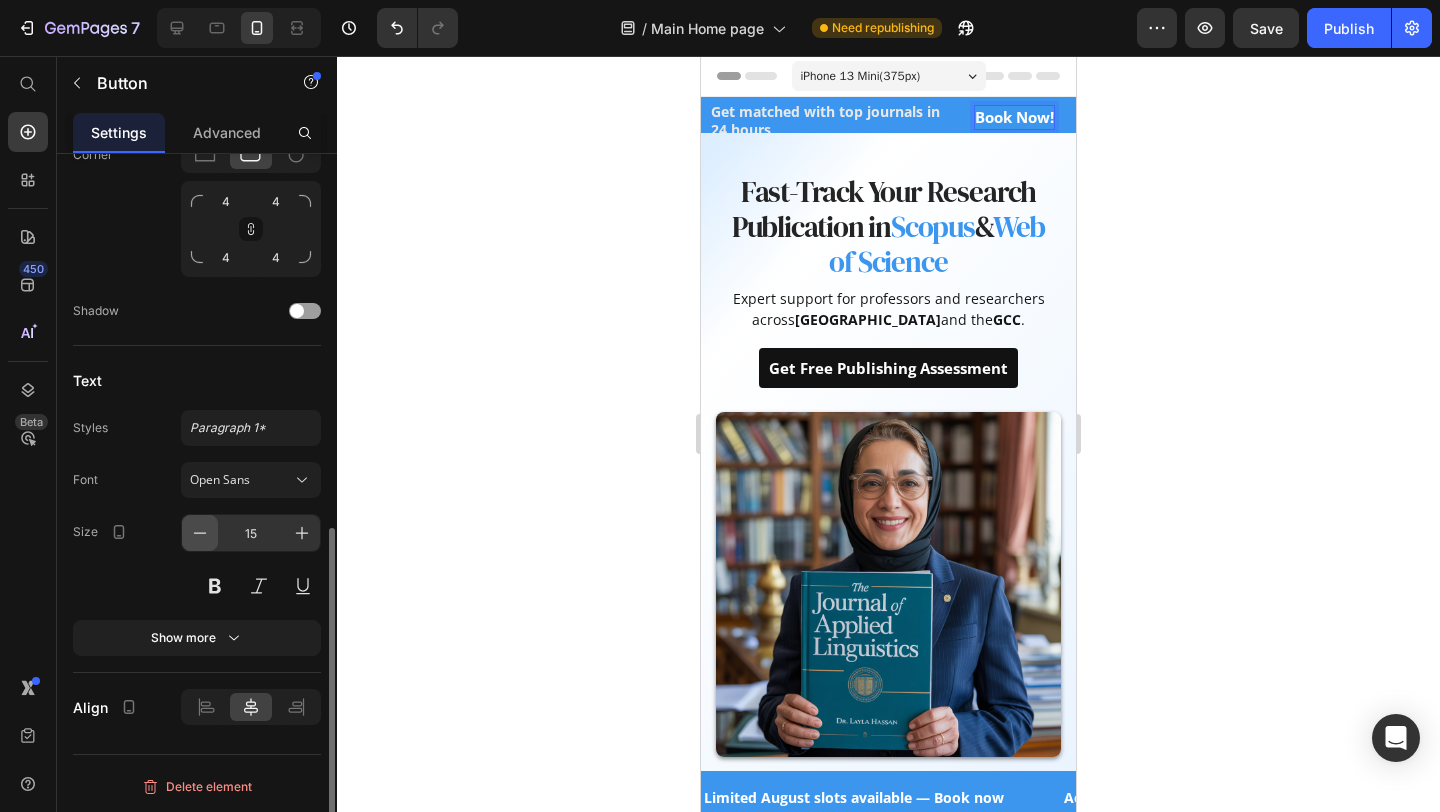 click at bounding box center (200, 533) 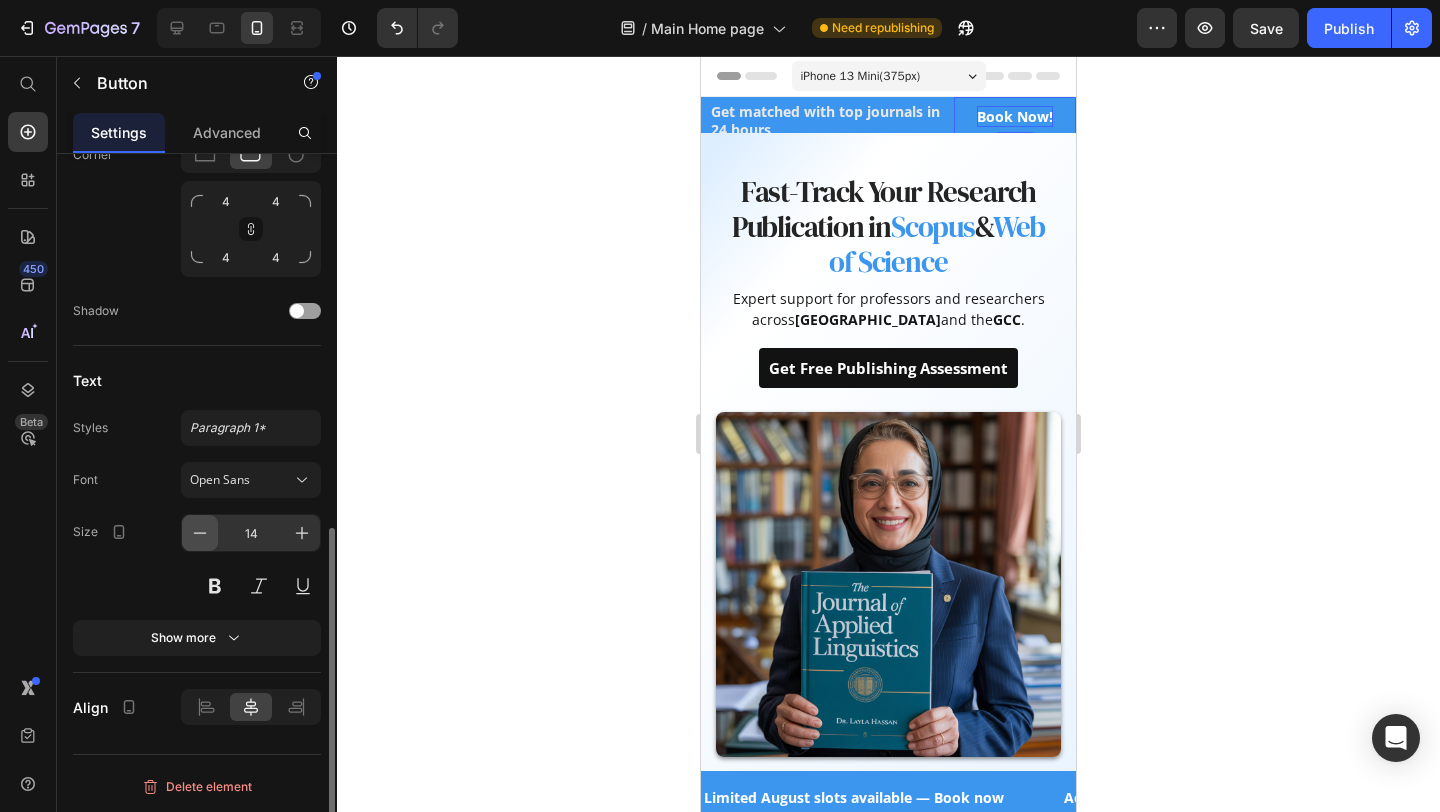 click at bounding box center [200, 533] 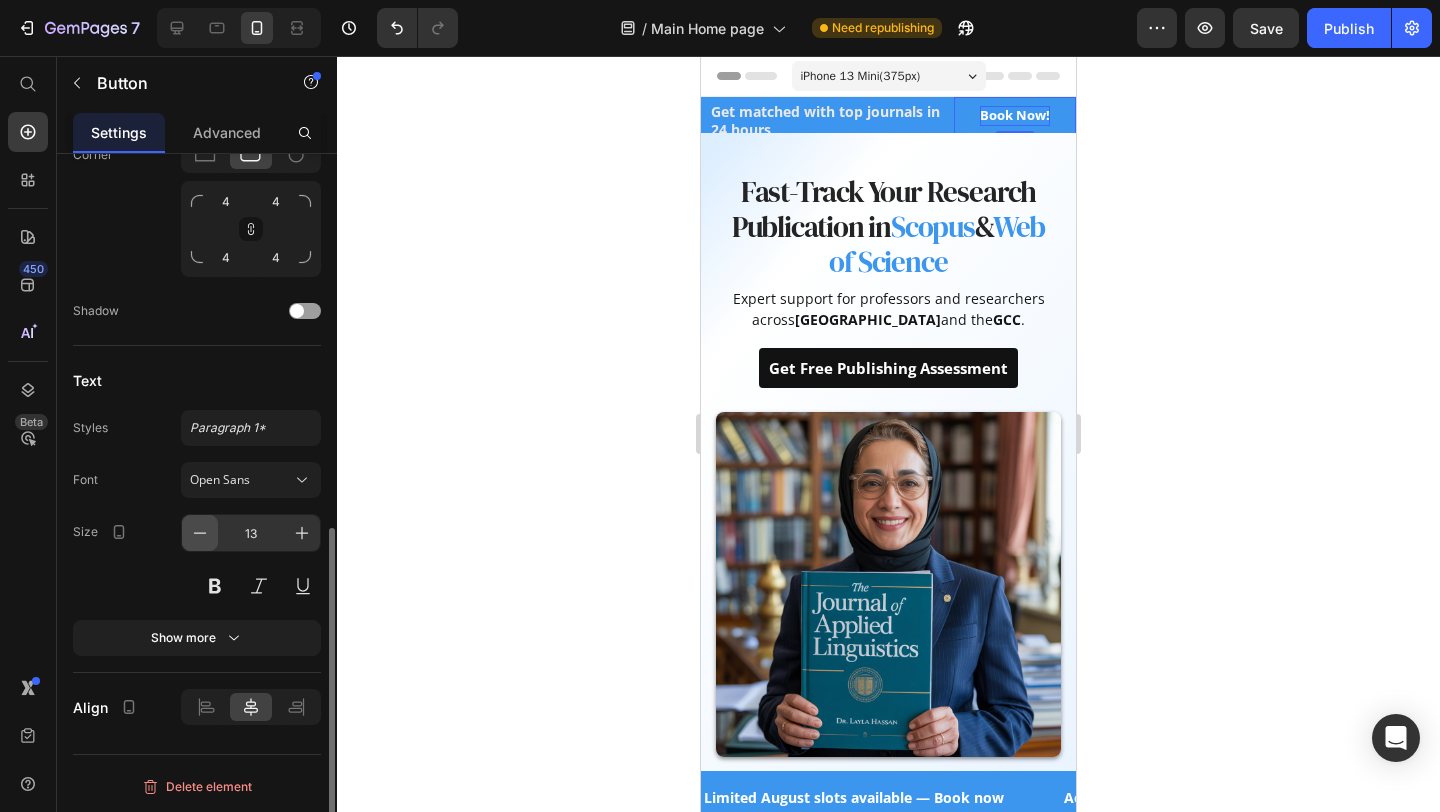 click at bounding box center [200, 533] 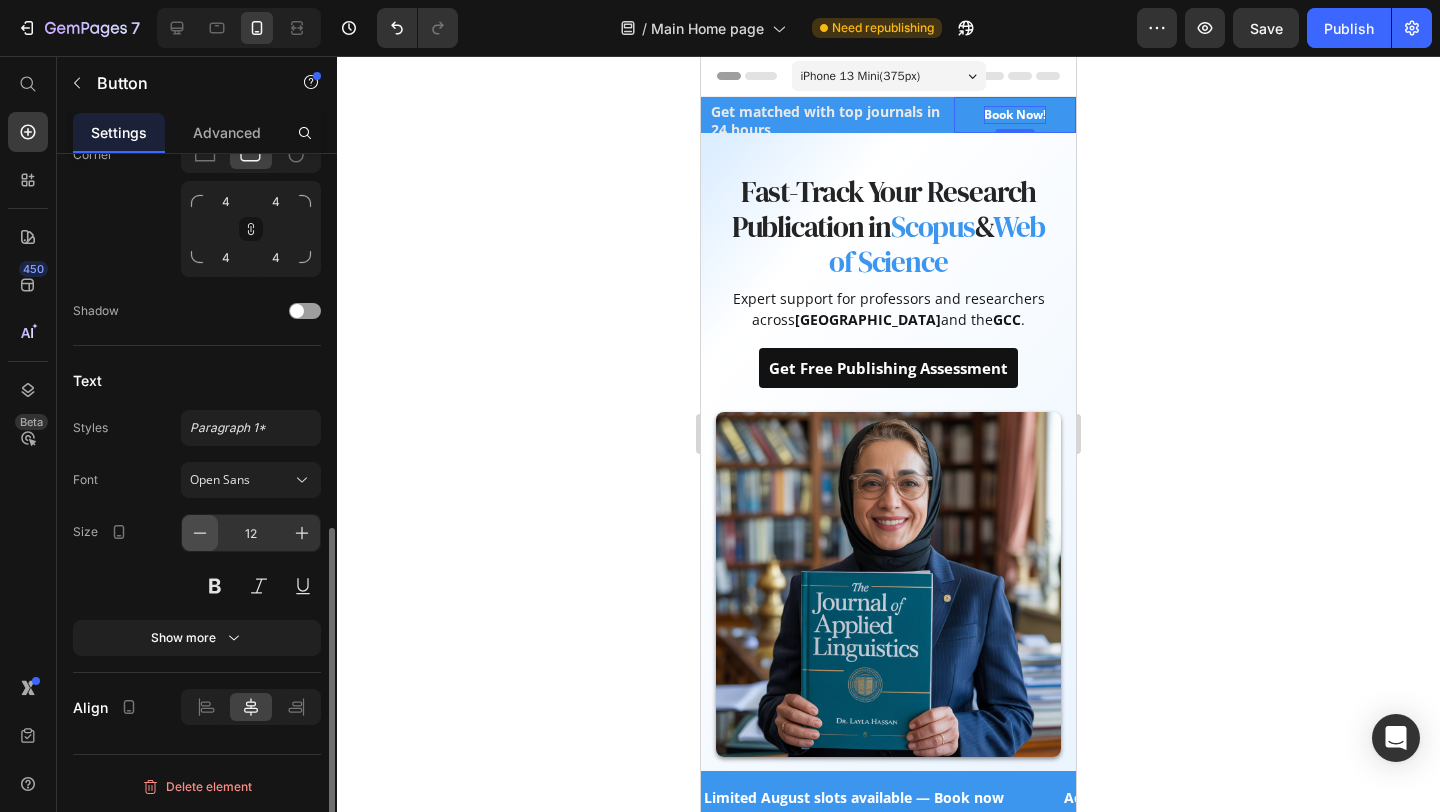 click at bounding box center (200, 533) 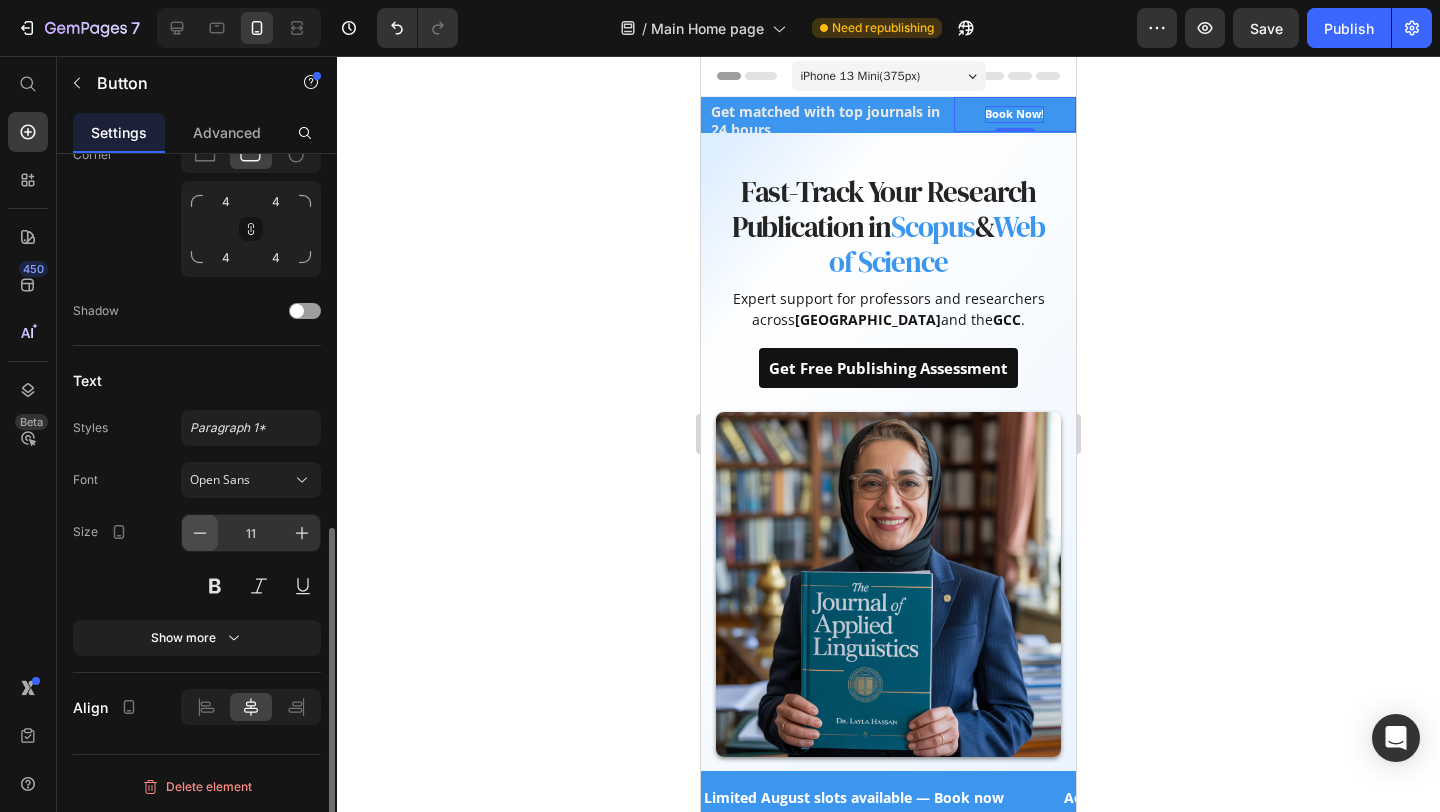click at bounding box center [200, 533] 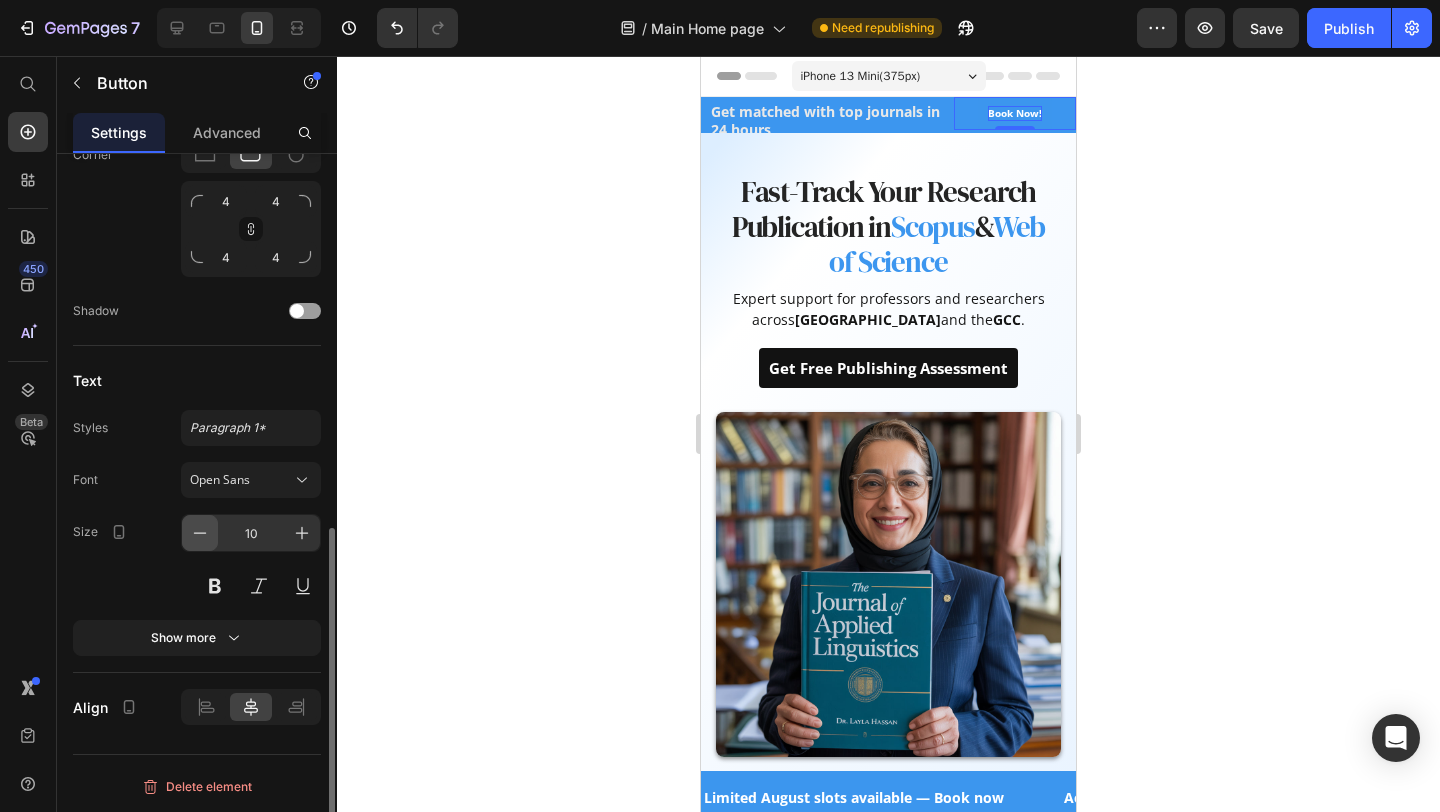 click at bounding box center (200, 533) 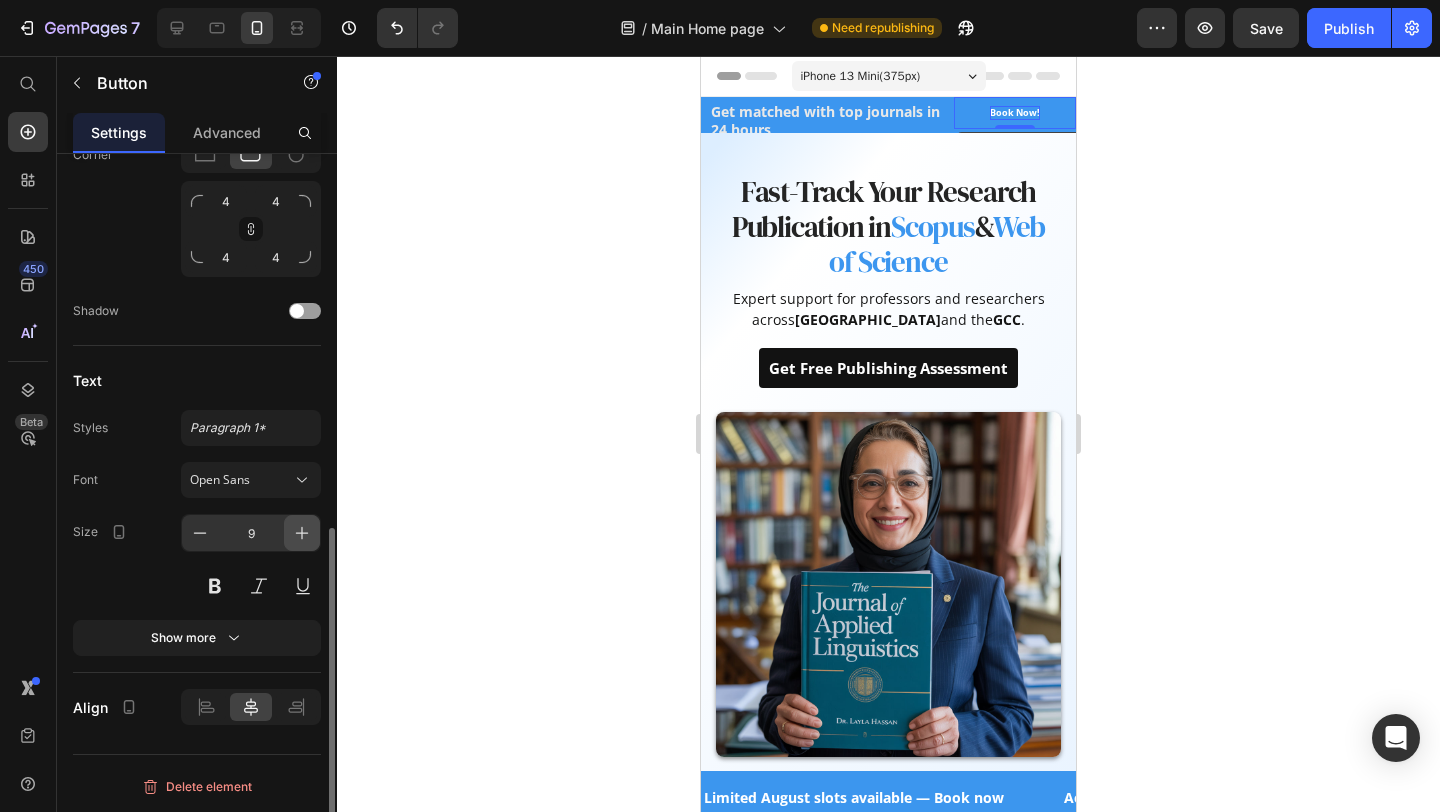 click 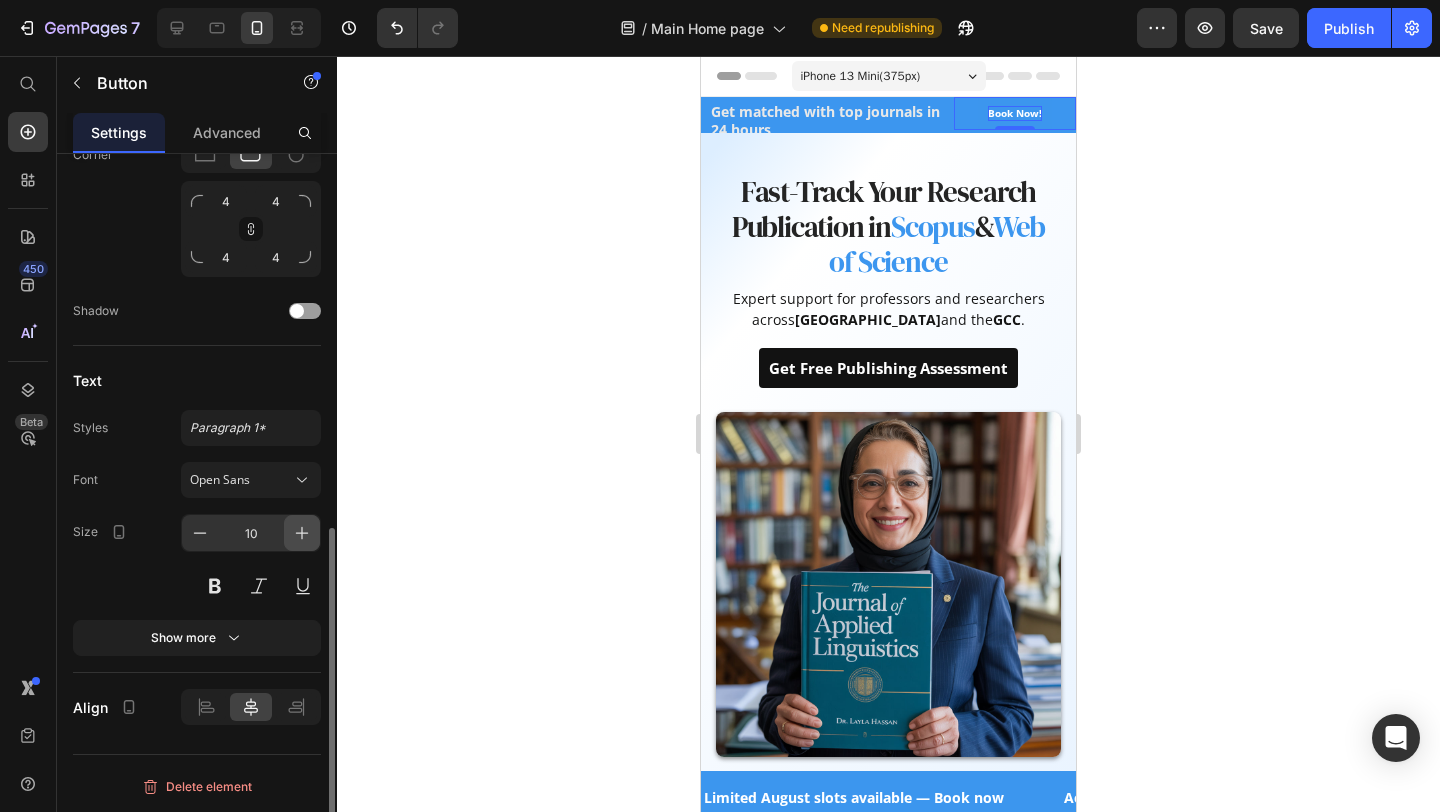 click 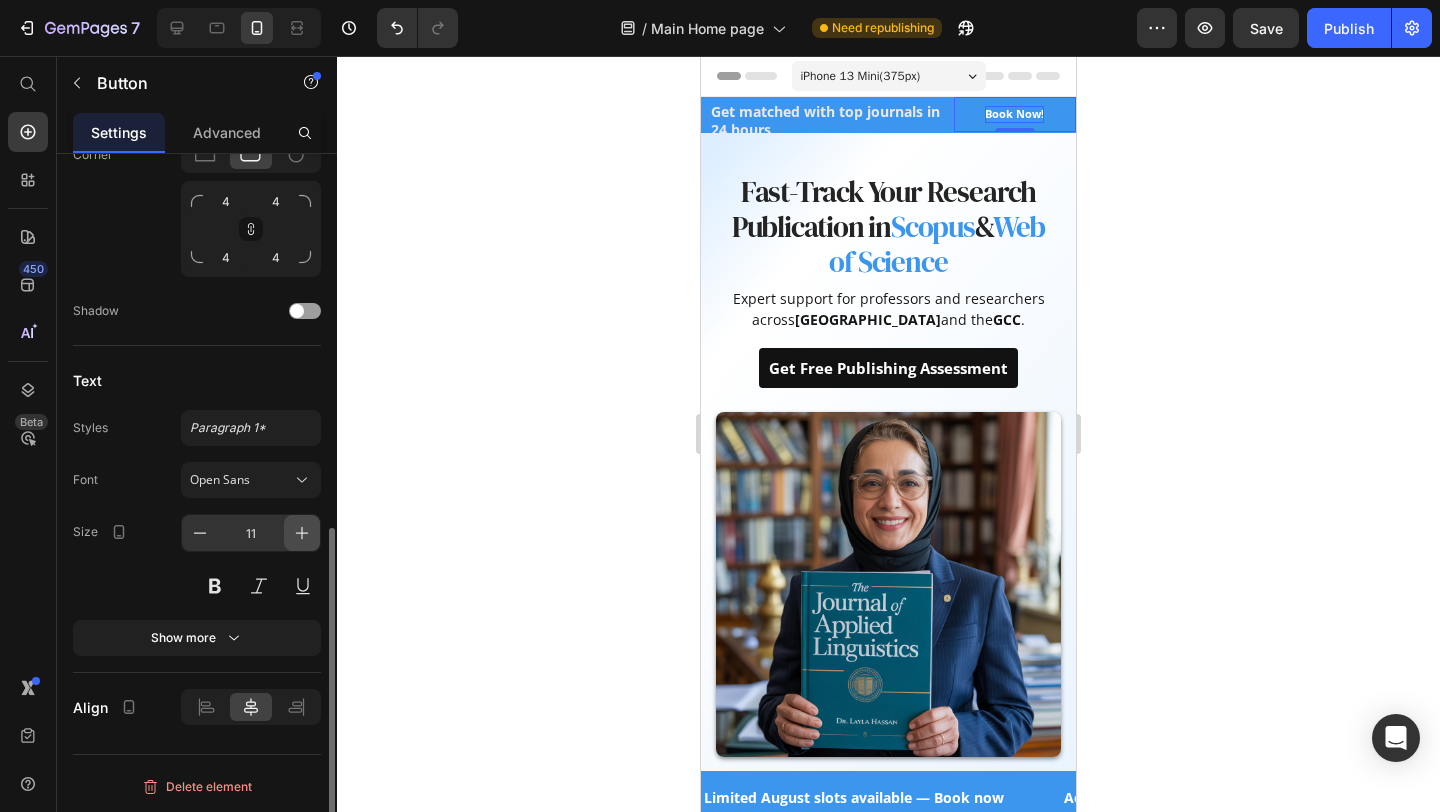 click 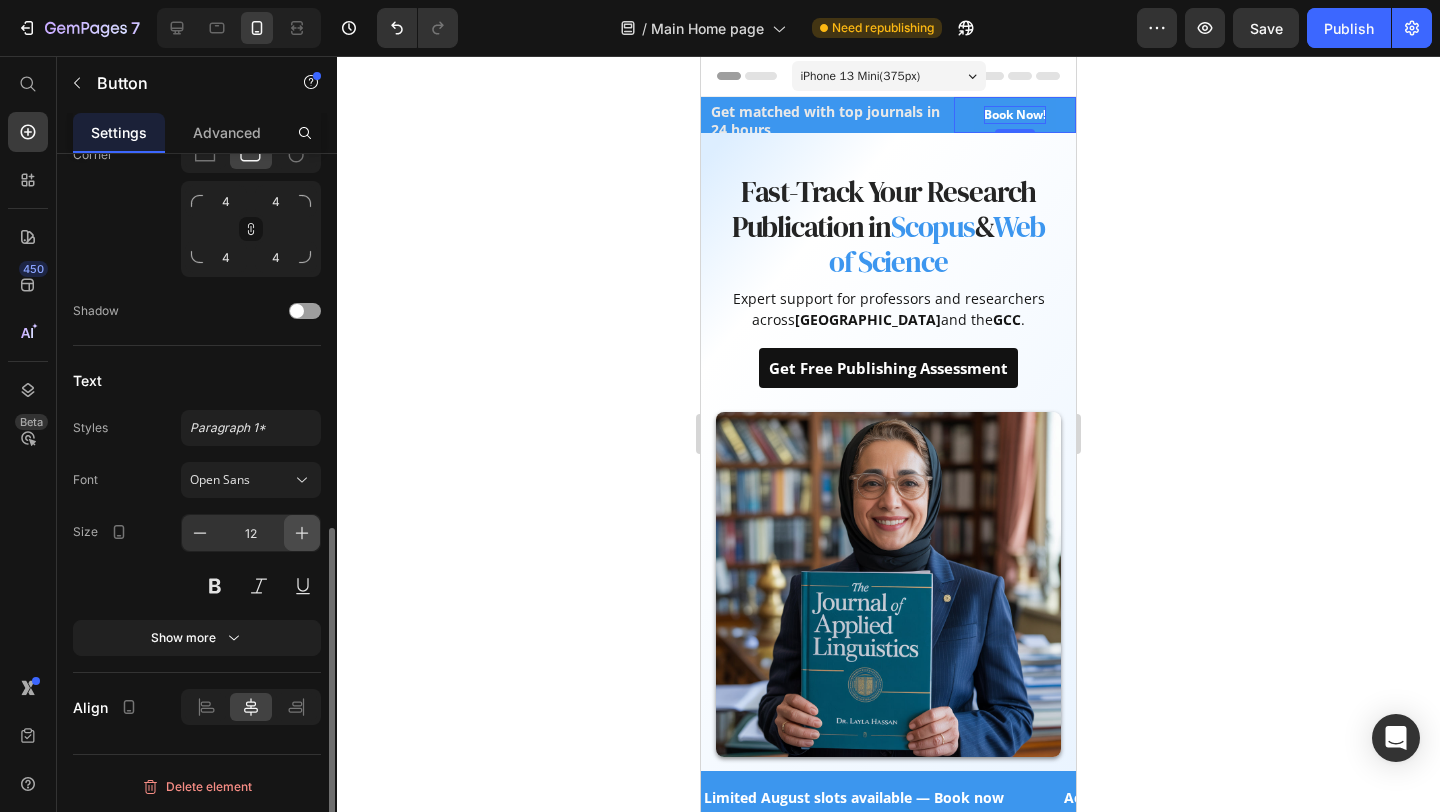 click 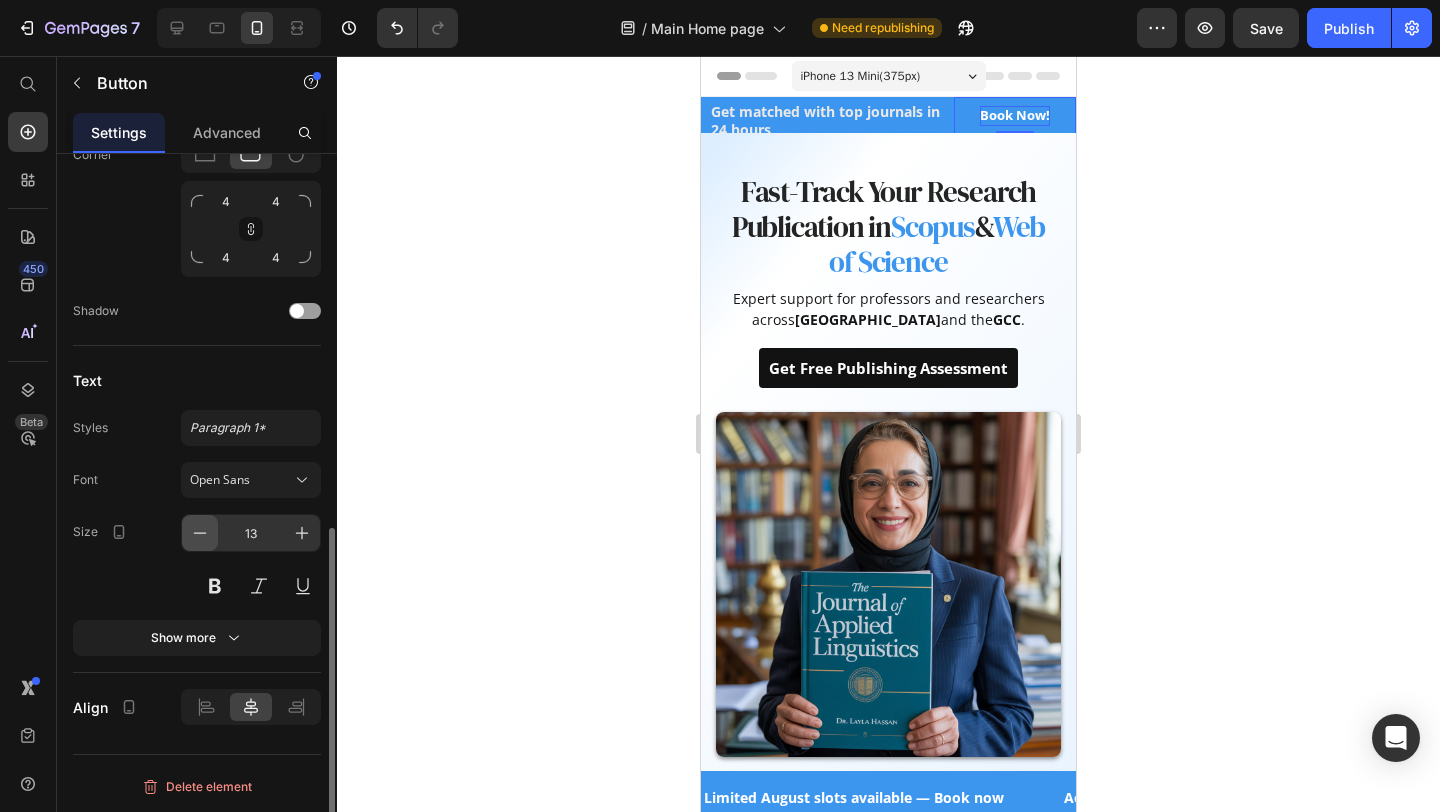 click 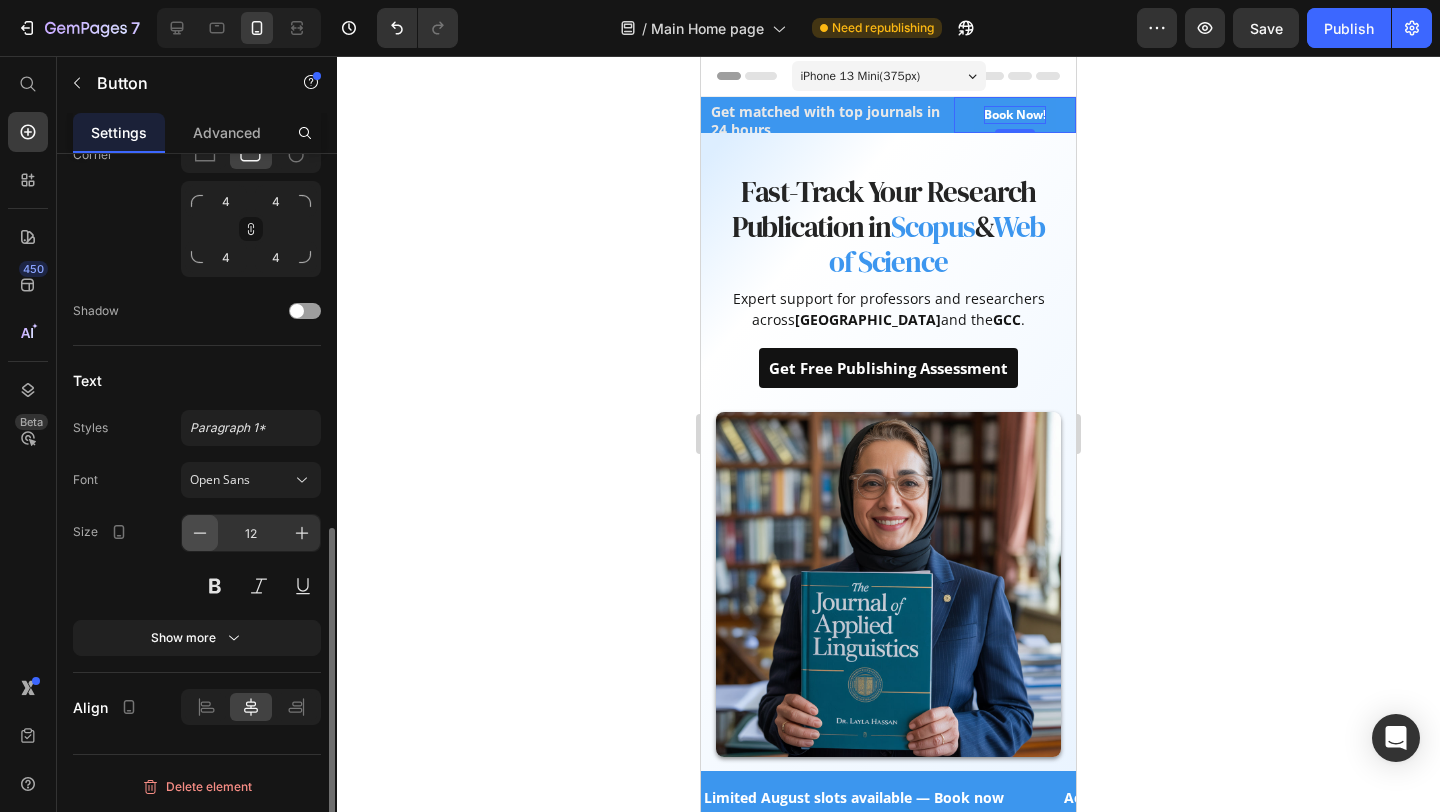 click 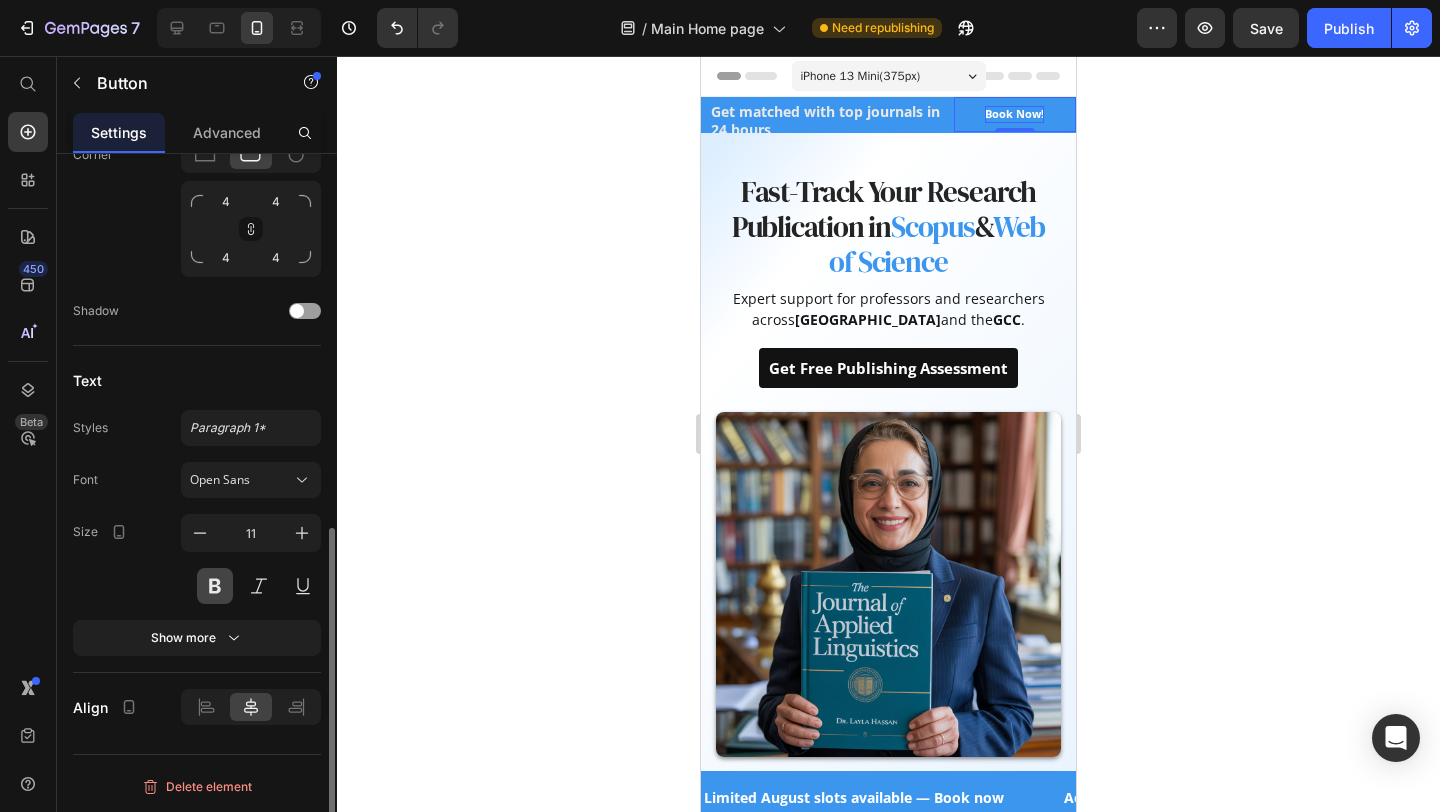 click at bounding box center (215, 586) 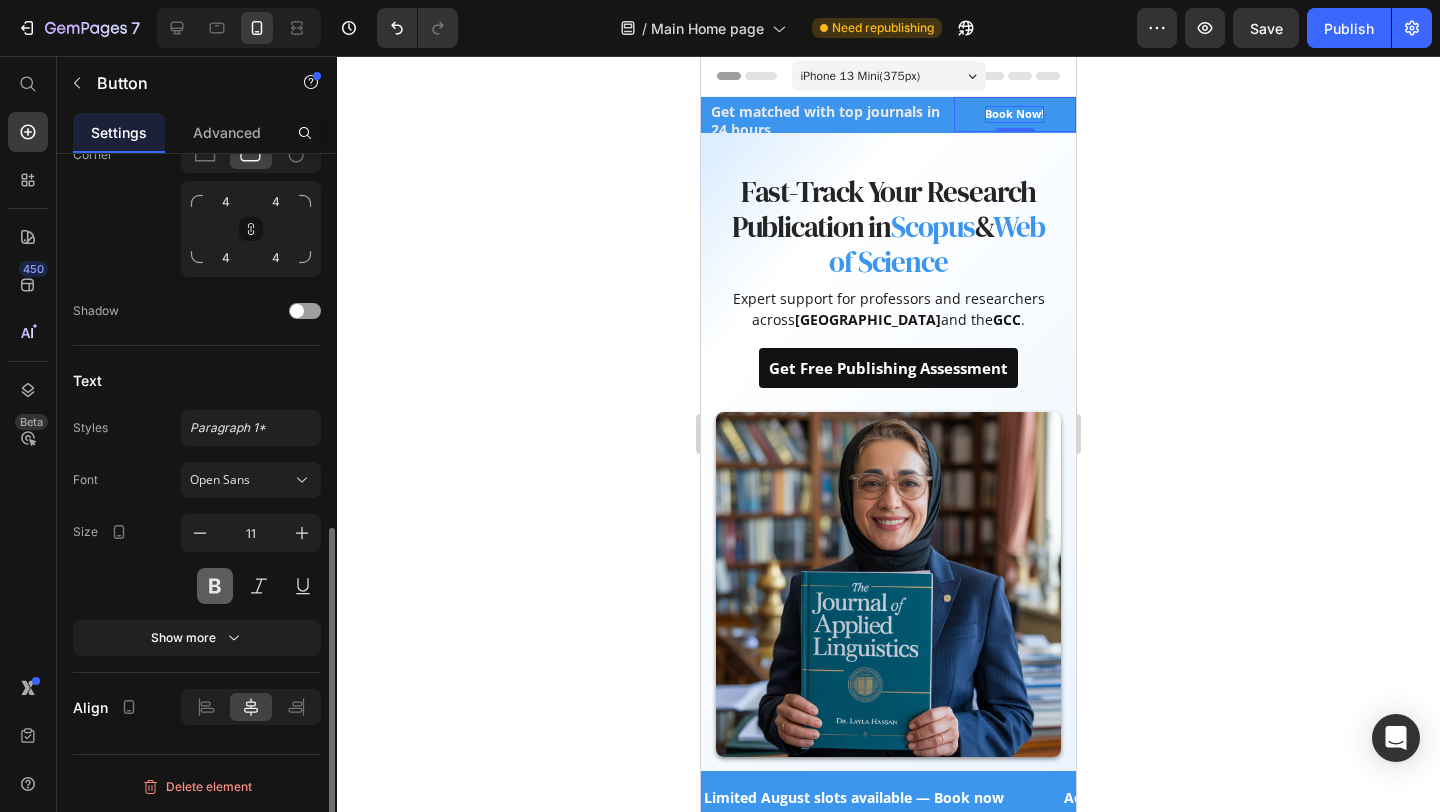 click at bounding box center (215, 586) 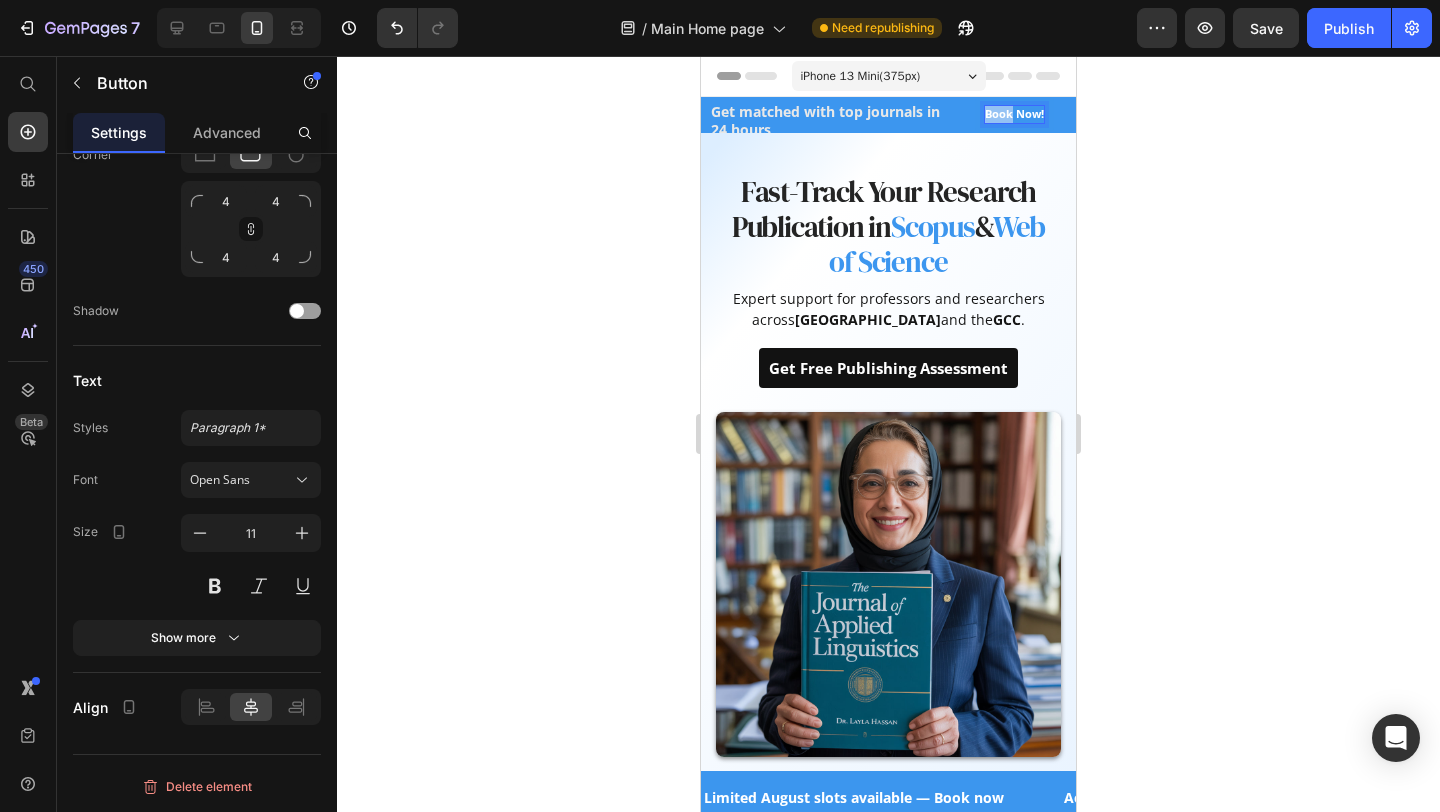 click on "Book Now!" at bounding box center [1014, 114] 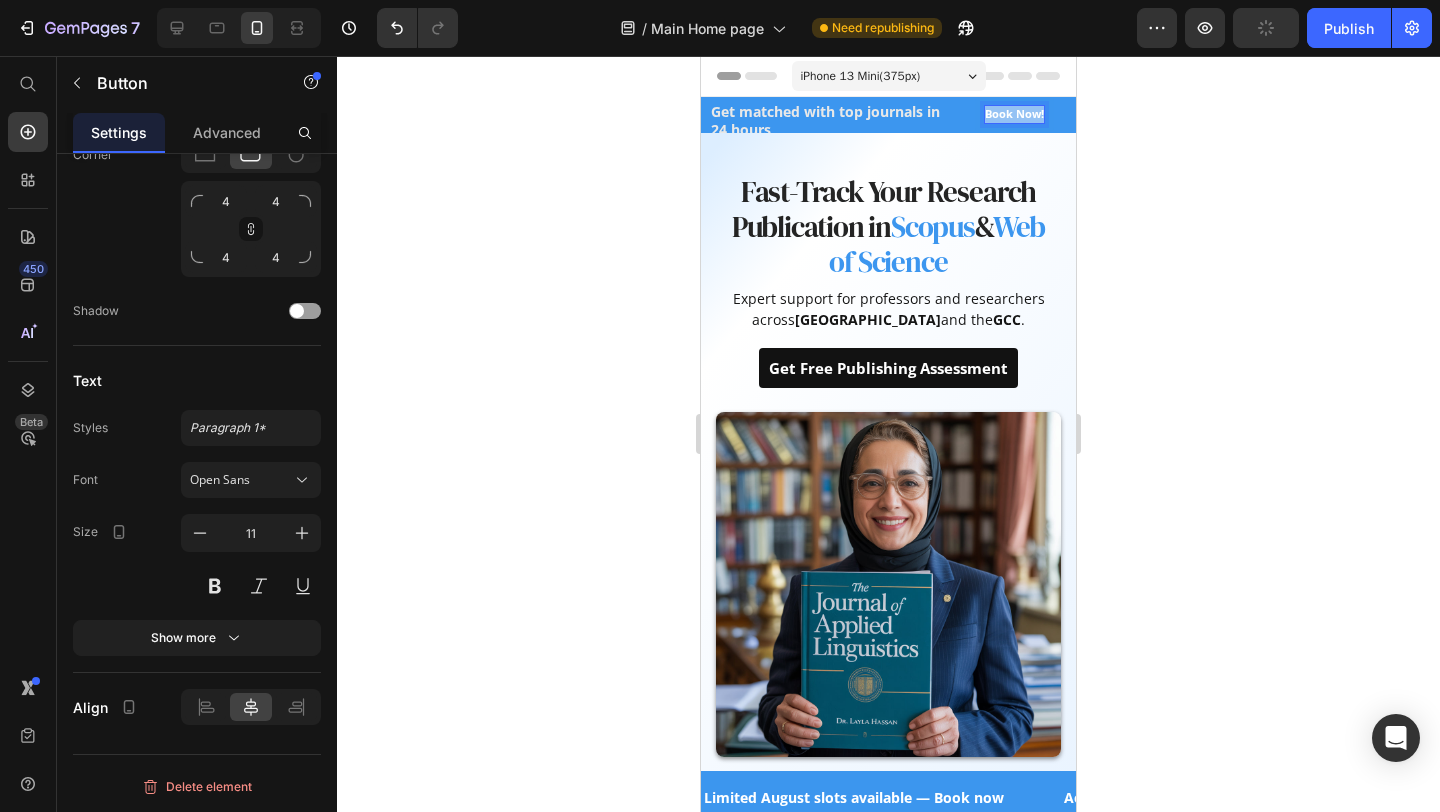 click on "Book Now!" at bounding box center (1014, 114) 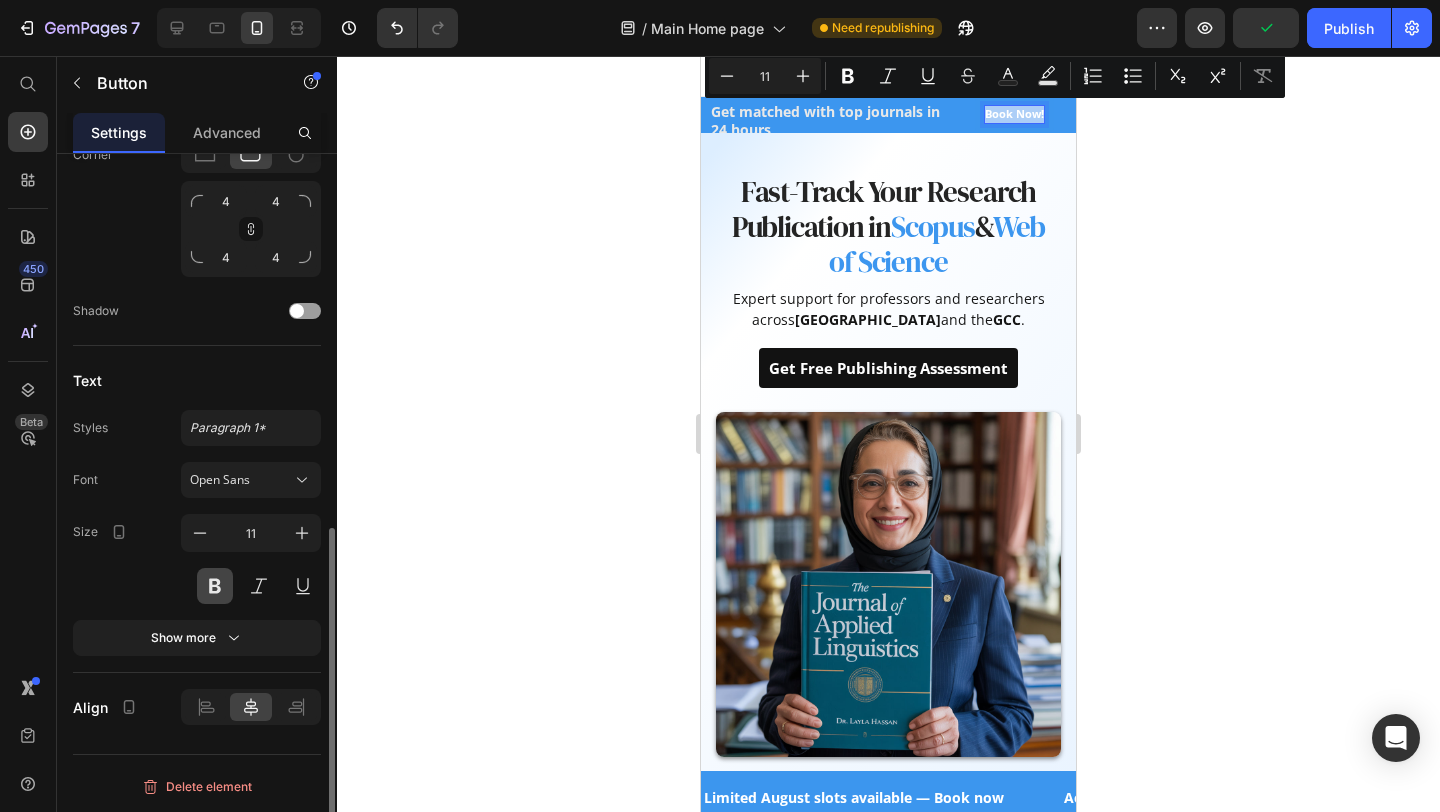click at bounding box center (215, 586) 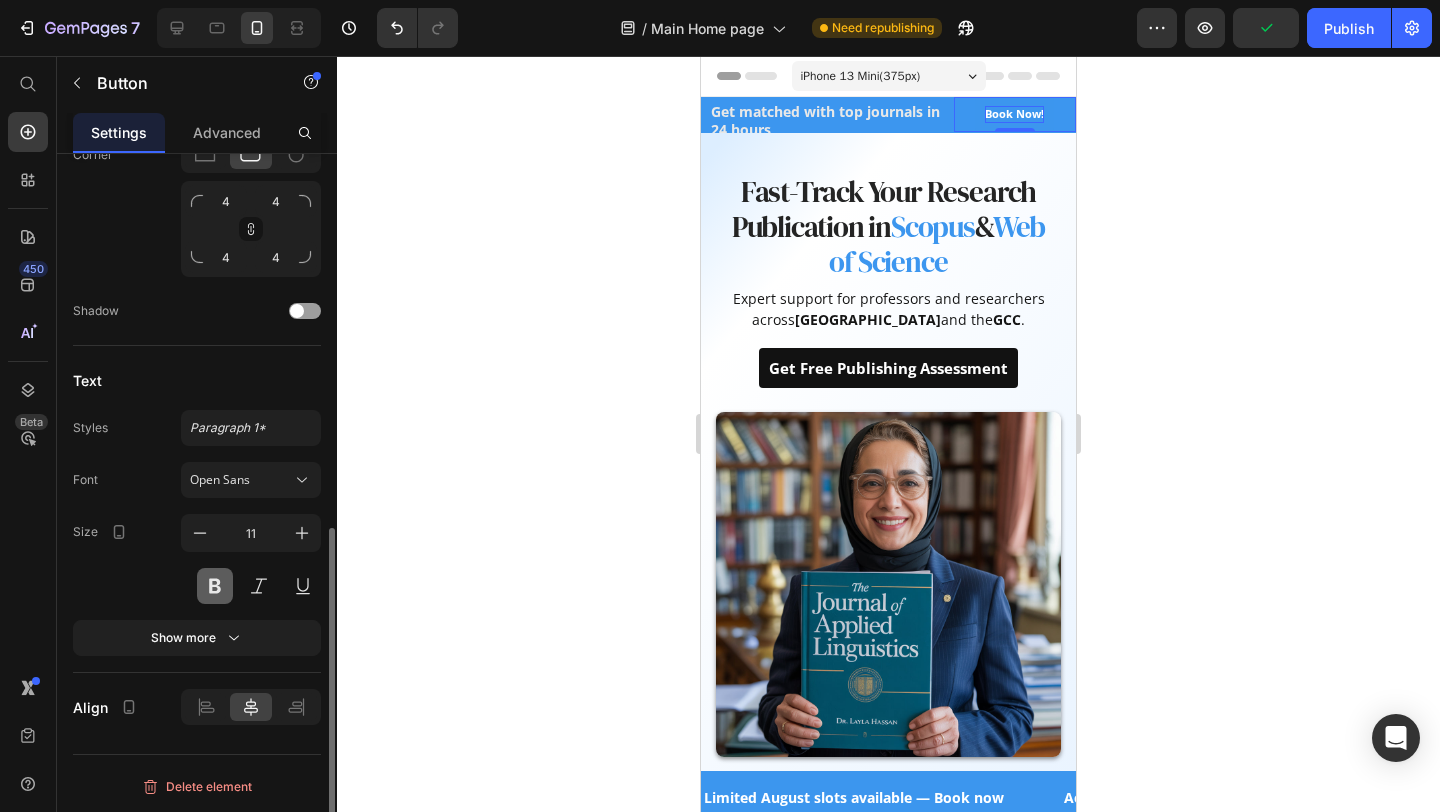 click at bounding box center (215, 586) 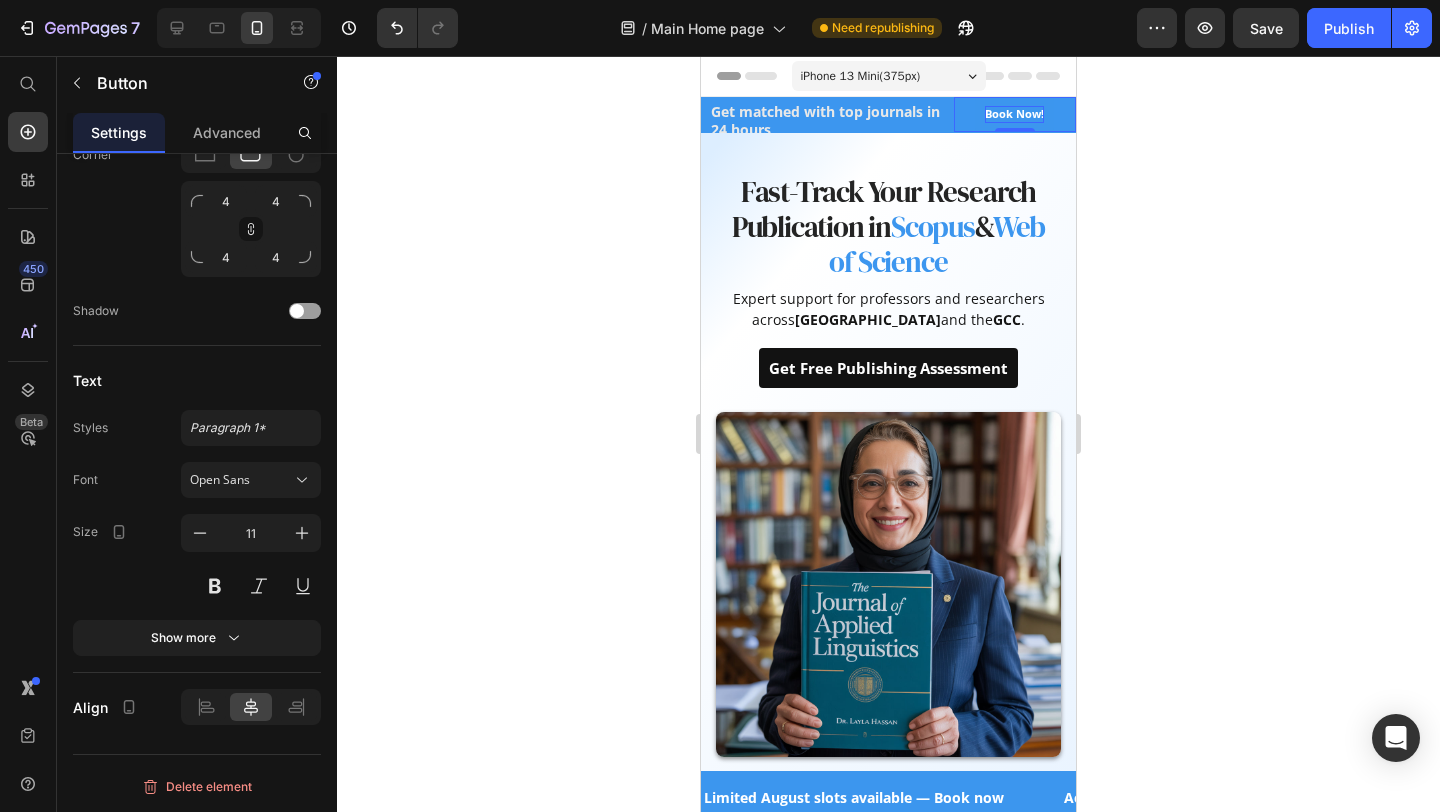 click 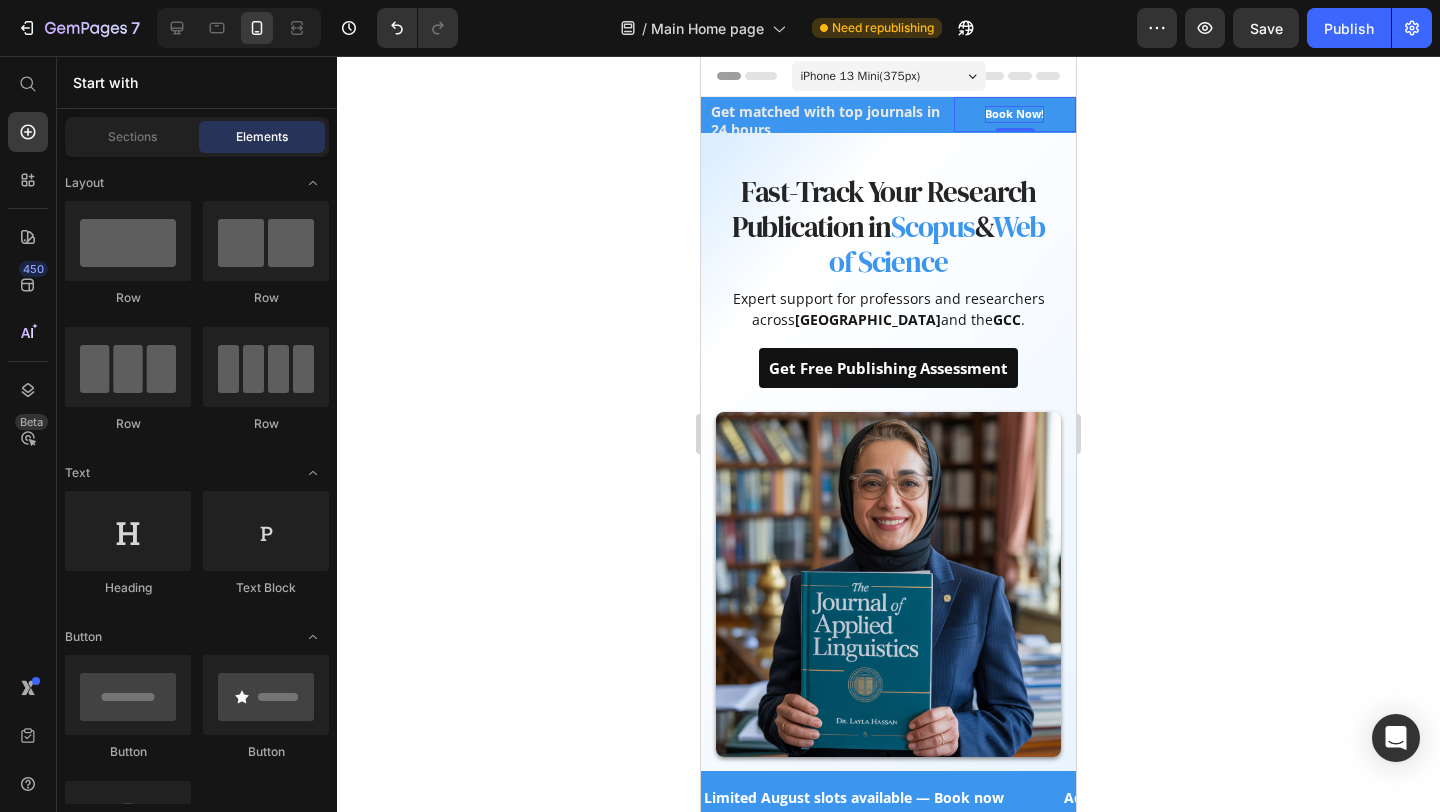 click 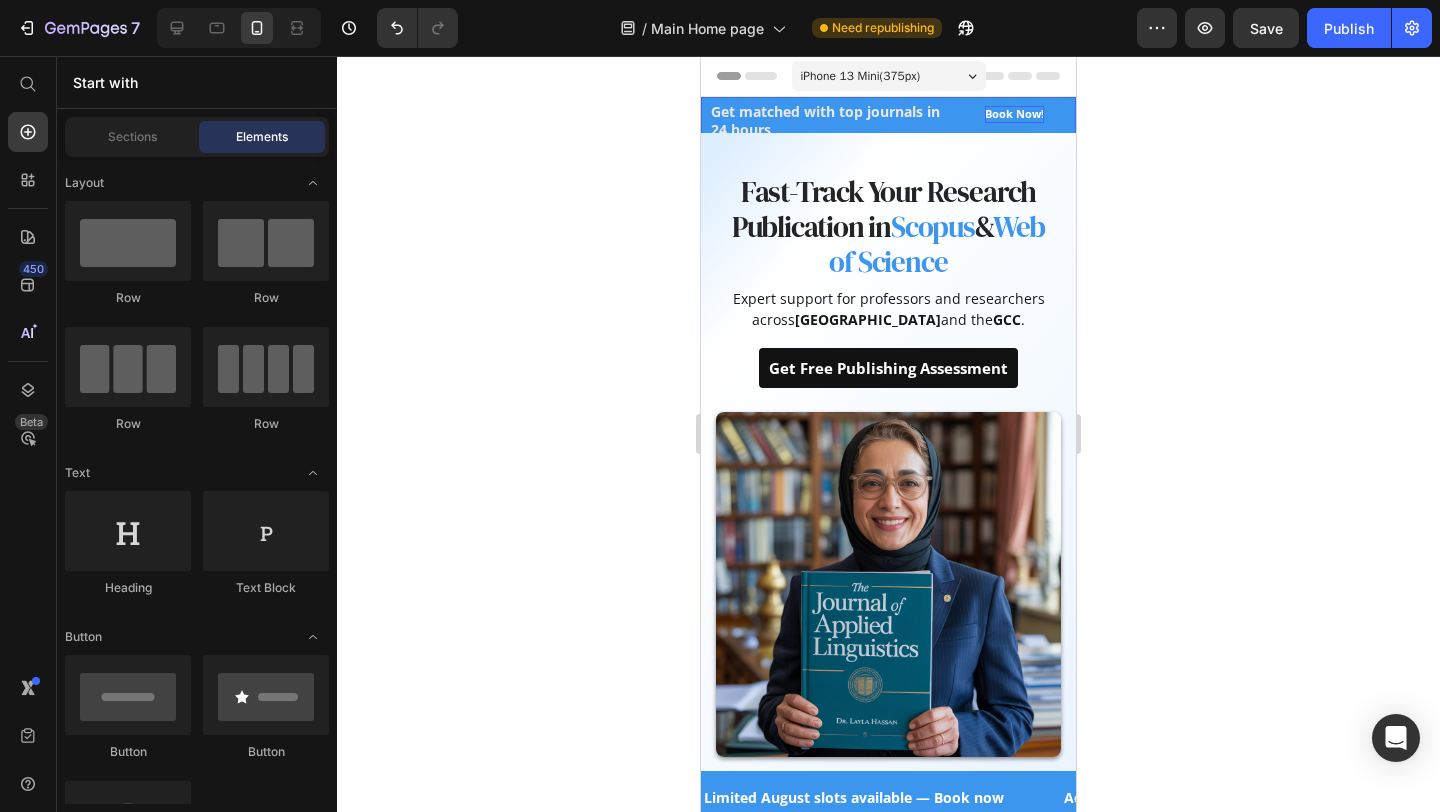 click on "⁠⁠⁠⁠⁠⁠⁠ Get matched with top journals in 24 hours Heading Book Now! Button Row   -8" at bounding box center (888, 119) 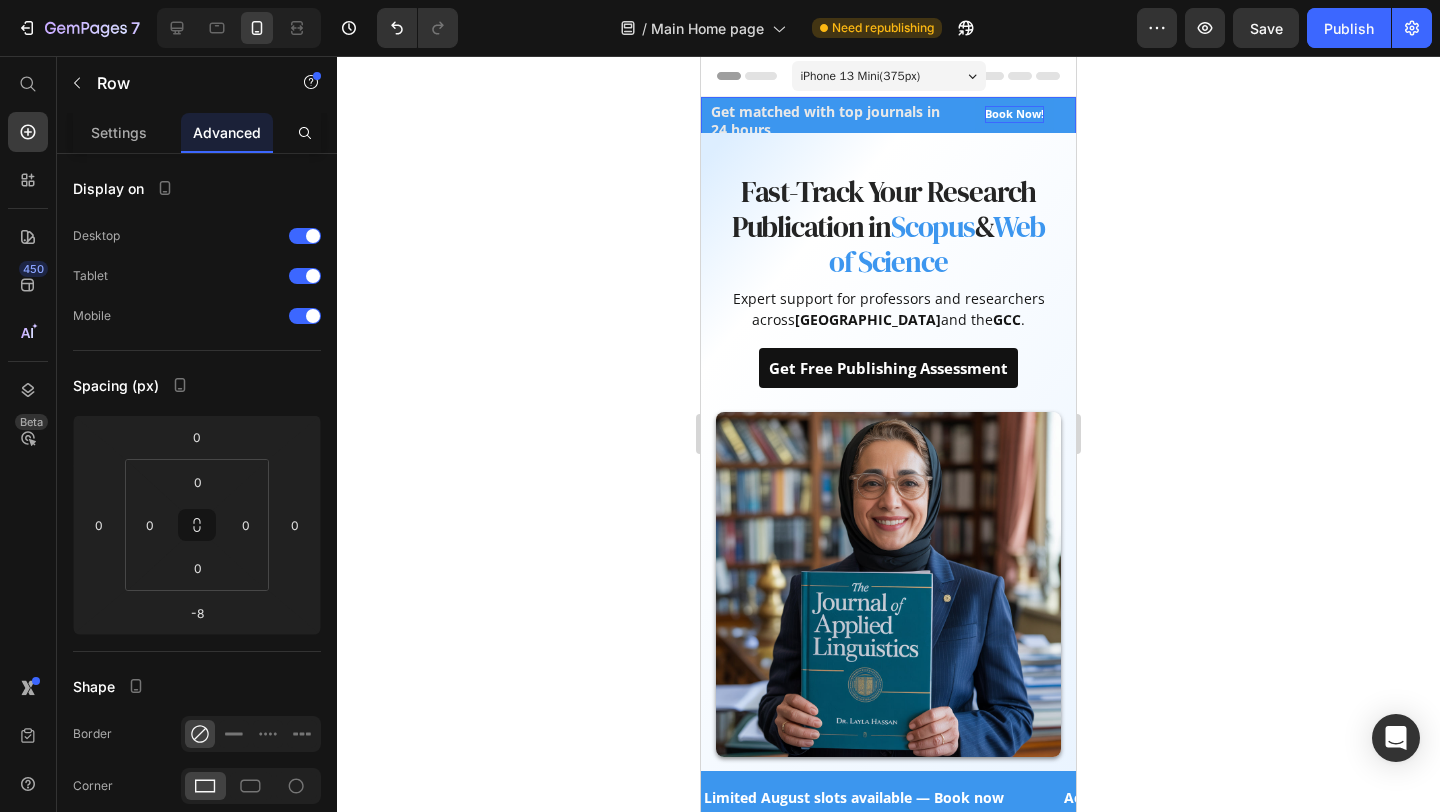 click on "⁠⁠⁠⁠⁠⁠⁠ Get matched with top journals in 24 hours Heading Book Now! Button Row   -8" at bounding box center (888, 119) 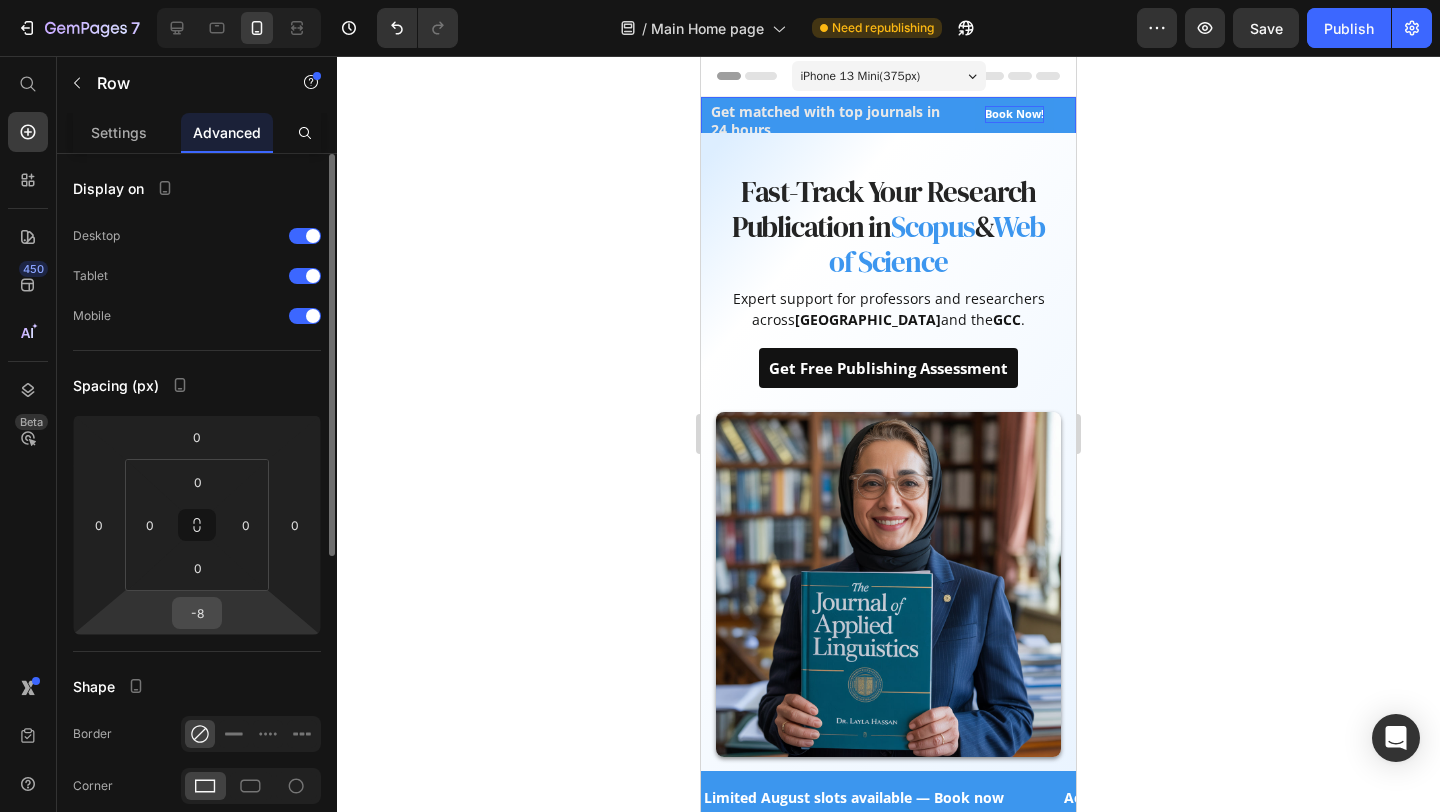 click on "-8" at bounding box center (197, 613) 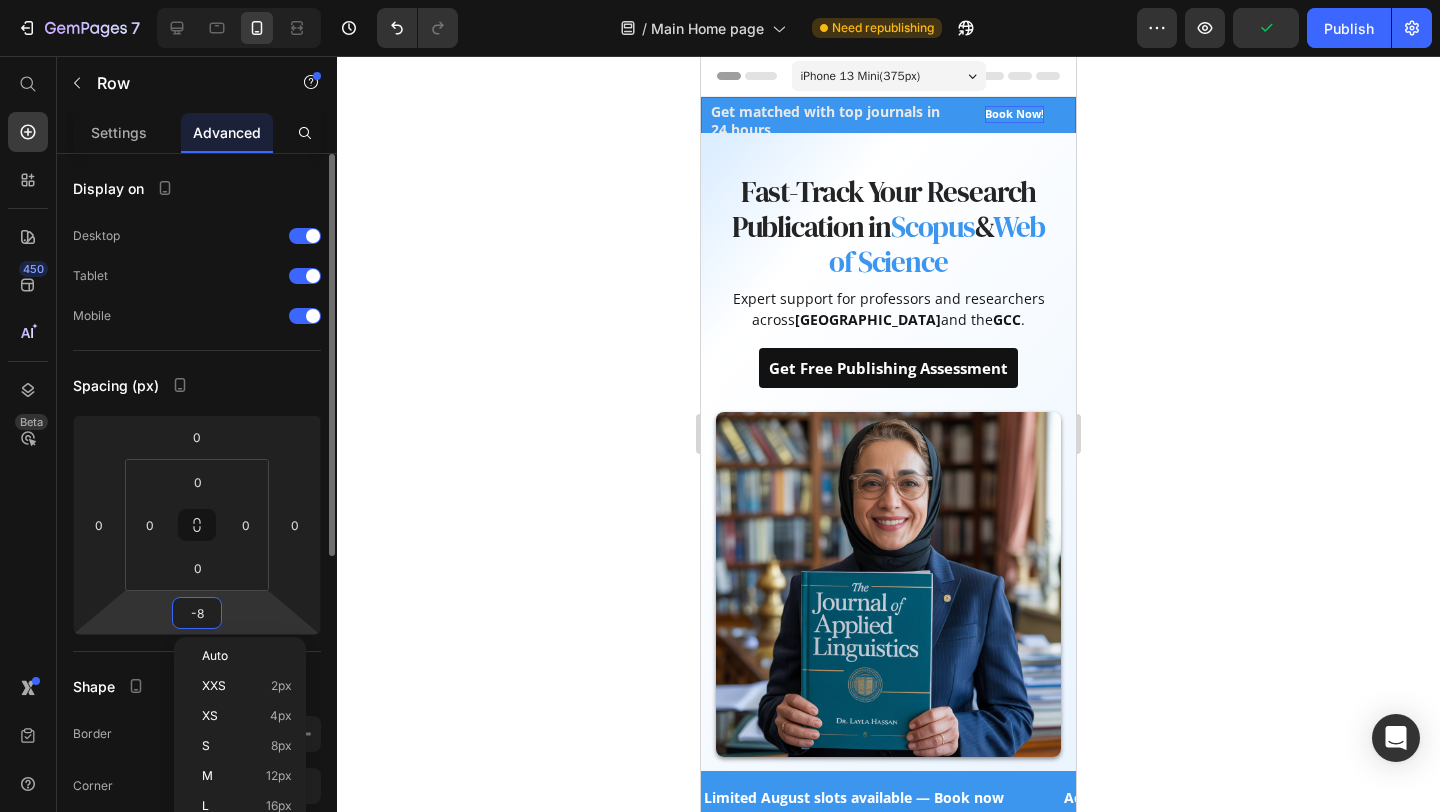 type on "0" 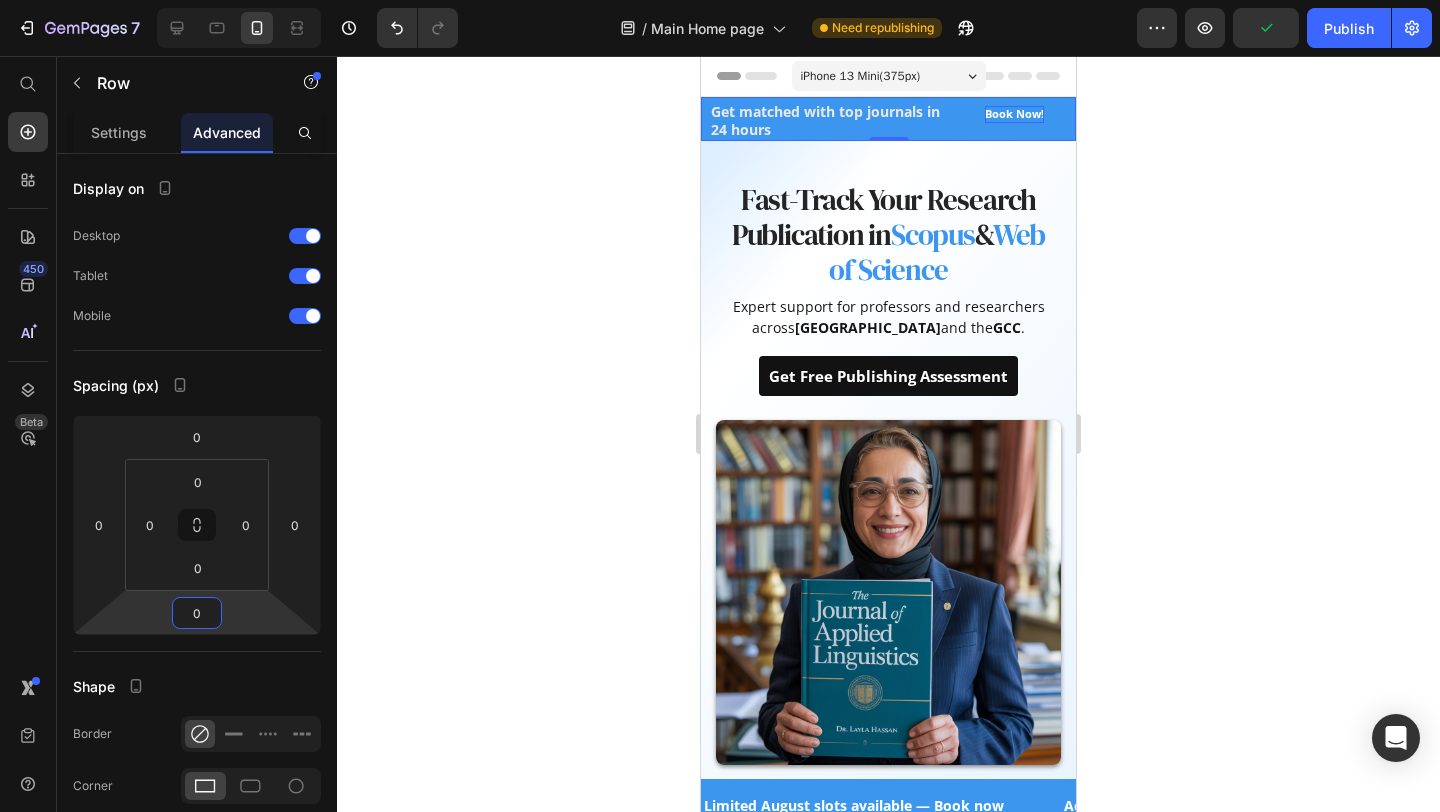 click 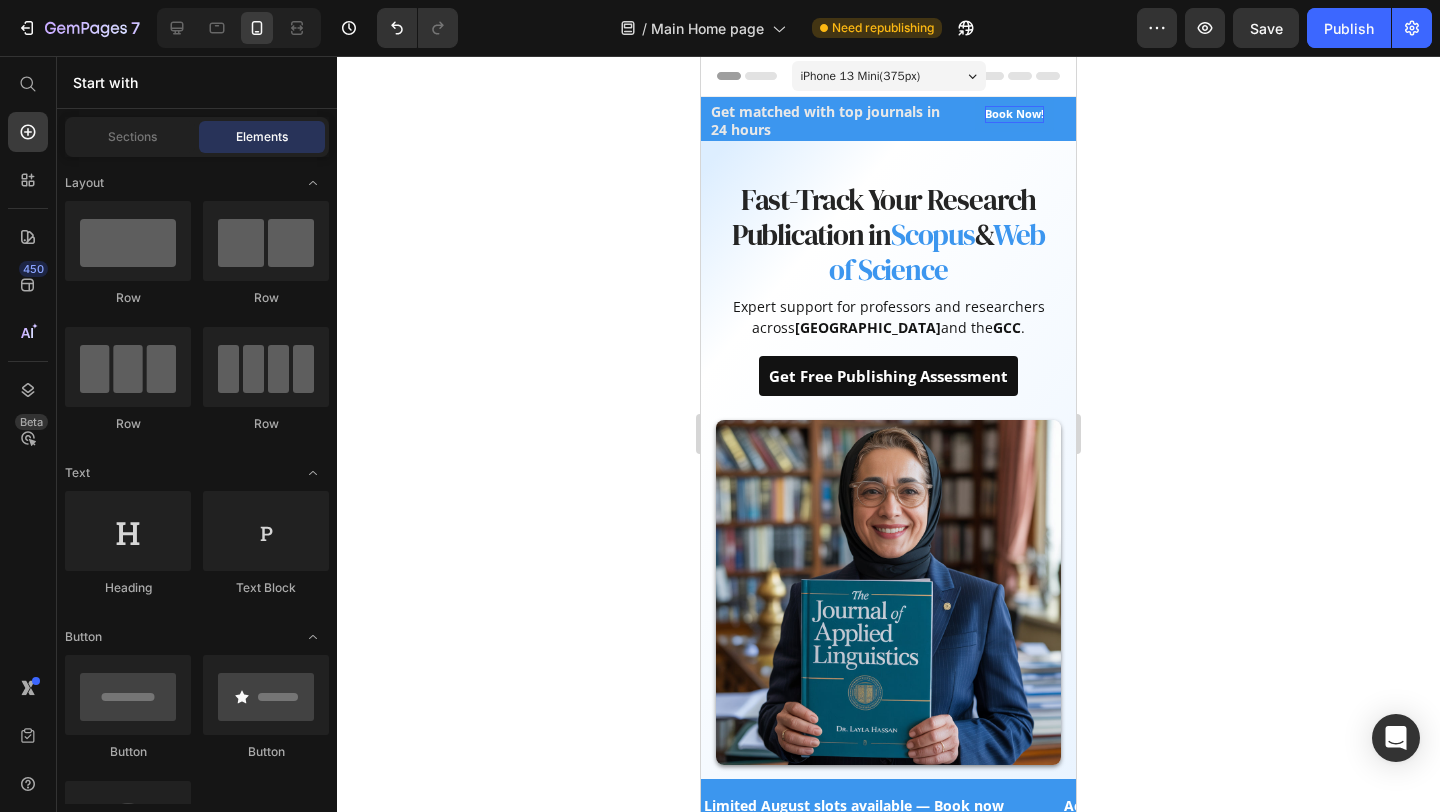 click 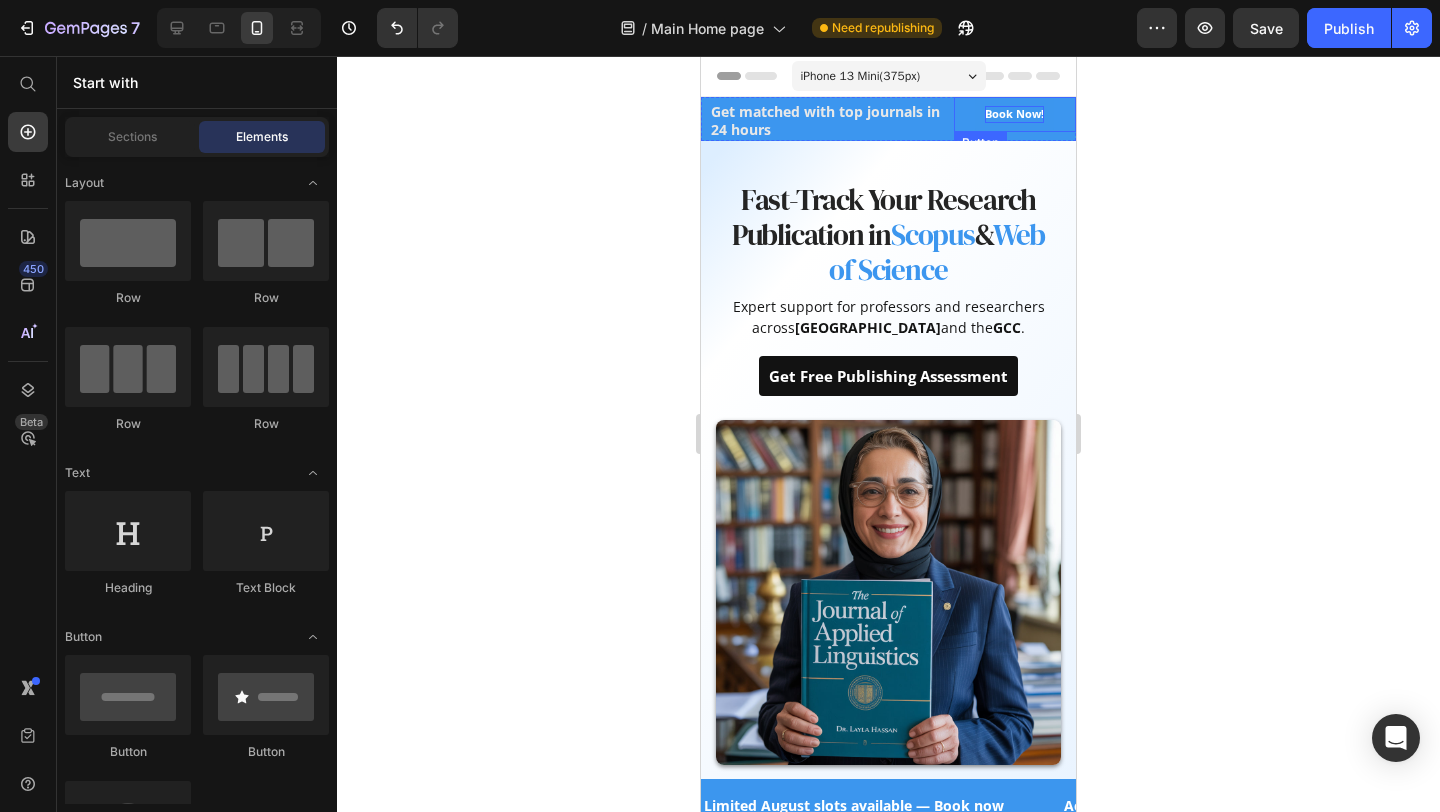click on "Book Now! Button" at bounding box center [1015, 114] 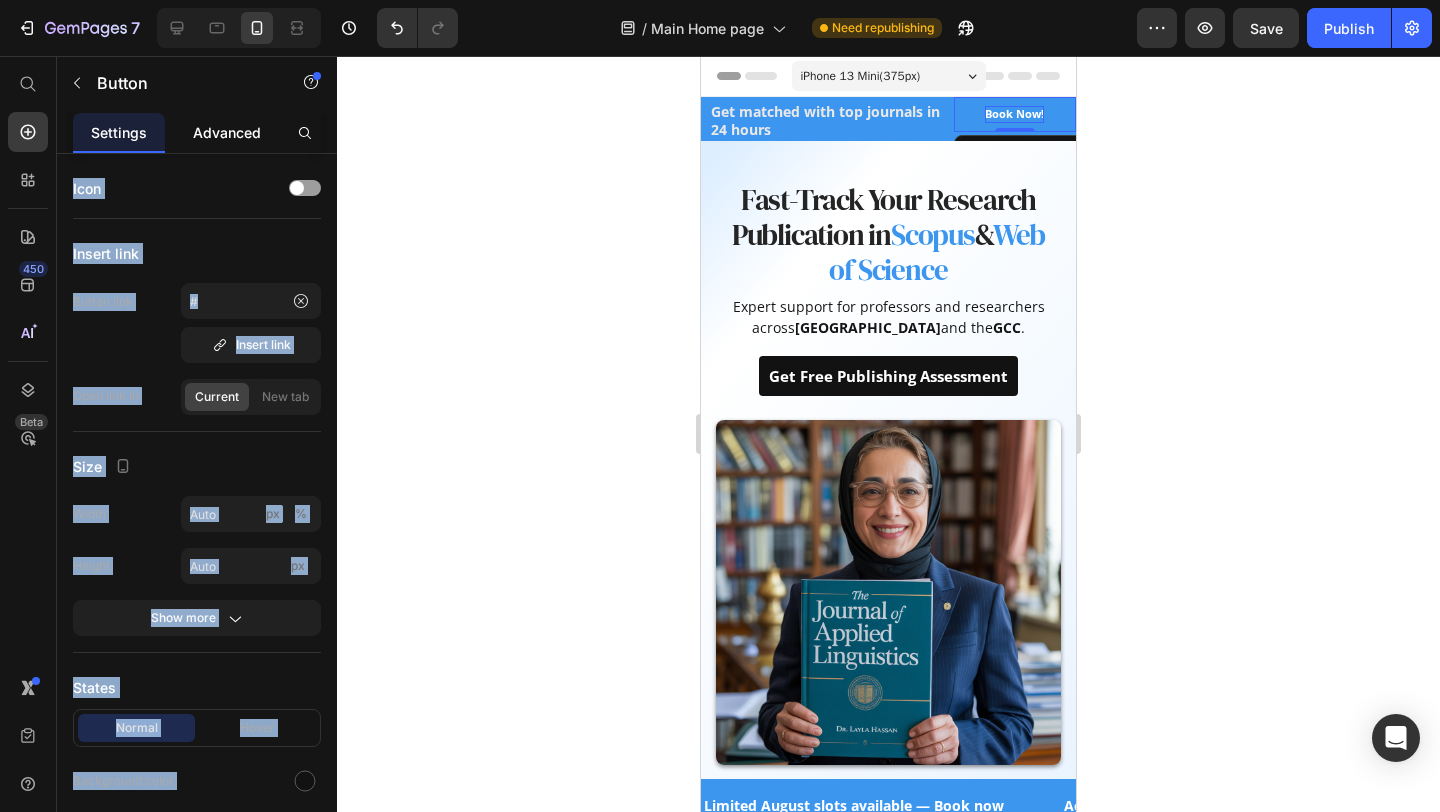 click on "Advanced" at bounding box center [227, 132] 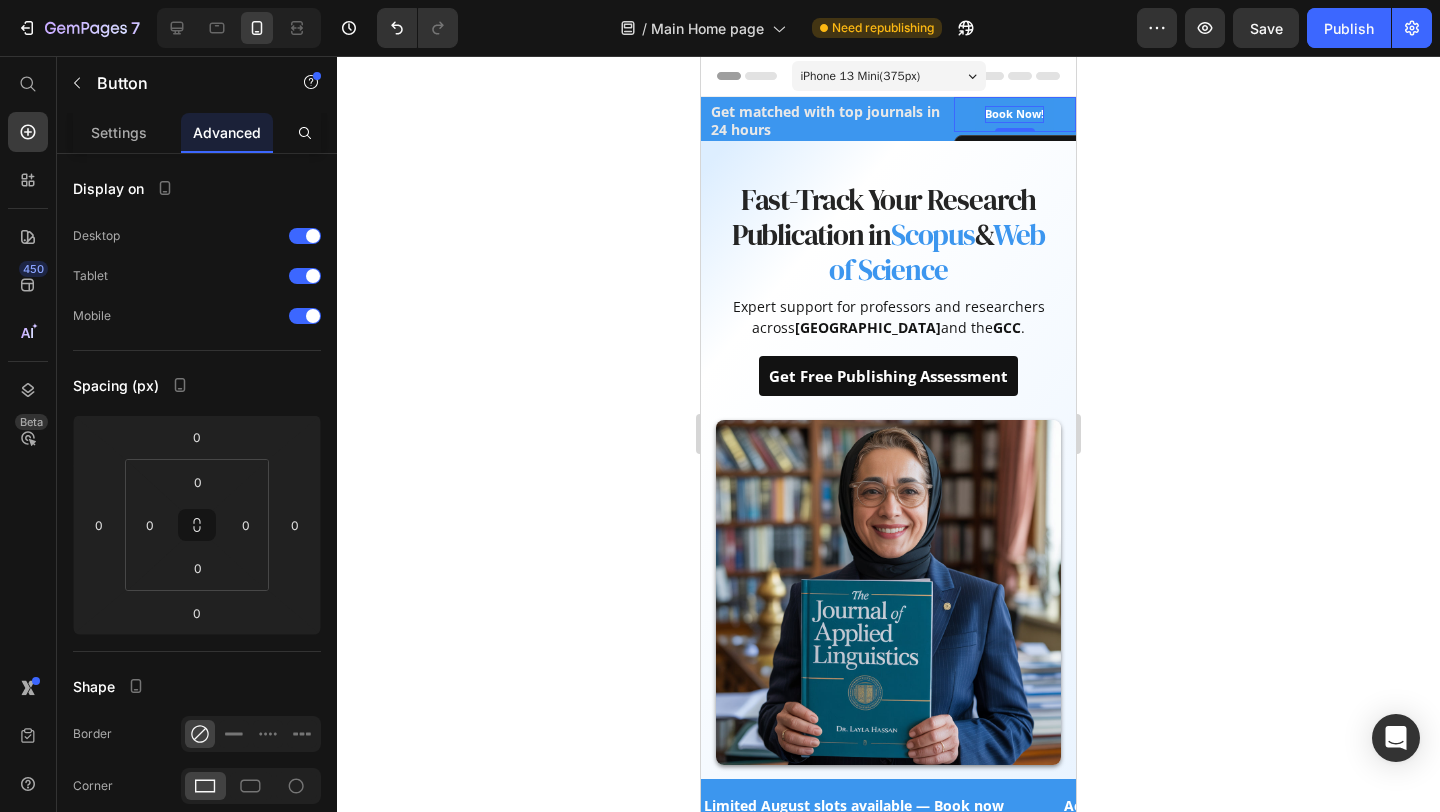 click 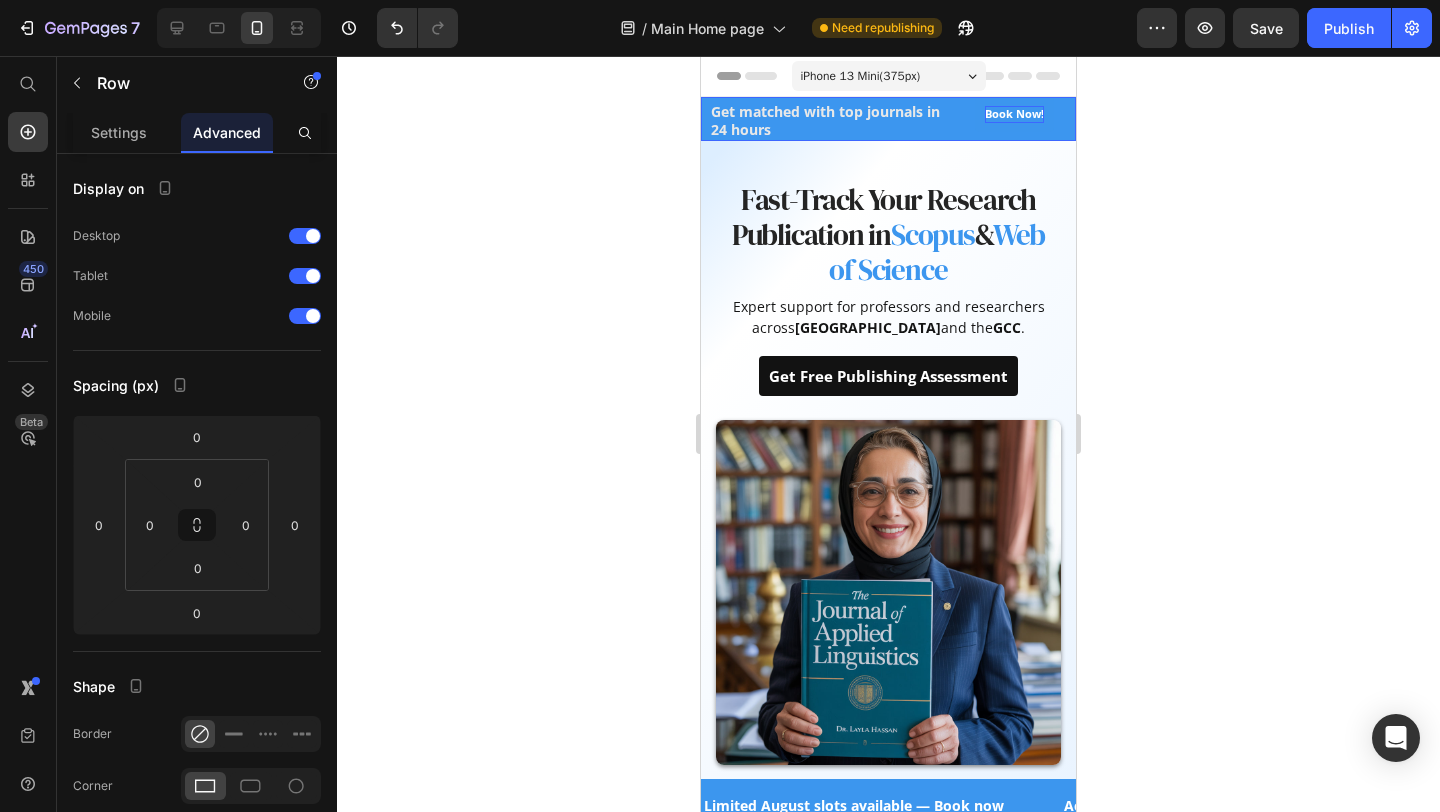 click on "⁠⁠⁠⁠⁠⁠⁠ Get matched with top journals in 24 hours Heading Book Now! [GEOGRAPHIC_DATA]" at bounding box center [888, 119] 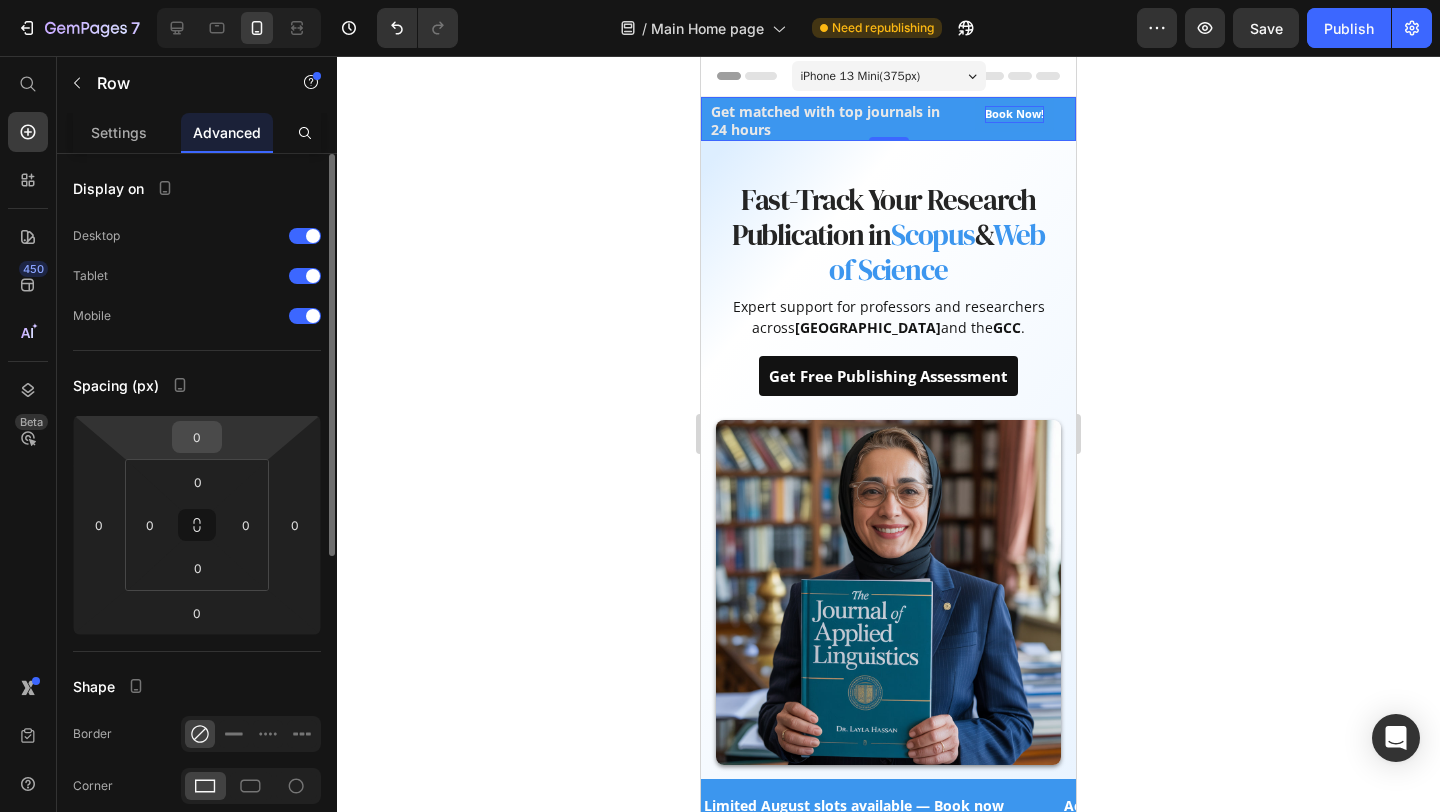 click on "0" at bounding box center [197, 437] 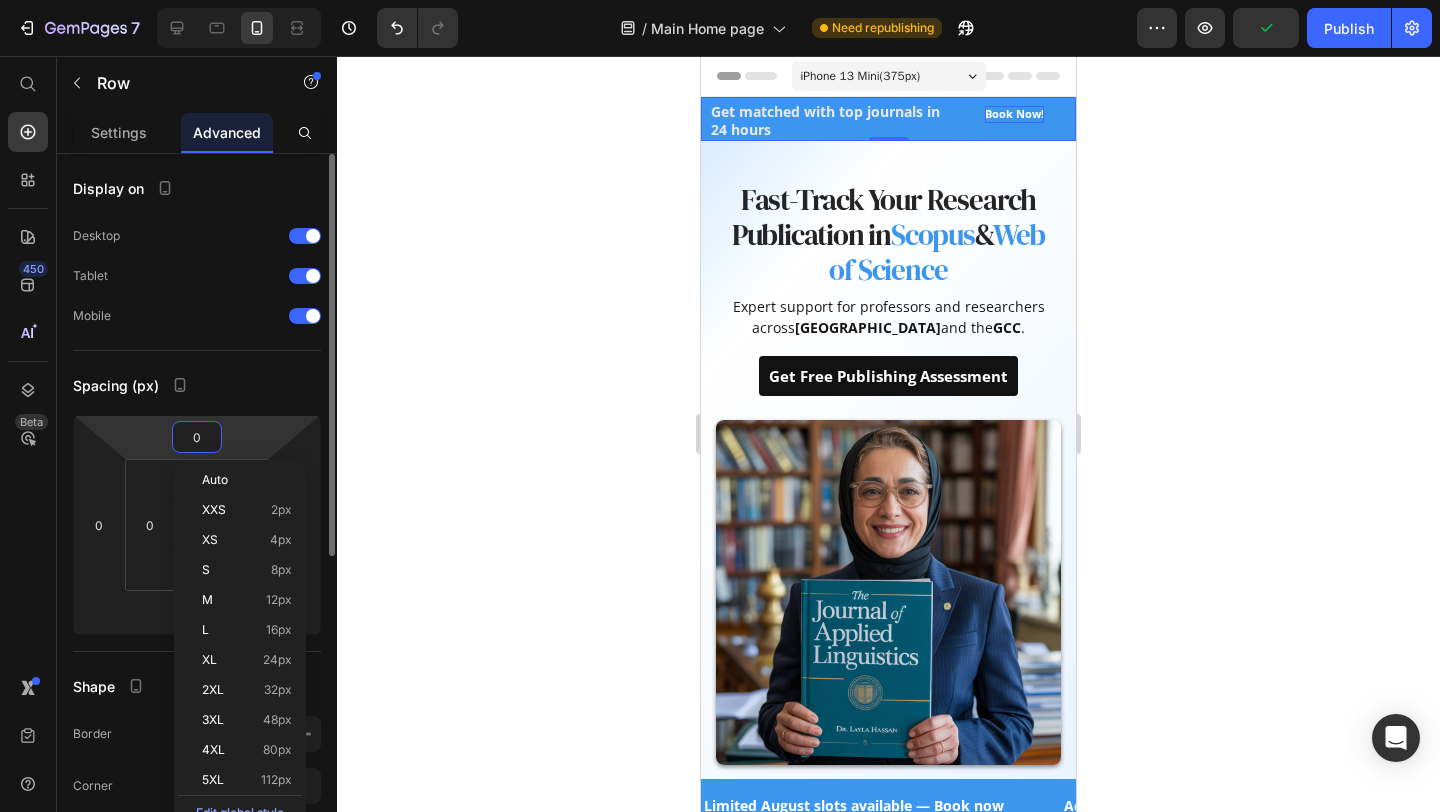 type on "8" 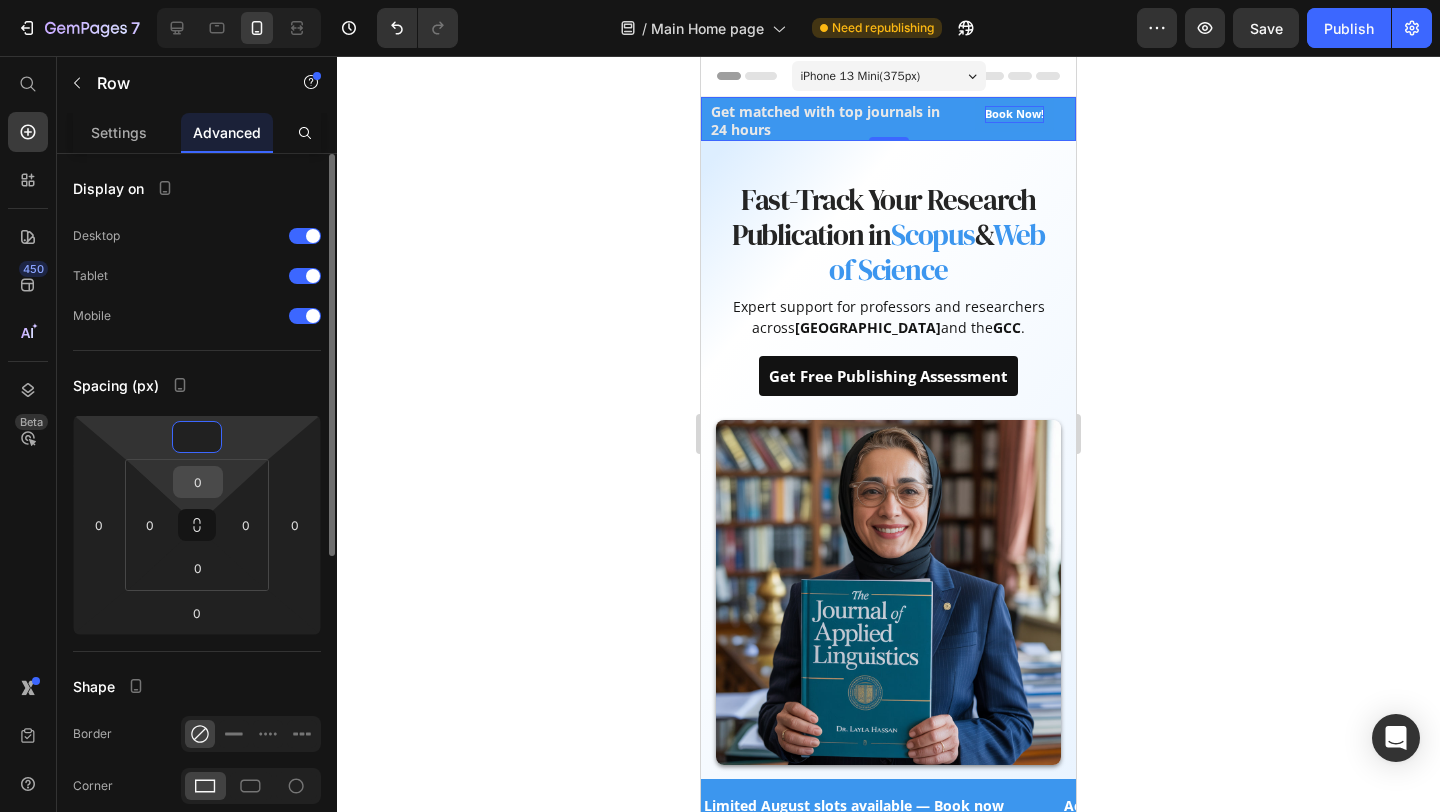 type on "0" 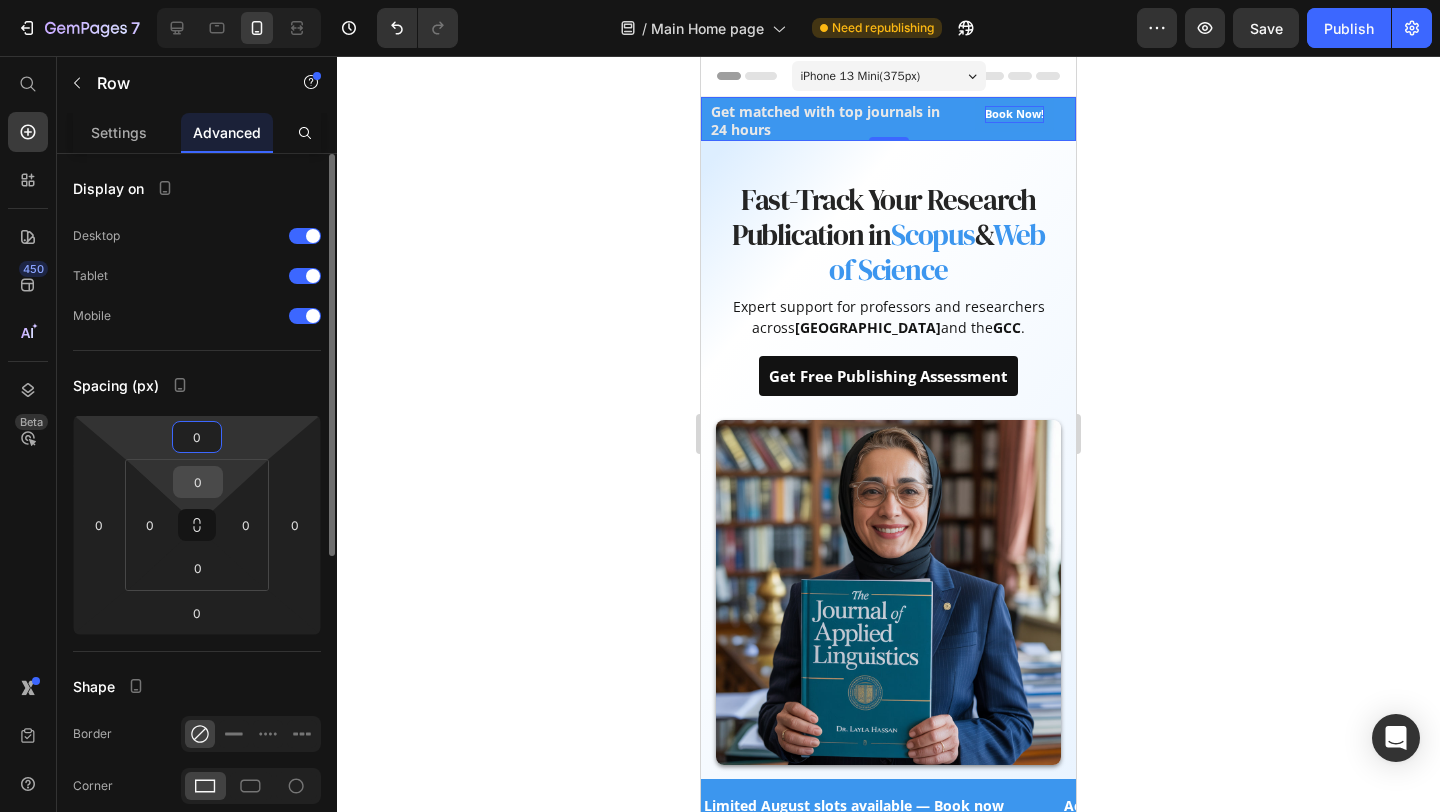 click on "0" at bounding box center [198, 482] 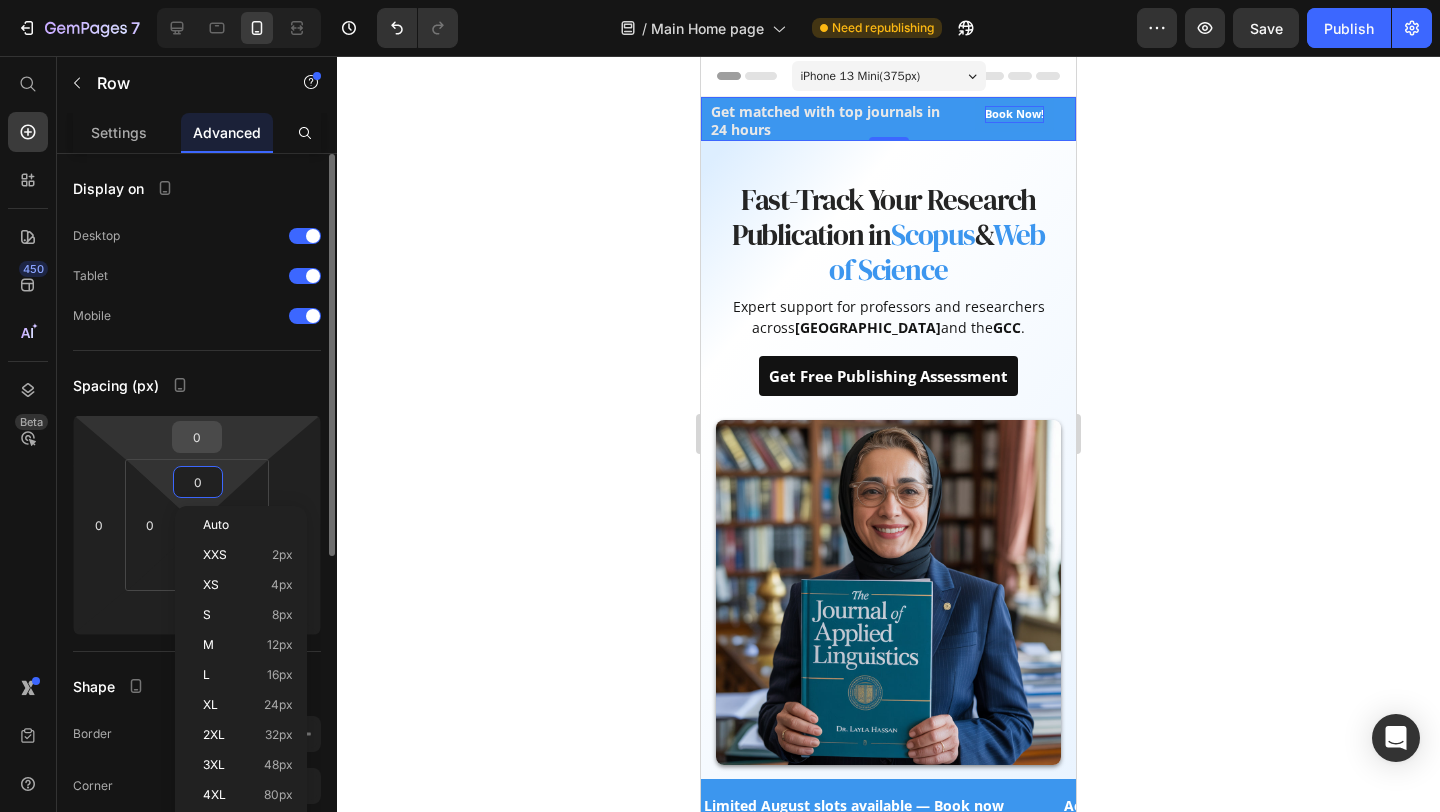 click on "0" at bounding box center (197, 437) 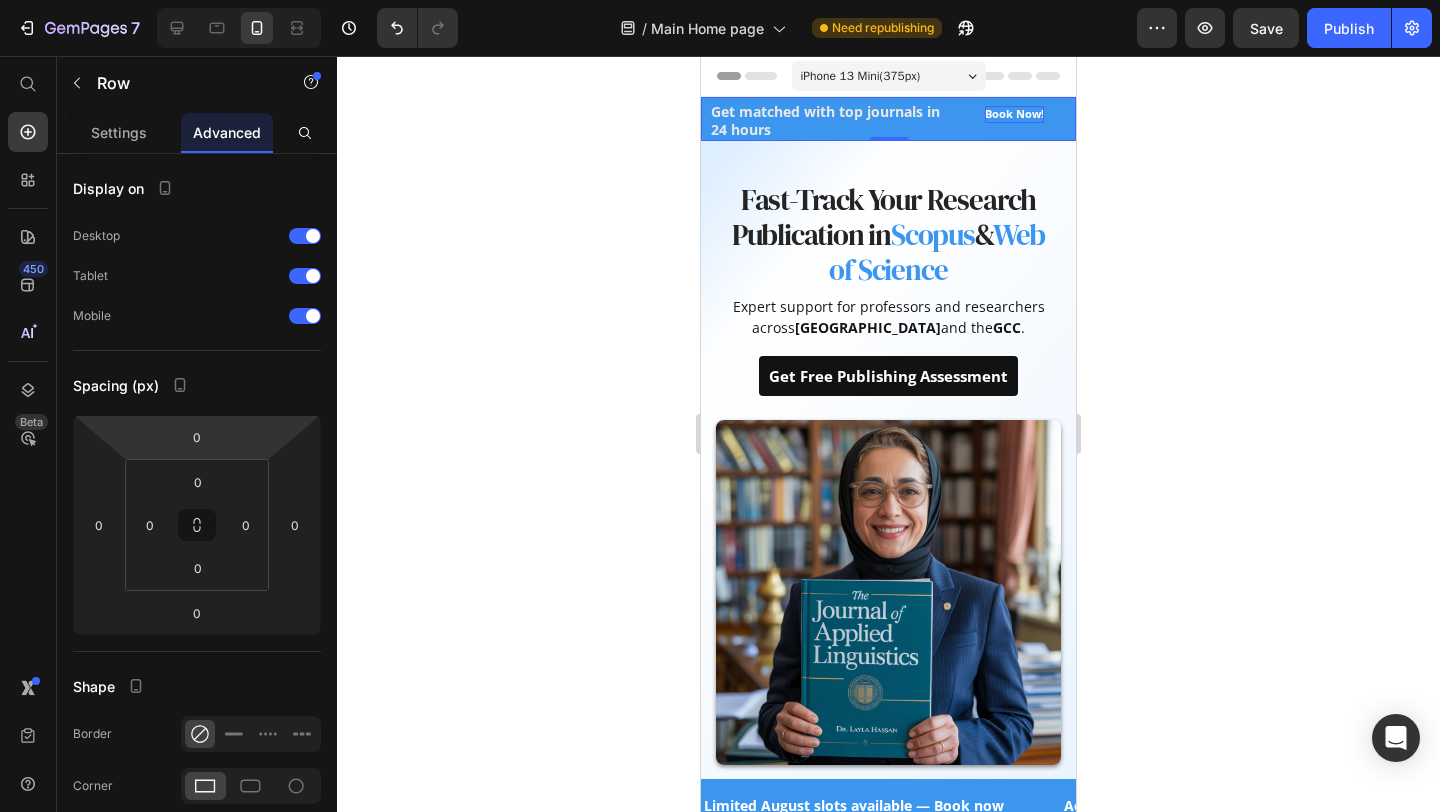 click 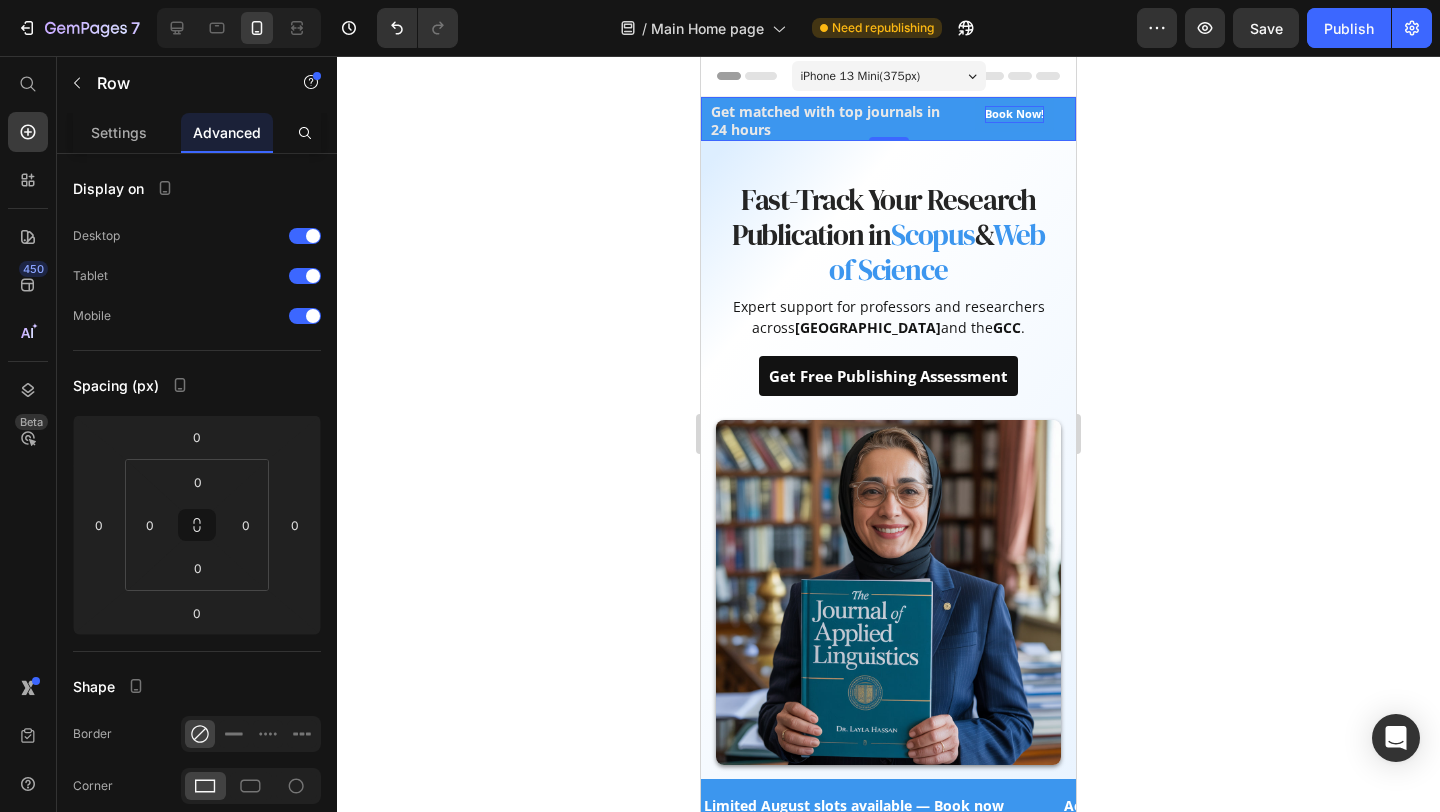 click on "⁠⁠⁠⁠⁠⁠⁠ Get matched with top journals in 24 hours Heading Book Now! Button Row   0" at bounding box center (888, 119) 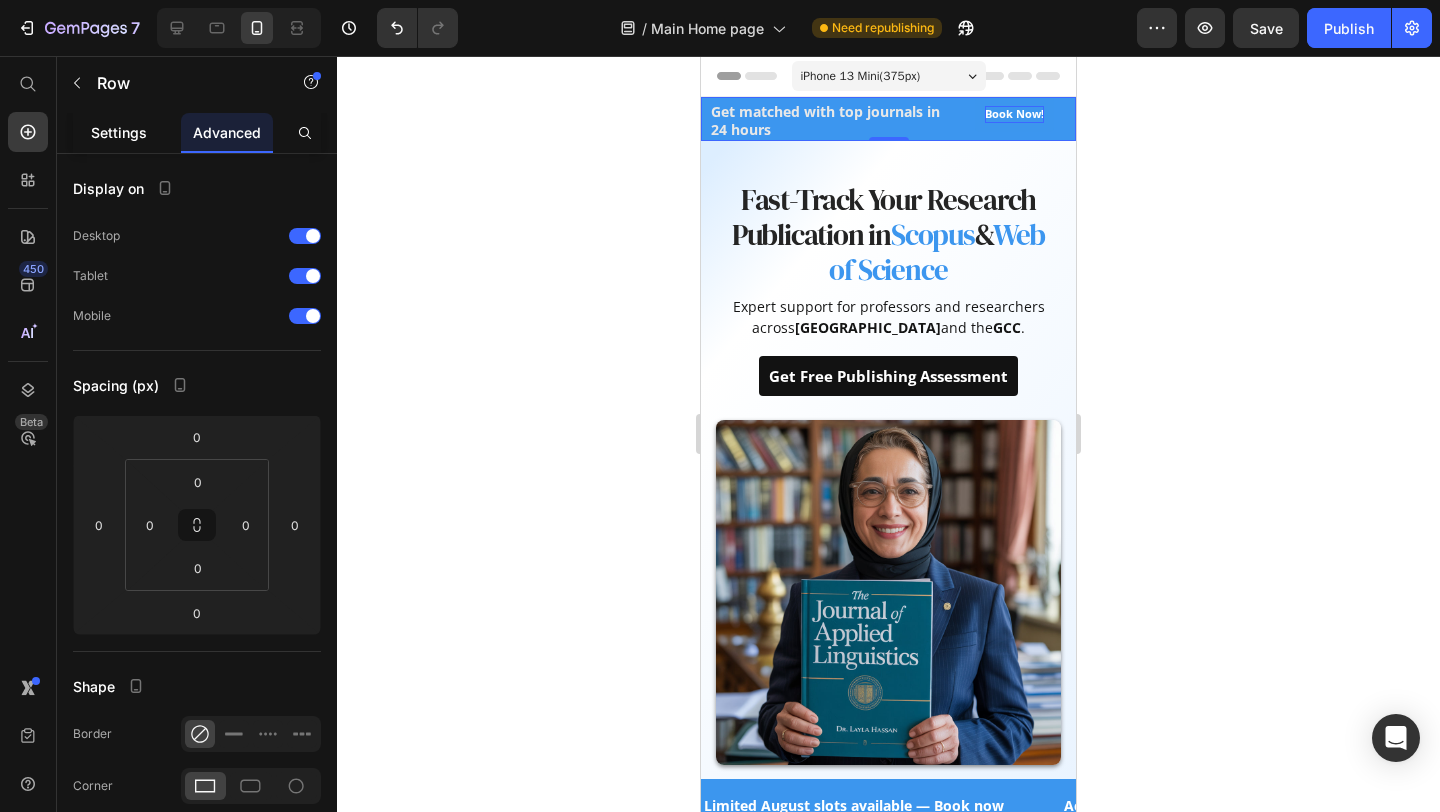 click on "Settings" at bounding box center (119, 132) 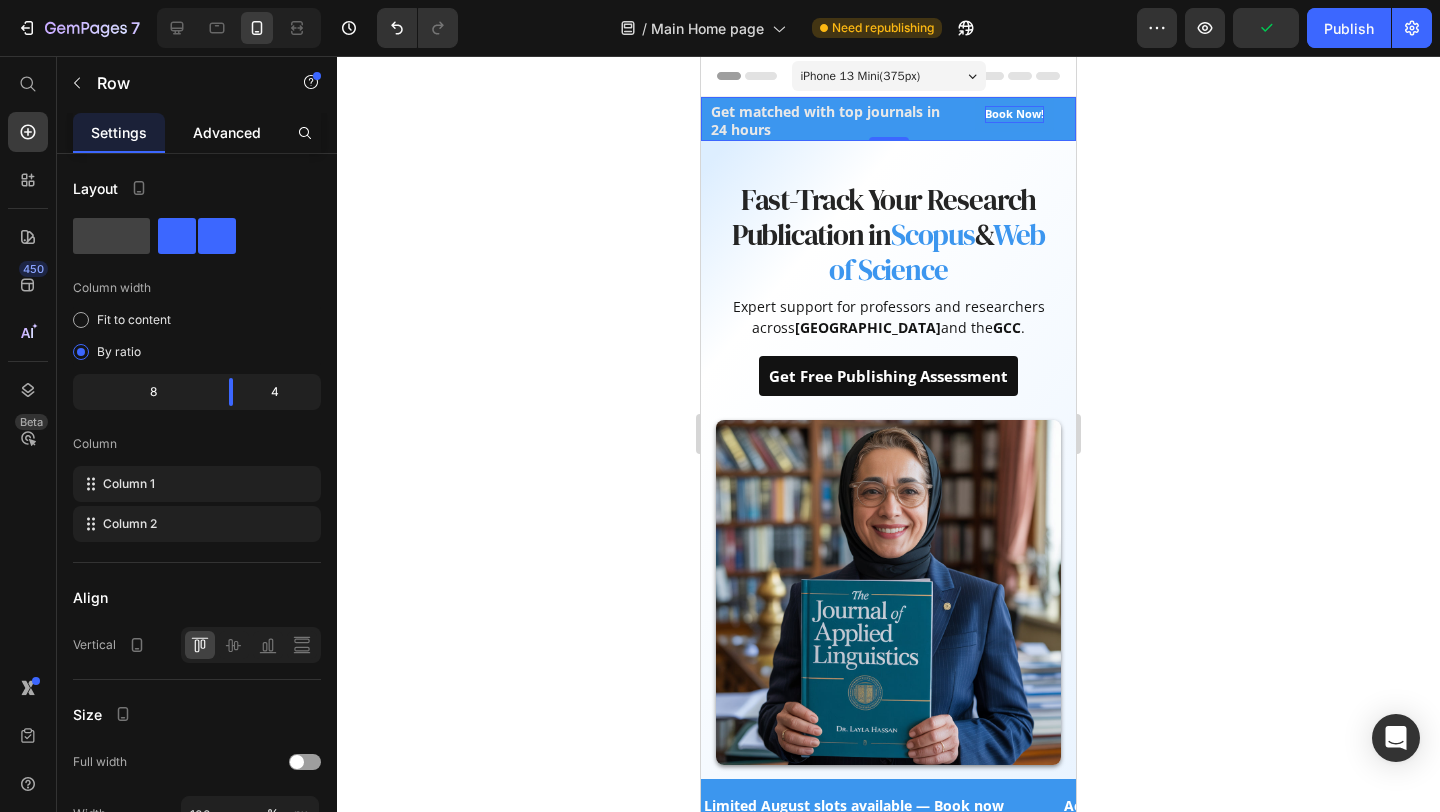 click on "Advanced" at bounding box center [227, 132] 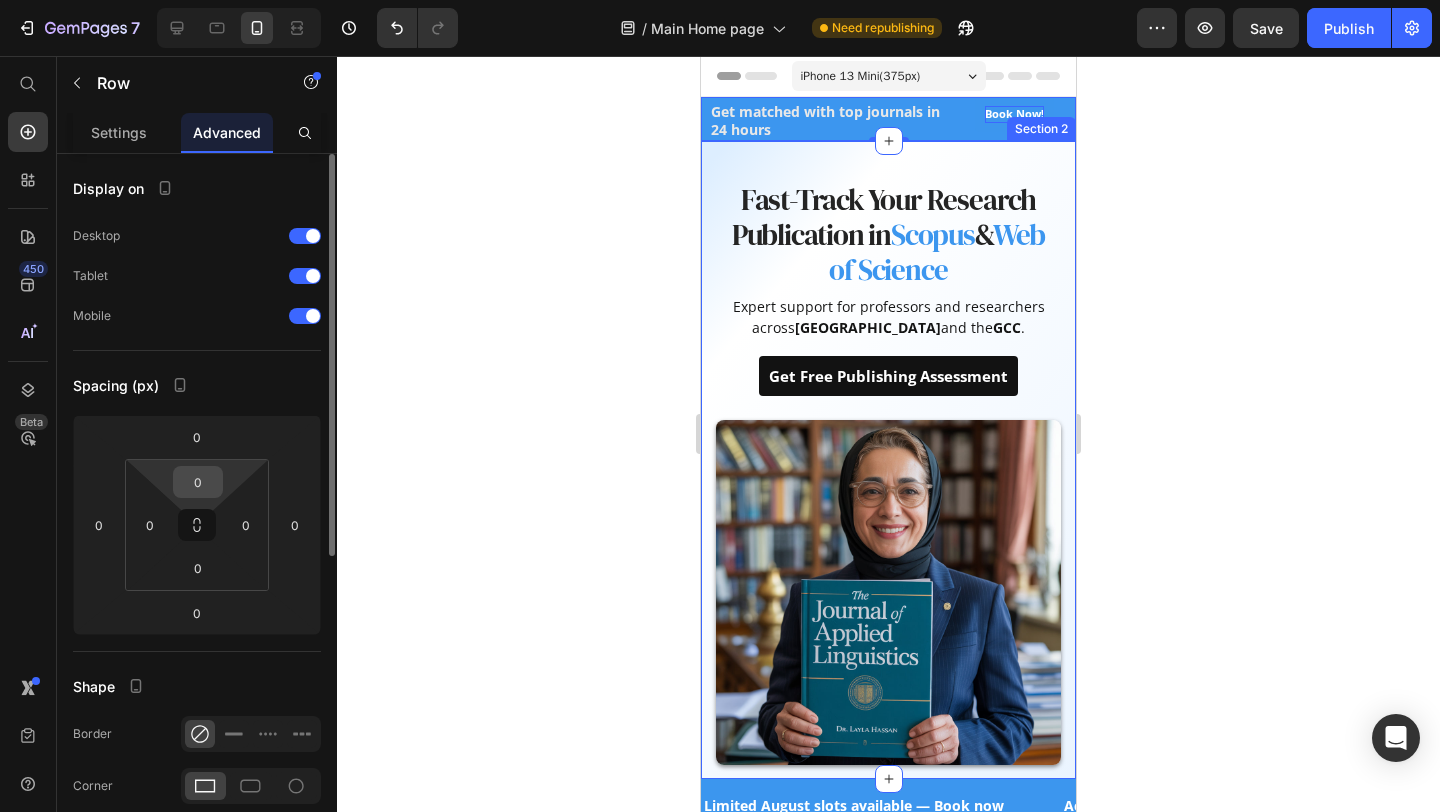 click on "0" at bounding box center (198, 482) 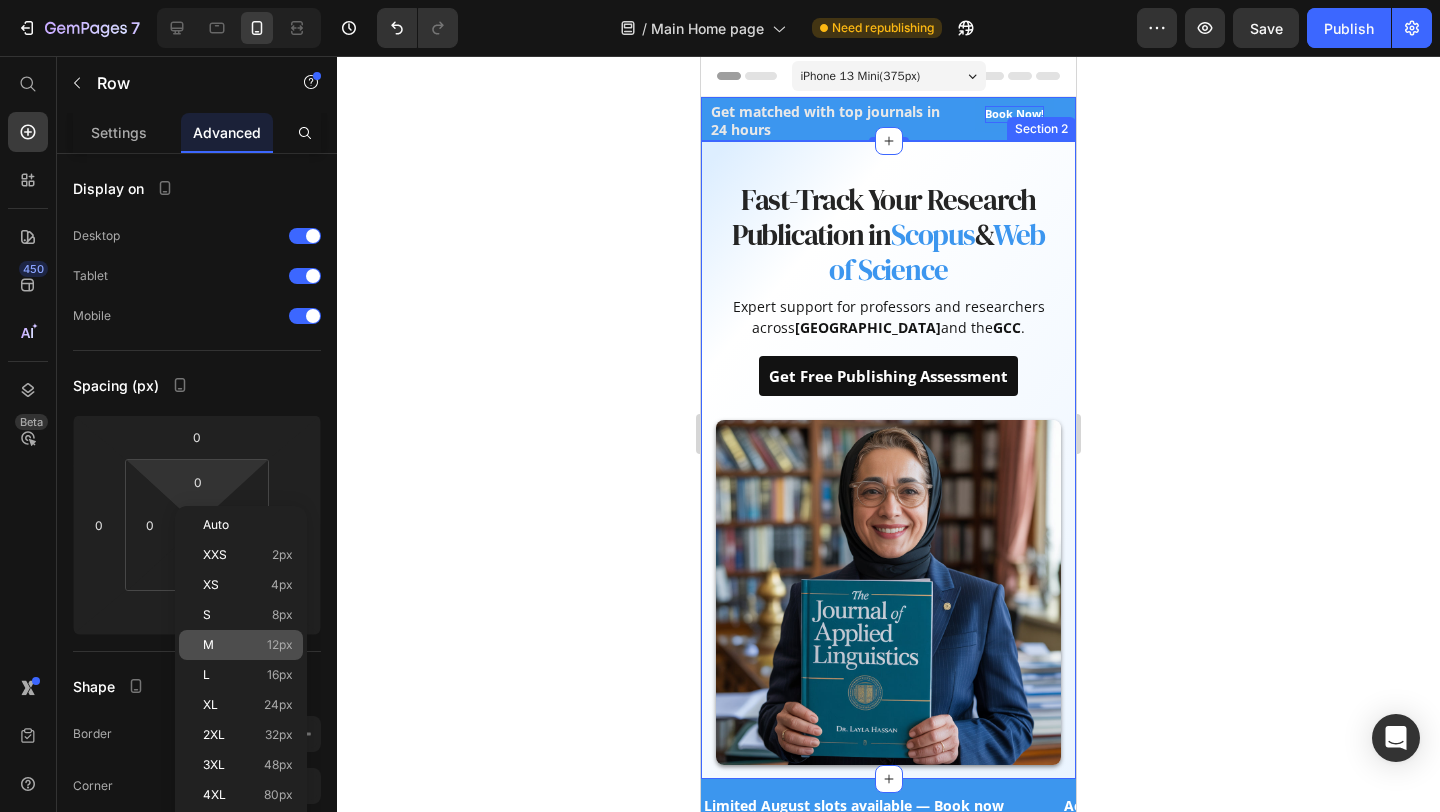 click on "M 12px" at bounding box center [248, 645] 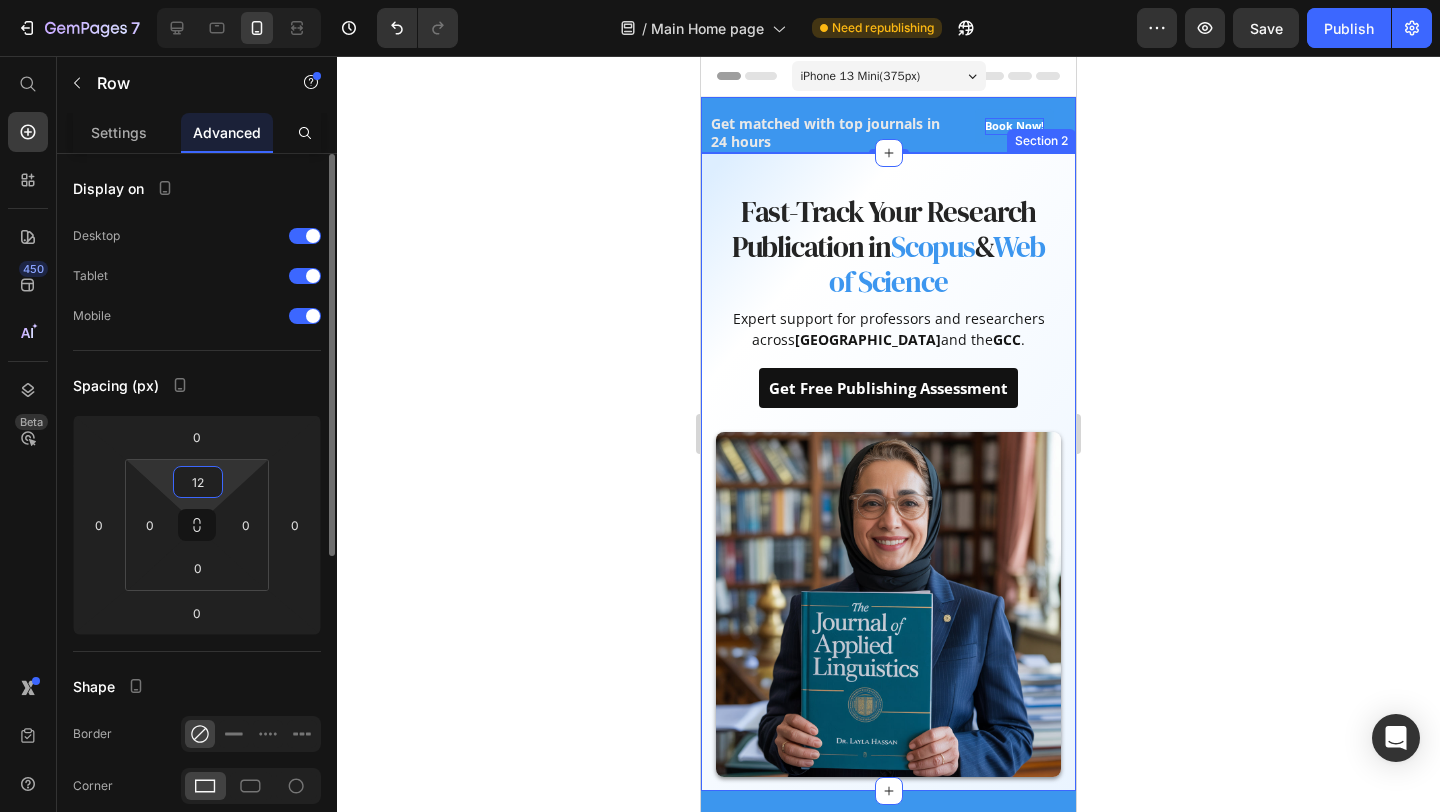click on "12" at bounding box center (198, 482) 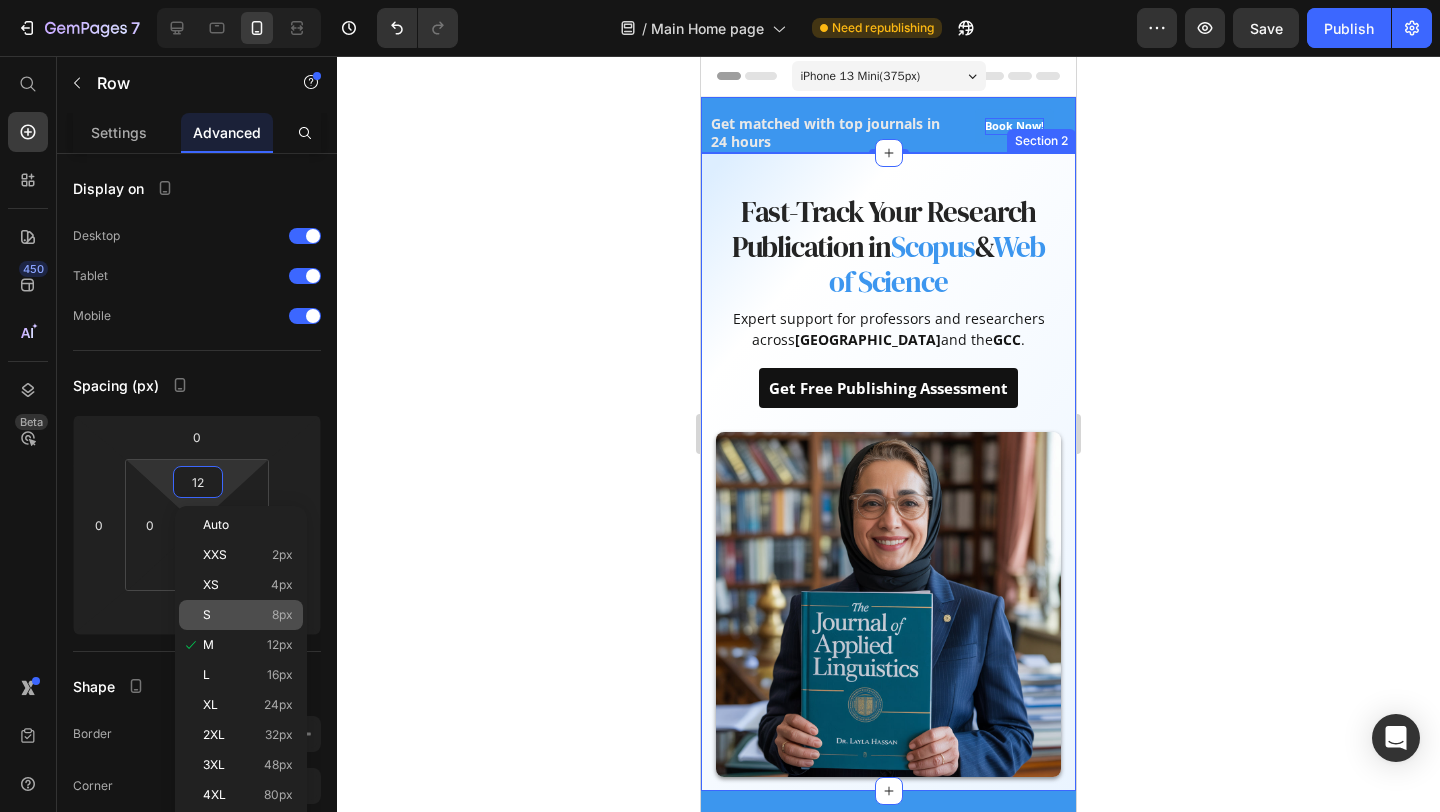 click on "S 8px" at bounding box center [248, 615] 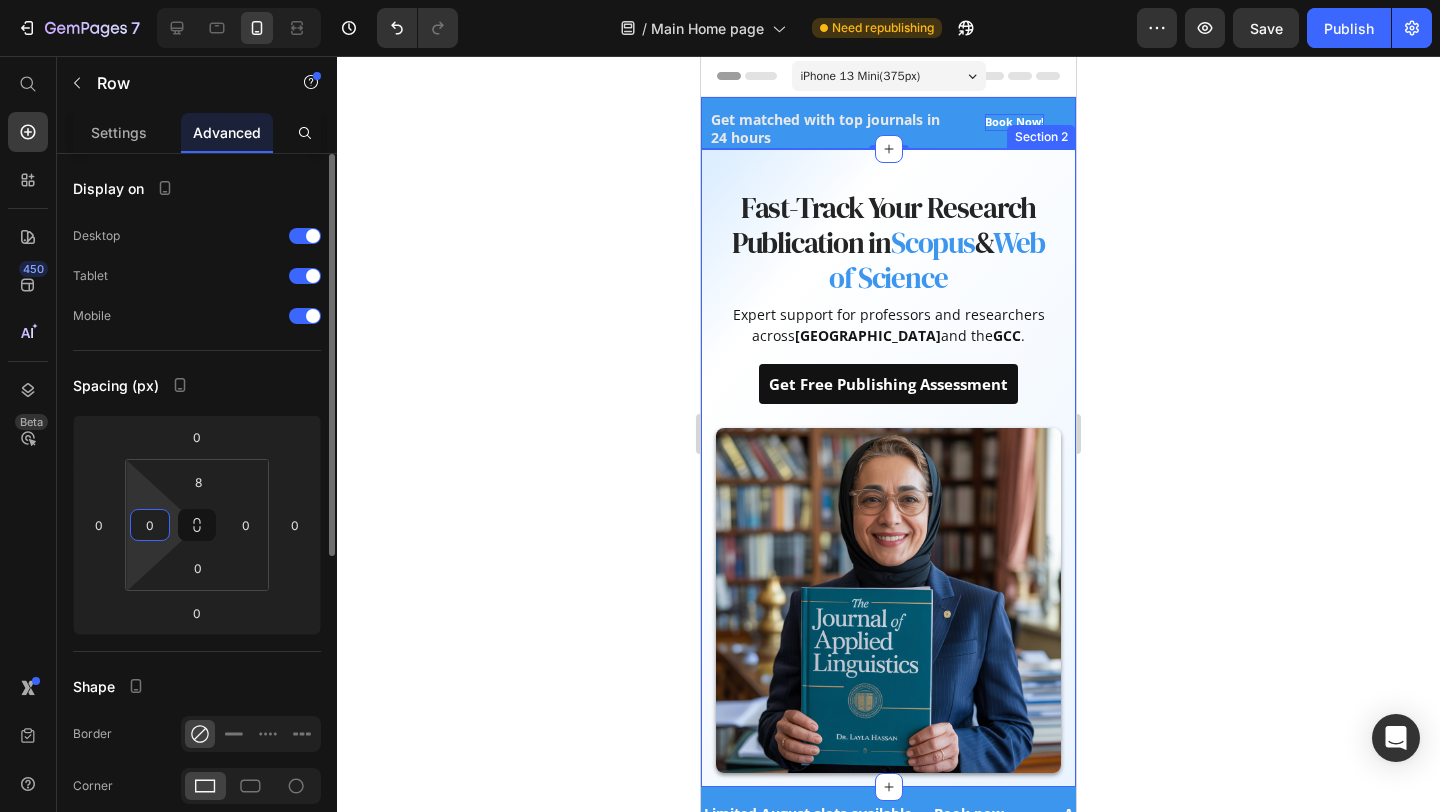 click on "0" at bounding box center (150, 525) 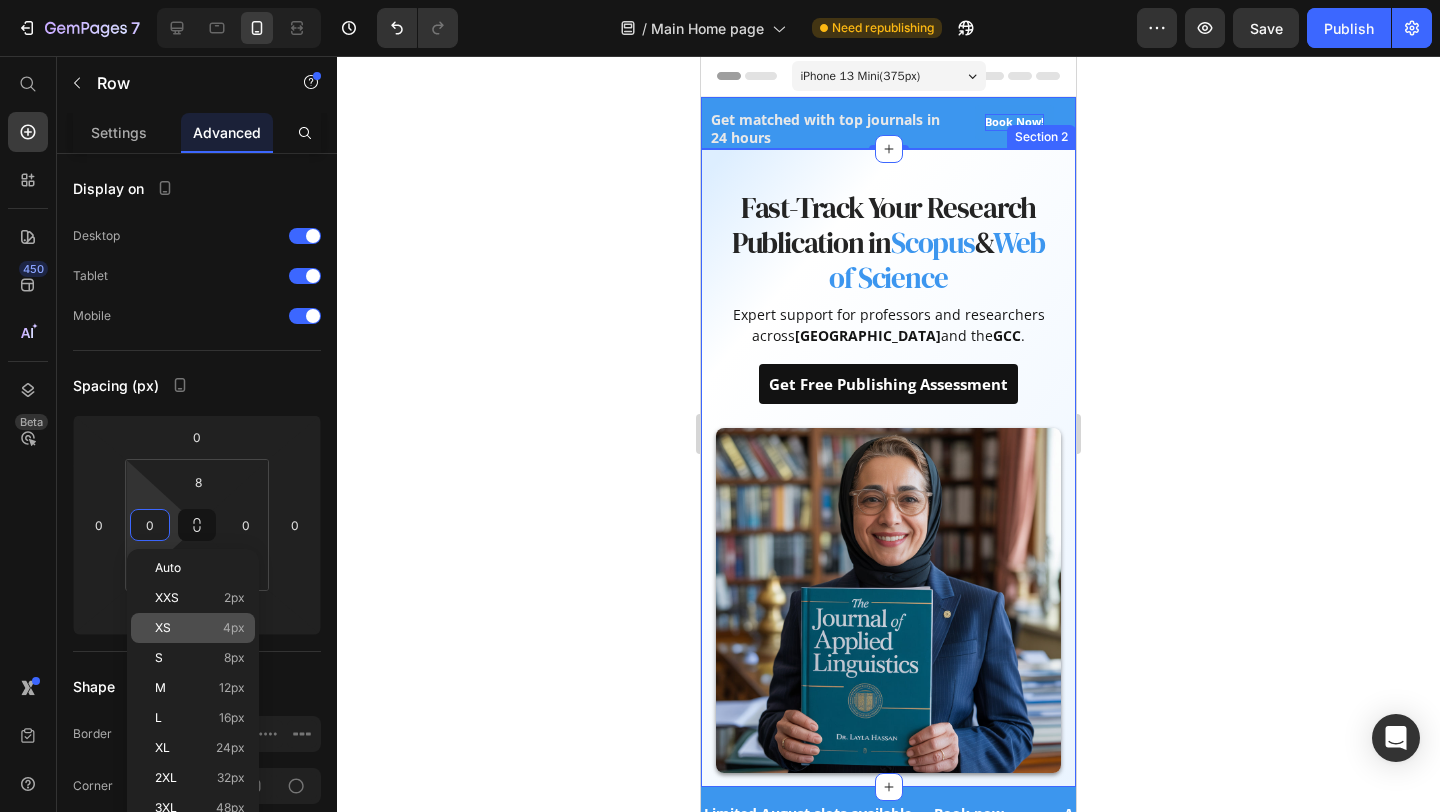 click on "XS 4px" at bounding box center (200, 628) 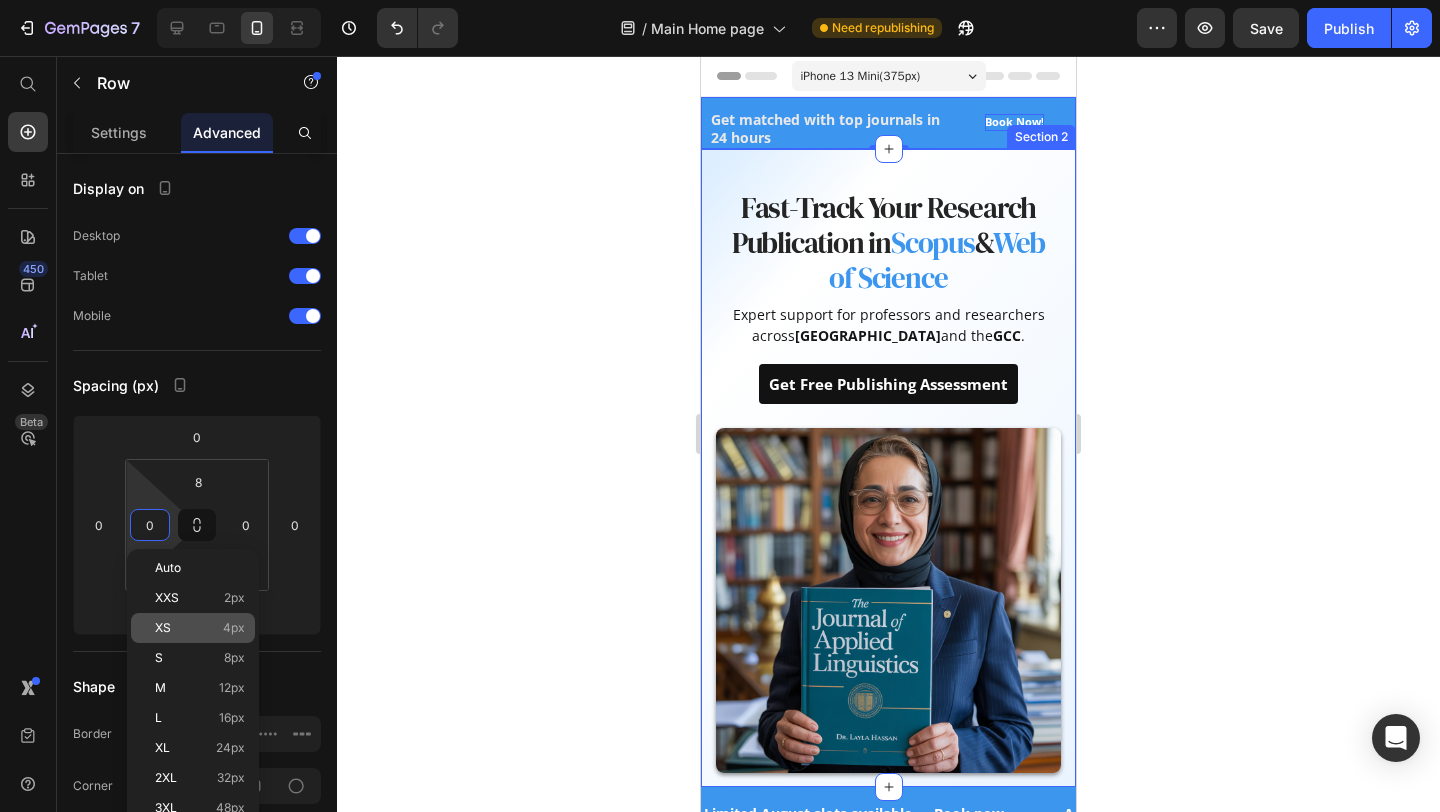 type on "4" 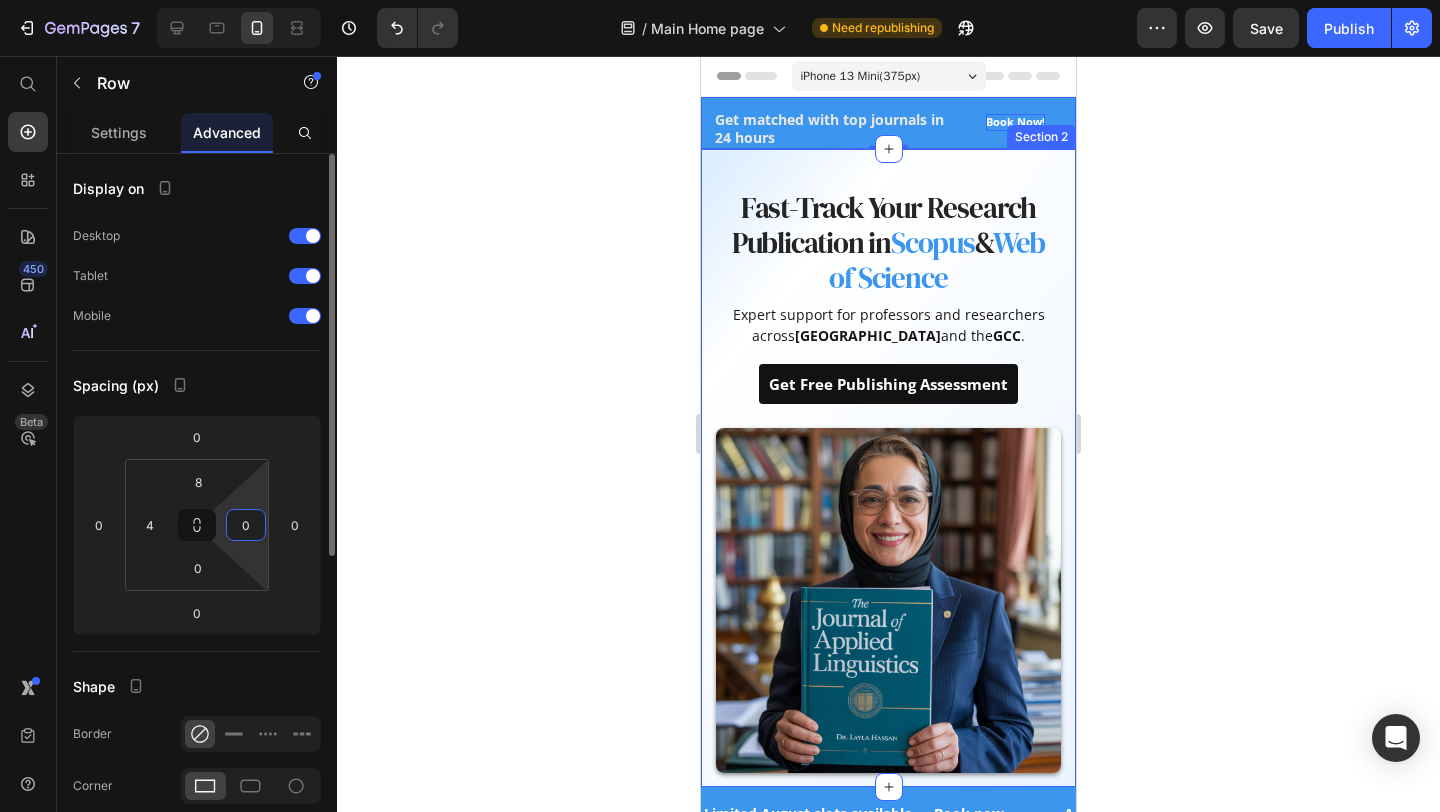 click on "0" at bounding box center [246, 525] 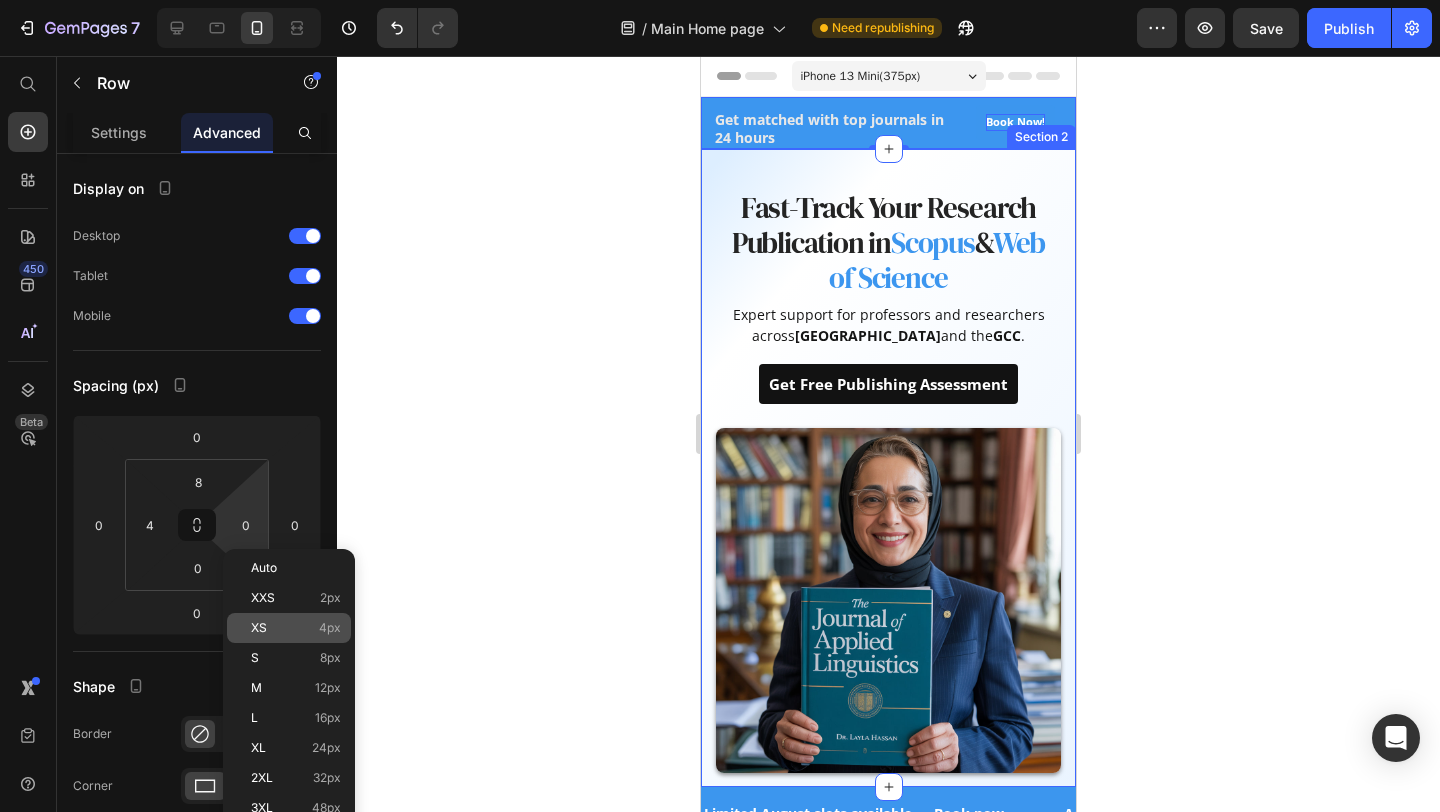 click on "XS 4px" 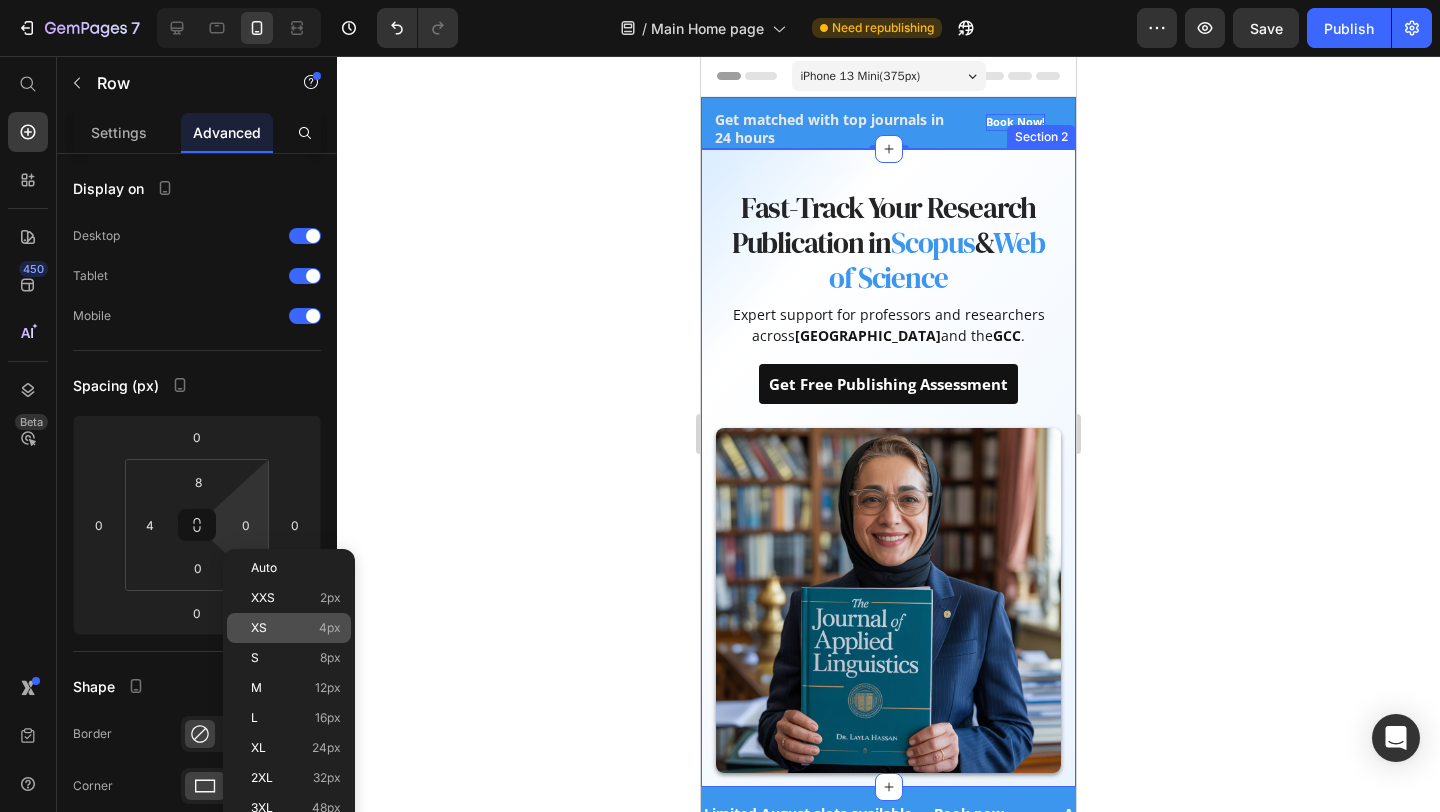 type on "4" 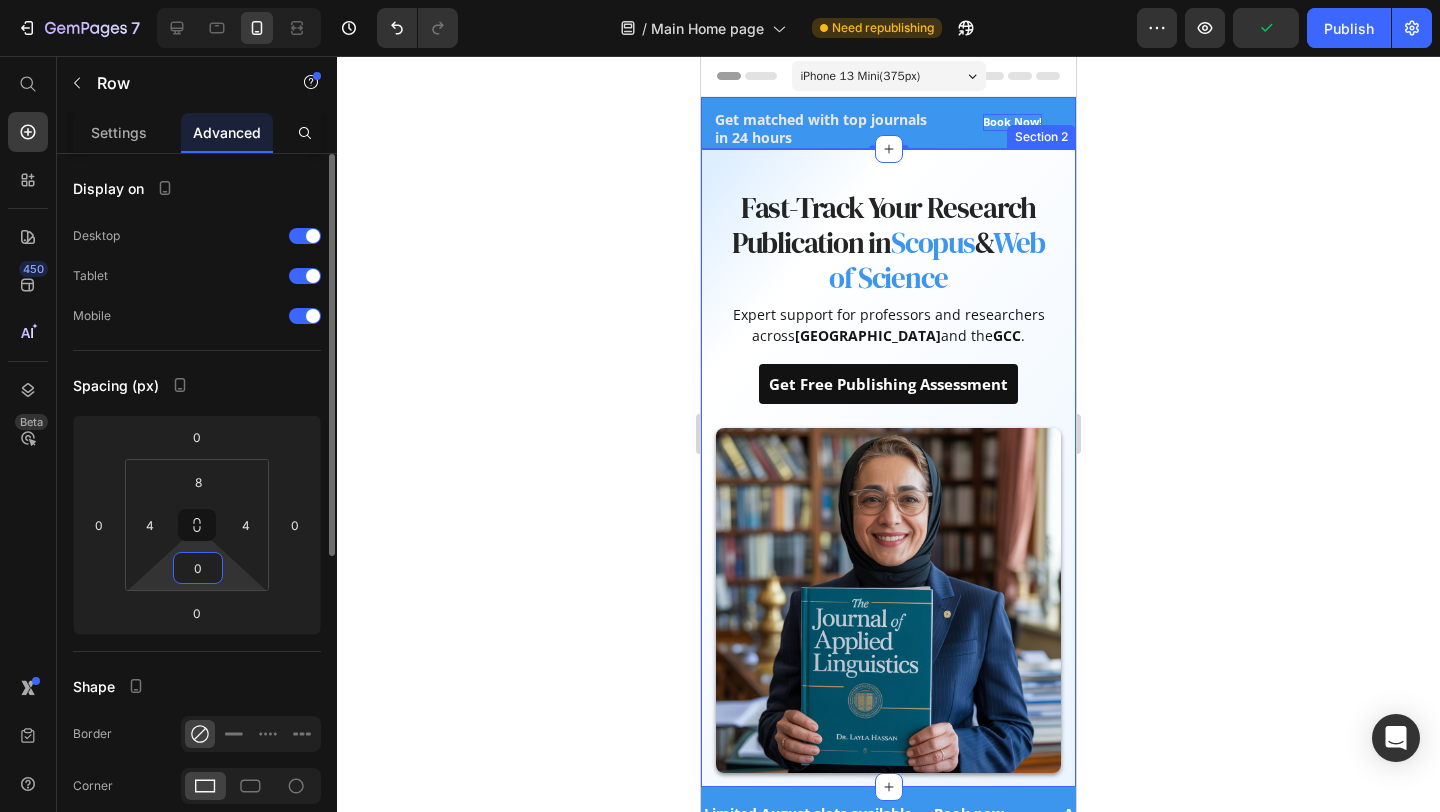 click on "0" at bounding box center (198, 568) 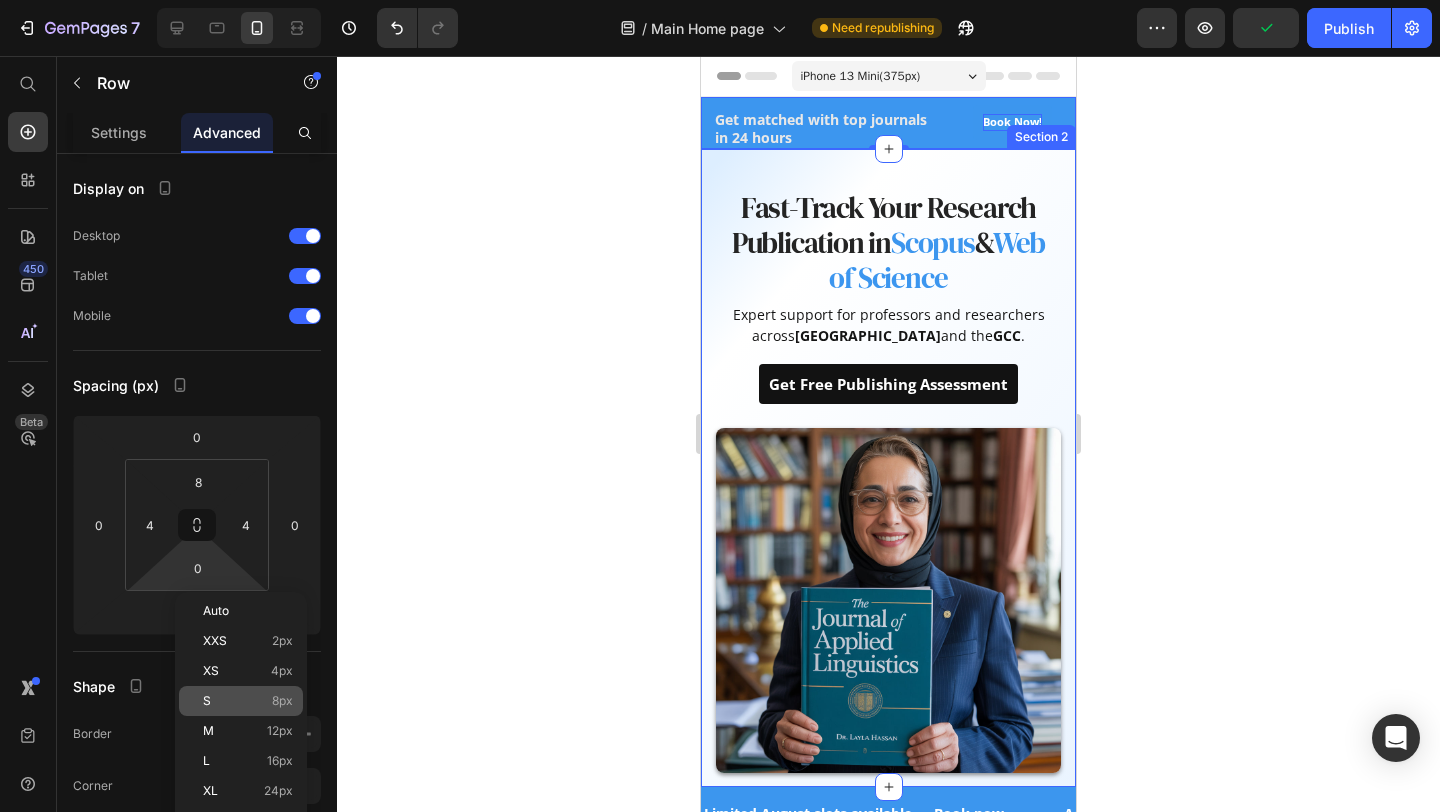 click on "S 8px" 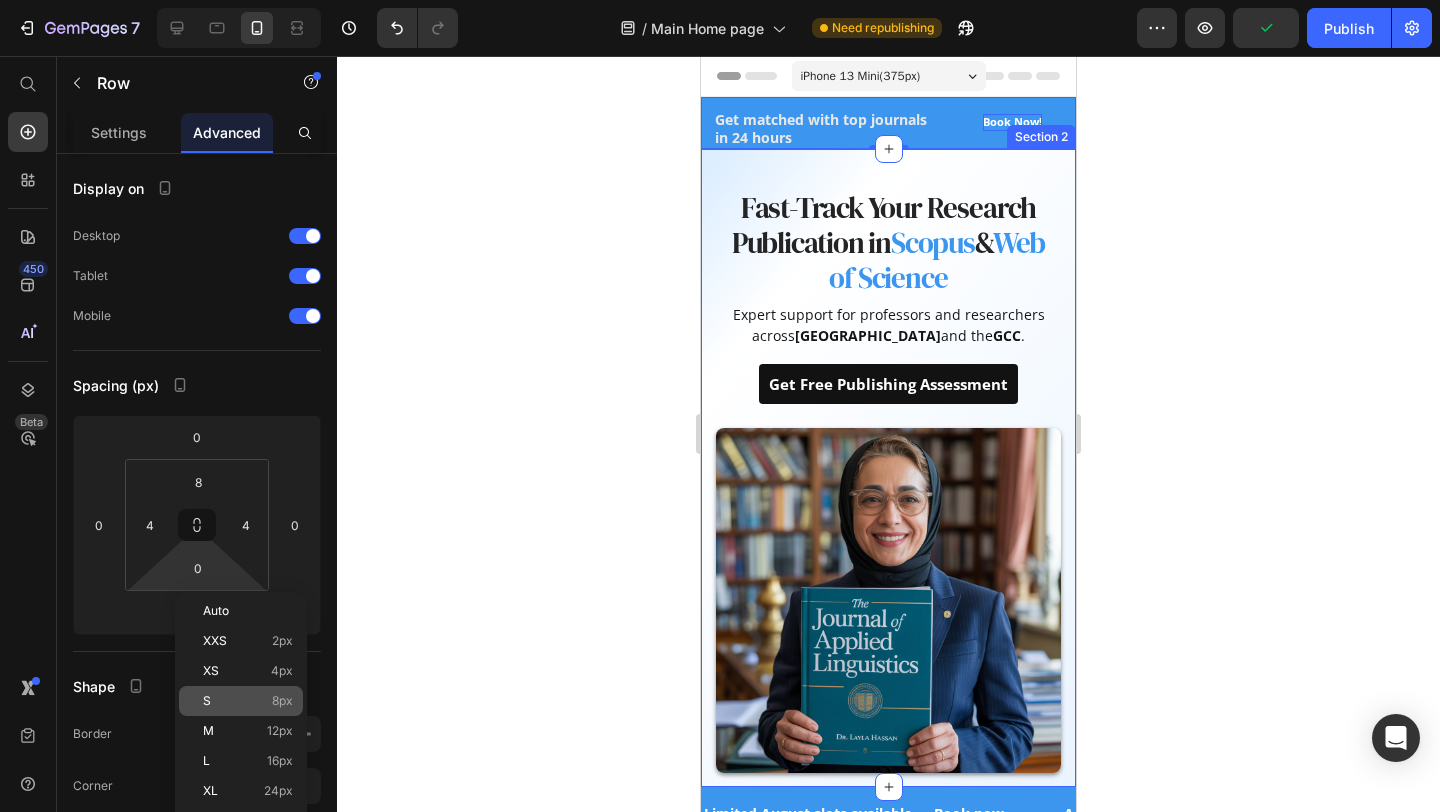 type on "8" 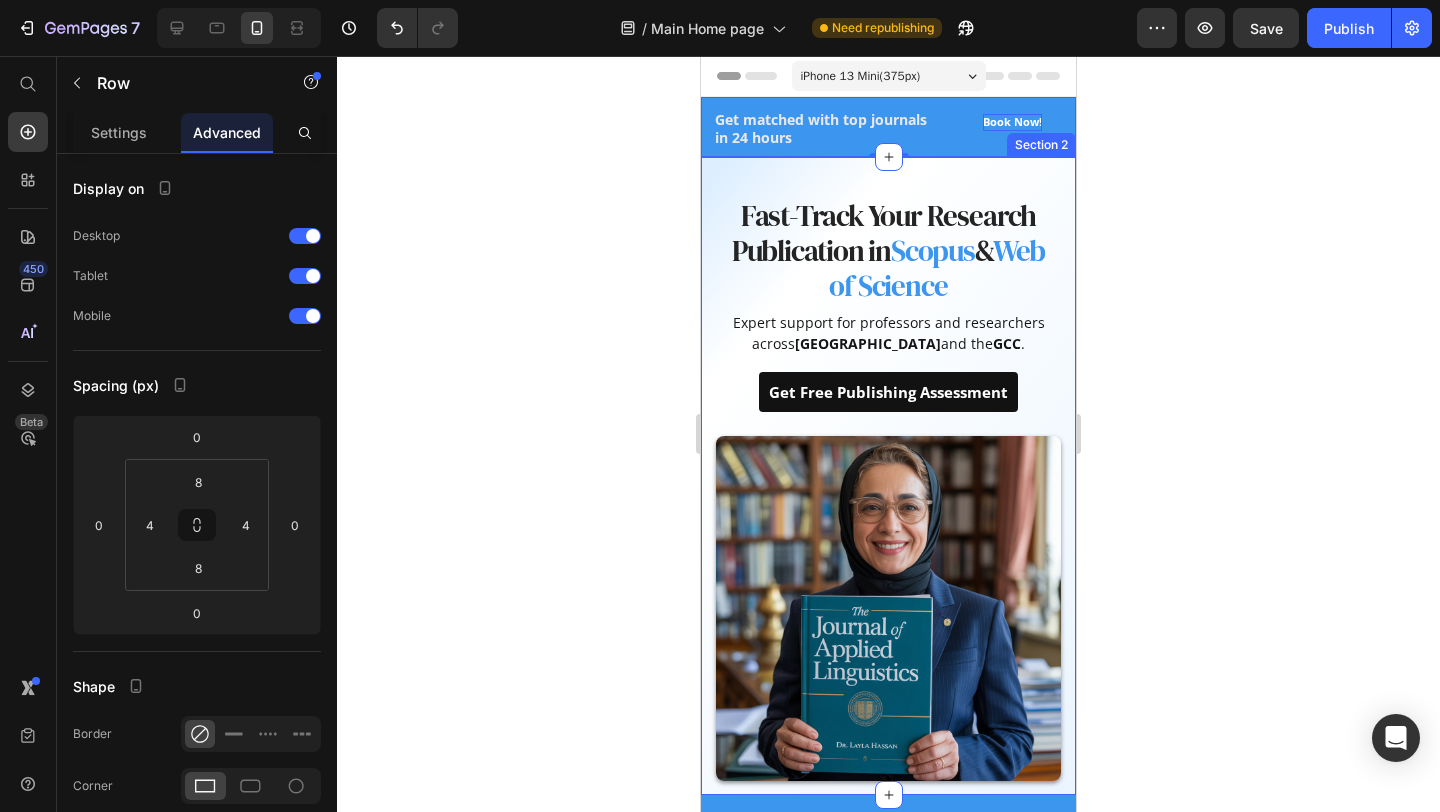 click 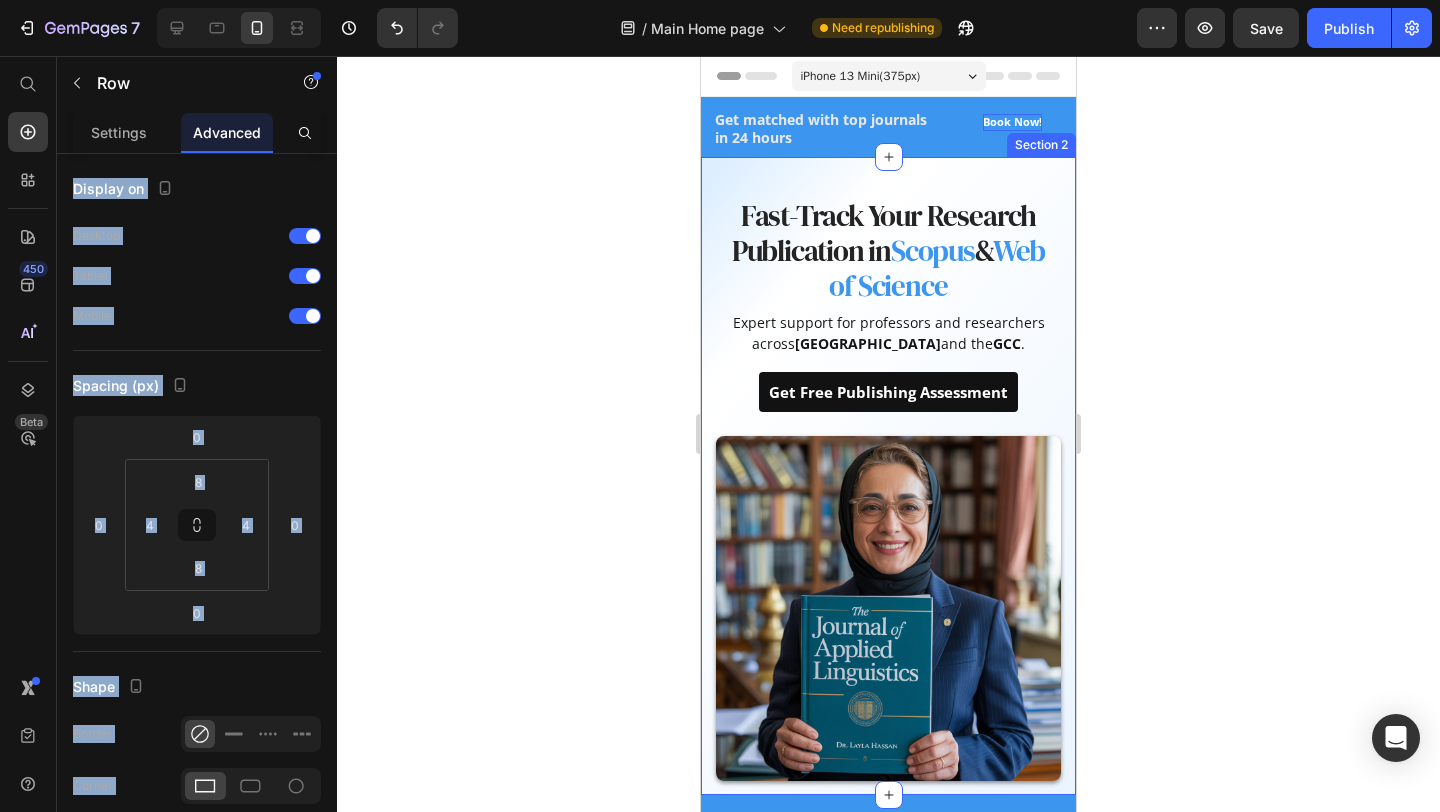 click 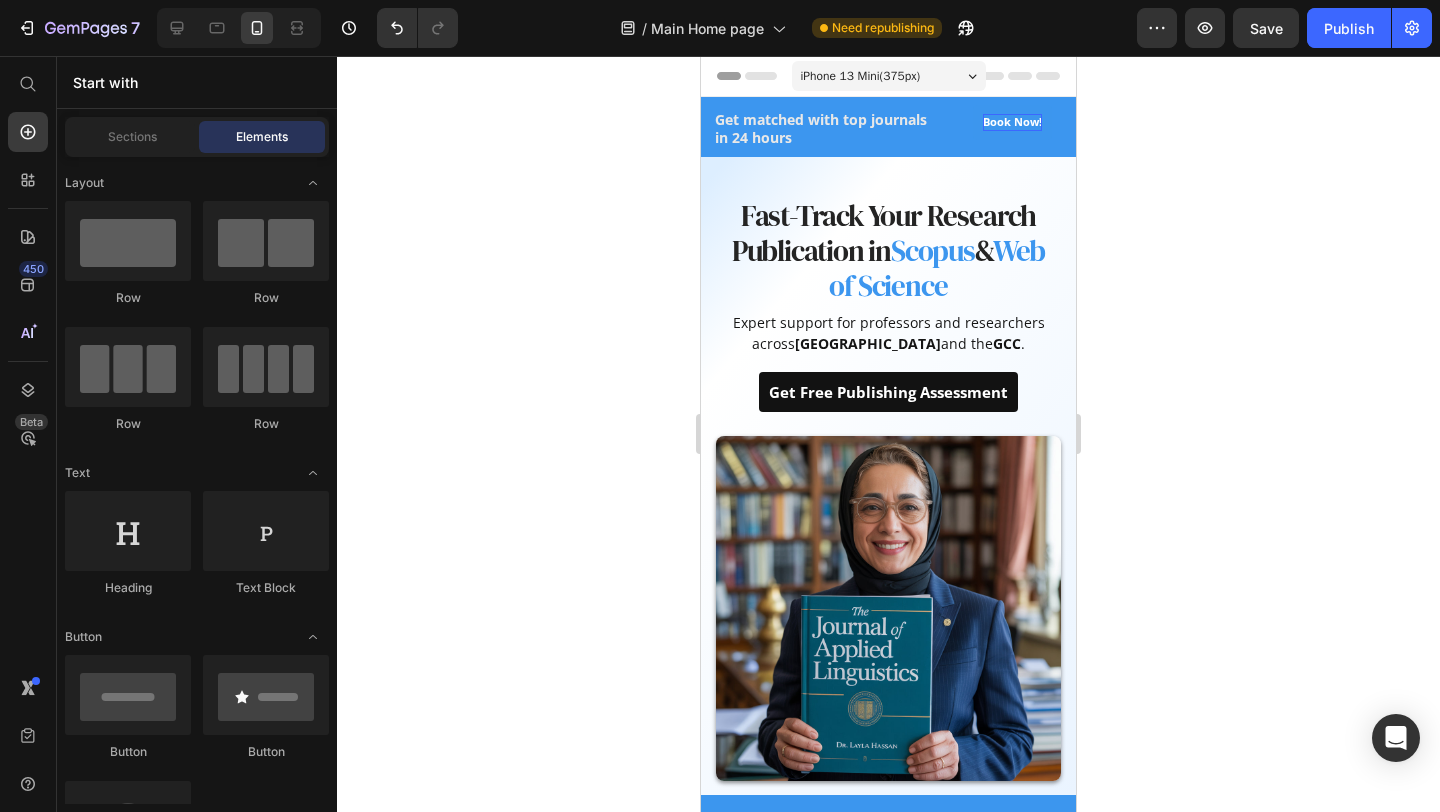 click 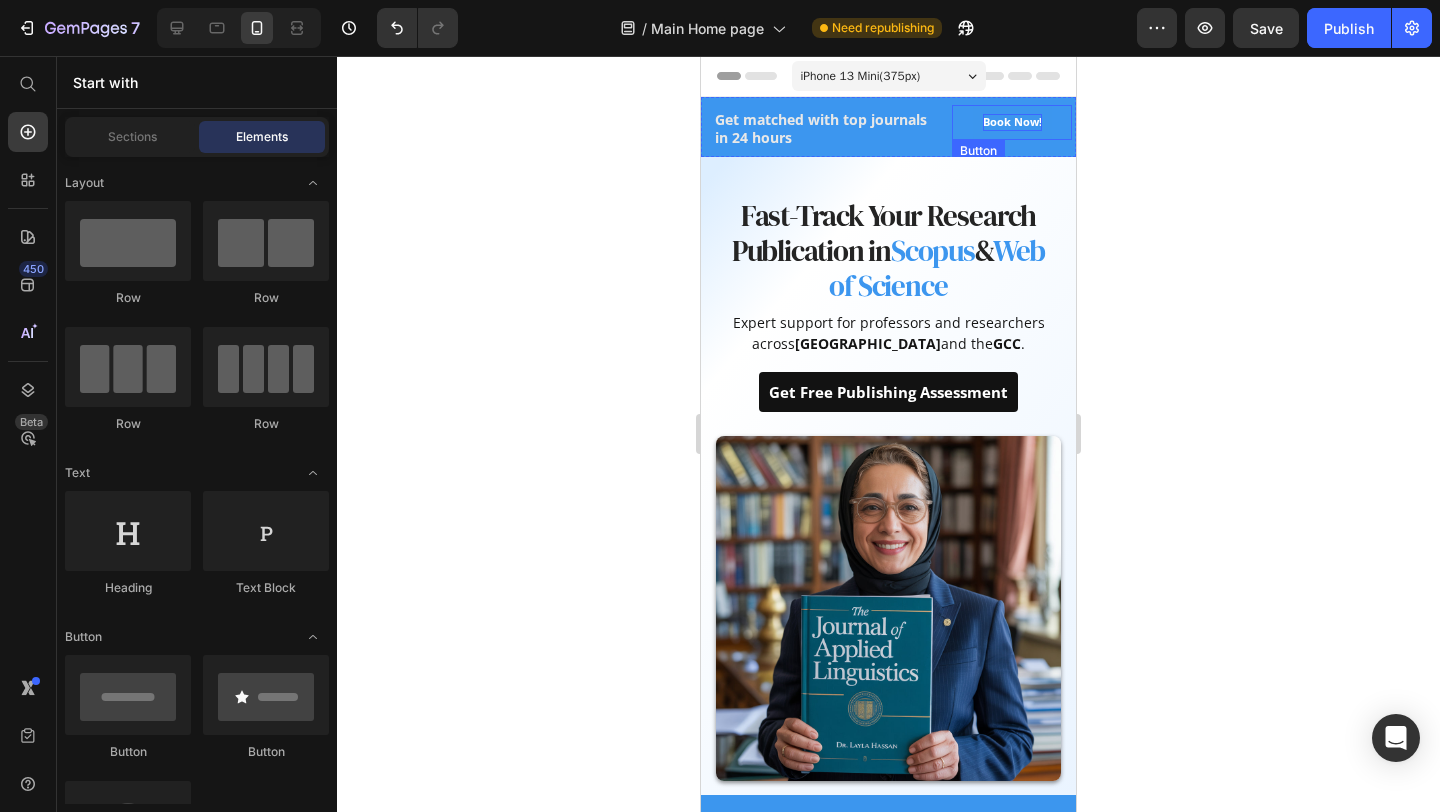 click on "Book Now!" at bounding box center (1012, 122) 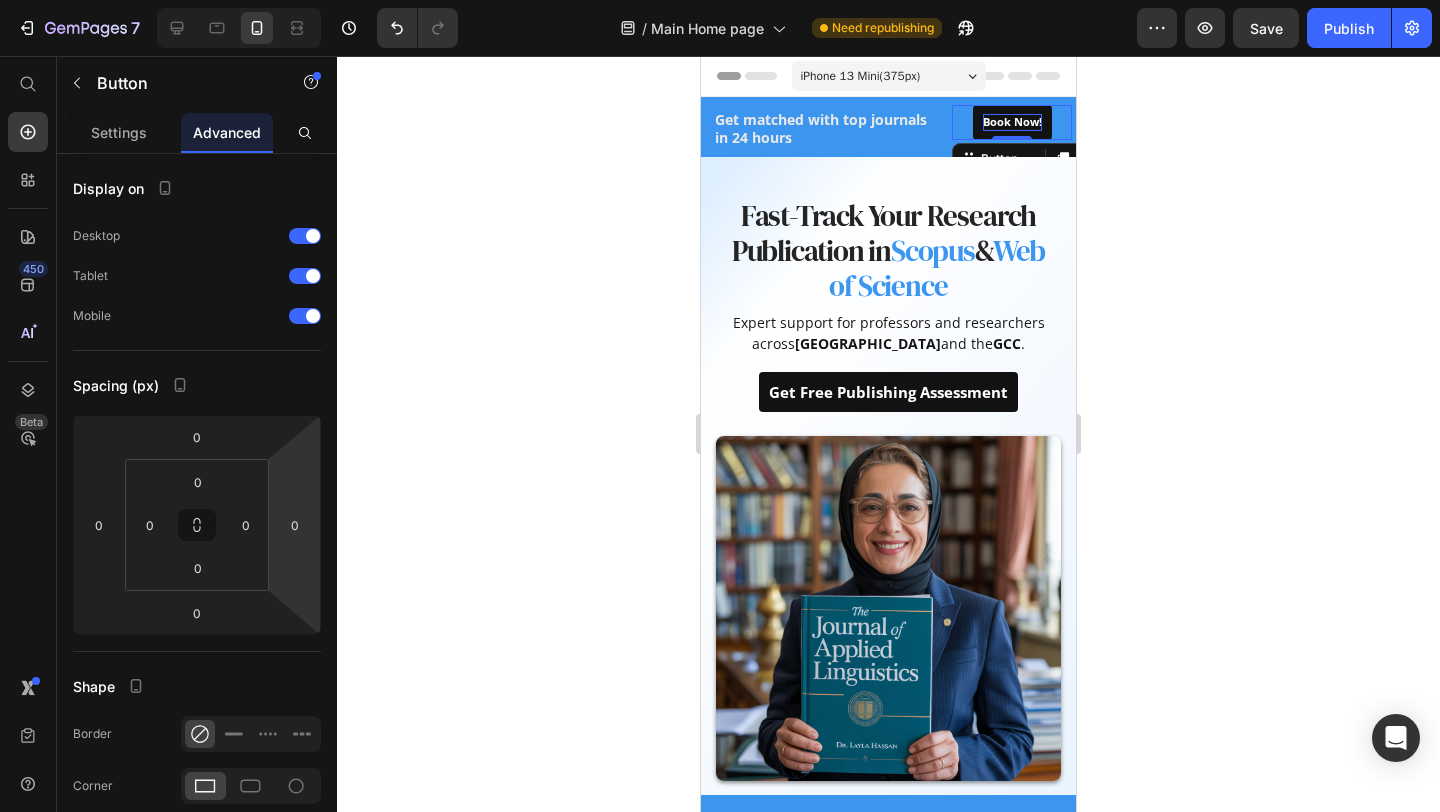click 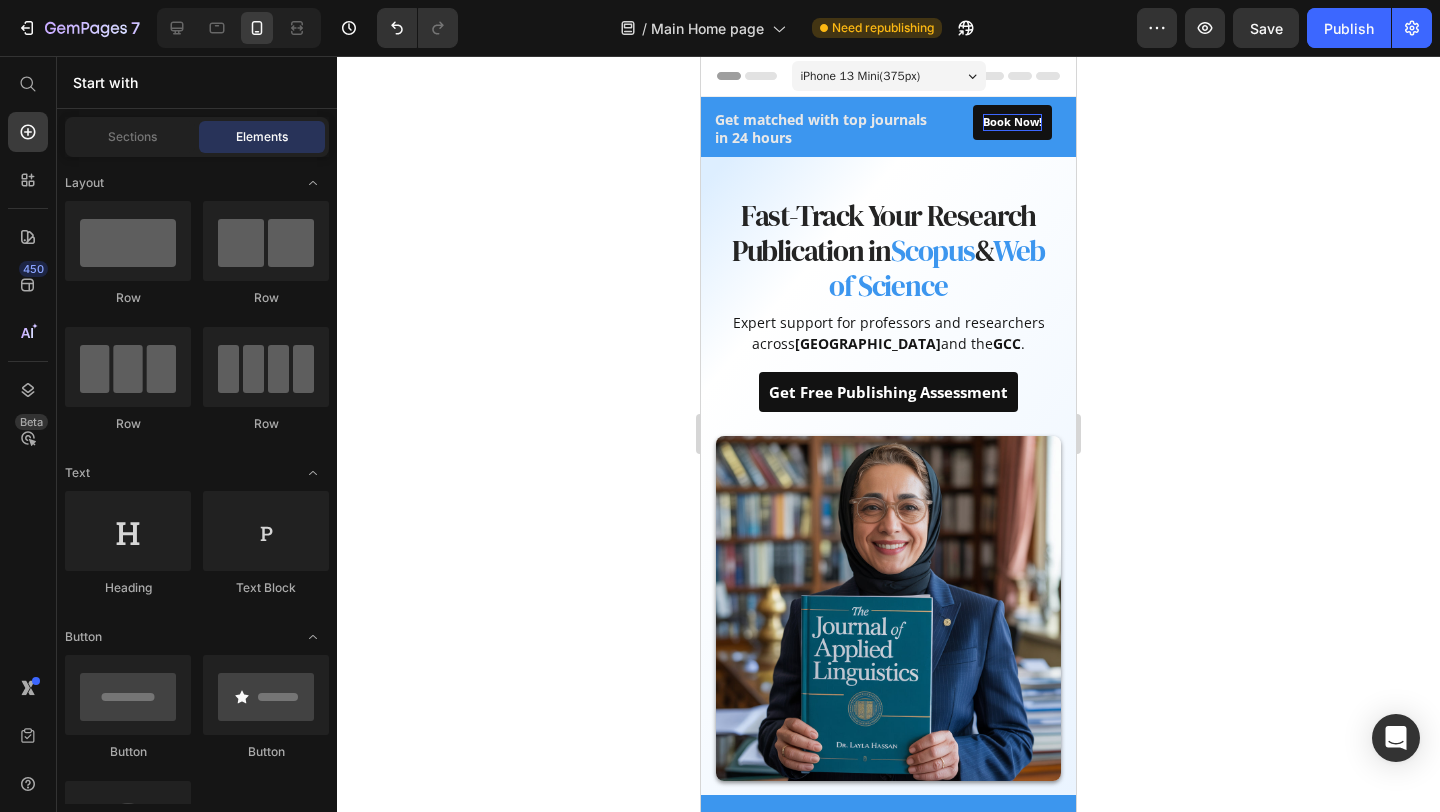 click 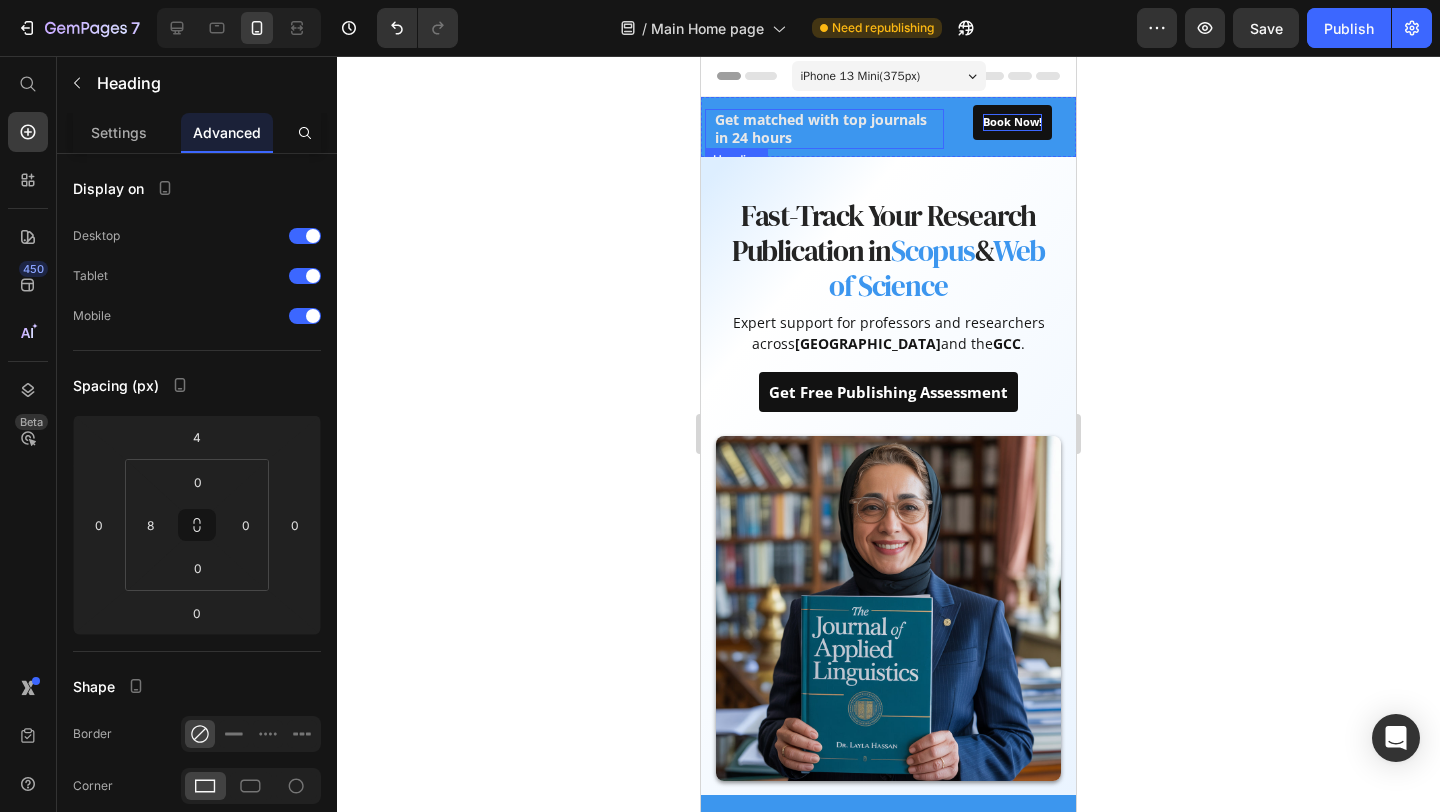 click on "Get matched with top journals in 24 hours" at bounding box center (821, 128) 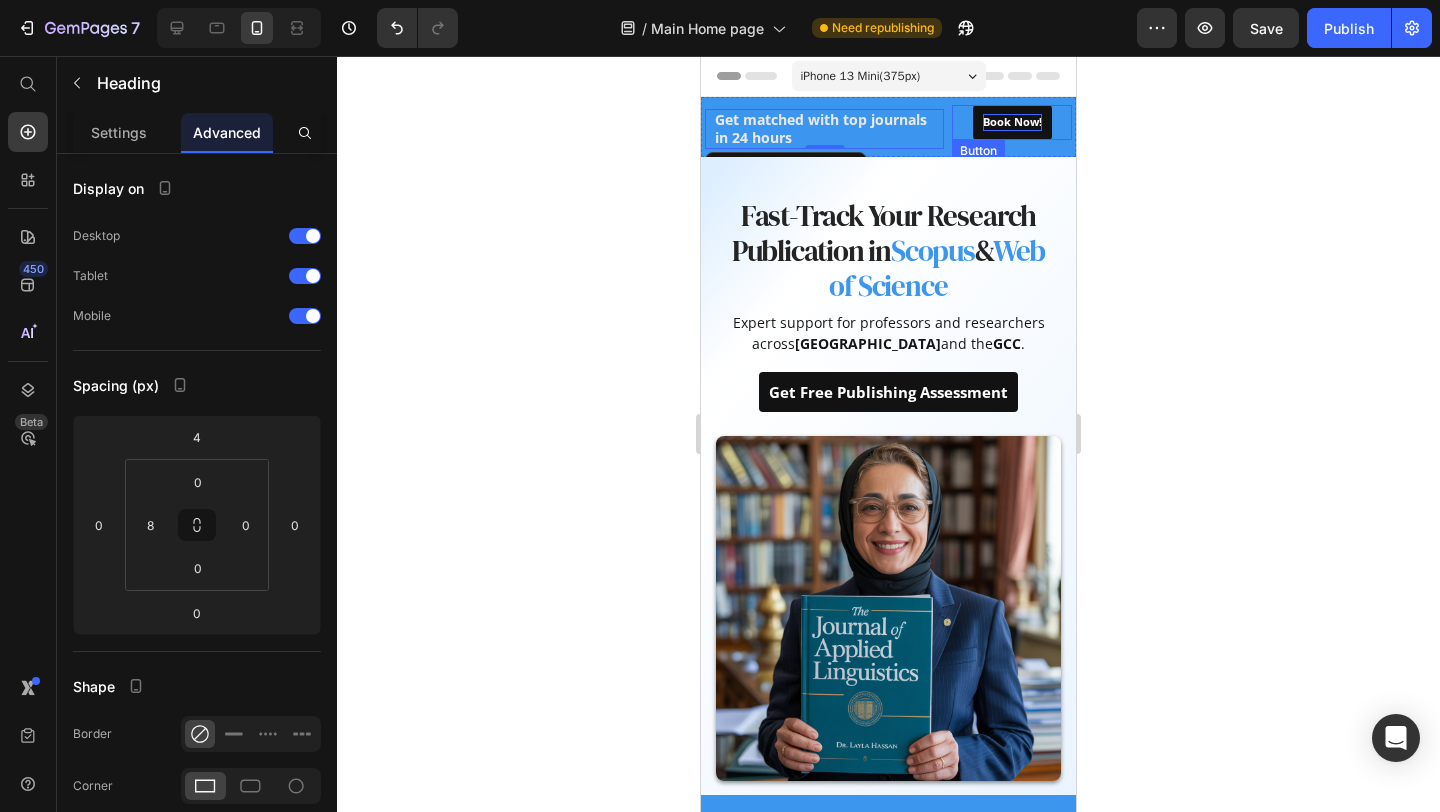 click on "Book Now! Button" at bounding box center (1012, 122) 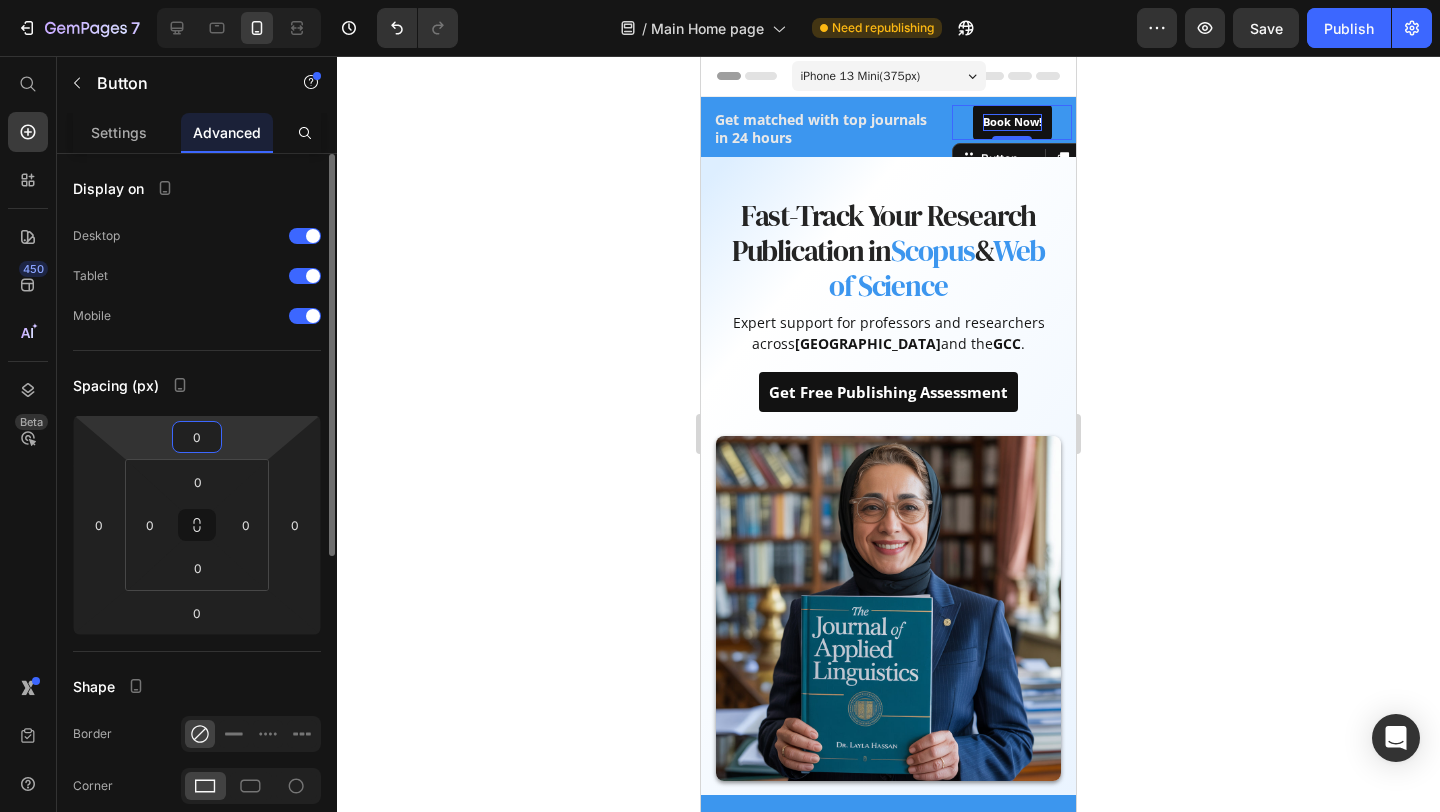 click on "0" at bounding box center (197, 437) 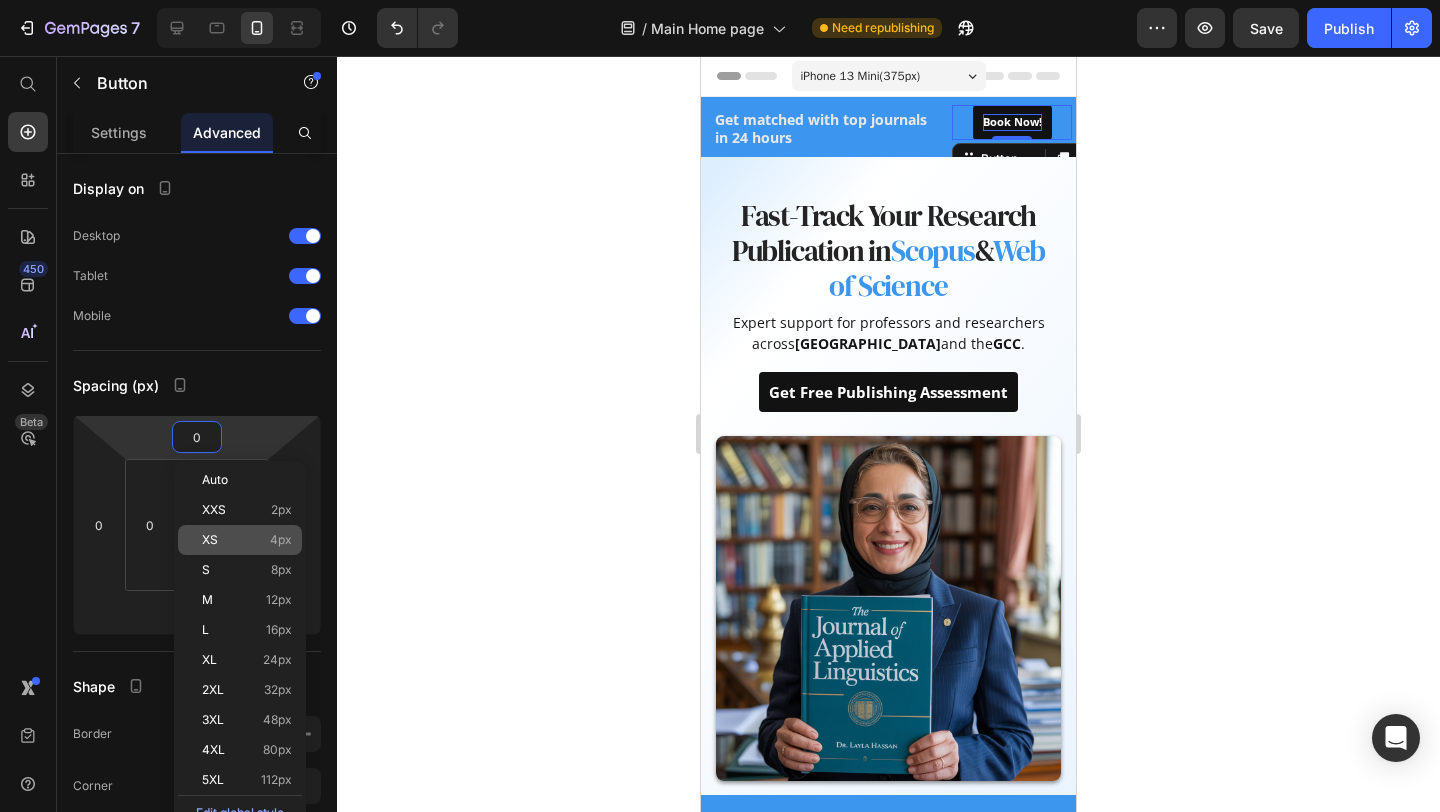 click on "XS 4px" 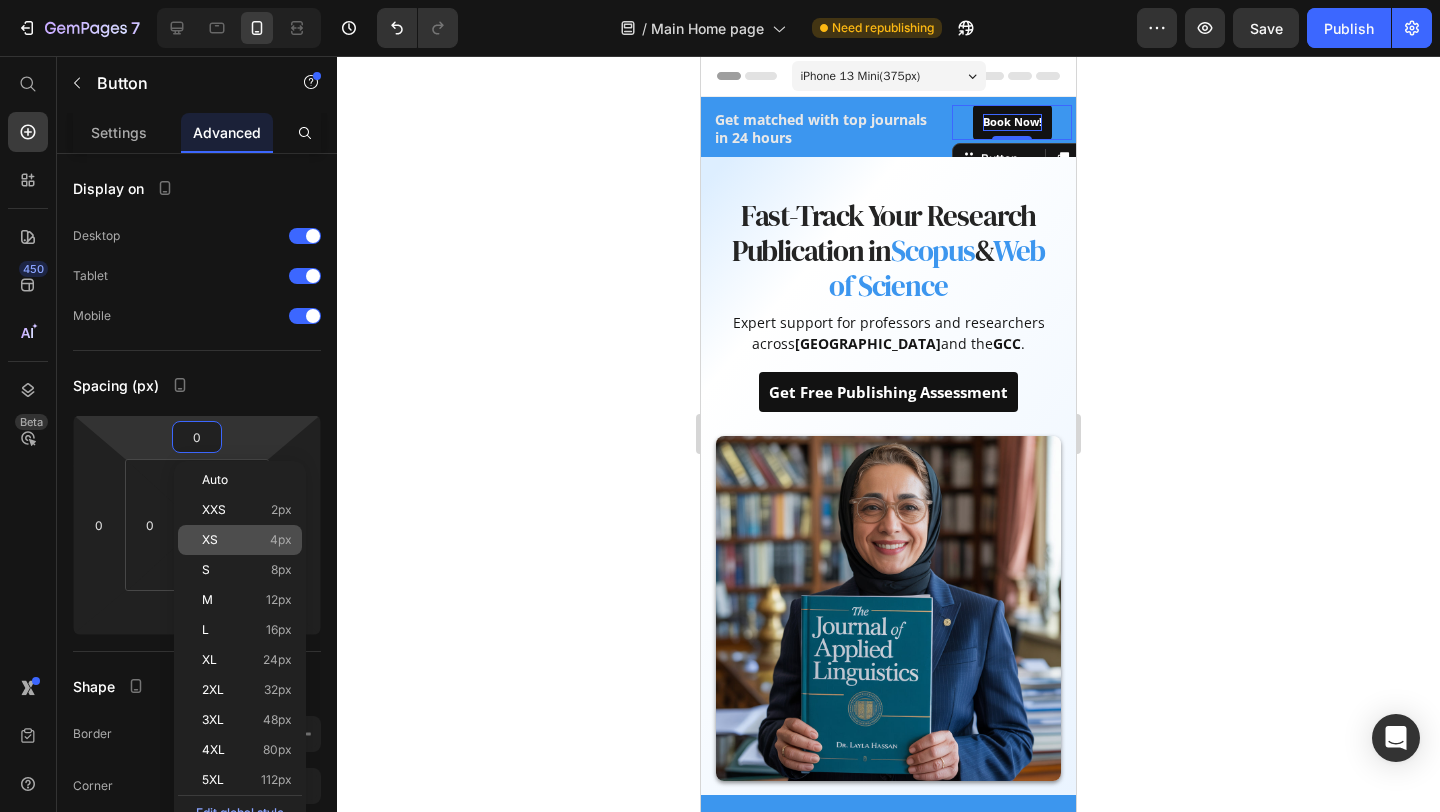 type on "4" 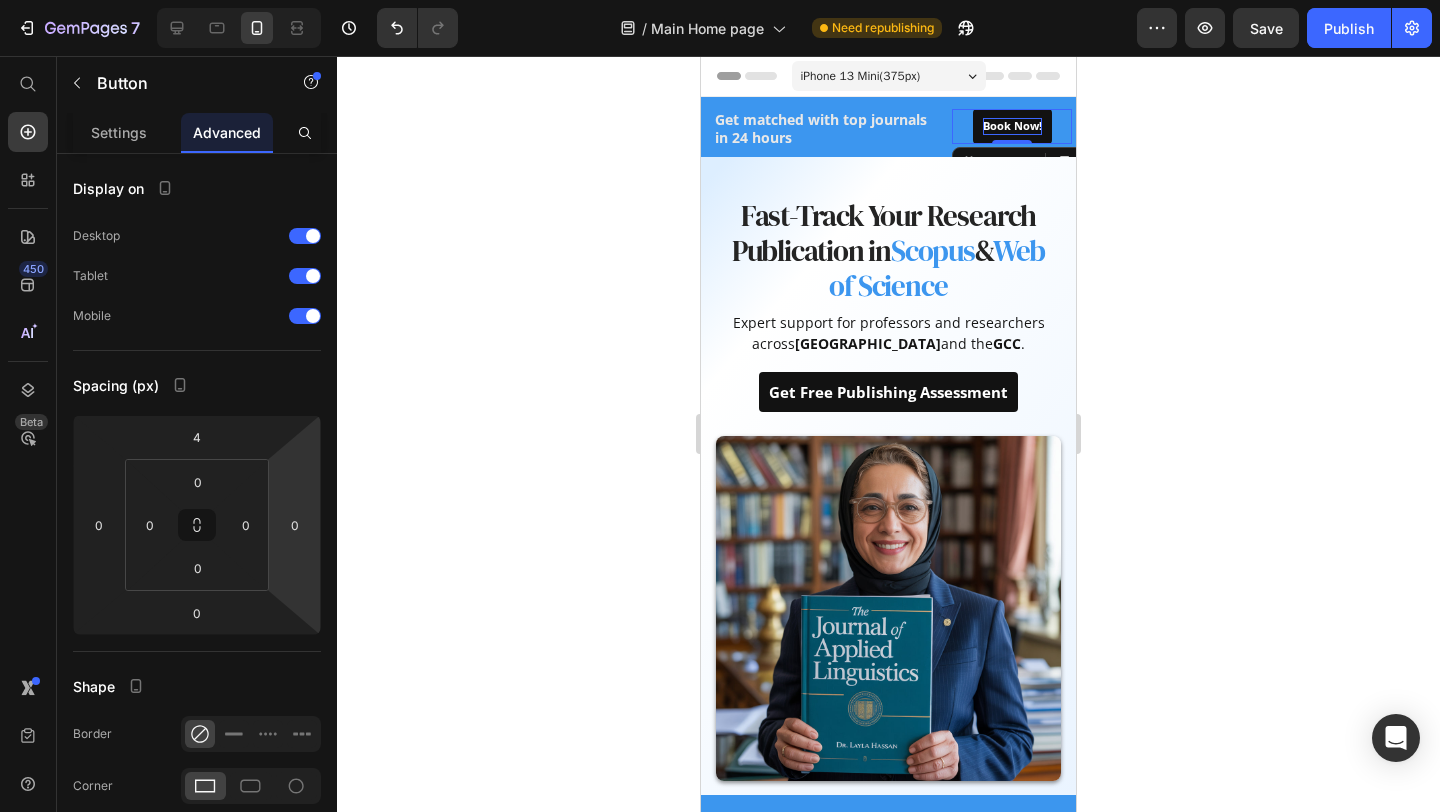click 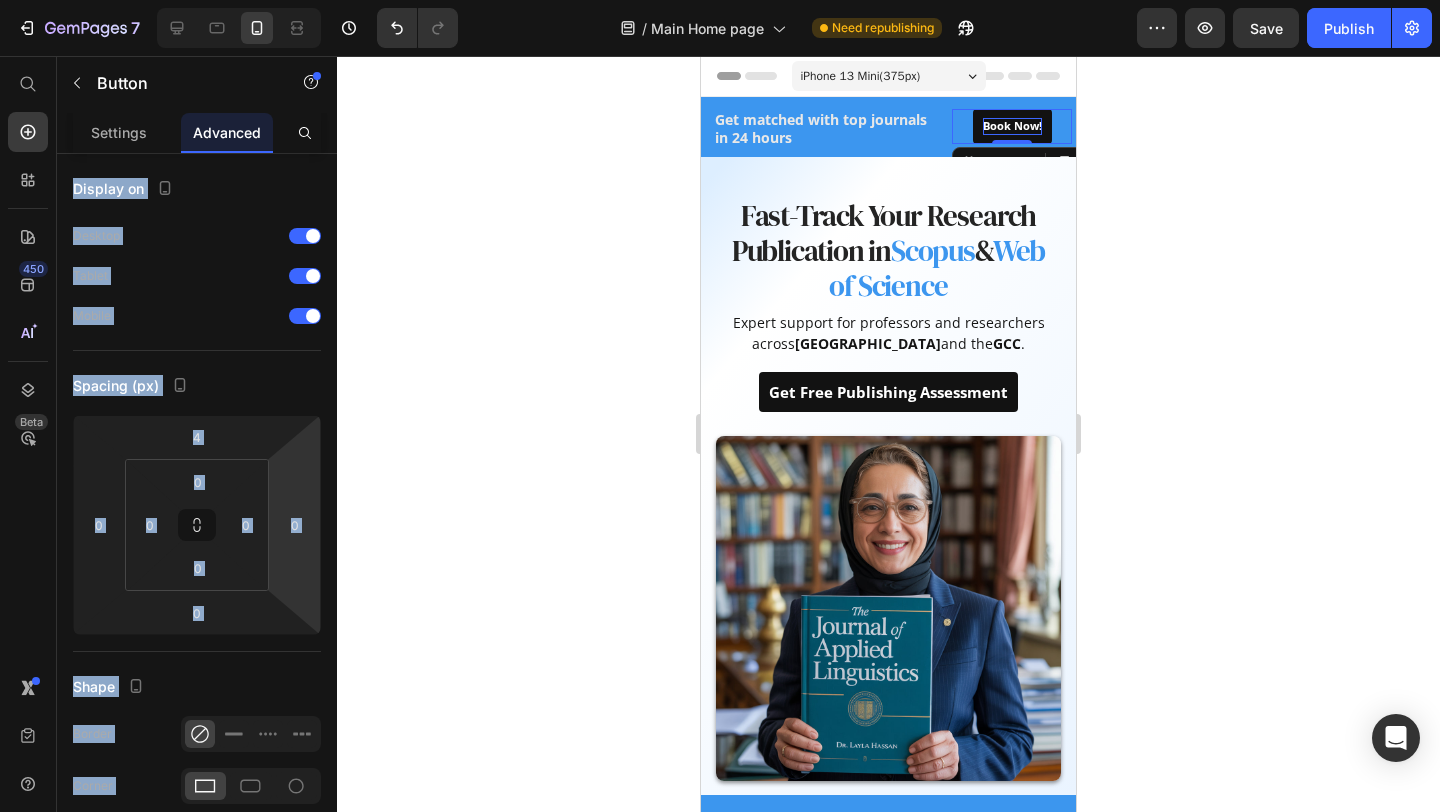 click 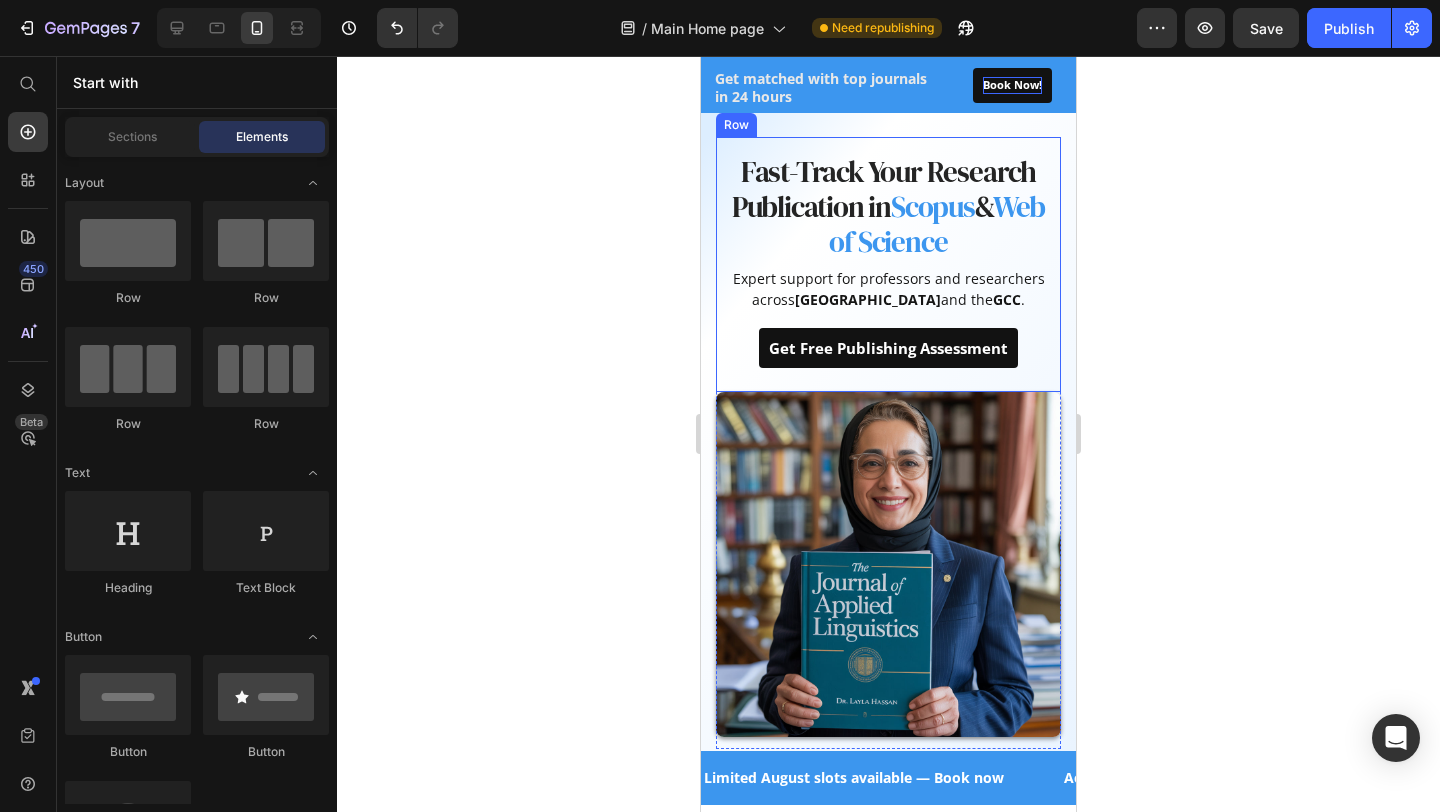 scroll, scrollTop: 0, scrollLeft: 0, axis: both 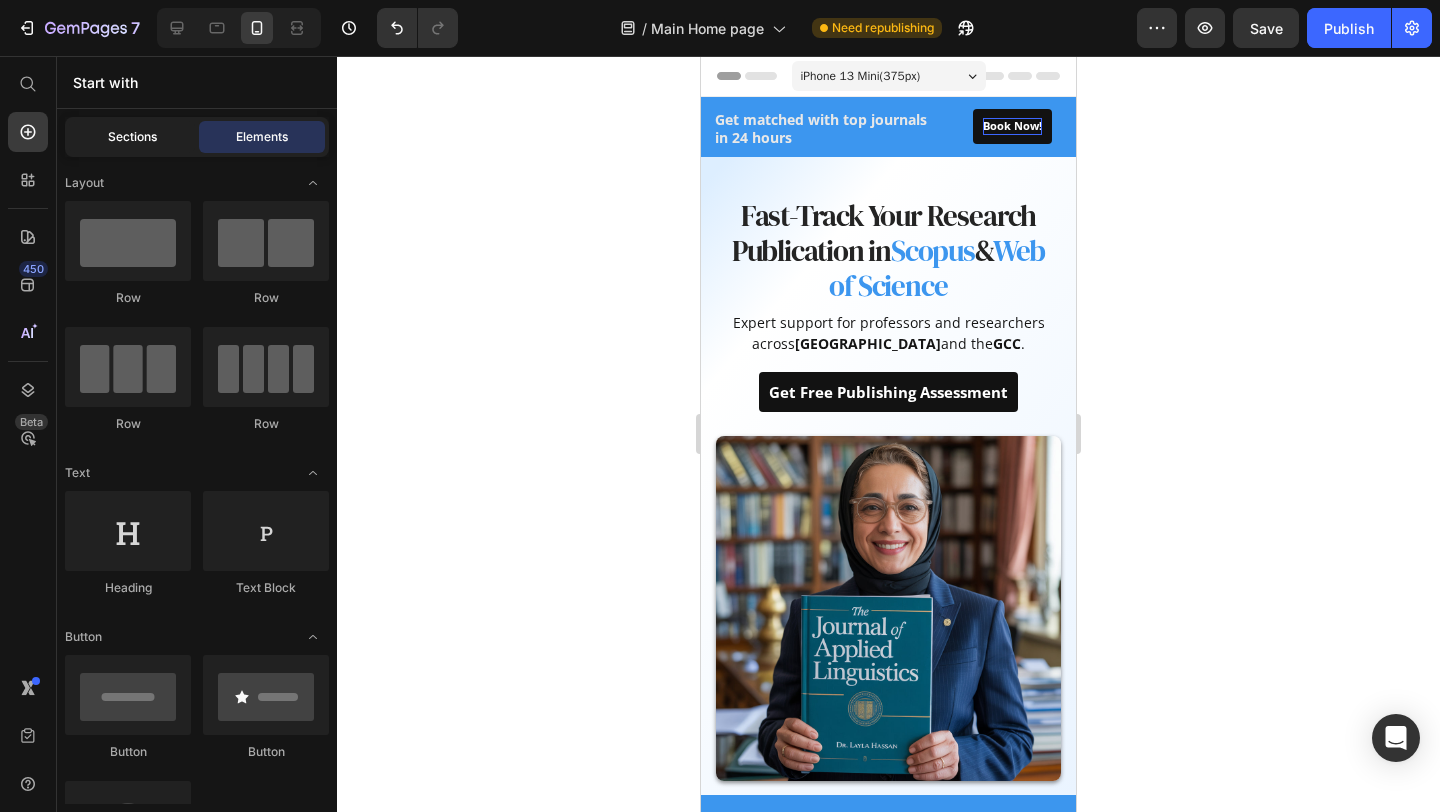 click on "Sections" 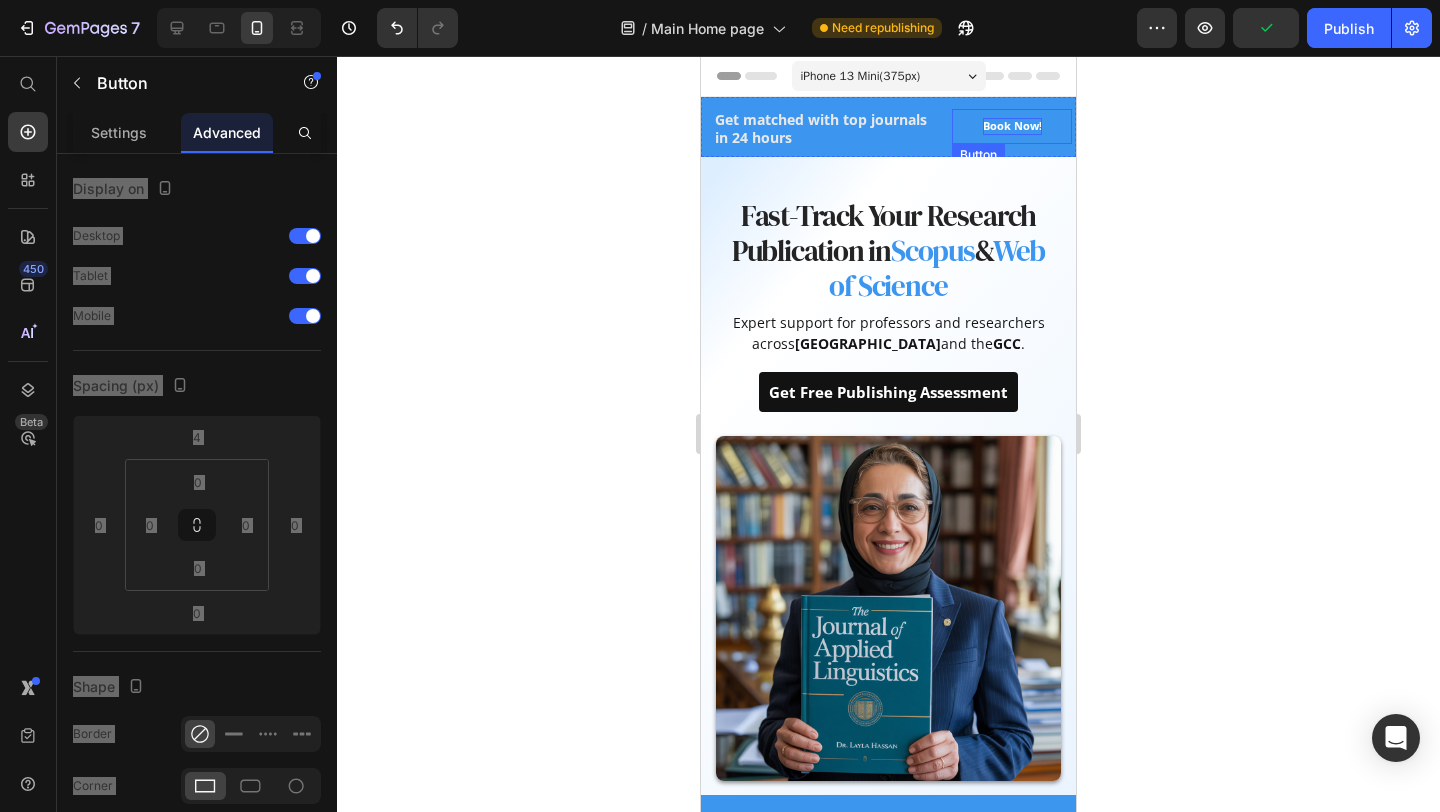 click on "Book Now!" at bounding box center [1012, 126] 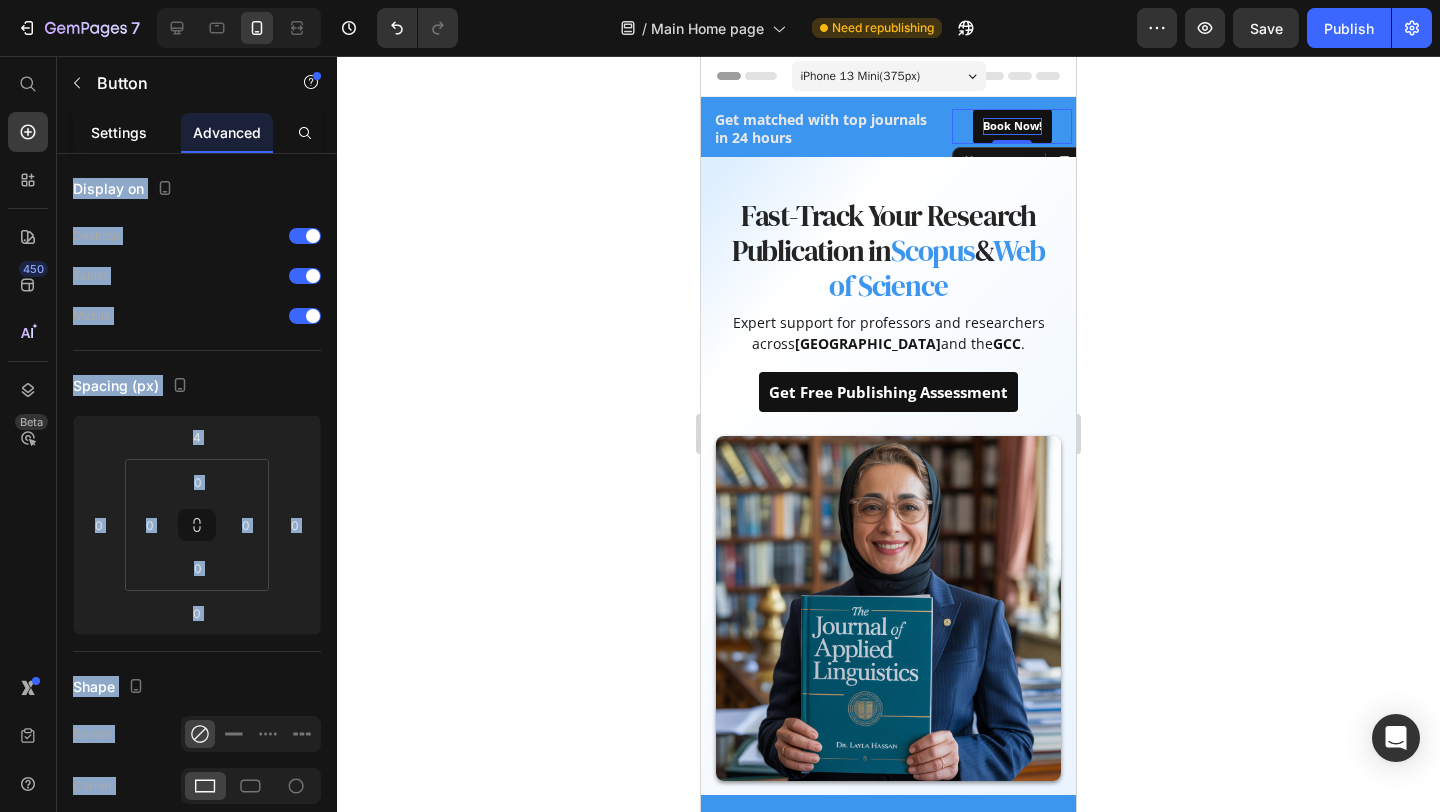 click on "Settings" at bounding box center [119, 132] 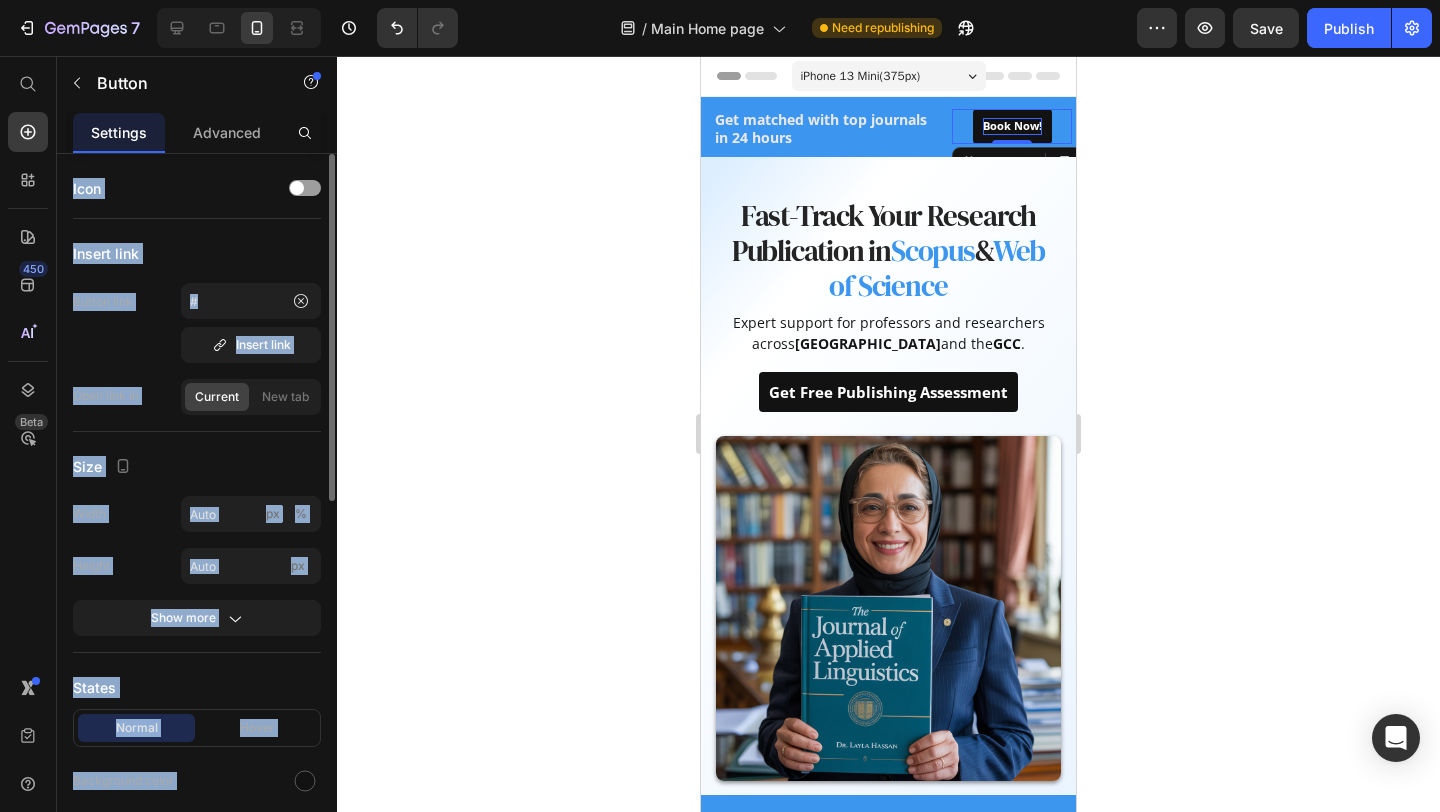 click on "States" at bounding box center (197, 687) 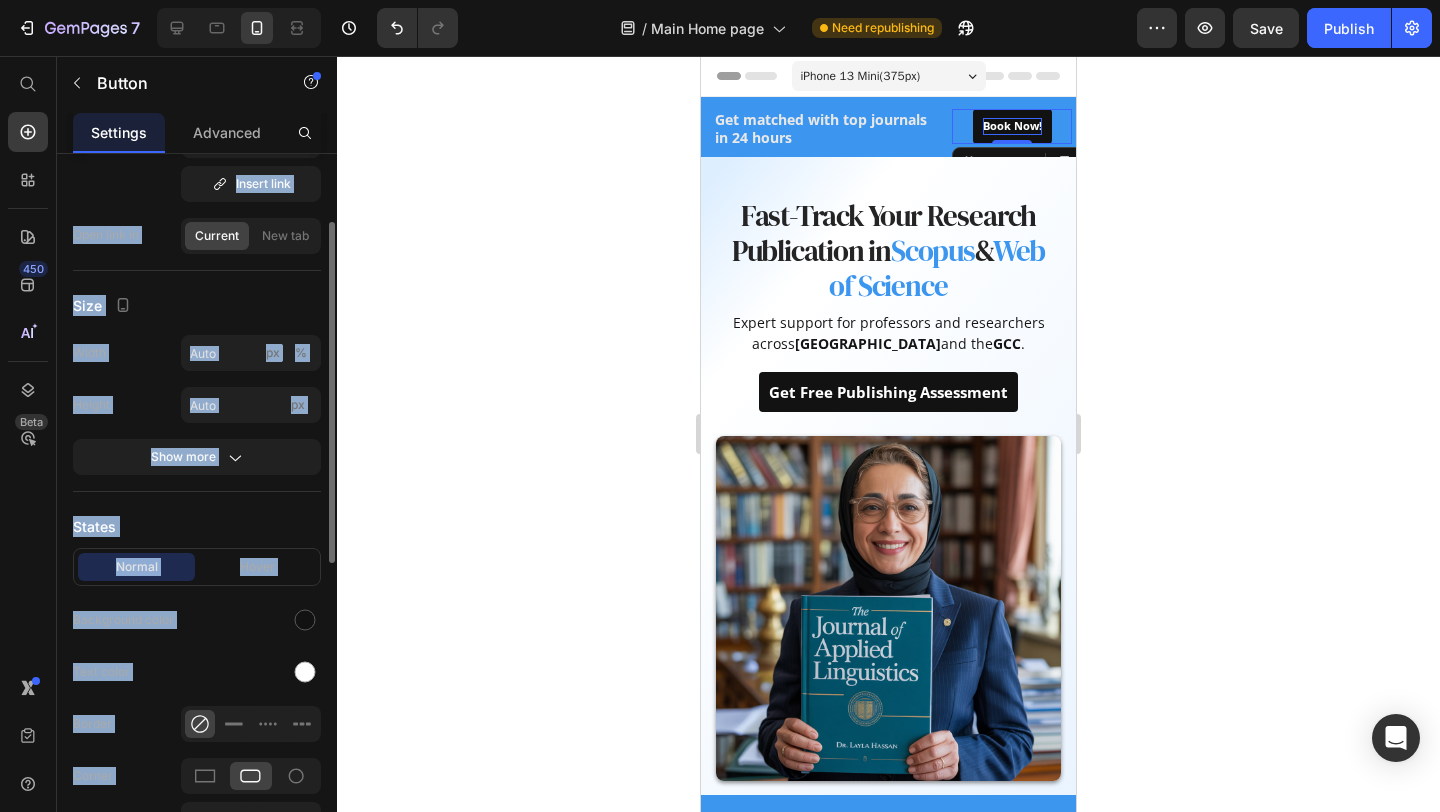 scroll, scrollTop: 180, scrollLeft: 0, axis: vertical 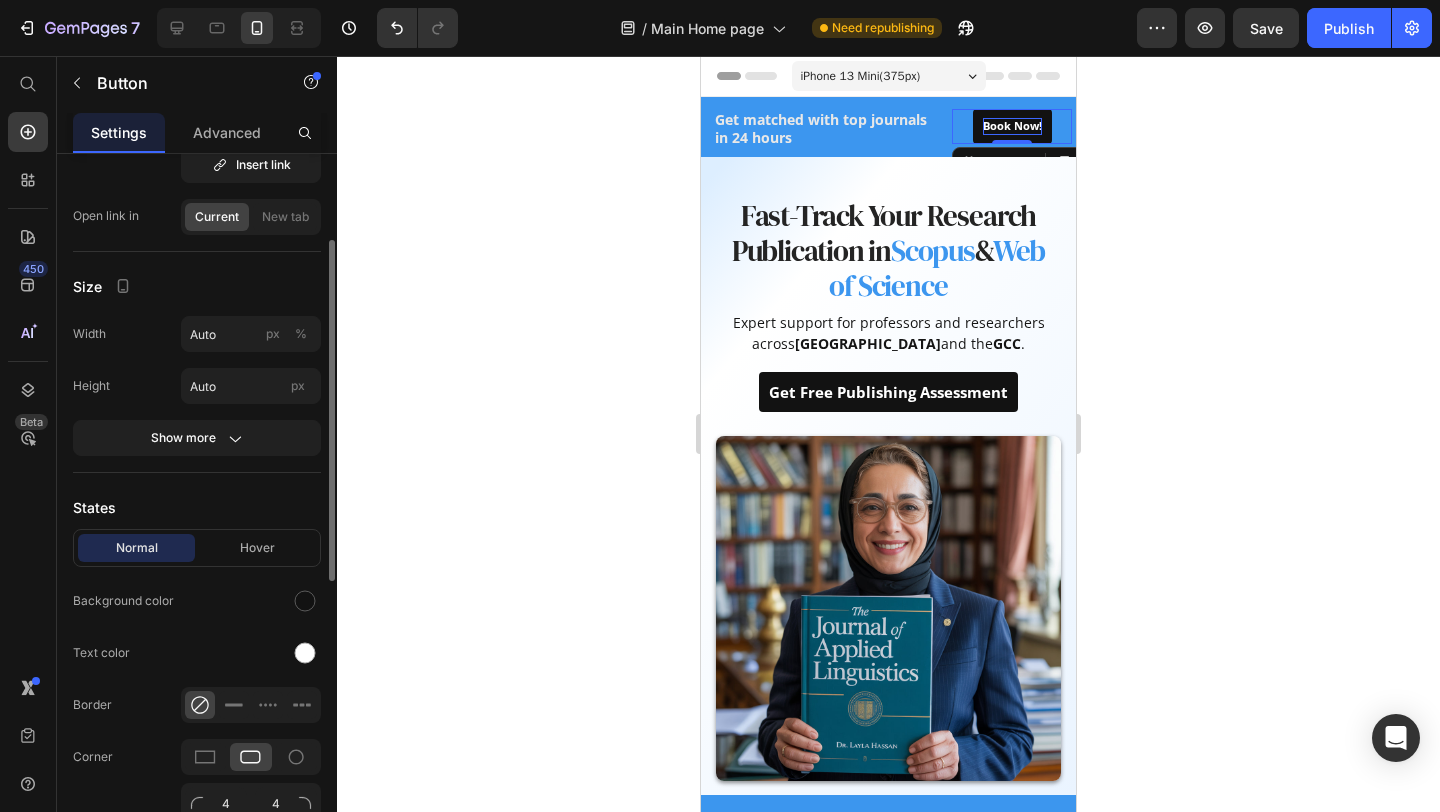 click on "Normal Hover Background color Text color Border Corner 4 4 4 4 Shadow" 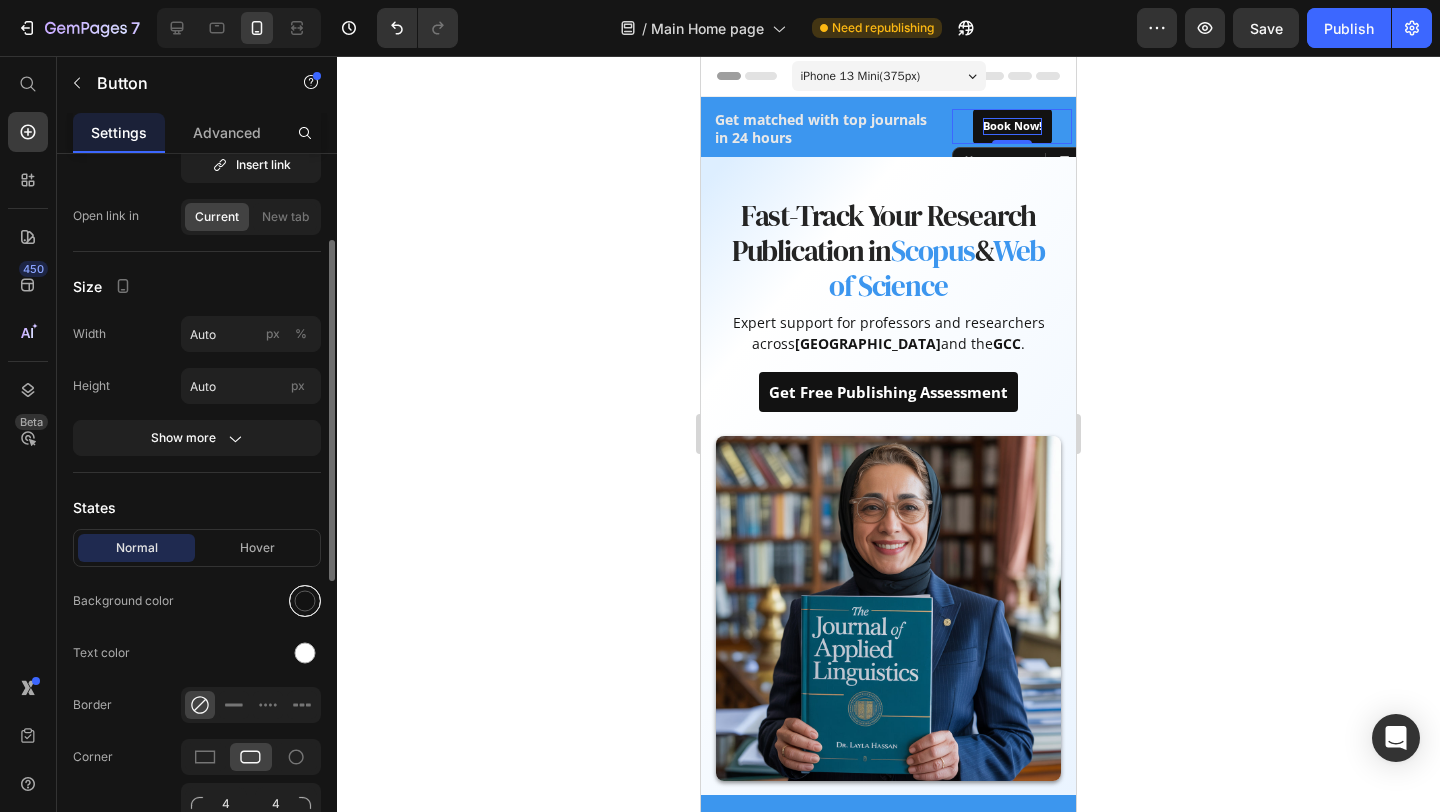 click at bounding box center [305, 601] 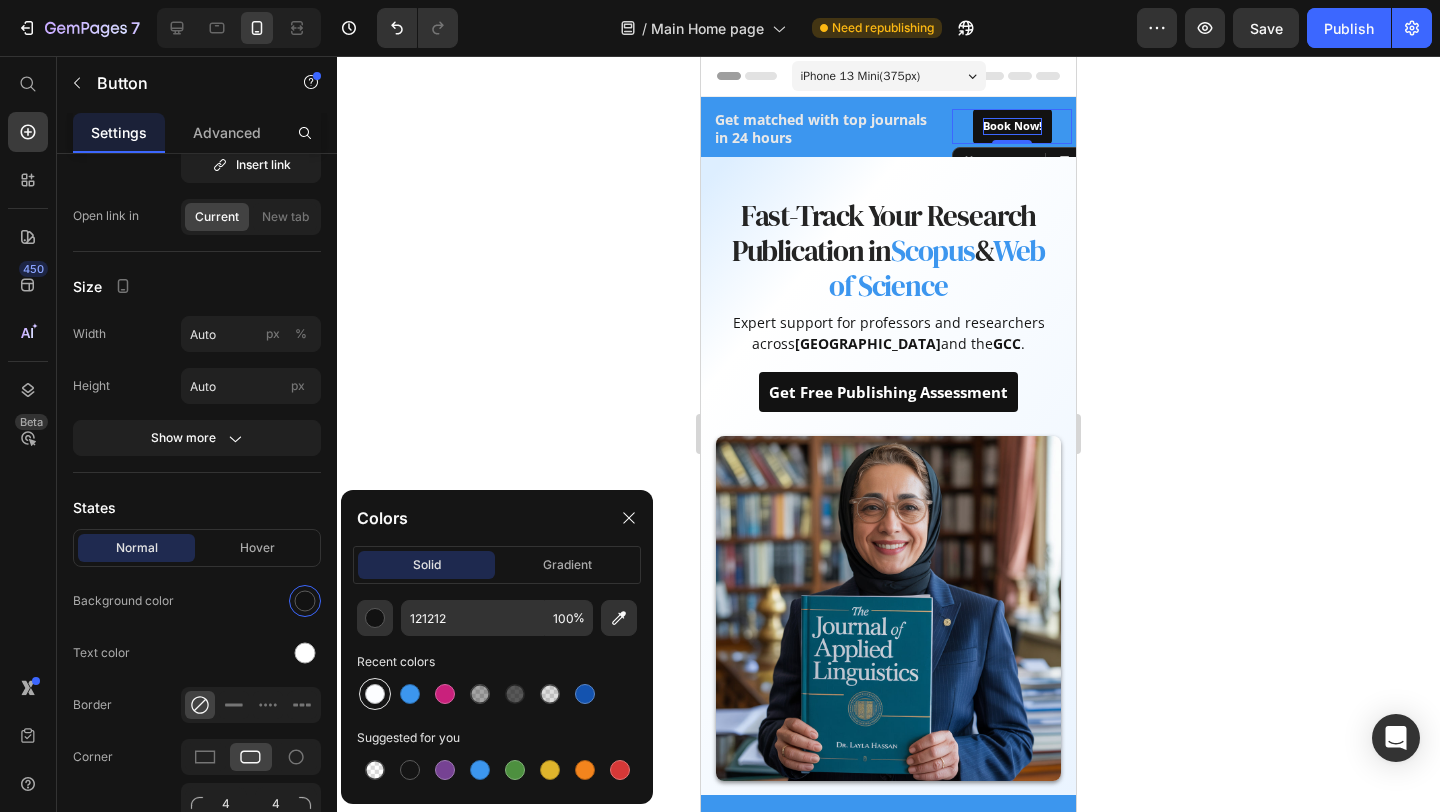 click at bounding box center [375, 694] 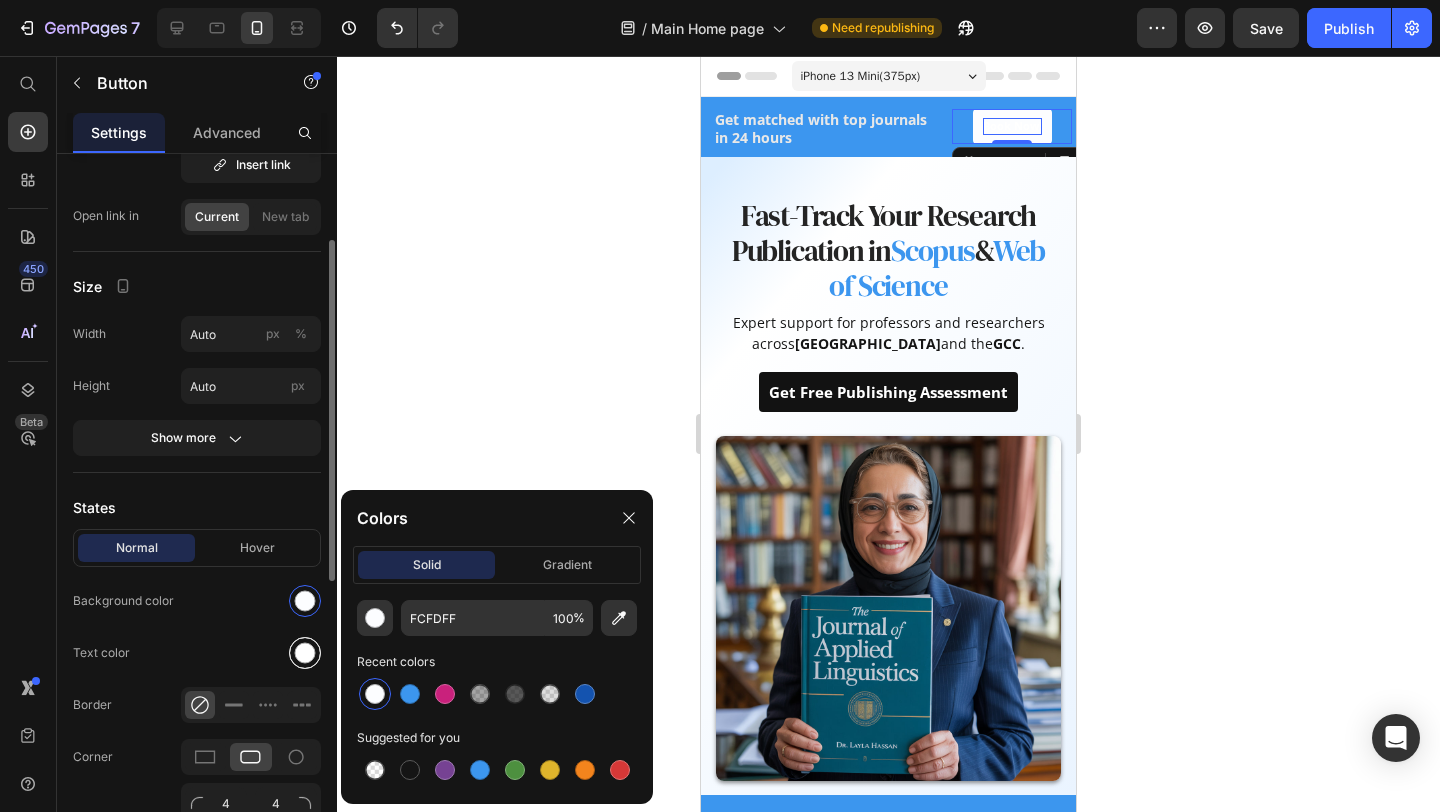 click at bounding box center (305, 653) 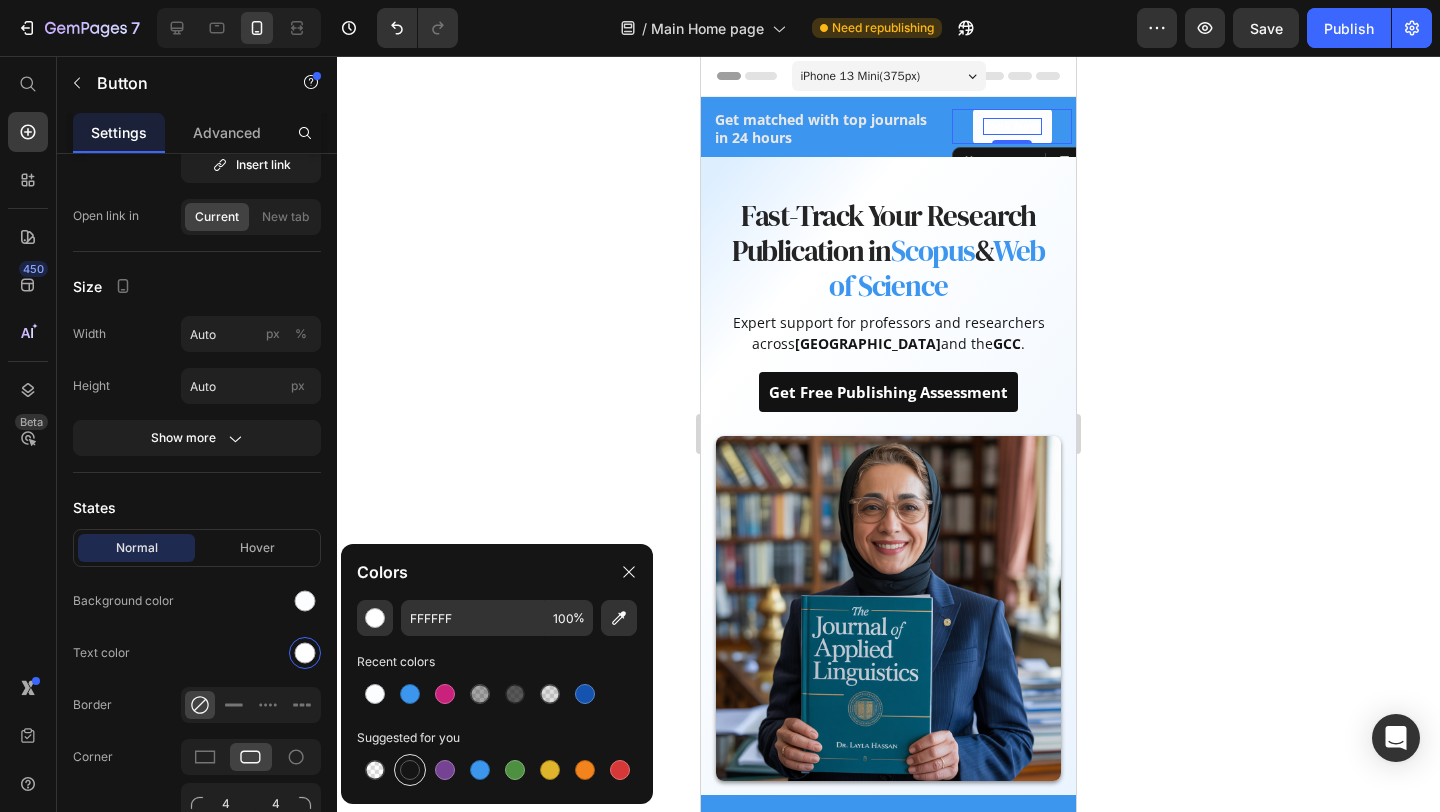 click at bounding box center [410, 770] 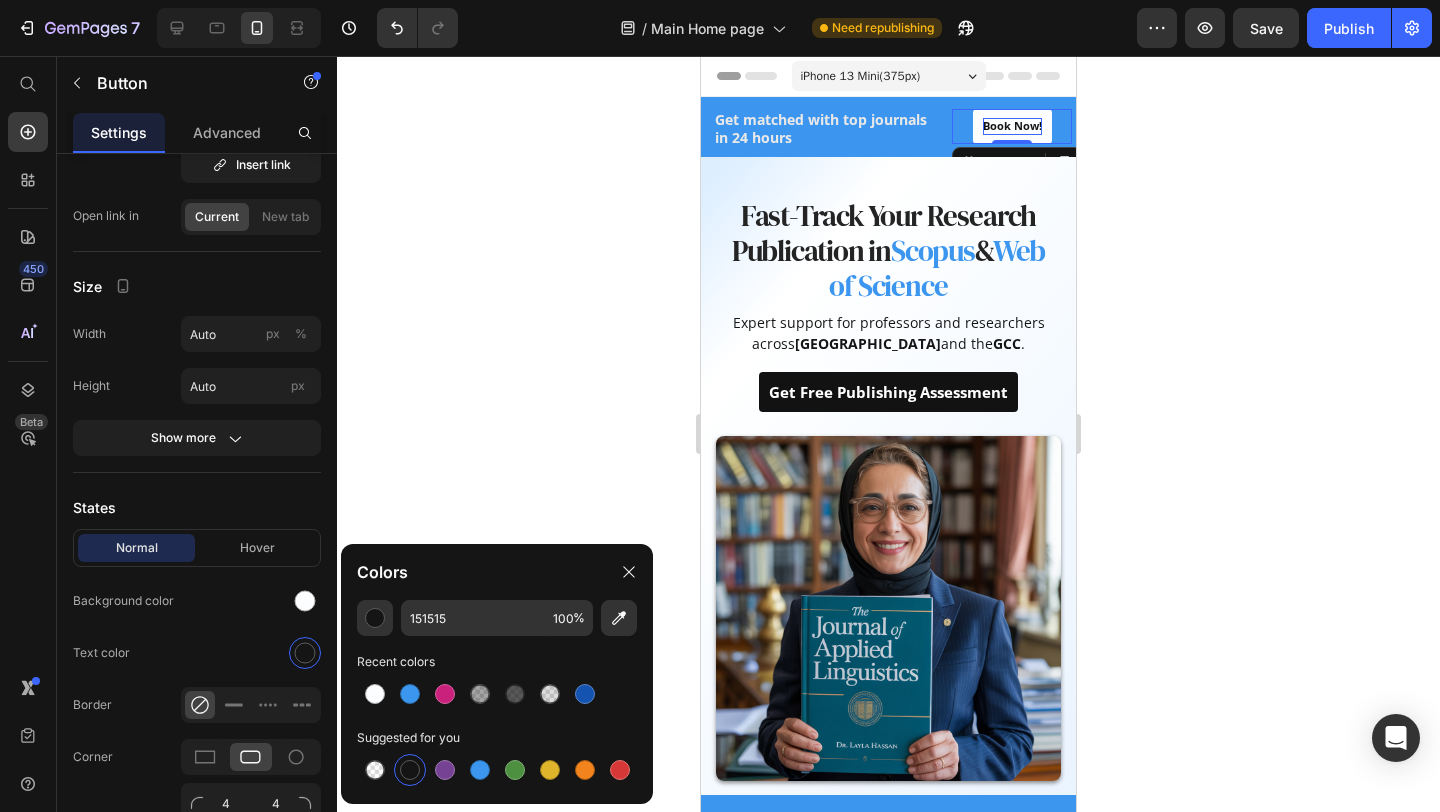 click 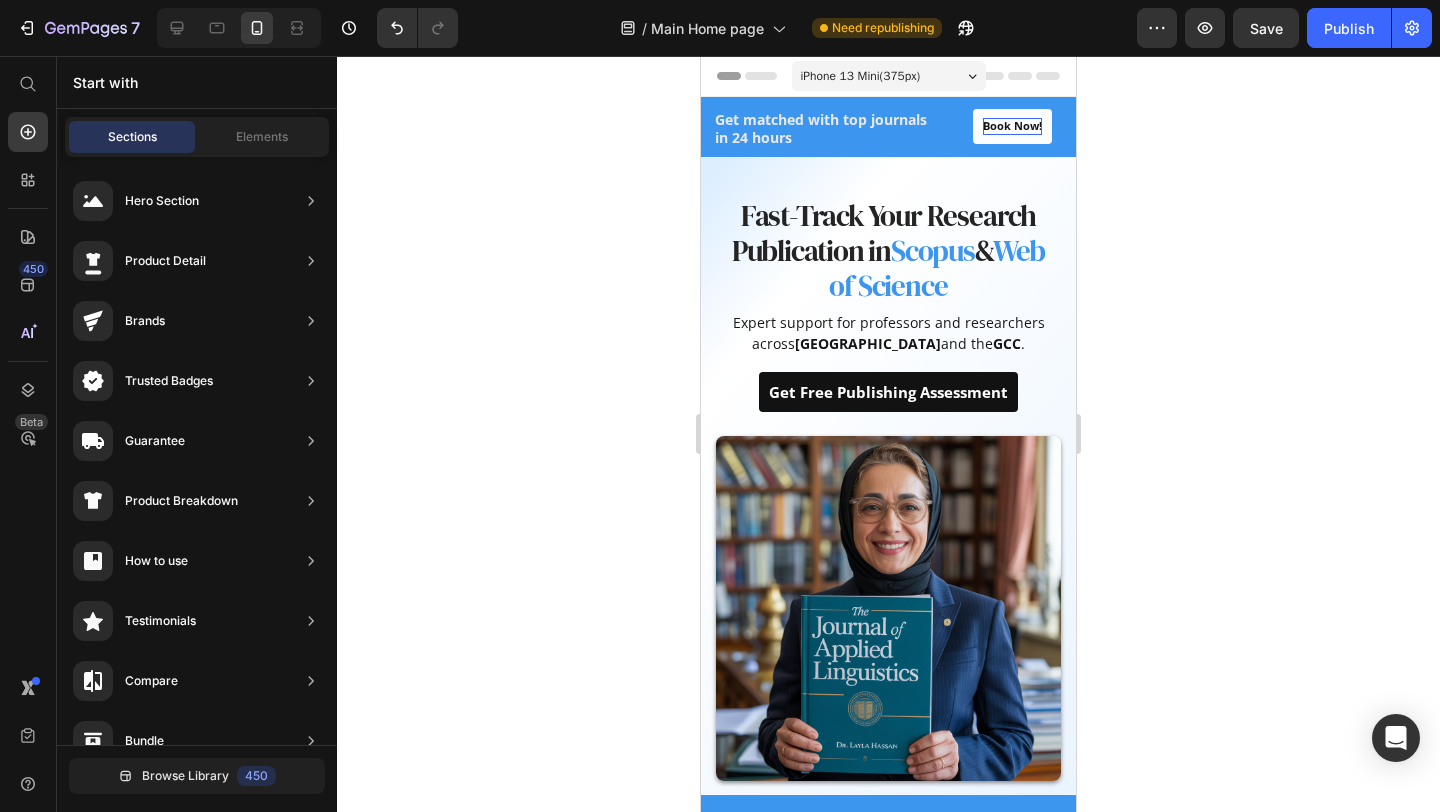 click 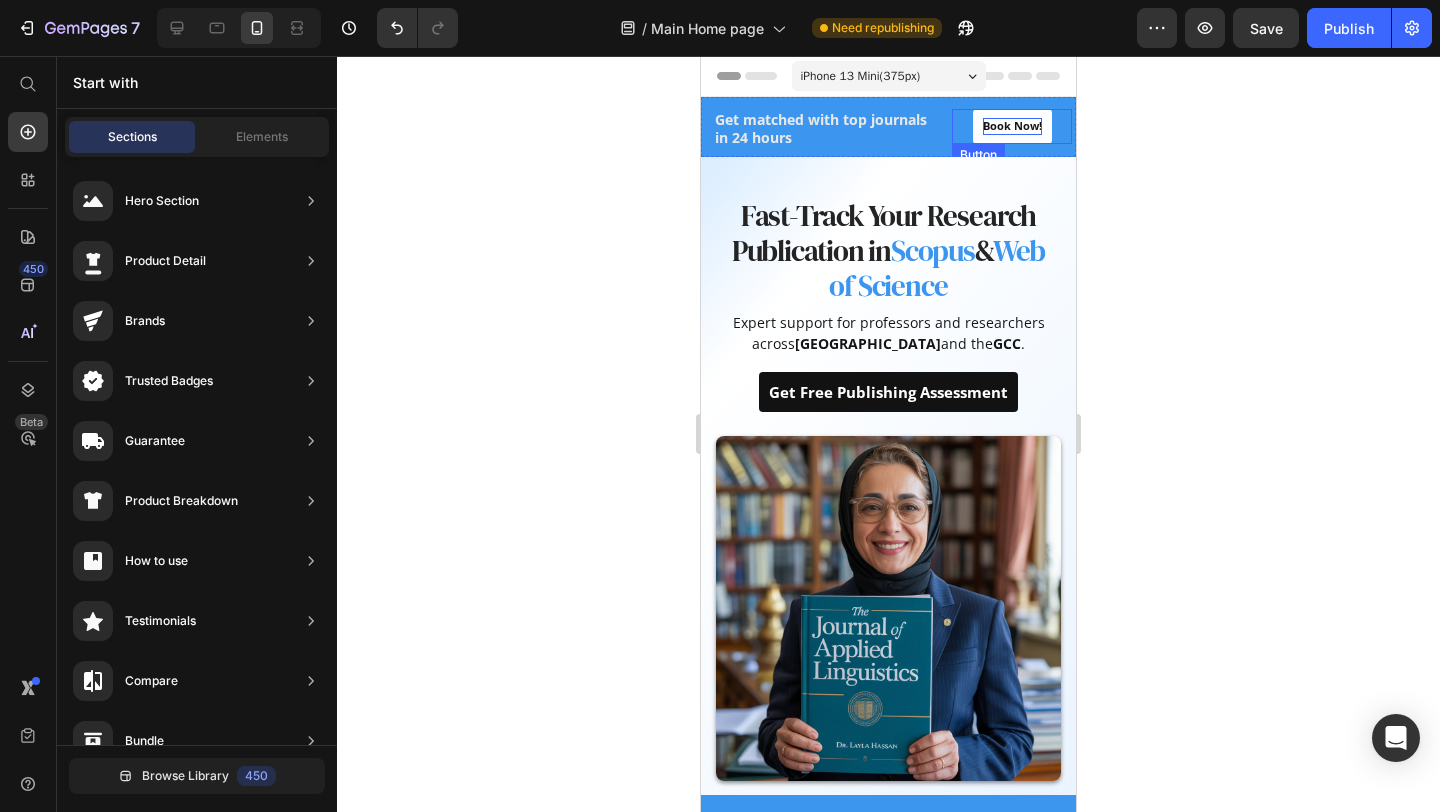 click on "Book Now!" at bounding box center [1012, 126] 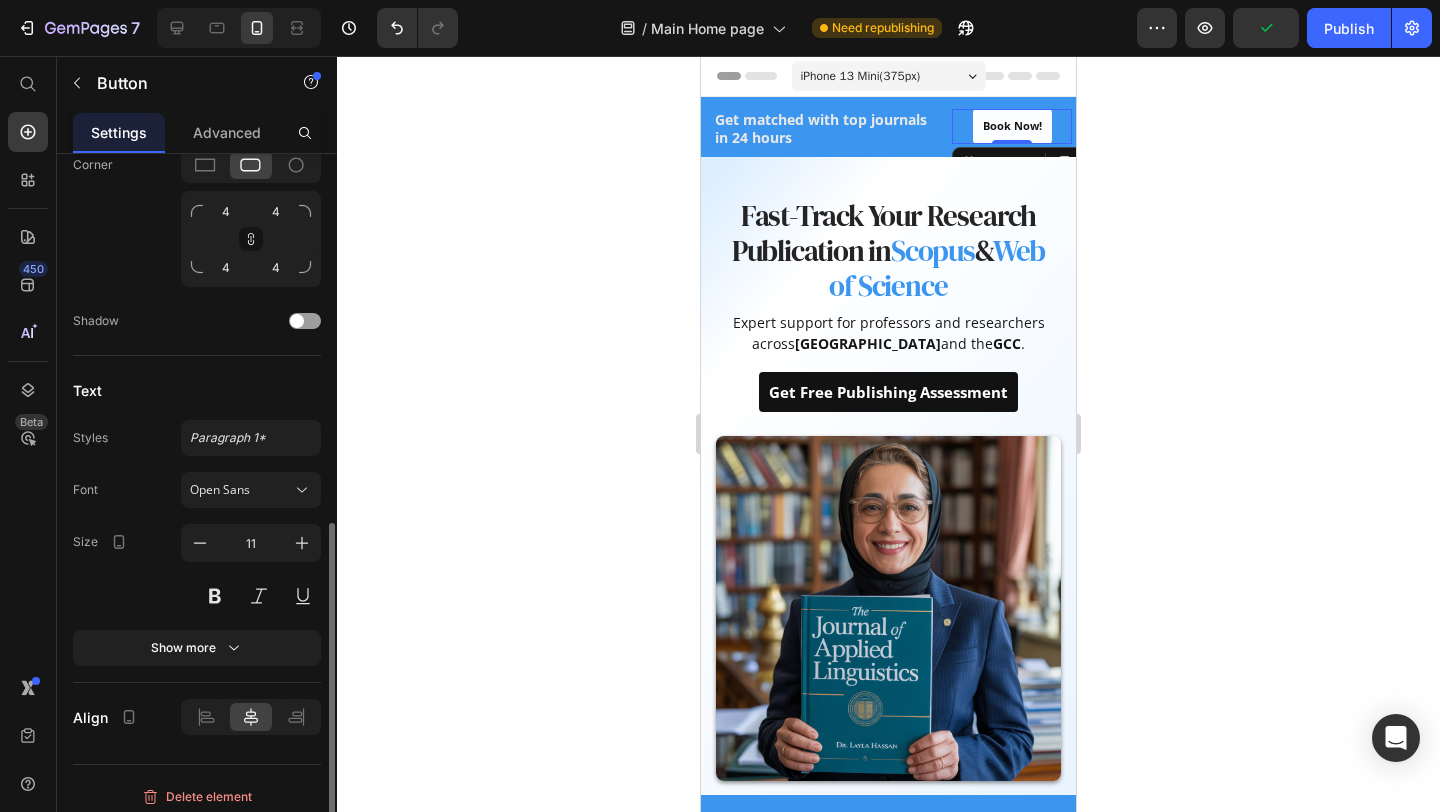 scroll, scrollTop: 782, scrollLeft: 0, axis: vertical 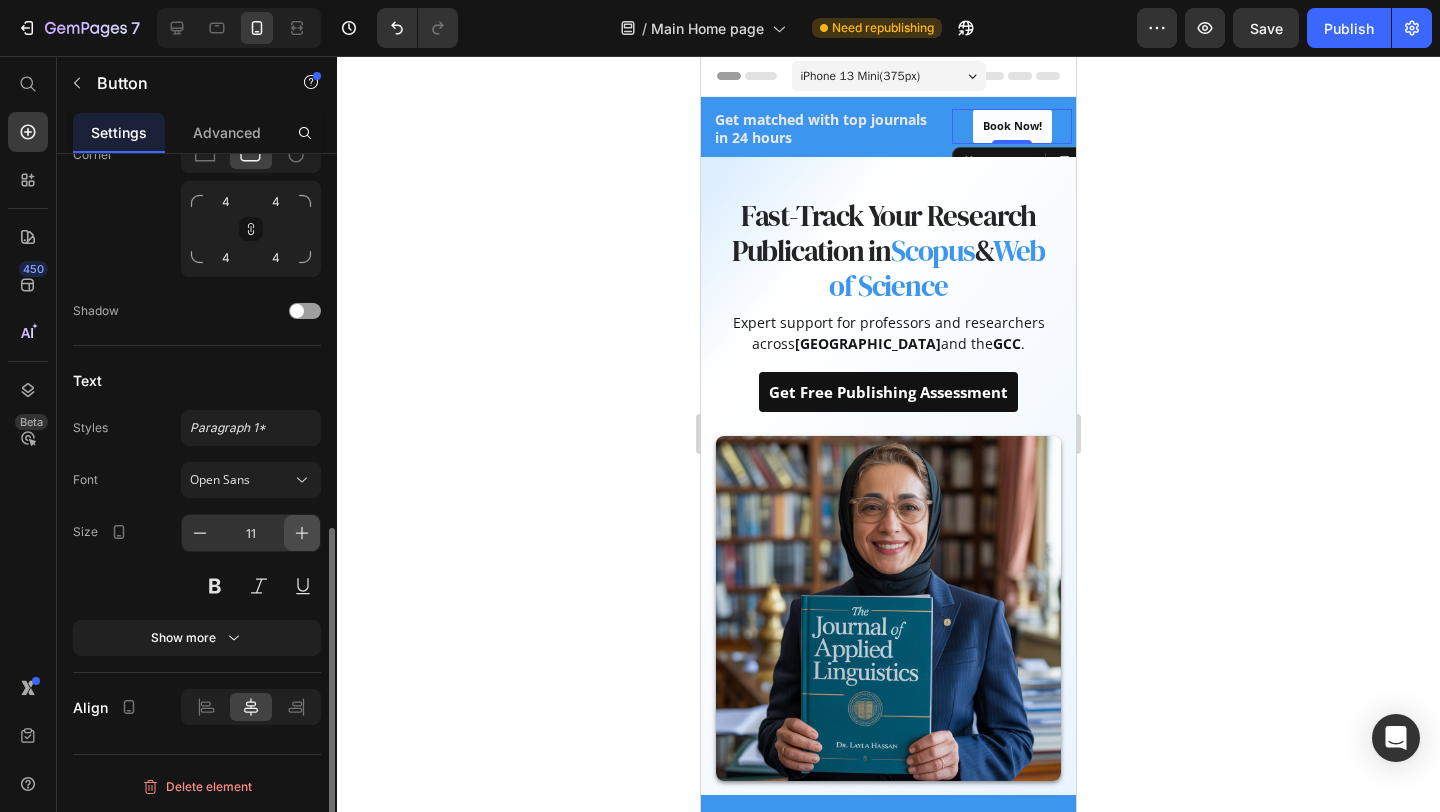 click 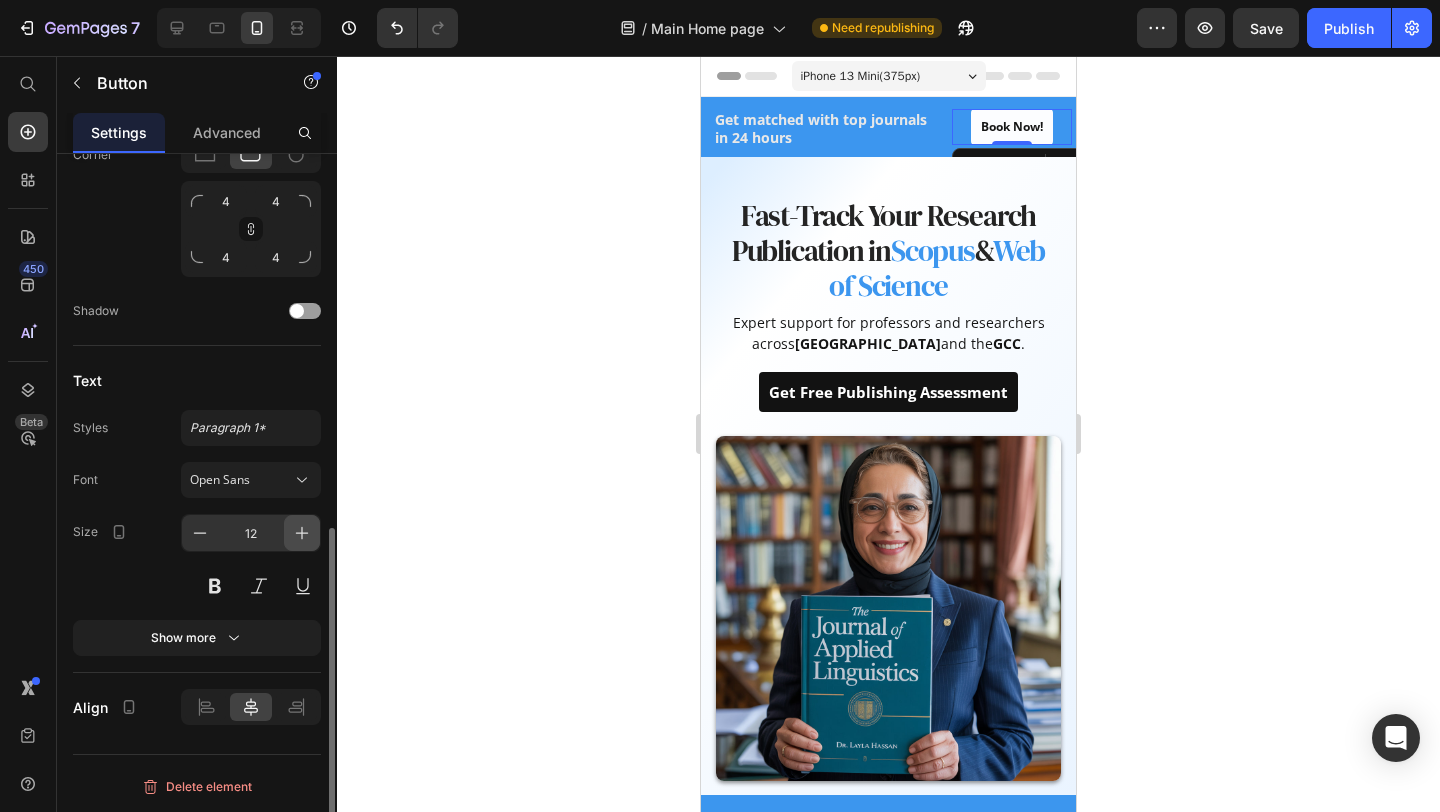 click 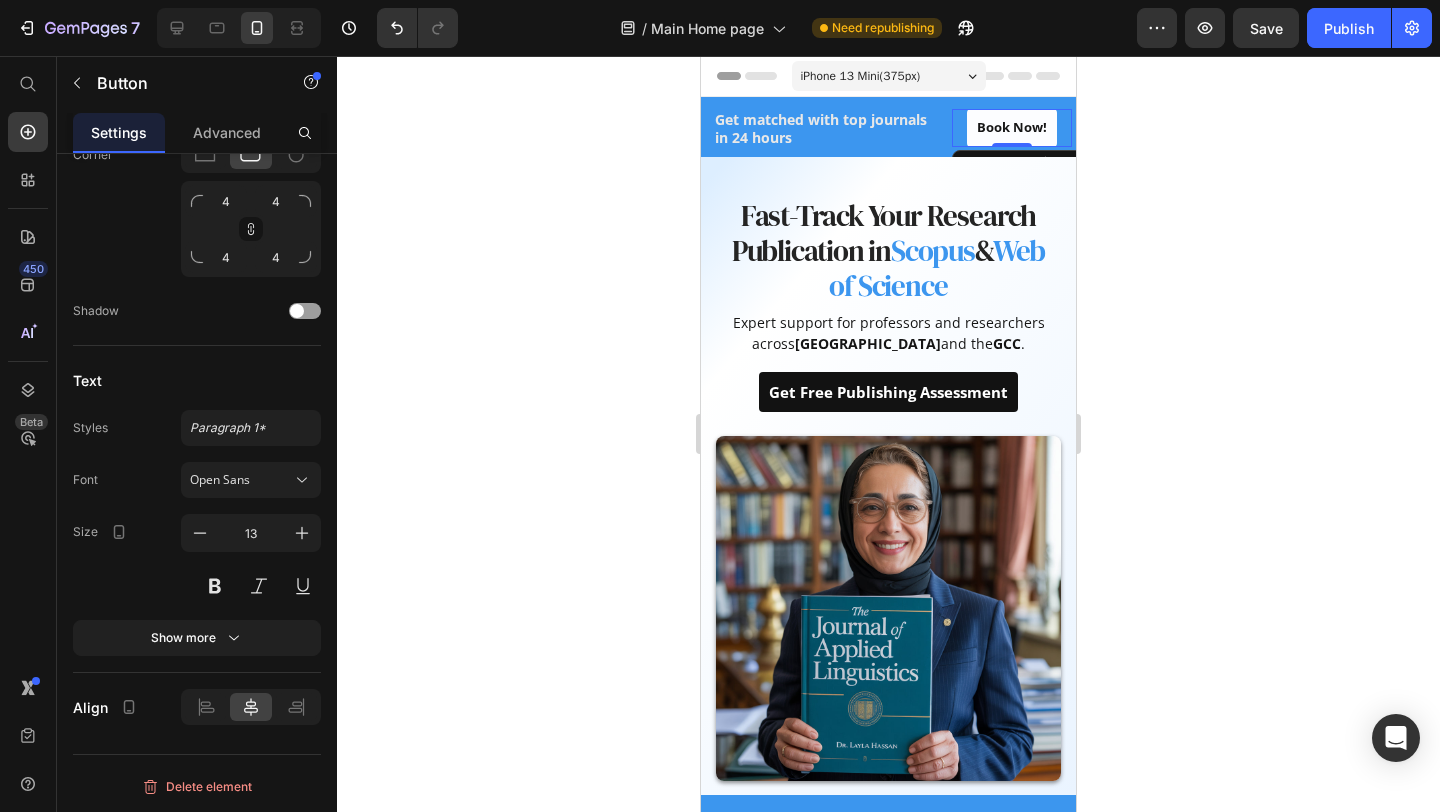 click 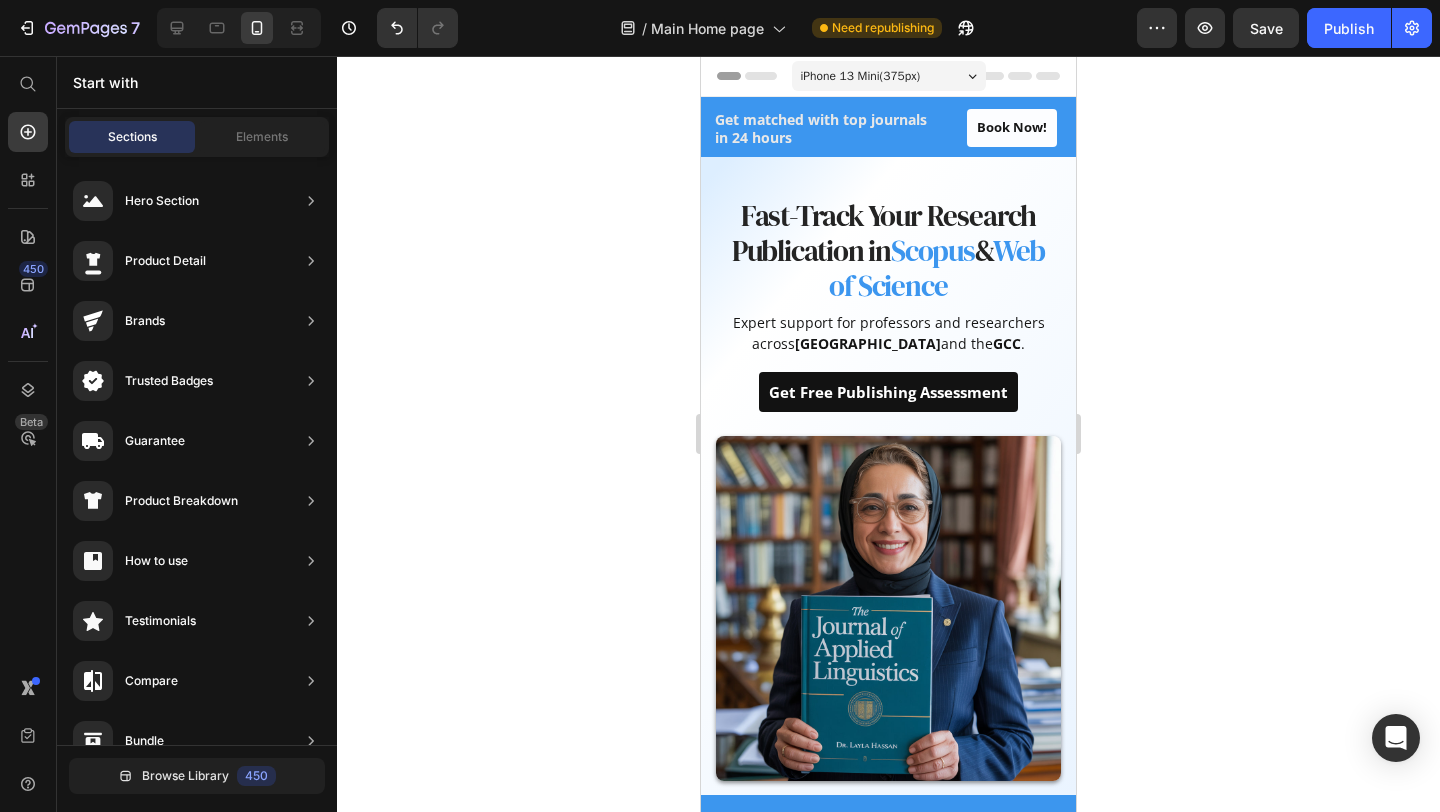 click 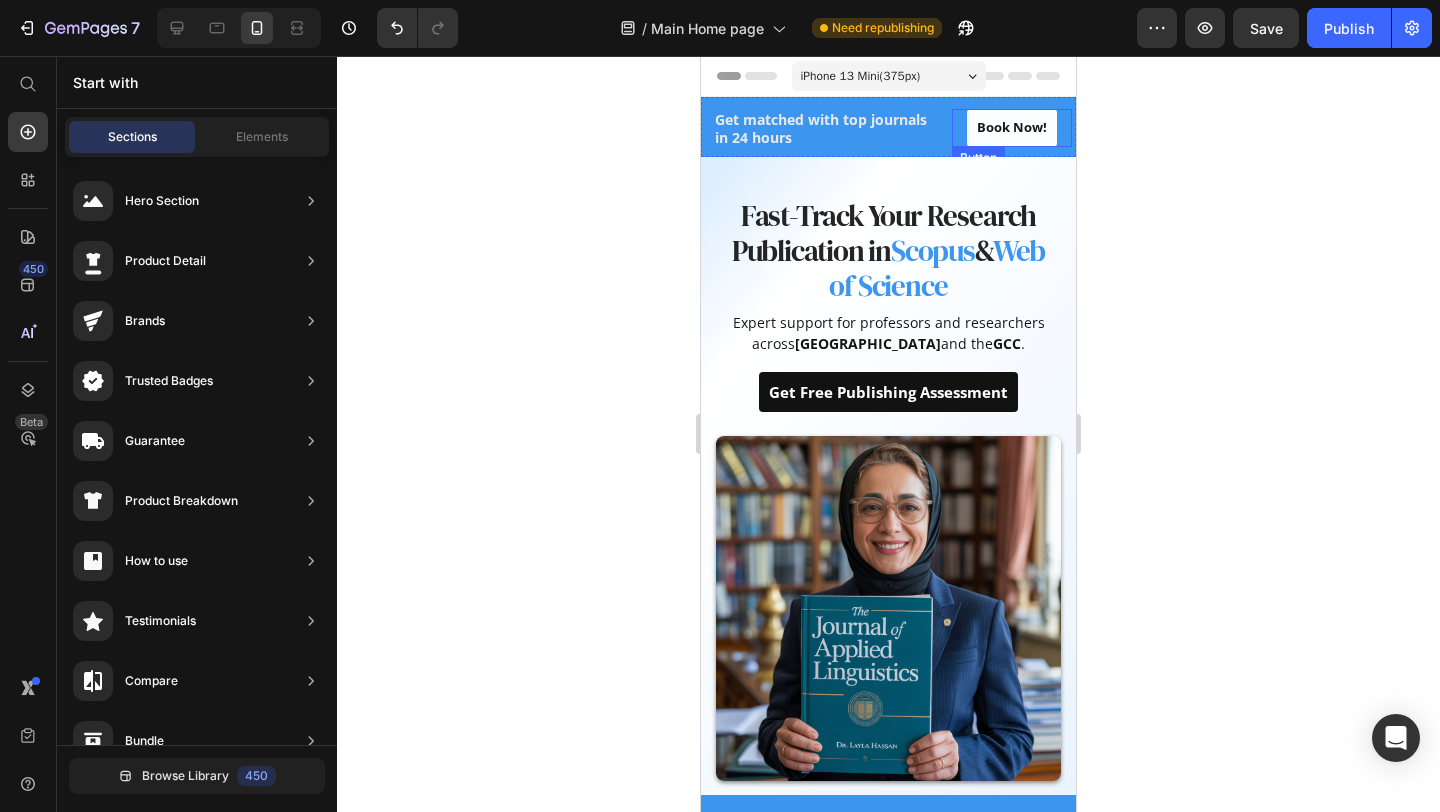 click on "Book Now! Button" at bounding box center [1012, 128] 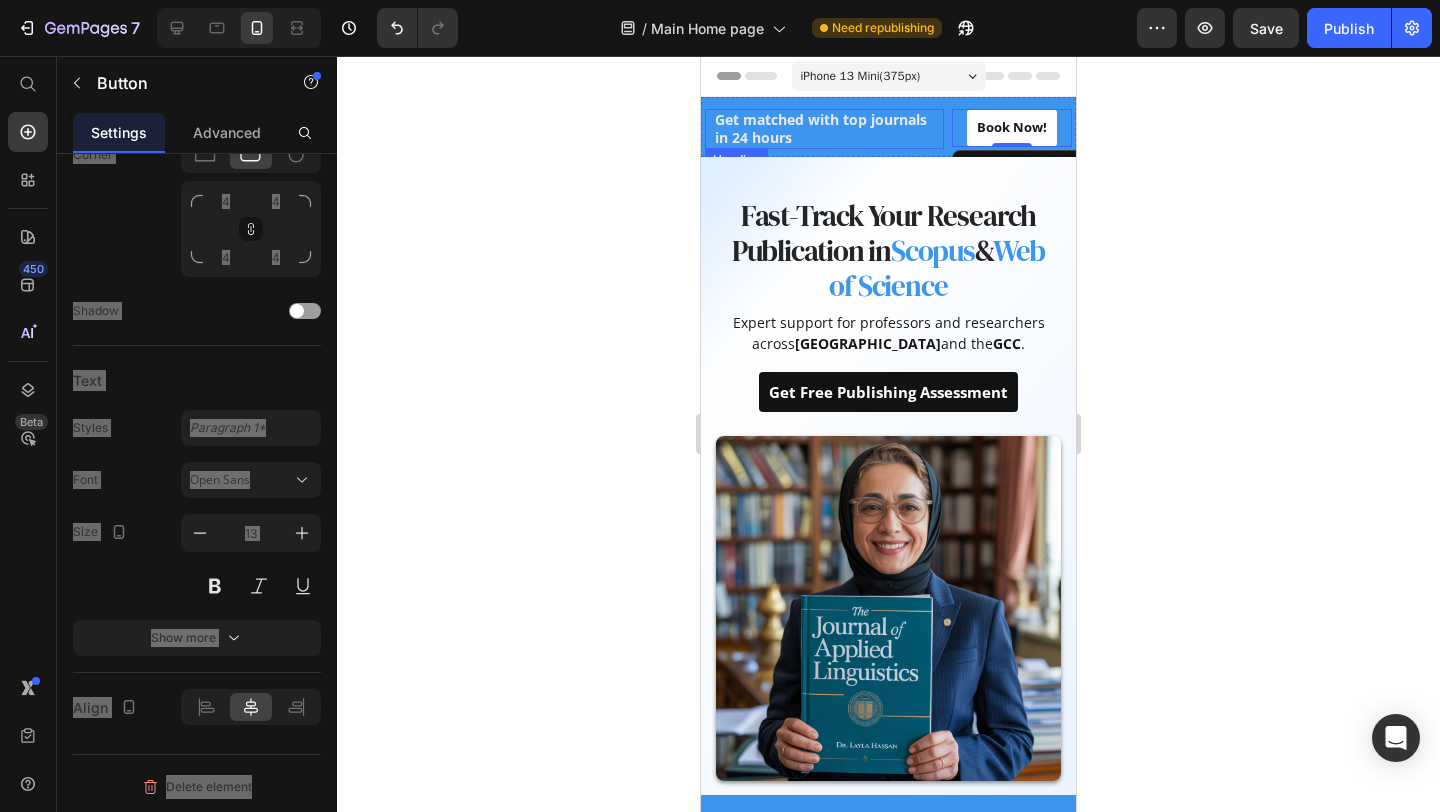 click on "⁠⁠⁠⁠⁠⁠⁠ Get matched with top journals in 24 hours" at bounding box center (828, 129) 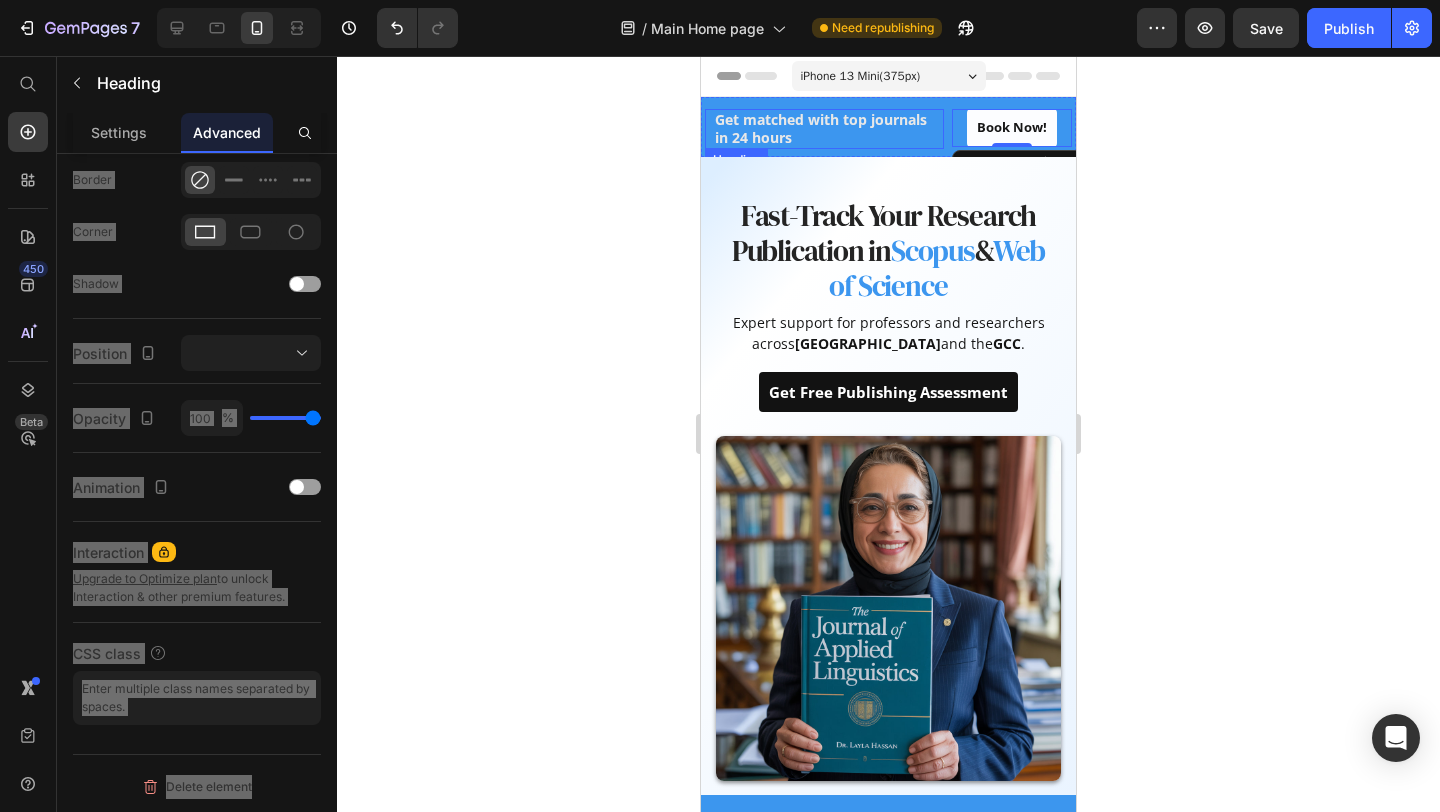 scroll, scrollTop: 0, scrollLeft: 0, axis: both 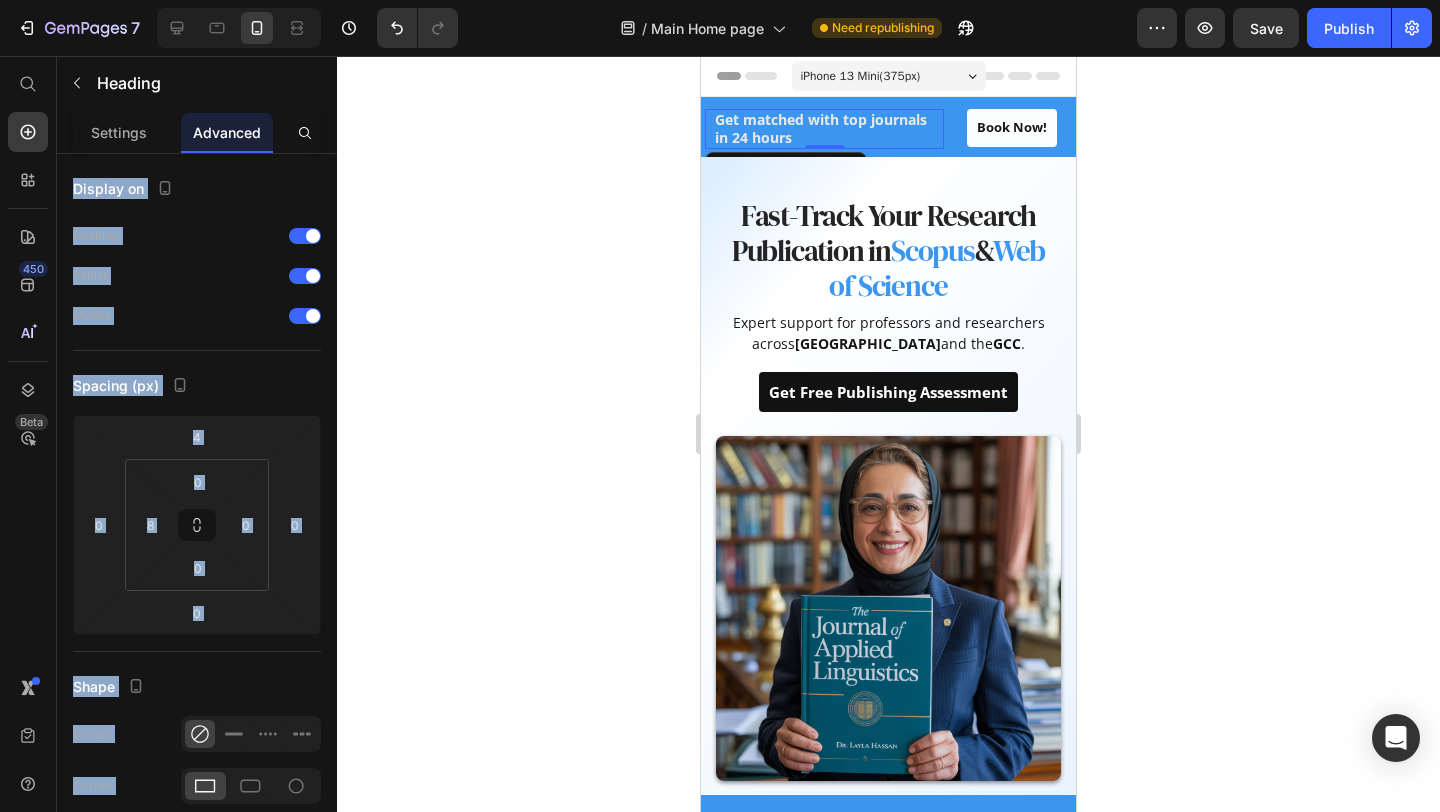 click 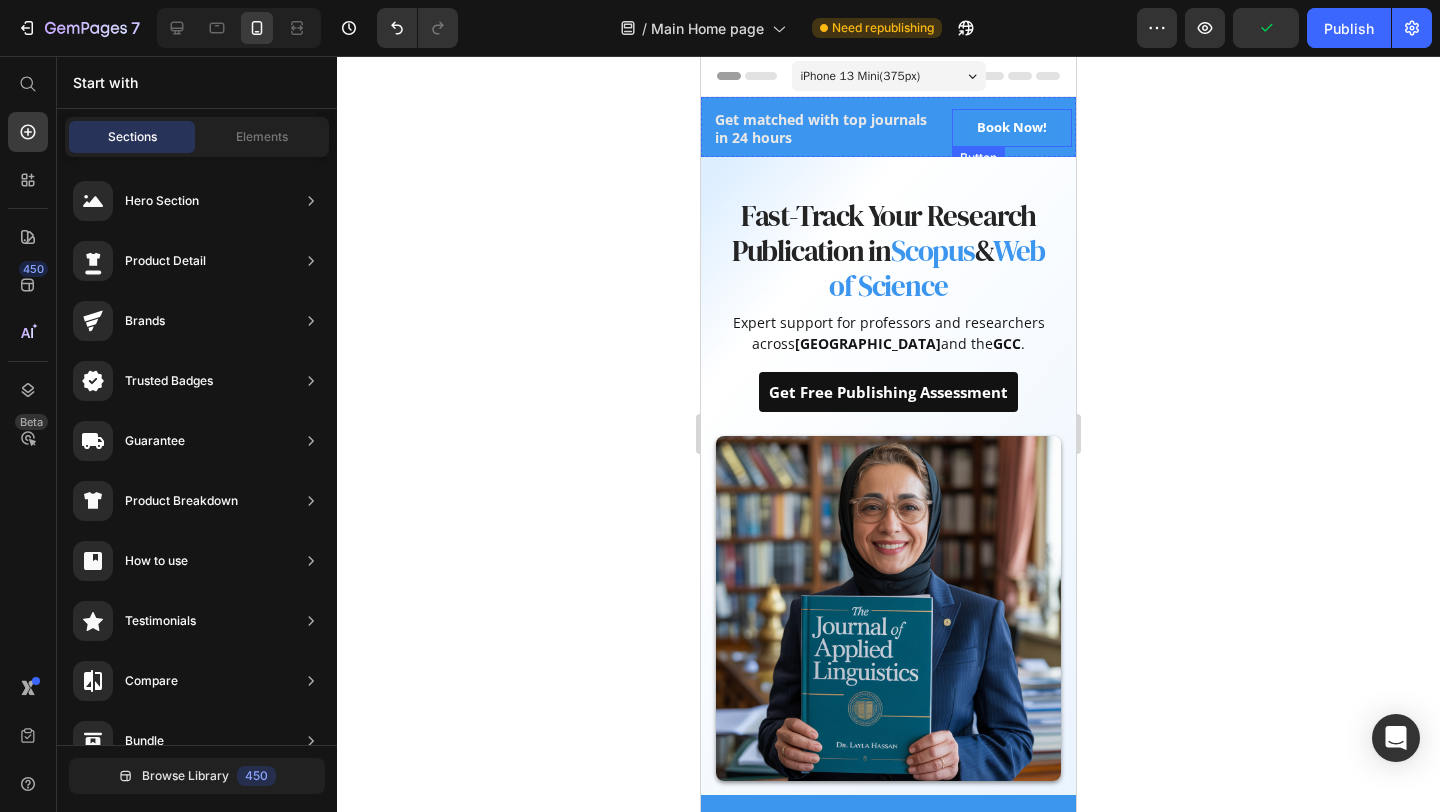 click on "Book Now!" at bounding box center [1012, 128] 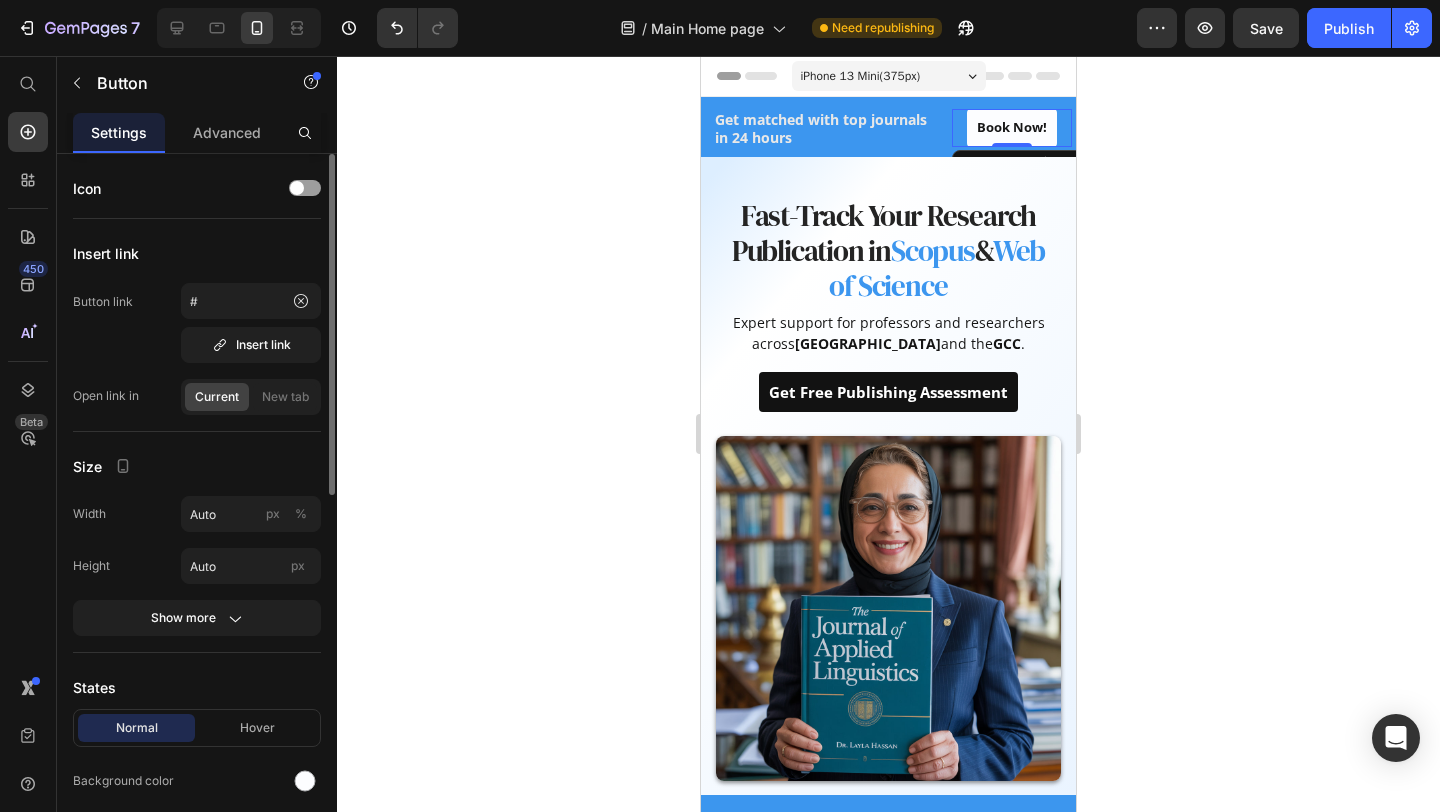 click on "Width Auto px %" at bounding box center (197, 514) 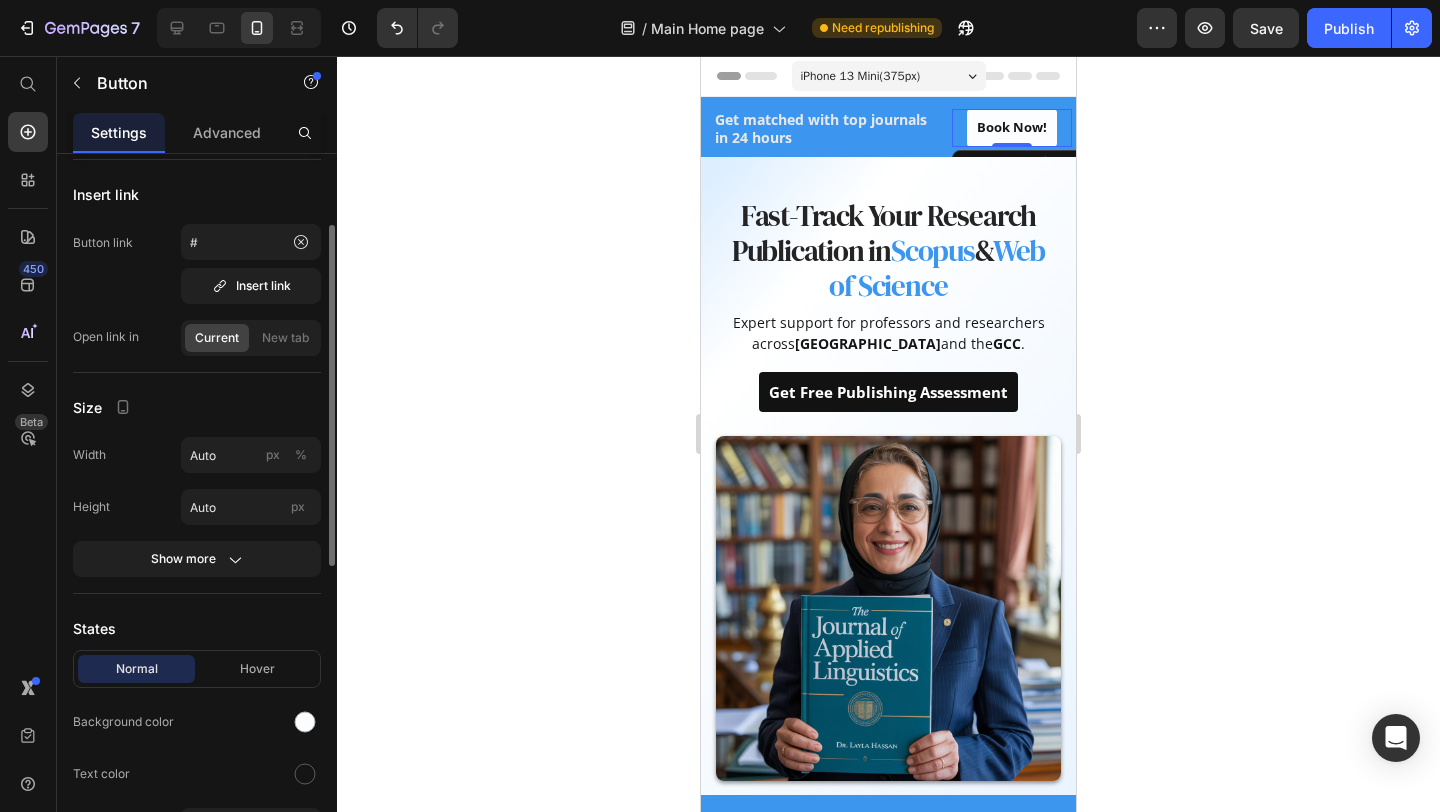scroll, scrollTop: 95, scrollLeft: 0, axis: vertical 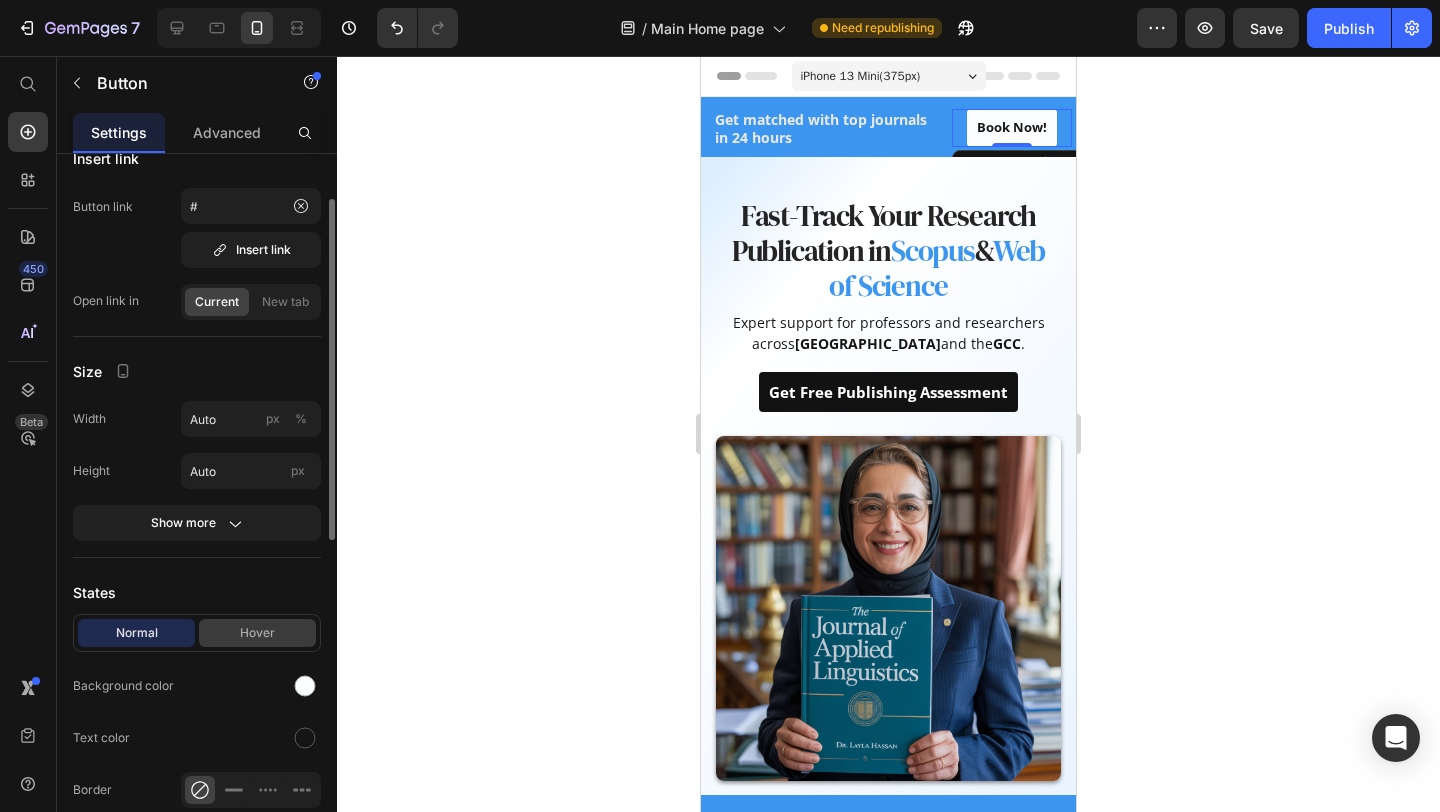 click on "Hover" at bounding box center [257, 633] 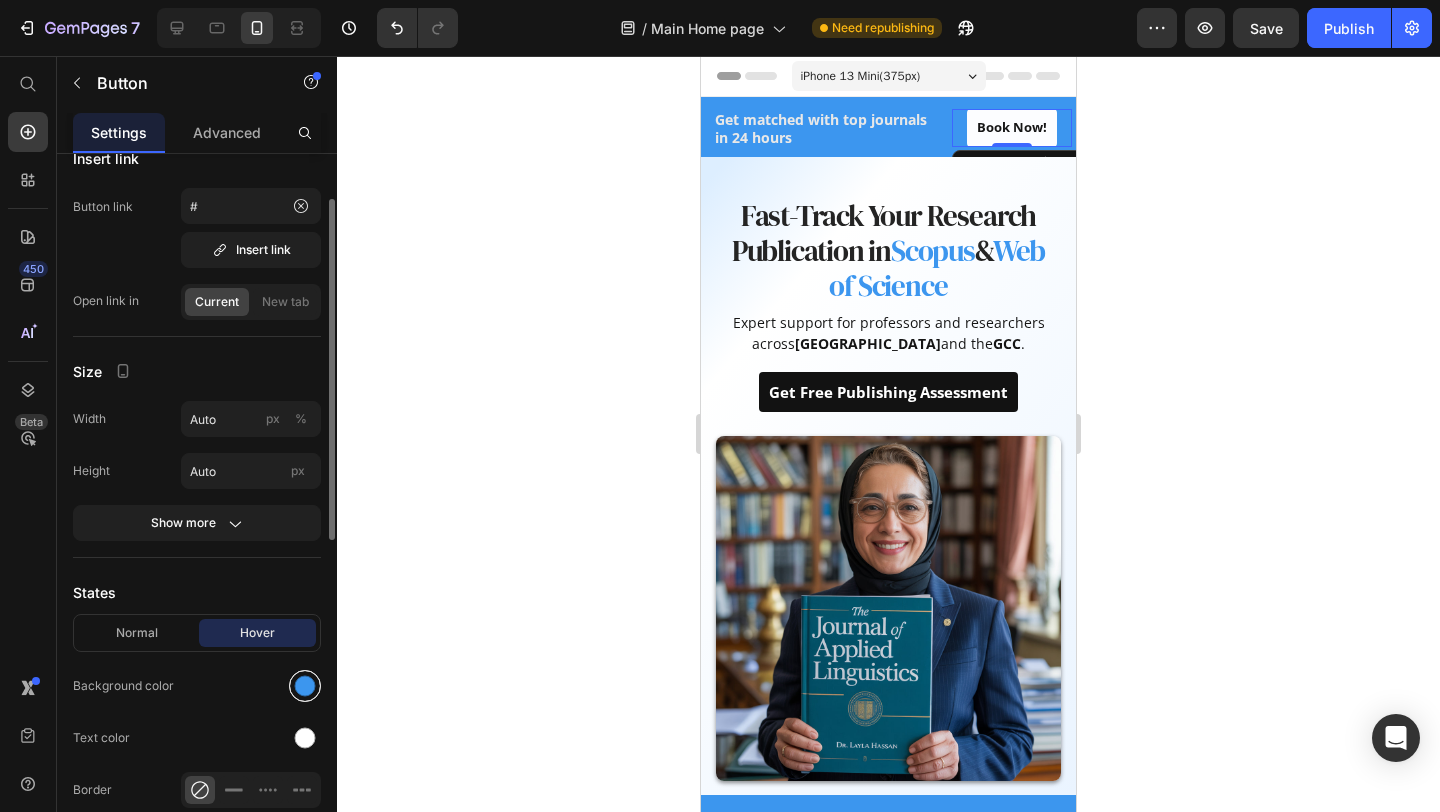 click at bounding box center [305, 686] 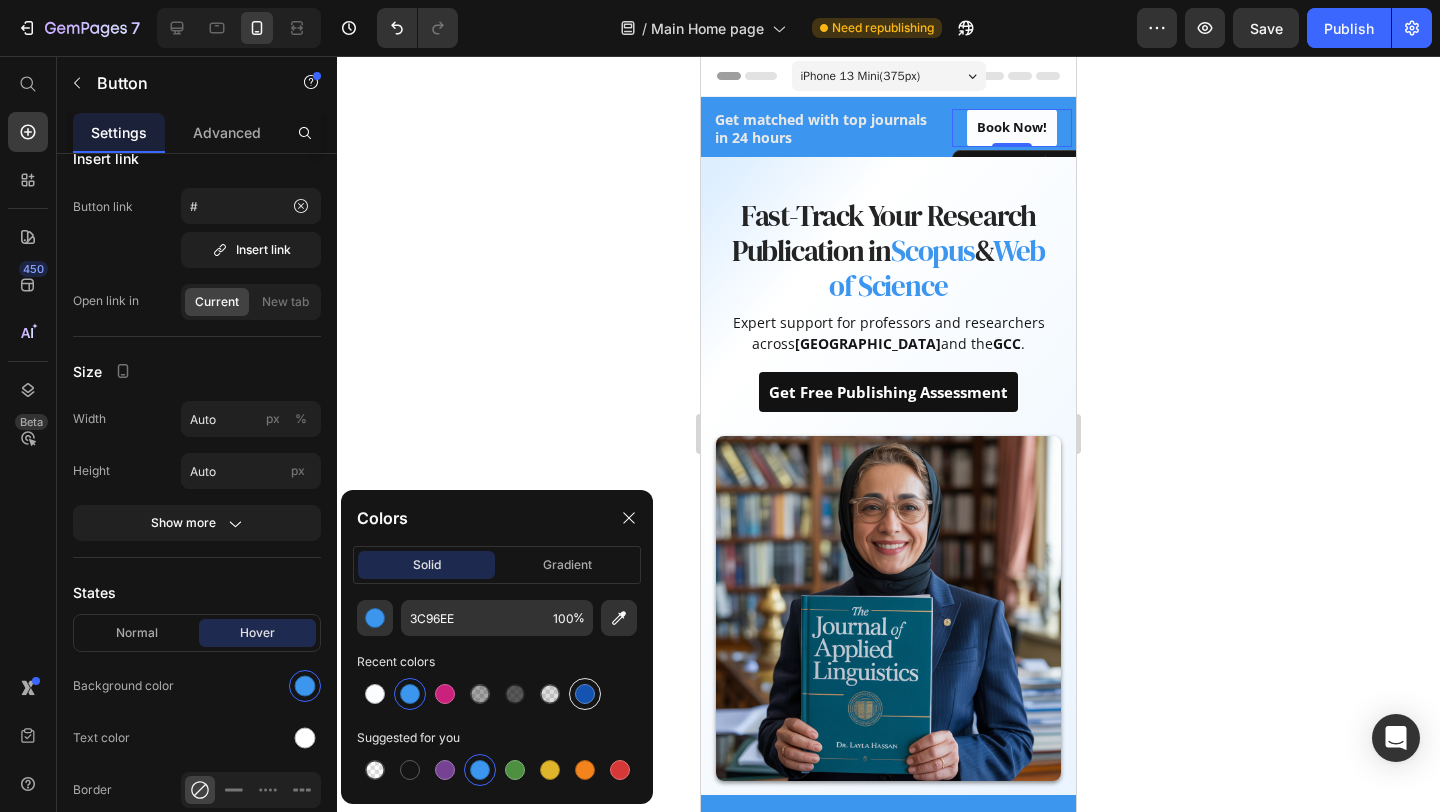 click at bounding box center [585, 694] 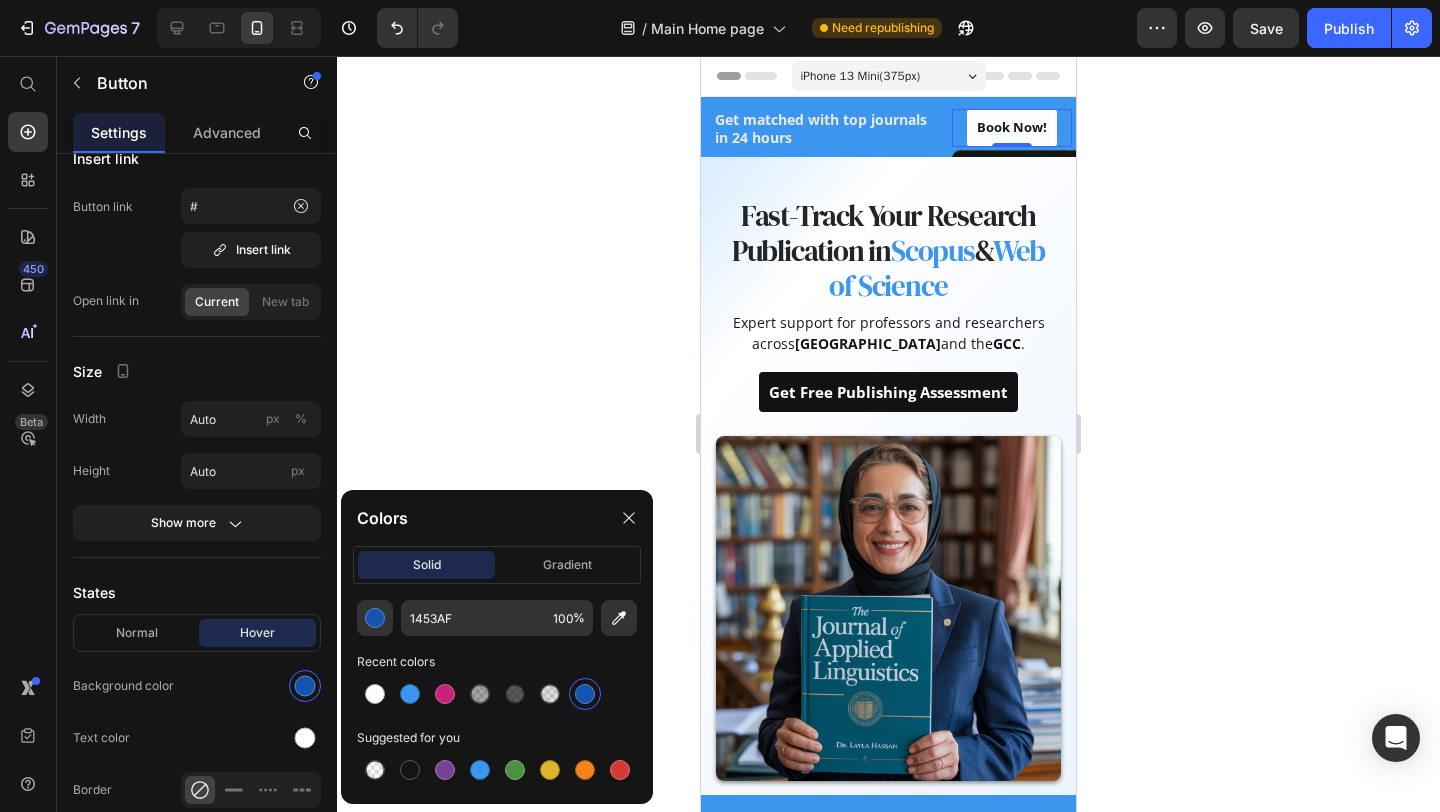 click 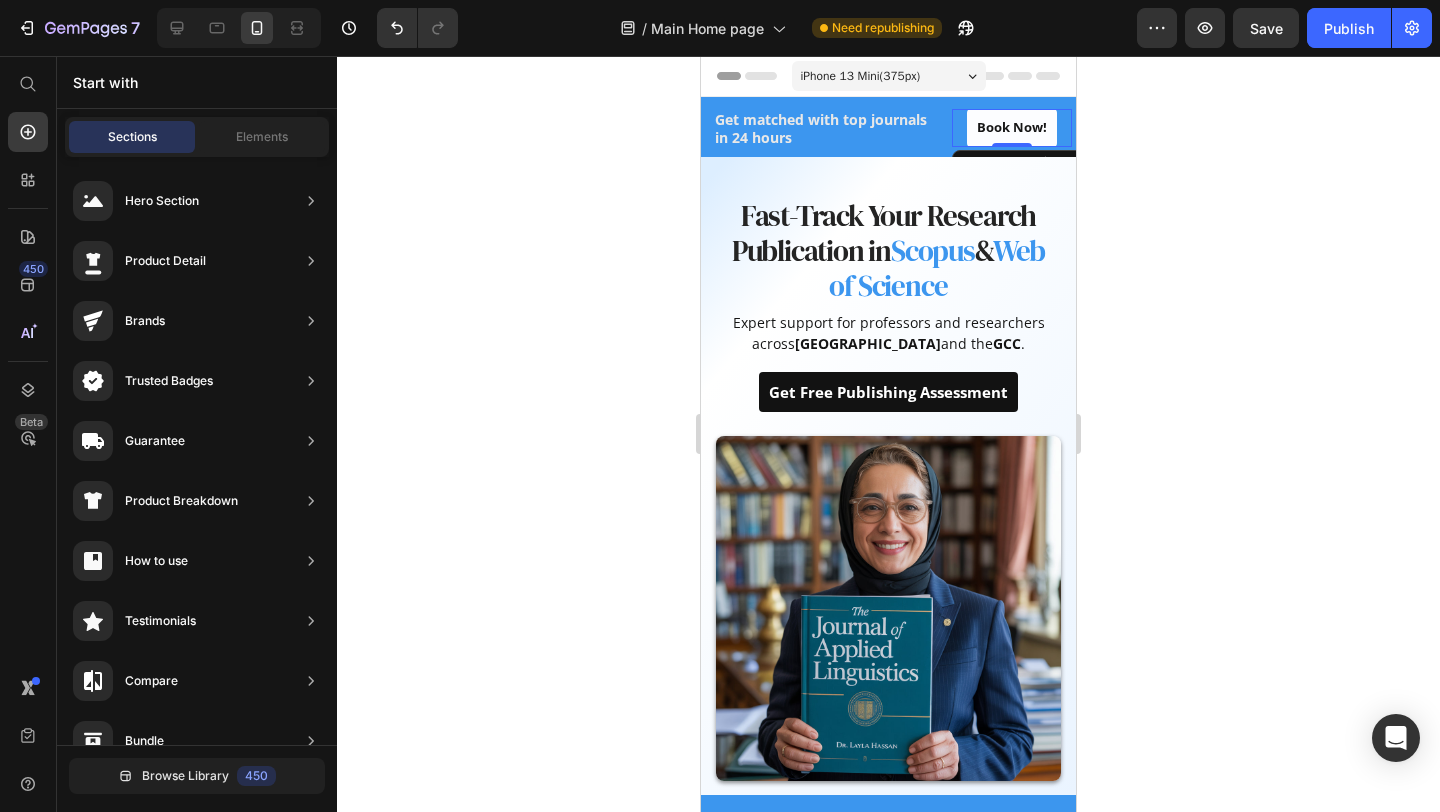 click 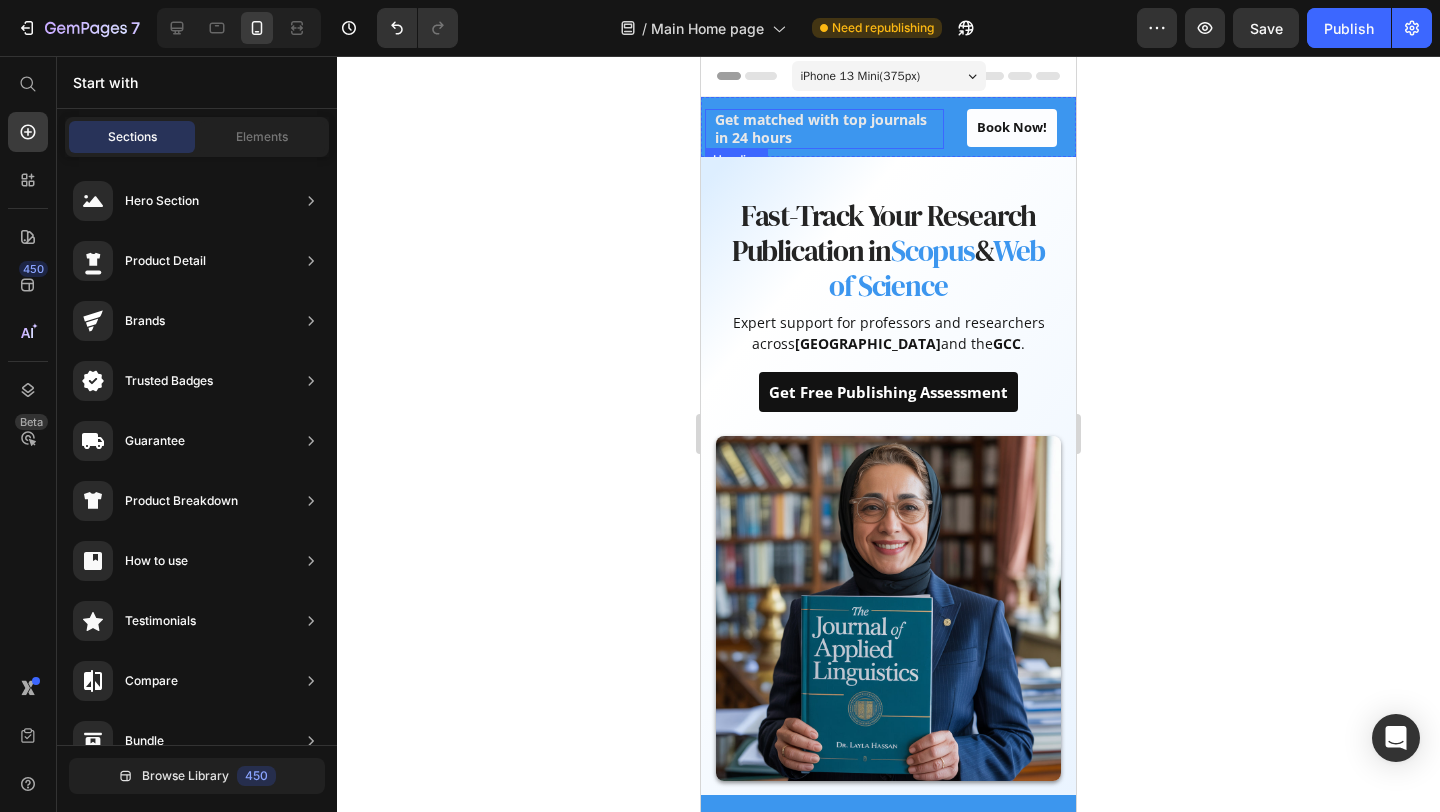 click on "Get matched with top journals in 24 hours" at bounding box center [821, 128] 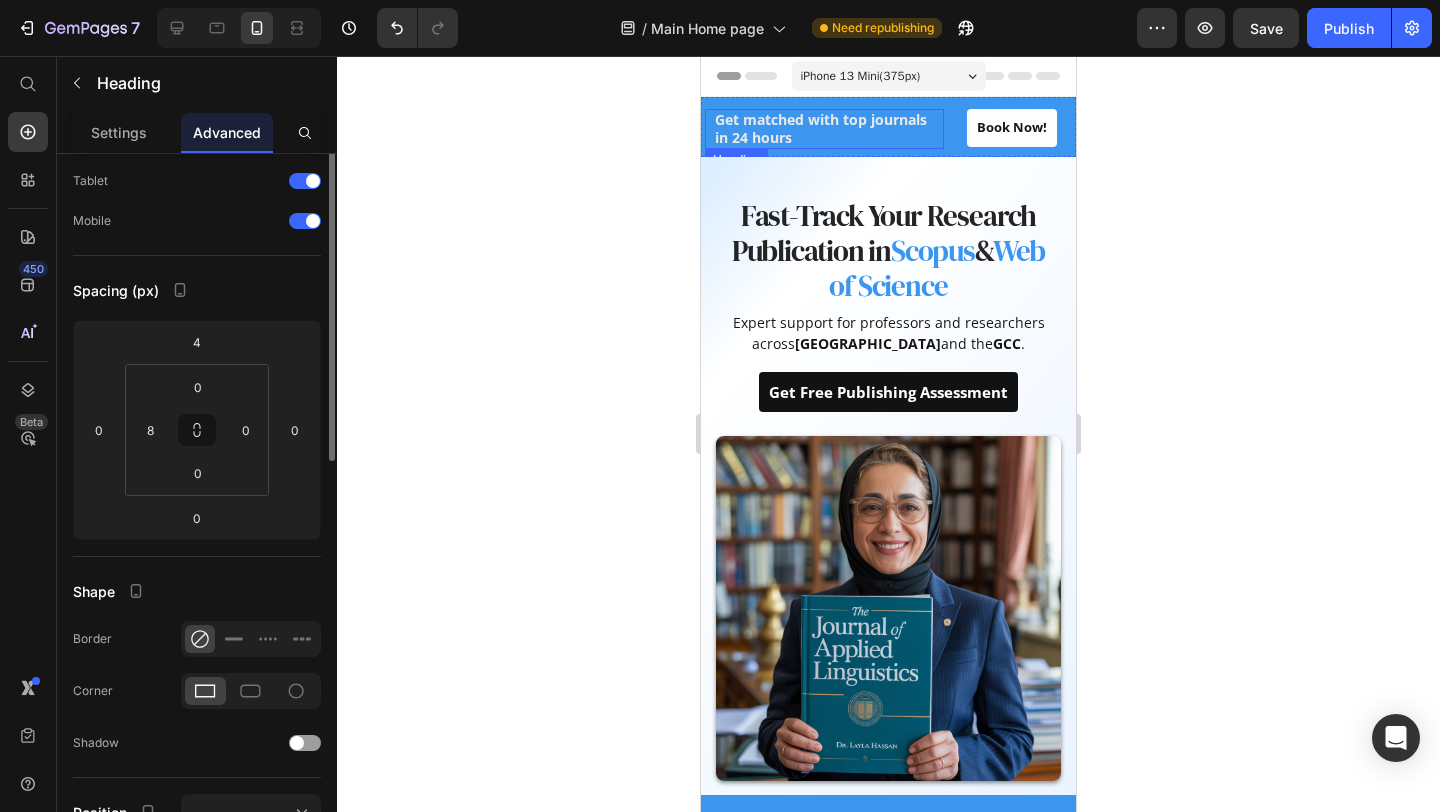 scroll, scrollTop: 0, scrollLeft: 0, axis: both 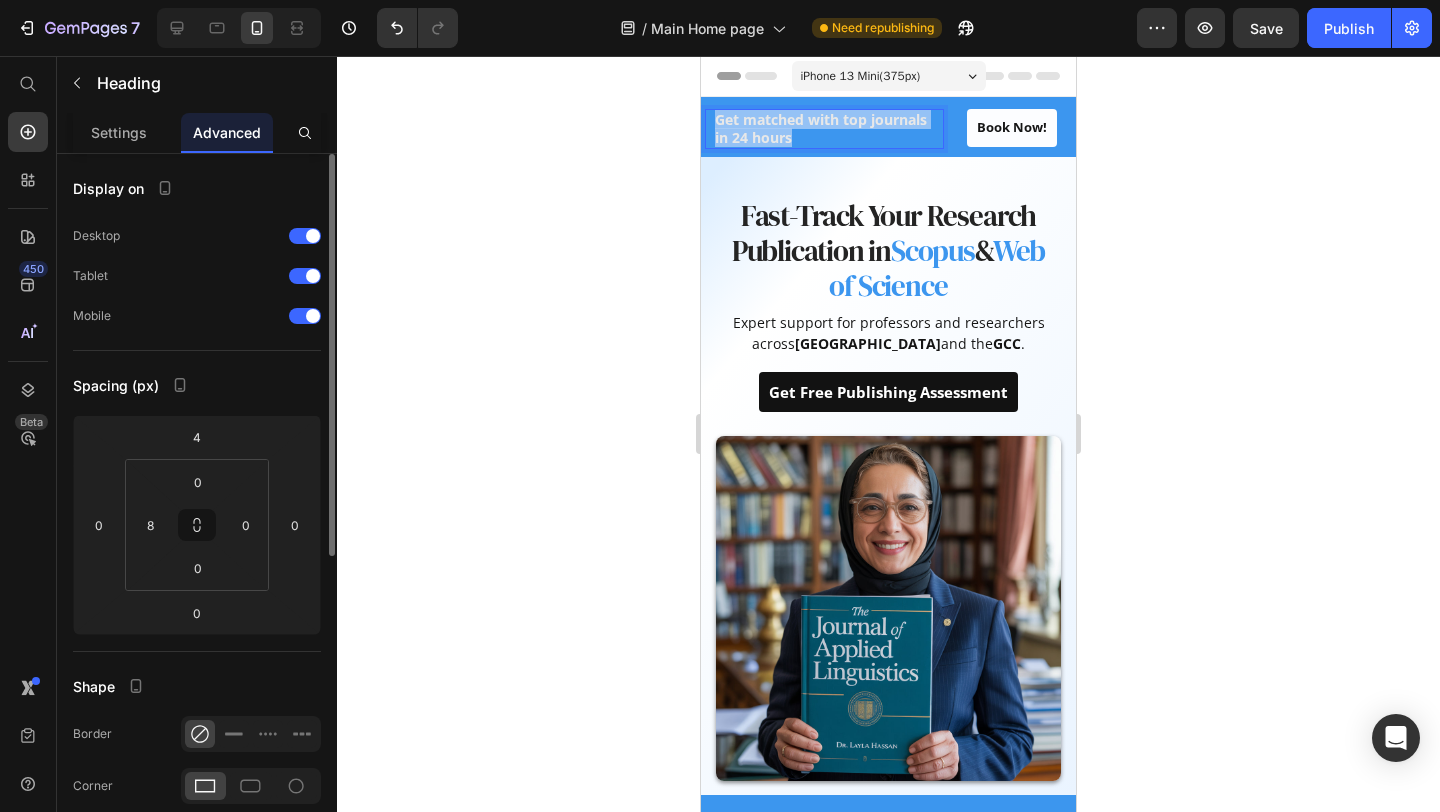 click on "Get matched with top journals in 24 hours" at bounding box center [821, 128] 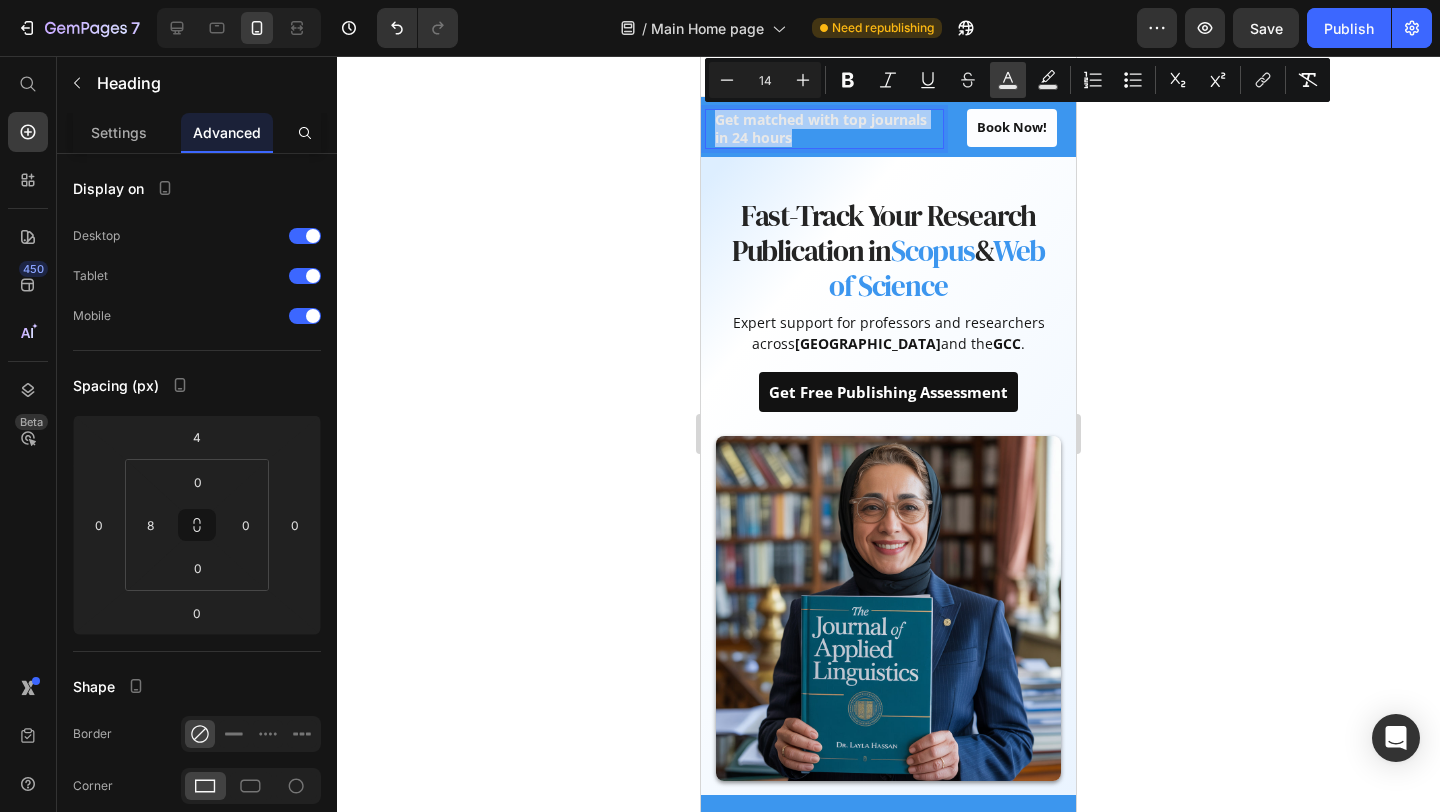 click 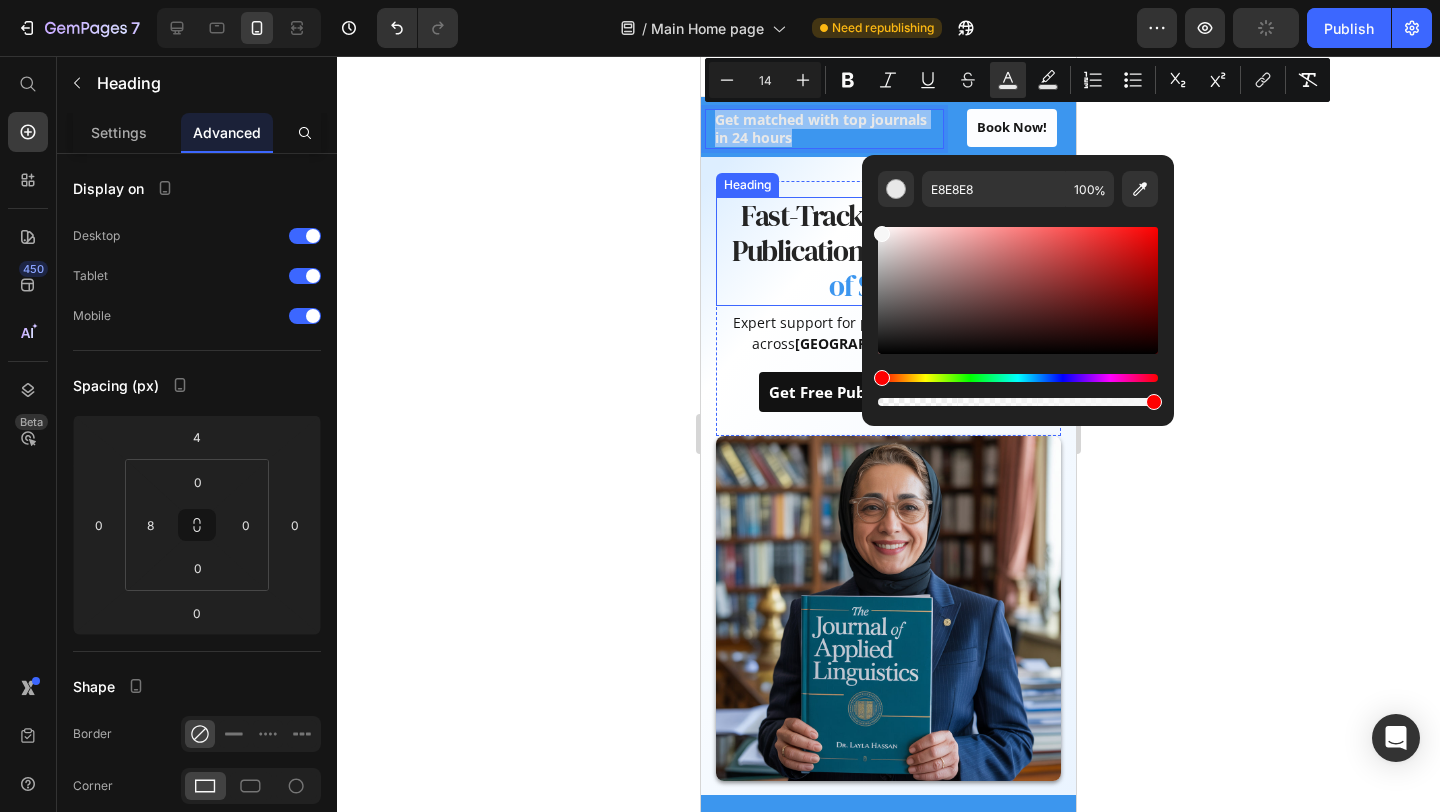 drag, startPoint x: 1598, startPoint y: 287, endPoint x: 813, endPoint y: 217, distance: 788.11487 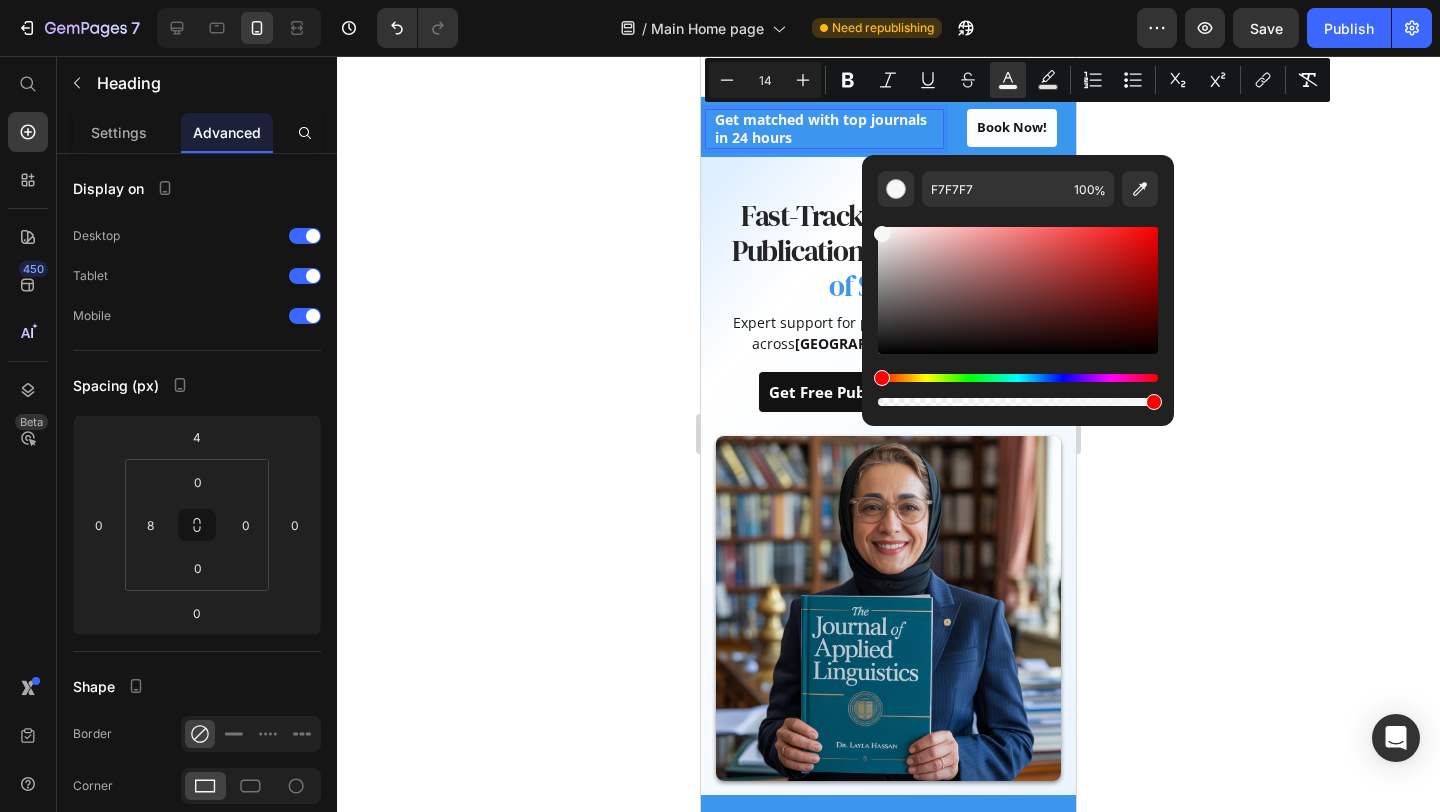 click 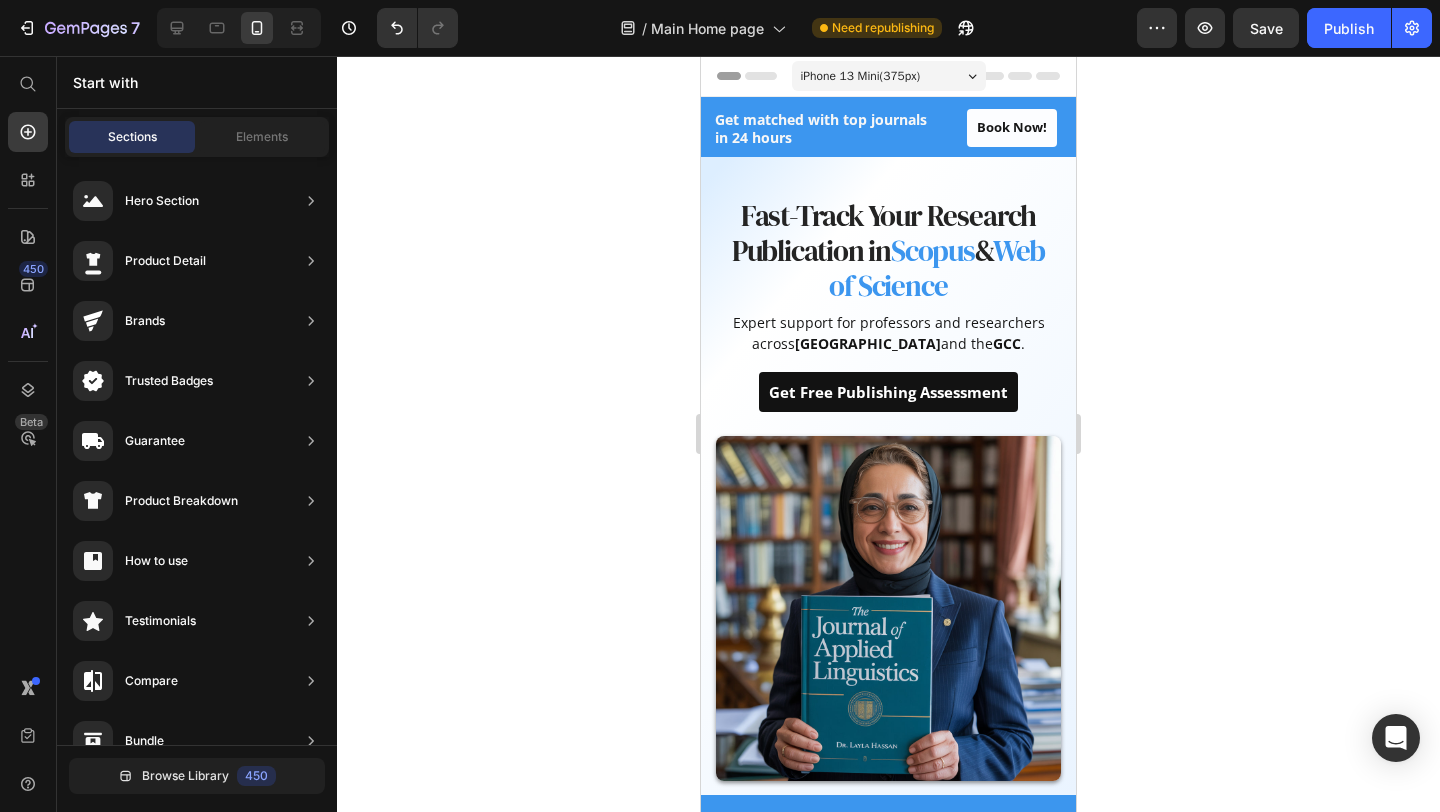 click 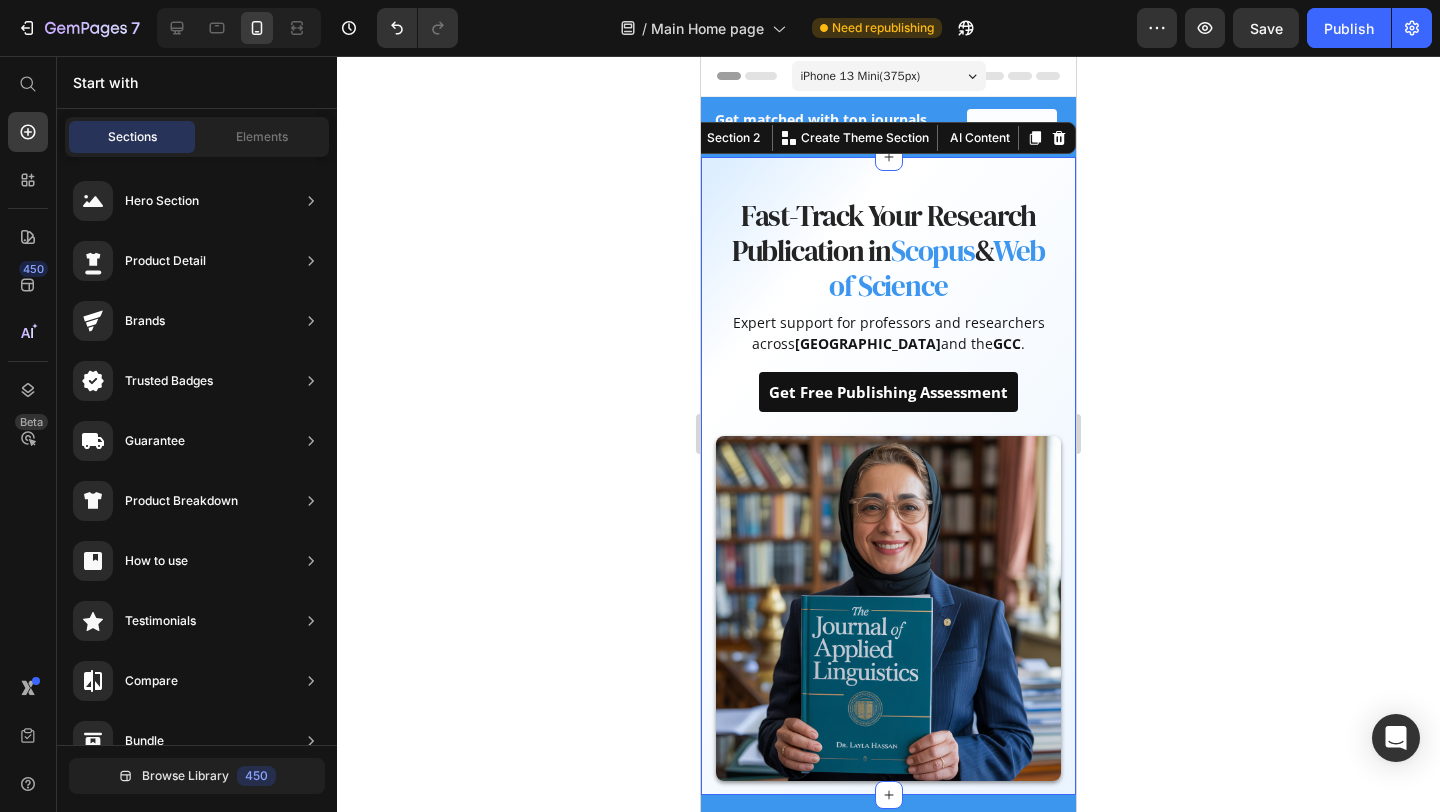 click on "Fast-Track Your Research Publication in  Scopus  &  Web of Science Heading Expert support for professors and researchers across  [GEOGRAPHIC_DATA]  and the  GCC . Text block Get Free Publishing Assessment Button Row Image Row Section 2   You can create reusable sections Create Theme Section AI Content Write with GemAI What would you like to describe here? Tone and Voice Persuasive Product Show more Generate" at bounding box center [888, 476] 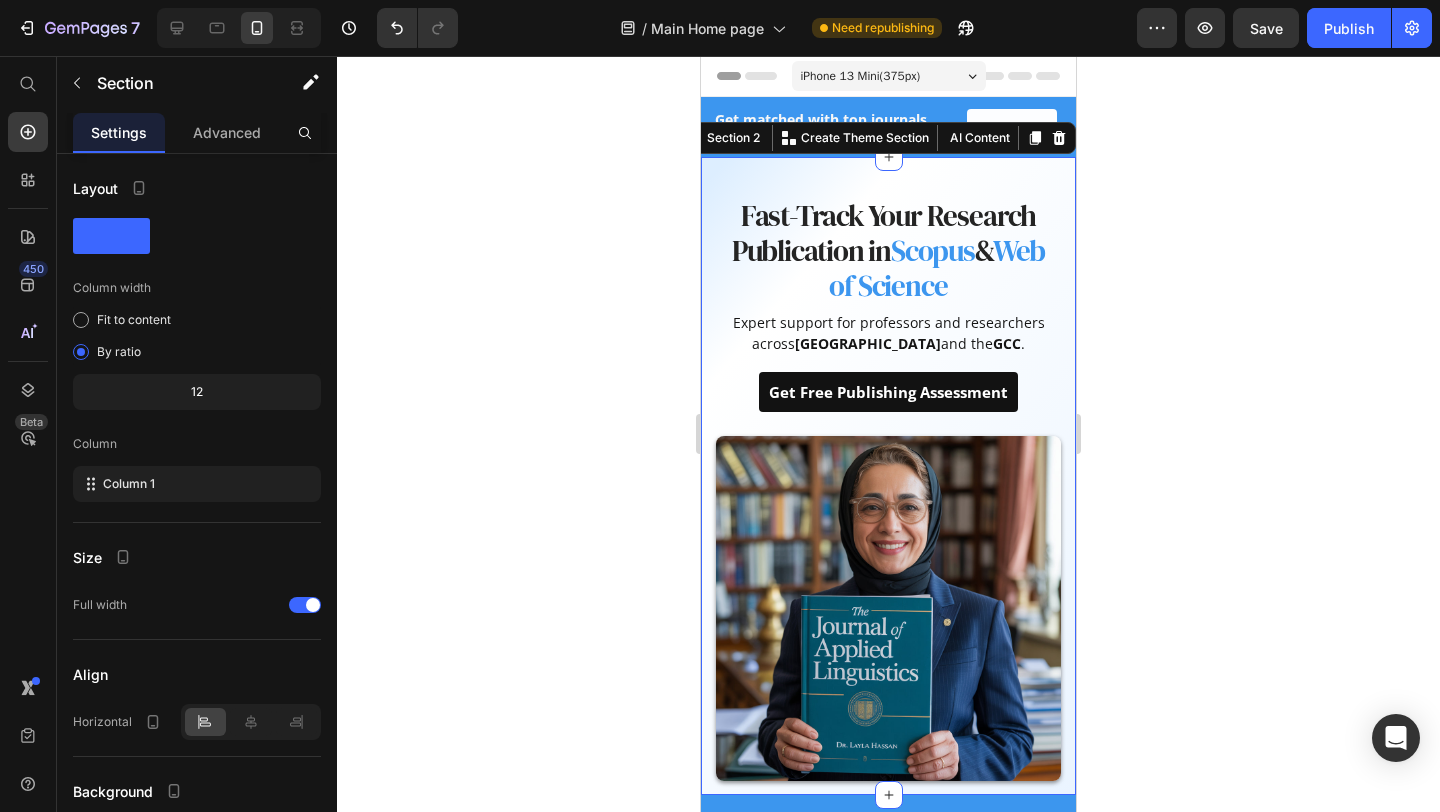 click 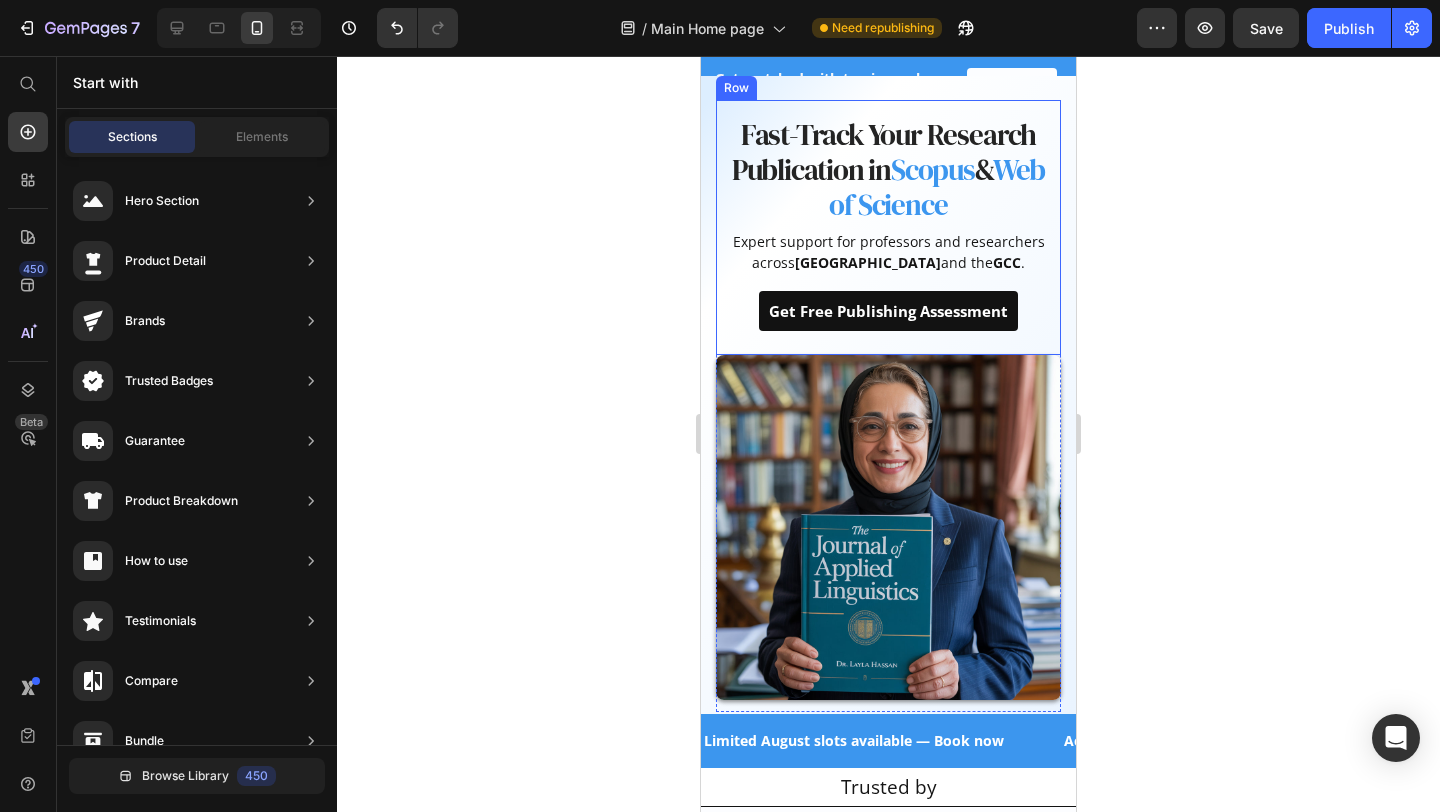 scroll, scrollTop: 0, scrollLeft: 0, axis: both 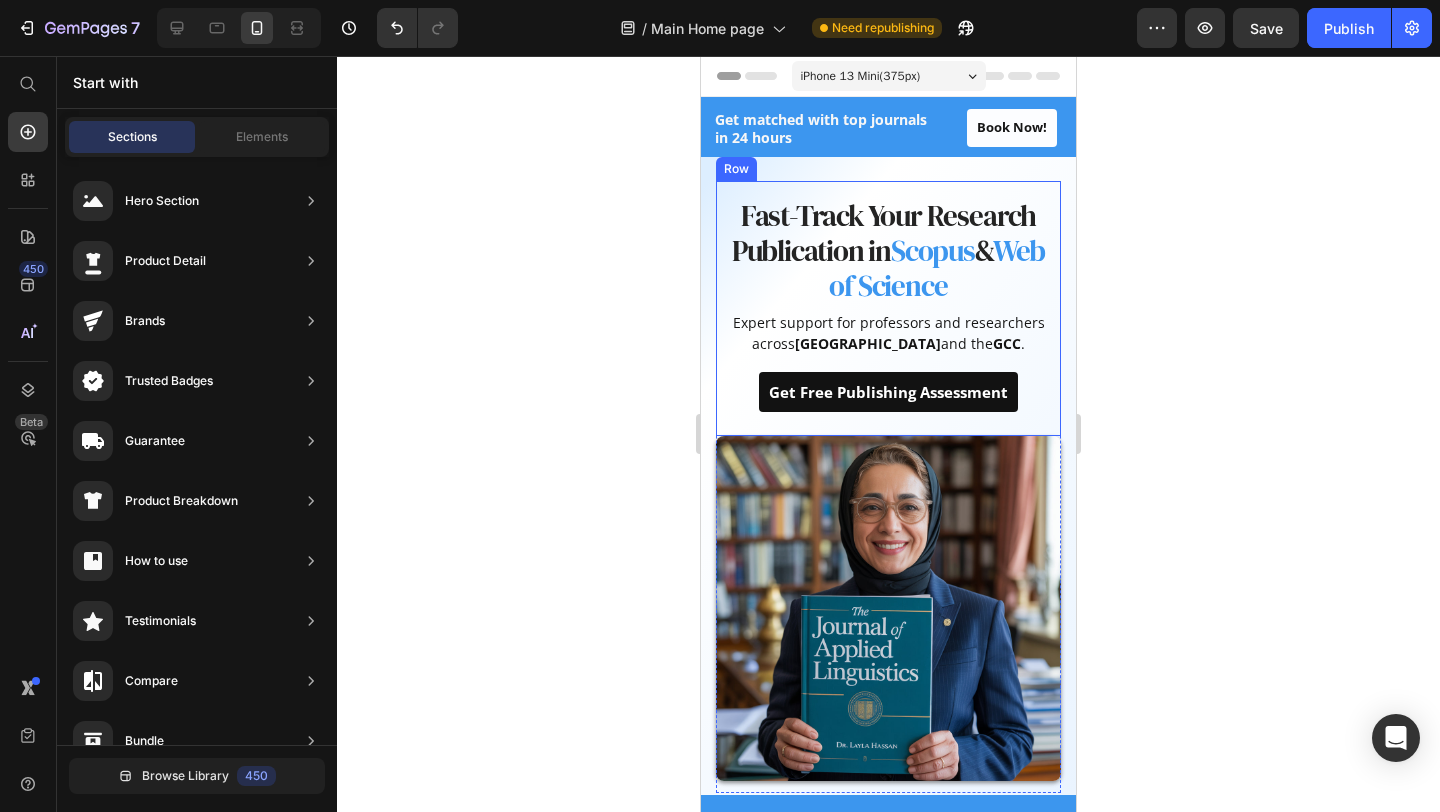 click 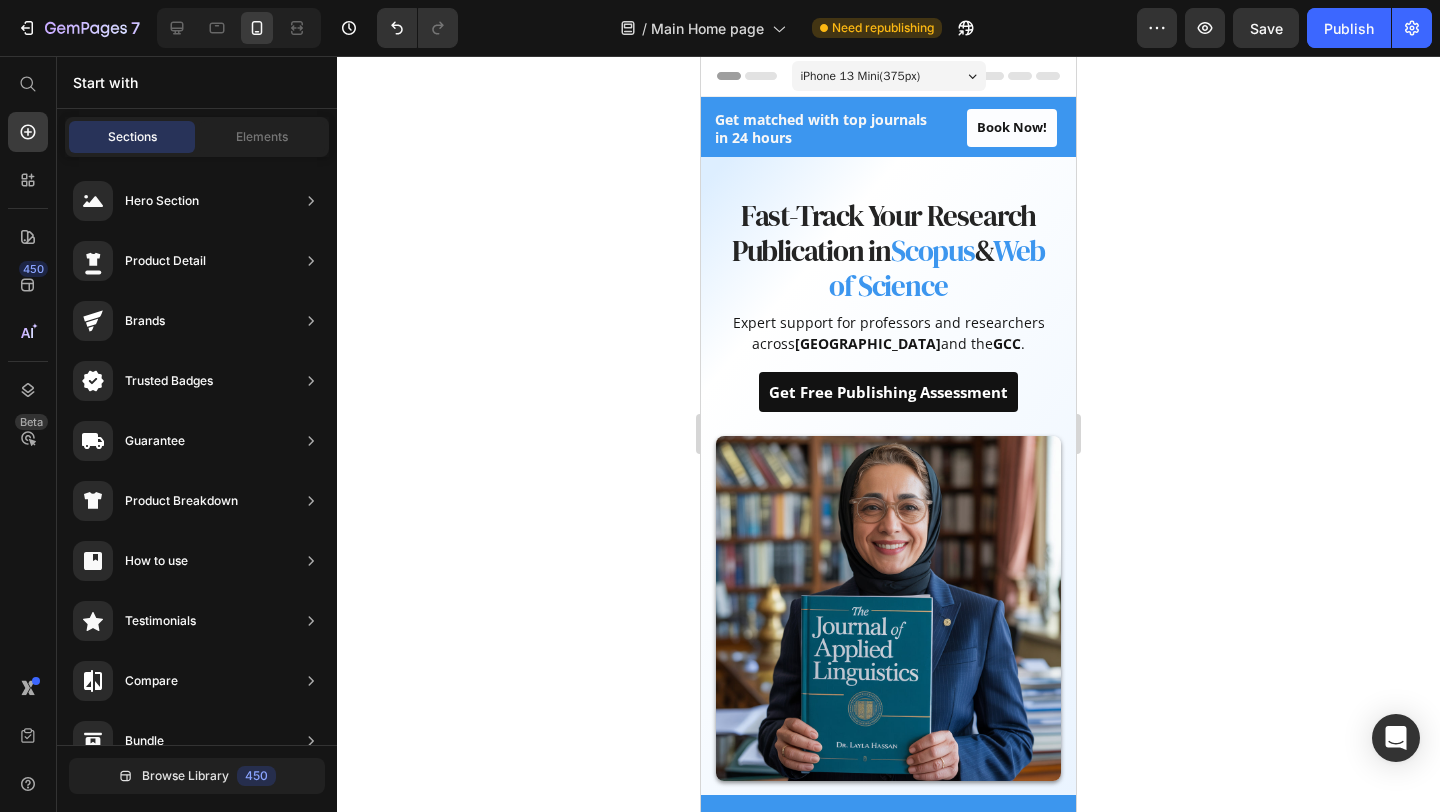 click 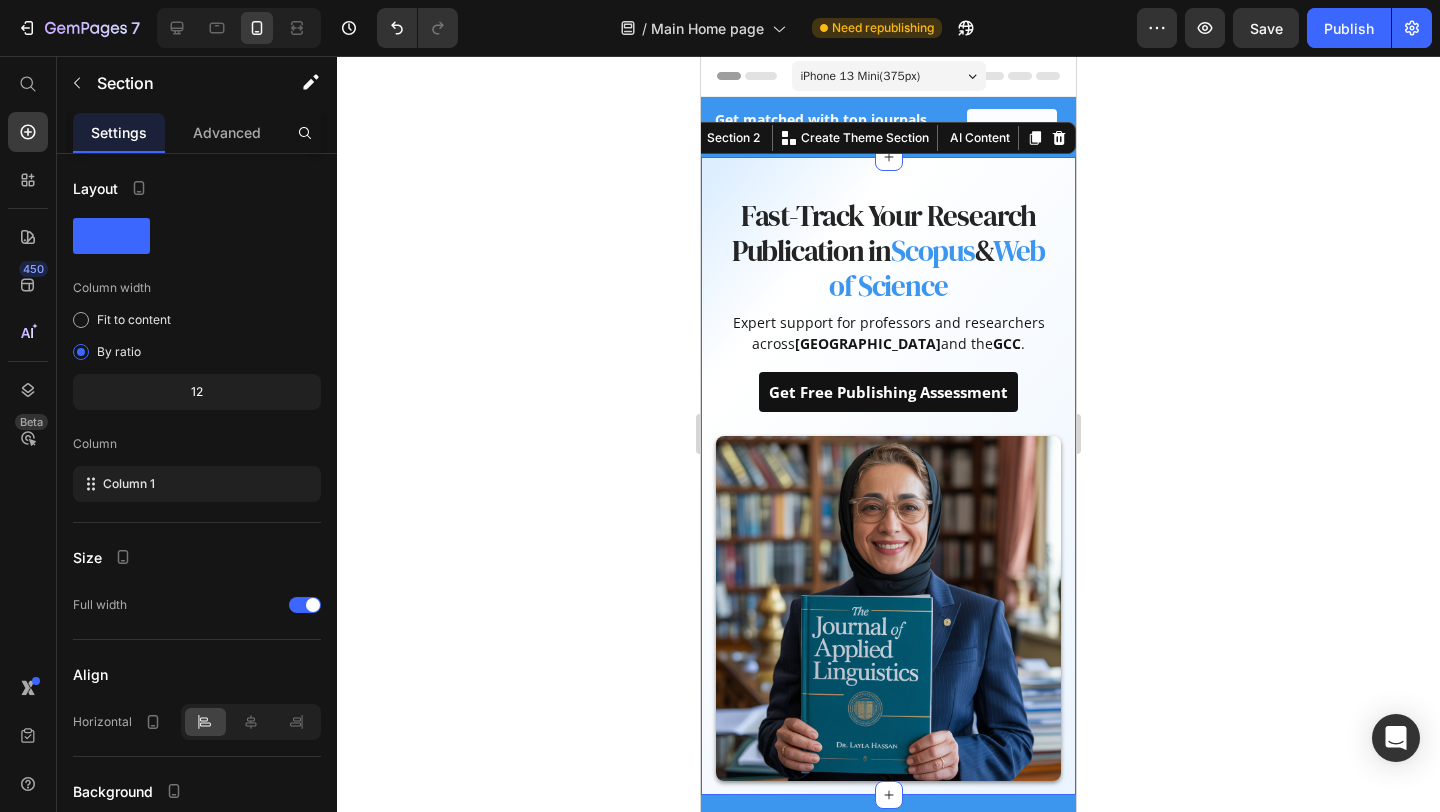 click on "Fast-Track Your Research Publication in  Scopus  &  Web of Science Heading Expert support for professors and researchers across  [GEOGRAPHIC_DATA]  and the  GCC . Text block Get Free Publishing Assessment Button Row Image Row Section 2   You can create reusable sections Create Theme Section AI Content Write with GemAI What would you like to describe here? Tone and Voice Persuasive Product Show more Generate" at bounding box center [888, 476] 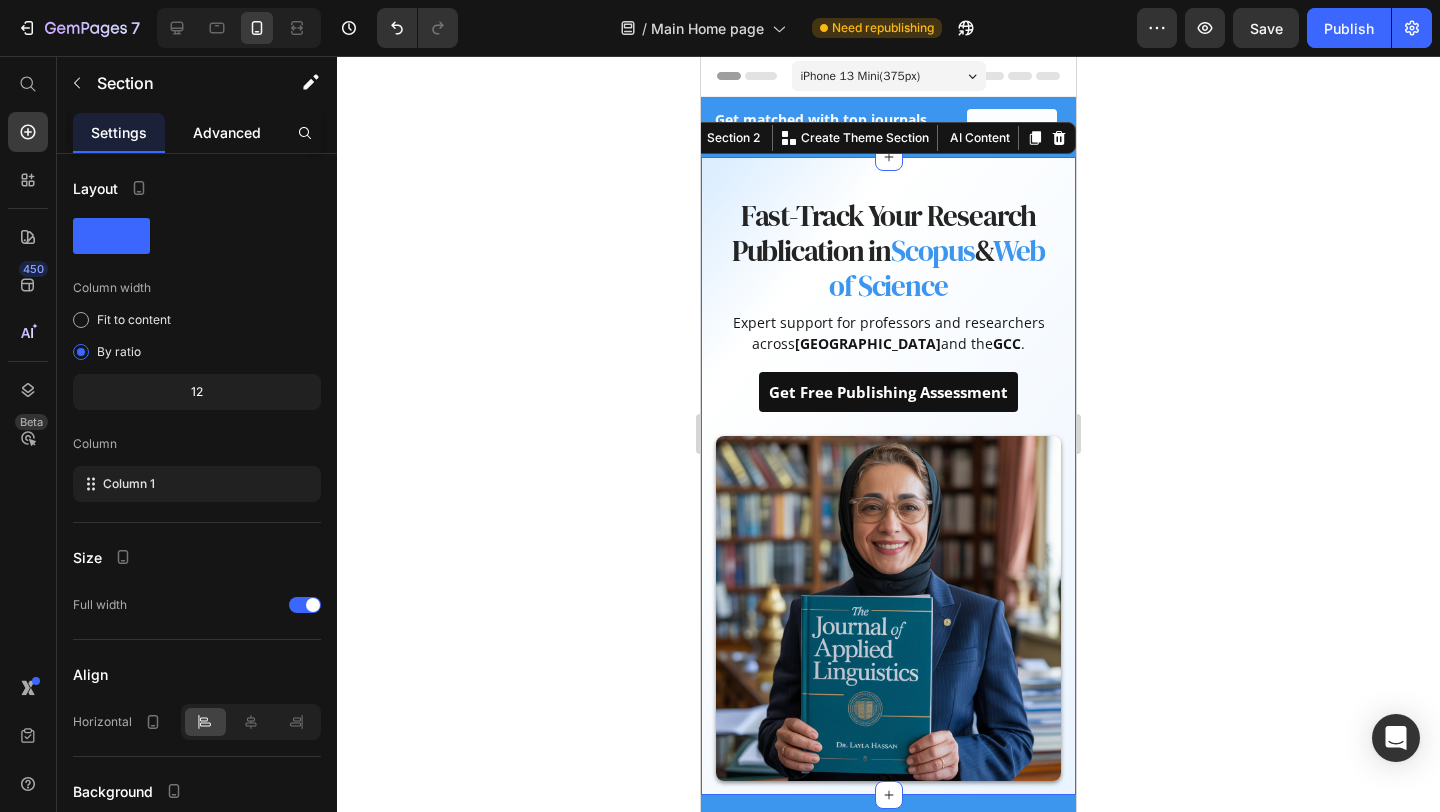 click on "Advanced" at bounding box center [227, 132] 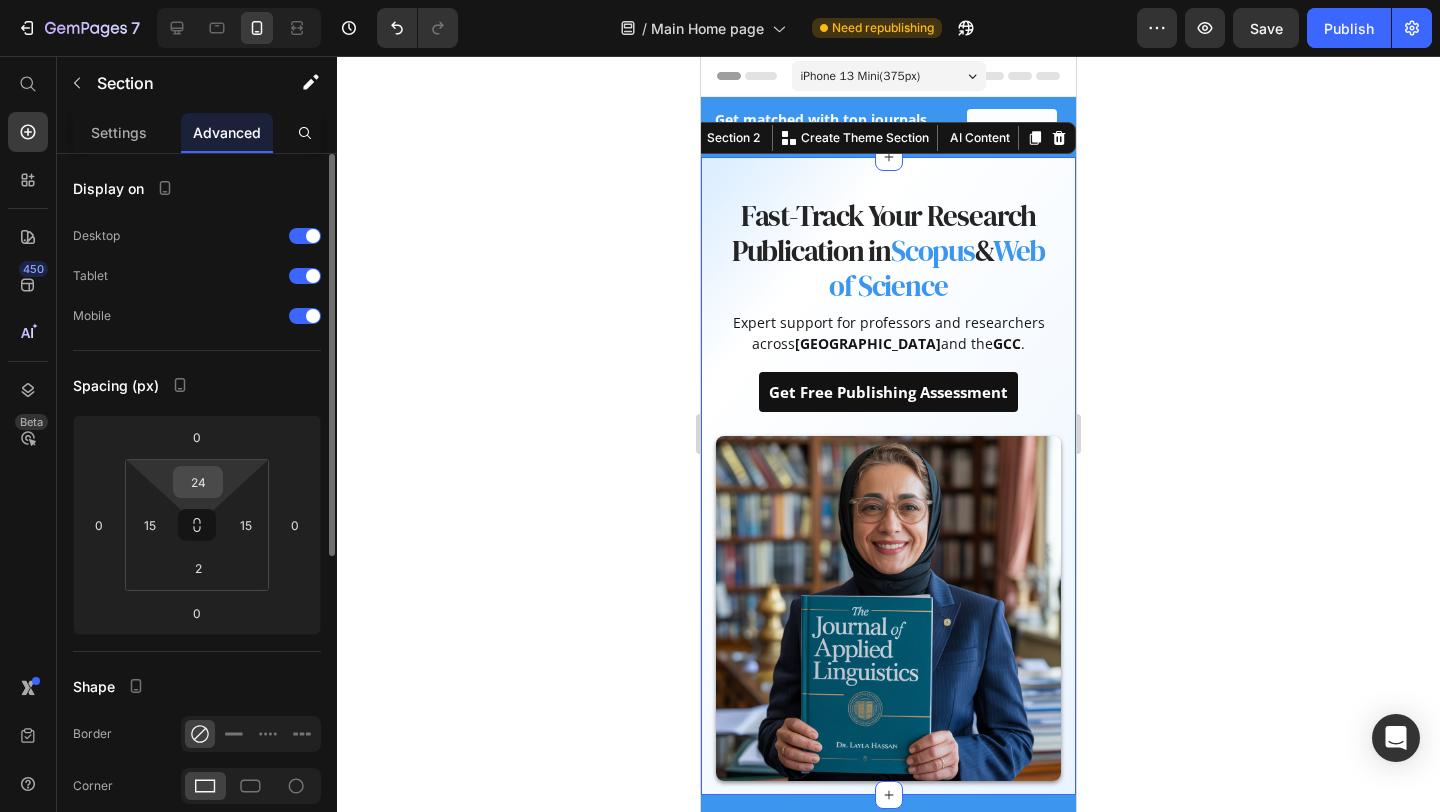 click on "24" at bounding box center [198, 482] 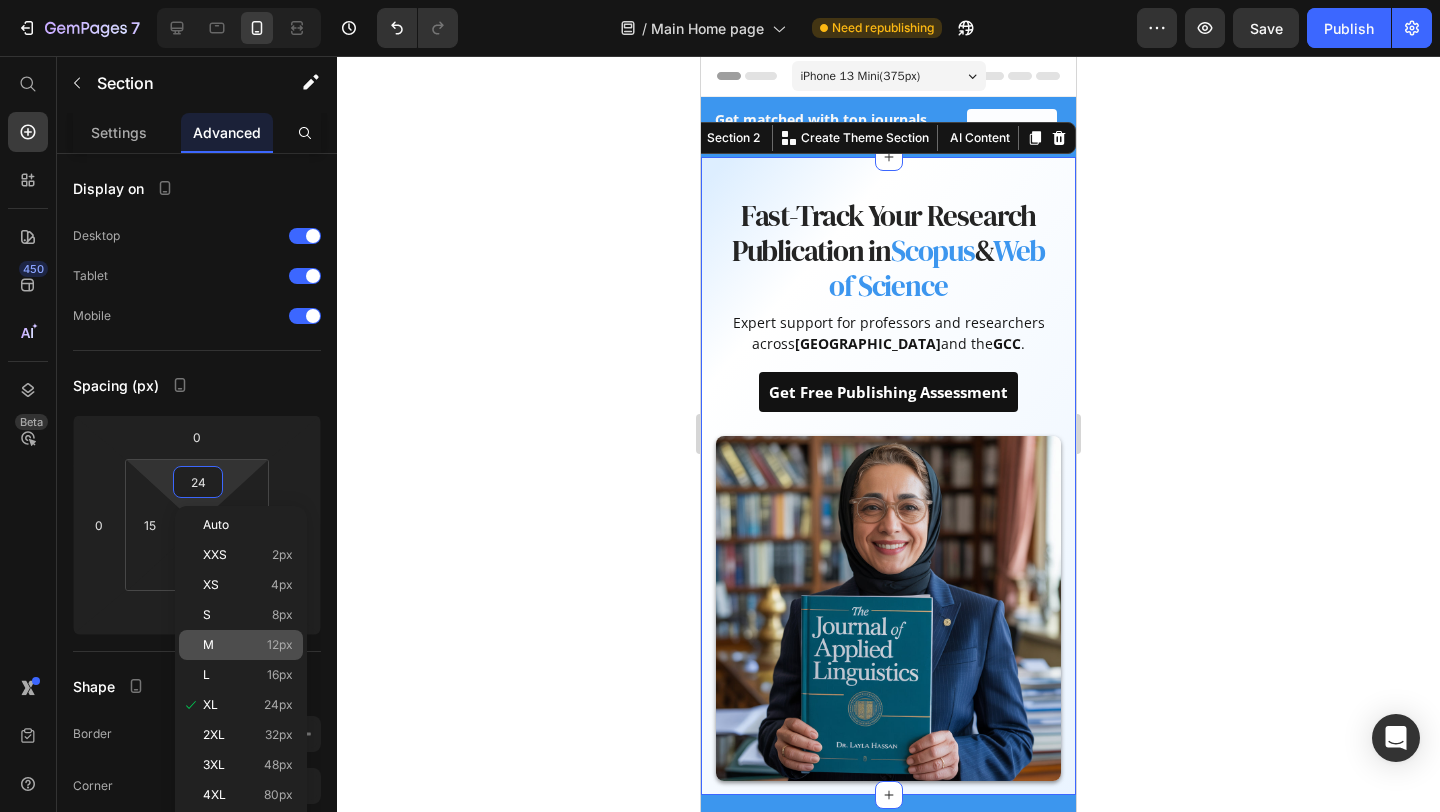 click on "M 12px" at bounding box center (248, 645) 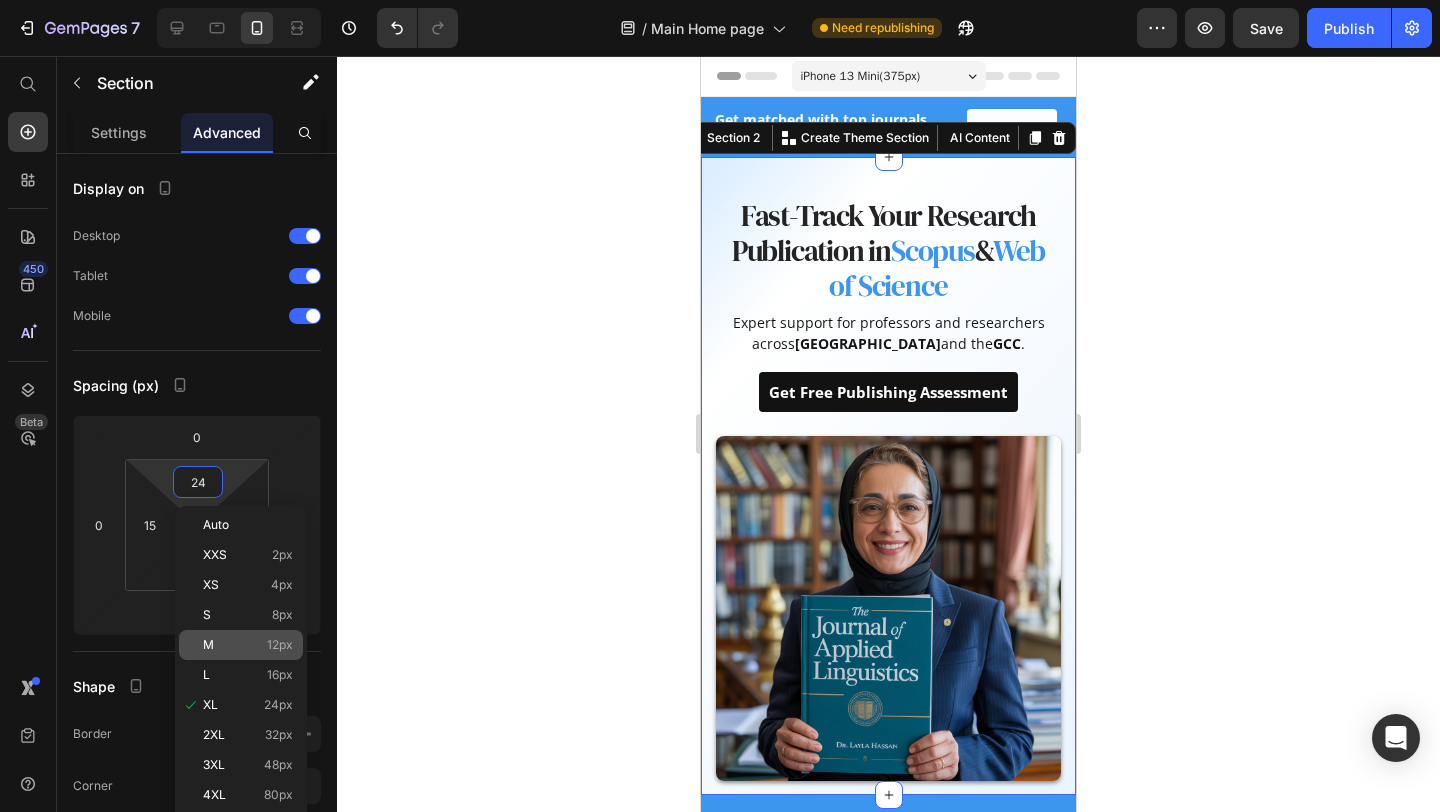 type on "12" 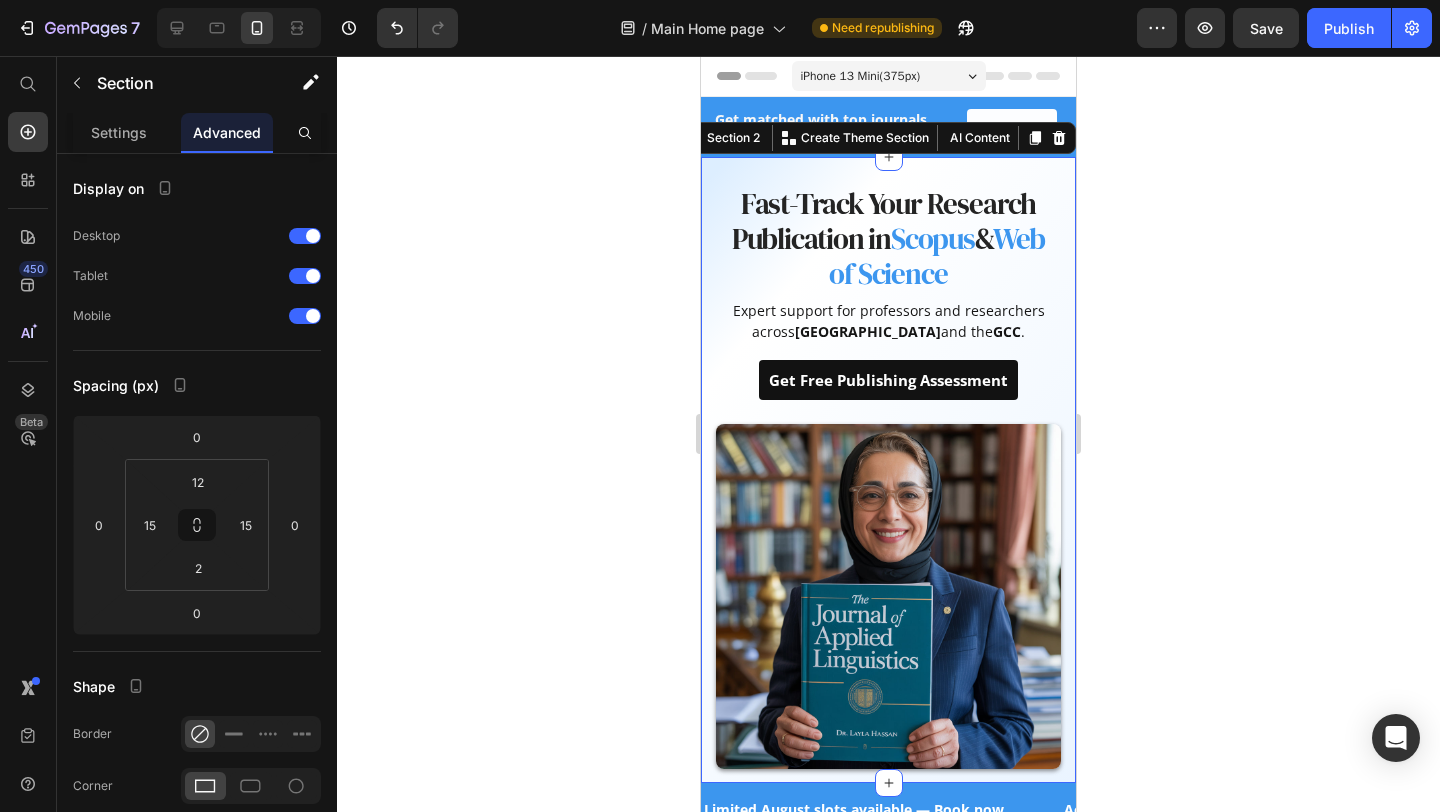 click 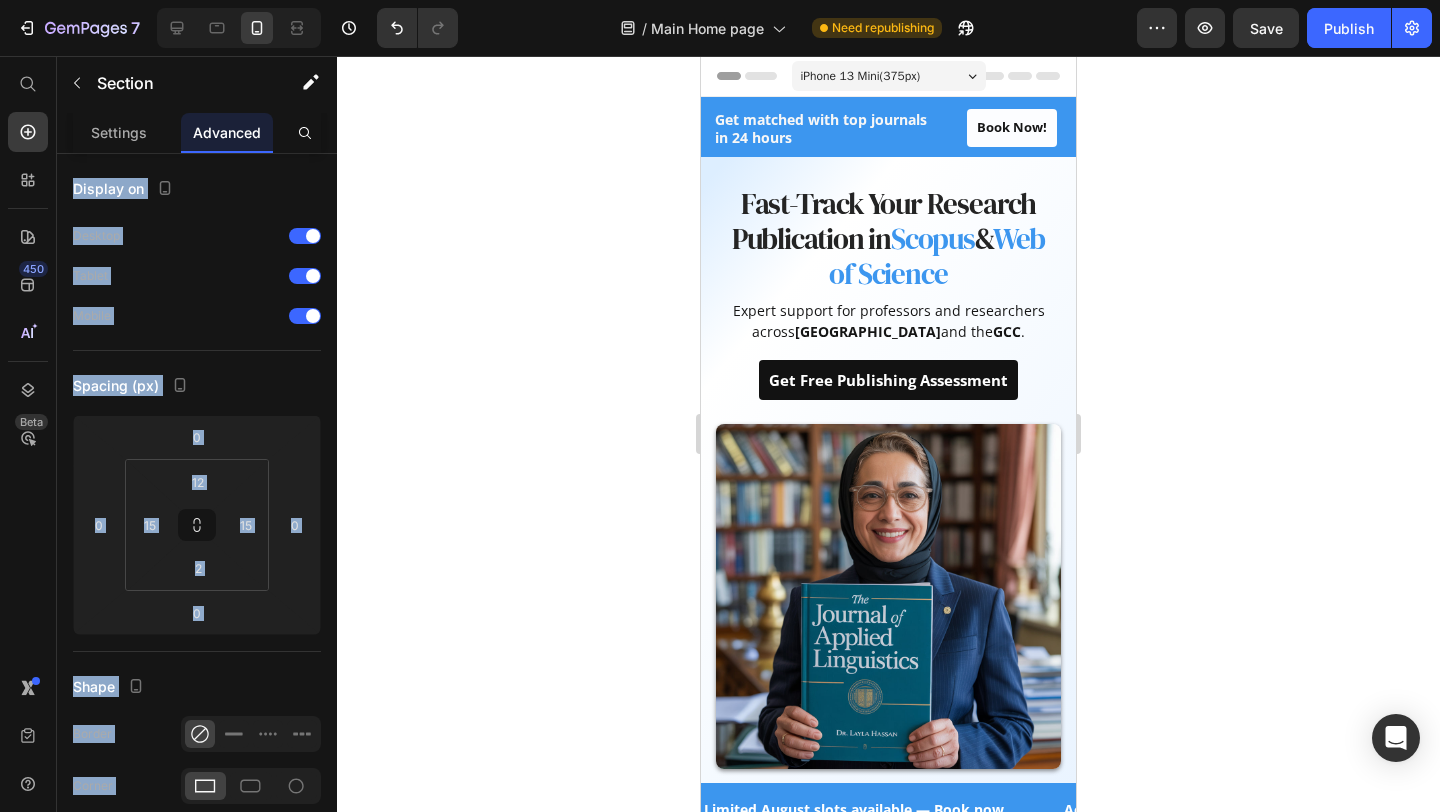 click 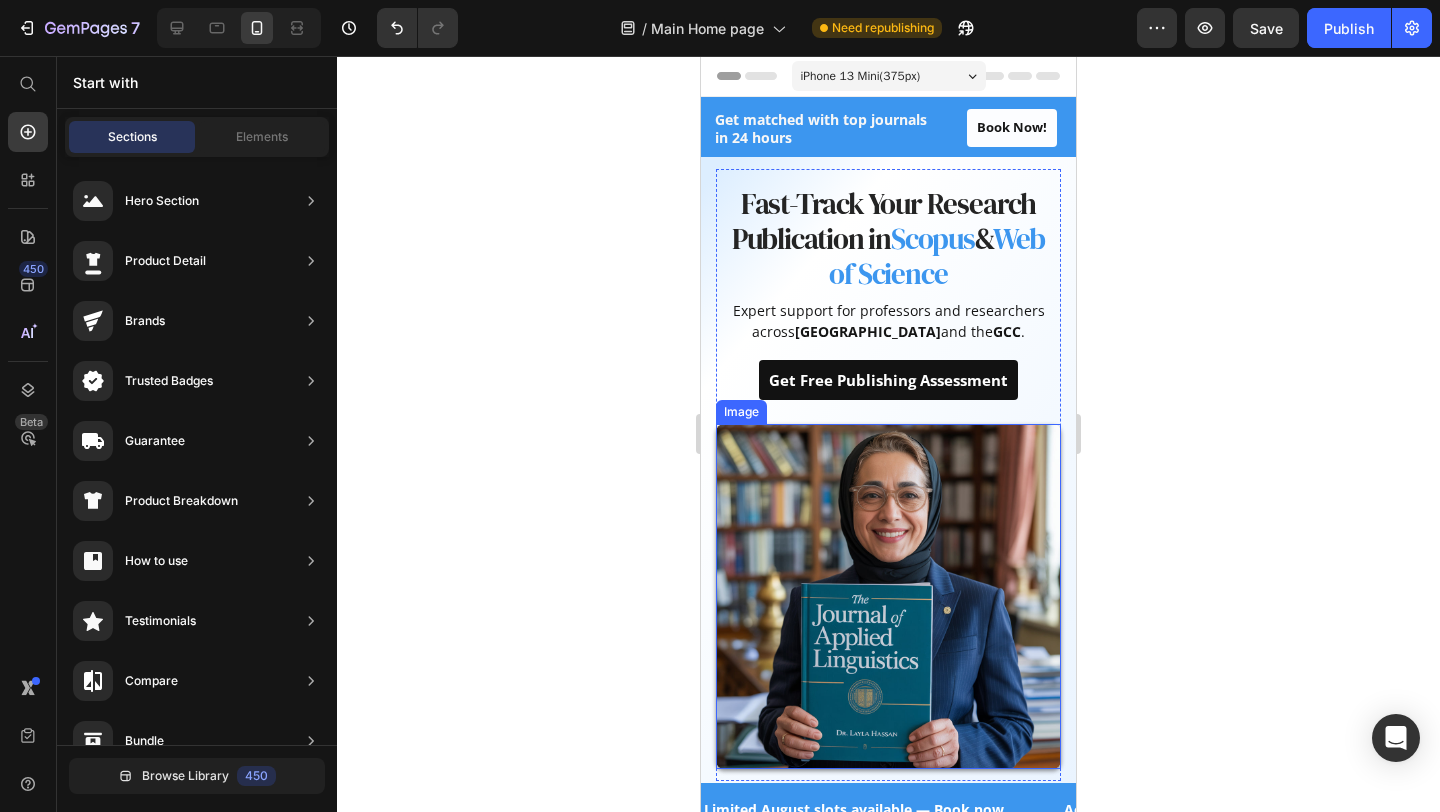 click at bounding box center (888, 596) 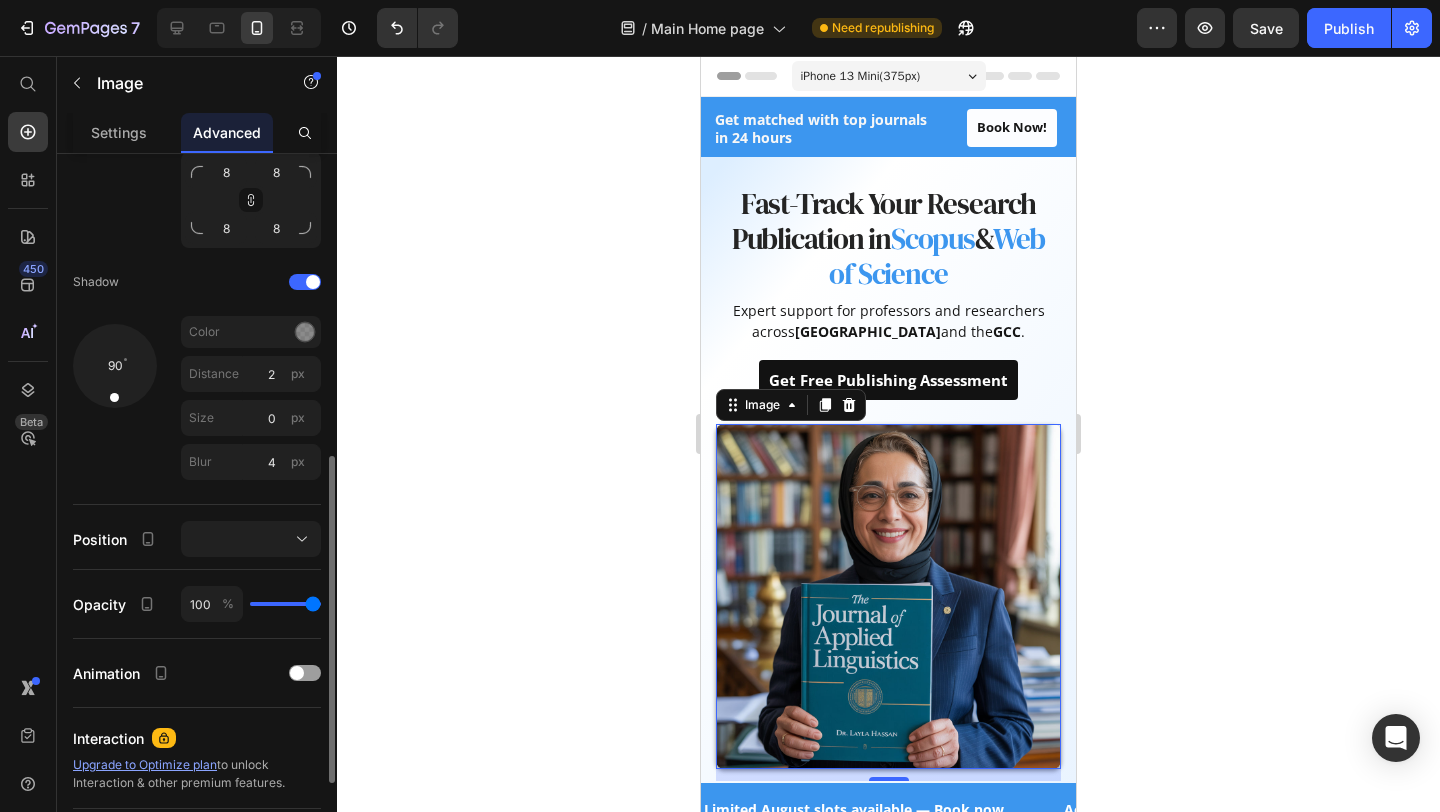 scroll, scrollTop: 566, scrollLeft: 0, axis: vertical 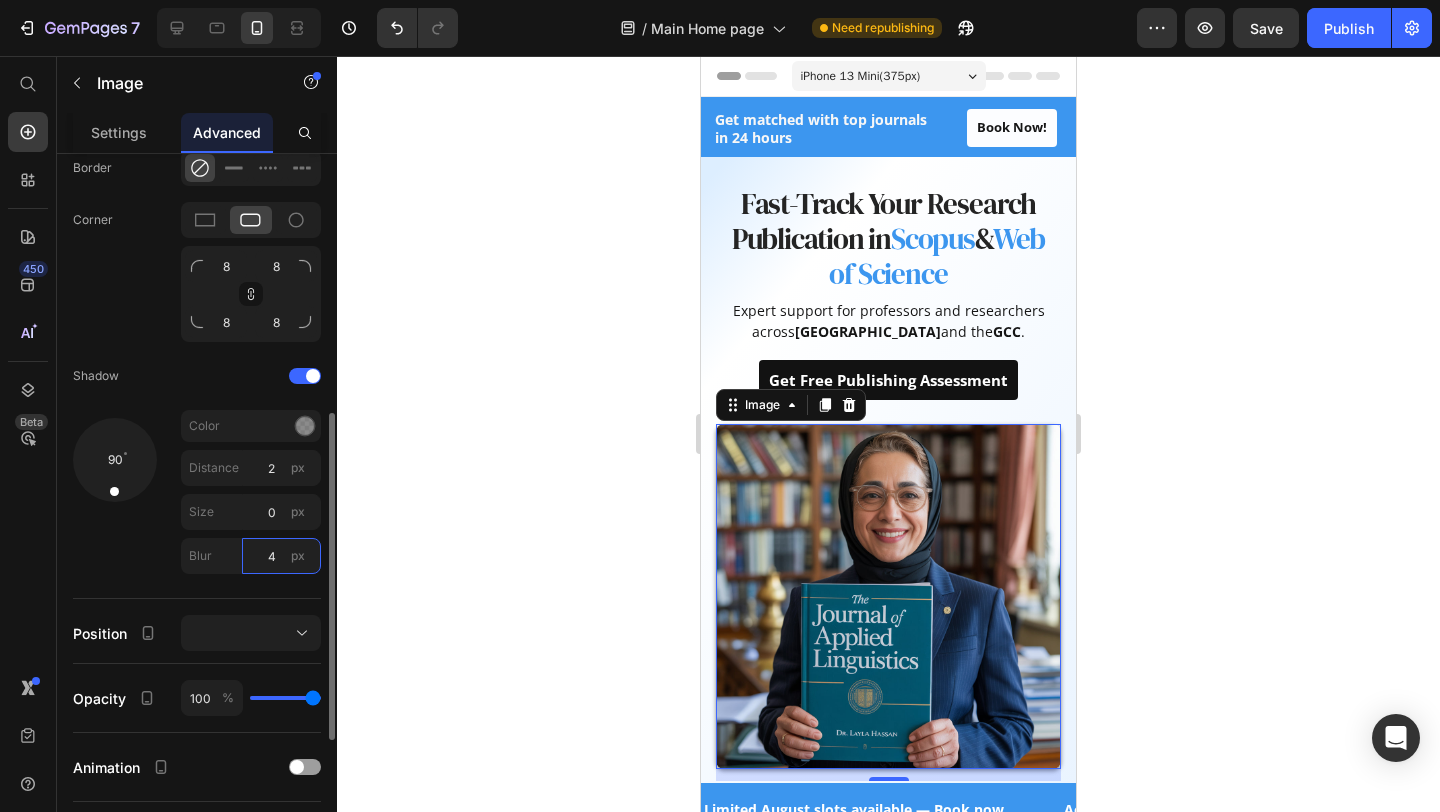 click on "4" at bounding box center [281, 556] 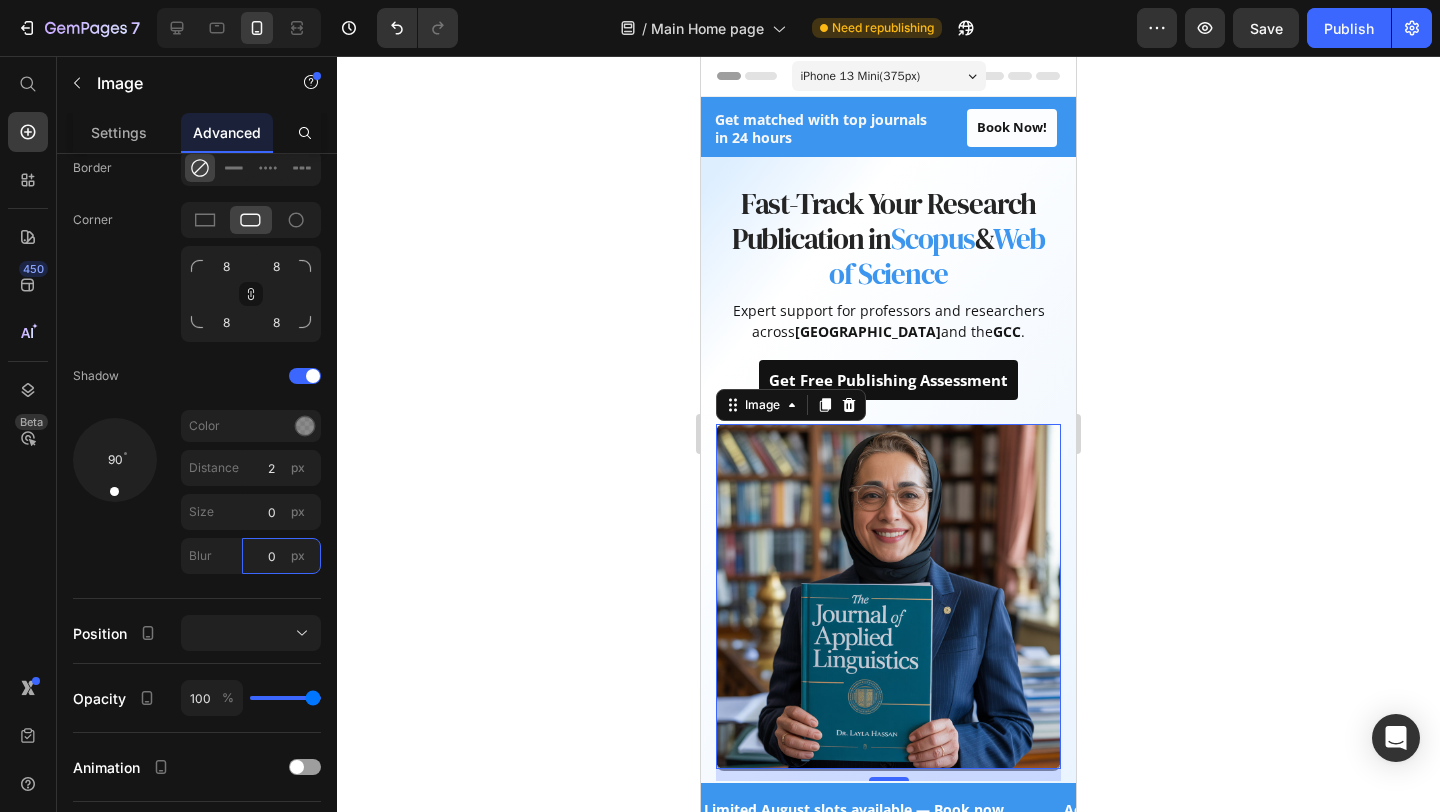 type on "0" 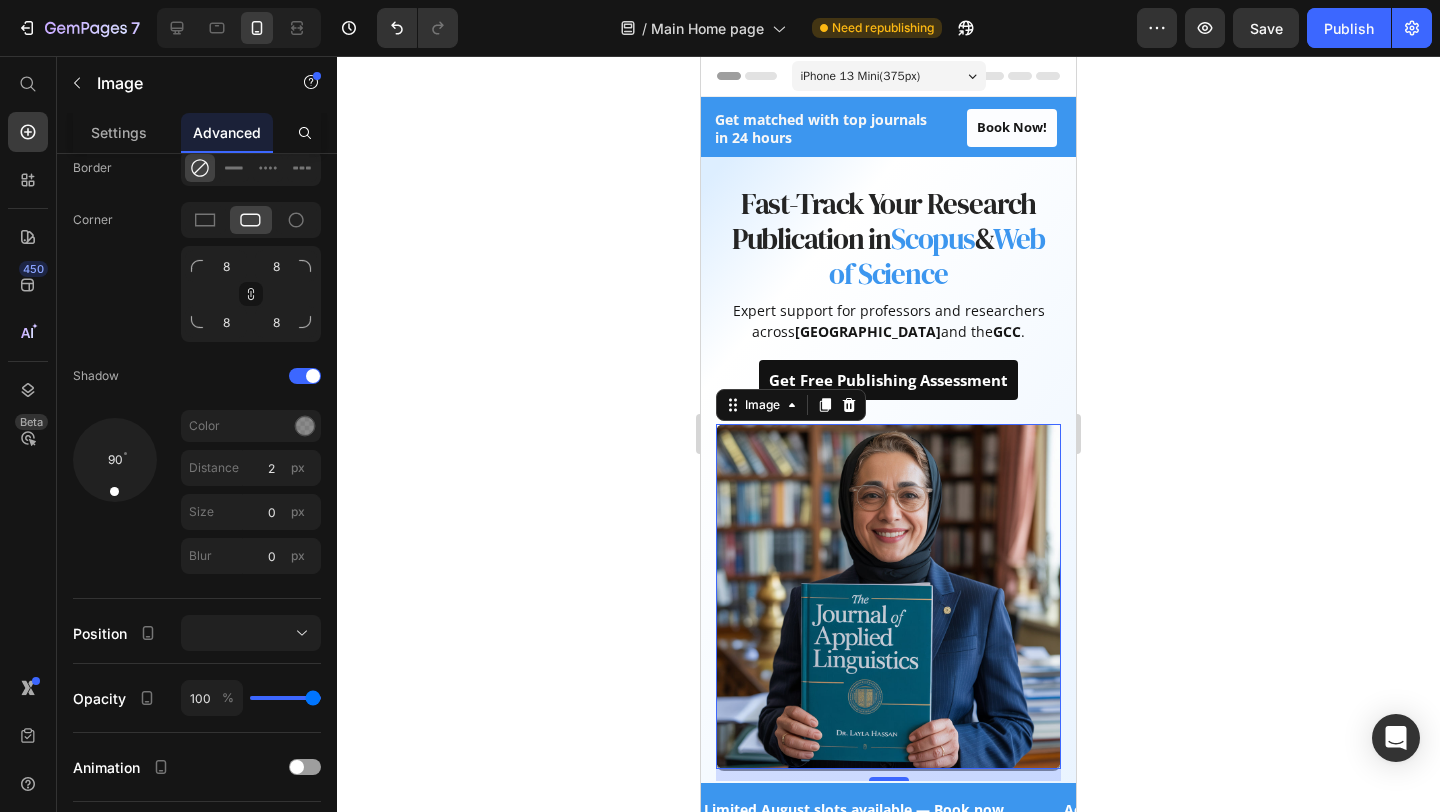 click 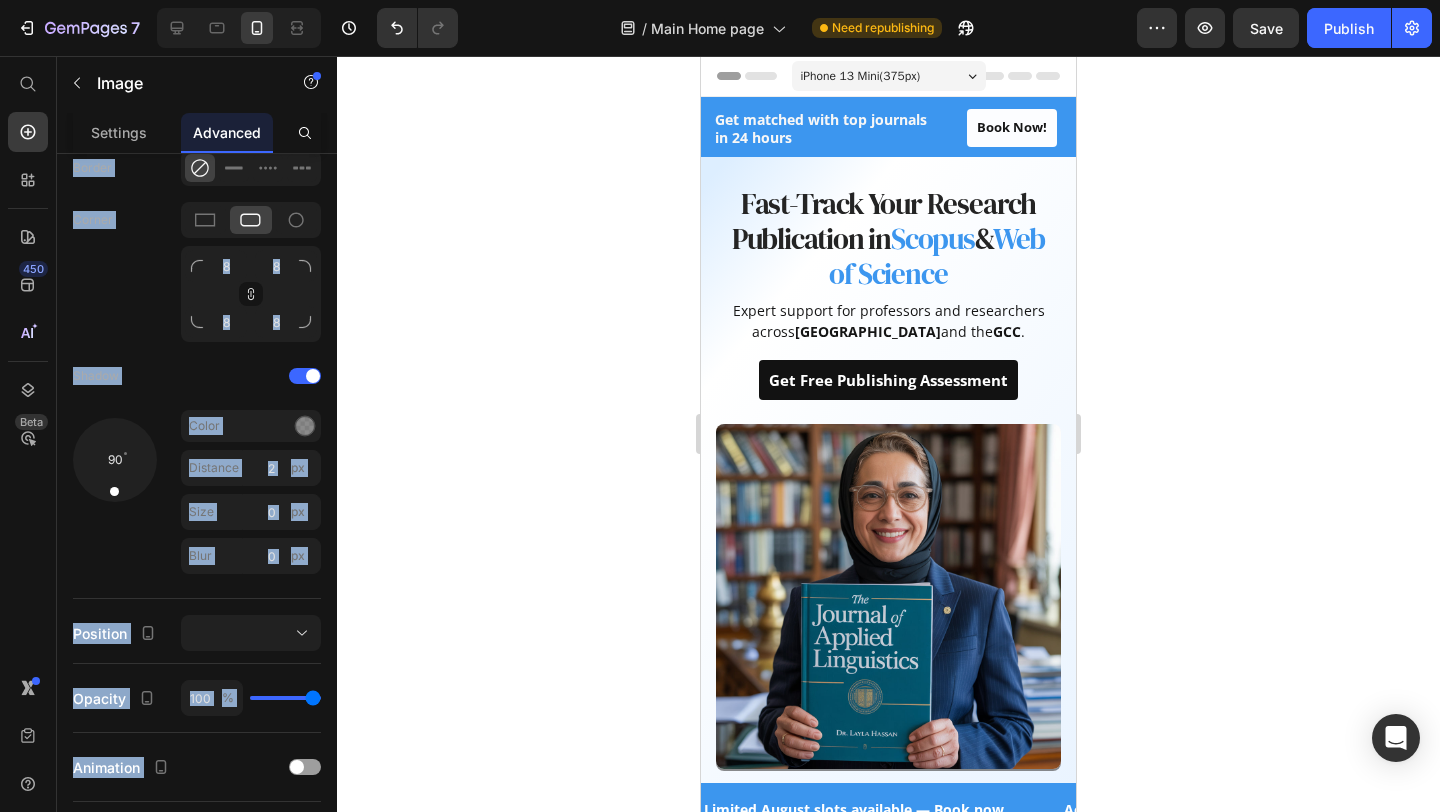 click 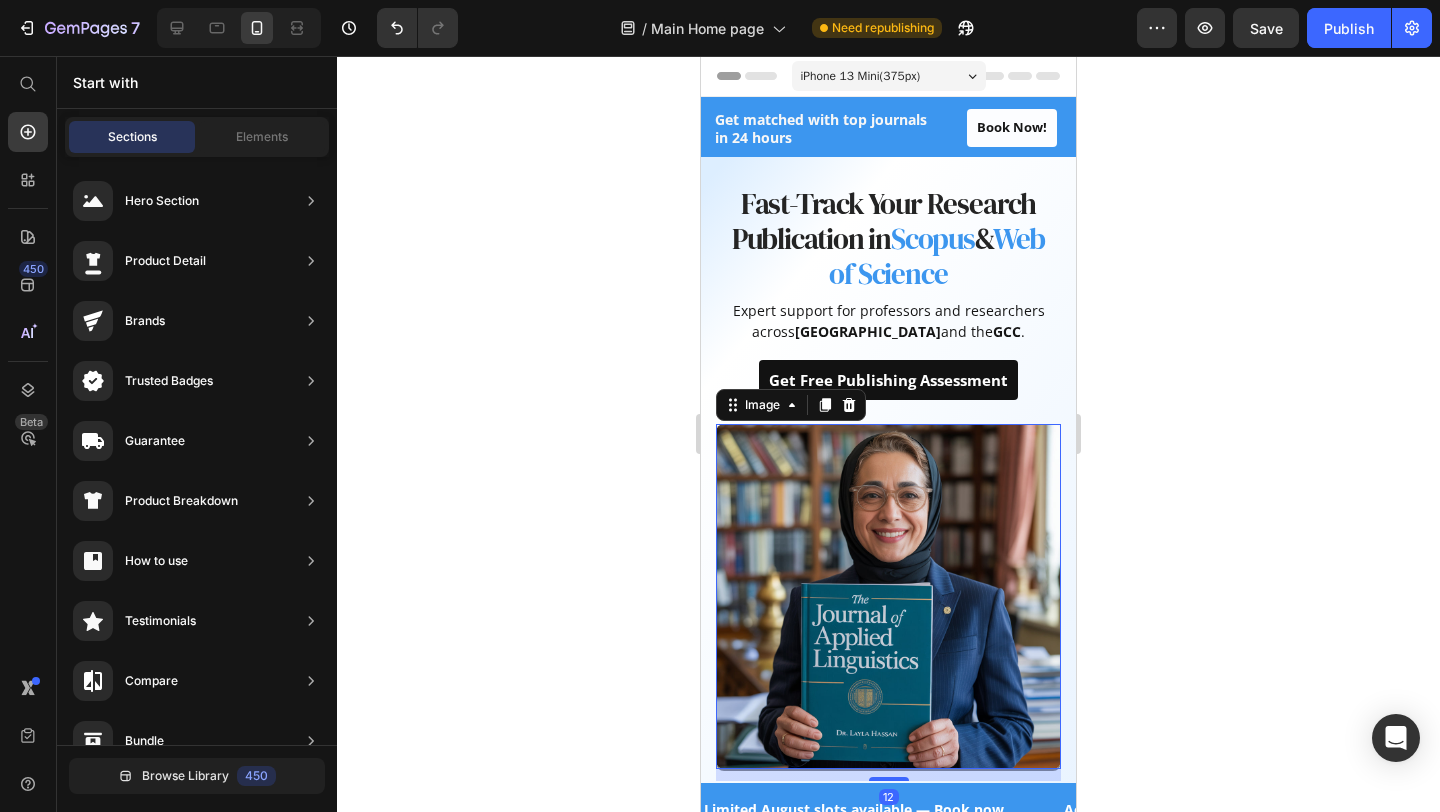click at bounding box center [888, 596] 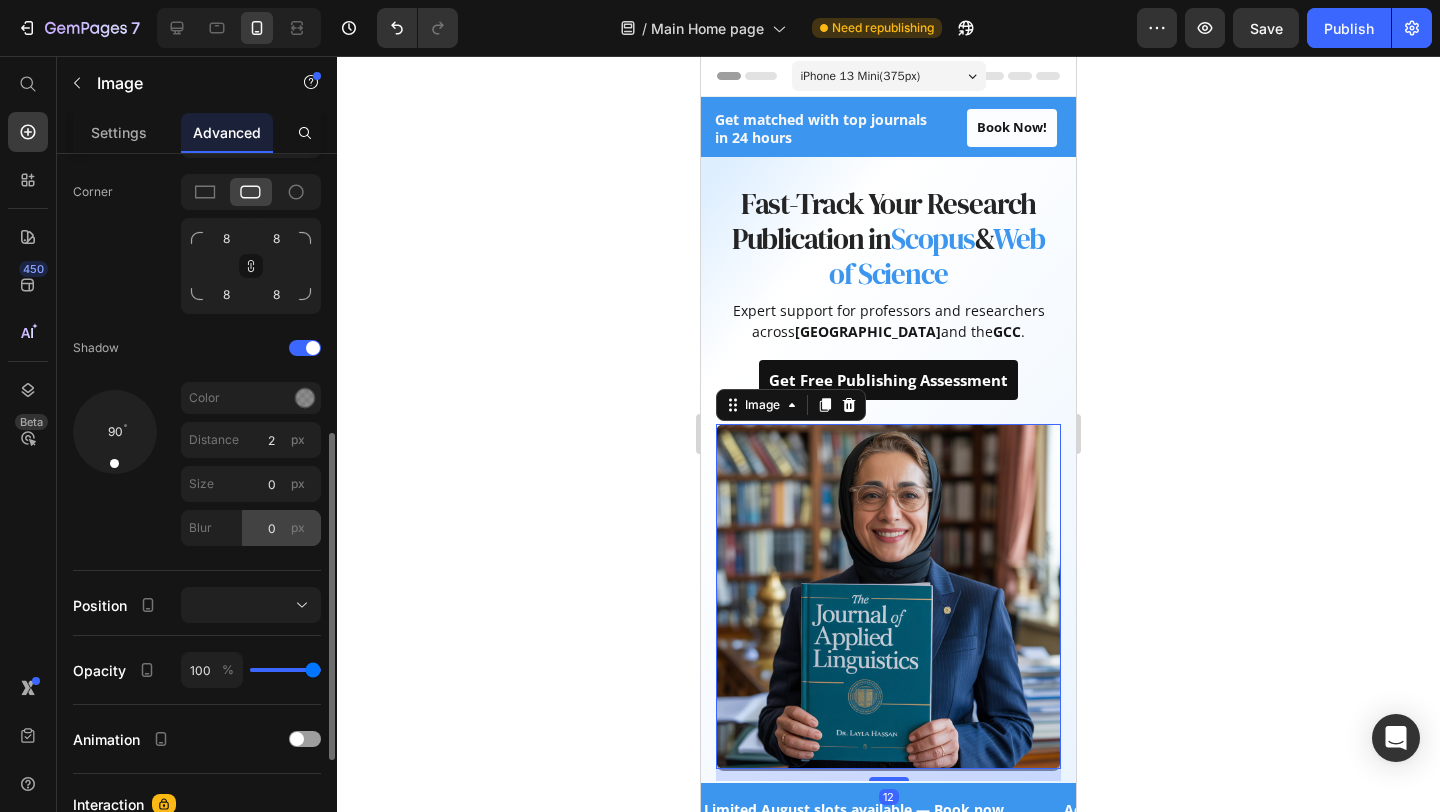 scroll, scrollTop: 601, scrollLeft: 0, axis: vertical 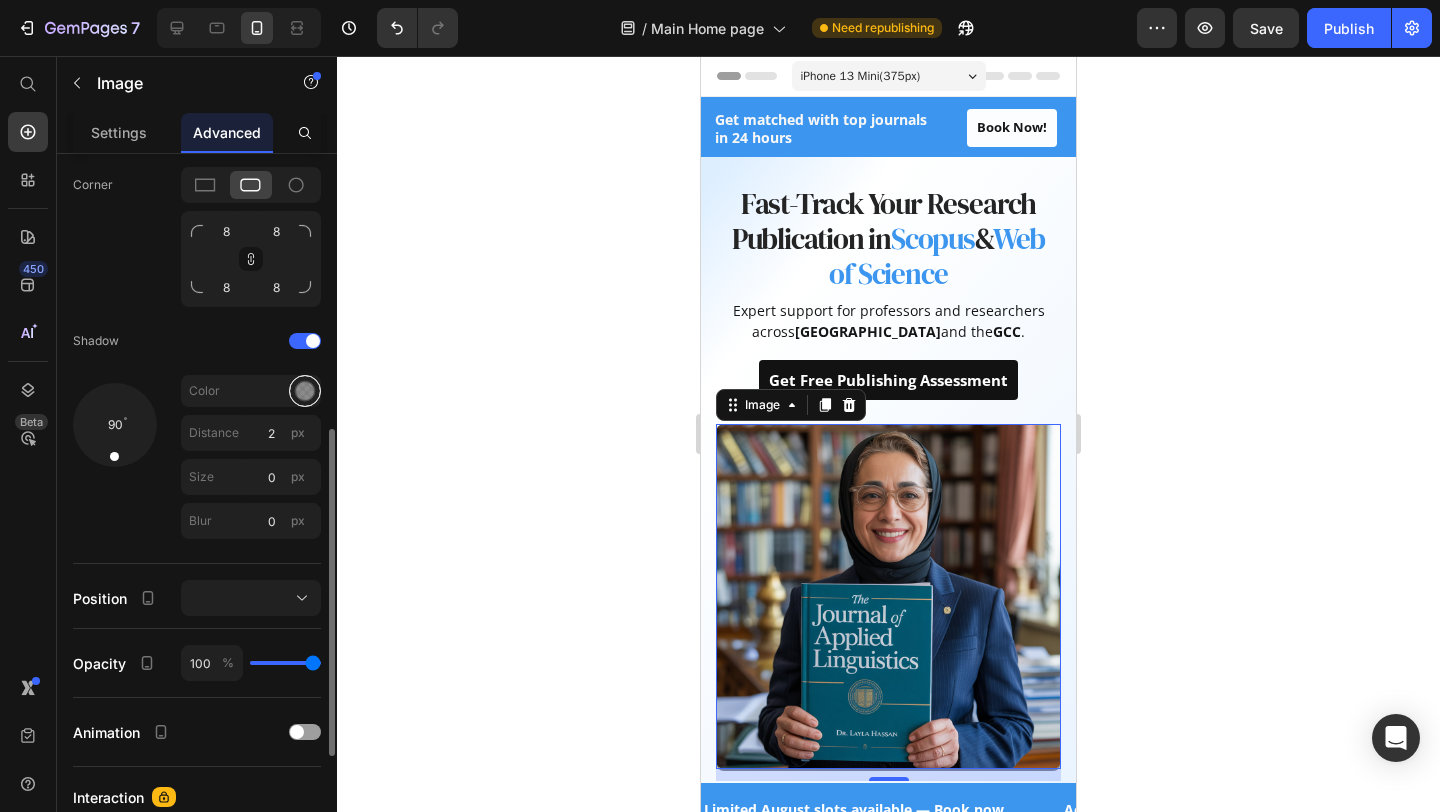 click at bounding box center (305, 391) 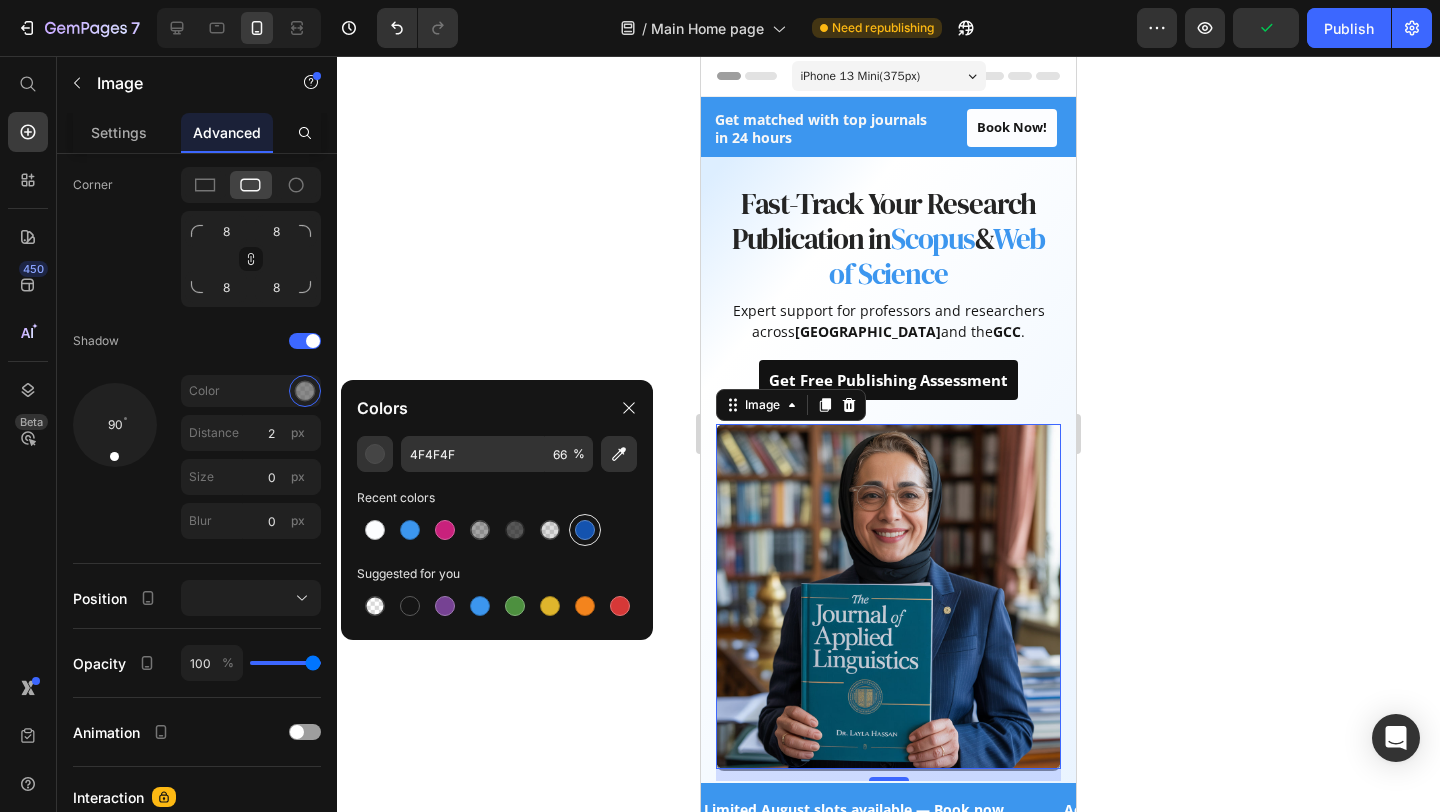 click at bounding box center [585, 530] 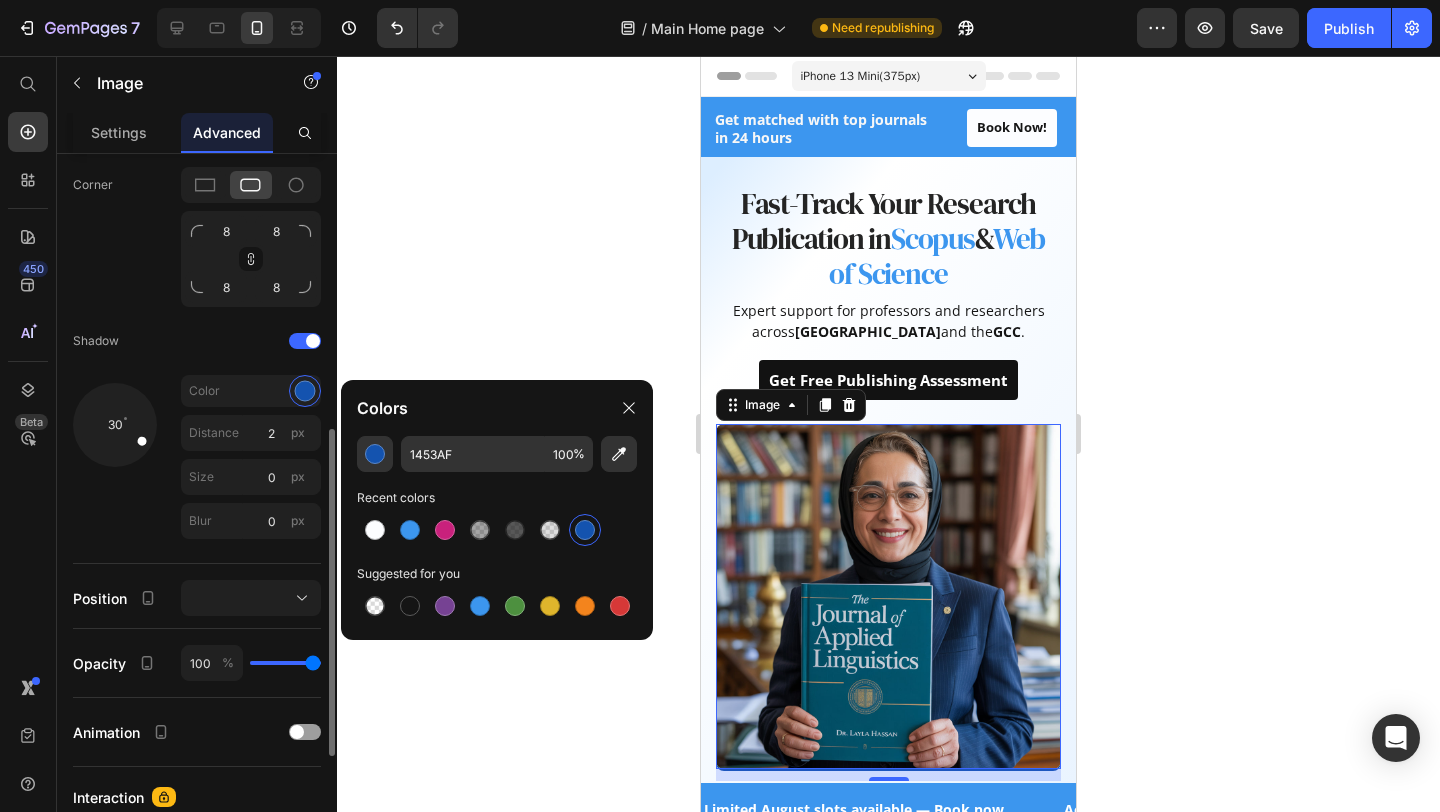 drag, startPoint x: 117, startPoint y: 450, endPoint x: 145, endPoint y: 440, distance: 29.732138 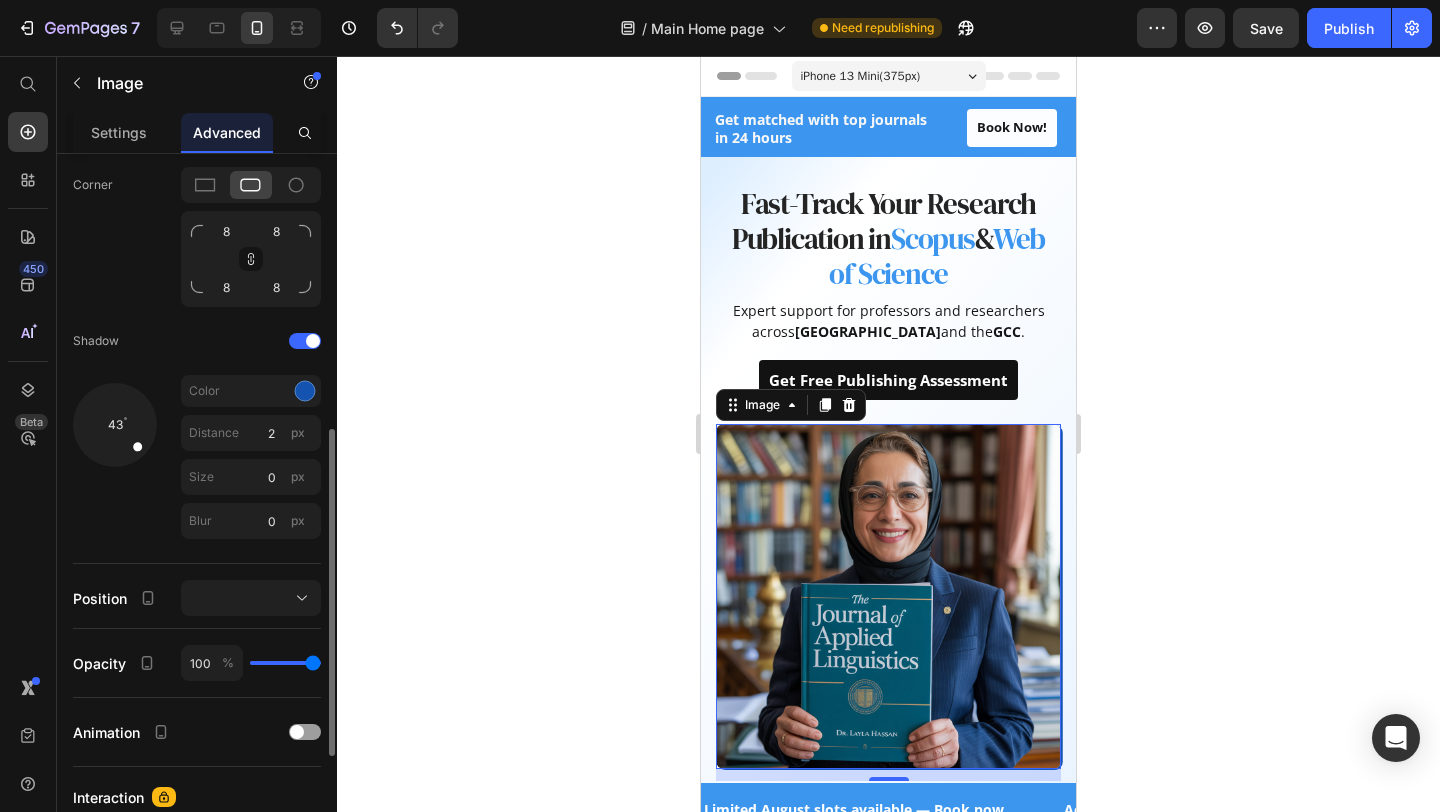 drag, startPoint x: 146, startPoint y: 440, endPoint x: 145, endPoint y: 451, distance: 11.045361 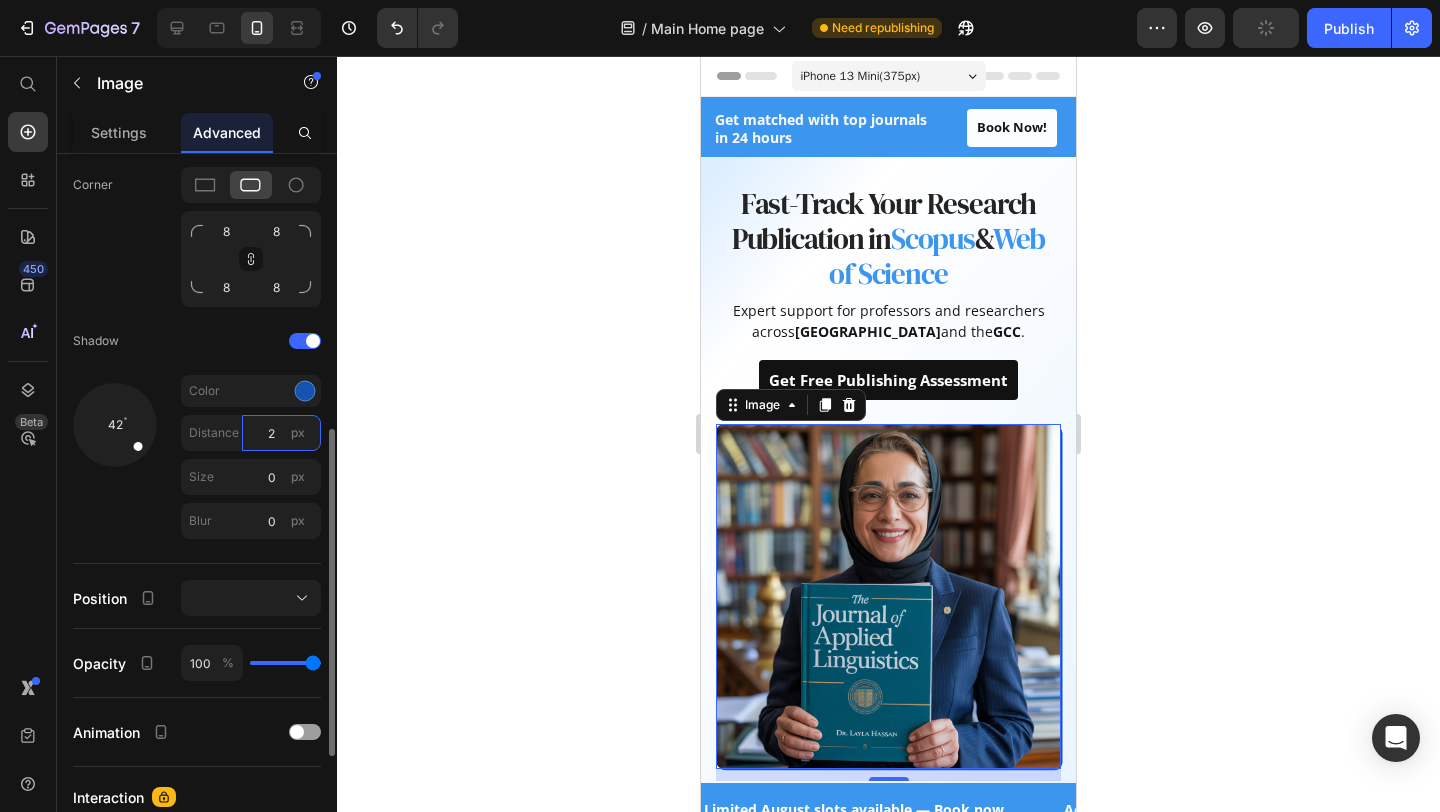 click on "2" at bounding box center (281, 433) 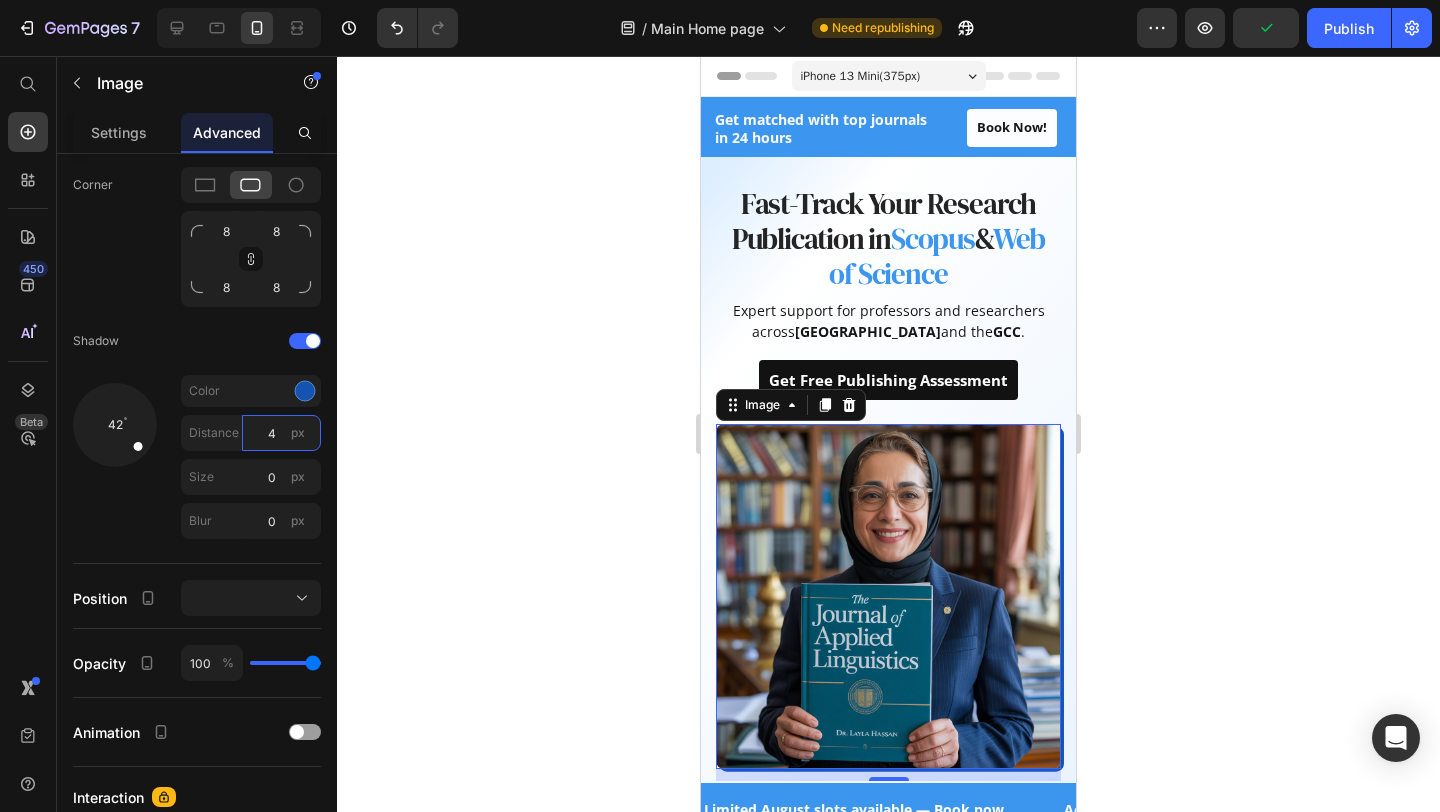 type on "4" 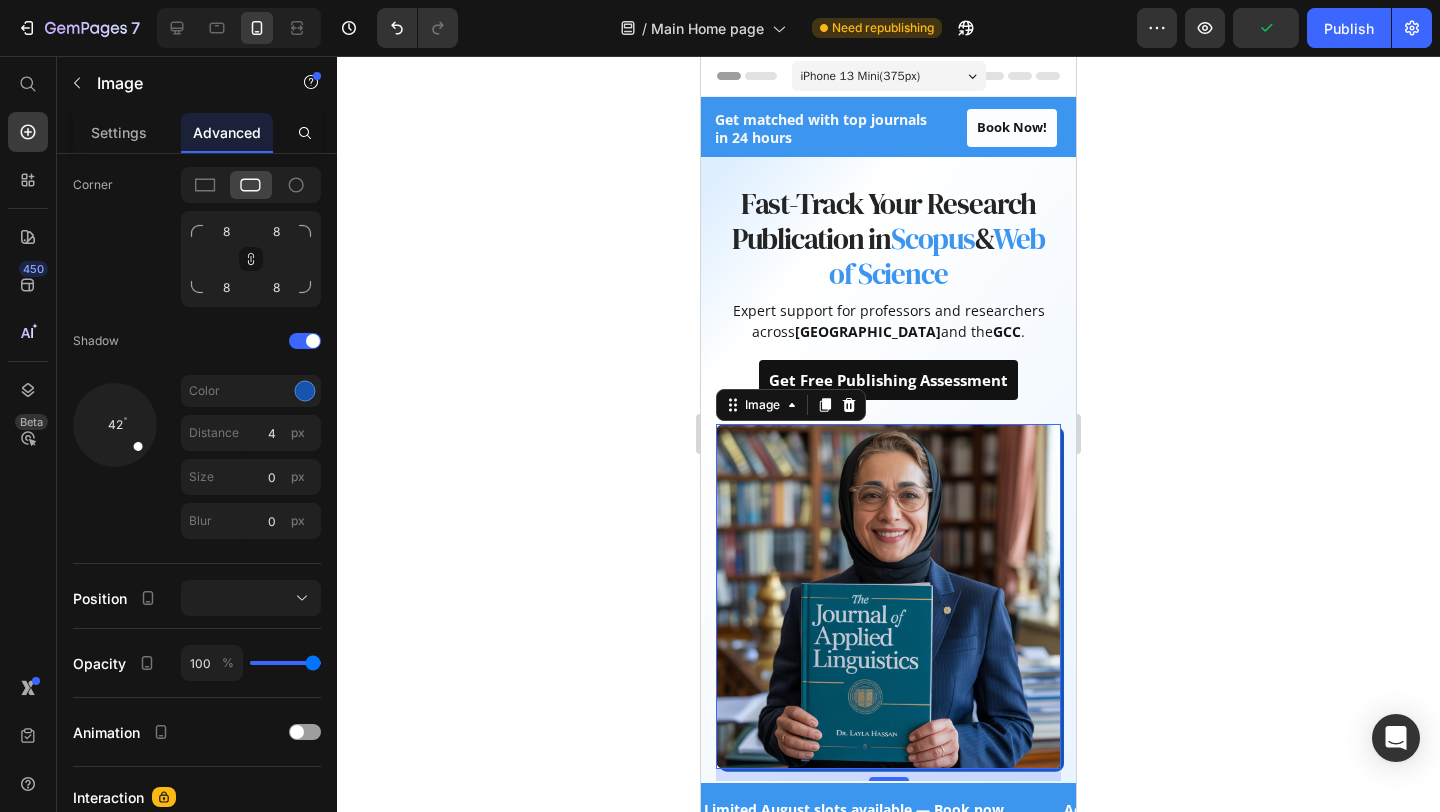 click 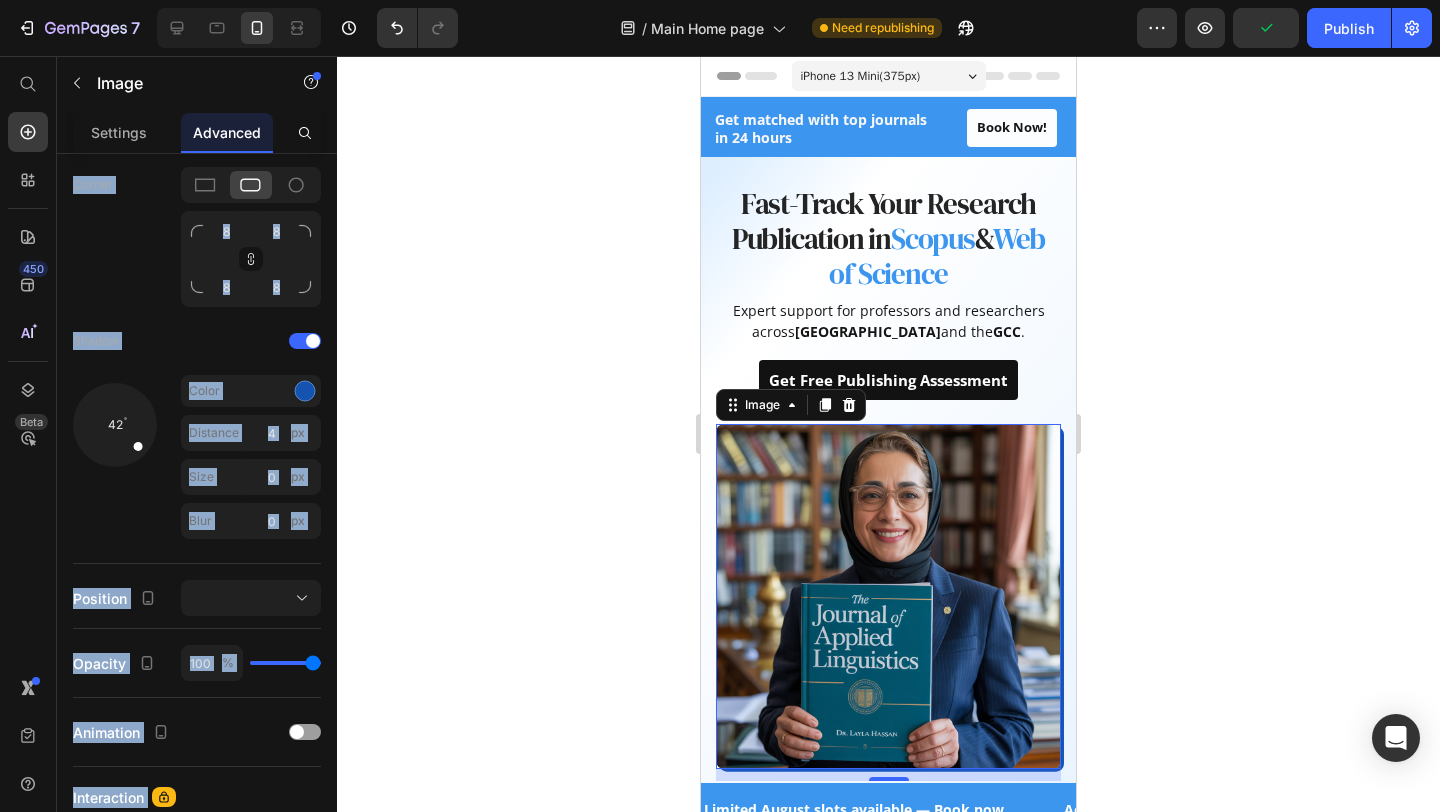 click 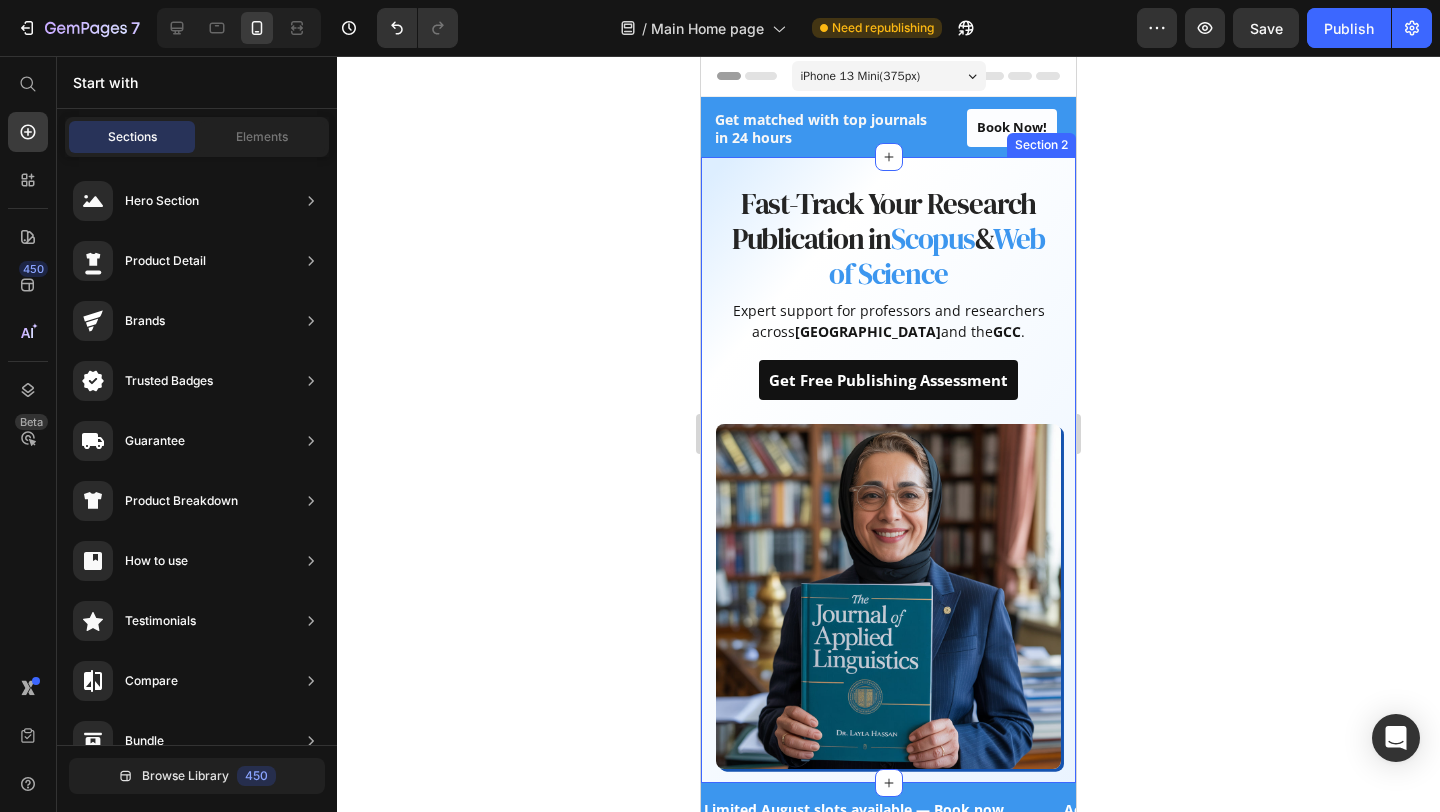 click 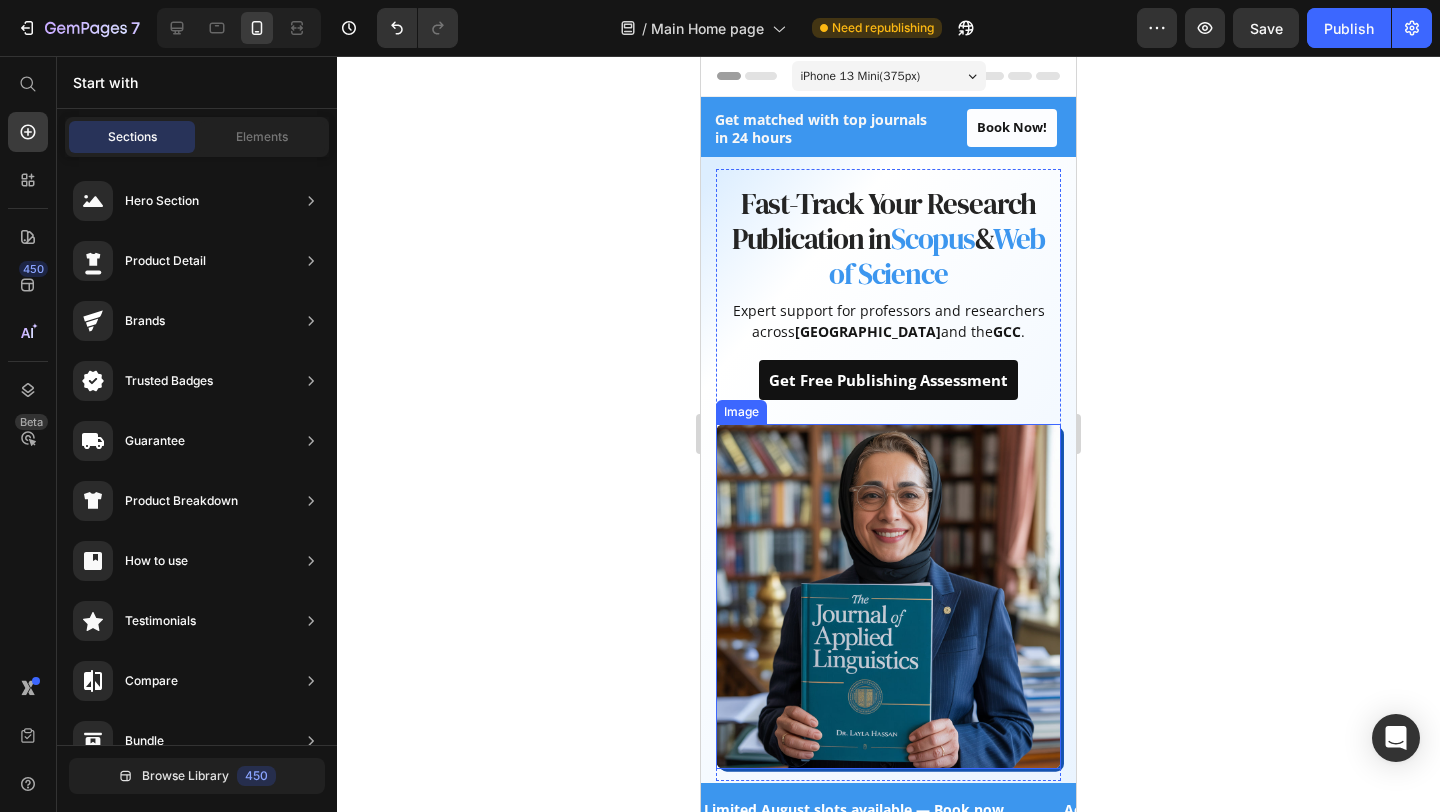 click at bounding box center (888, 596) 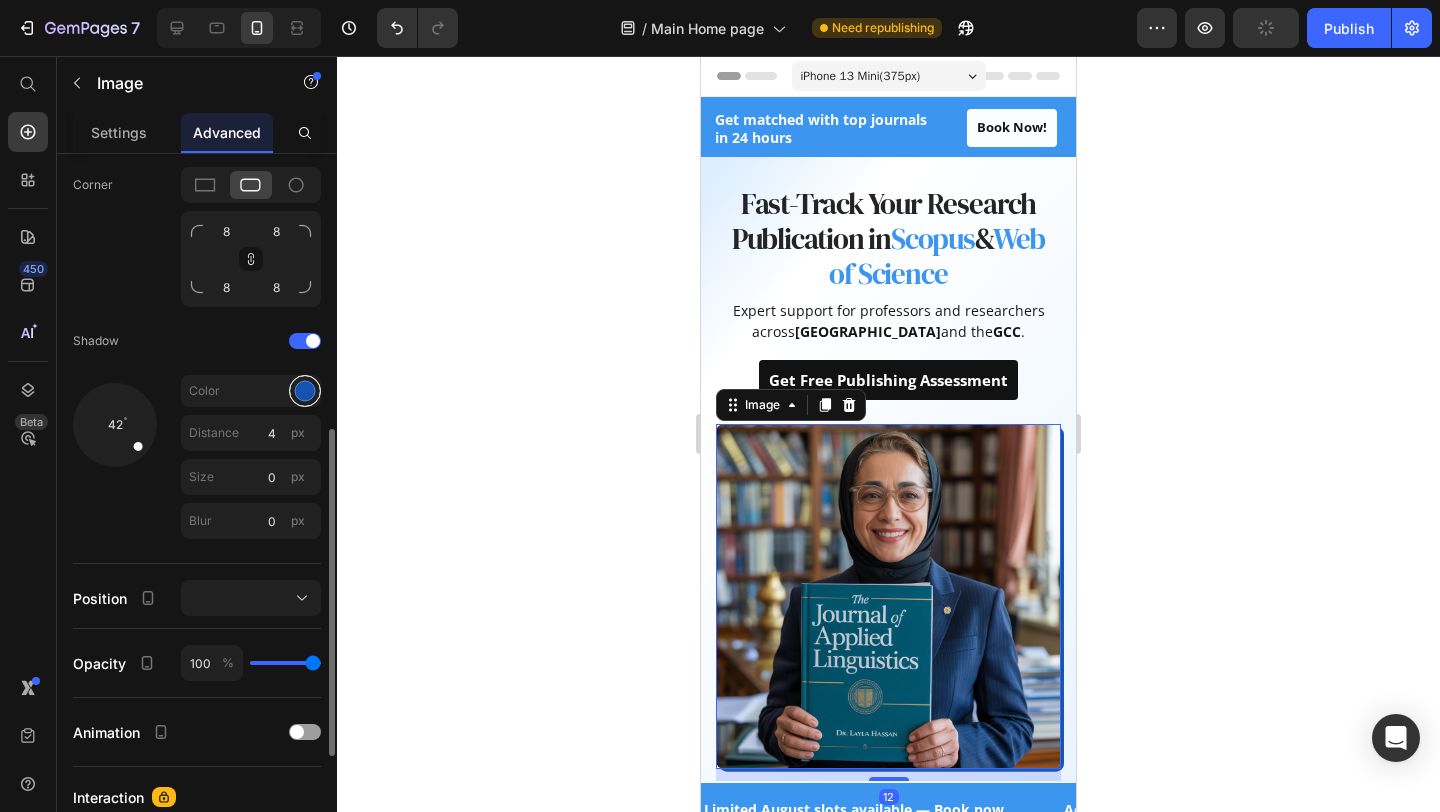 click at bounding box center (305, 391) 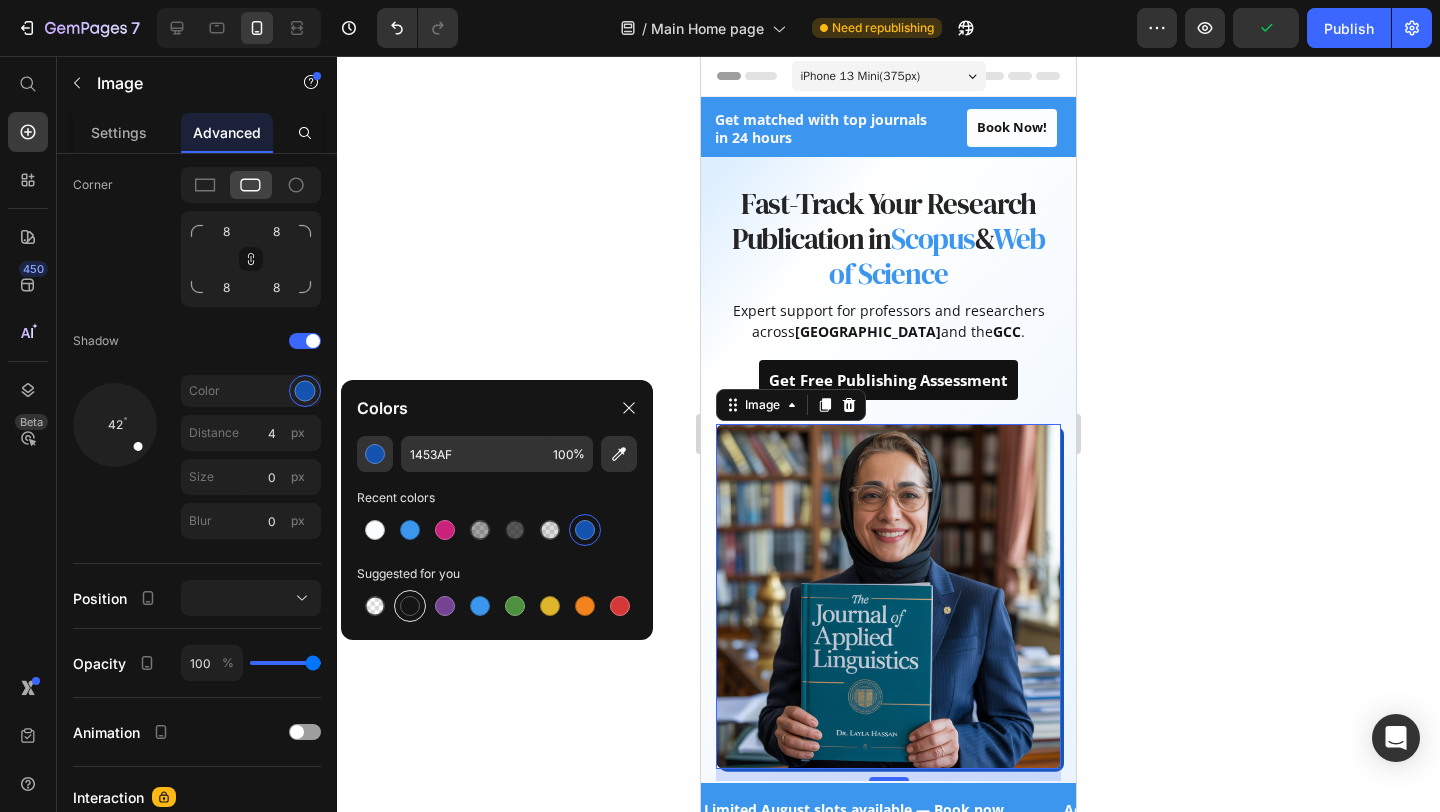 click at bounding box center [410, 606] 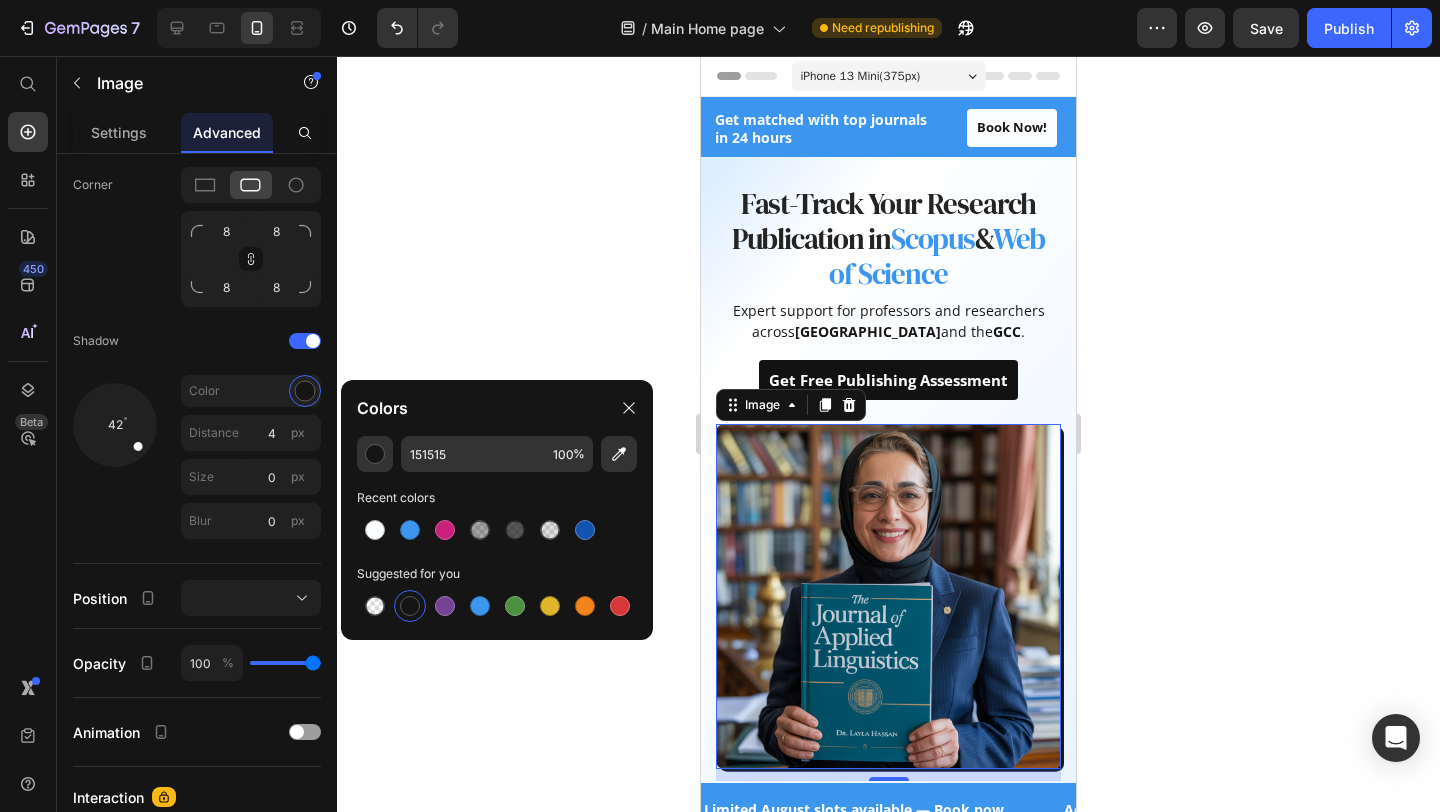 click 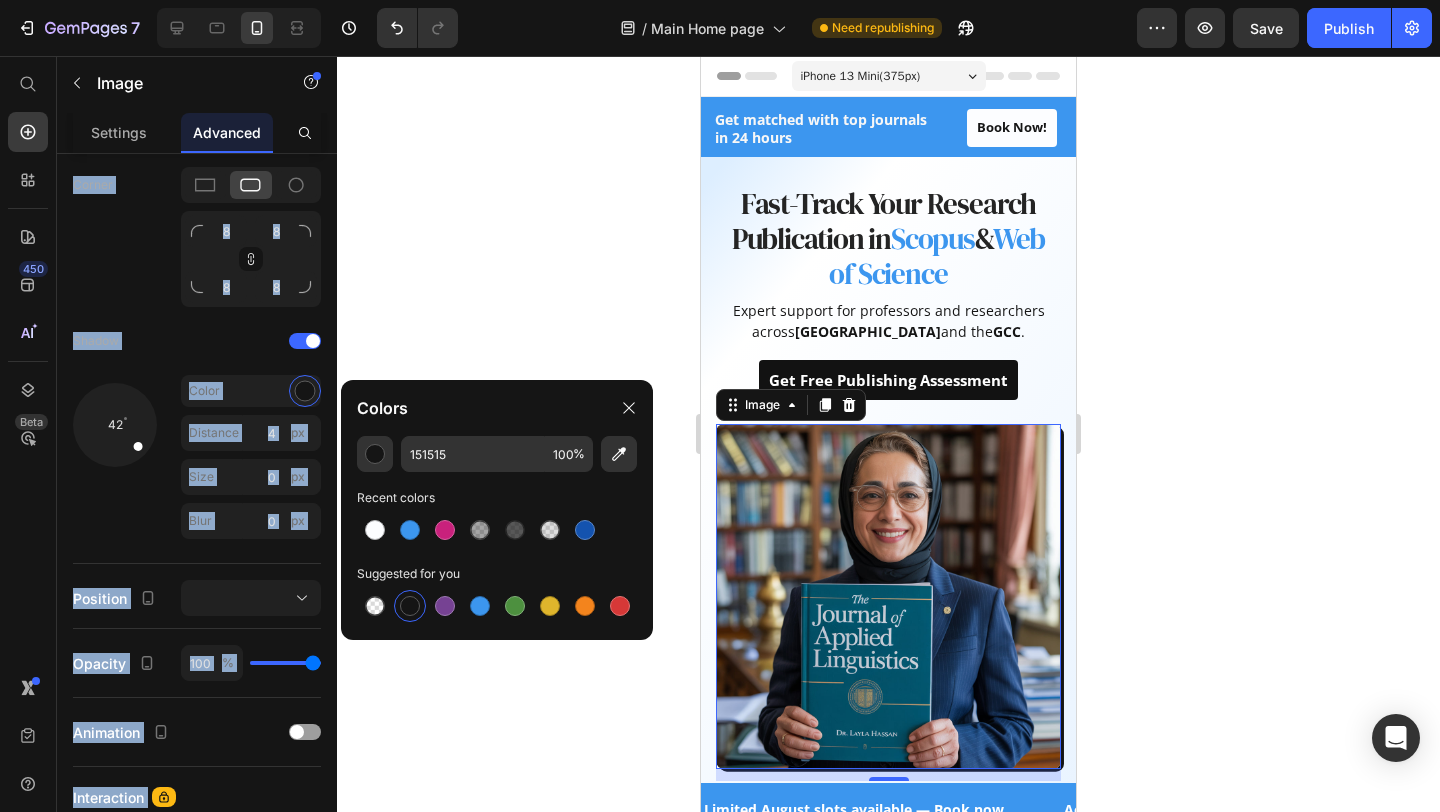 click 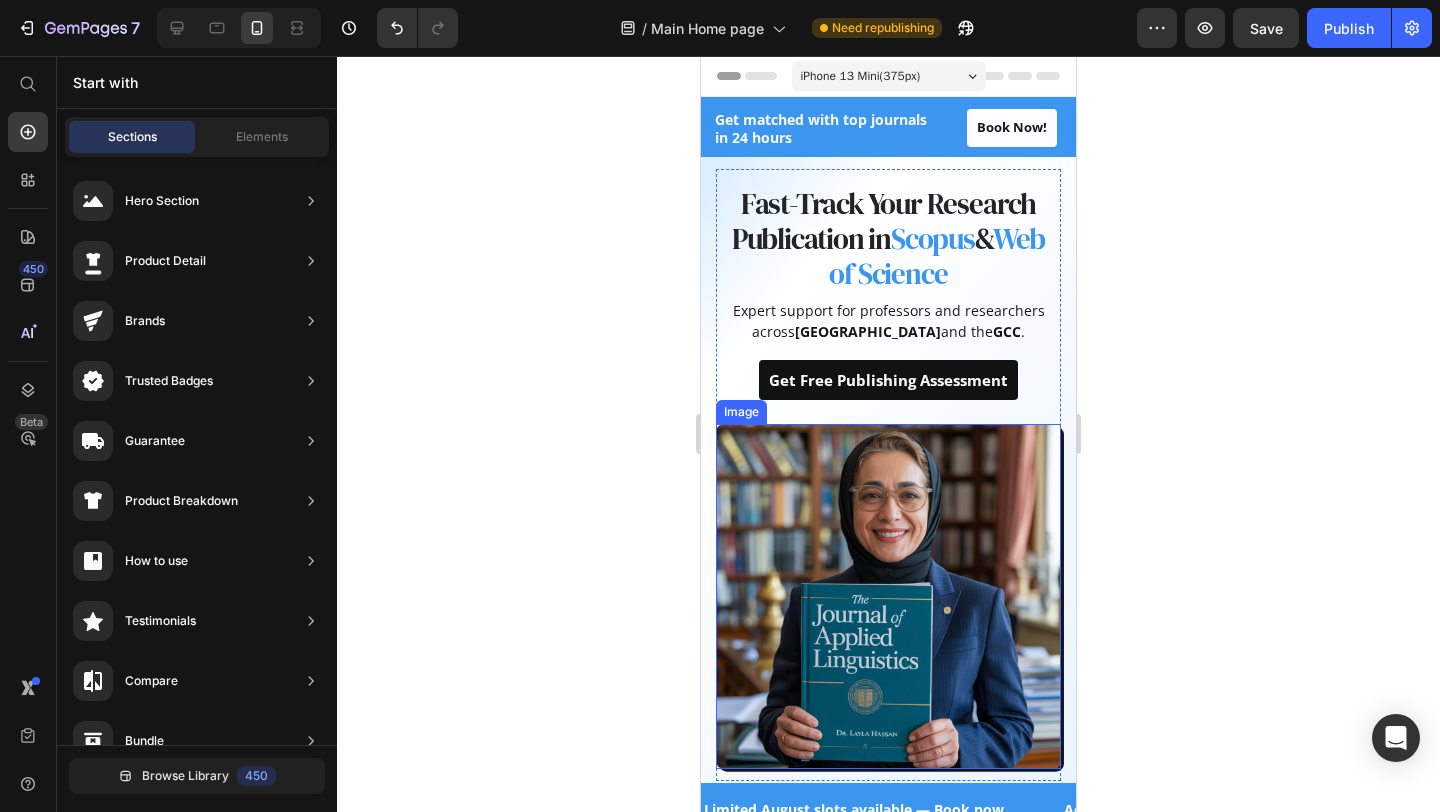 click at bounding box center [888, 596] 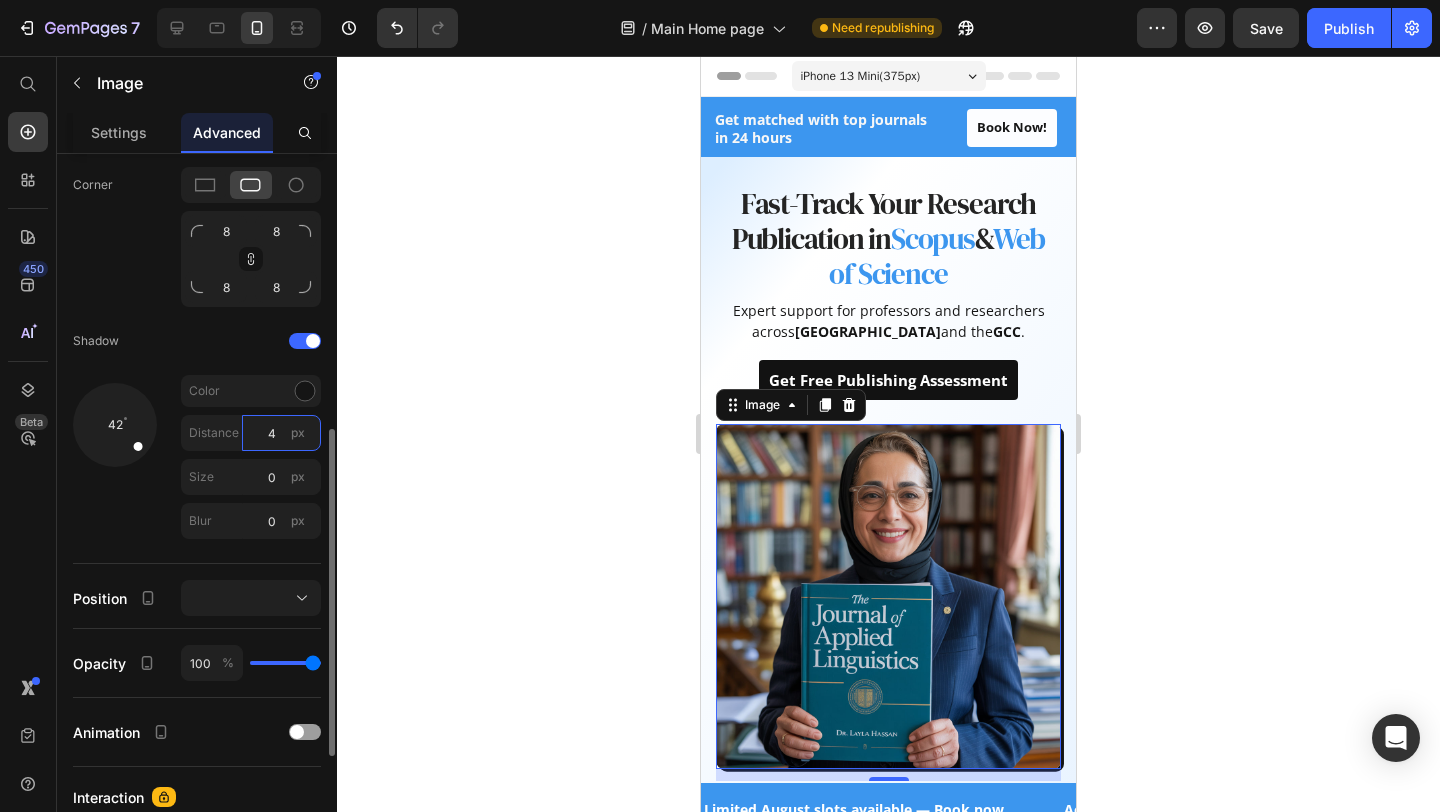 click on "4" at bounding box center [281, 433] 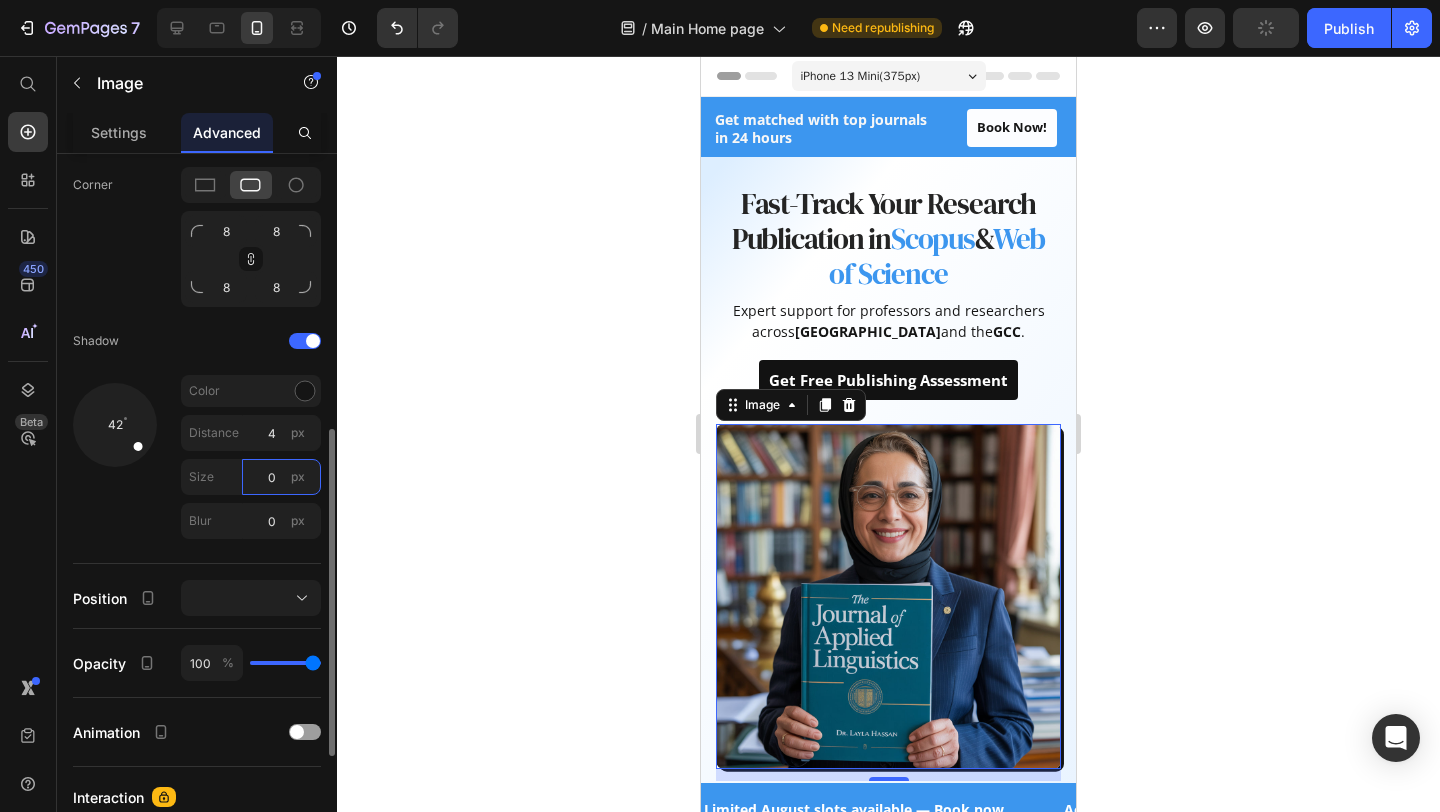 click on "0" at bounding box center [281, 477] 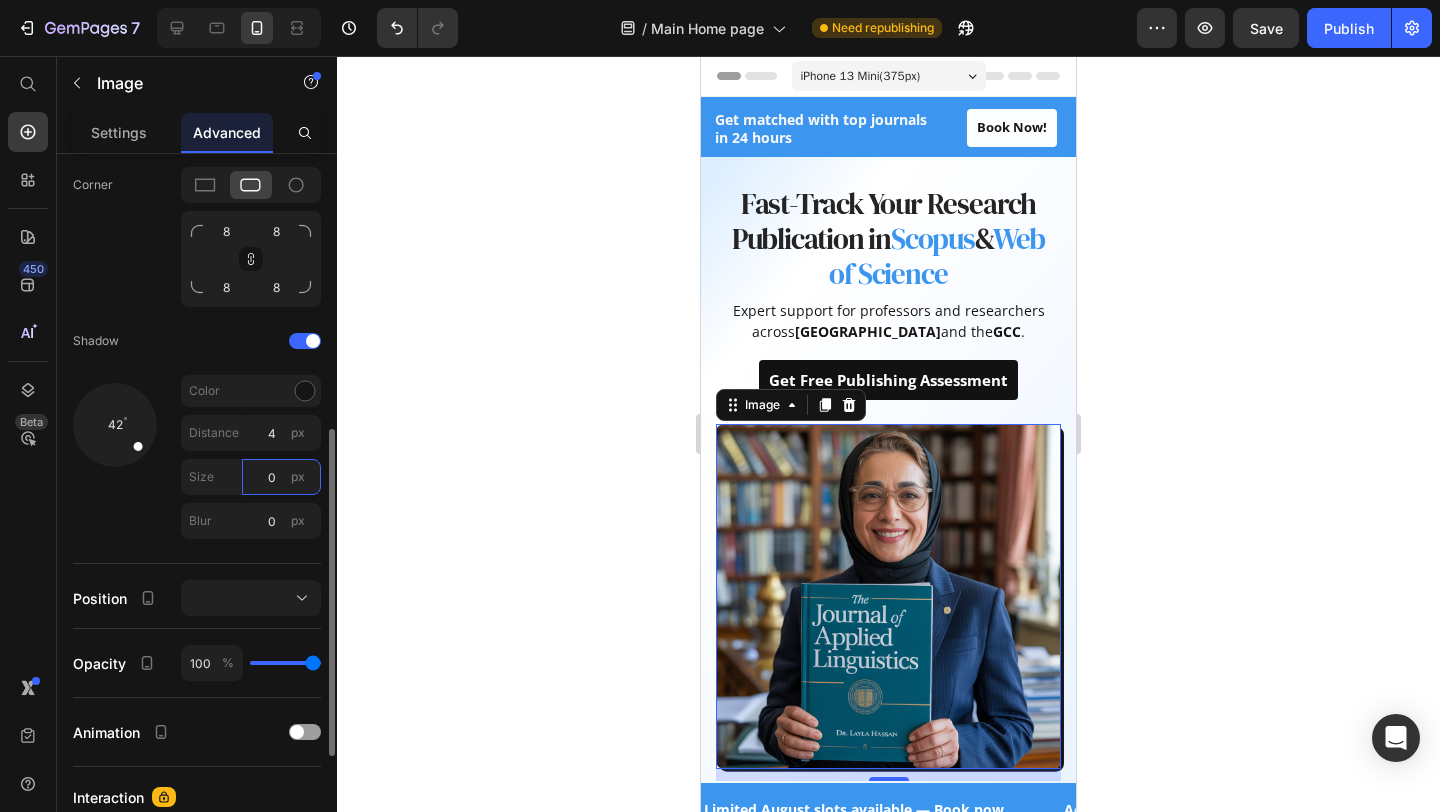 click on "0" at bounding box center [281, 477] 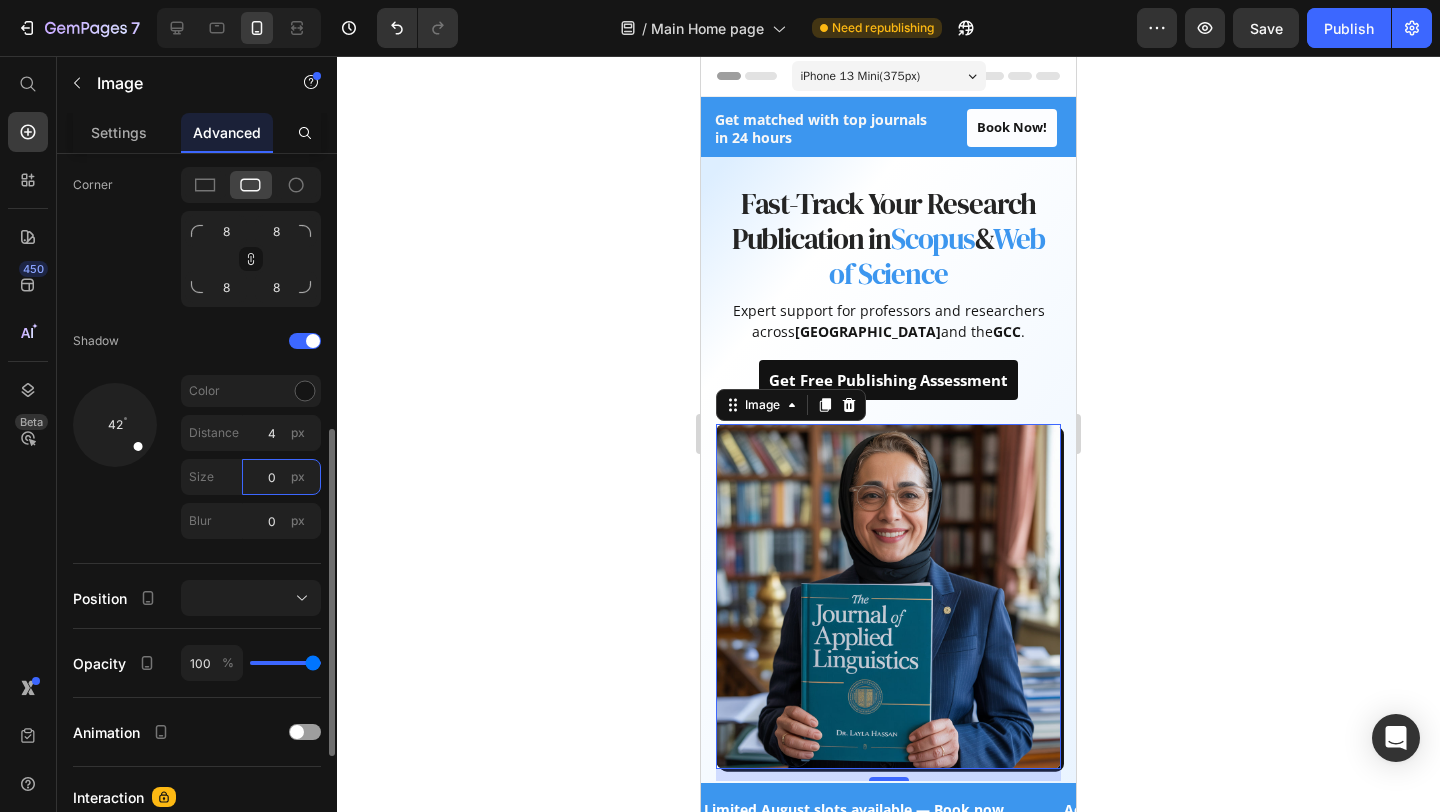 type on "5" 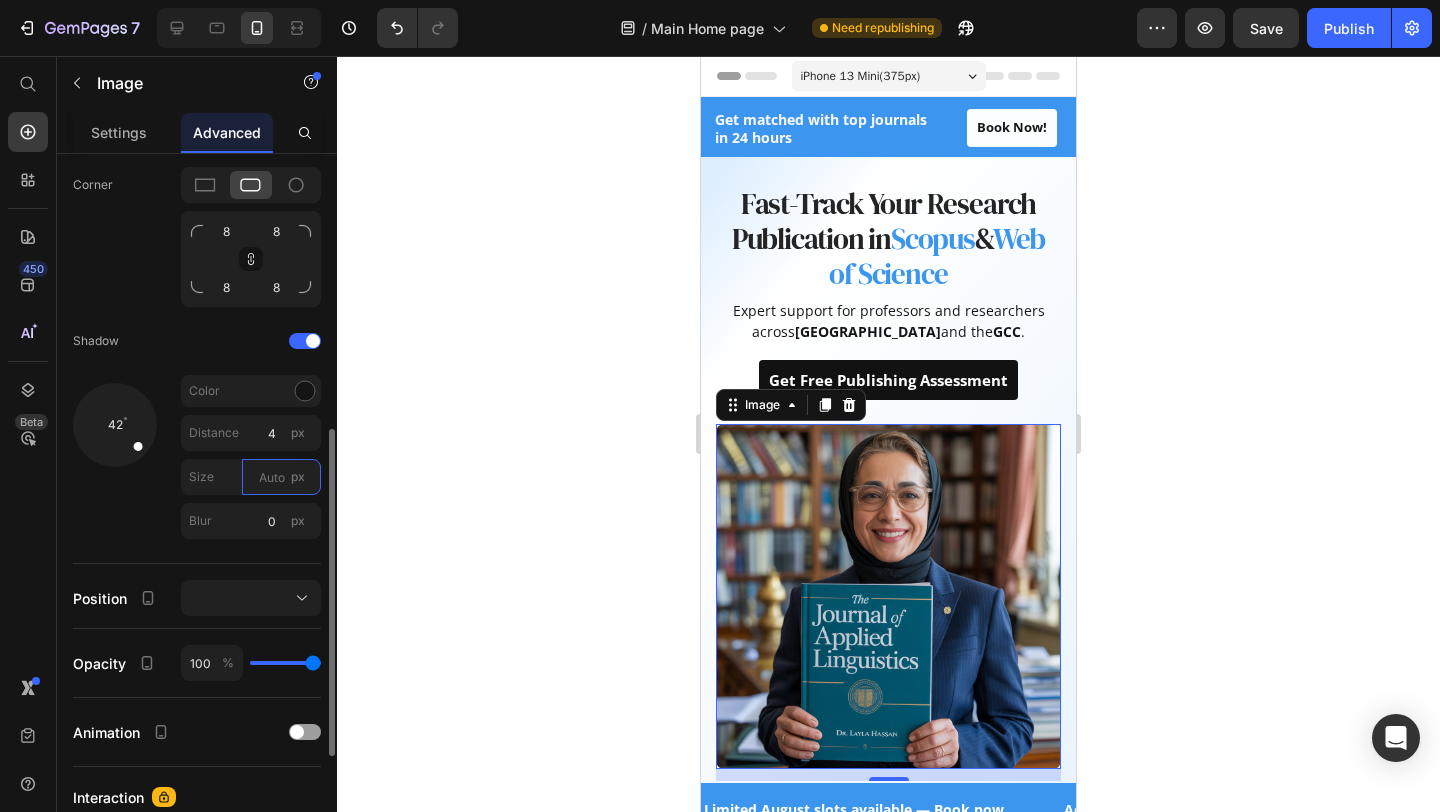 type on "2" 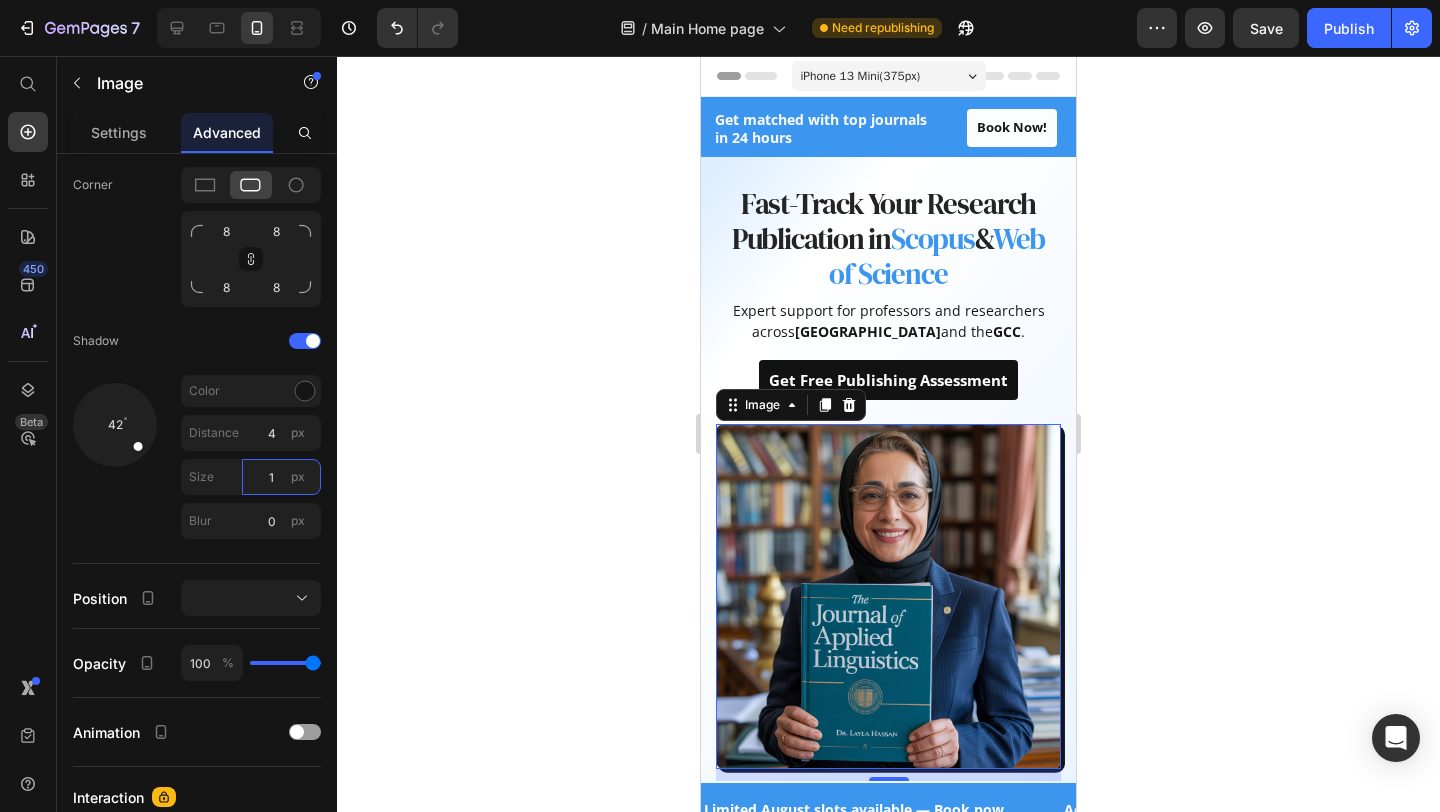 type on "1" 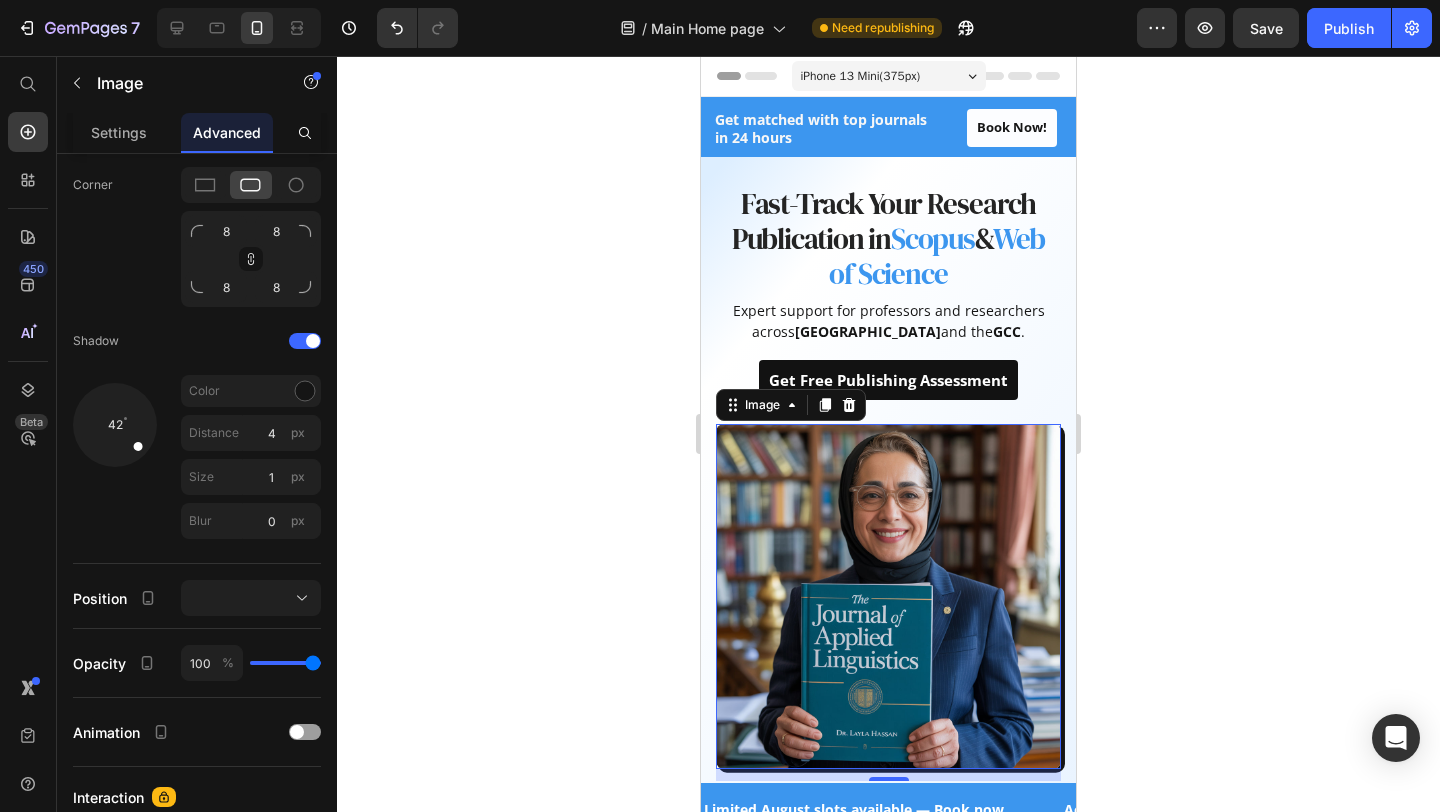 click 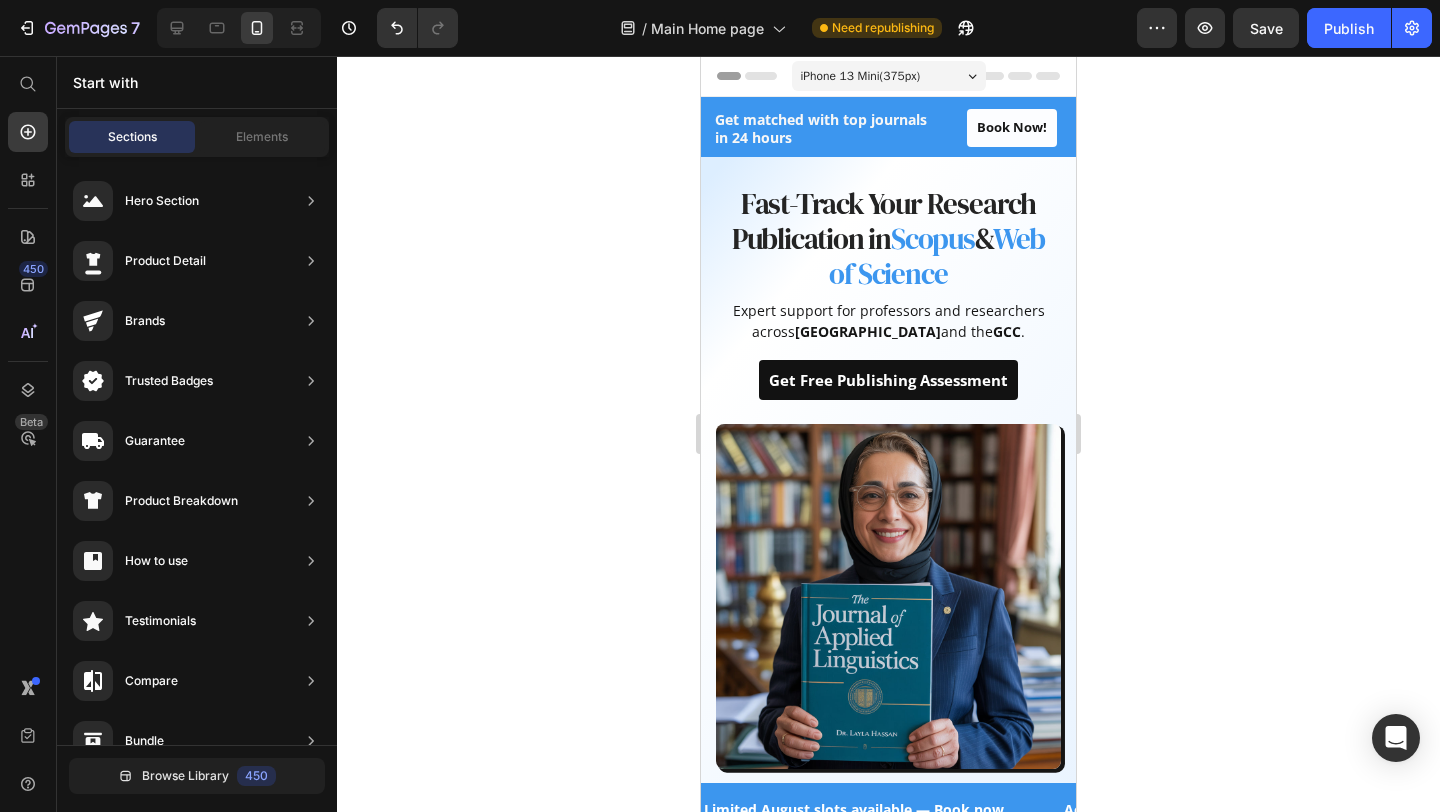 click 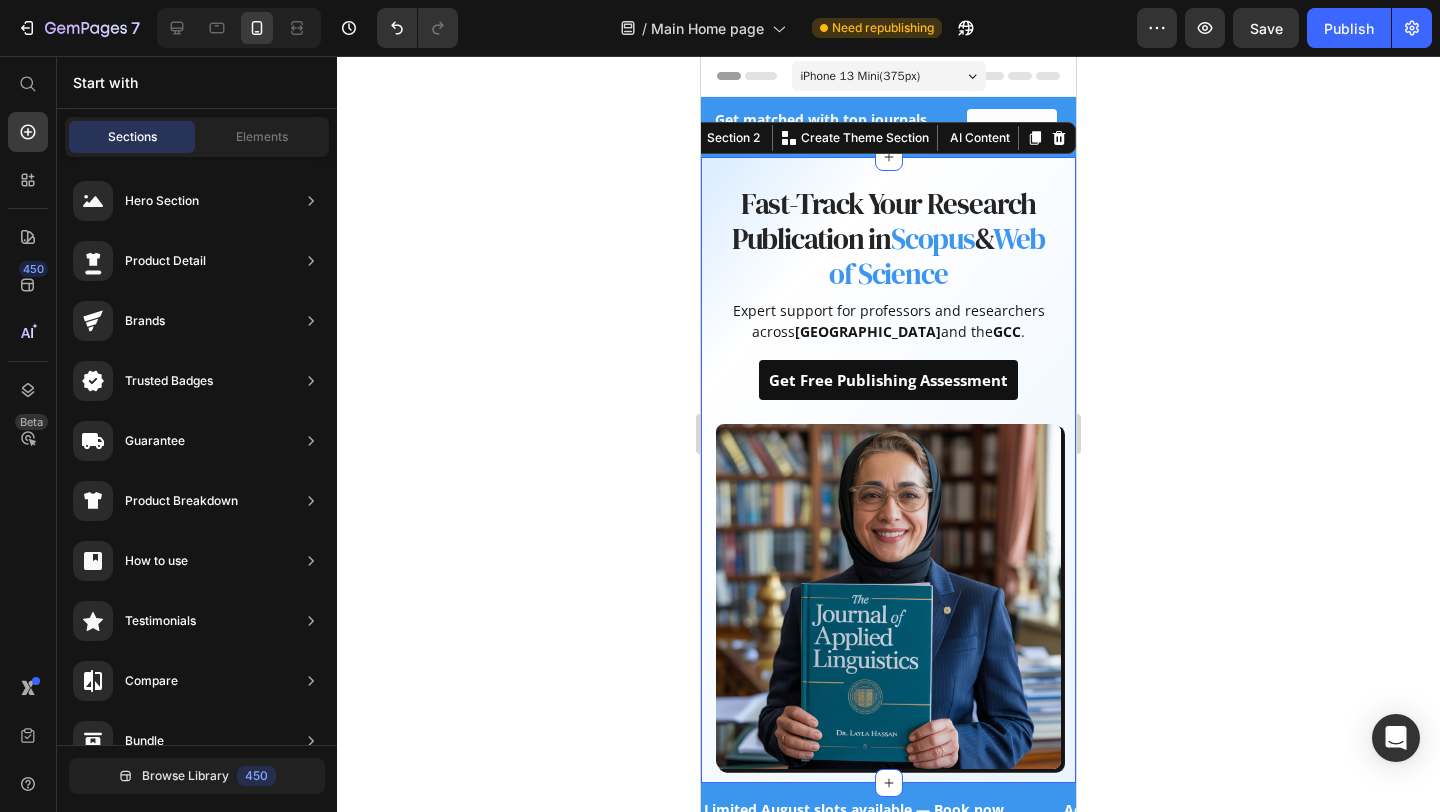 click on "Fast-Track Your Research Publication in  Scopus  &  Web of Science Heading Expert support for professors and researchers across  [GEOGRAPHIC_DATA]  and the  GCC . Text block Get Free Publishing Assessment Button Row Image Row Section 2   You can create reusable sections Create Theme Section AI Content Write with GemAI What would you like to describe here? Tone and Voice Persuasive Product Show more Generate" at bounding box center [888, 470] 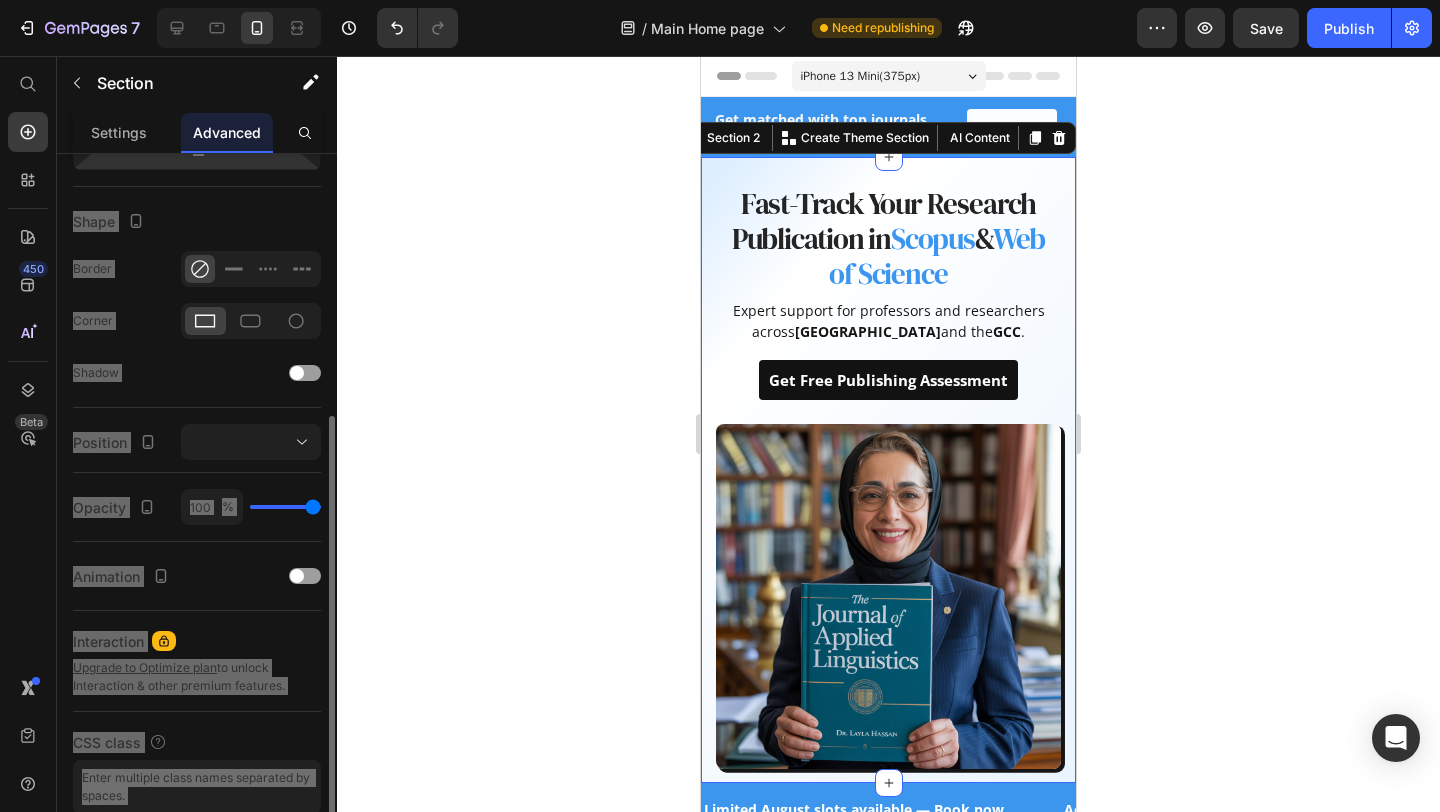 scroll, scrollTop: 554, scrollLeft: 0, axis: vertical 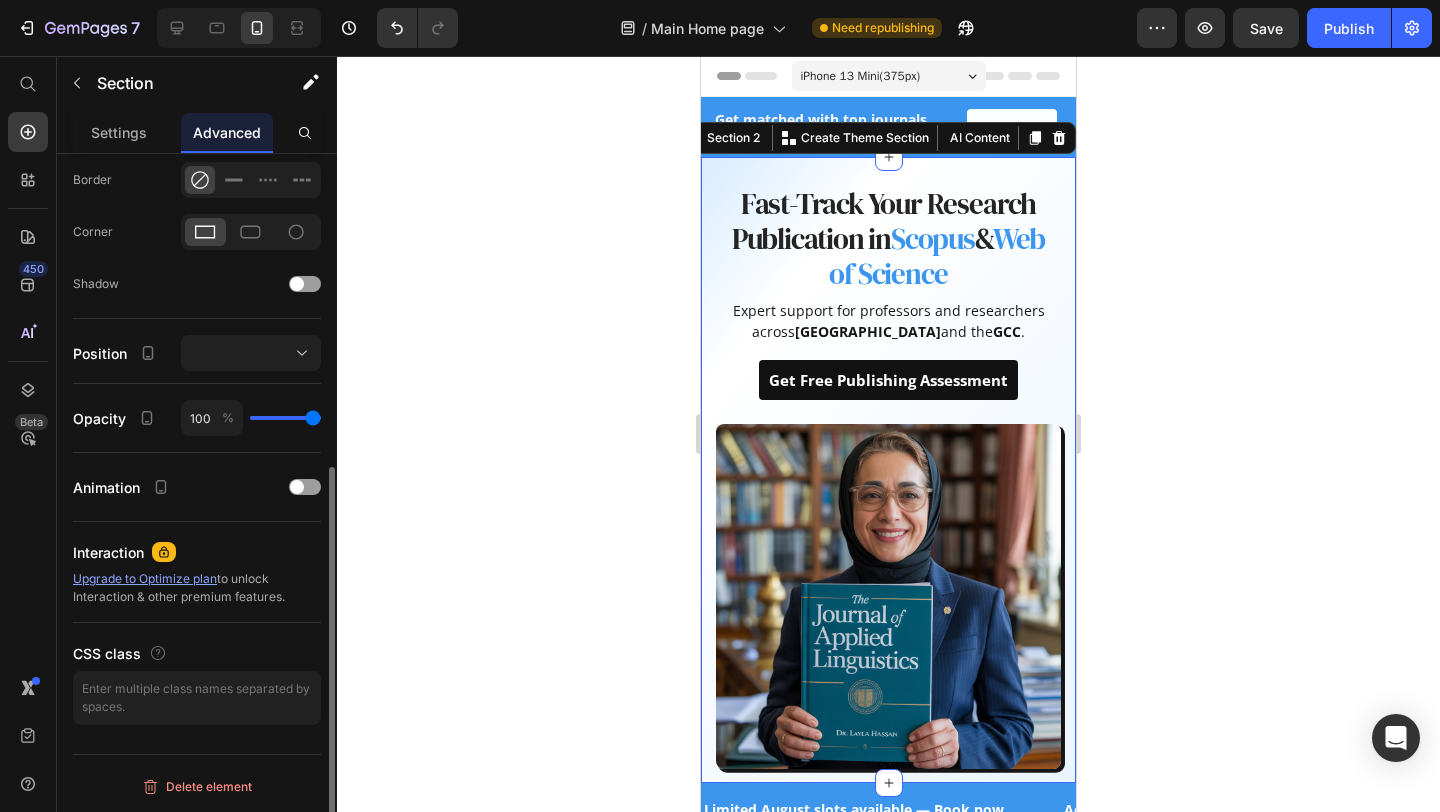 click 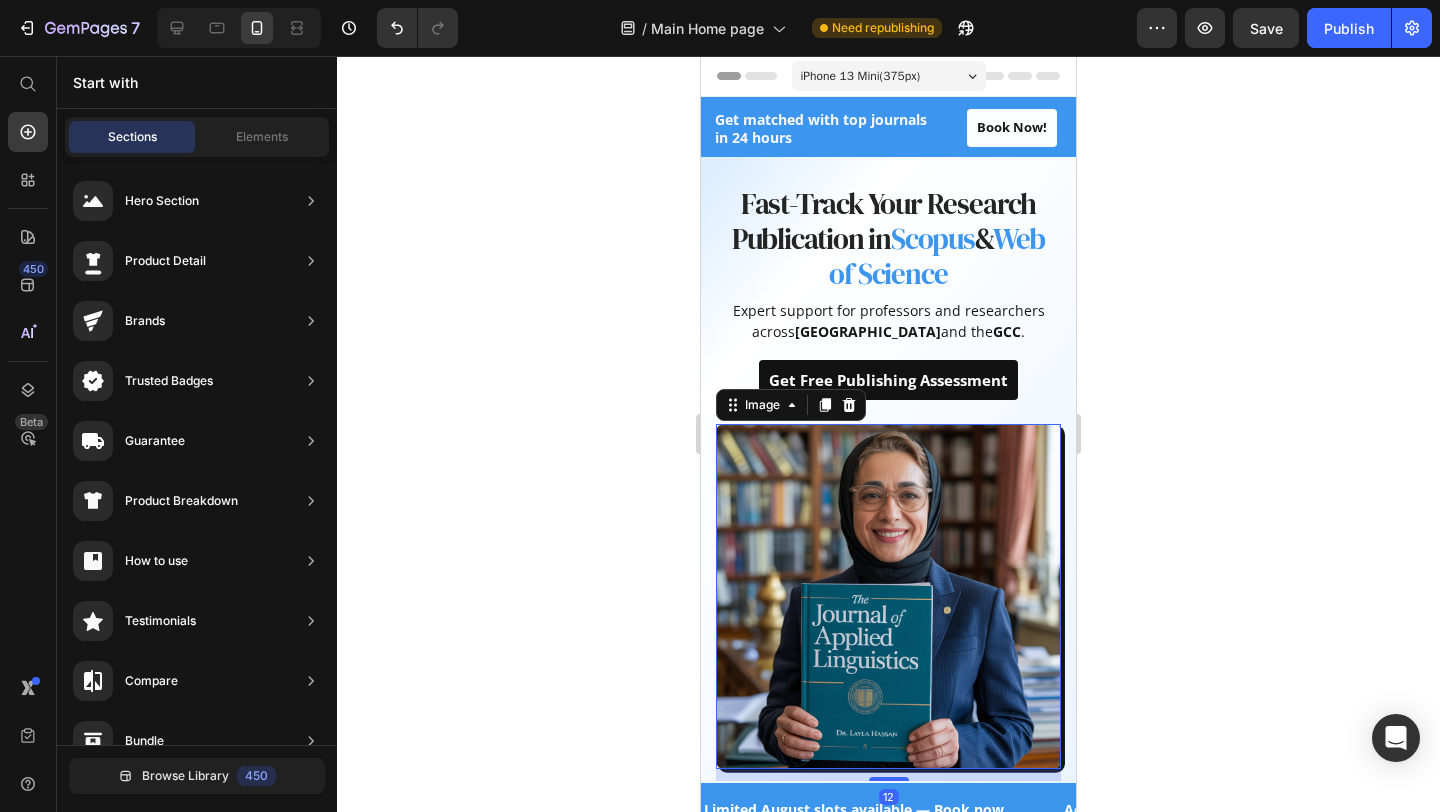 click at bounding box center [888, 596] 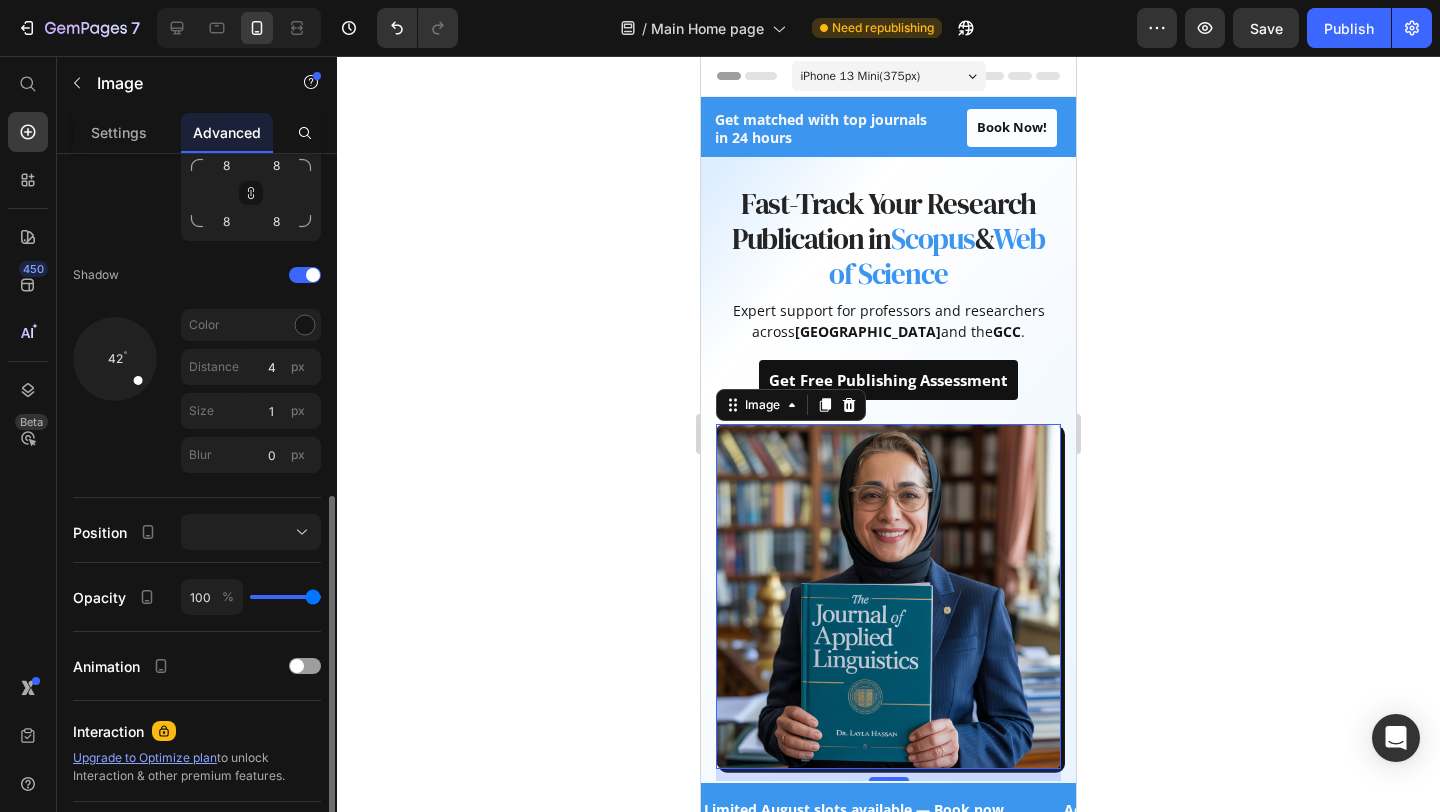scroll, scrollTop: 658, scrollLeft: 0, axis: vertical 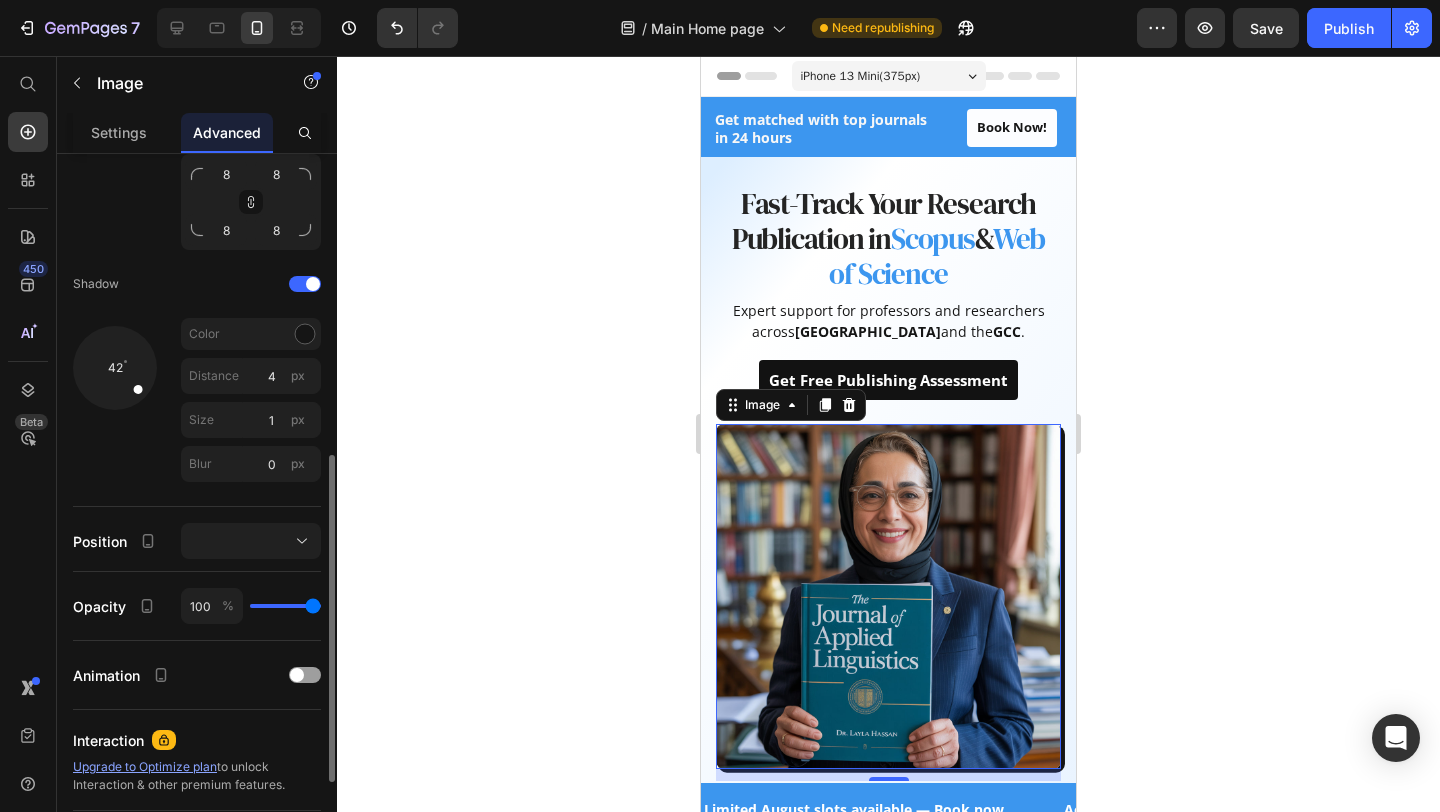 click on "Color" at bounding box center (251, 334) 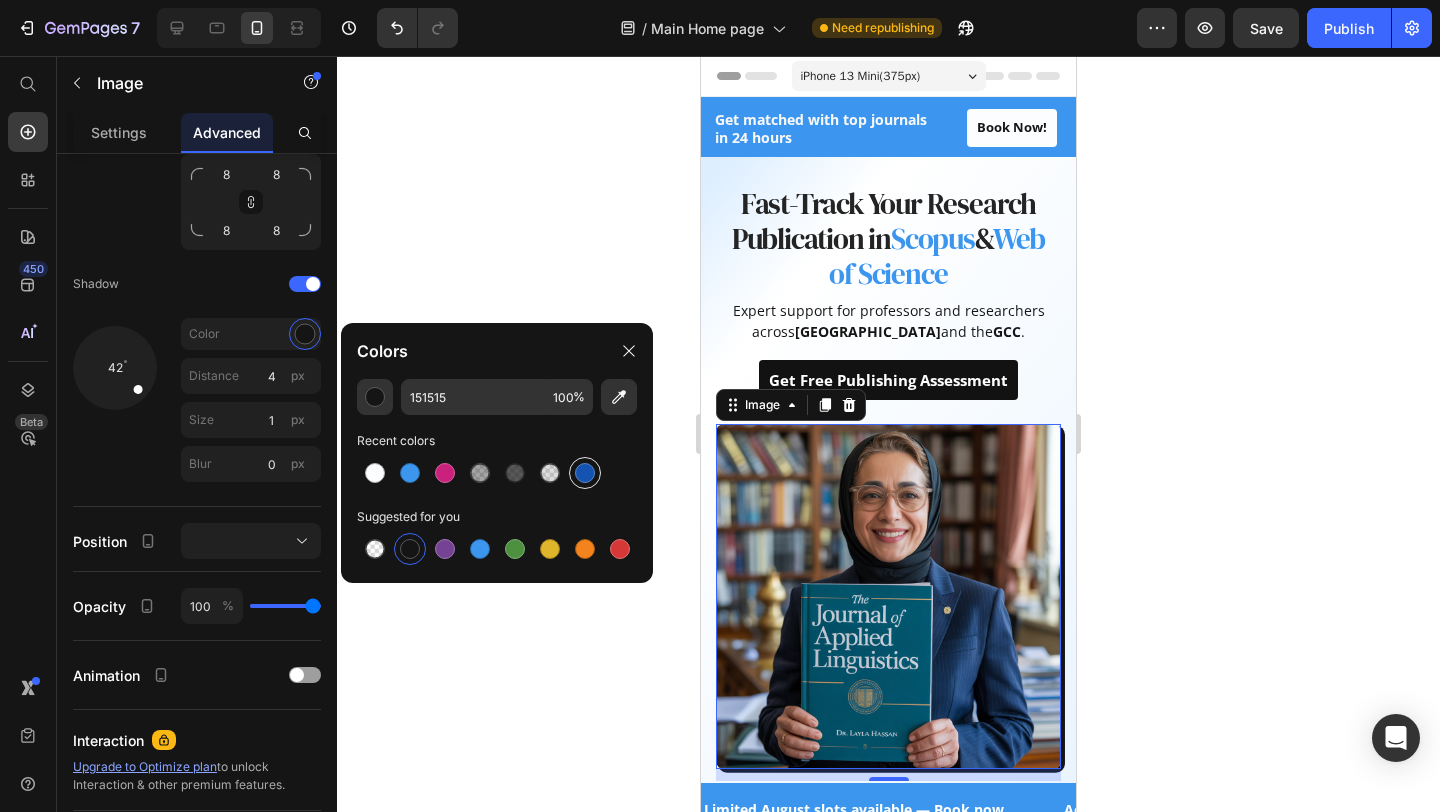 click at bounding box center (585, 473) 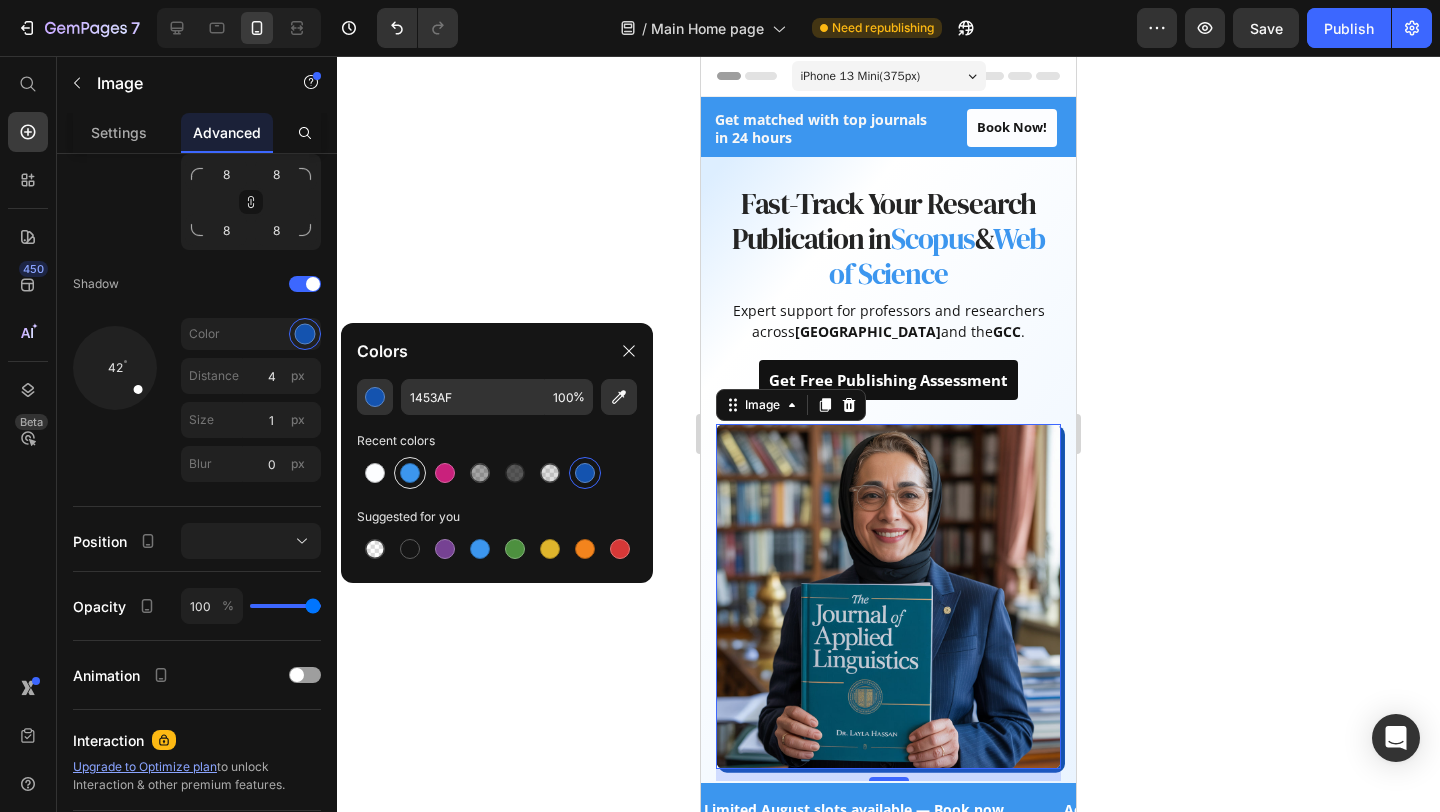 click at bounding box center [410, 473] 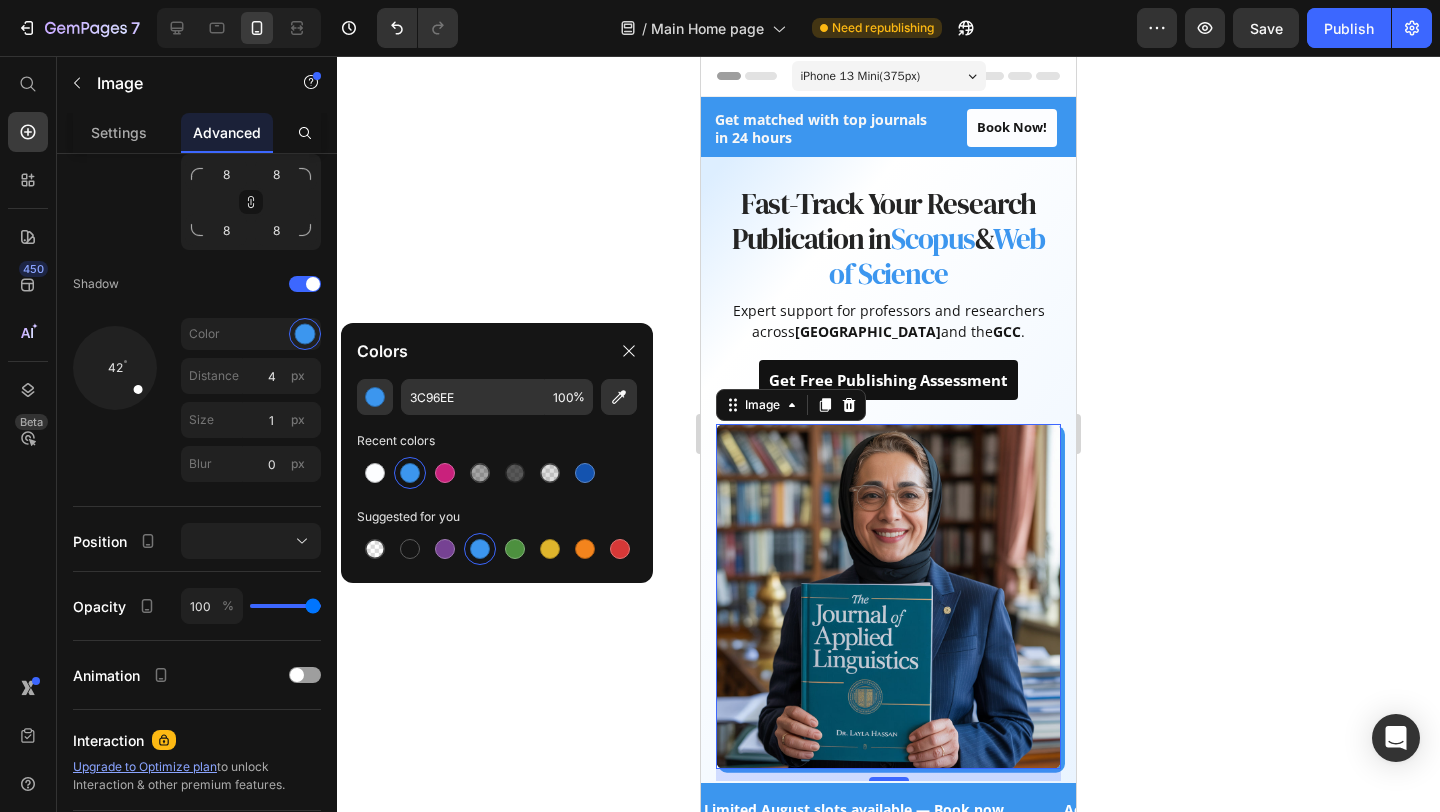 click 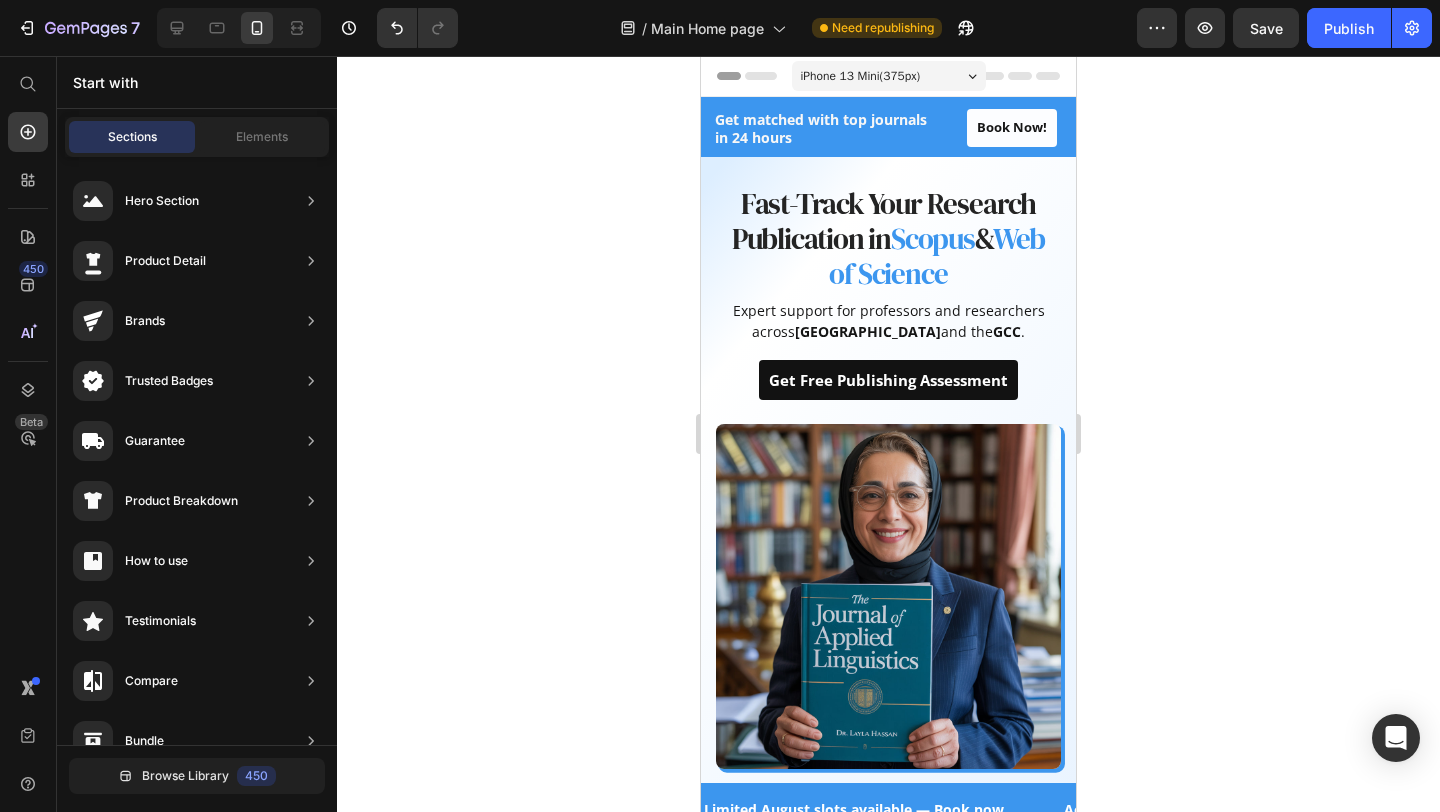 click 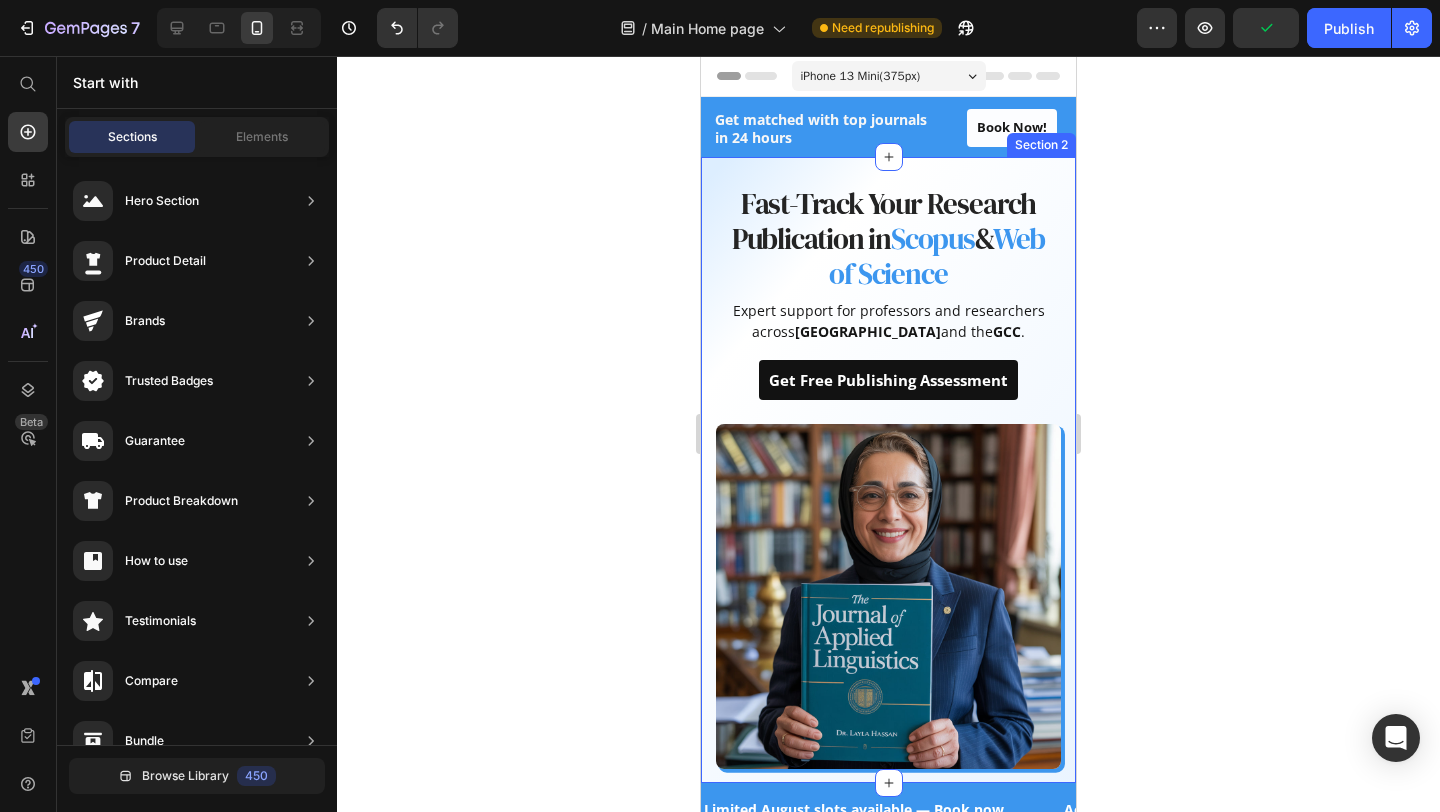 click 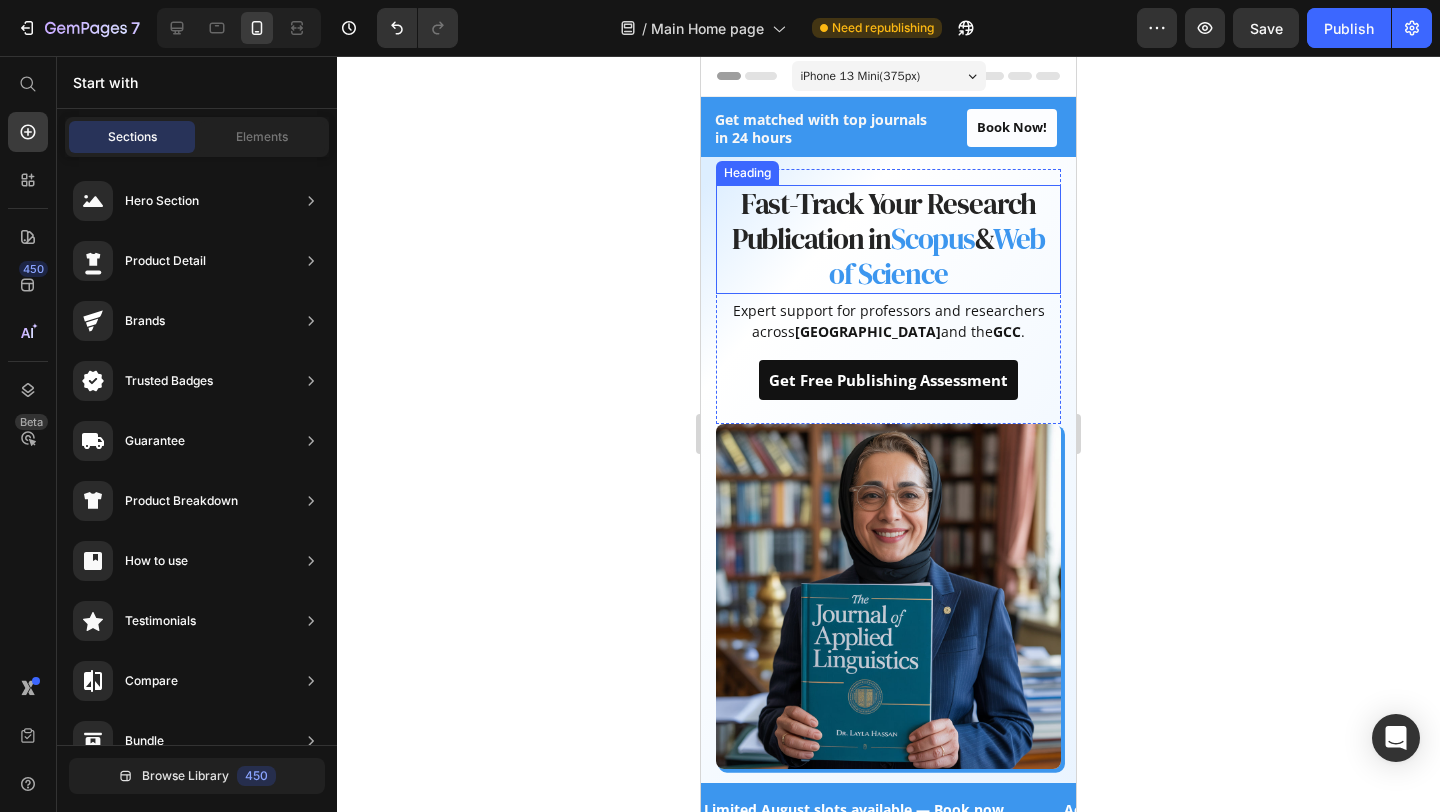 click 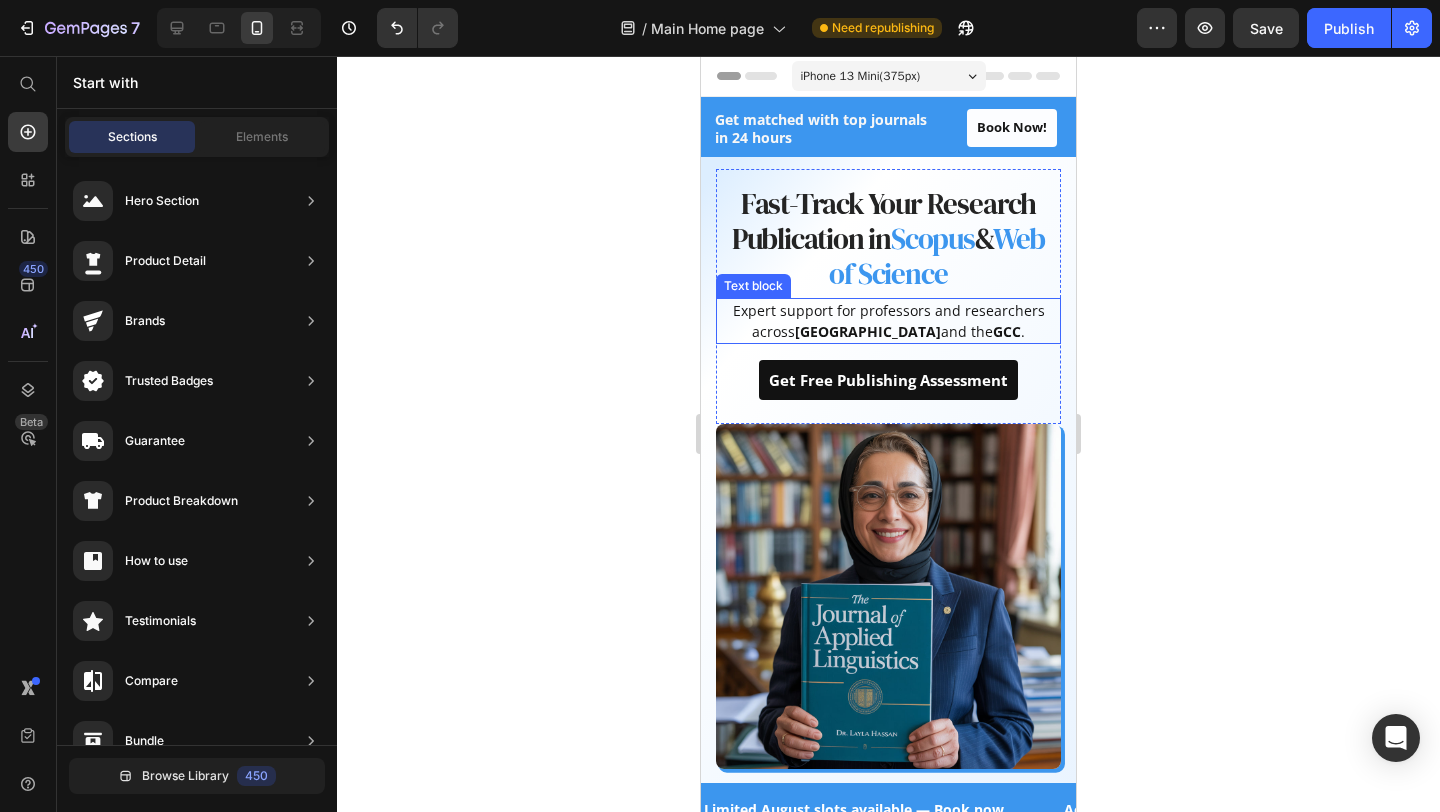 click on "[GEOGRAPHIC_DATA]" at bounding box center [868, 331] 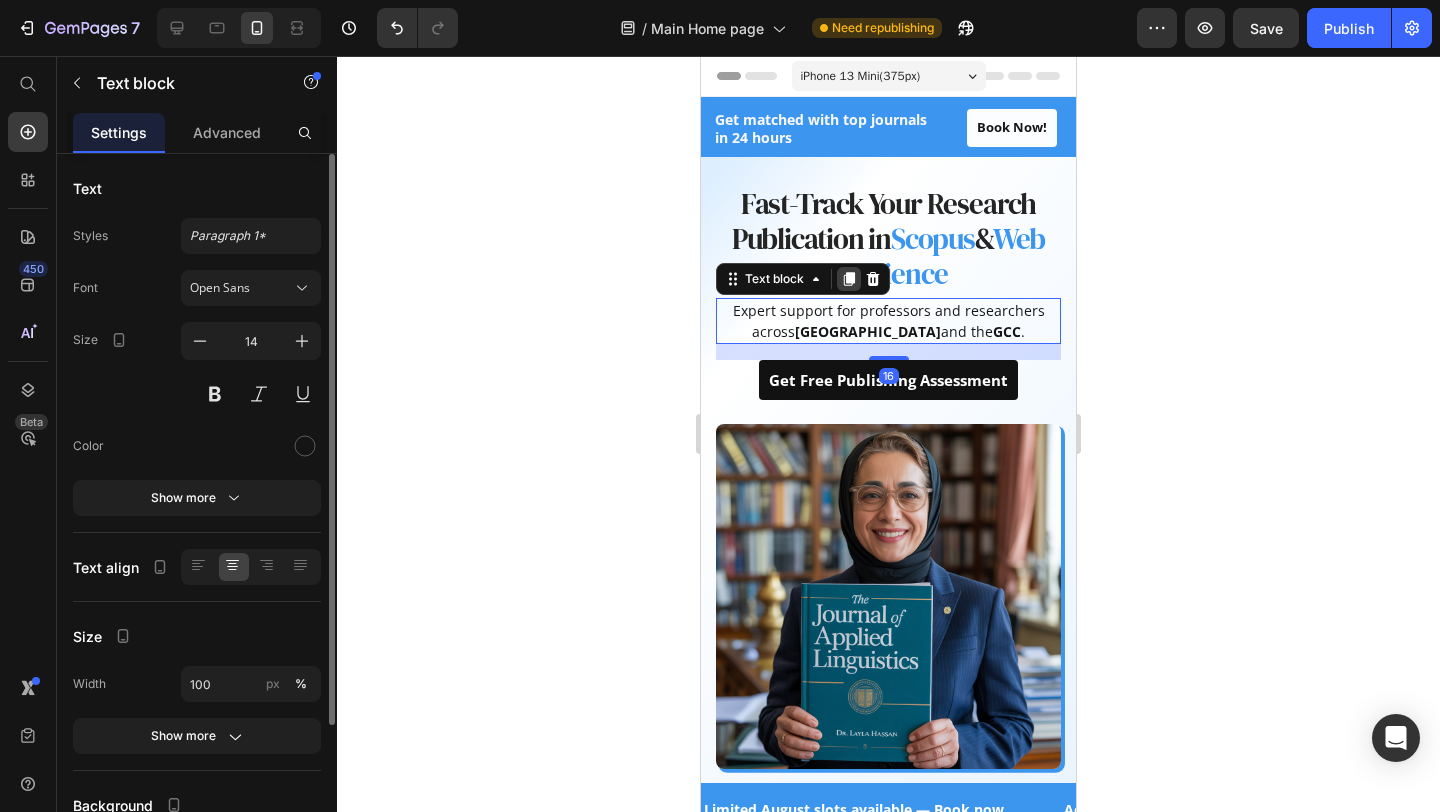 click 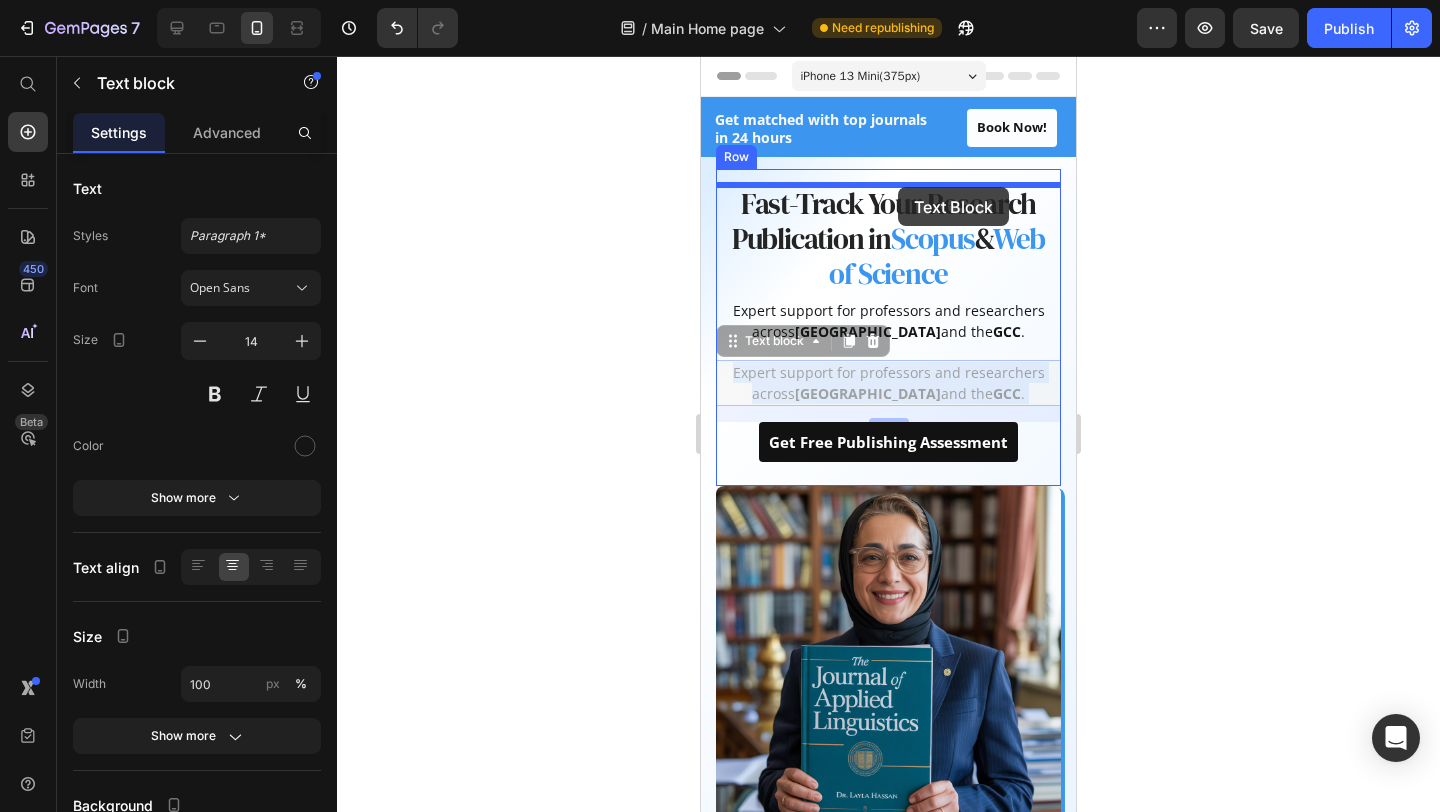 drag, startPoint x: 902, startPoint y: 386, endPoint x: 898, endPoint y: 187, distance: 199.04019 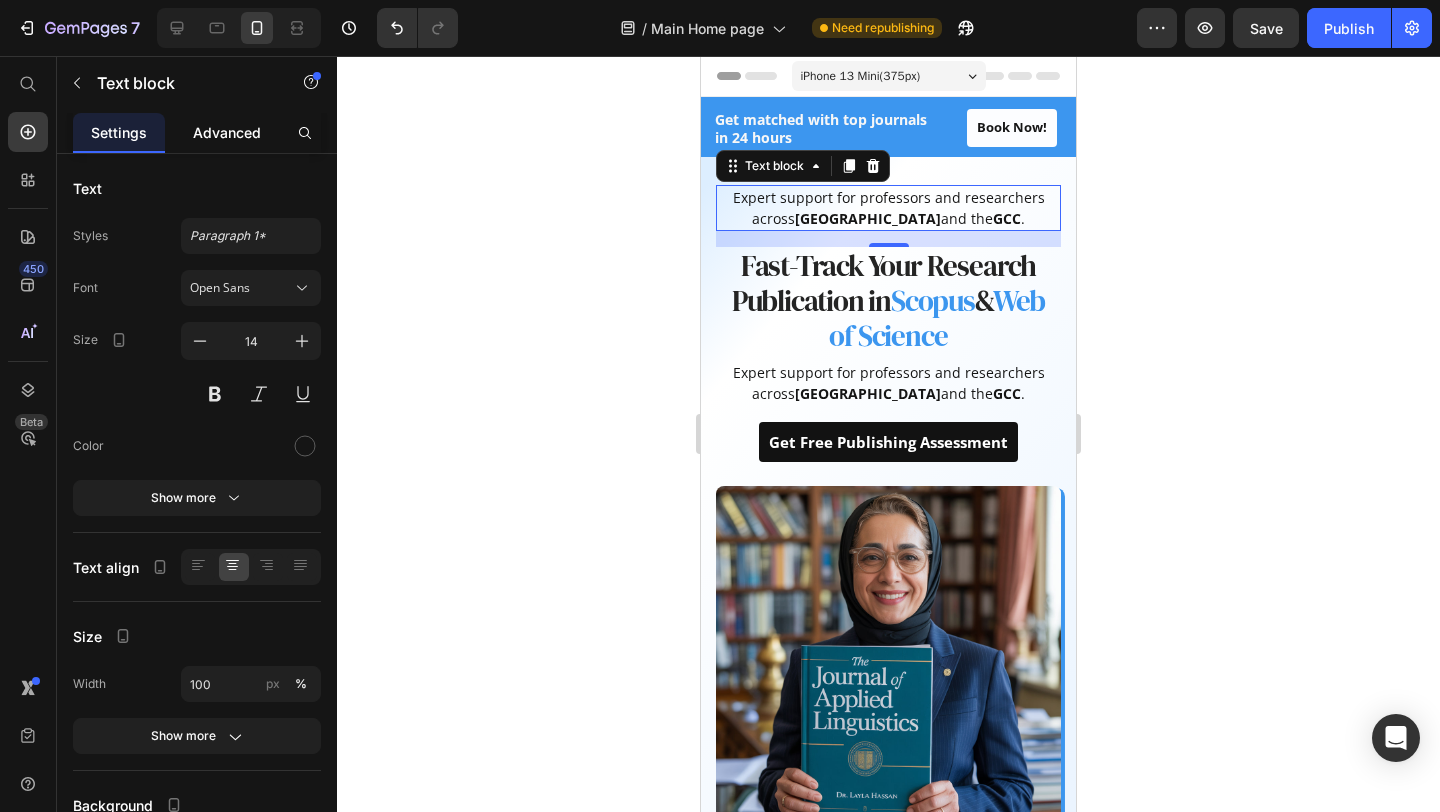 click on "Advanced" at bounding box center [227, 132] 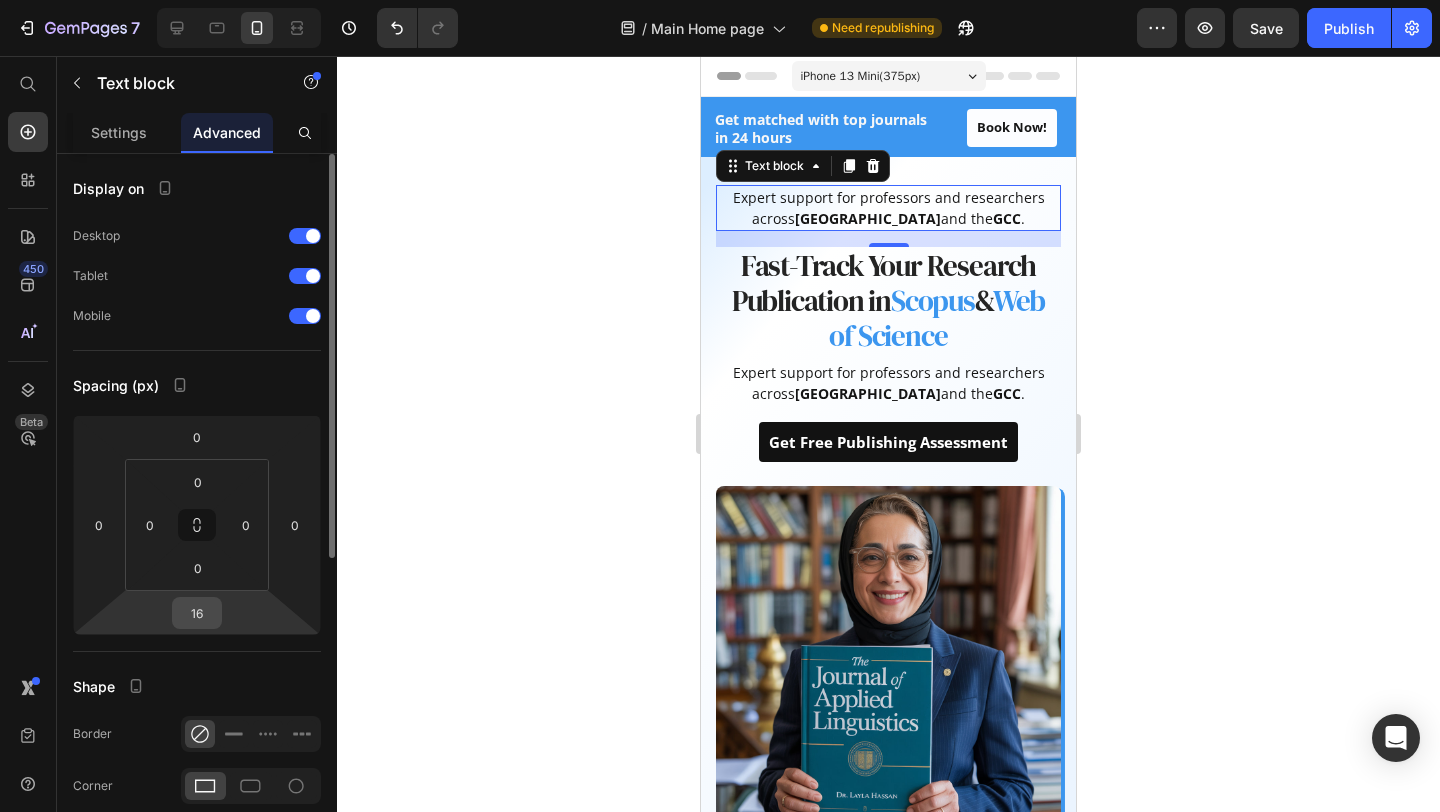 click on "16" at bounding box center [197, 613] 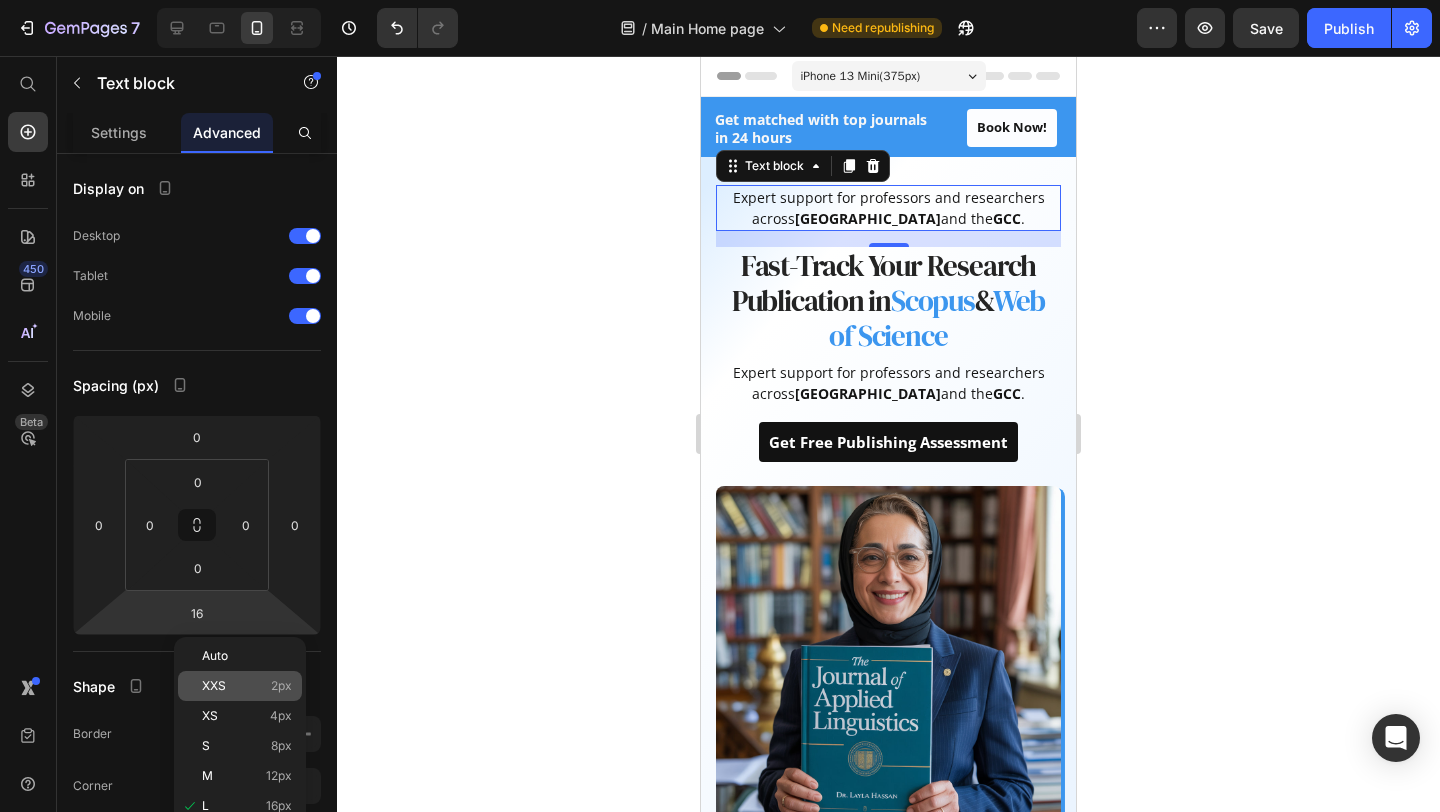 click on "XXS 2px" 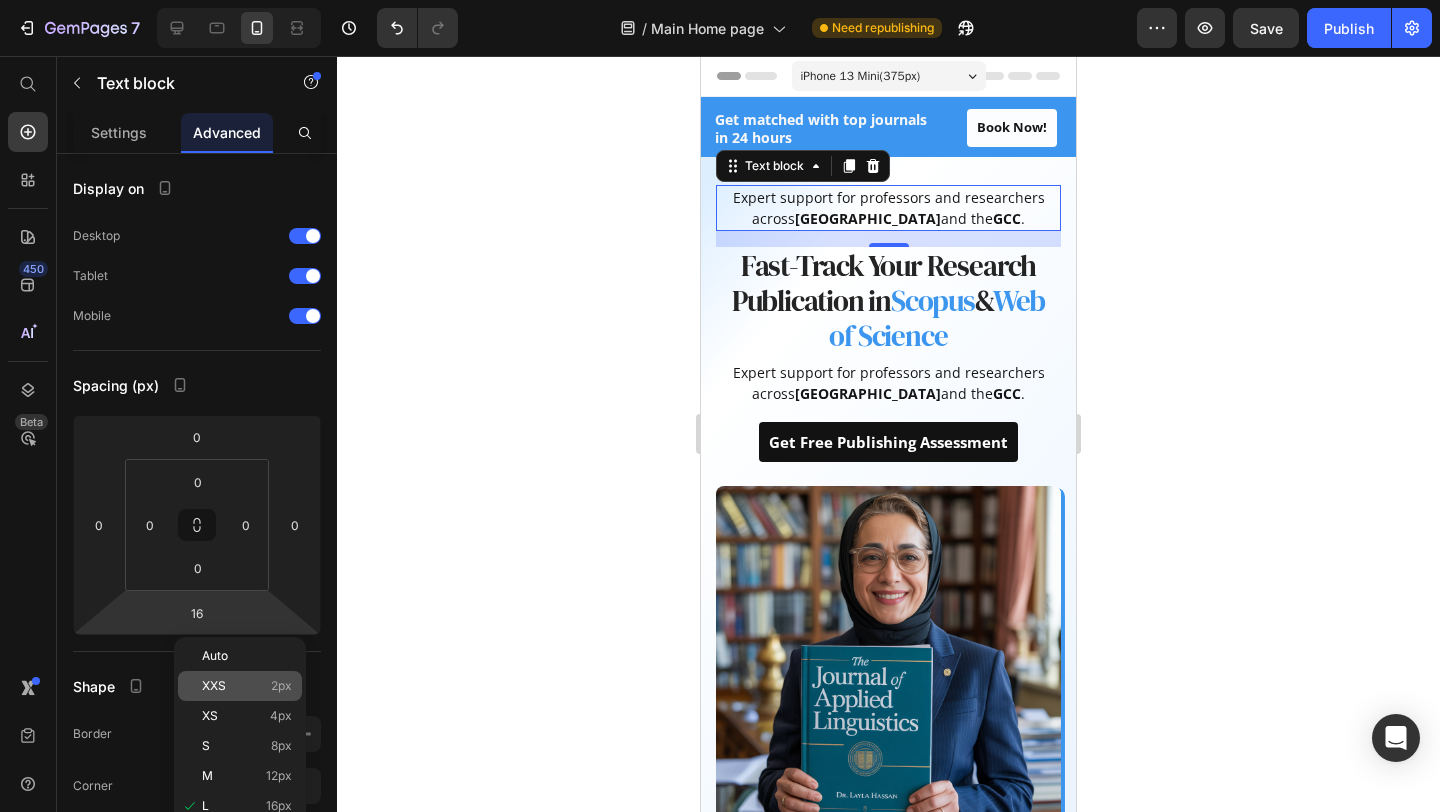 type on "2" 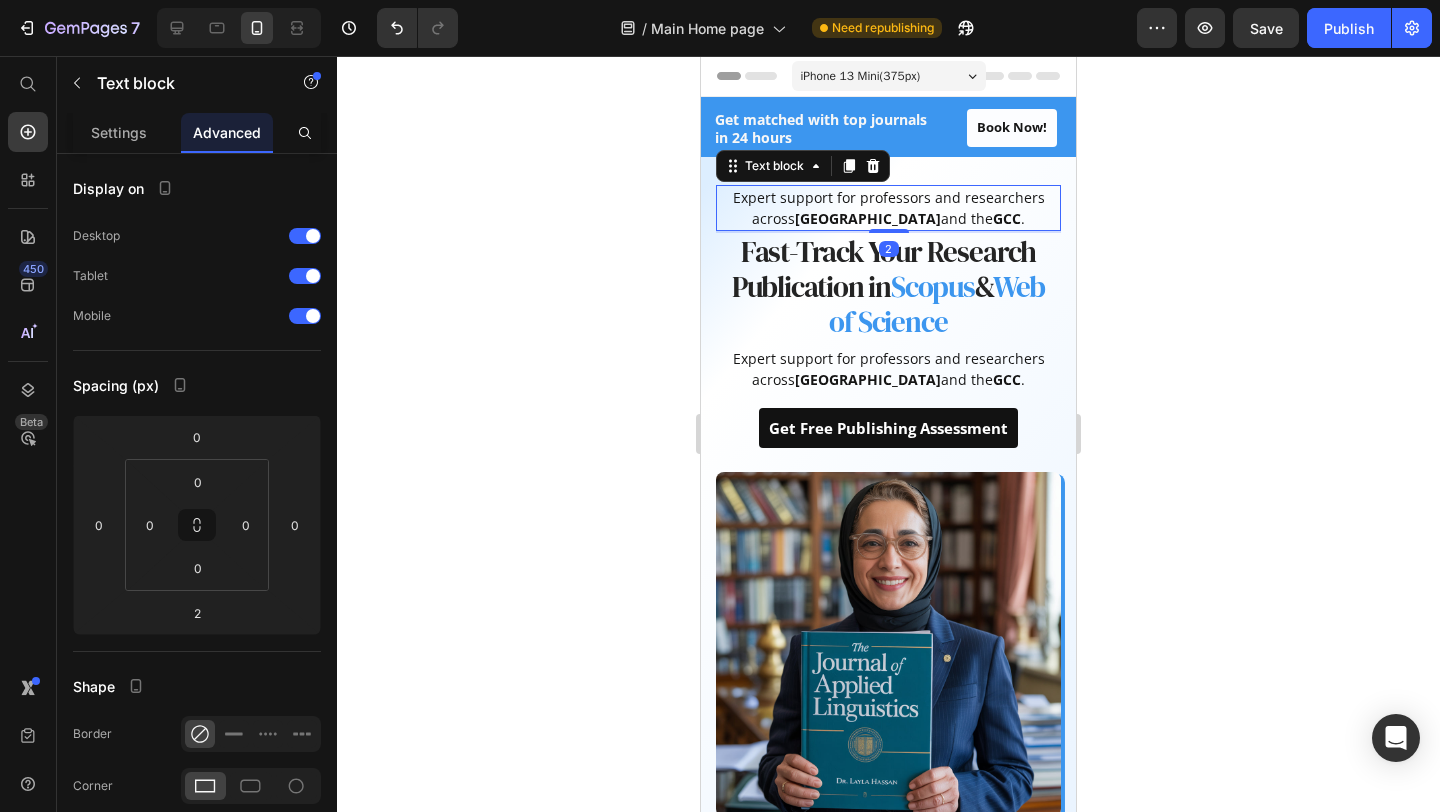 click 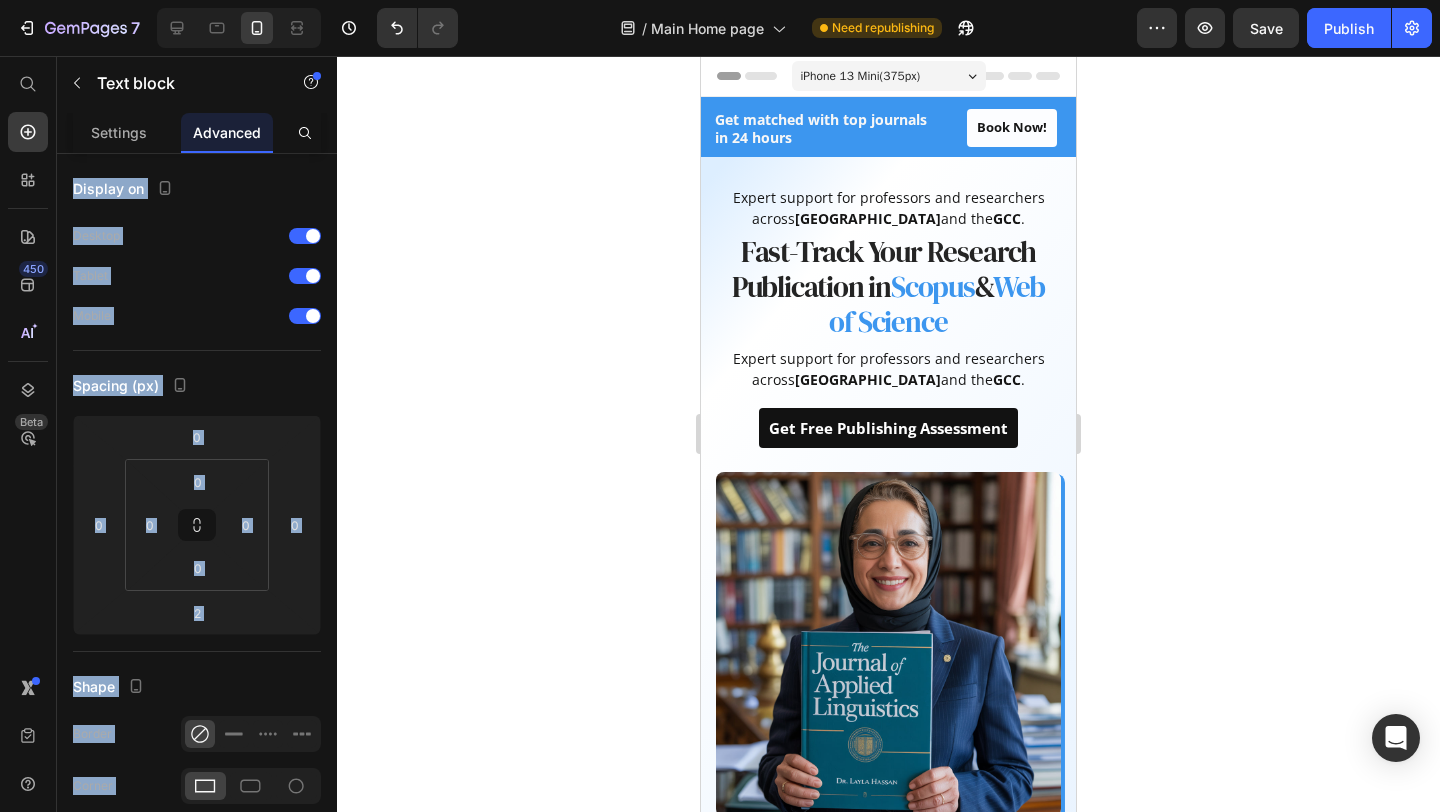 click 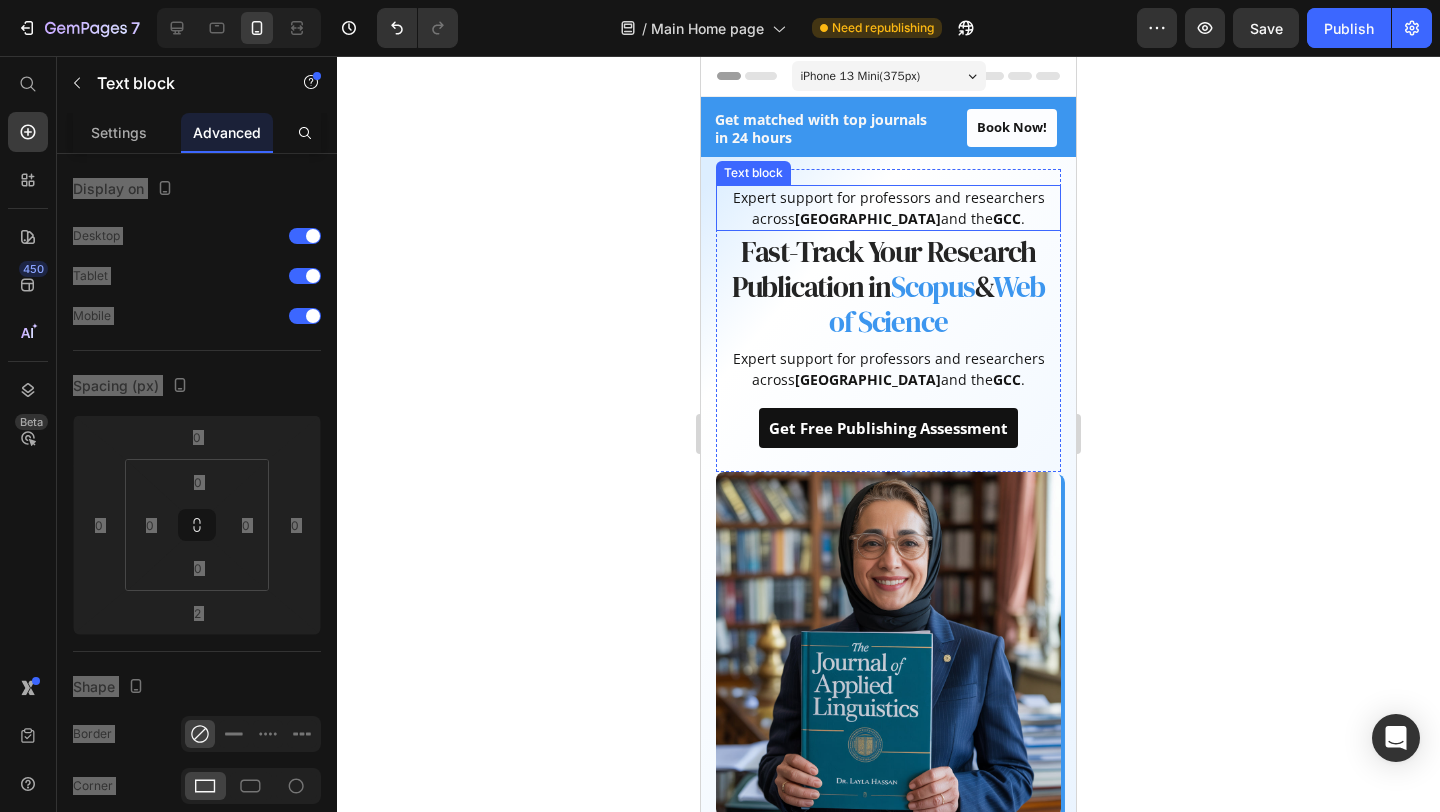 click on "[GEOGRAPHIC_DATA]" at bounding box center (868, 218) 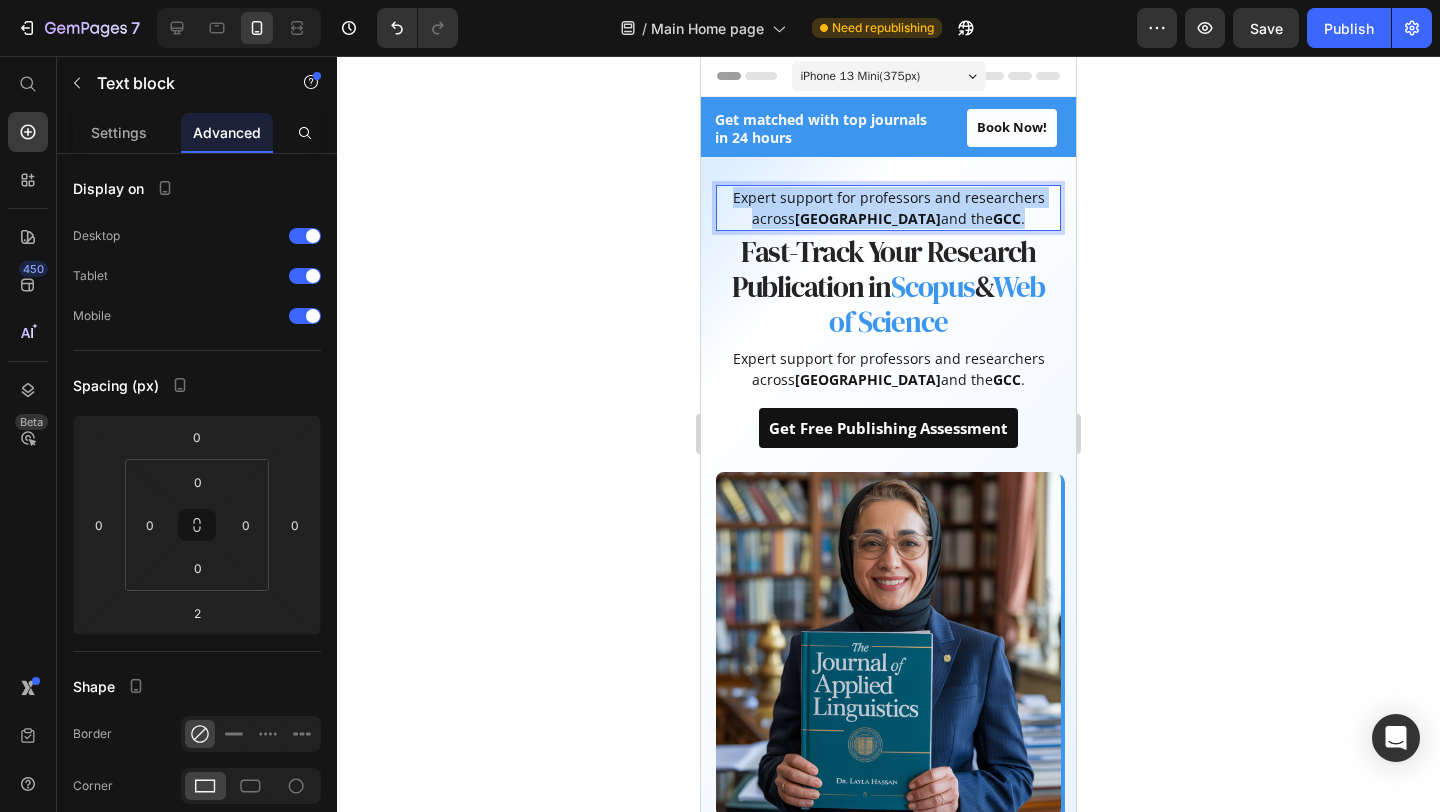 click on "[GEOGRAPHIC_DATA]" at bounding box center (868, 218) 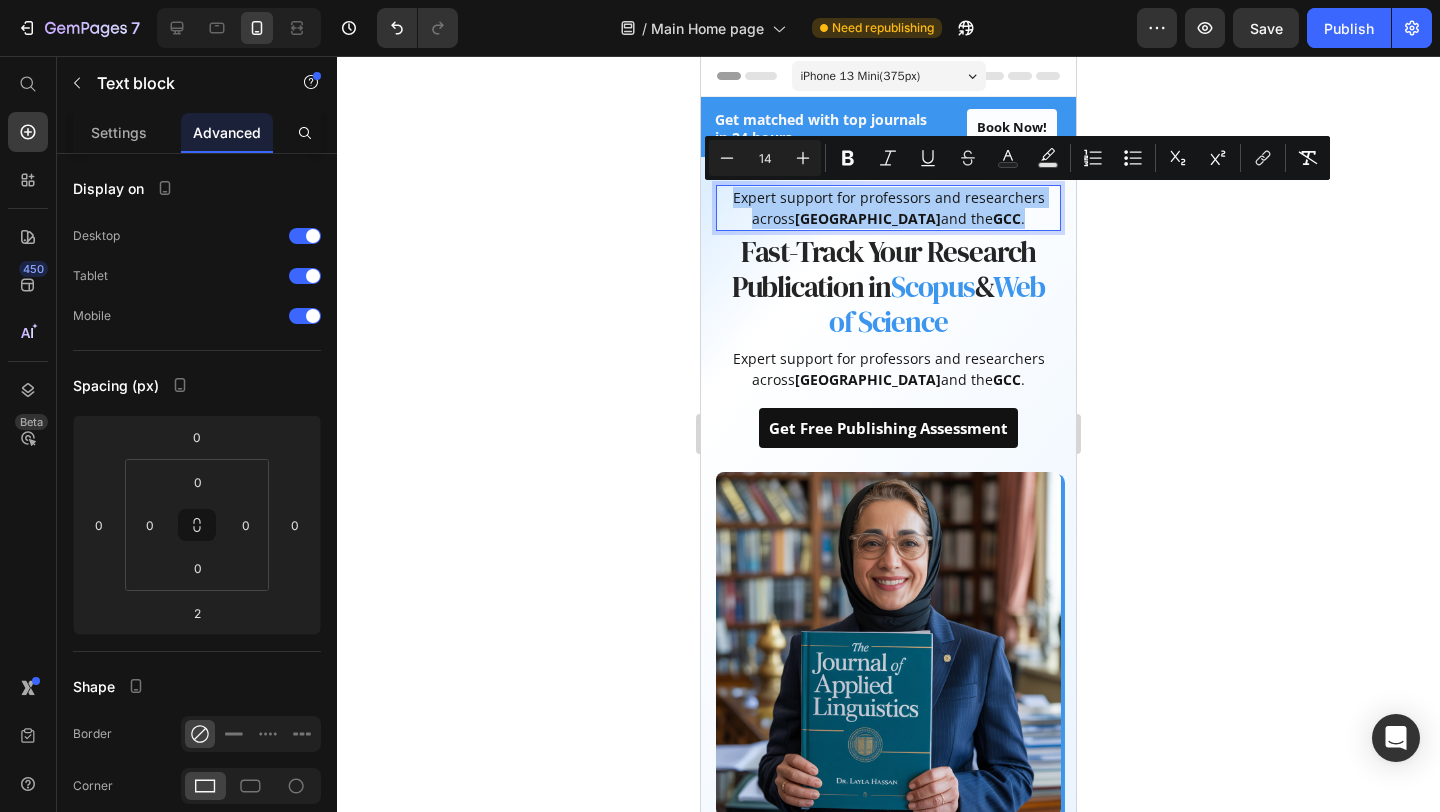 click 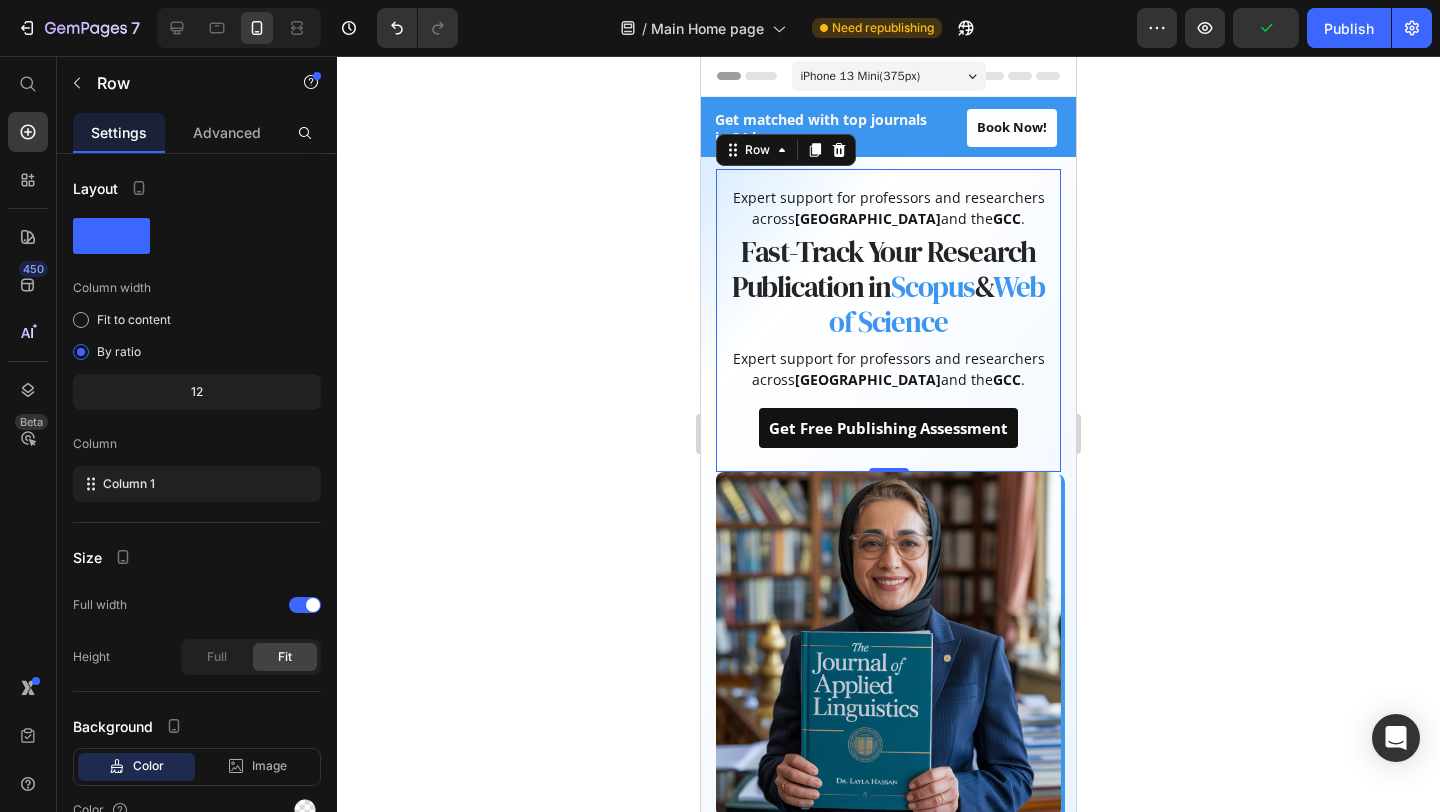 click on "Expert support for professors and researchers across  [GEOGRAPHIC_DATA]  and the  GCC . Text block Fast-Track Your Research Publication in  Scopus  &  Web of Science Heading Expert support for professors and researchers across  [GEOGRAPHIC_DATA]  and the  GCC . Text block Get Free Publishing Assessment Button Row   0" at bounding box center [888, 320] 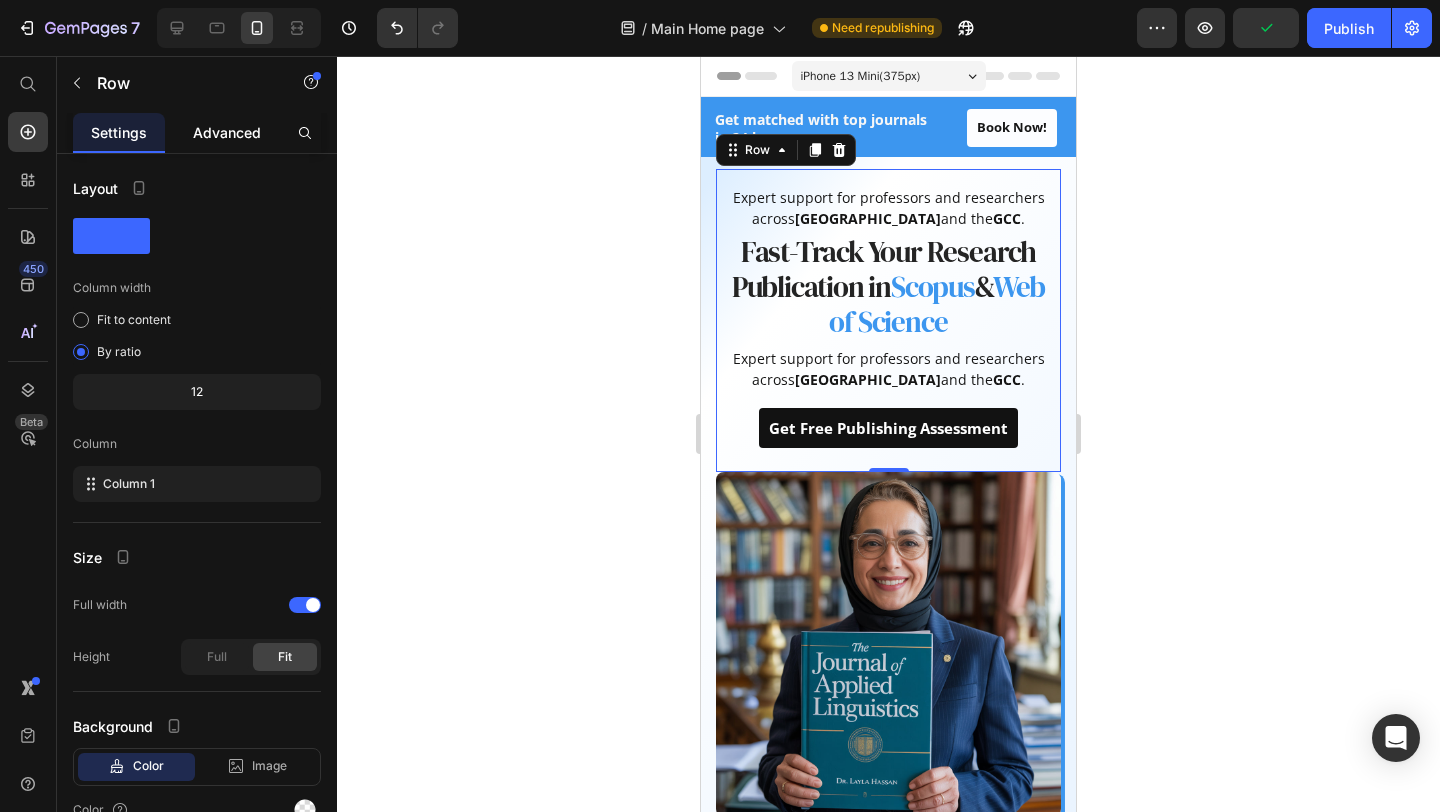 click on "Advanced" at bounding box center [227, 132] 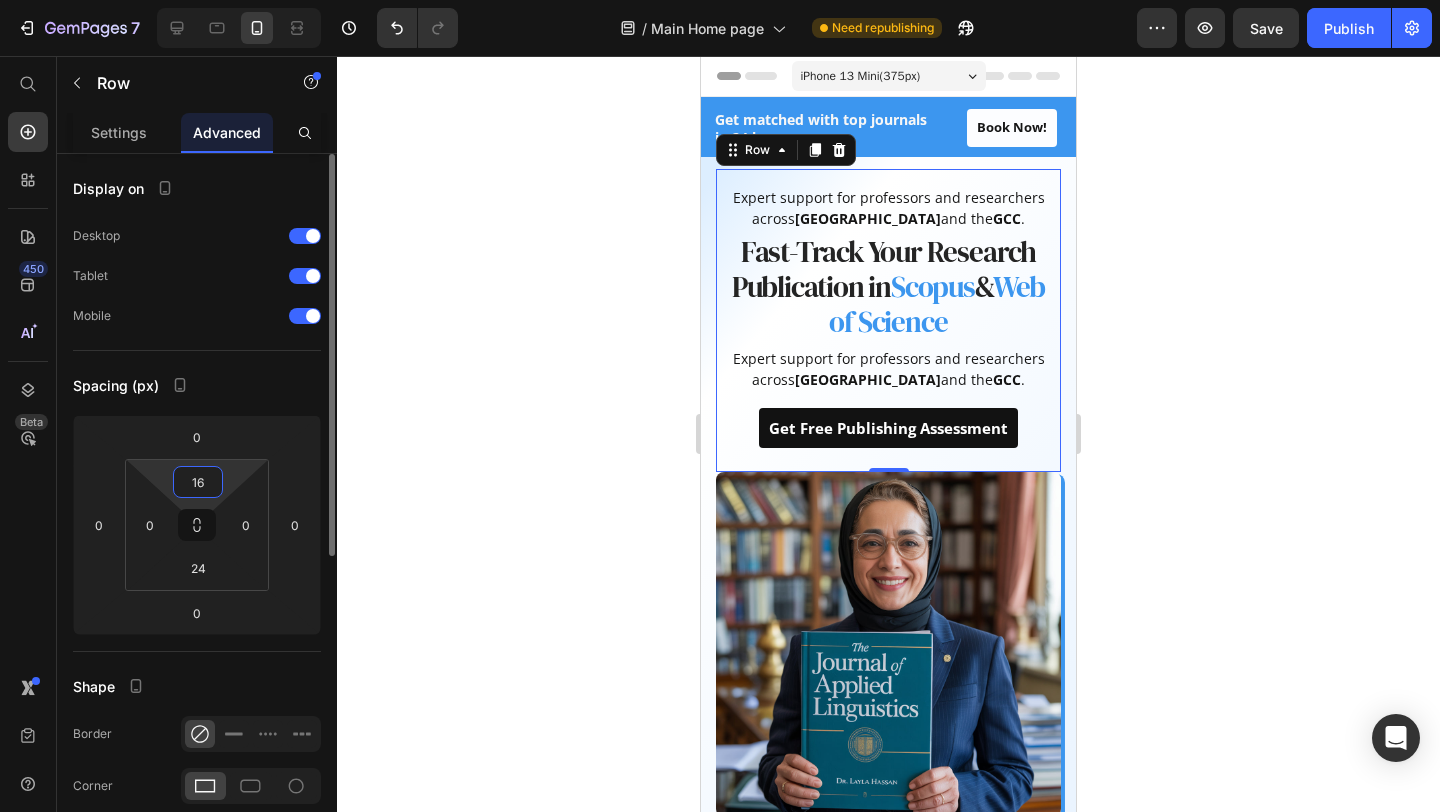 click on "16" at bounding box center (198, 482) 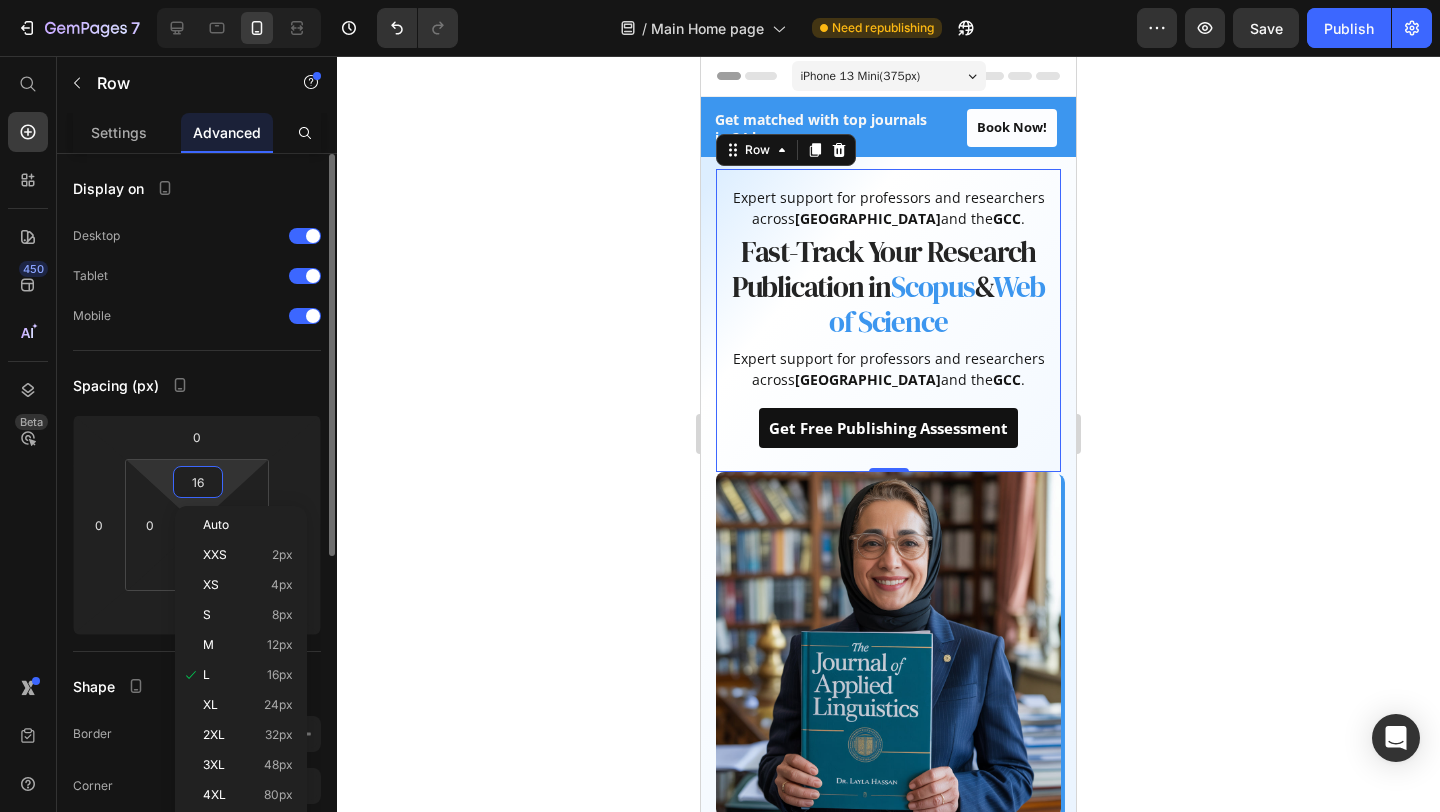 type on "0" 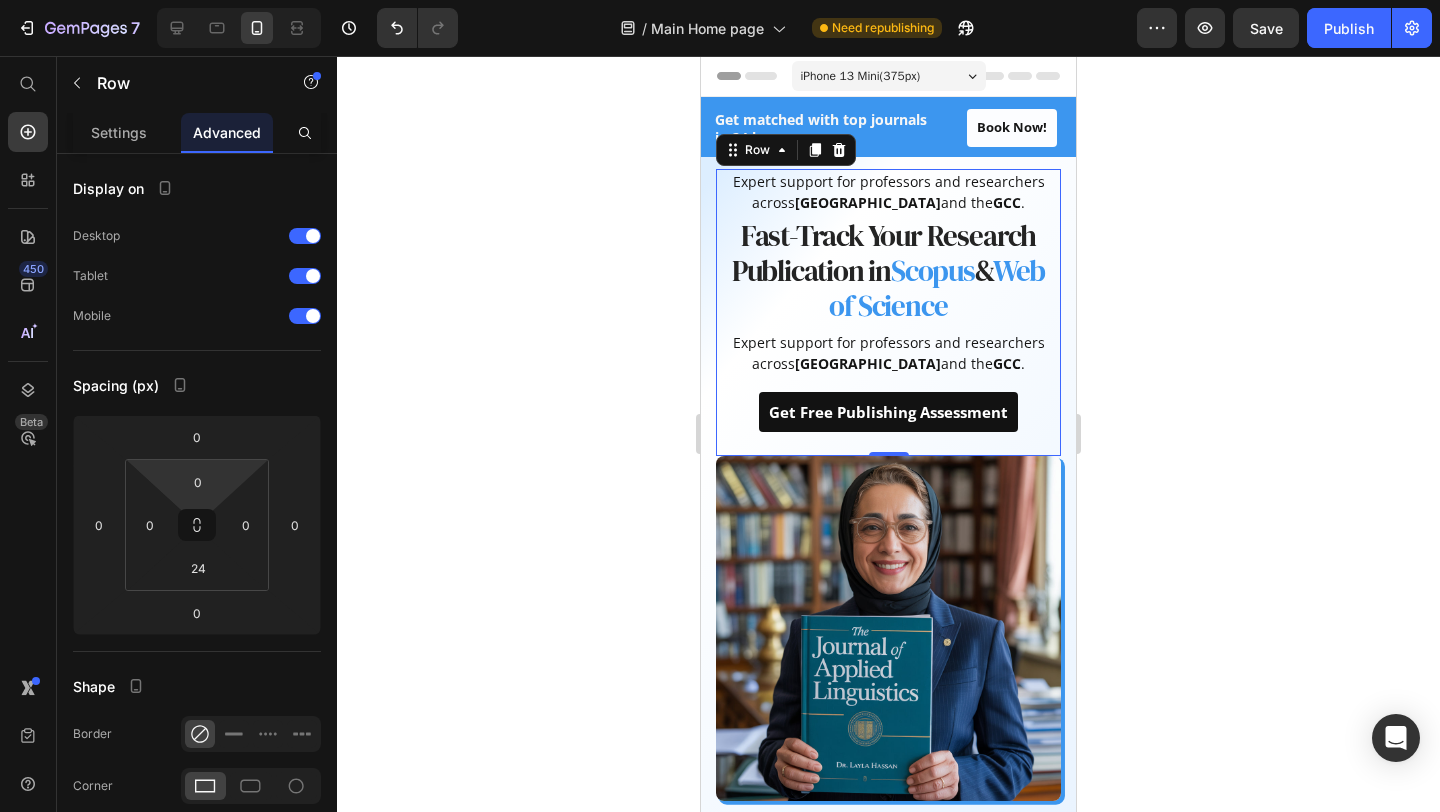 click 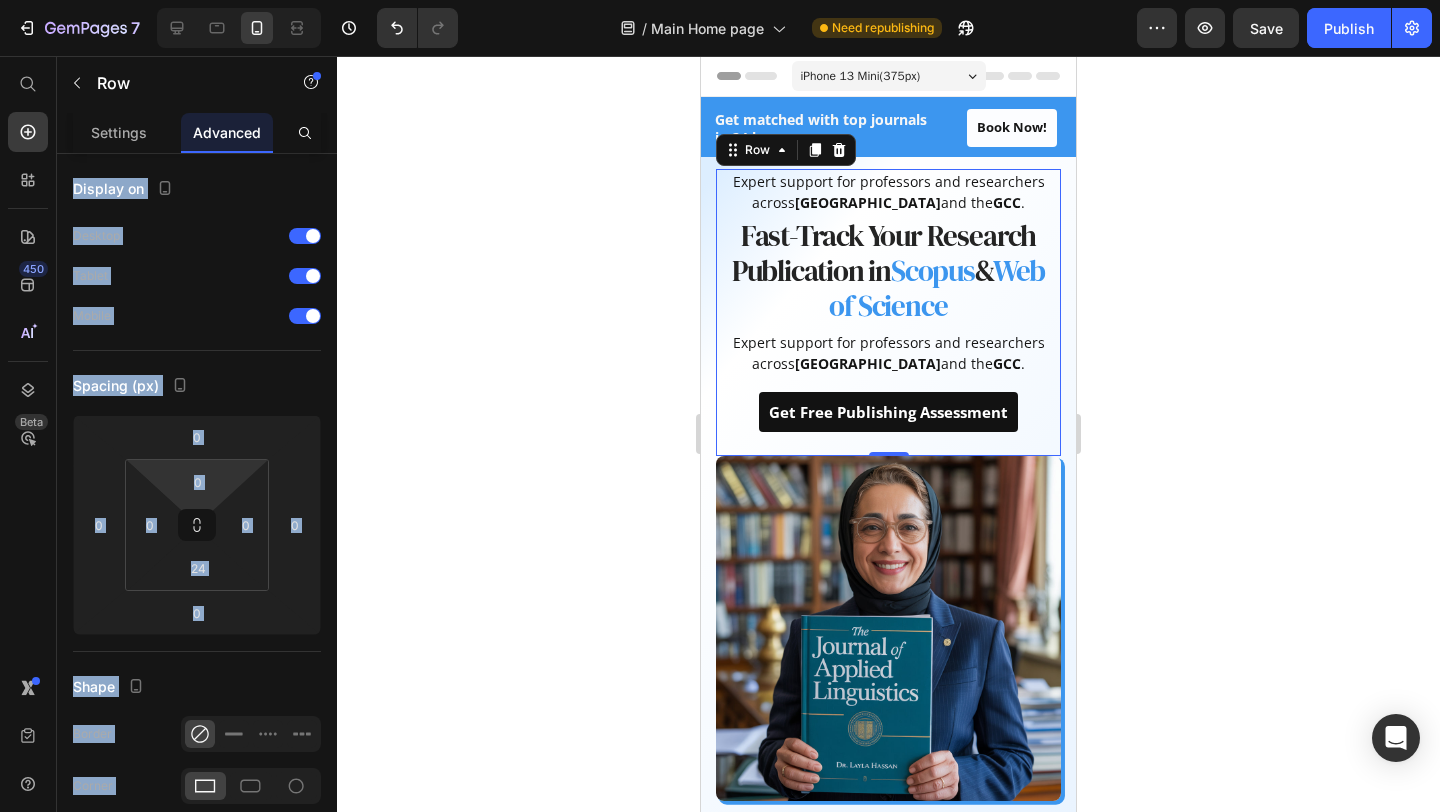 click 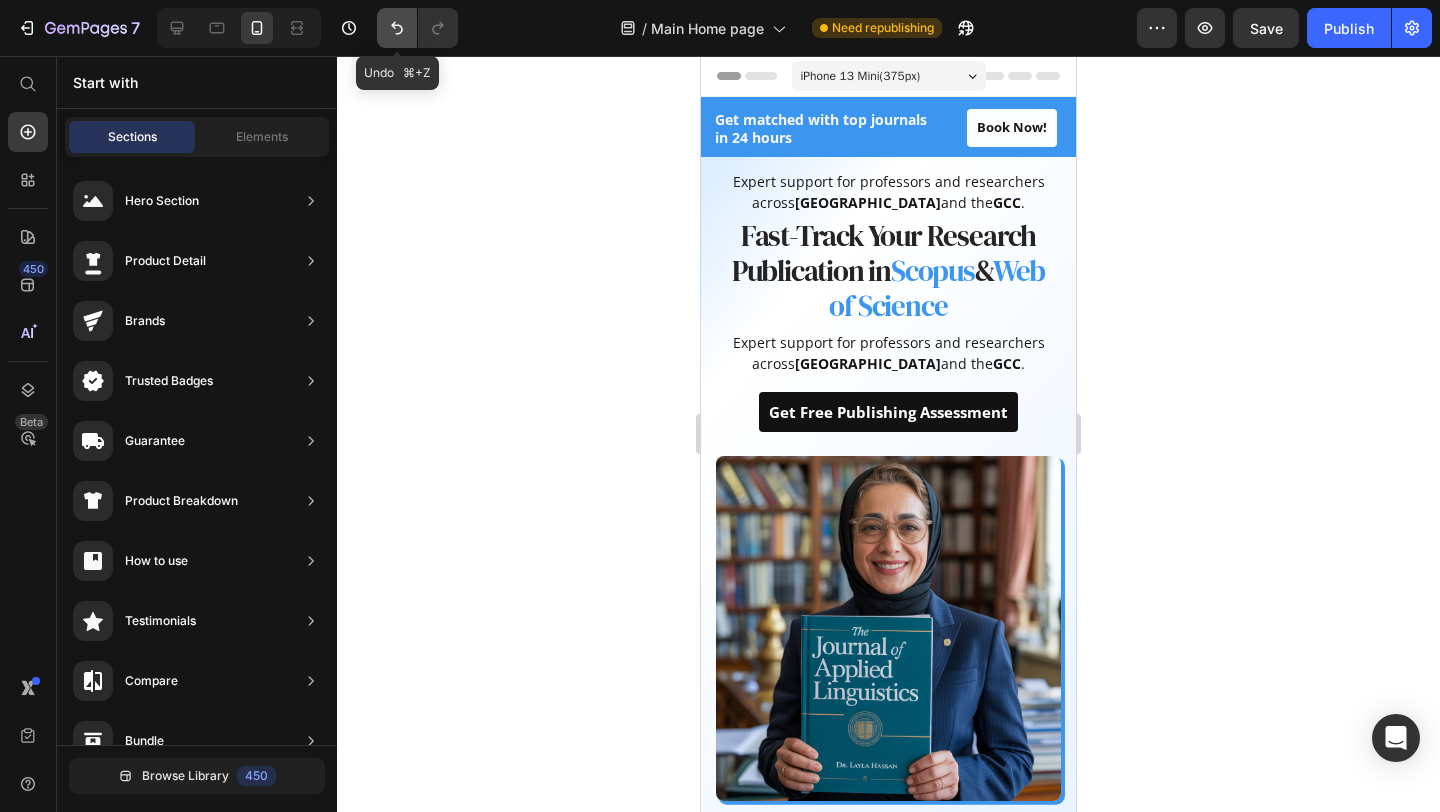 click 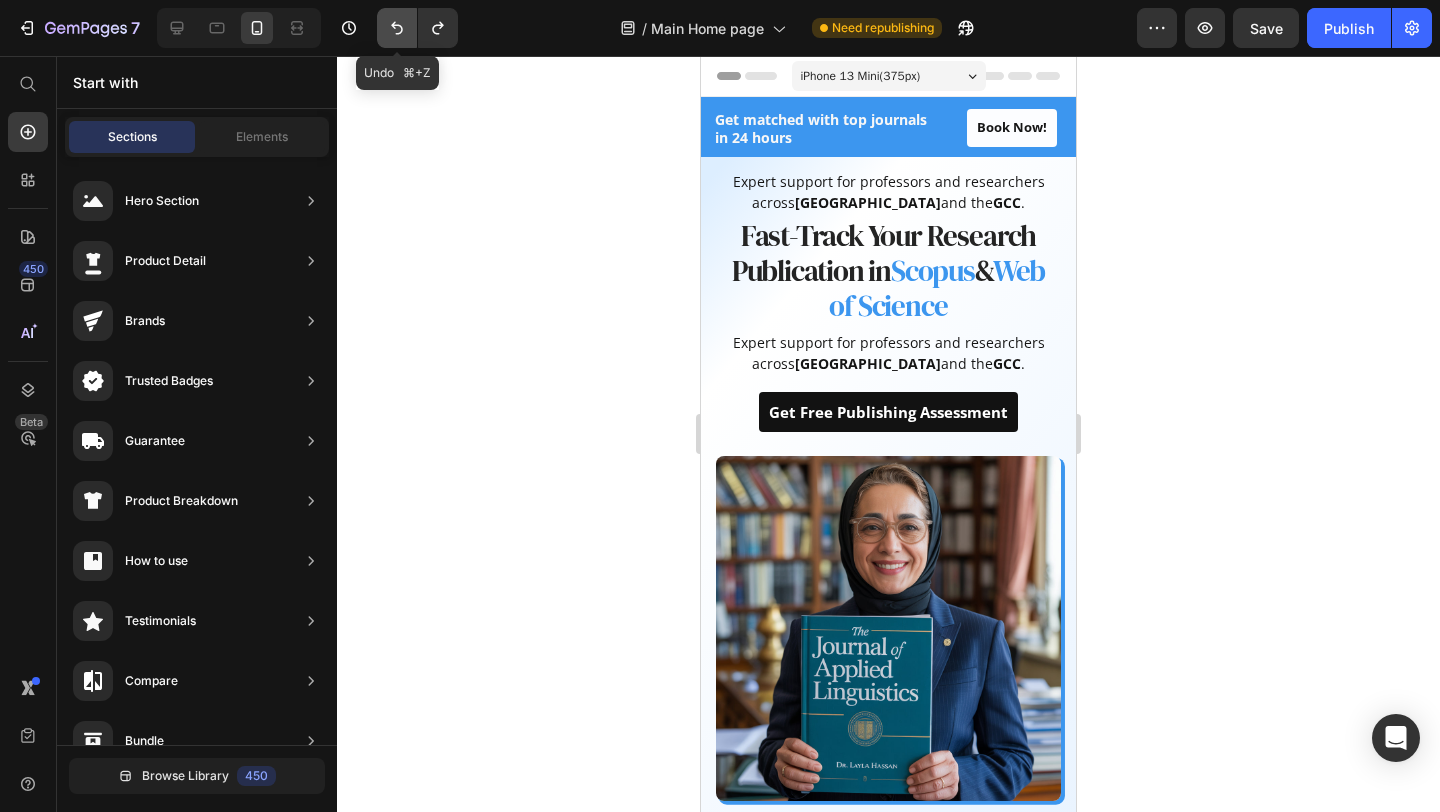 click 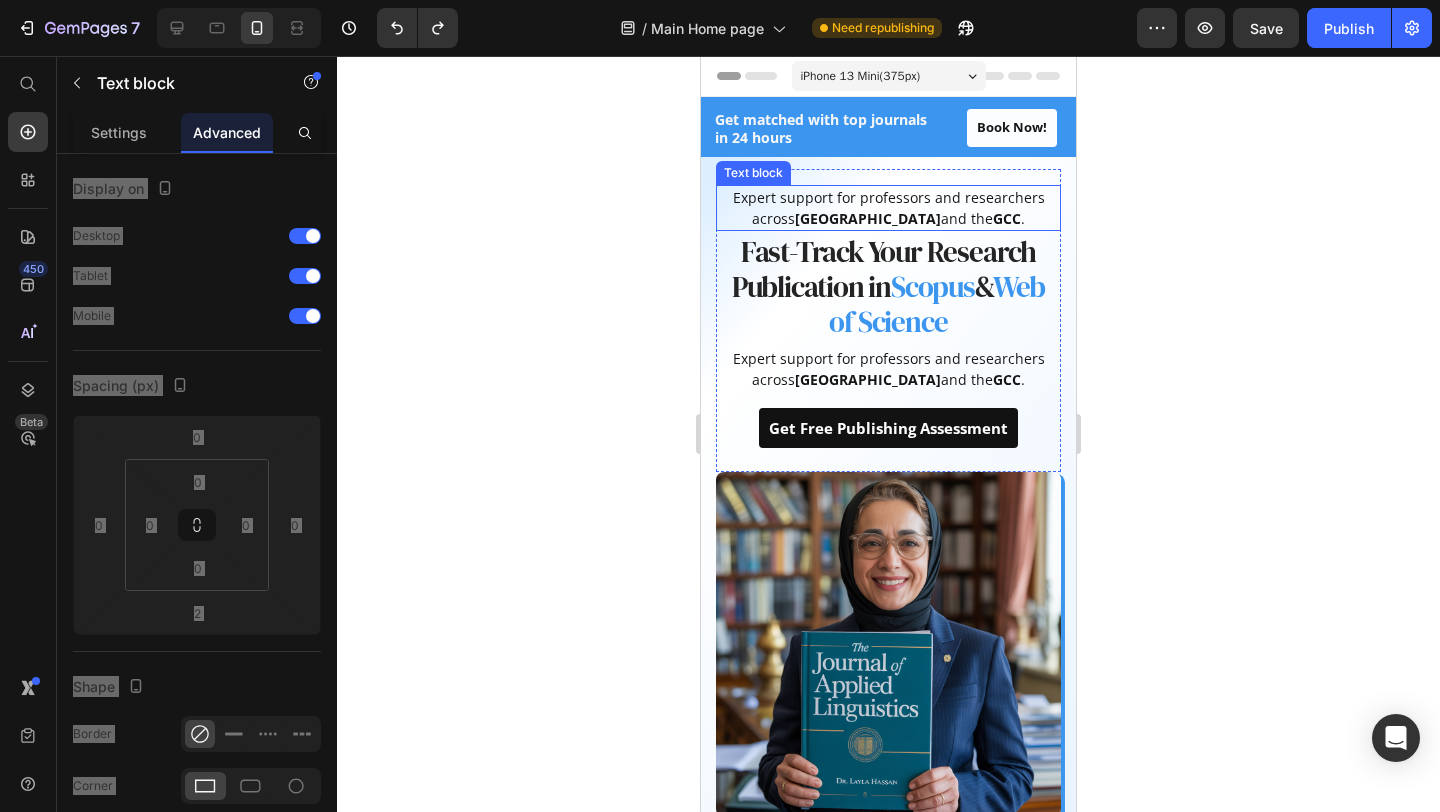 click on "Expert support for professors and researchers across  [GEOGRAPHIC_DATA]  and the  GCC ." at bounding box center (888, 208) 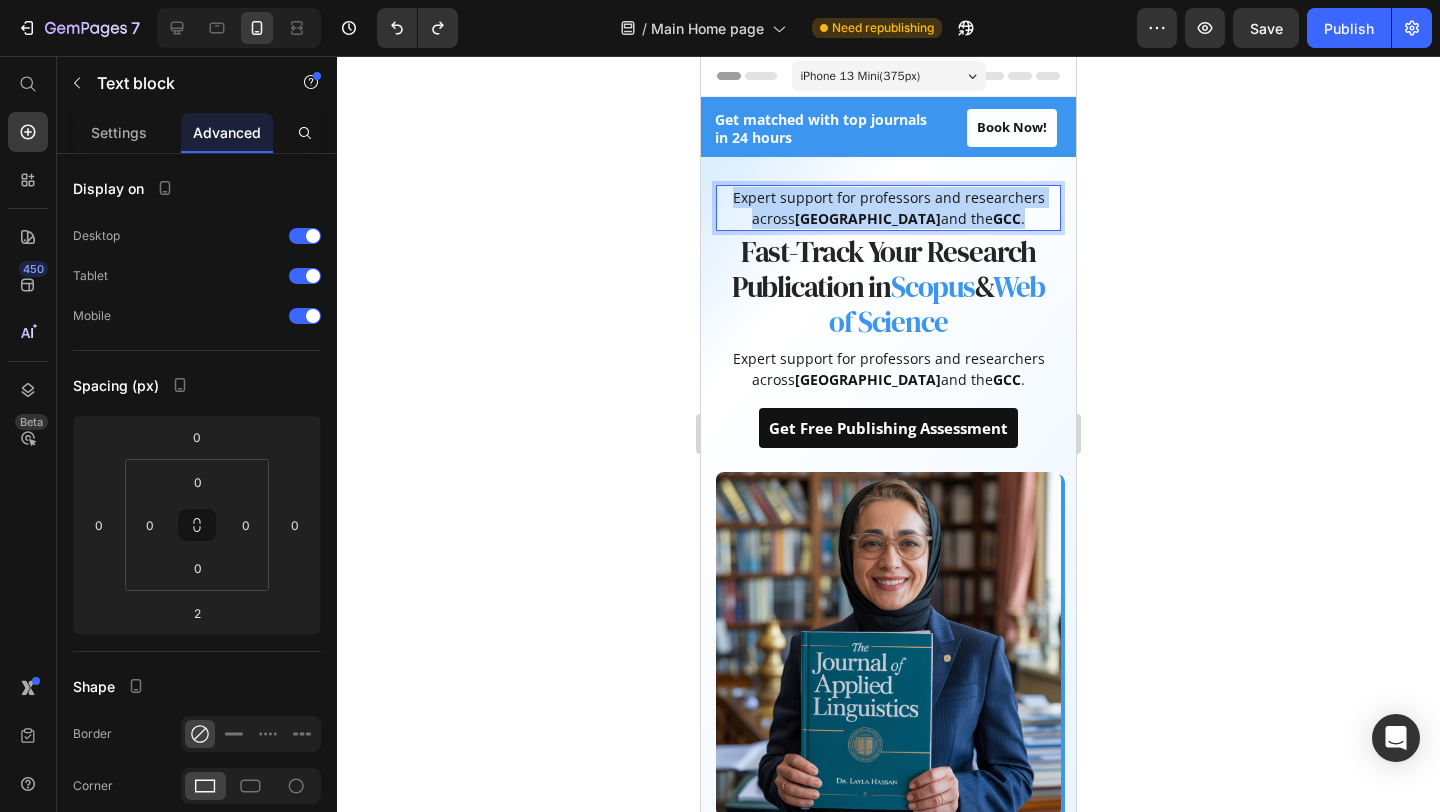 click on "Expert support for professors and researchers across  [GEOGRAPHIC_DATA]  and the  GCC ." at bounding box center [888, 208] 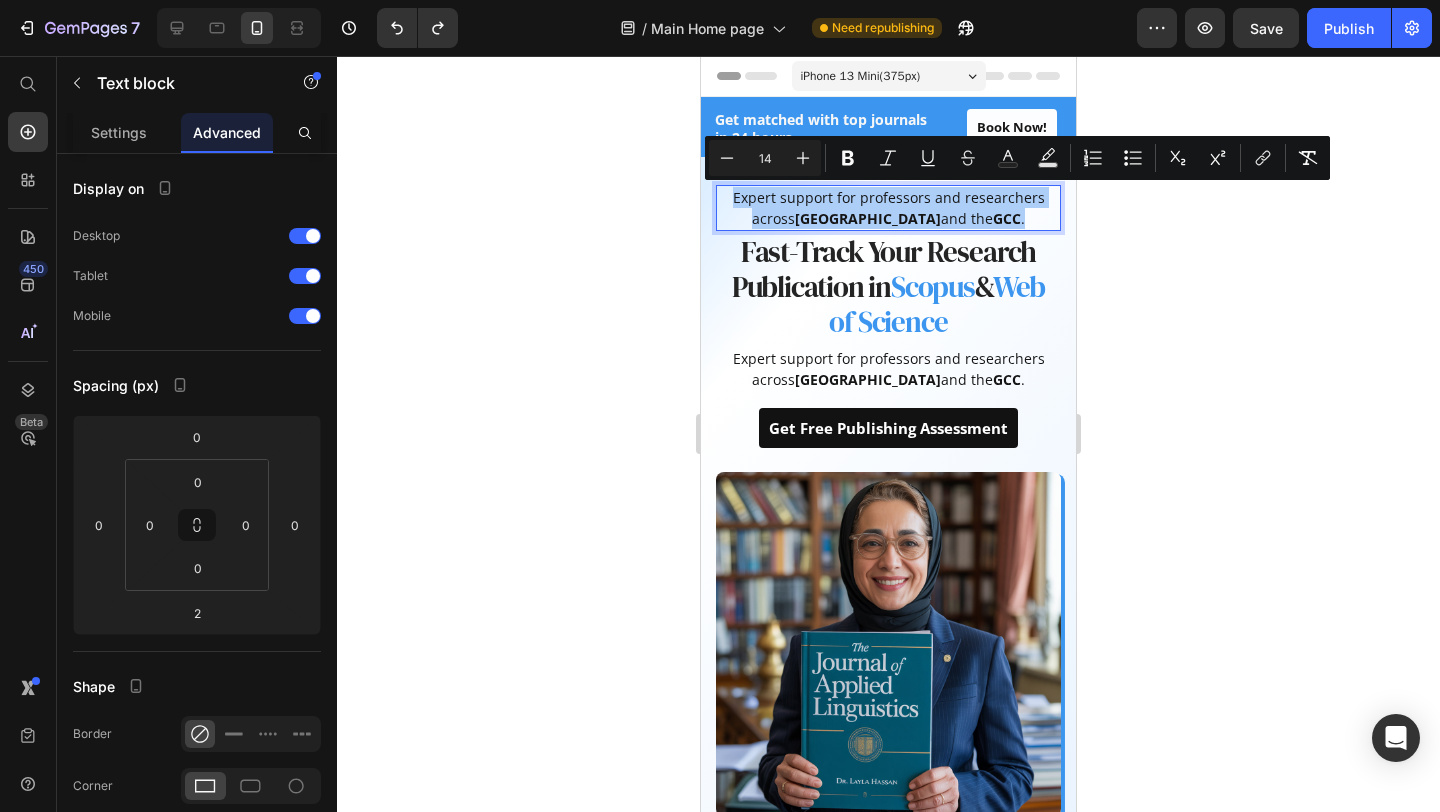 click 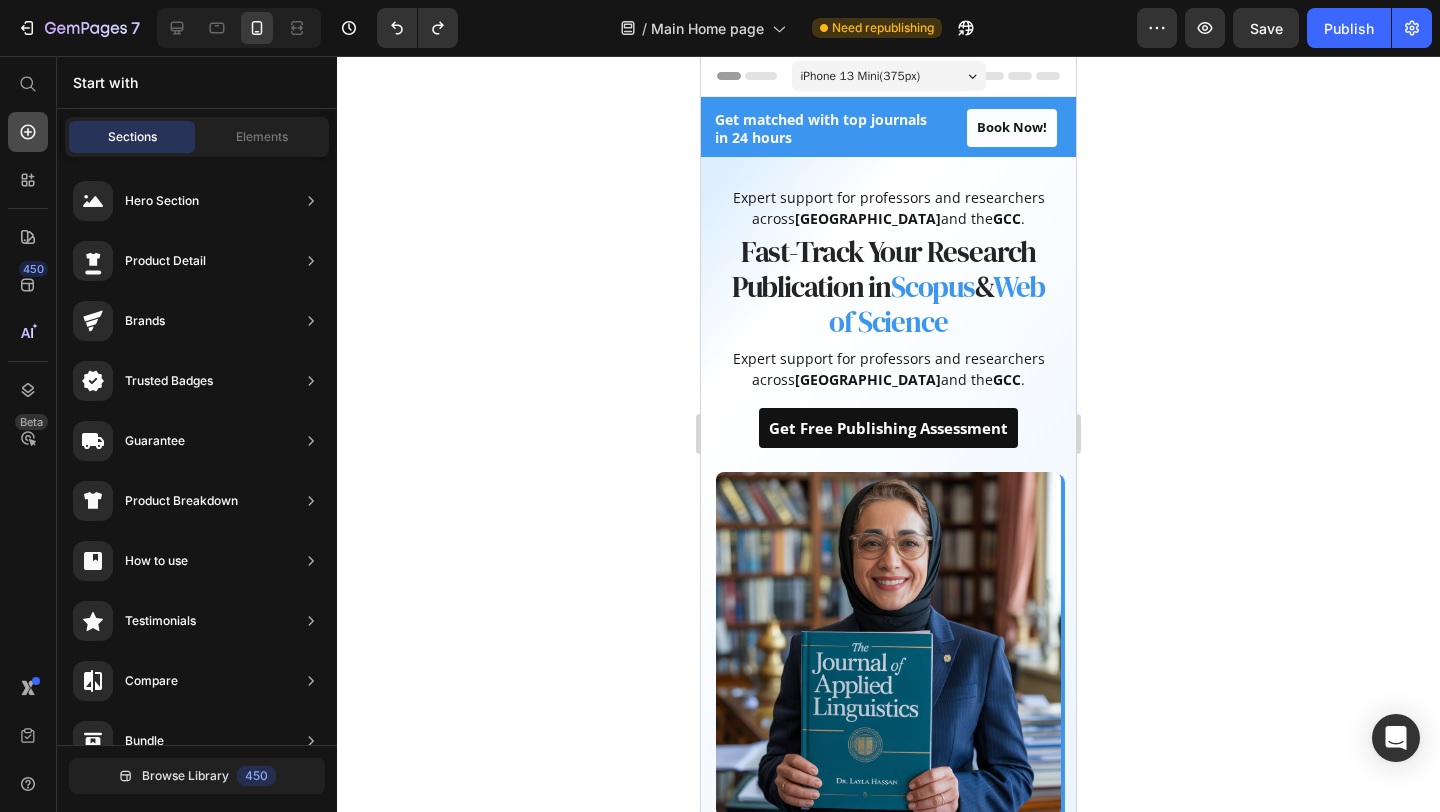 click 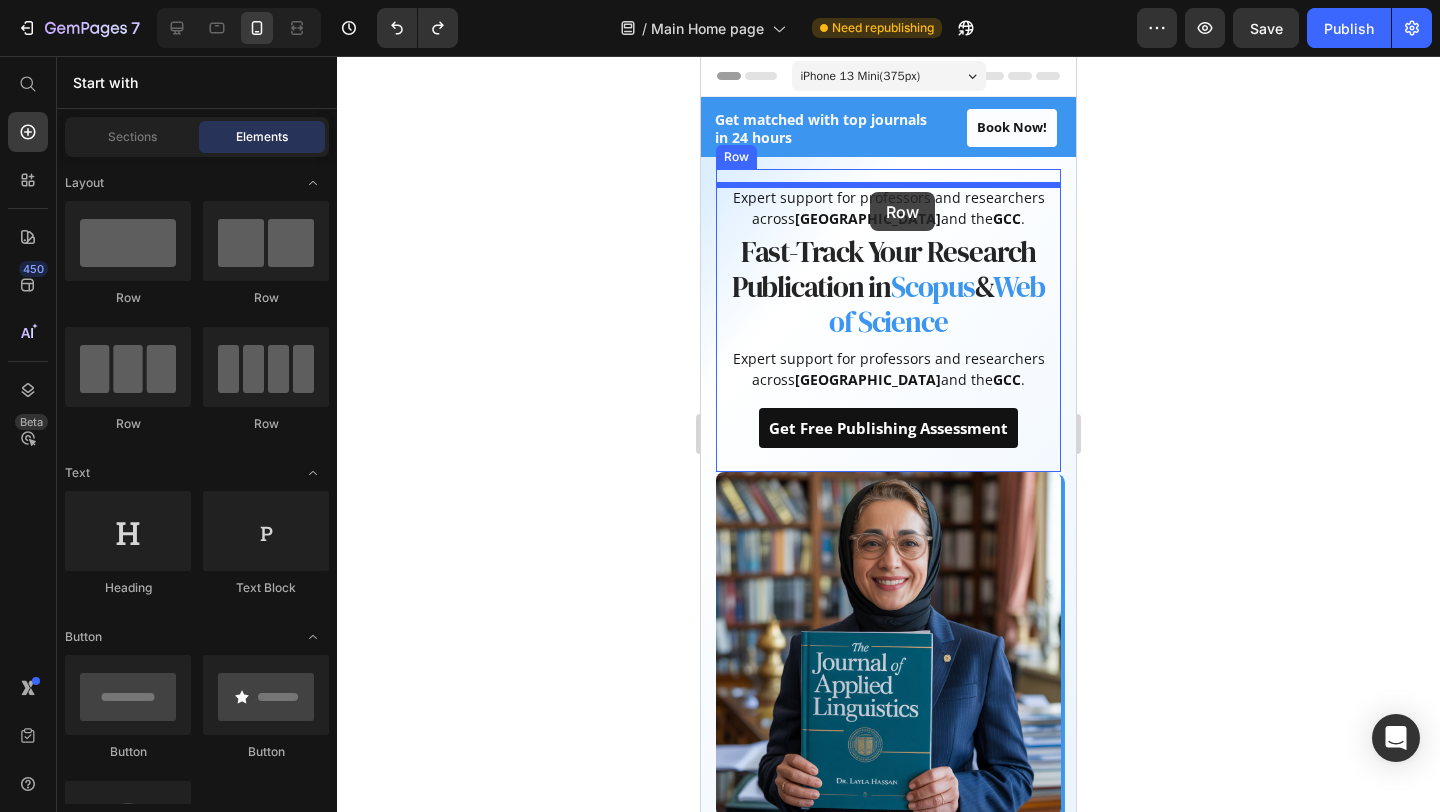 drag, startPoint x: 952, startPoint y: 317, endPoint x: 870, endPoint y: 192, distance: 149.49582 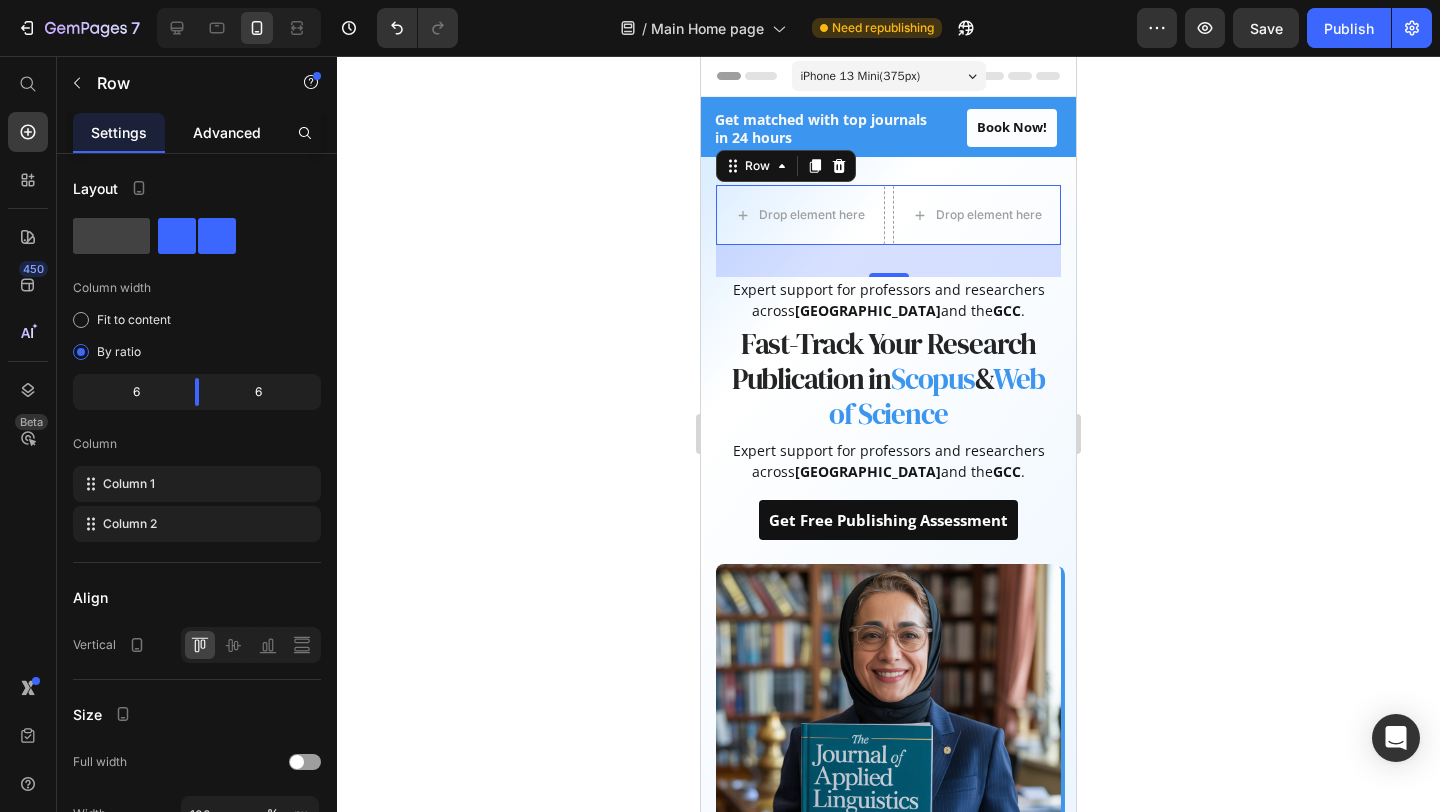 click on "Advanced" at bounding box center (227, 132) 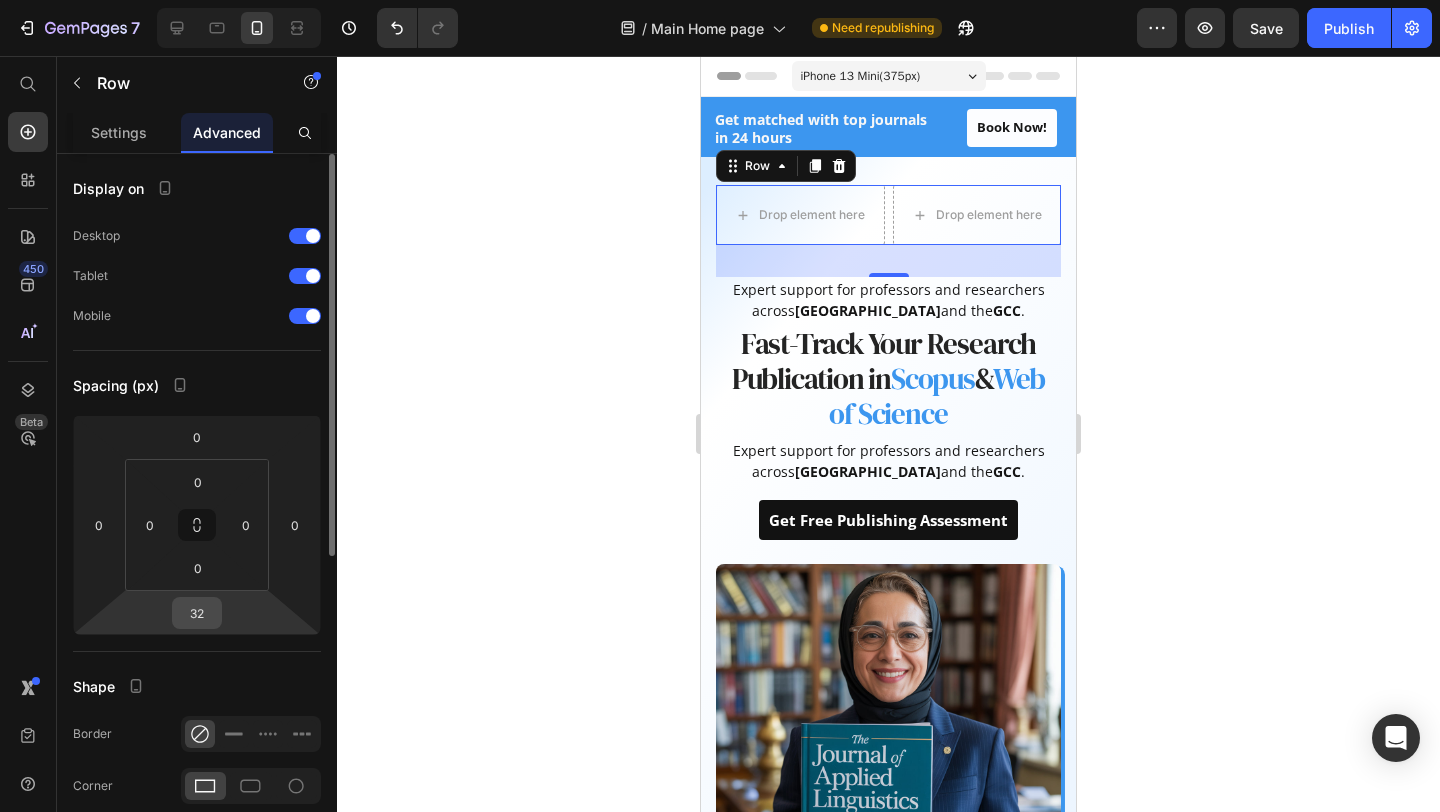 click on "32" at bounding box center (197, 613) 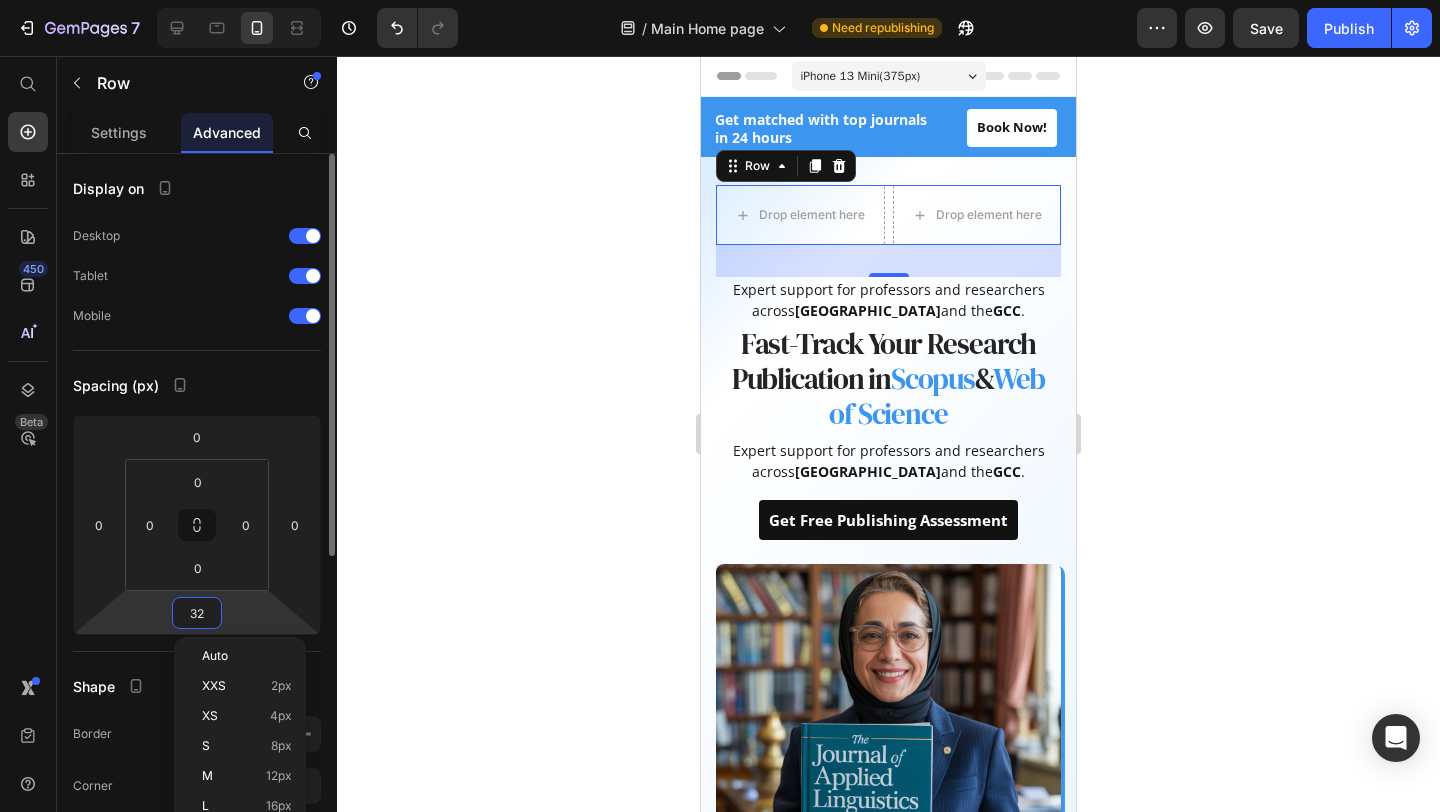 type on "0" 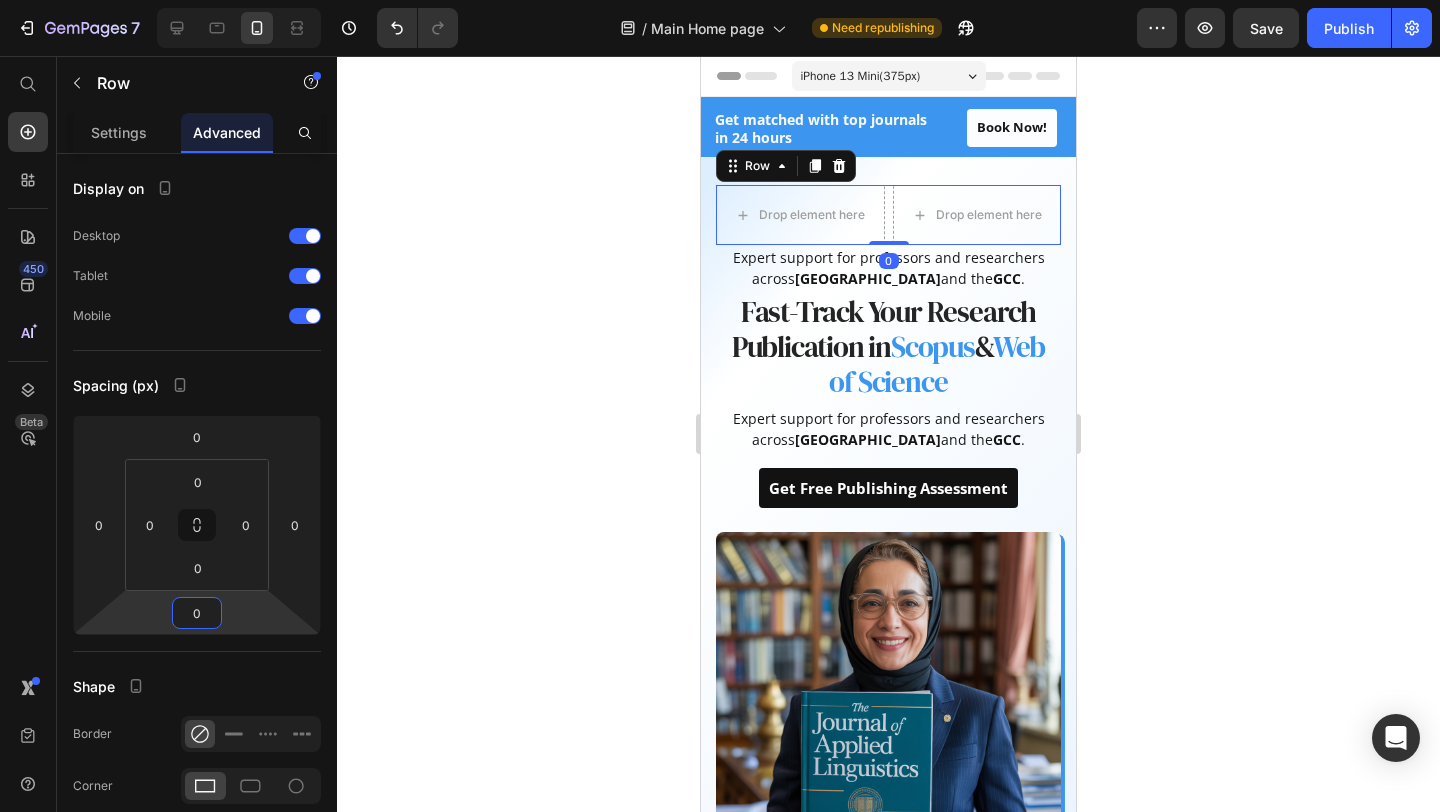 click 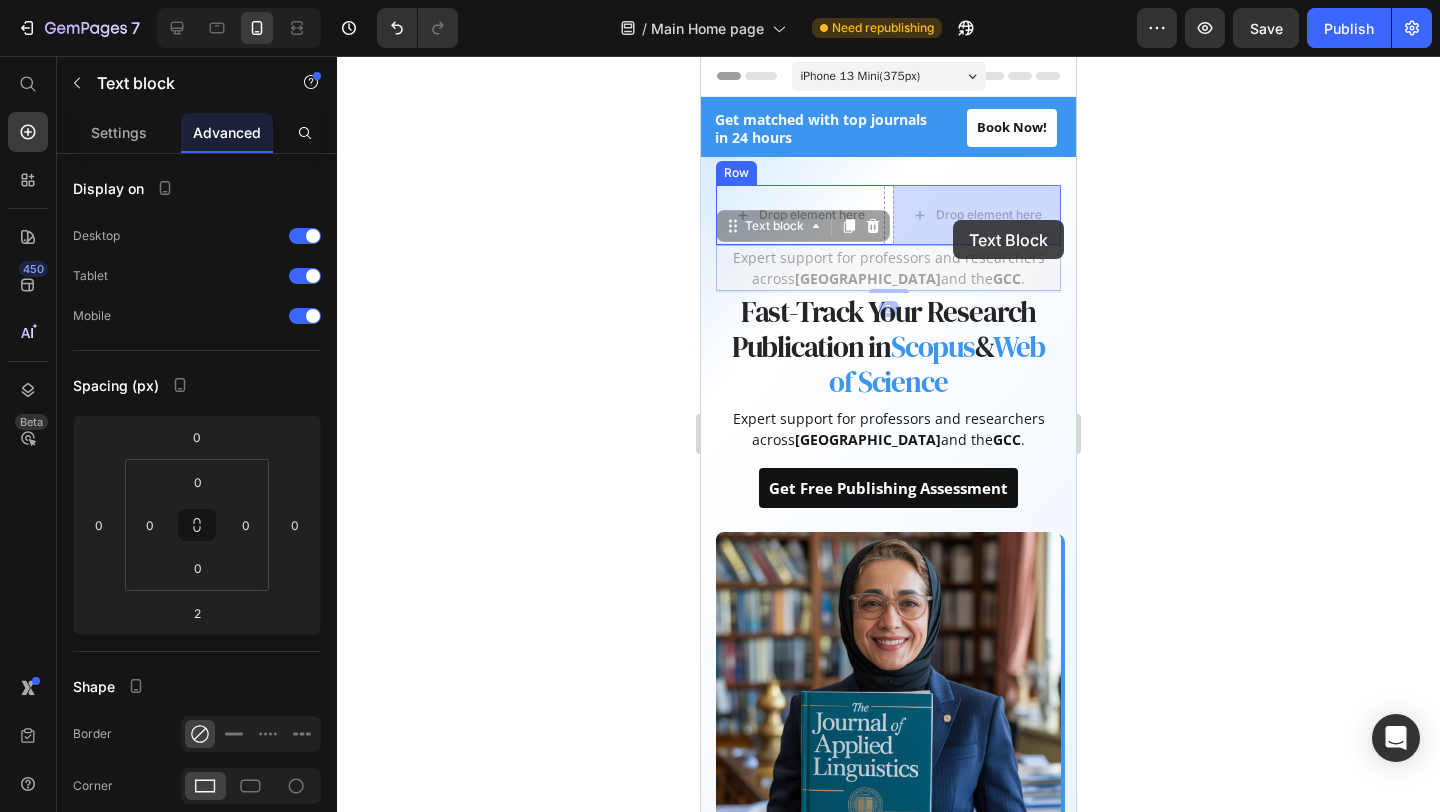 drag, startPoint x: 942, startPoint y: 268, endPoint x: 953, endPoint y: 220, distance: 49.24429 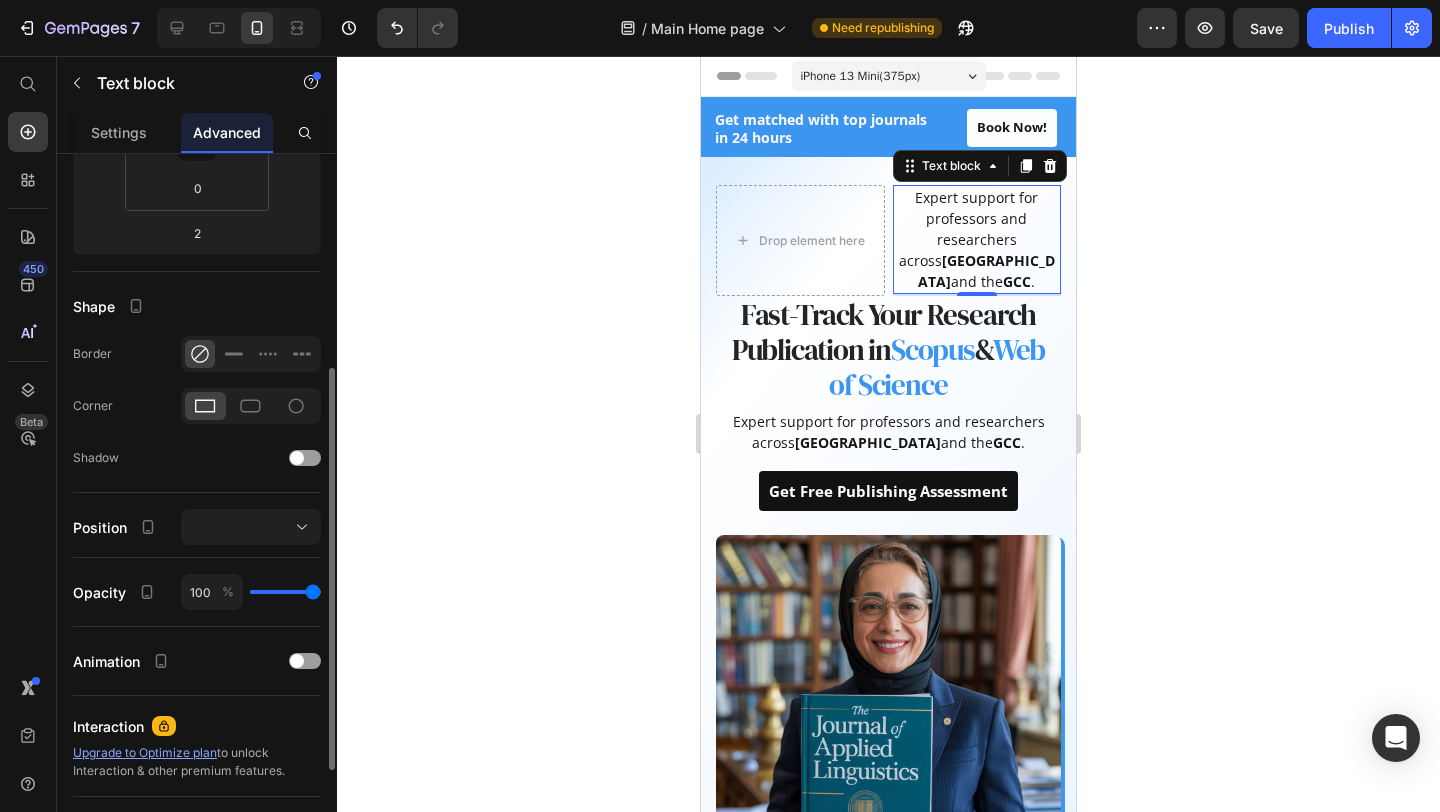scroll, scrollTop: 0, scrollLeft: 0, axis: both 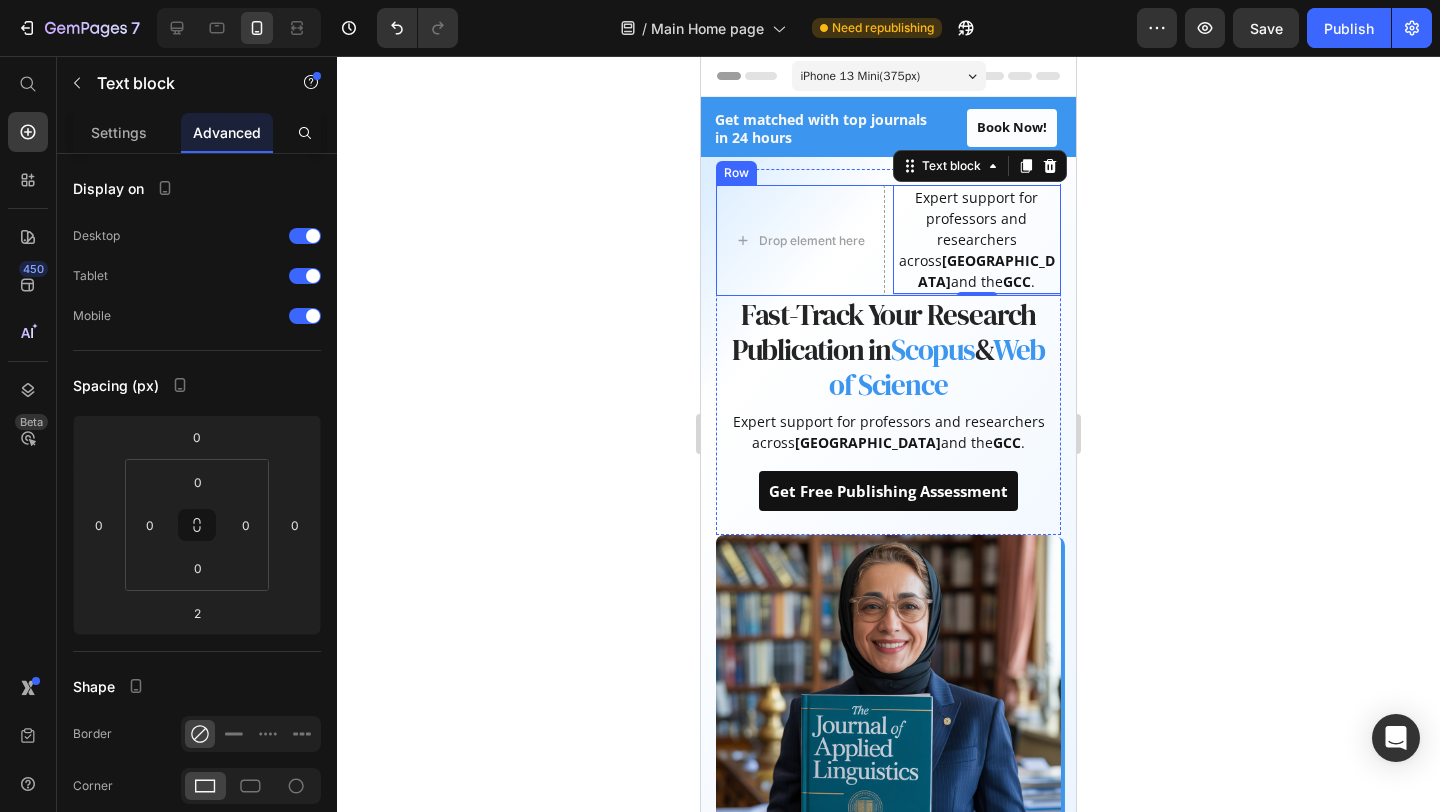 click 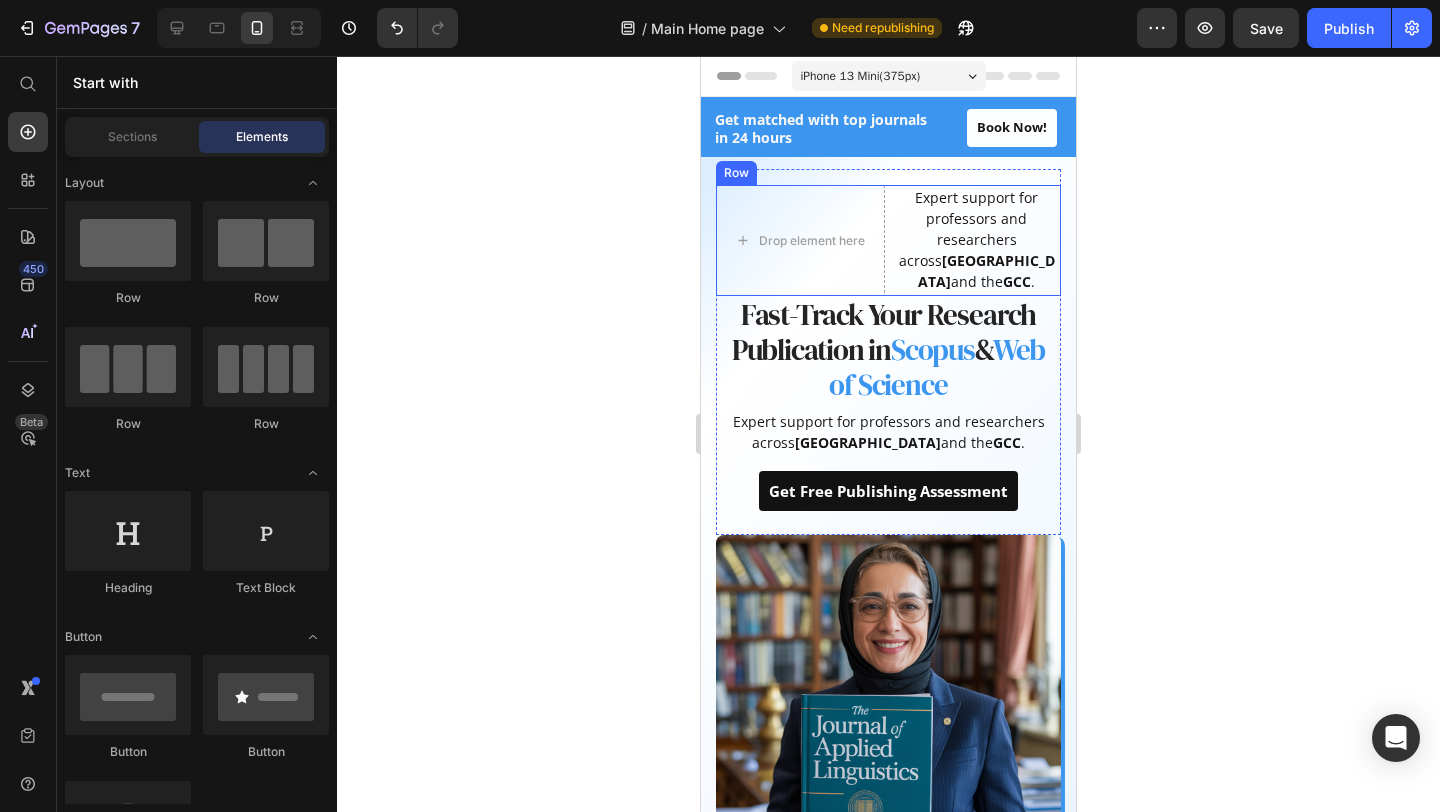 click 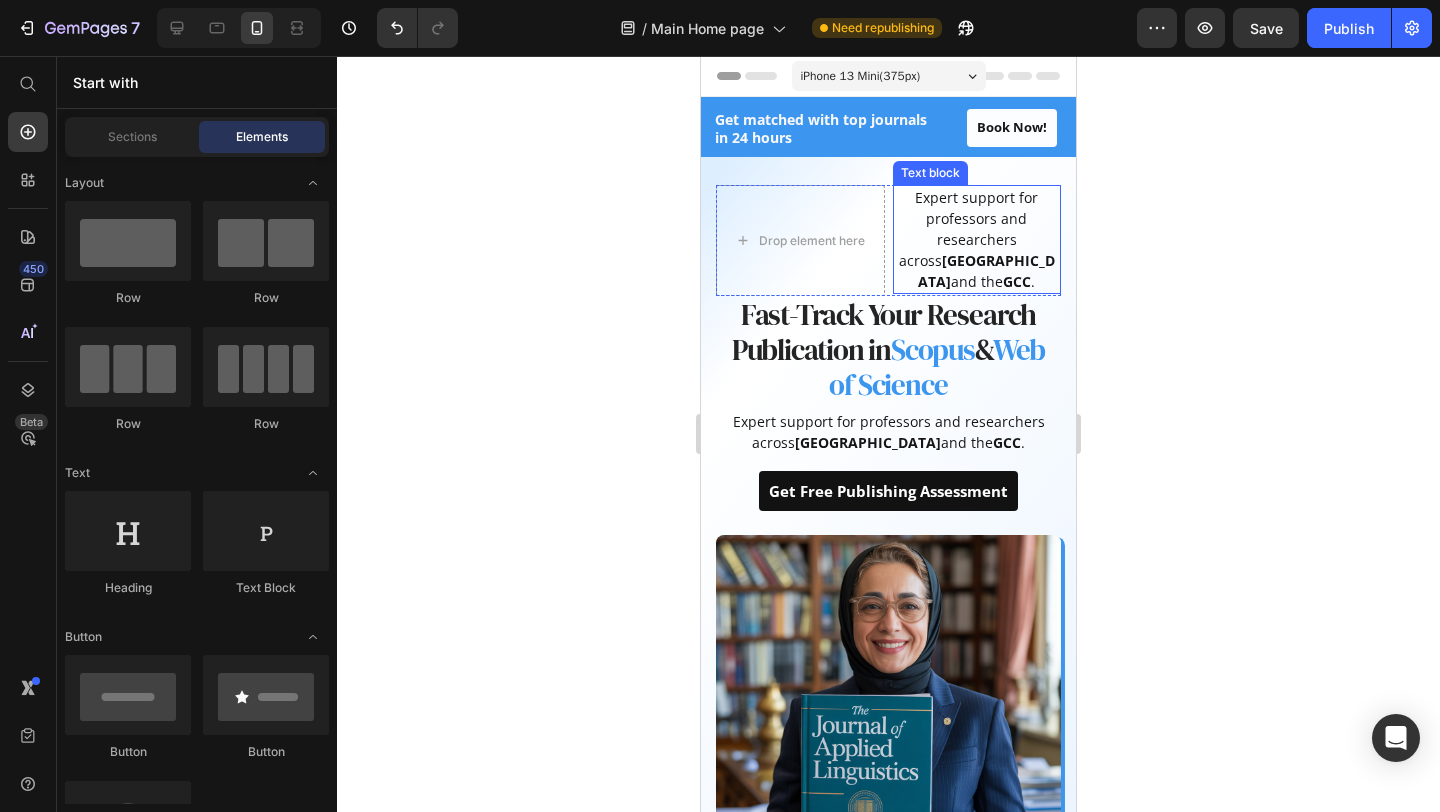 click on "Expert support for professors and researchers across  [GEOGRAPHIC_DATA]  and the  GCC ." at bounding box center (977, 239) 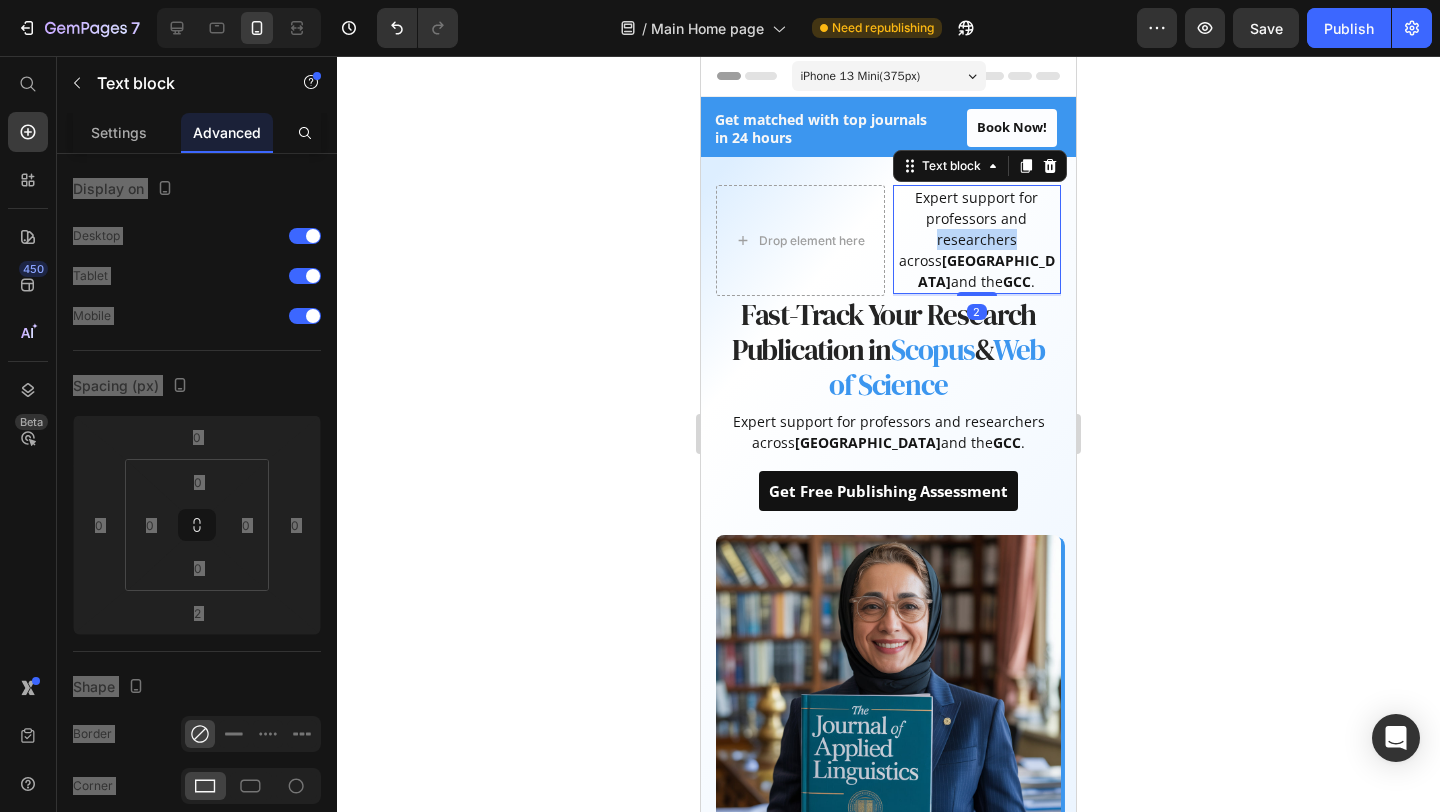 click on "Expert support for professors and researchers across  [GEOGRAPHIC_DATA]  and the  GCC ." at bounding box center [977, 239] 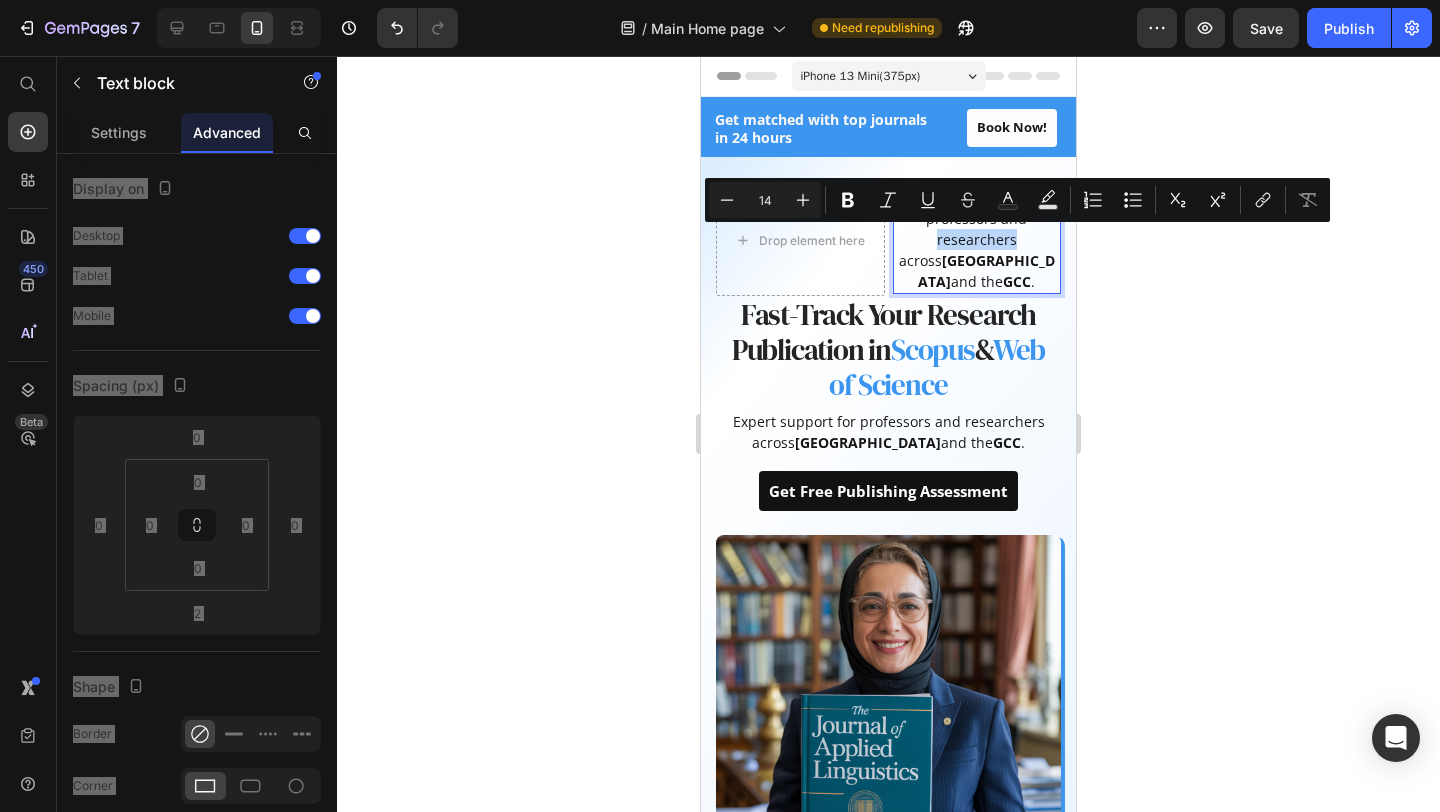 click on "Expert support for professors and researchers across  [GEOGRAPHIC_DATA]  and the  GCC ." at bounding box center (977, 239) 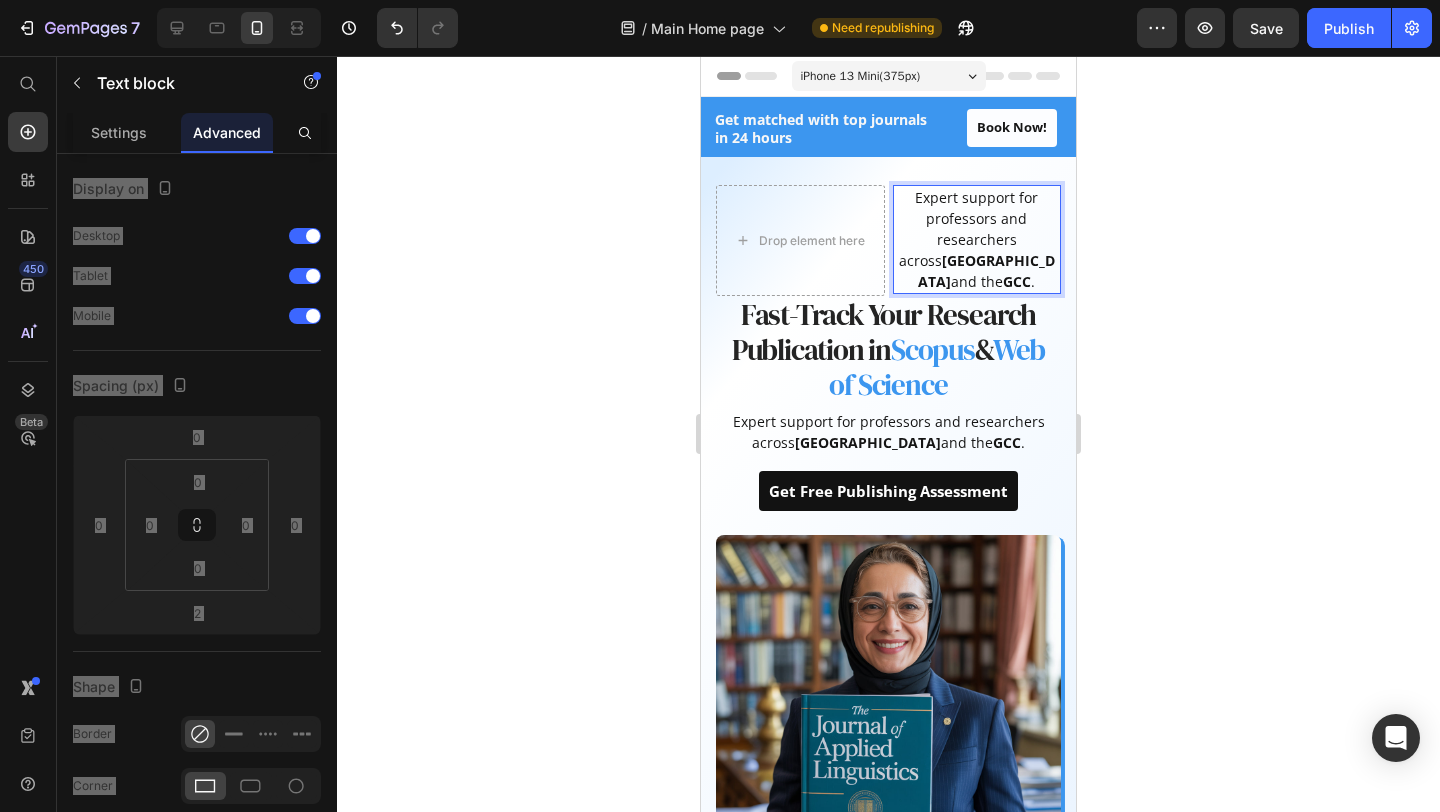 click on "Expert support for professors and researchers across  [GEOGRAPHIC_DATA]  and the  GCC ." at bounding box center (977, 239) 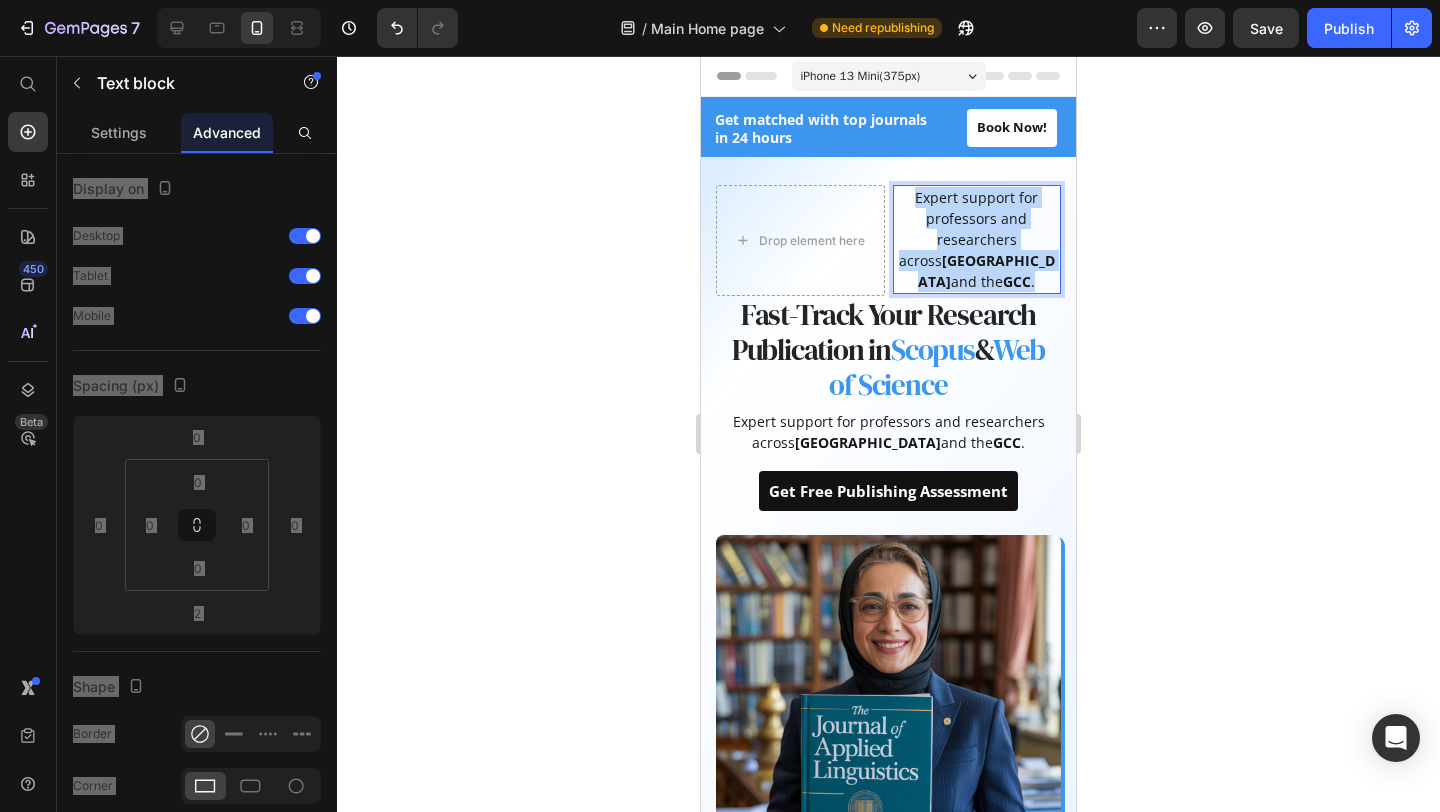 click on "Expert support for professors and researchers across  [GEOGRAPHIC_DATA]  and the  GCC ." at bounding box center (977, 239) 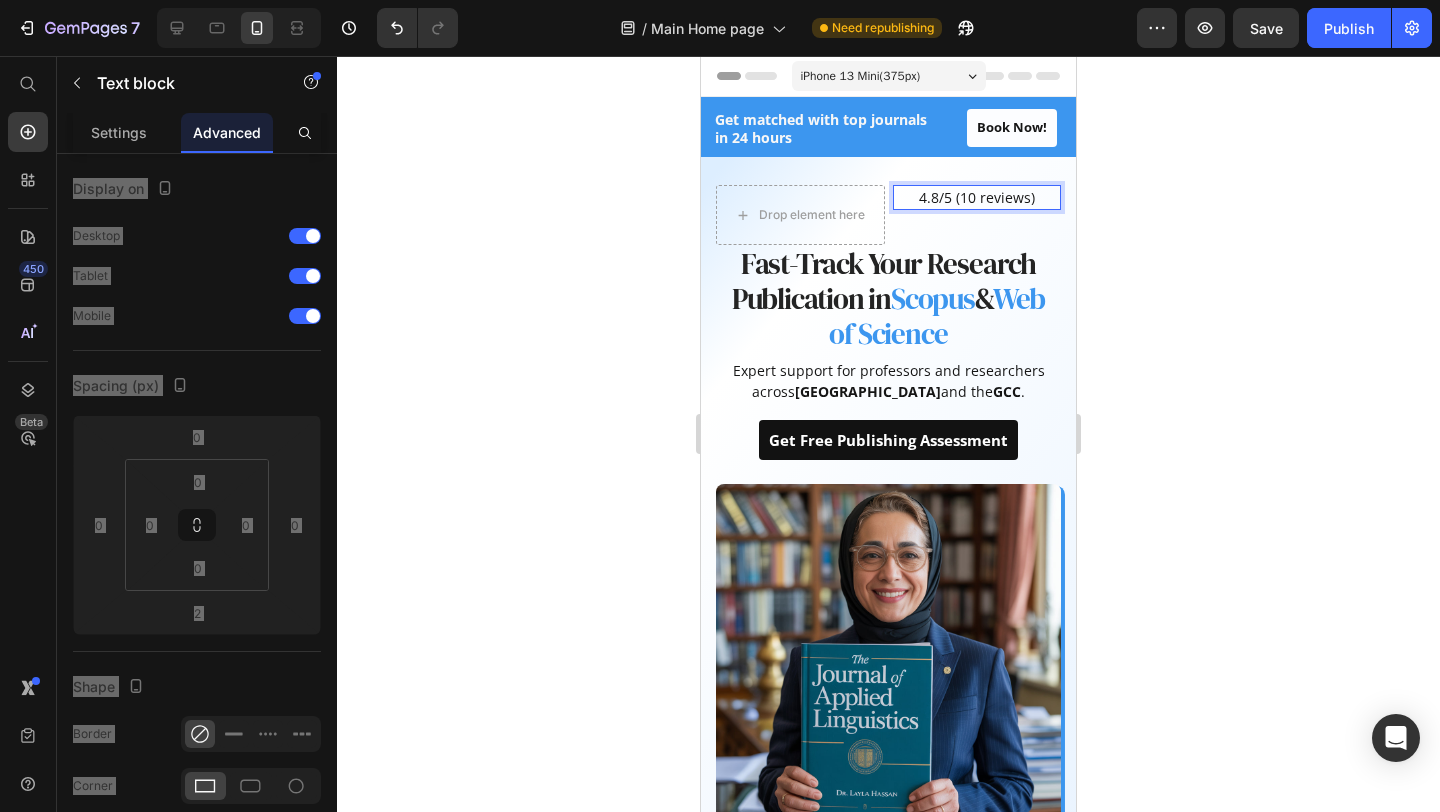 click on "4.8/5 (10 reviews)" at bounding box center [977, 197] 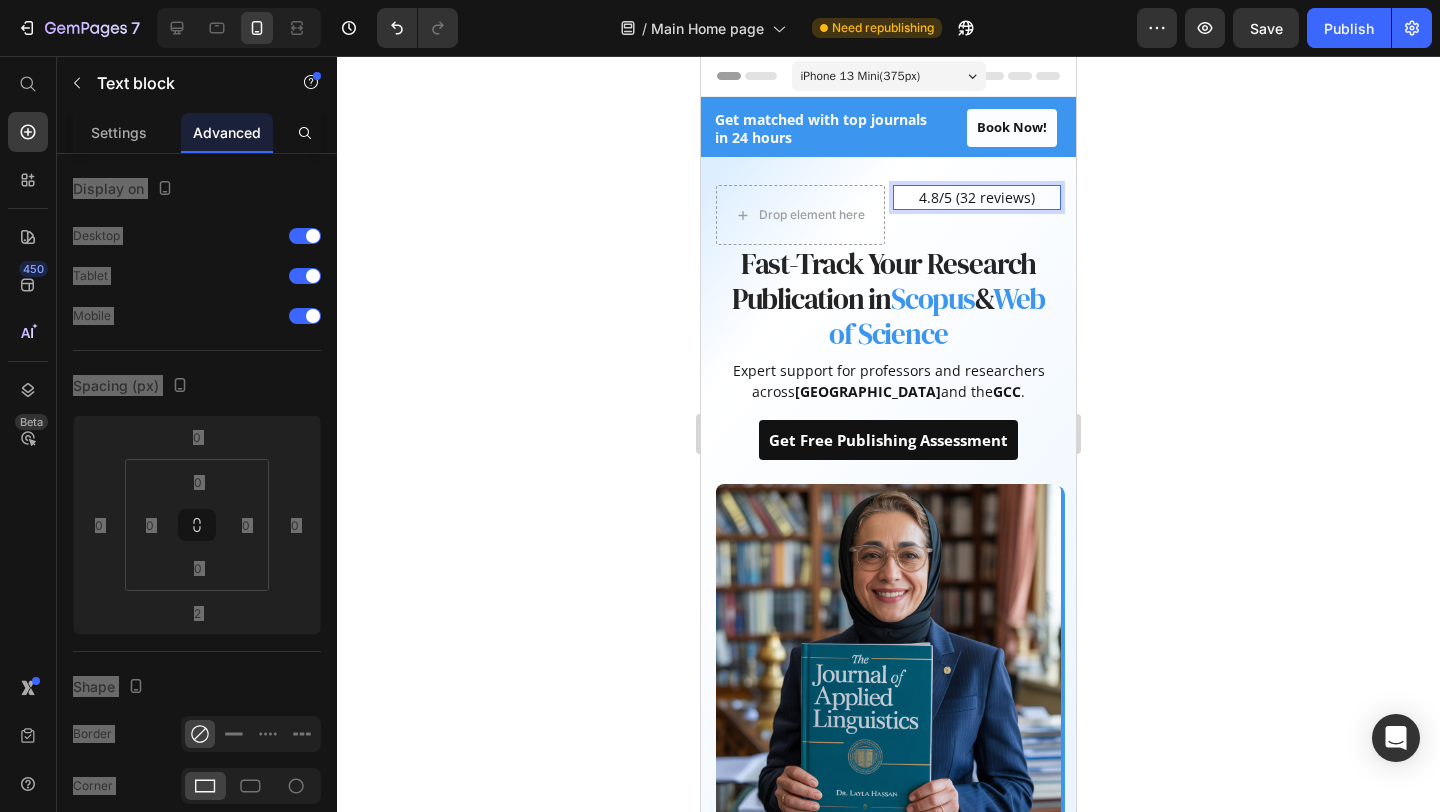 click on "4.8/5 (32 reviews)" at bounding box center [977, 197] 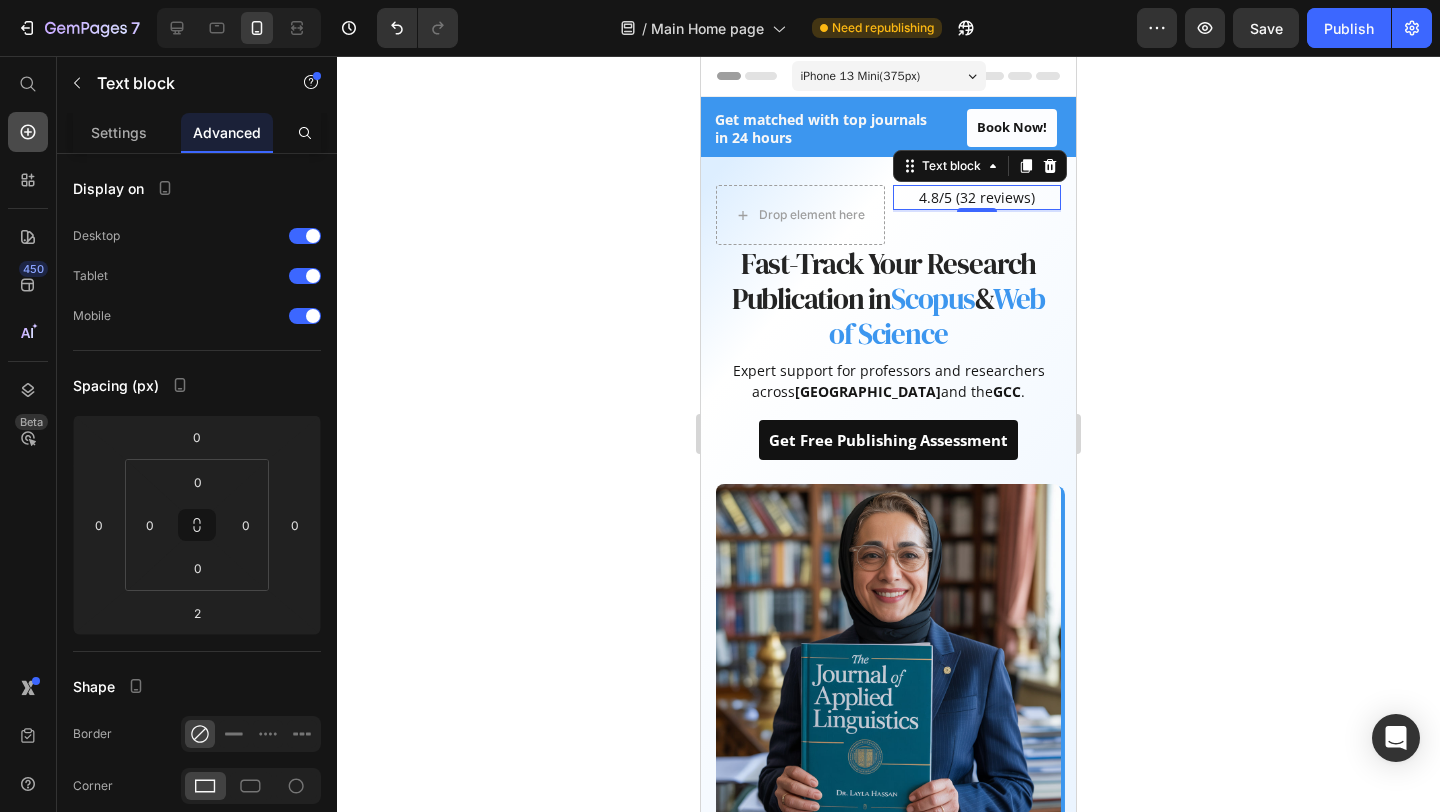 click 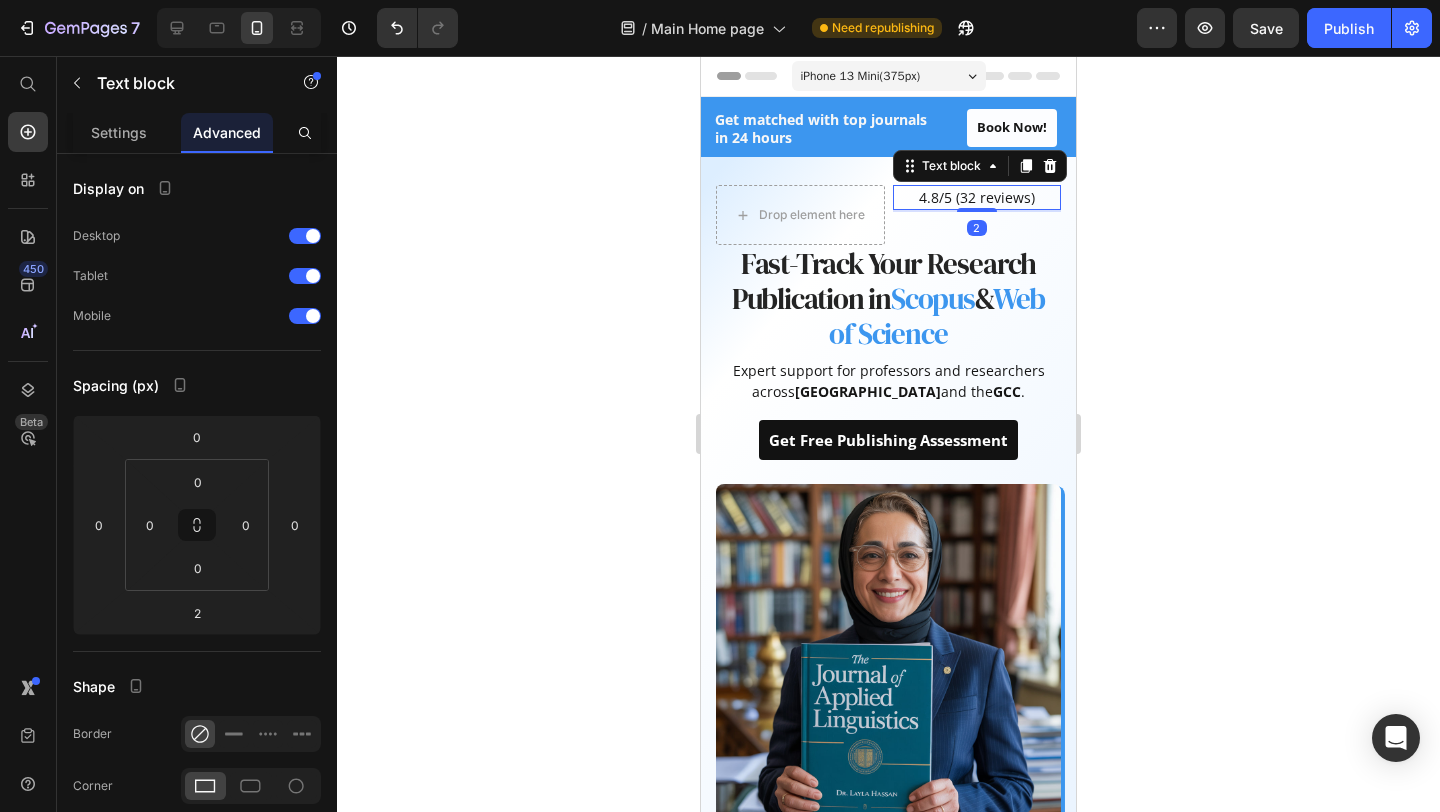 click on "4.8/5 (32 reviews)" at bounding box center [977, 197] 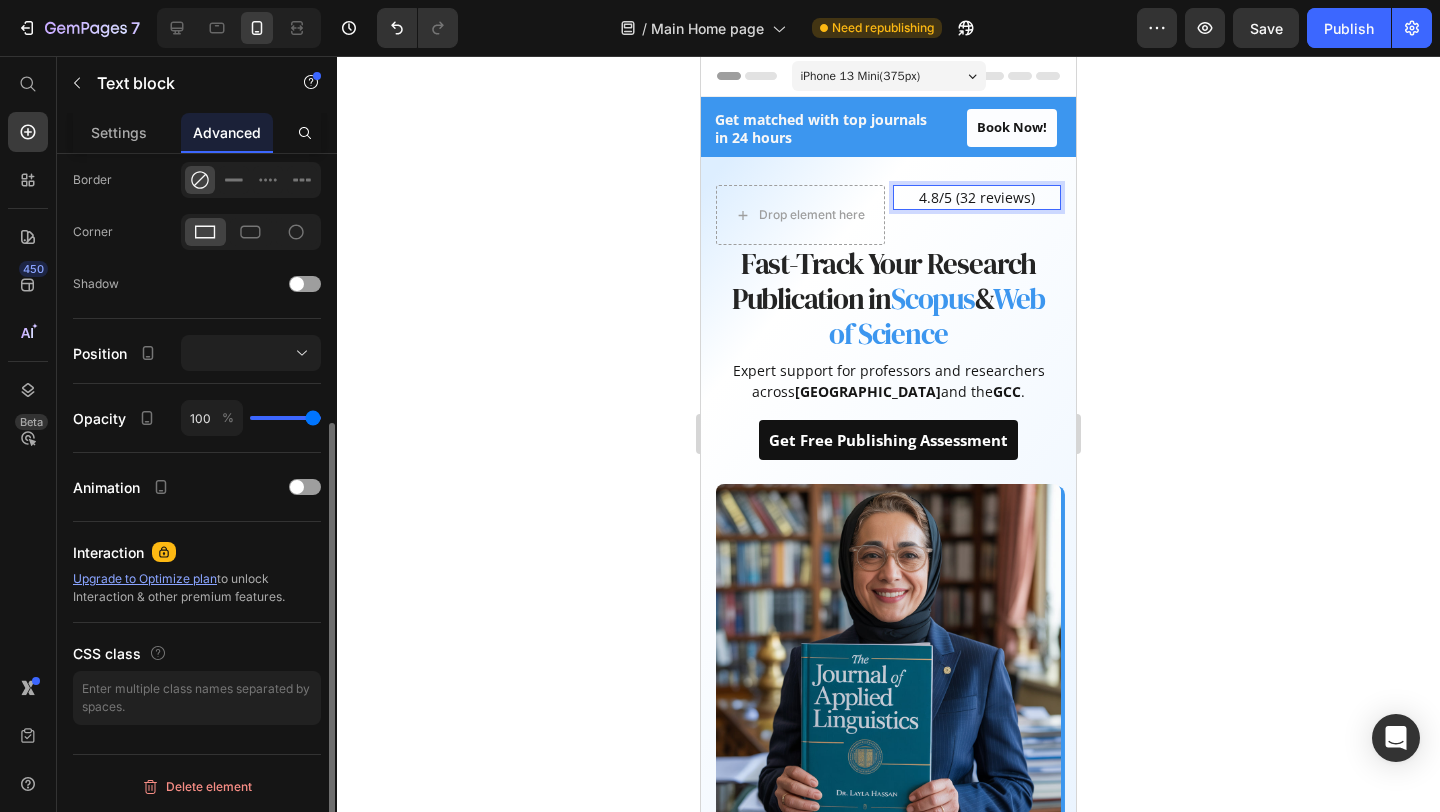 scroll, scrollTop: 0, scrollLeft: 0, axis: both 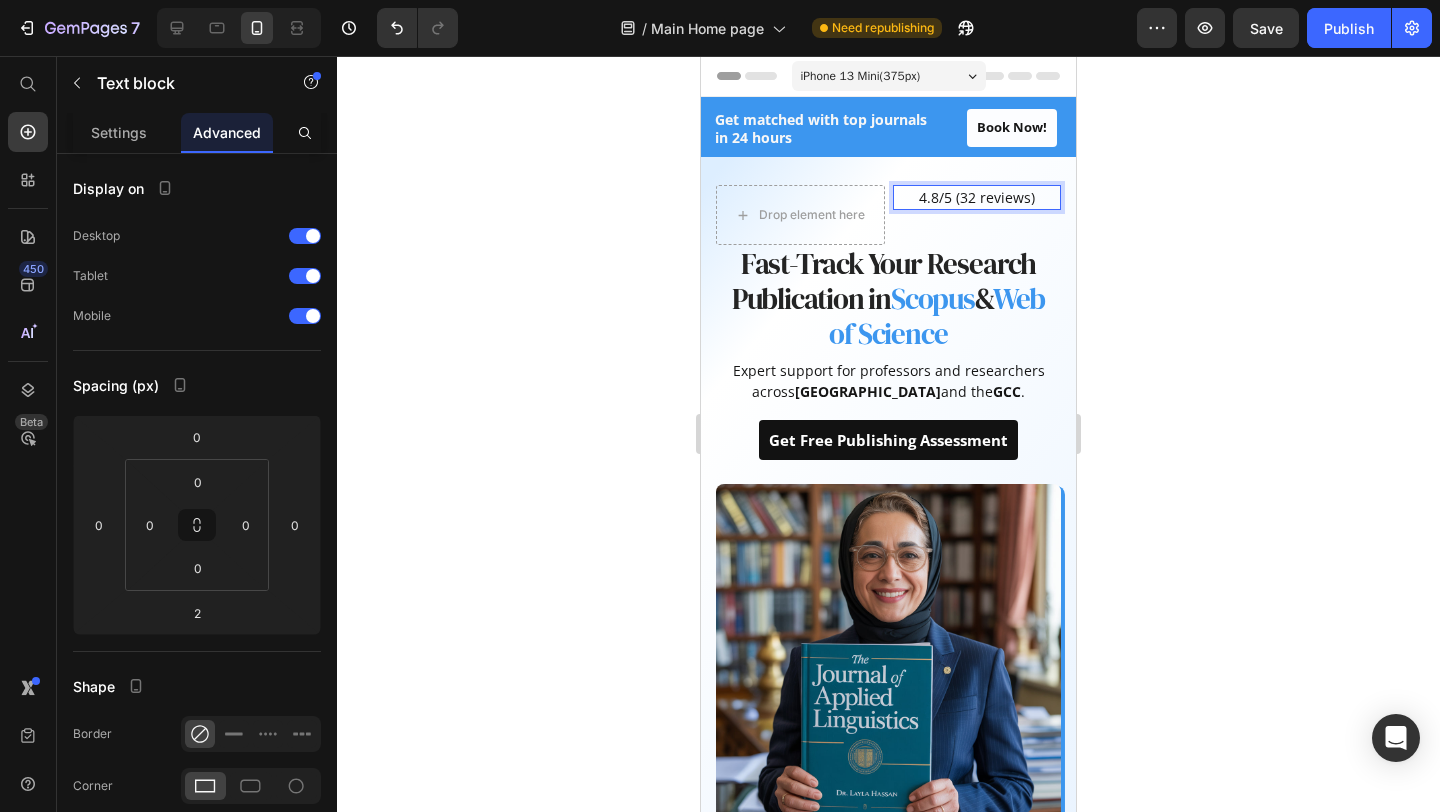 click on "4.8/5 (32 reviews)" at bounding box center (977, 197) 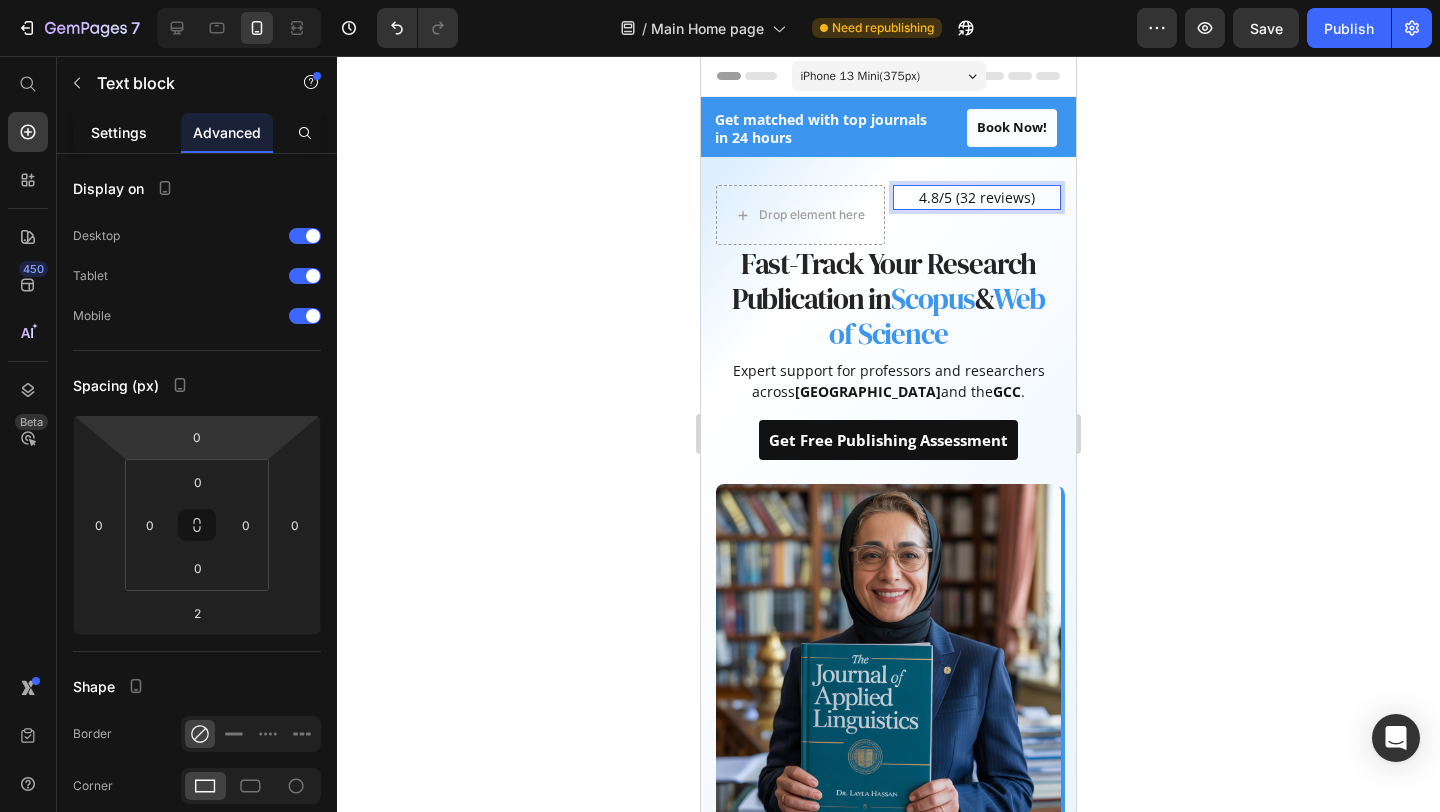 click on "Settings" 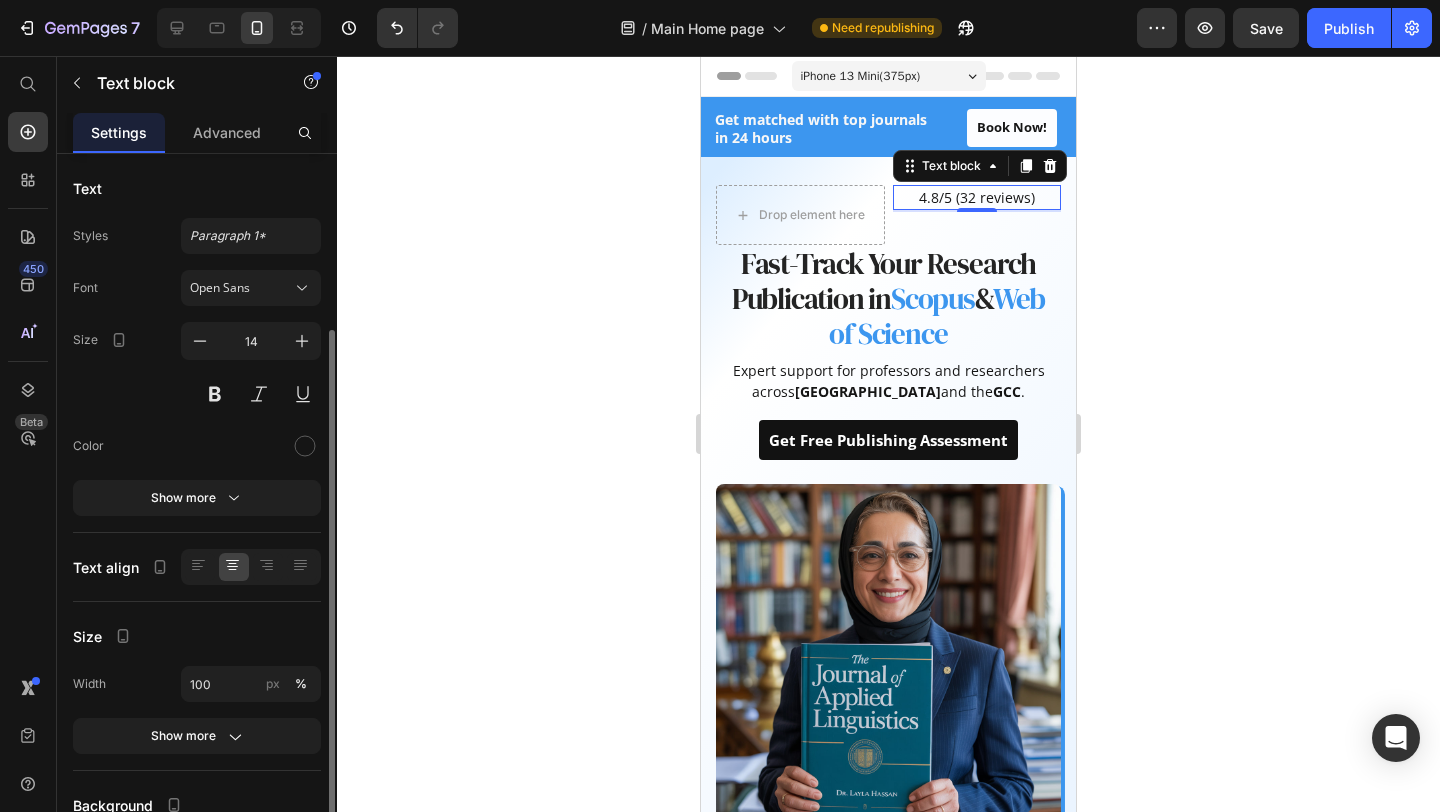scroll, scrollTop: 145, scrollLeft: 0, axis: vertical 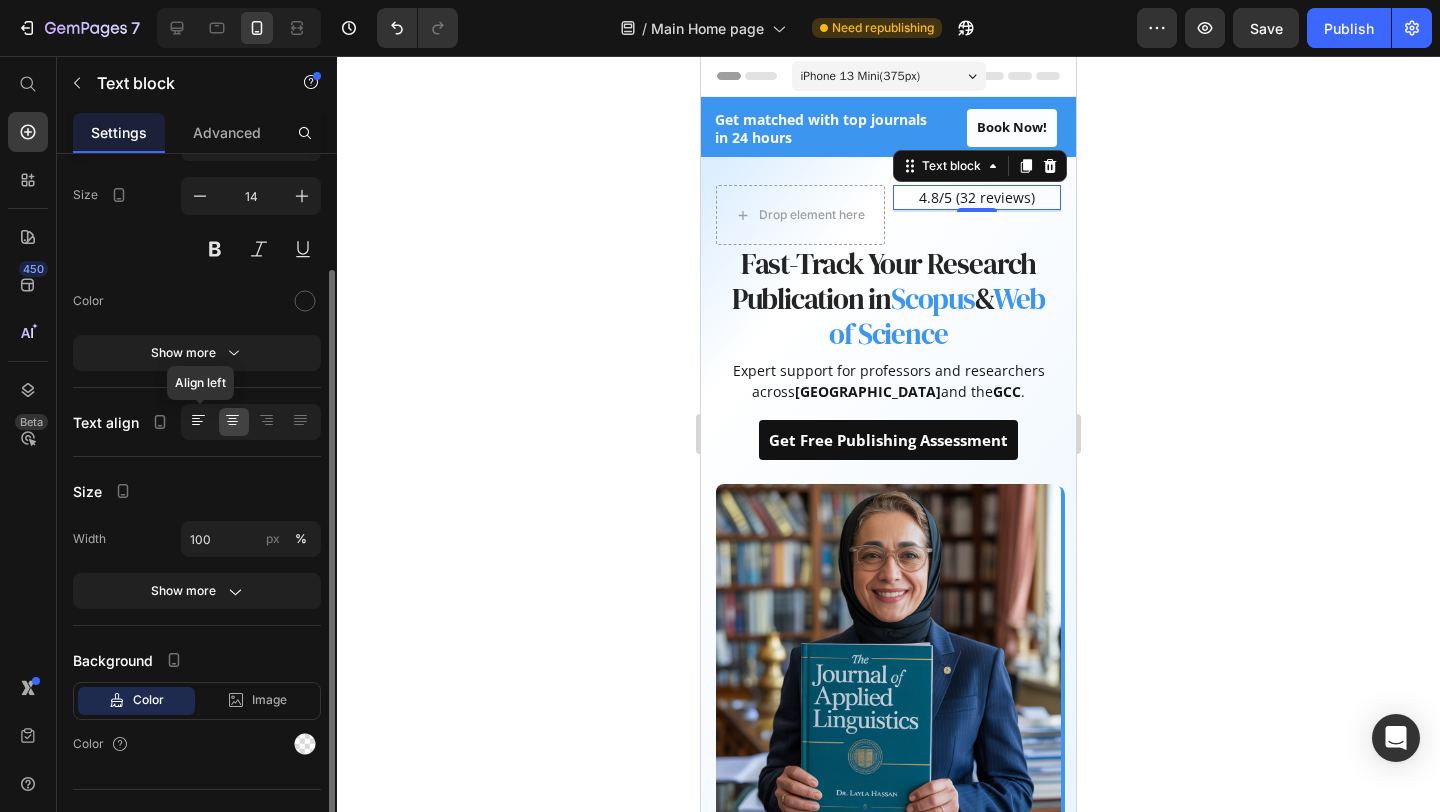 click 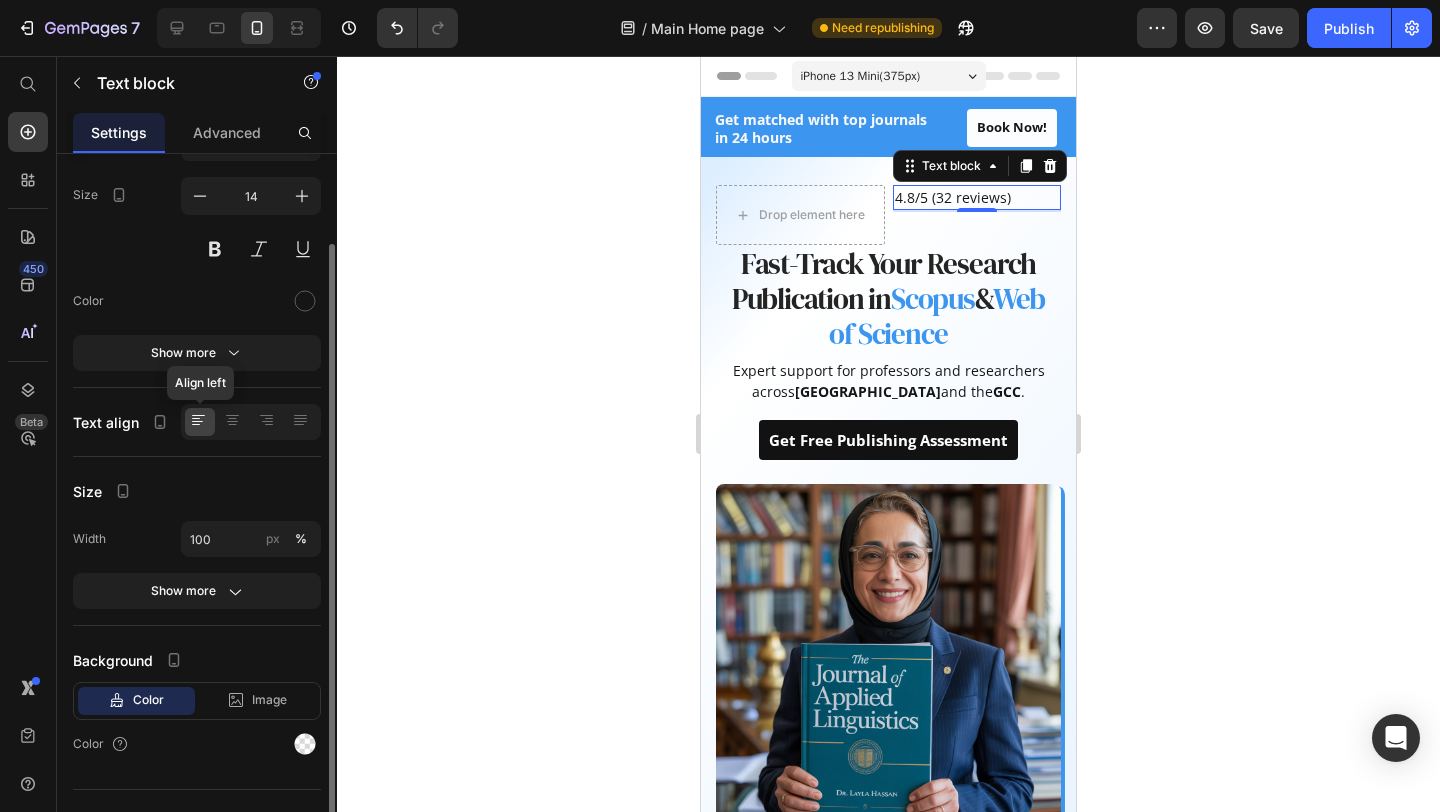 scroll, scrollTop: 0, scrollLeft: 0, axis: both 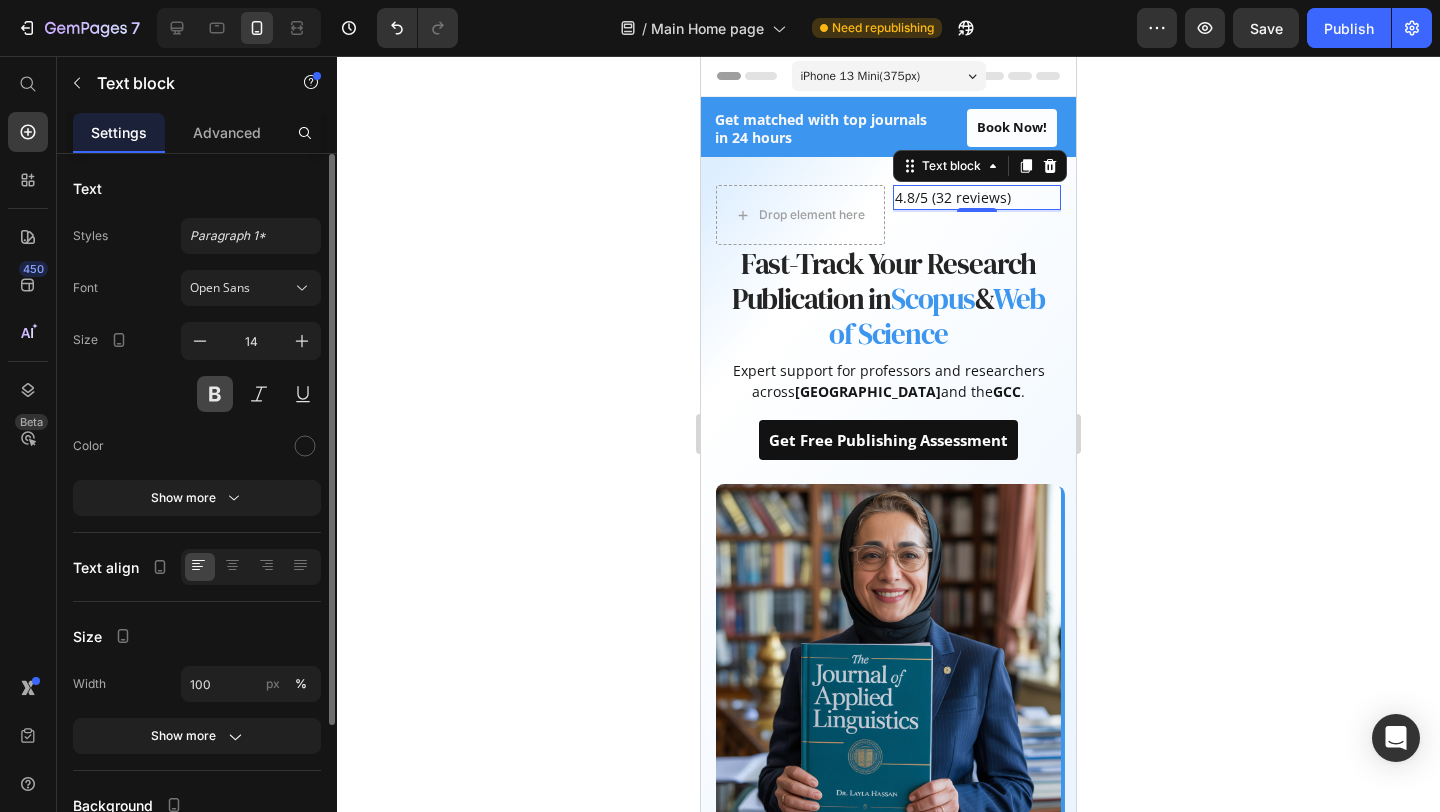 click at bounding box center [215, 394] 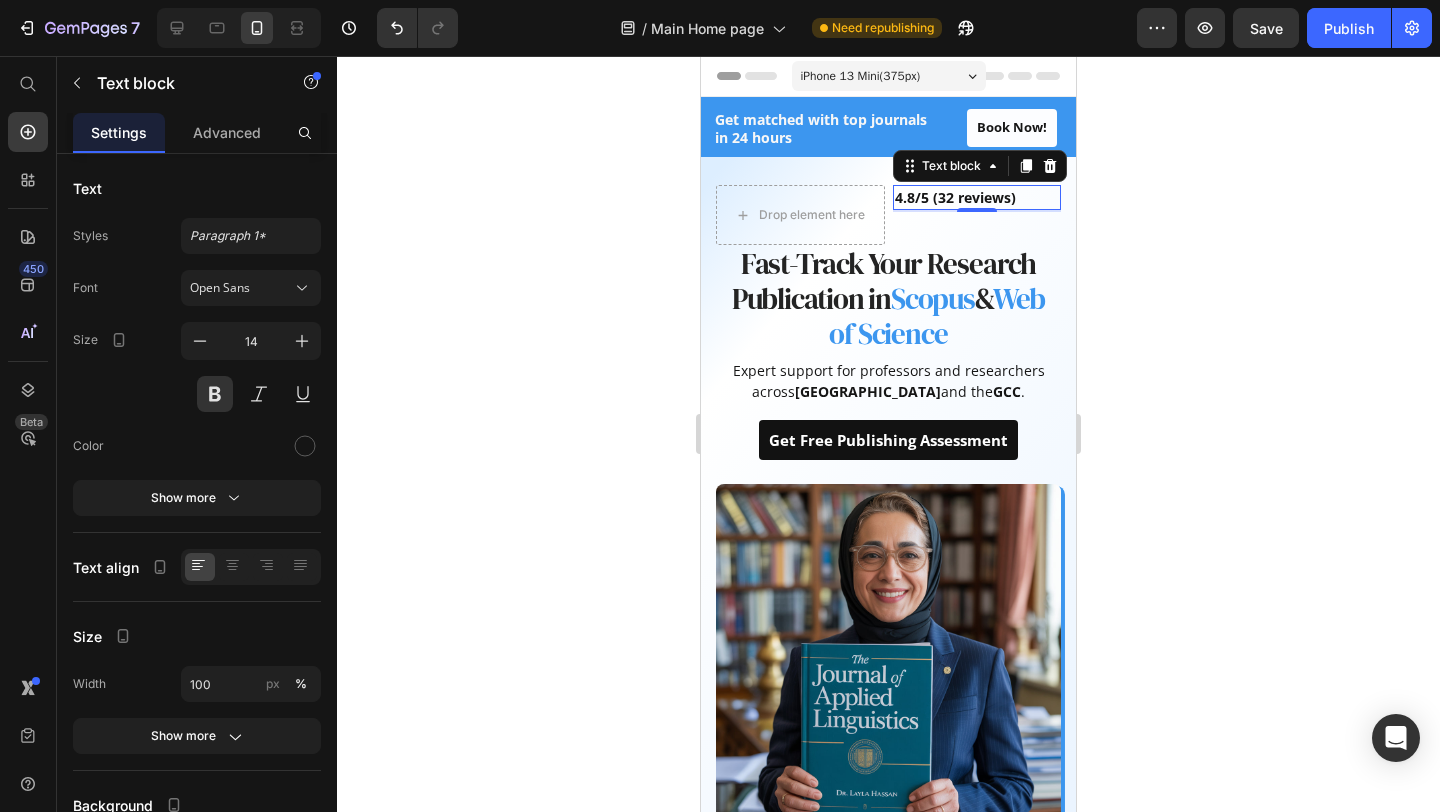 click 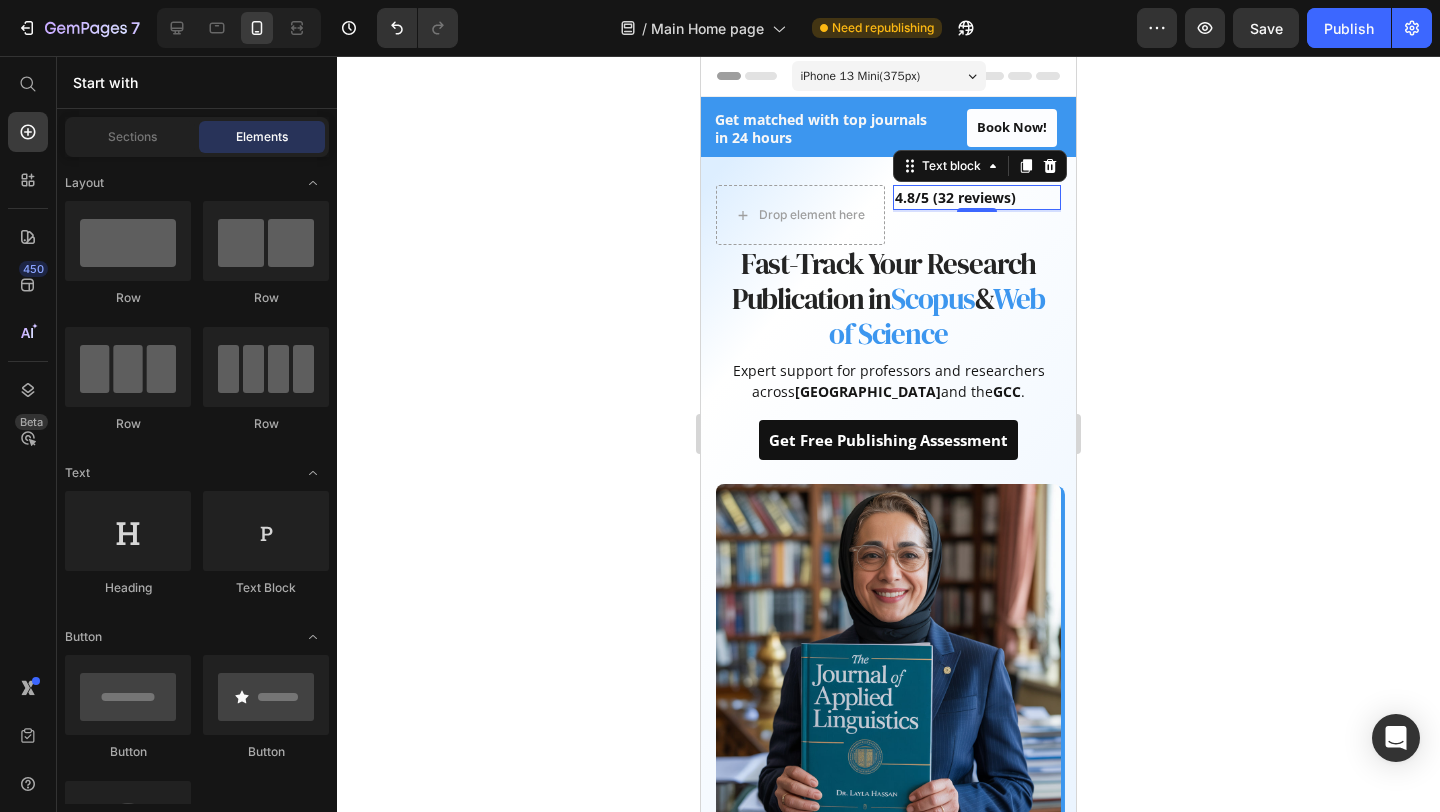 click 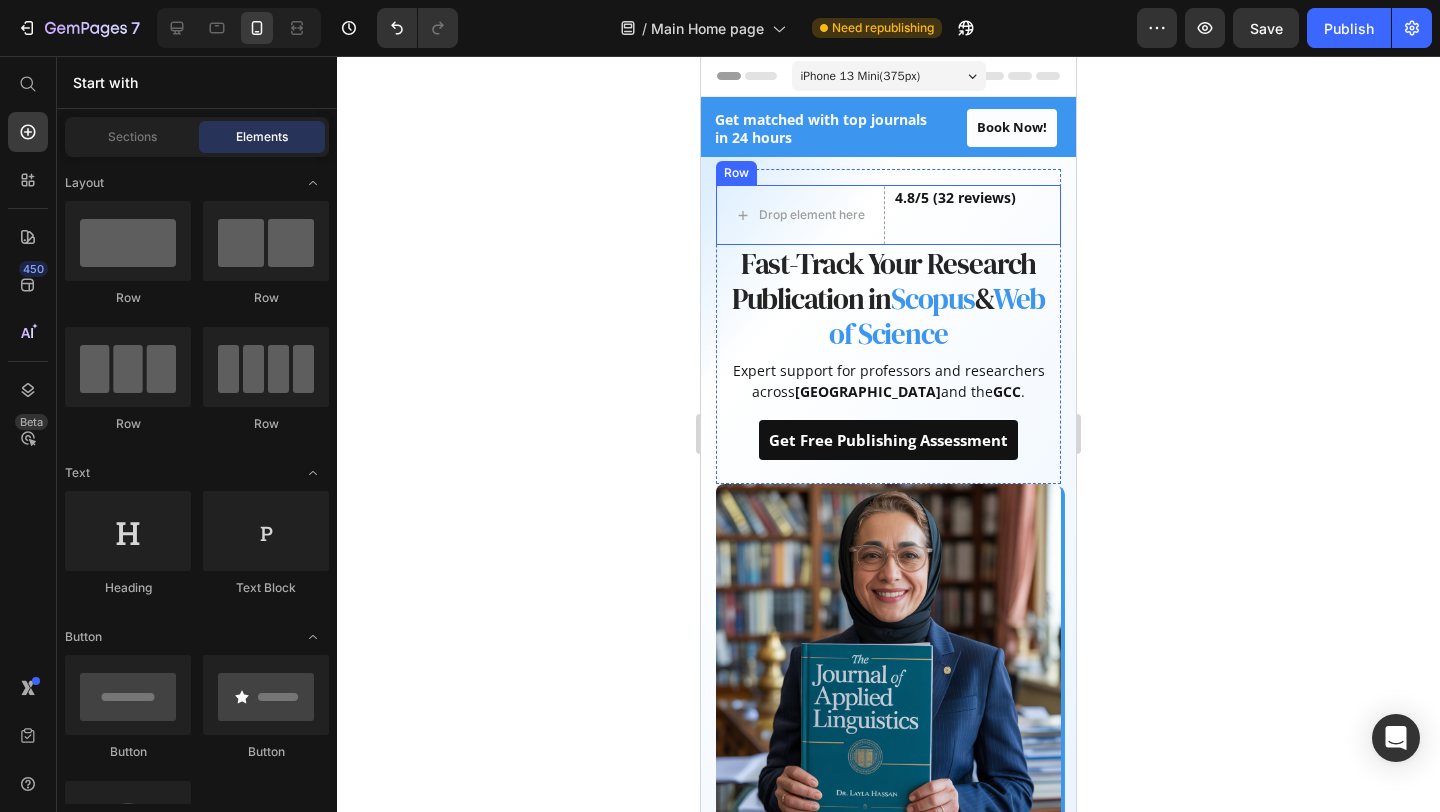 click on "Drop element here 4.8/5 (32 reviews)  Text block Row" at bounding box center [888, 215] 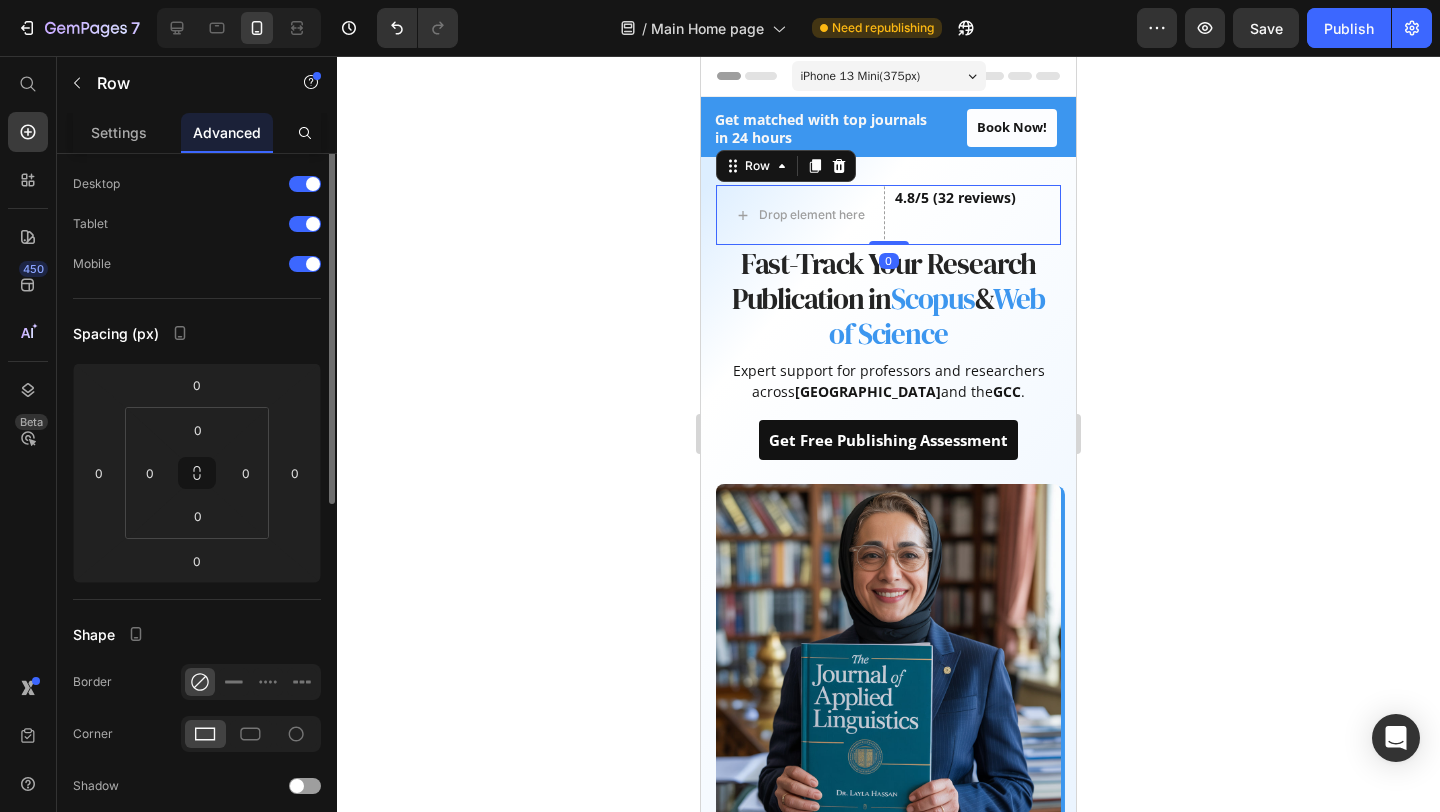 scroll, scrollTop: 0, scrollLeft: 0, axis: both 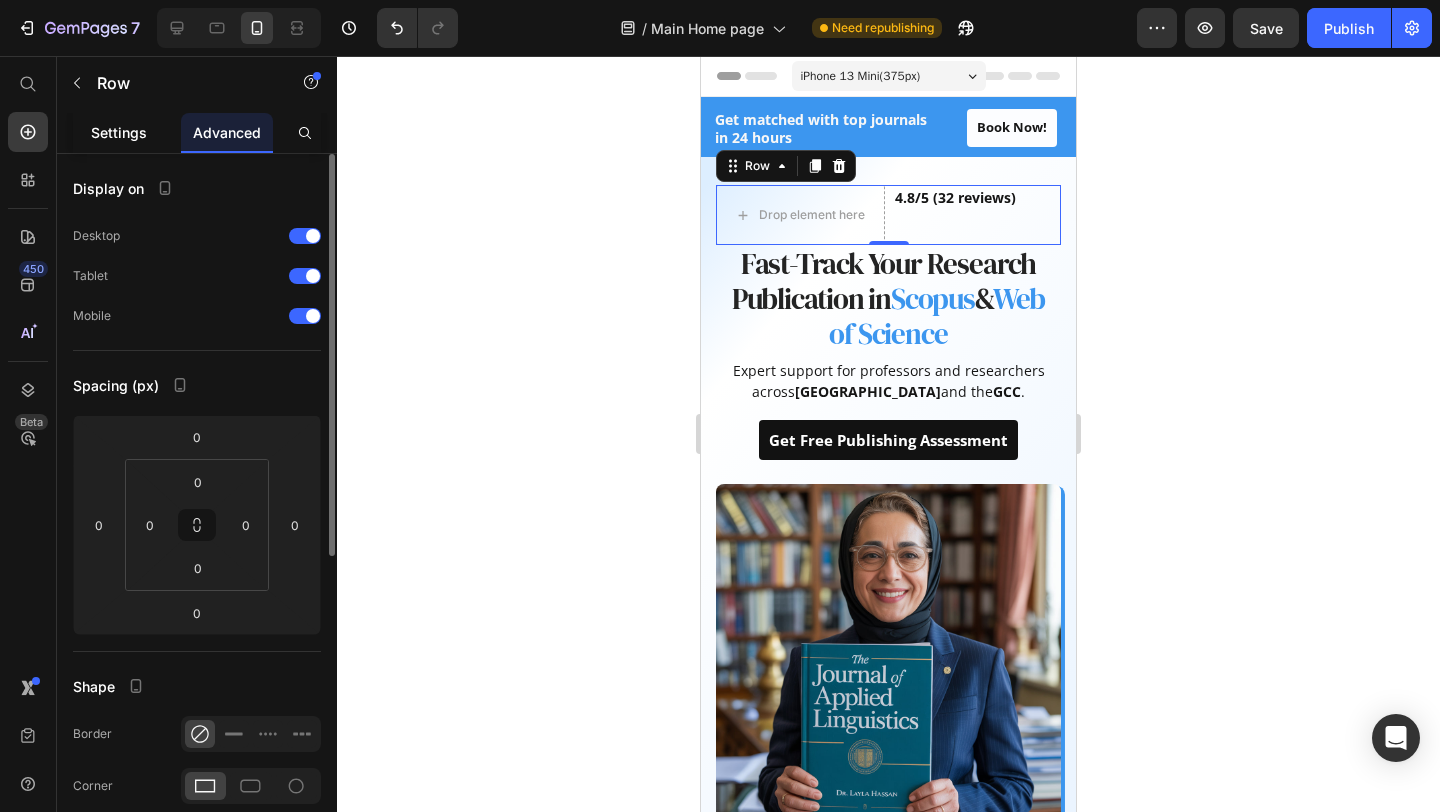 click on "Settings" at bounding box center (119, 132) 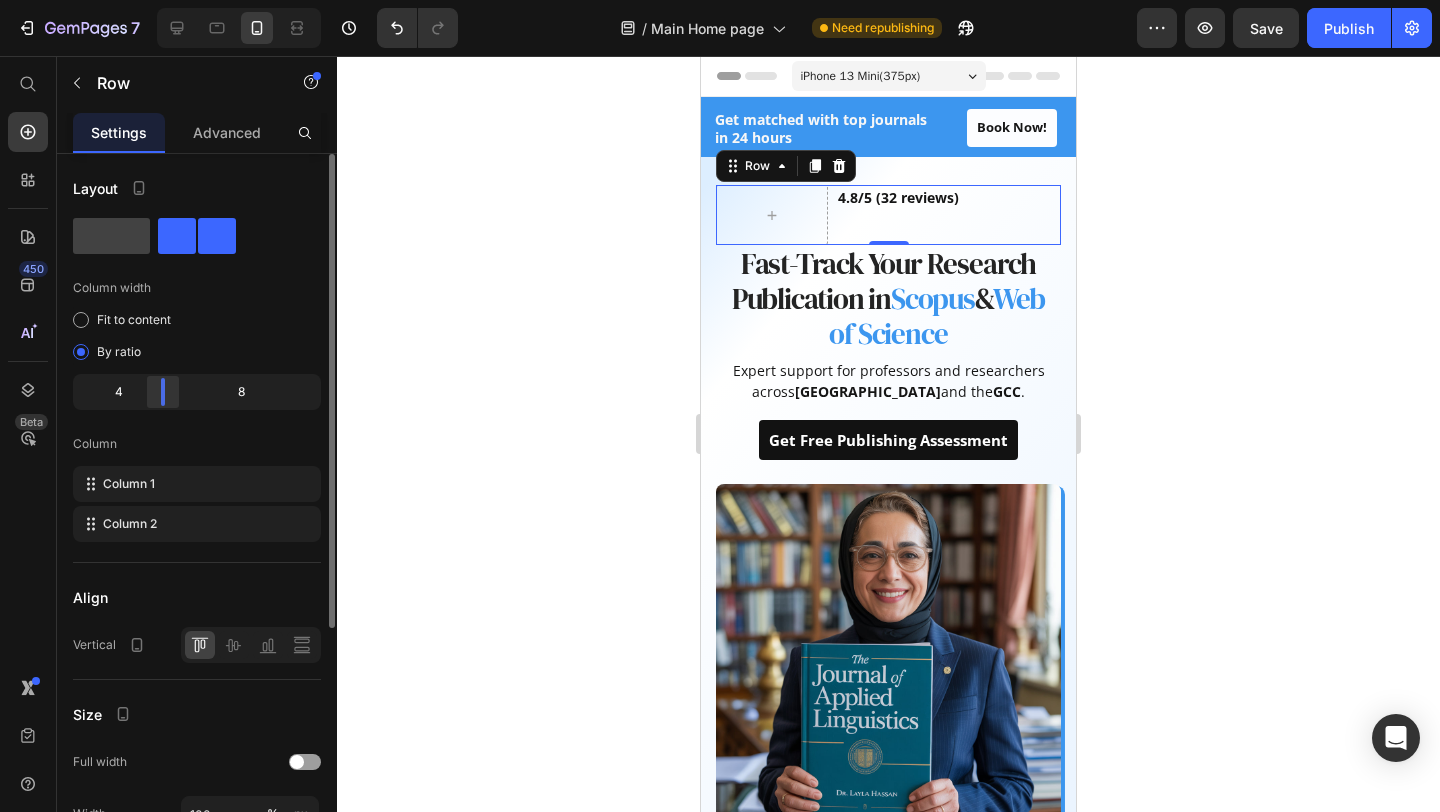 drag, startPoint x: 194, startPoint y: 383, endPoint x: 164, endPoint y: 384, distance: 30.016663 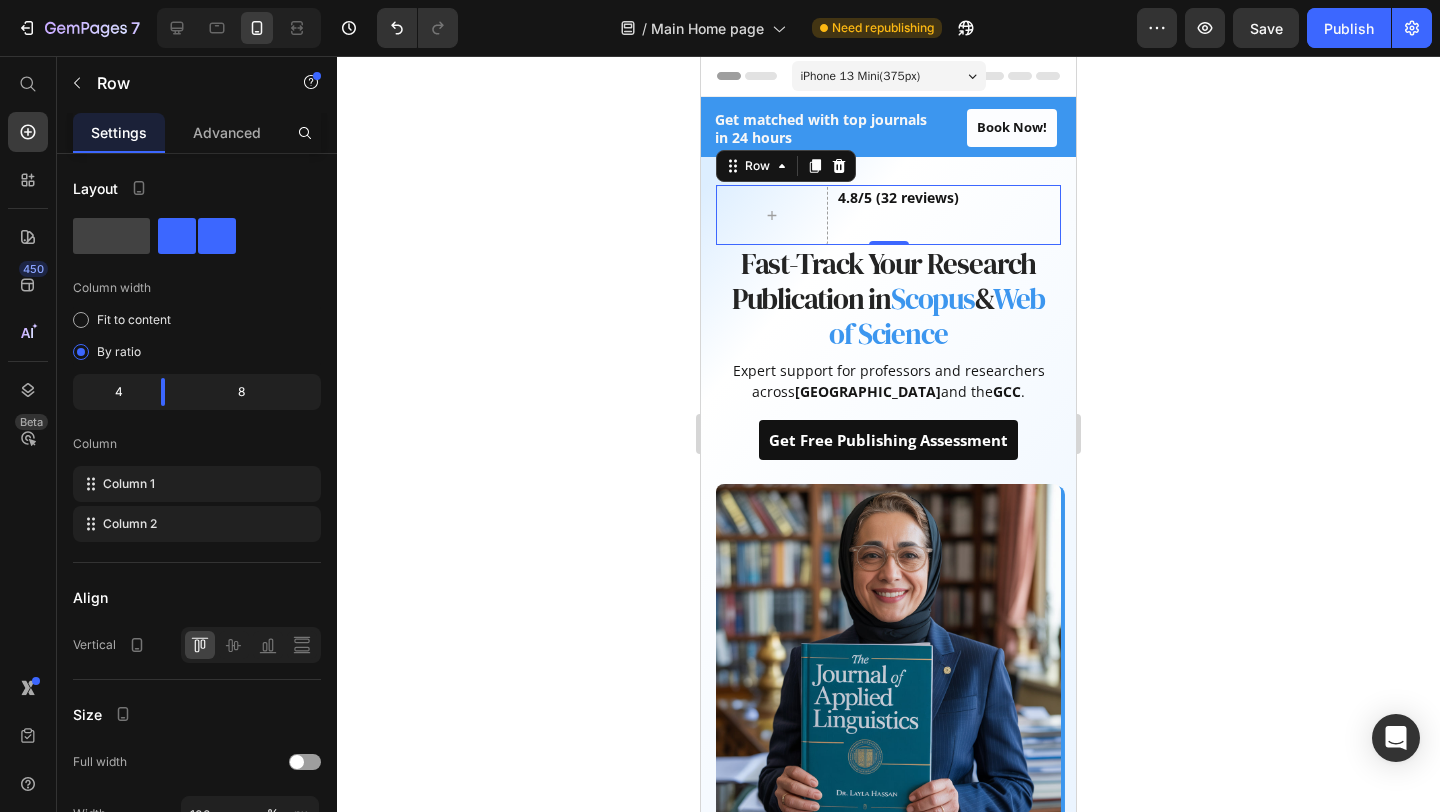click 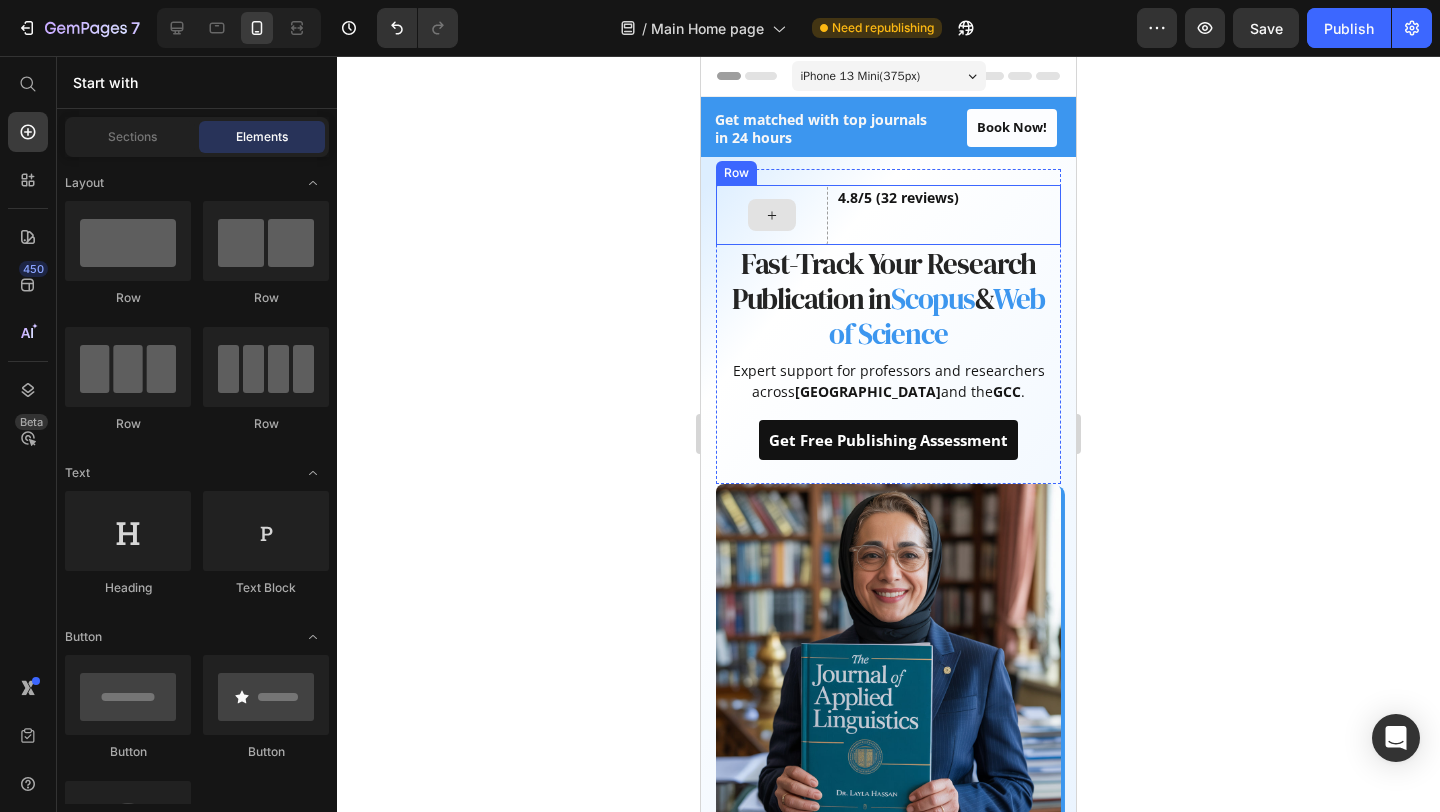 click 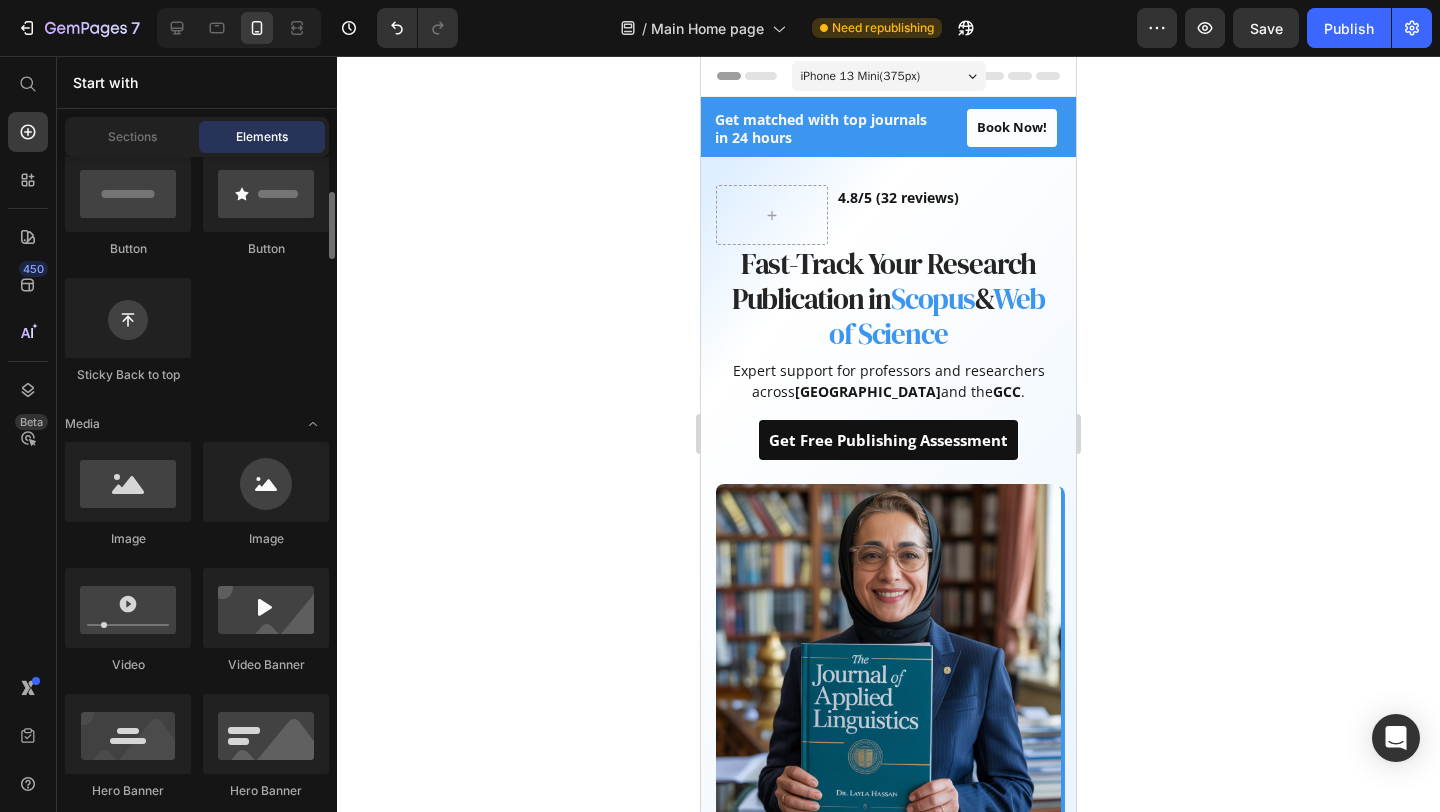 scroll, scrollTop: 509, scrollLeft: 0, axis: vertical 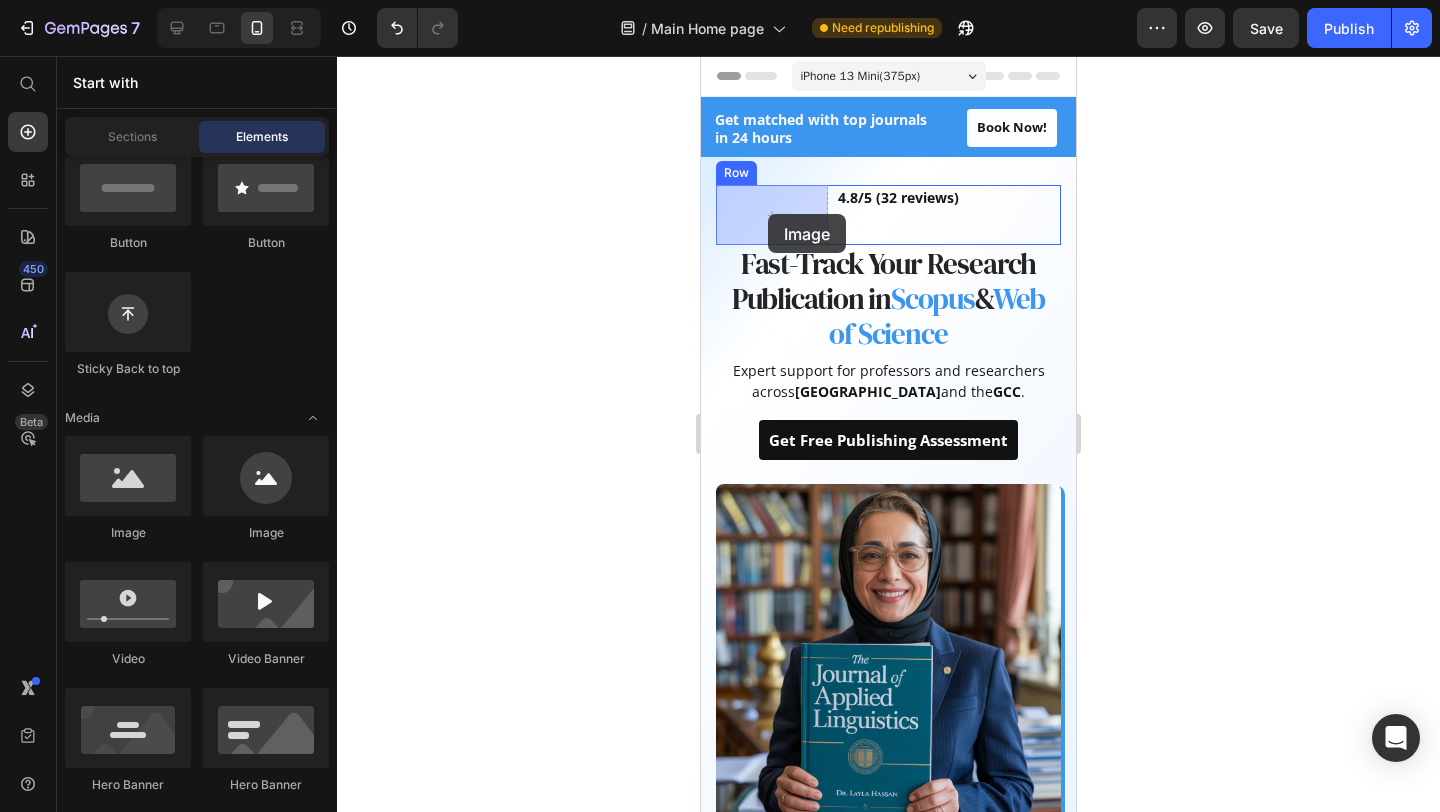 drag, startPoint x: 818, startPoint y: 549, endPoint x: 776, endPoint y: 187, distance: 364.4283 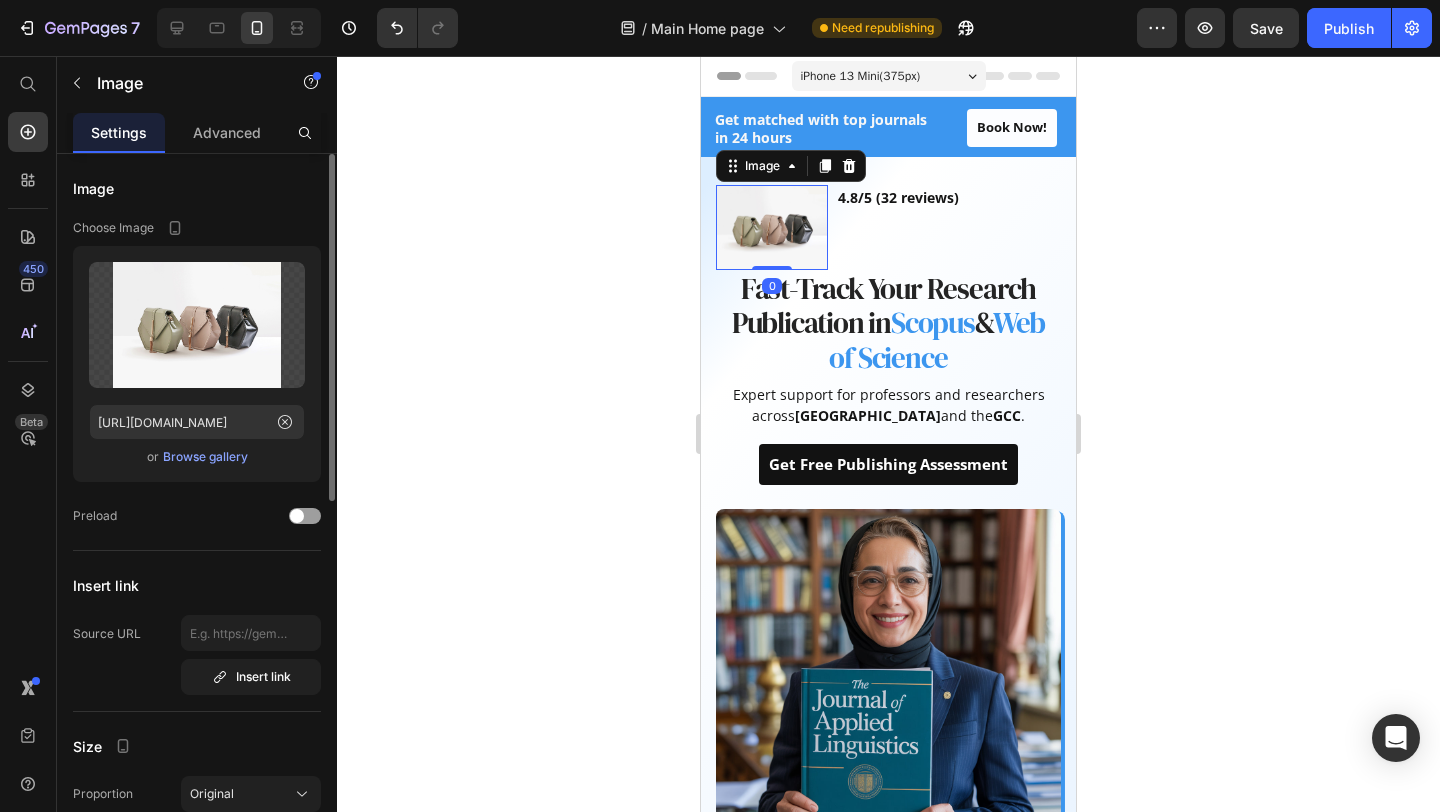 click on "Browse gallery" at bounding box center [205, 457] 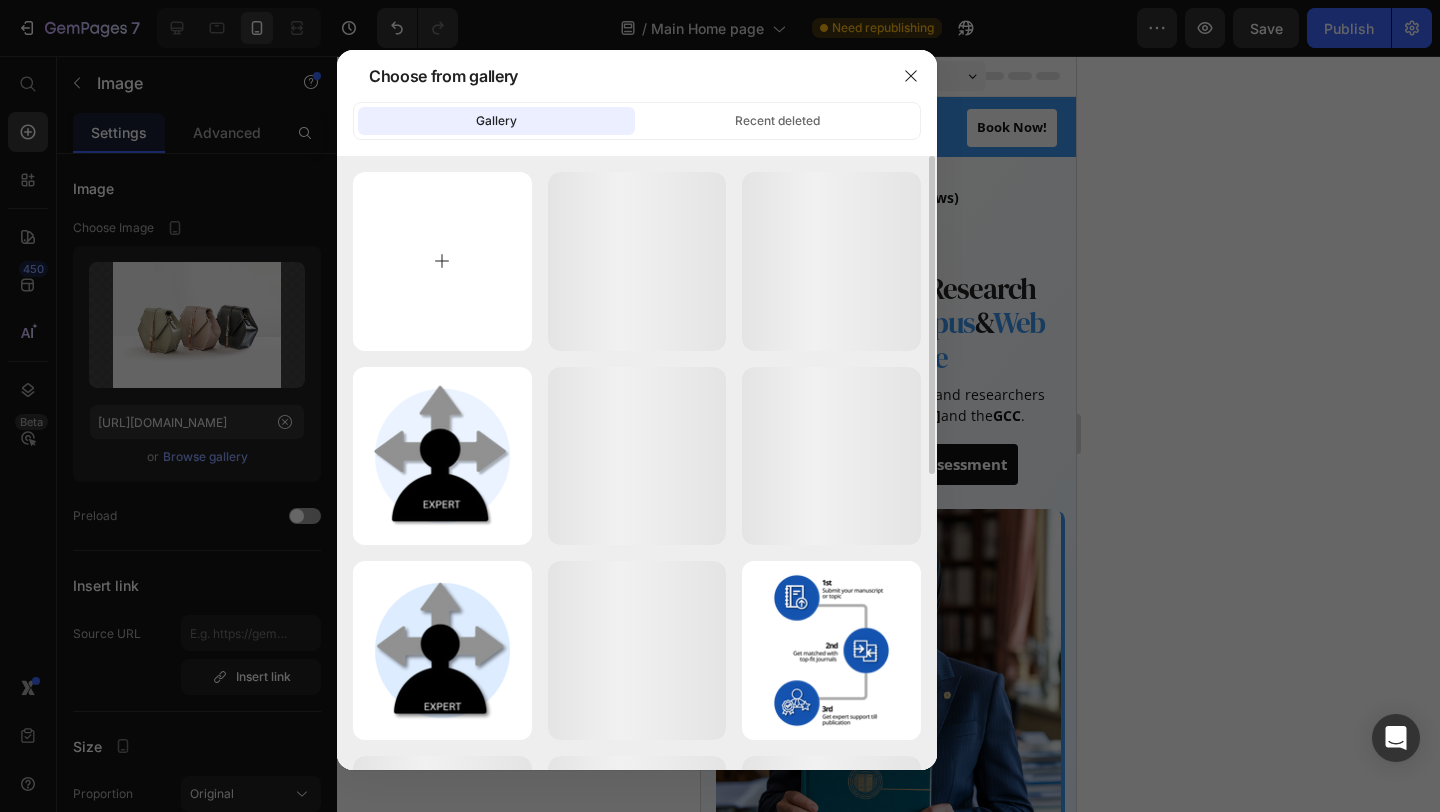click at bounding box center [442, 261] 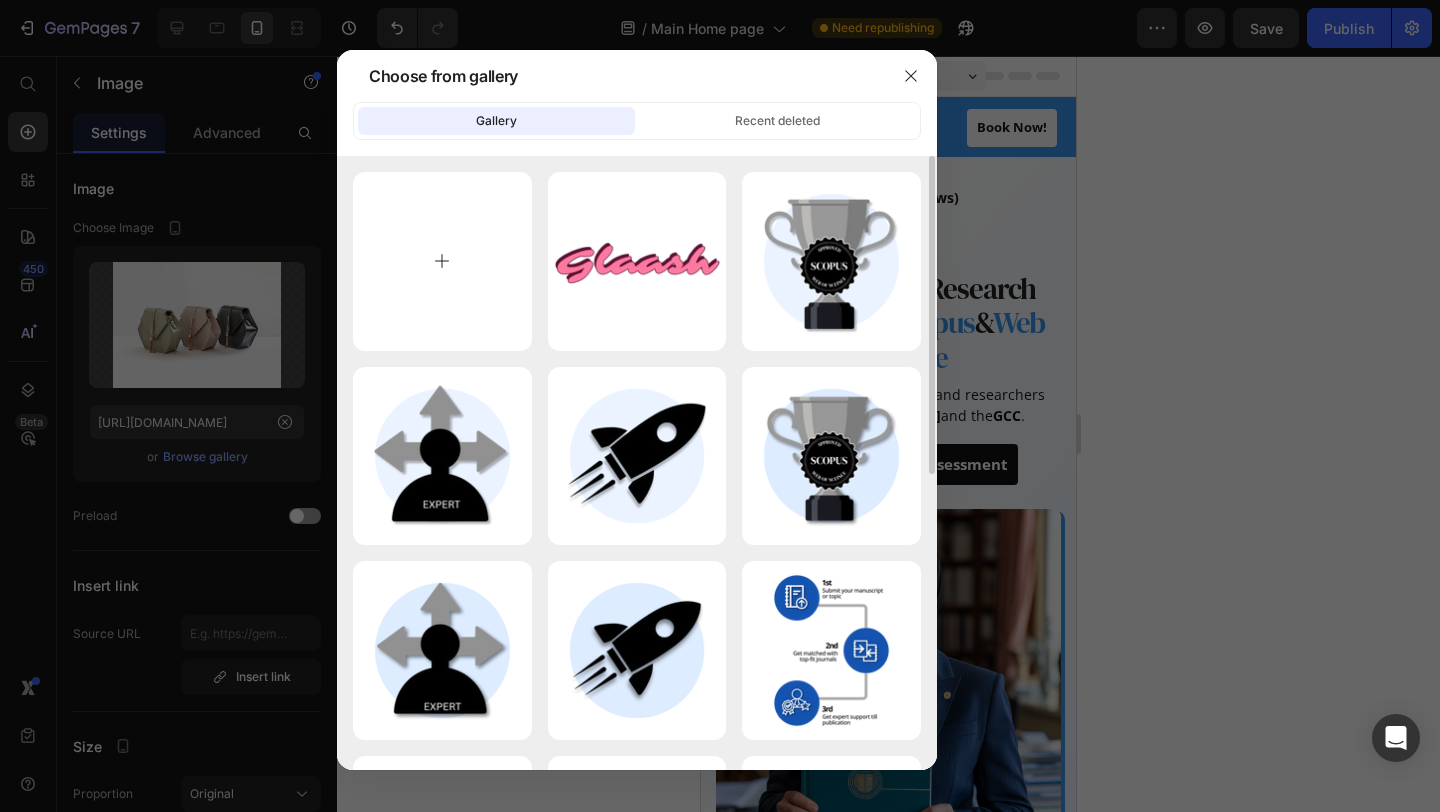 type on "C:\fakepath\Untitled design (17).png" 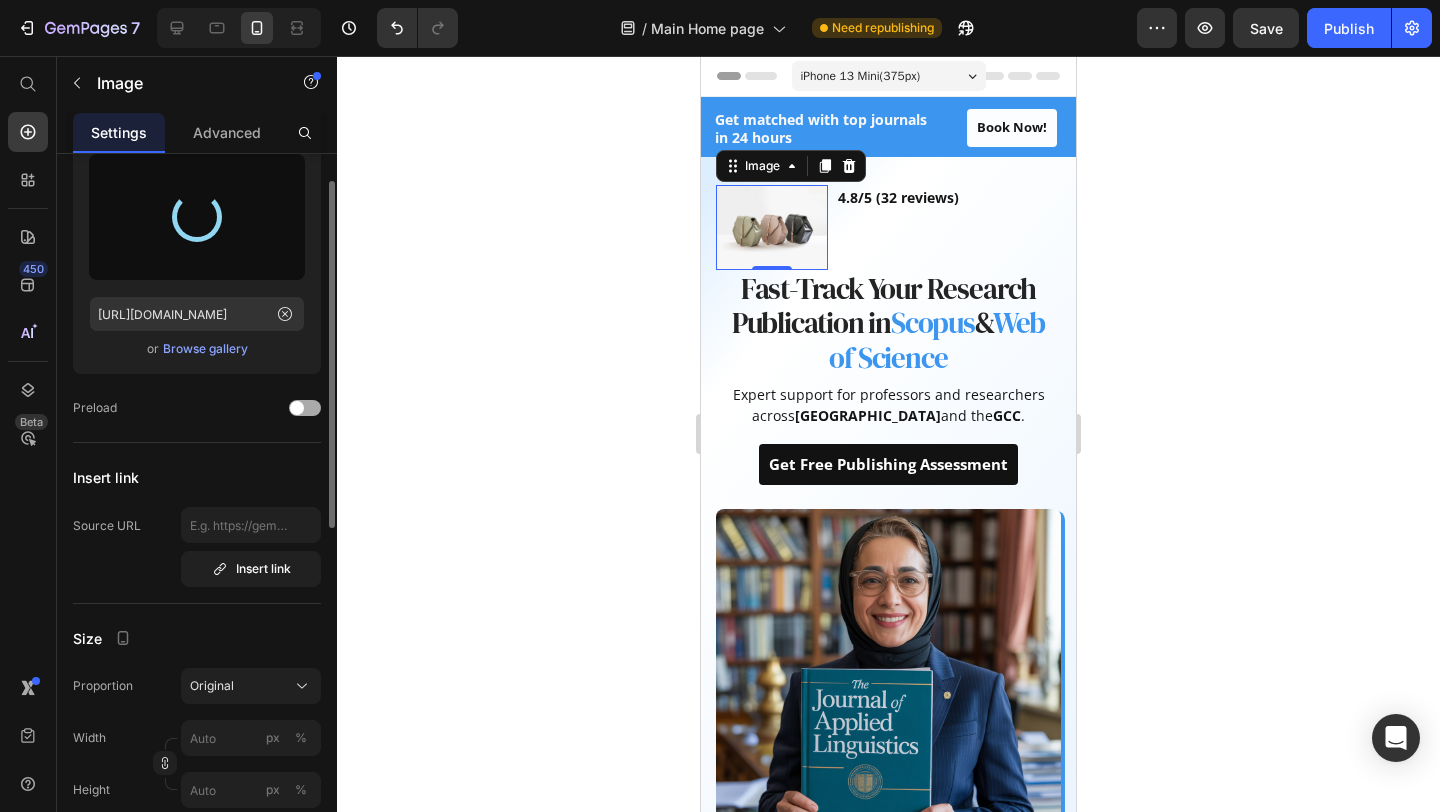 scroll, scrollTop: 157, scrollLeft: 0, axis: vertical 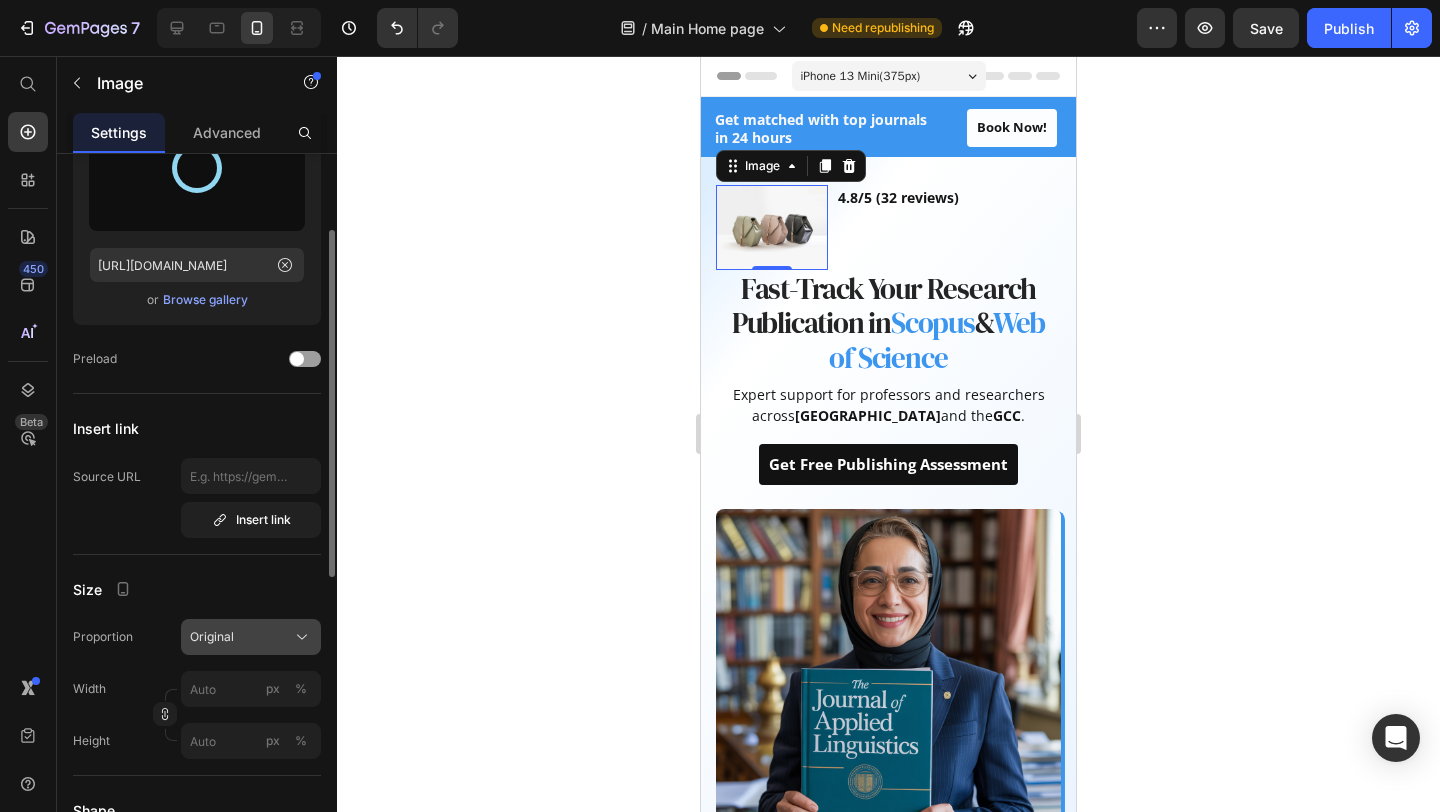 type on "[URL][DOMAIN_NAME]" 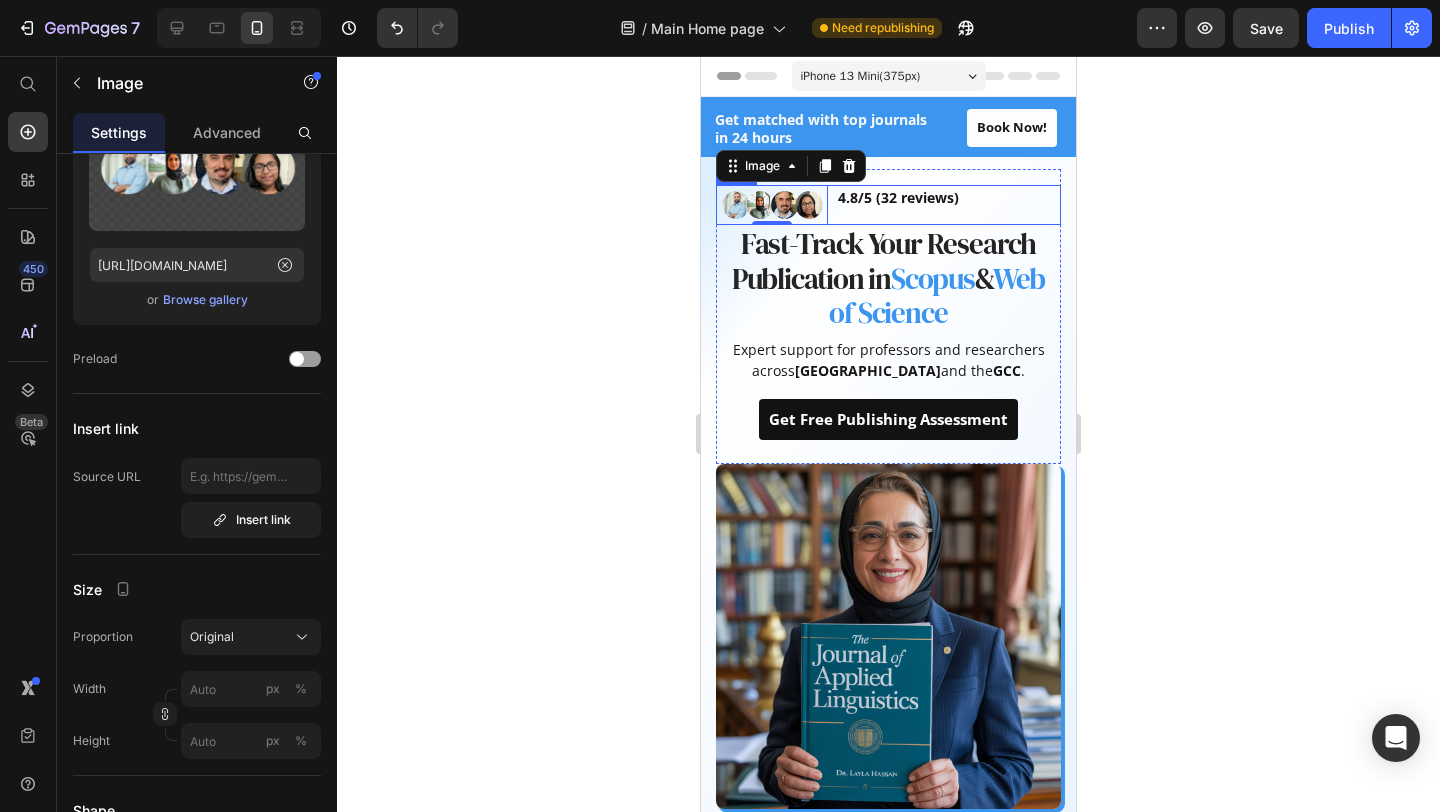 click on "4.8/5 (32 reviews)  Text block" at bounding box center [948, 204] 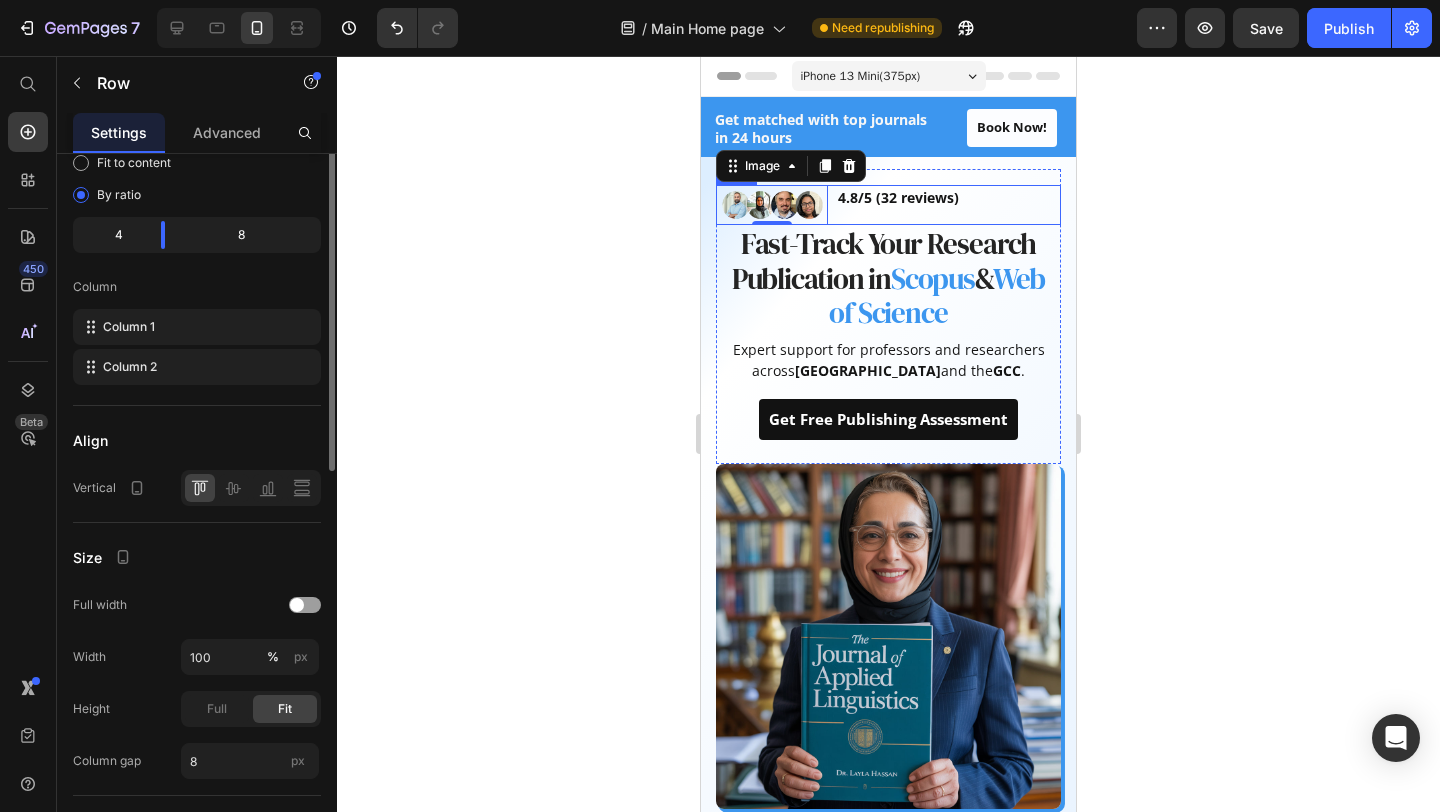 scroll, scrollTop: 0, scrollLeft: 0, axis: both 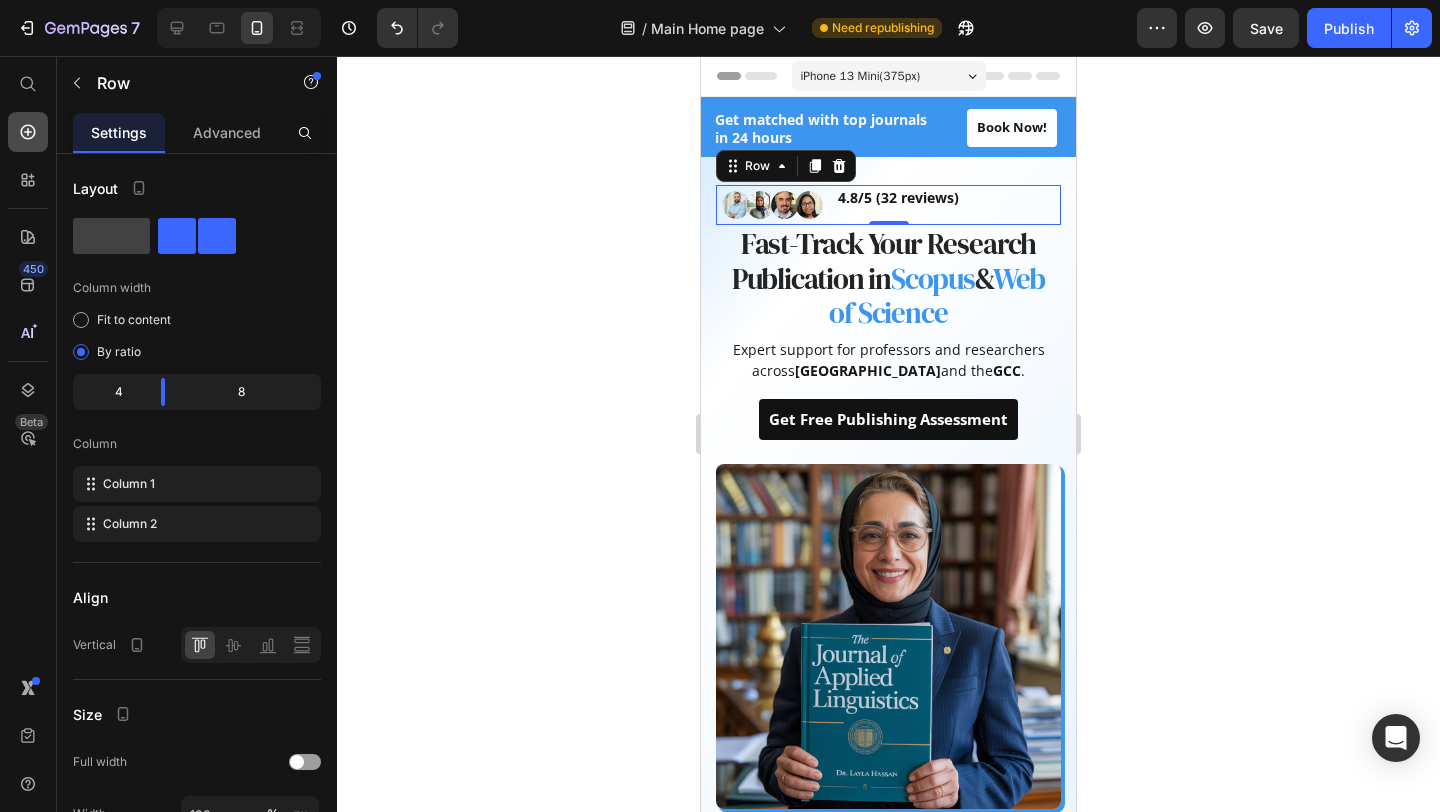 click 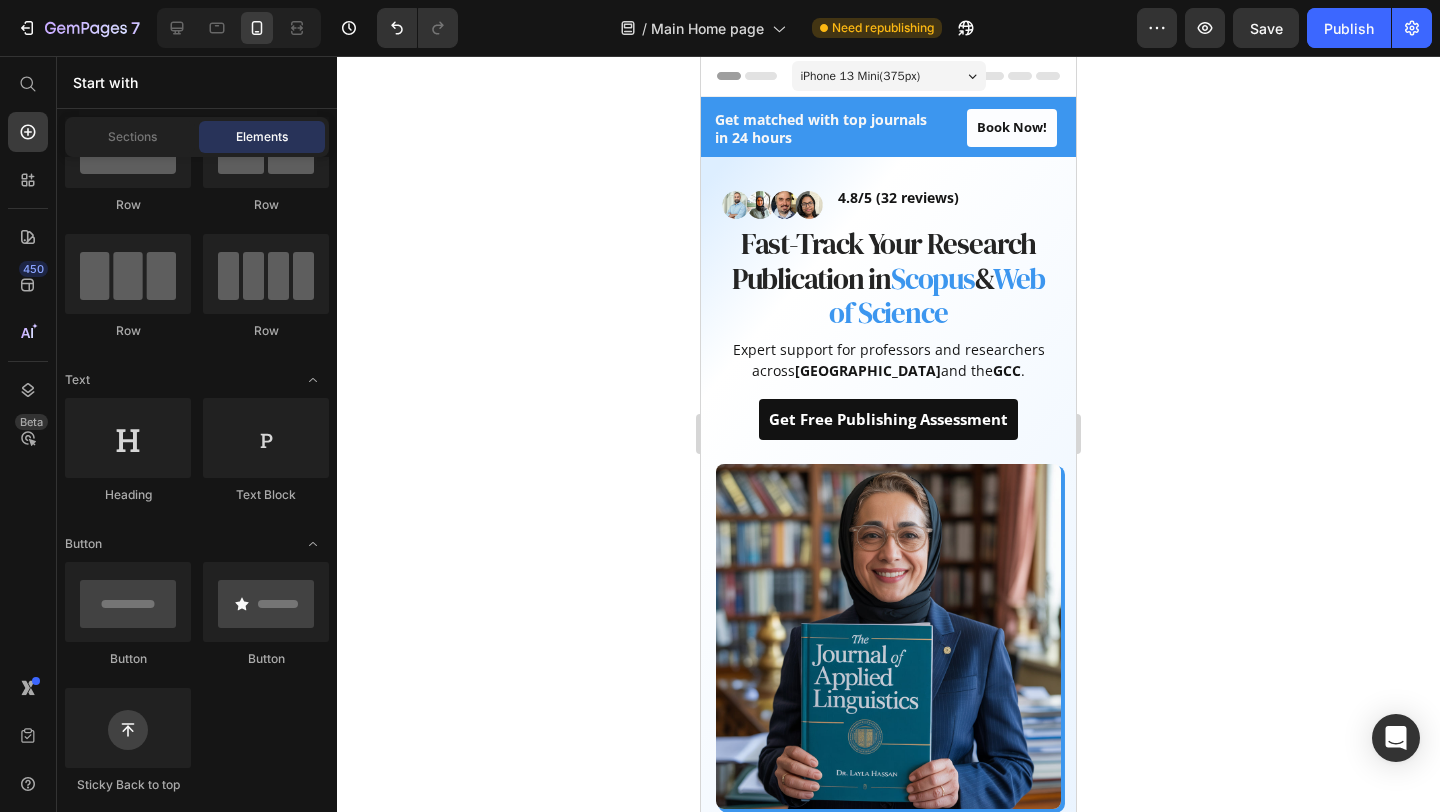 scroll, scrollTop: 0, scrollLeft: 0, axis: both 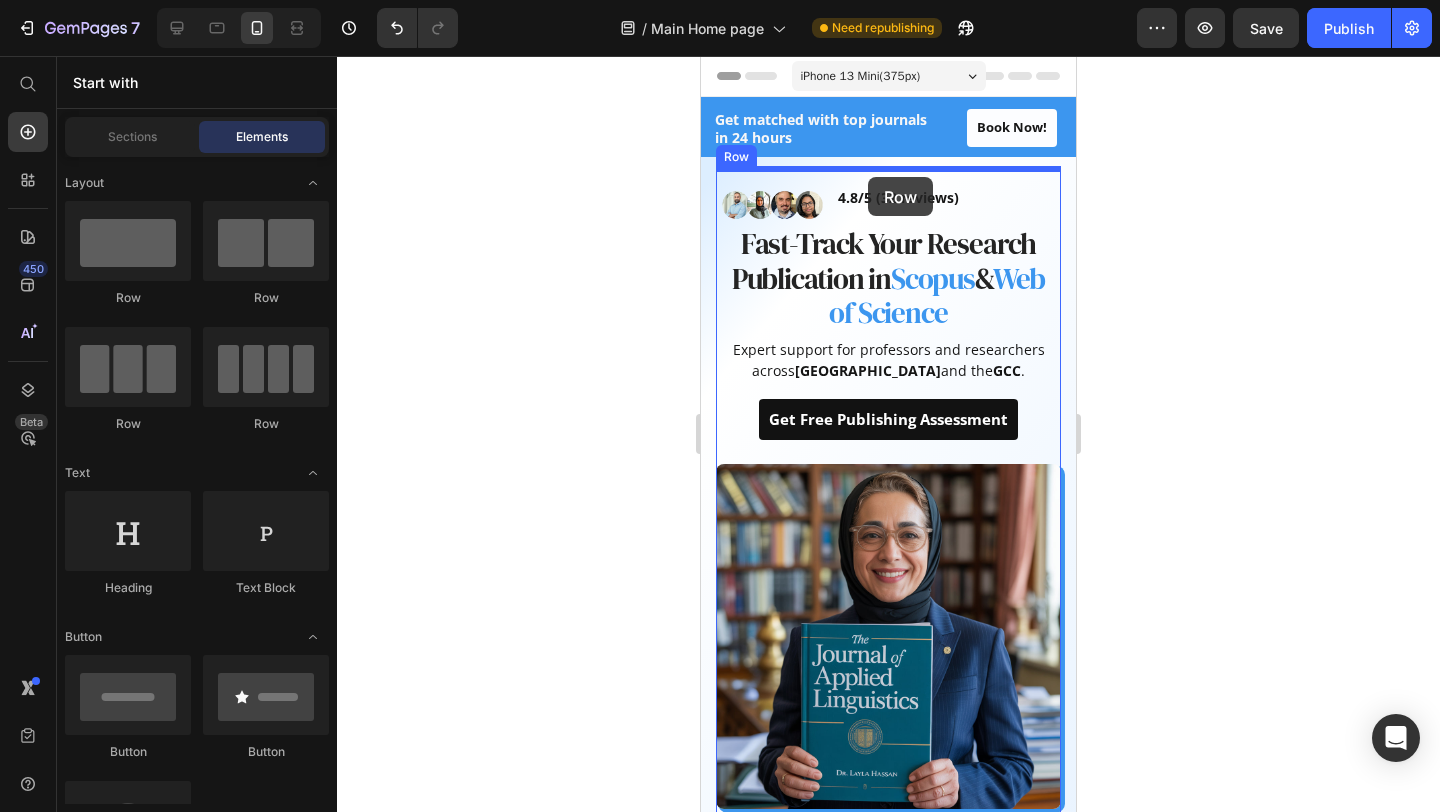 drag, startPoint x: 856, startPoint y: 449, endPoint x: 868, endPoint y: 177, distance: 272.2646 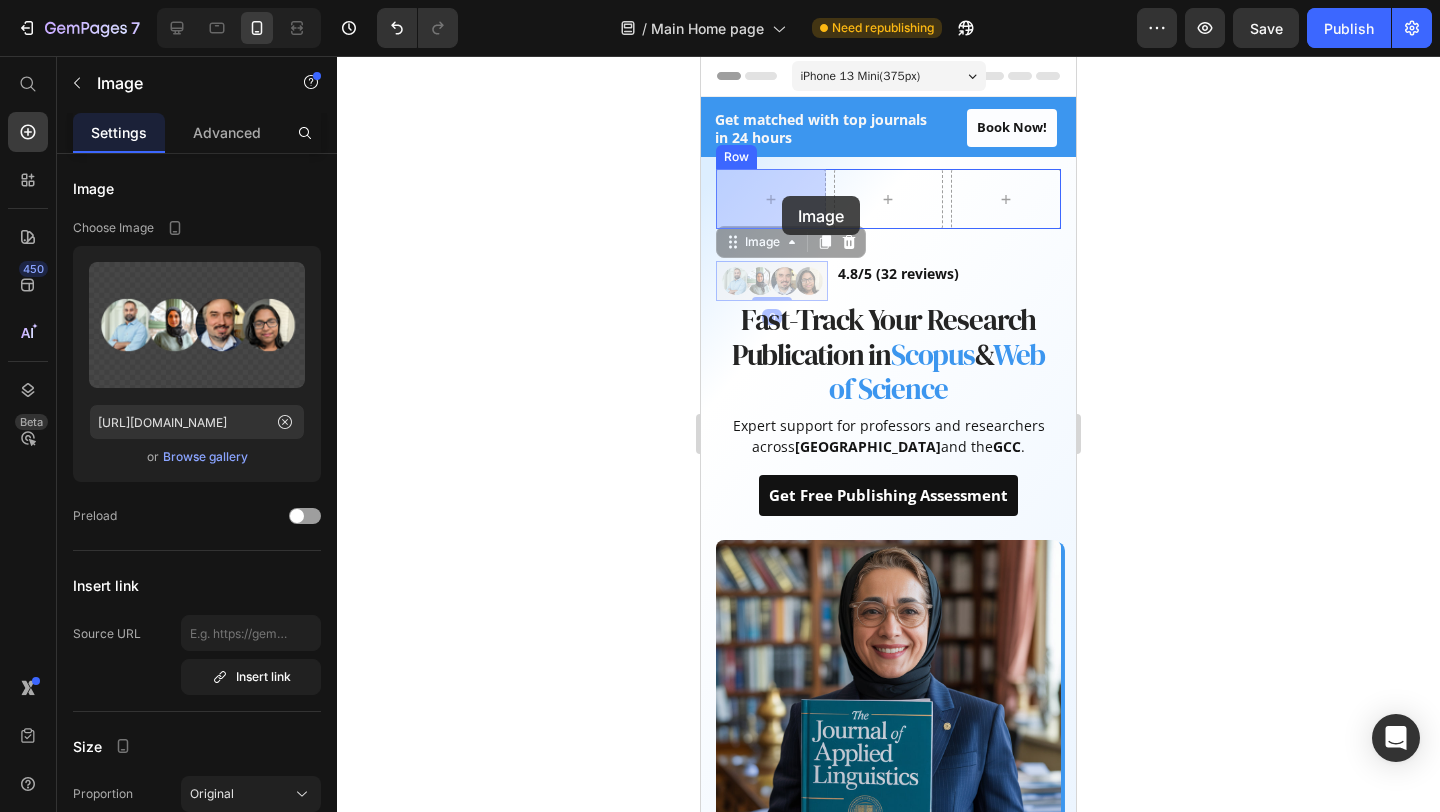drag, startPoint x: 784, startPoint y: 274, endPoint x: 782, endPoint y: 198, distance: 76.02631 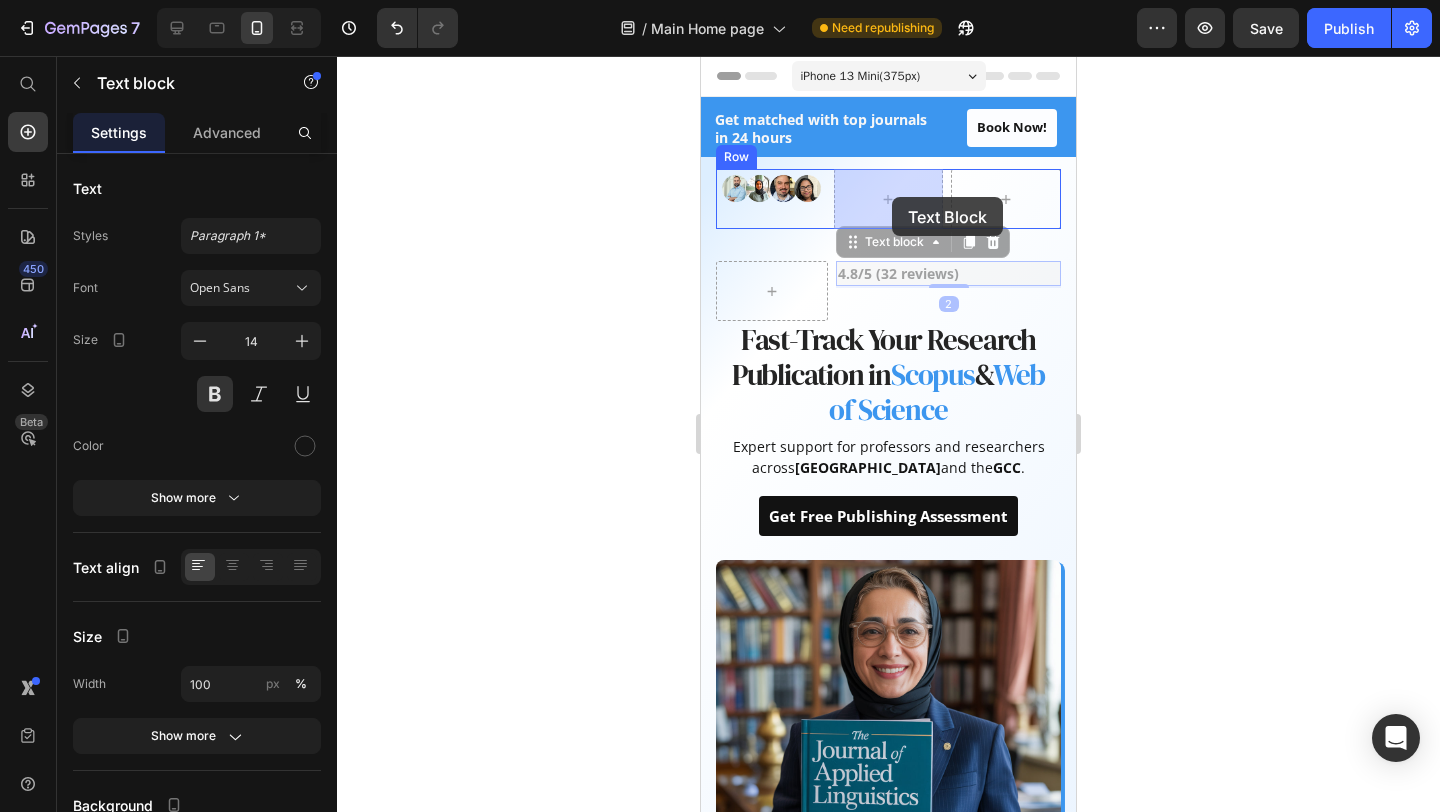 drag, startPoint x: 906, startPoint y: 270, endPoint x: 891, endPoint y: 200, distance: 71.5891 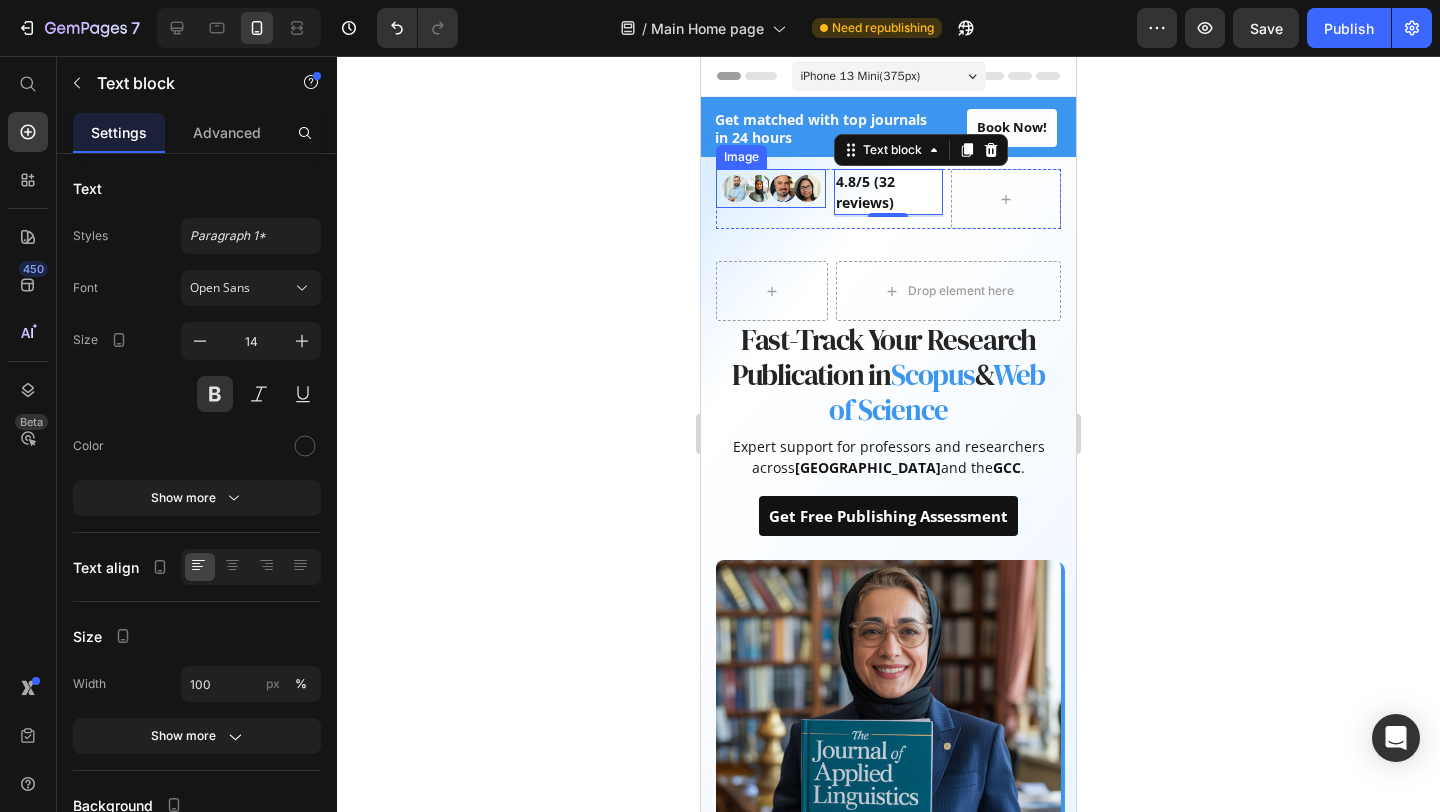 click at bounding box center [771, 188] 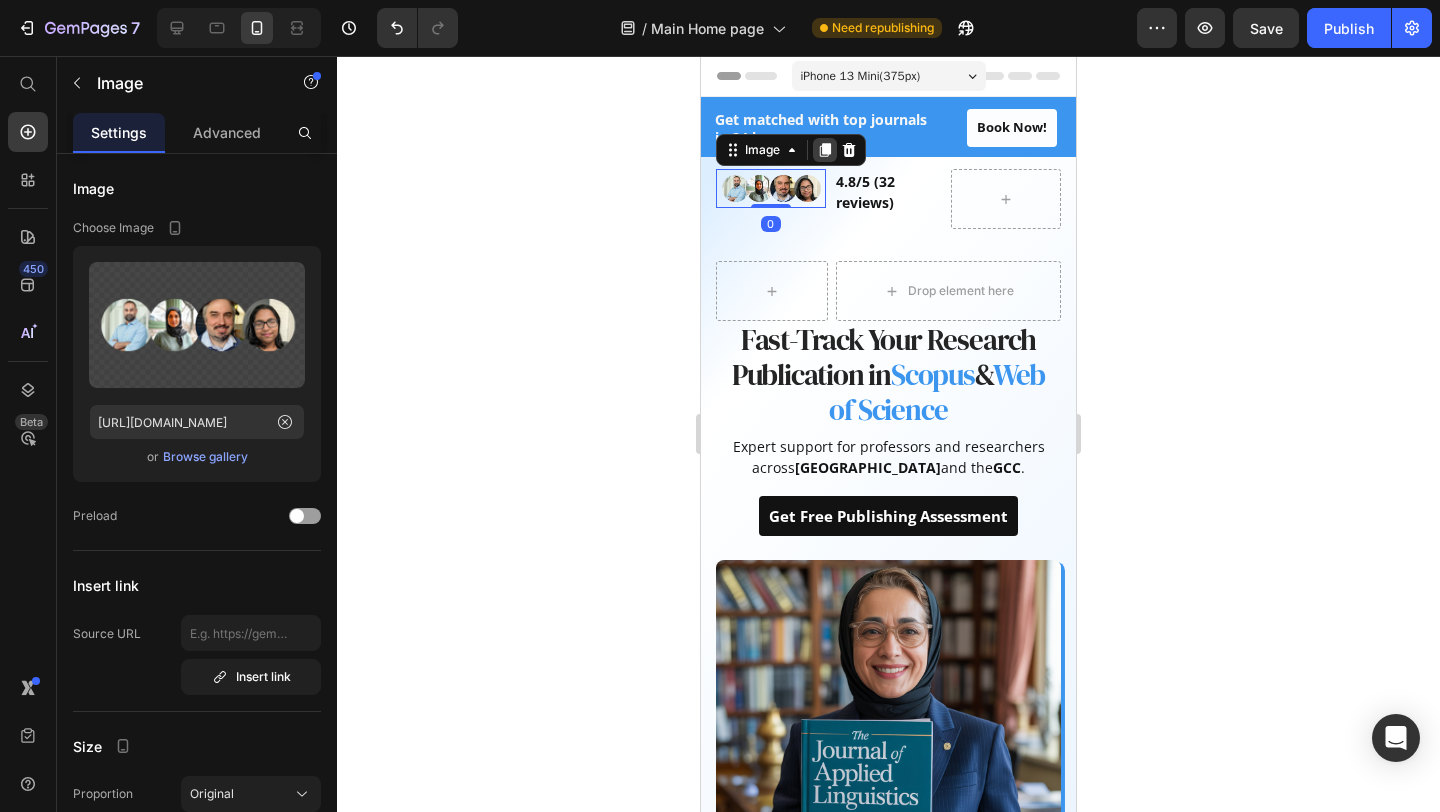 click 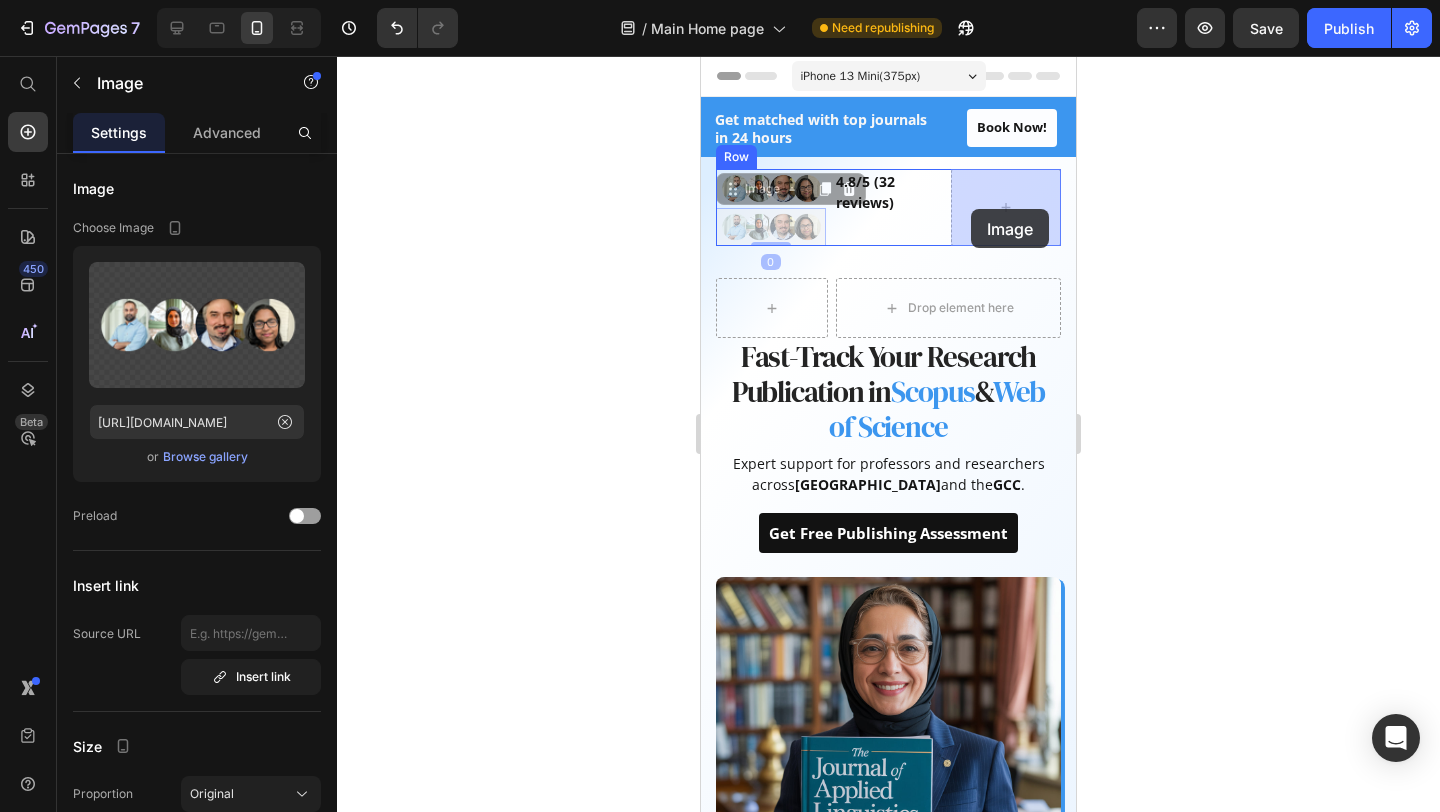 drag, startPoint x: 774, startPoint y: 233, endPoint x: 981, endPoint y: 208, distance: 208.5042 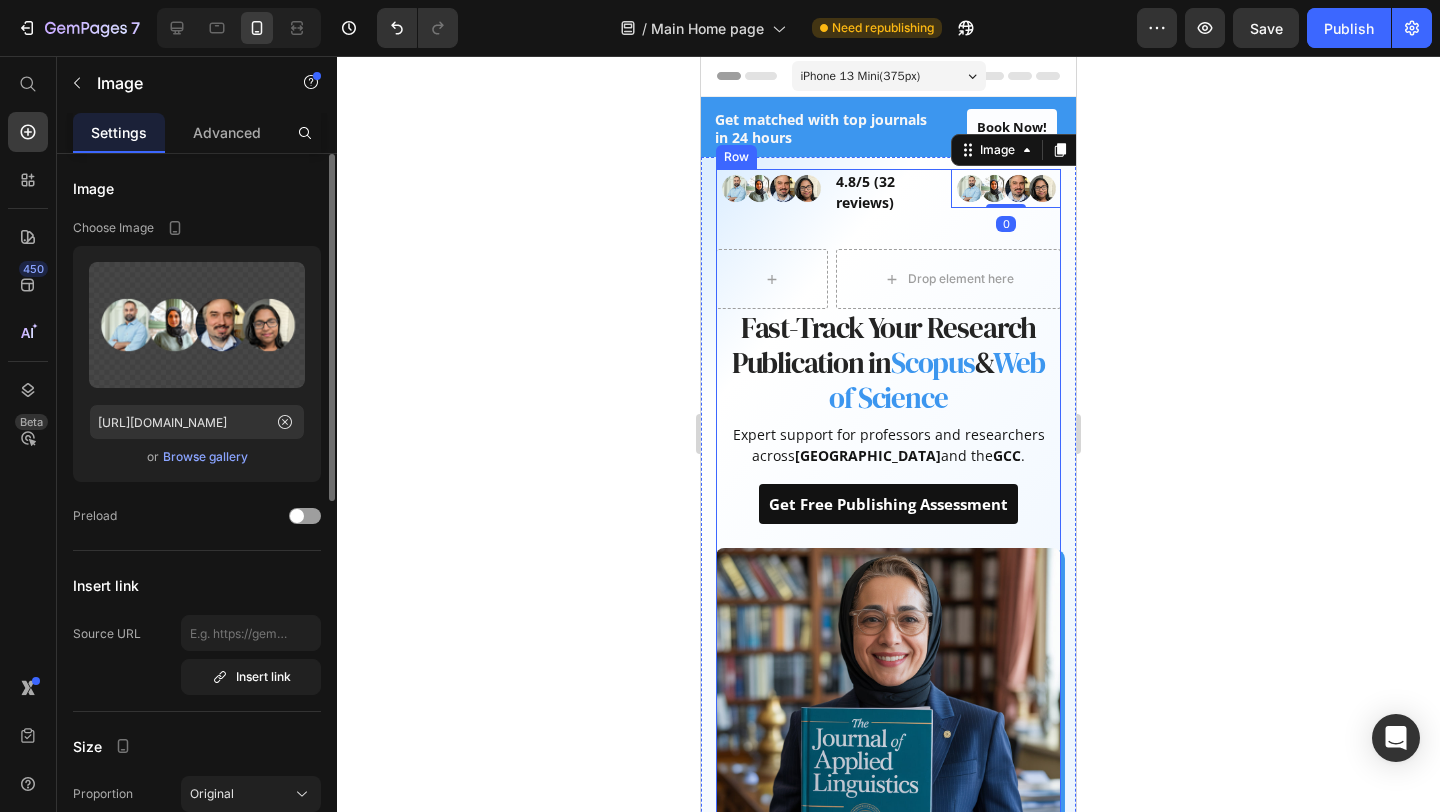 click on "Browse gallery" at bounding box center (205, 457) 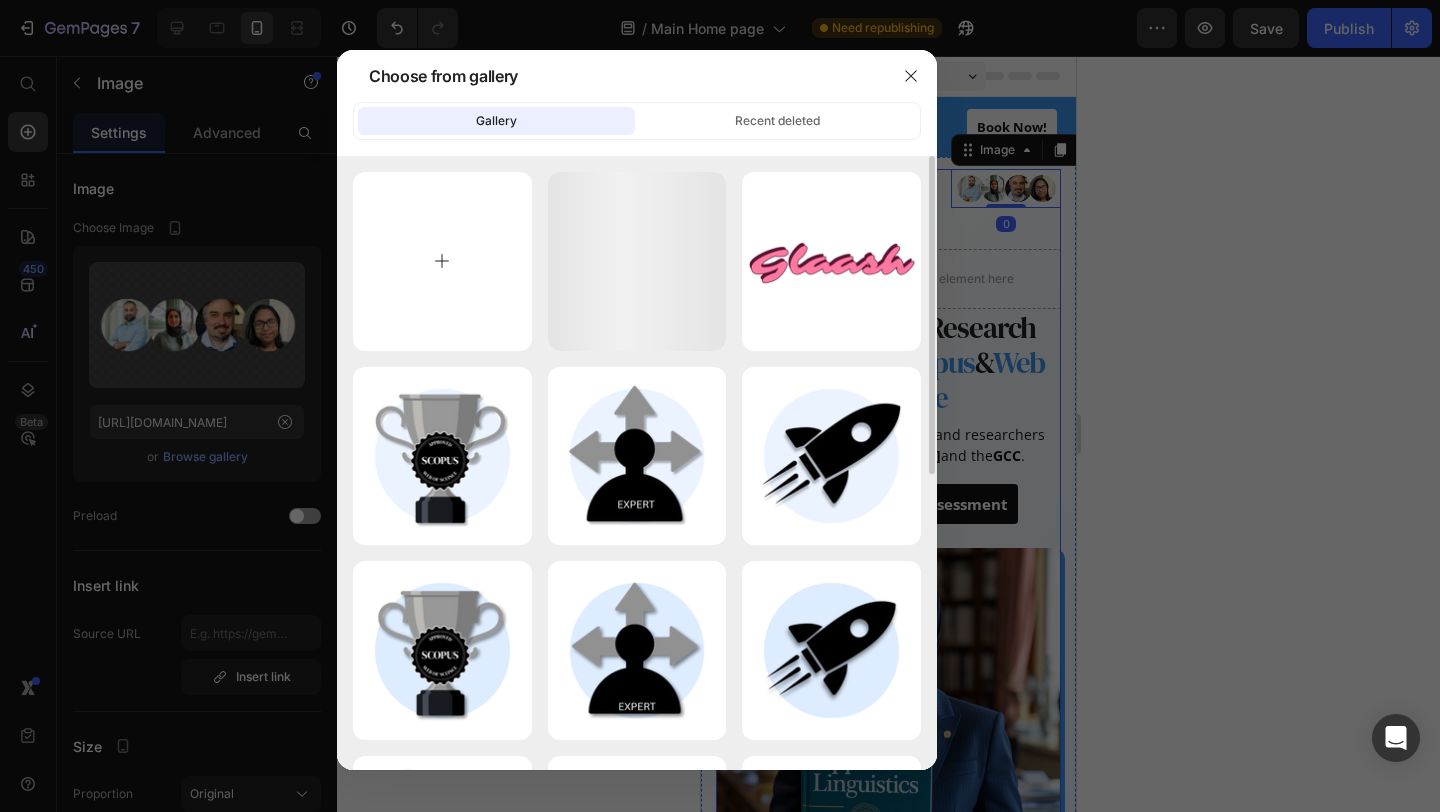 click at bounding box center [442, 261] 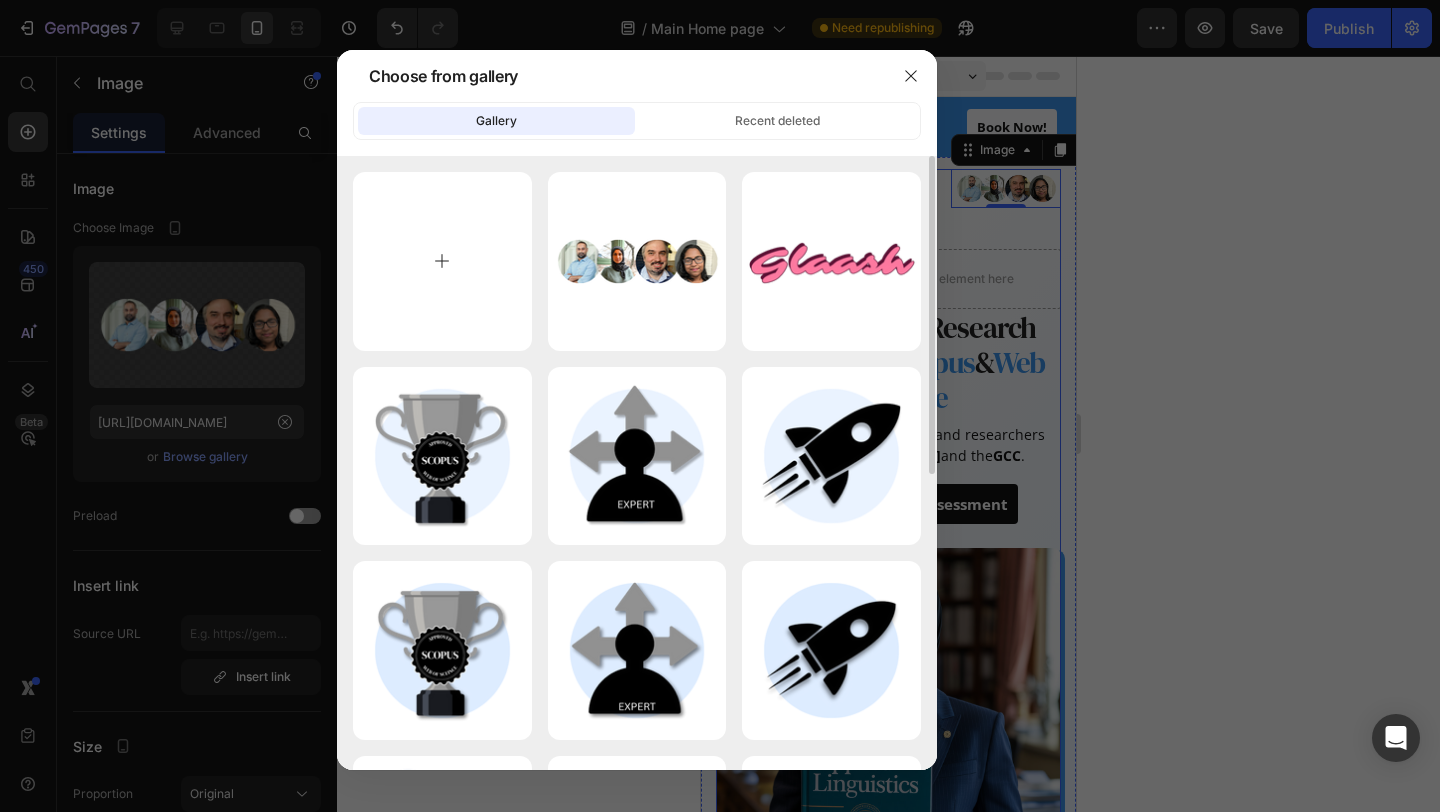 type on "C:\fakepath\Untitled design (18).png" 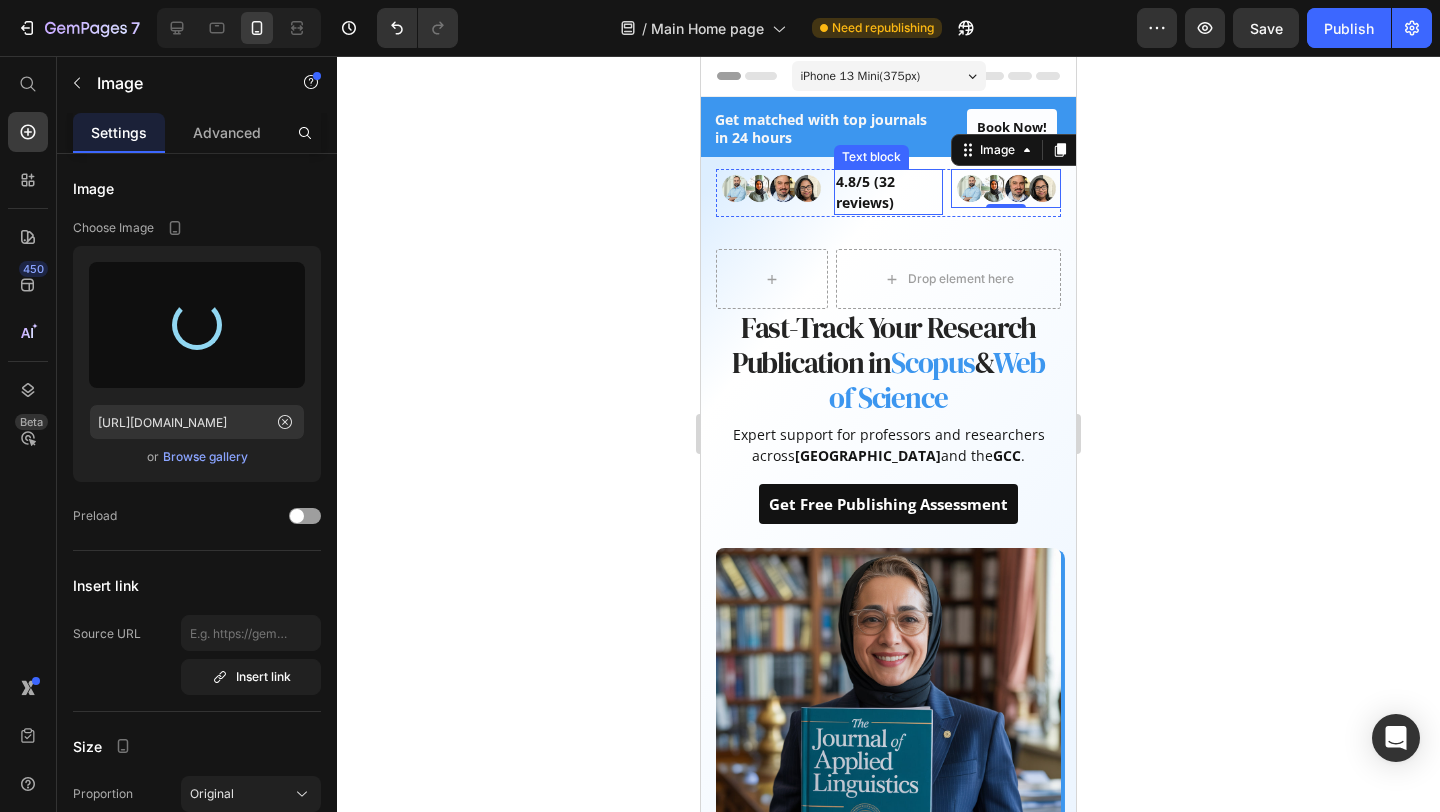 click on "4.8/5 (32 reviews)" at bounding box center [889, 192] 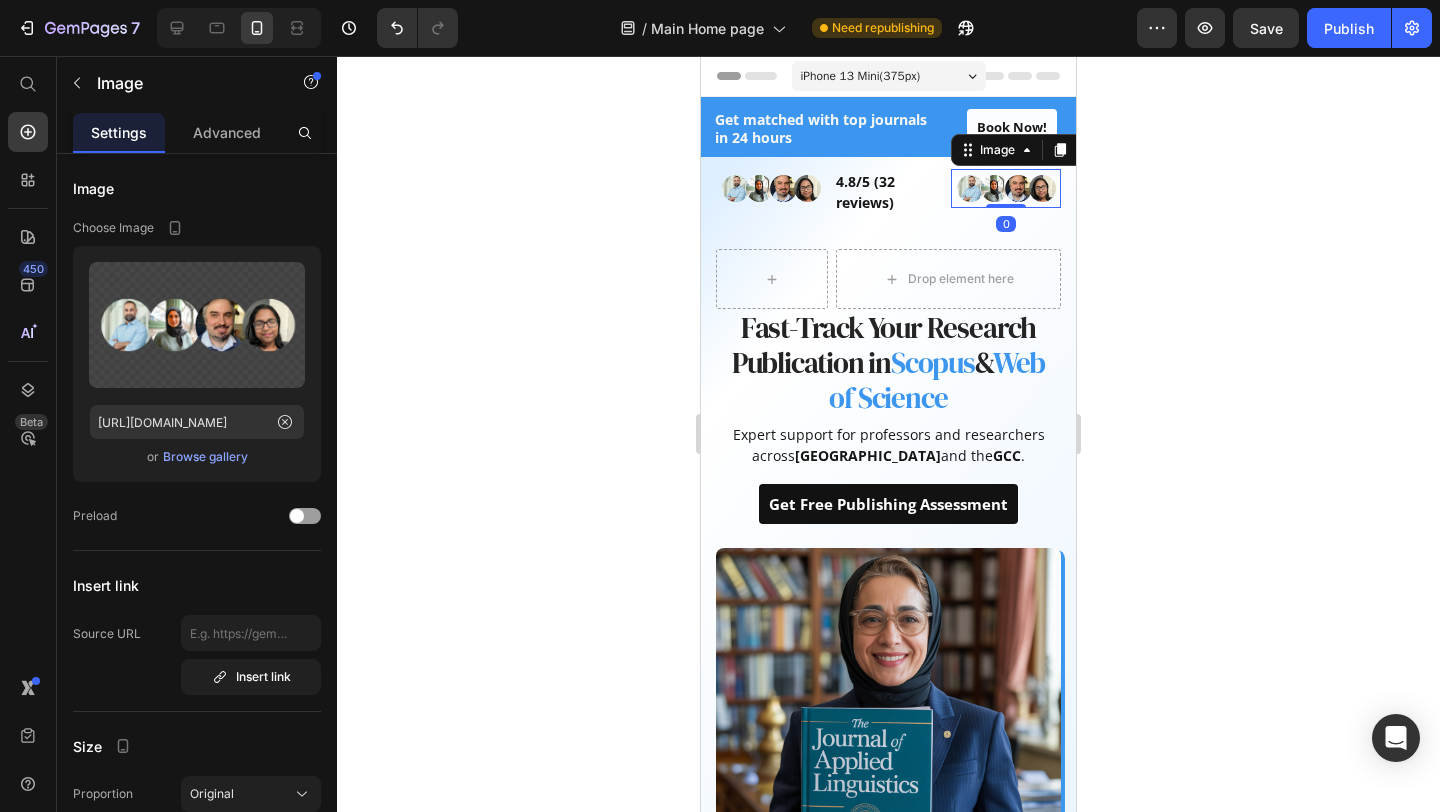 click at bounding box center (1006, 188) 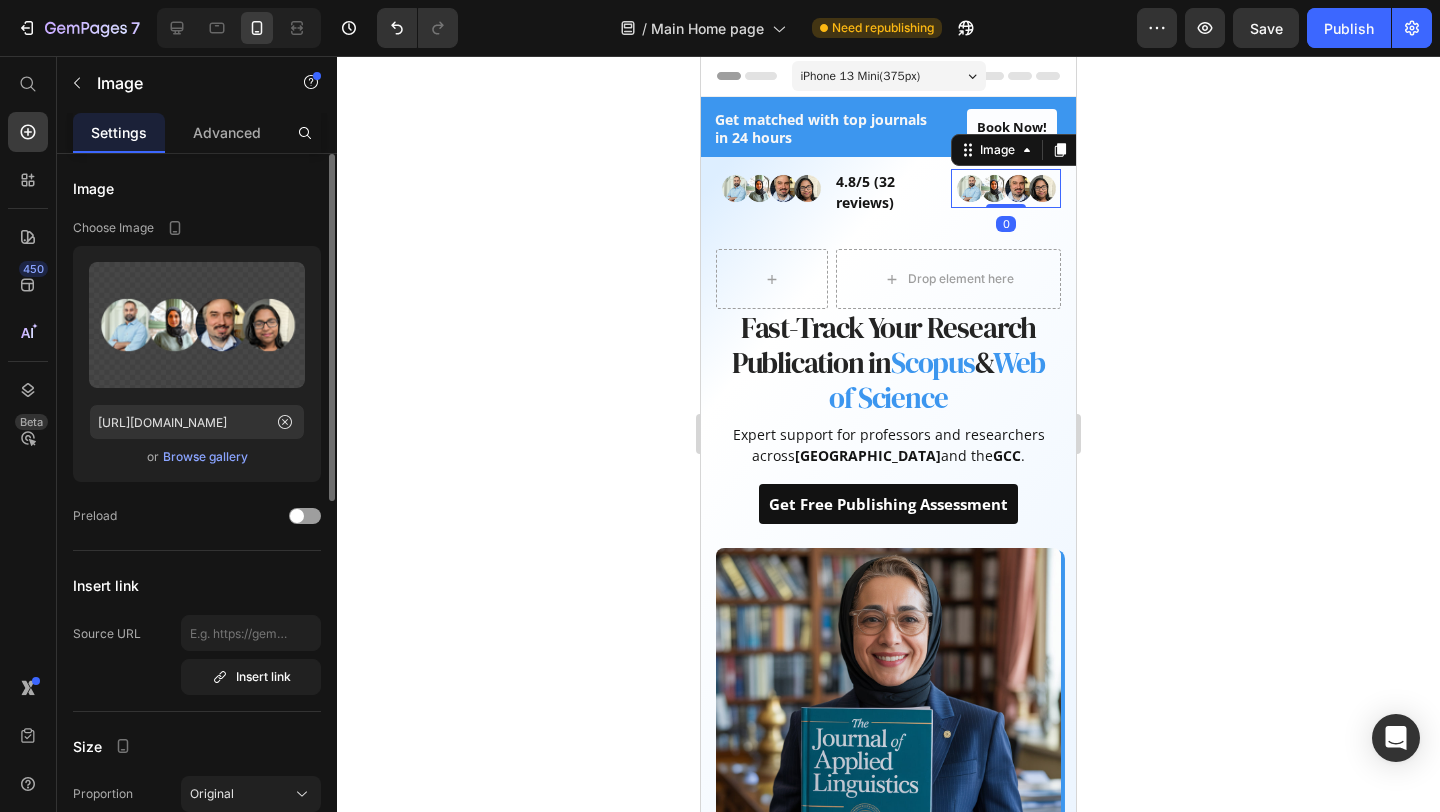 click on "Upload Image [URL][DOMAIN_NAME]  or   Browse gallery" 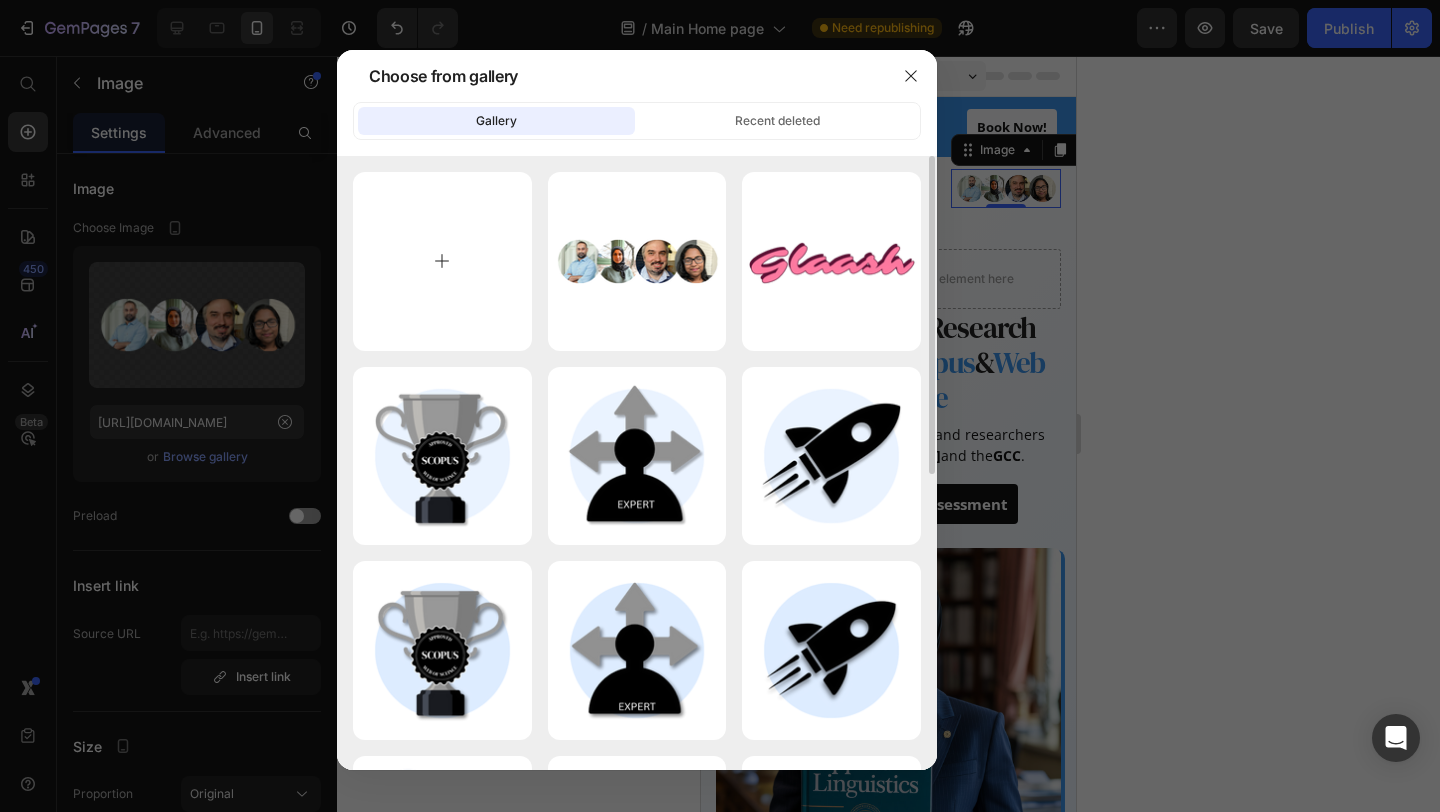 click at bounding box center (442, 261) 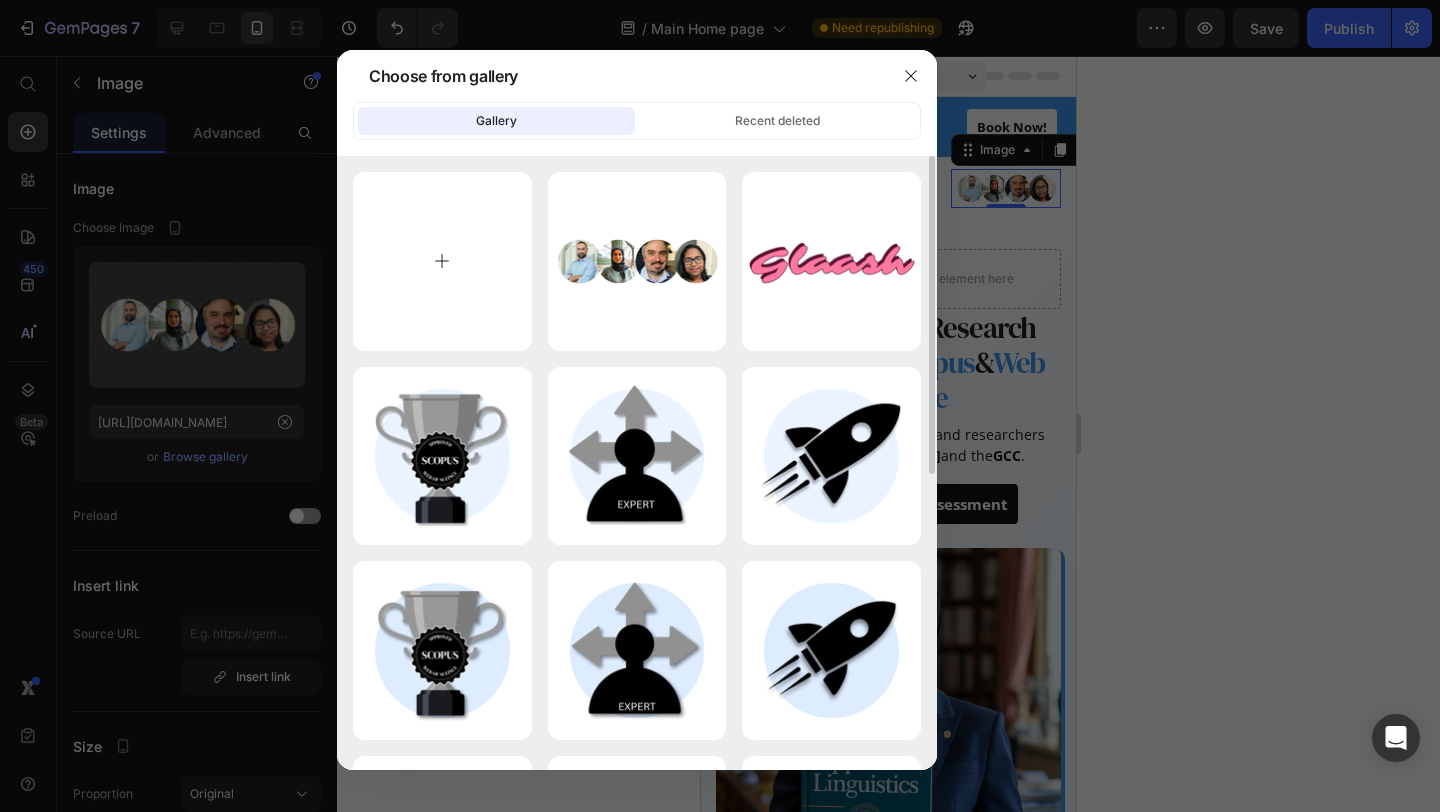 type on "C:\fakepath\Untitled design (18).png" 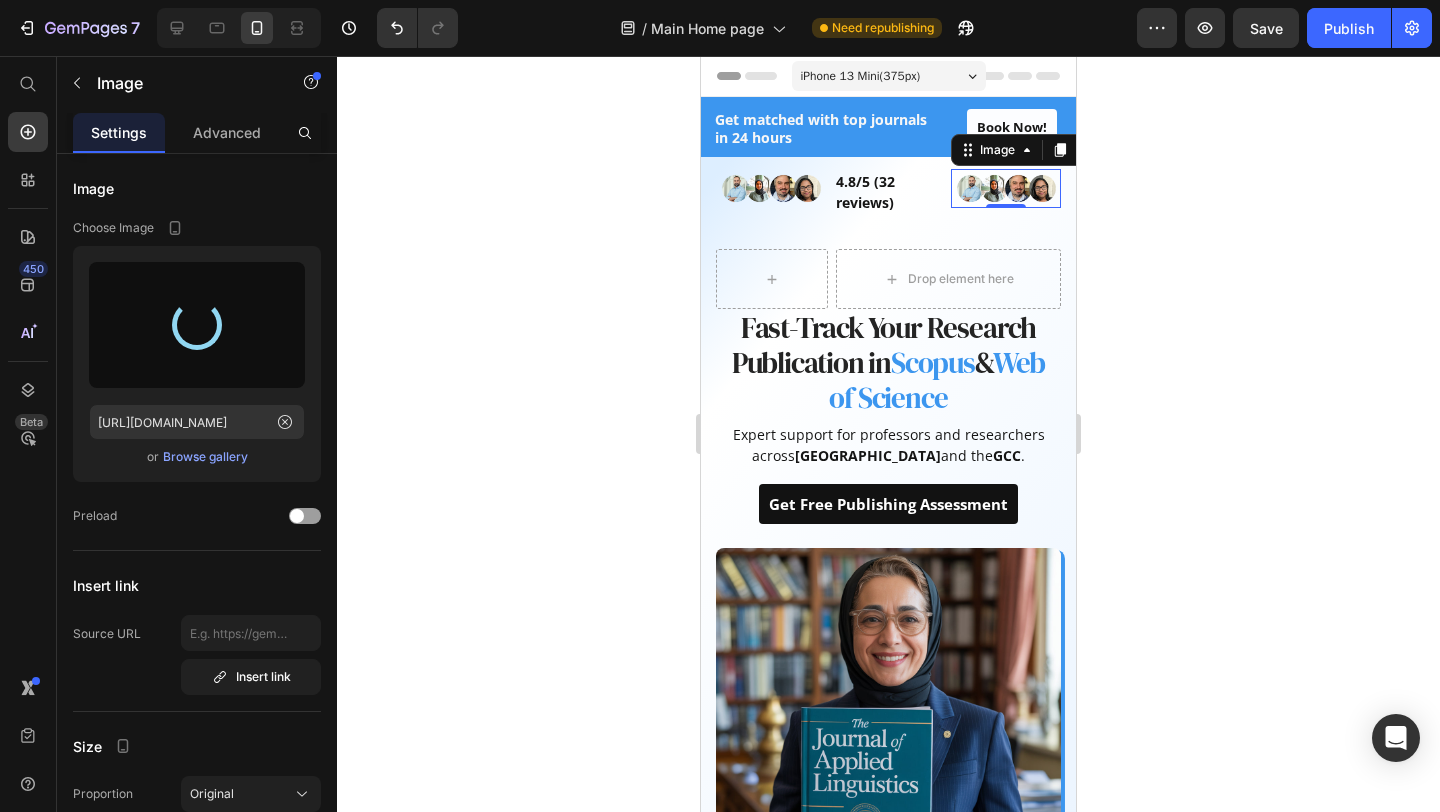type on "[URL][DOMAIN_NAME]" 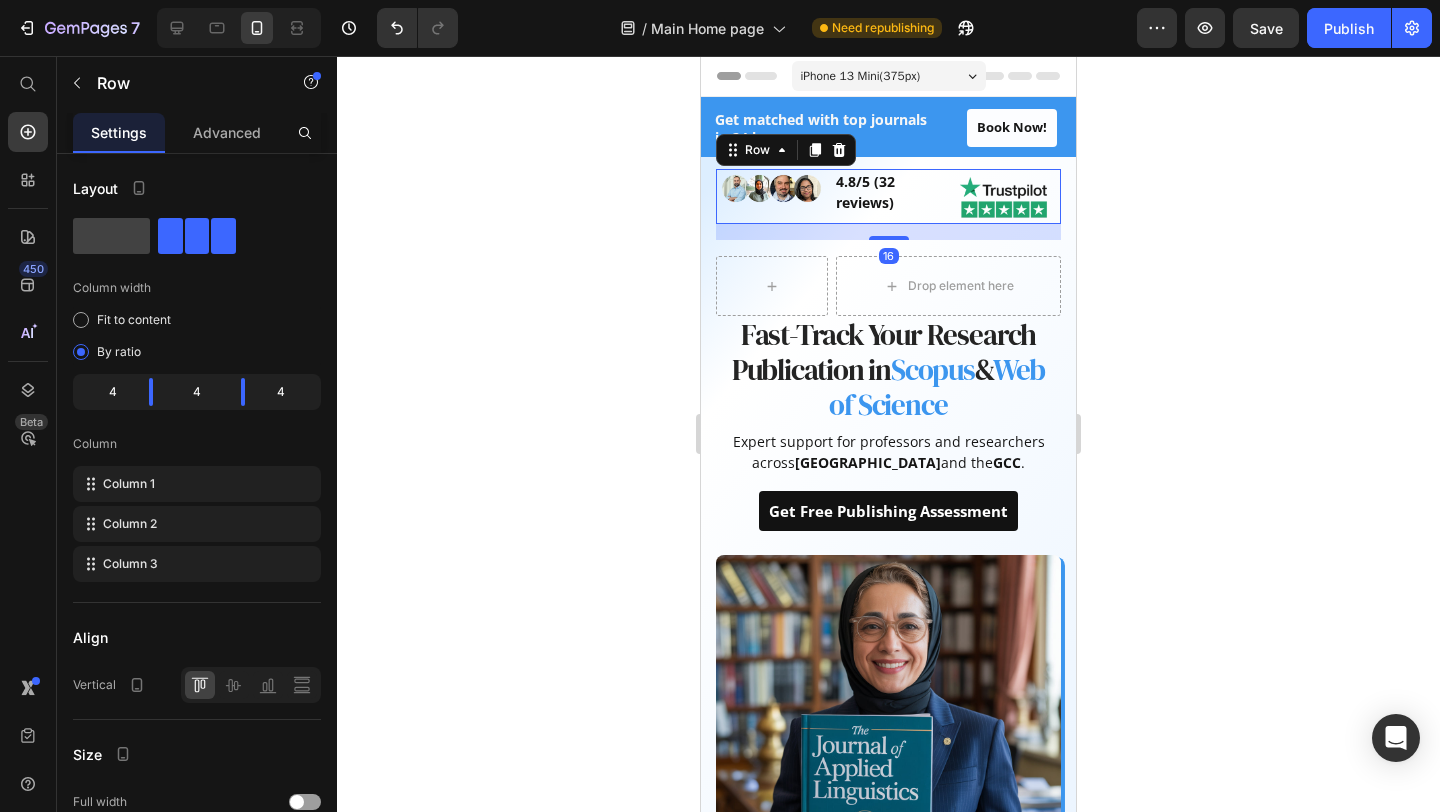 click on "Image 4.8/5 (32 reviews)  Text block Image Row   16" at bounding box center [888, 196] 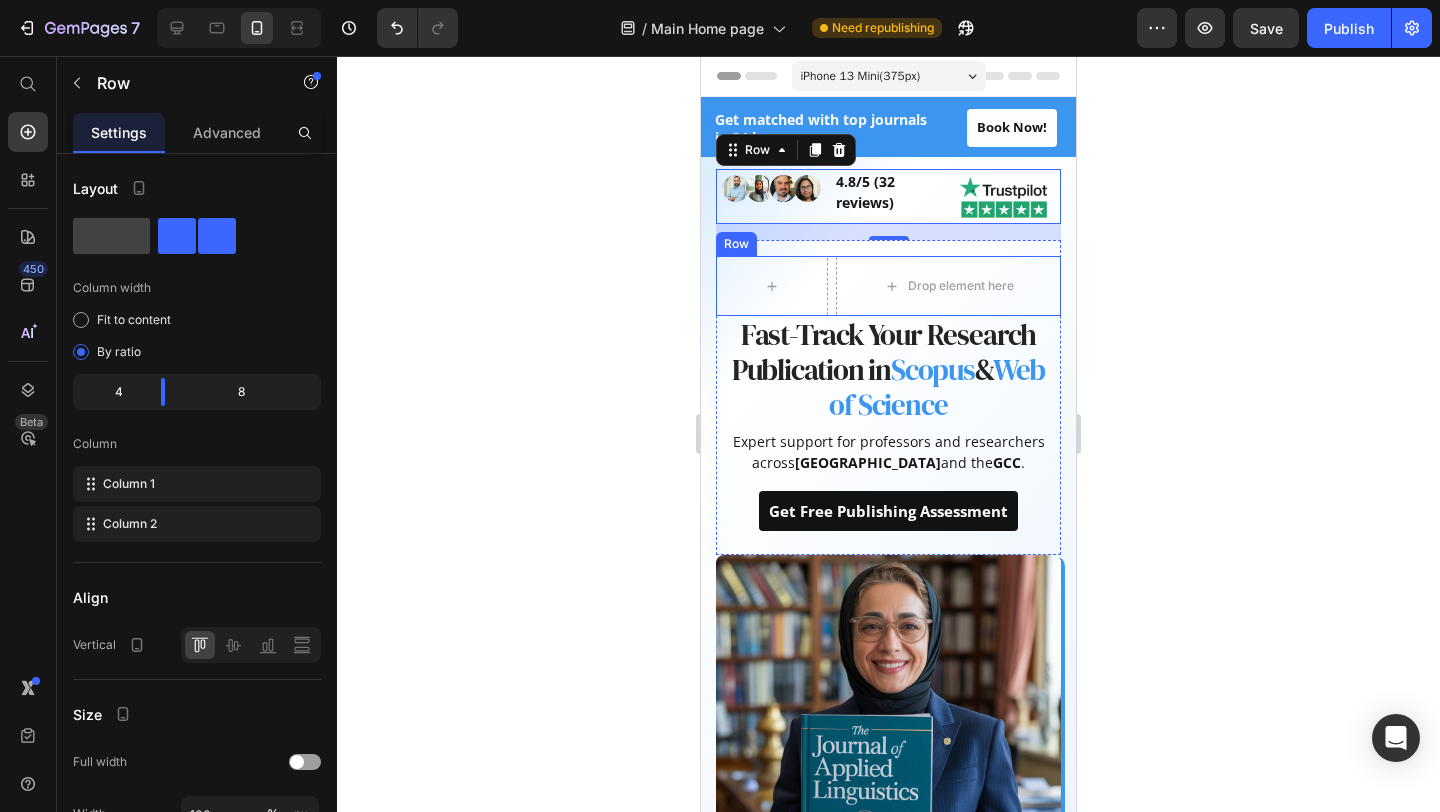 click on "Drop element here Row" at bounding box center (888, 286) 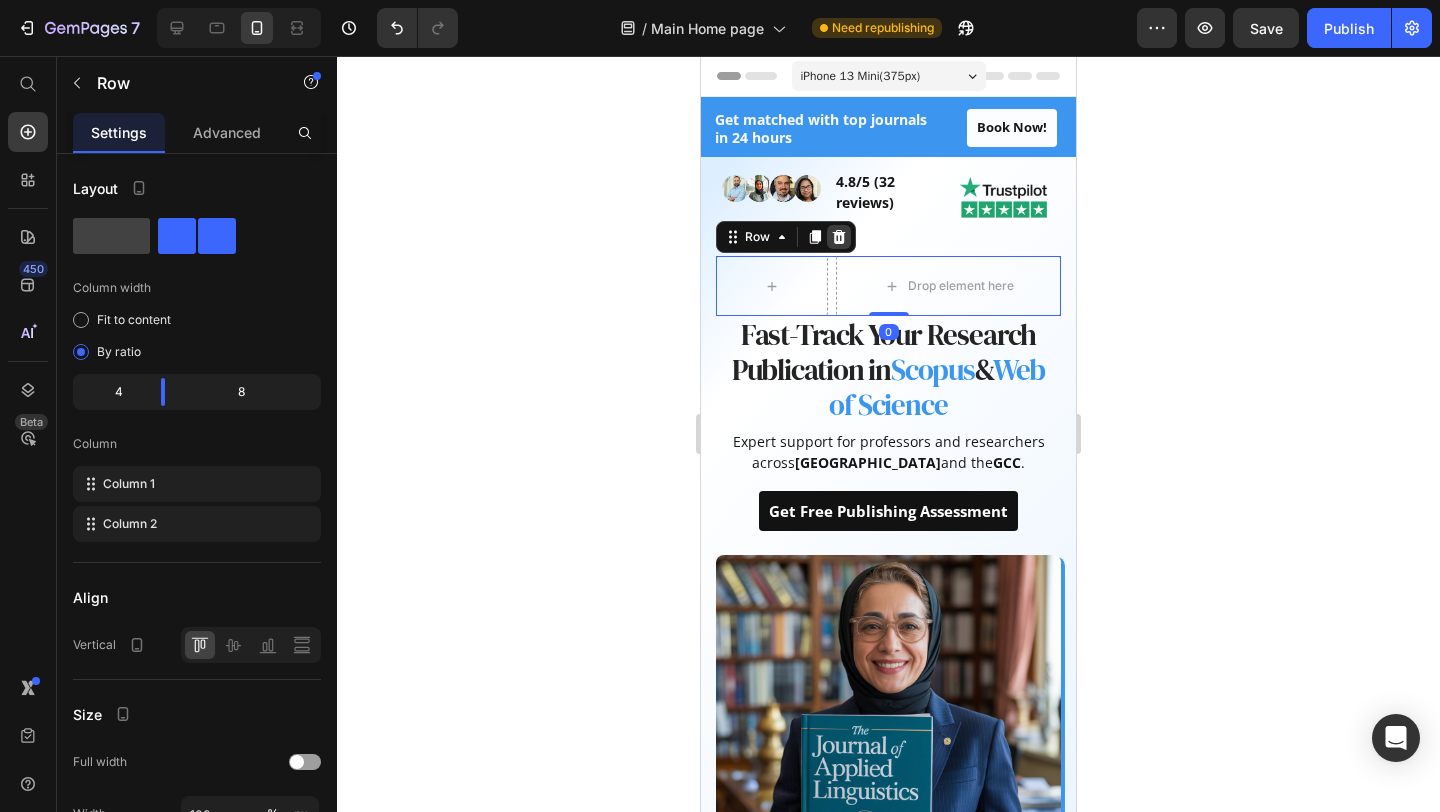 click 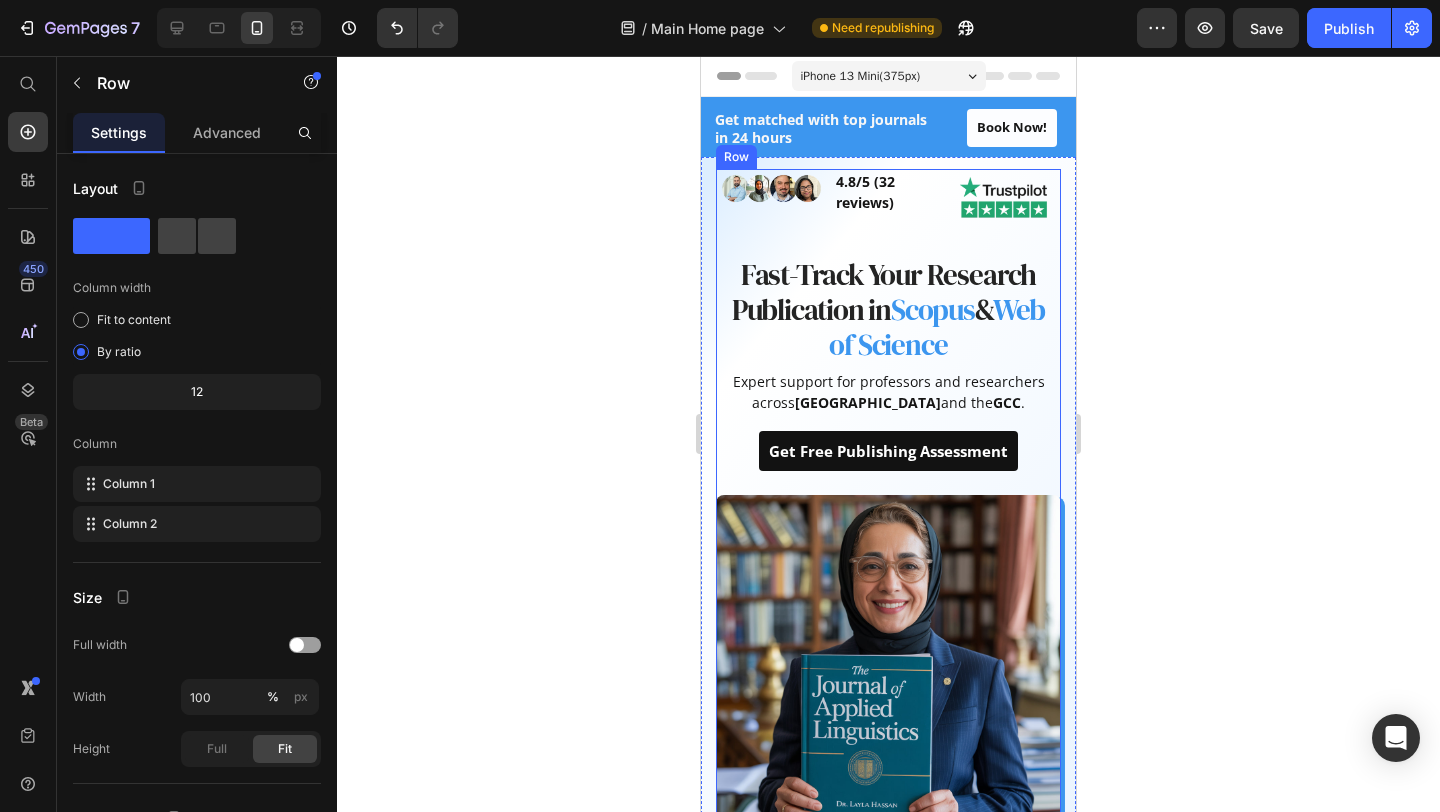 click on "Image 4.8/5 (32 reviews)  Text block Image Row Fast-Track Your Research Publication in  Scopus  &  Web of Science Heading Expert support for professors and researchers across  [GEOGRAPHIC_DATA]  and the  GCC . Text block Get Free Publishing Assessment Button Row" at bounding box center (888, 332) 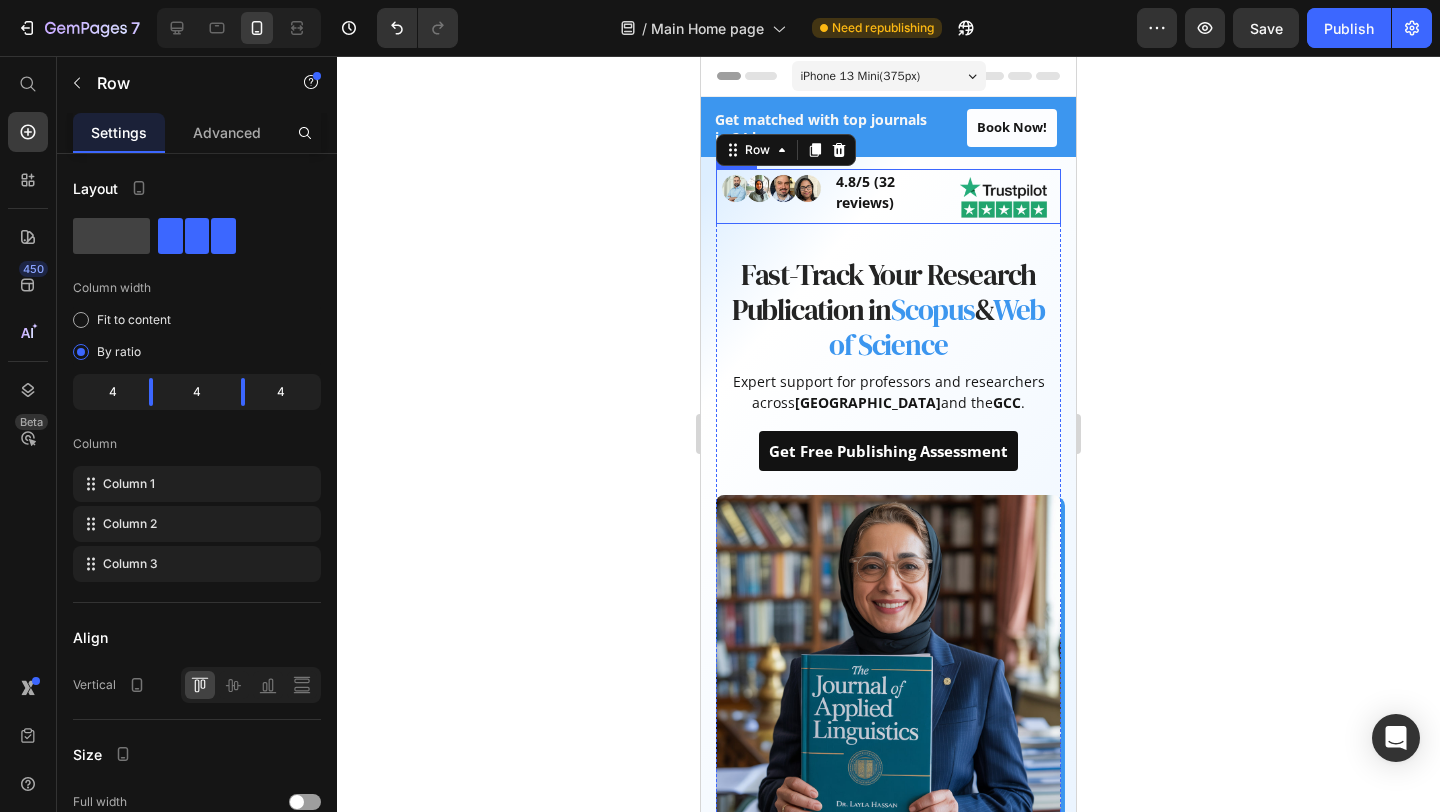 click on "4.8/5 (32 reviews)  Text block" at bounding box center (889, 196) 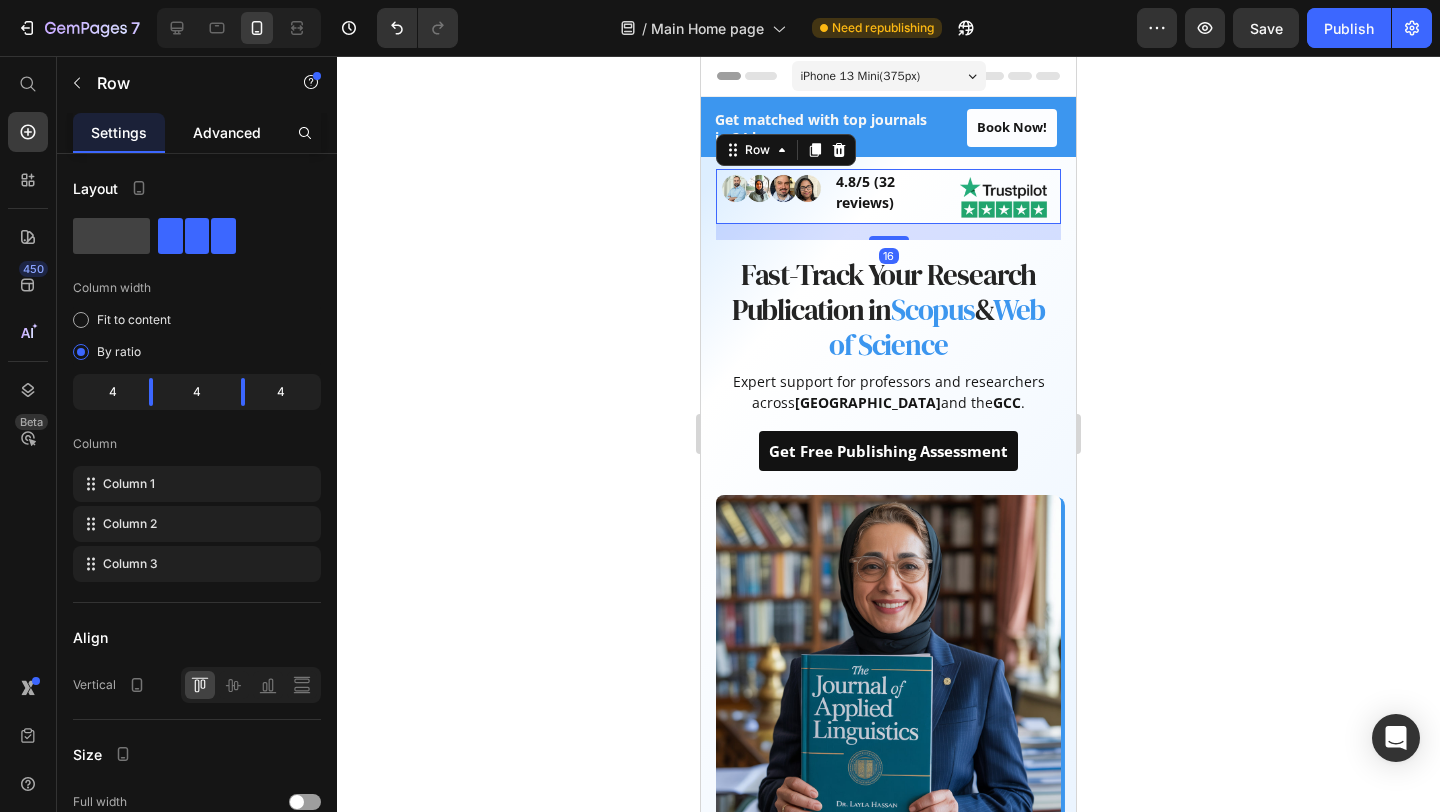 click on "Advanced" at bounding box center [227, 132] 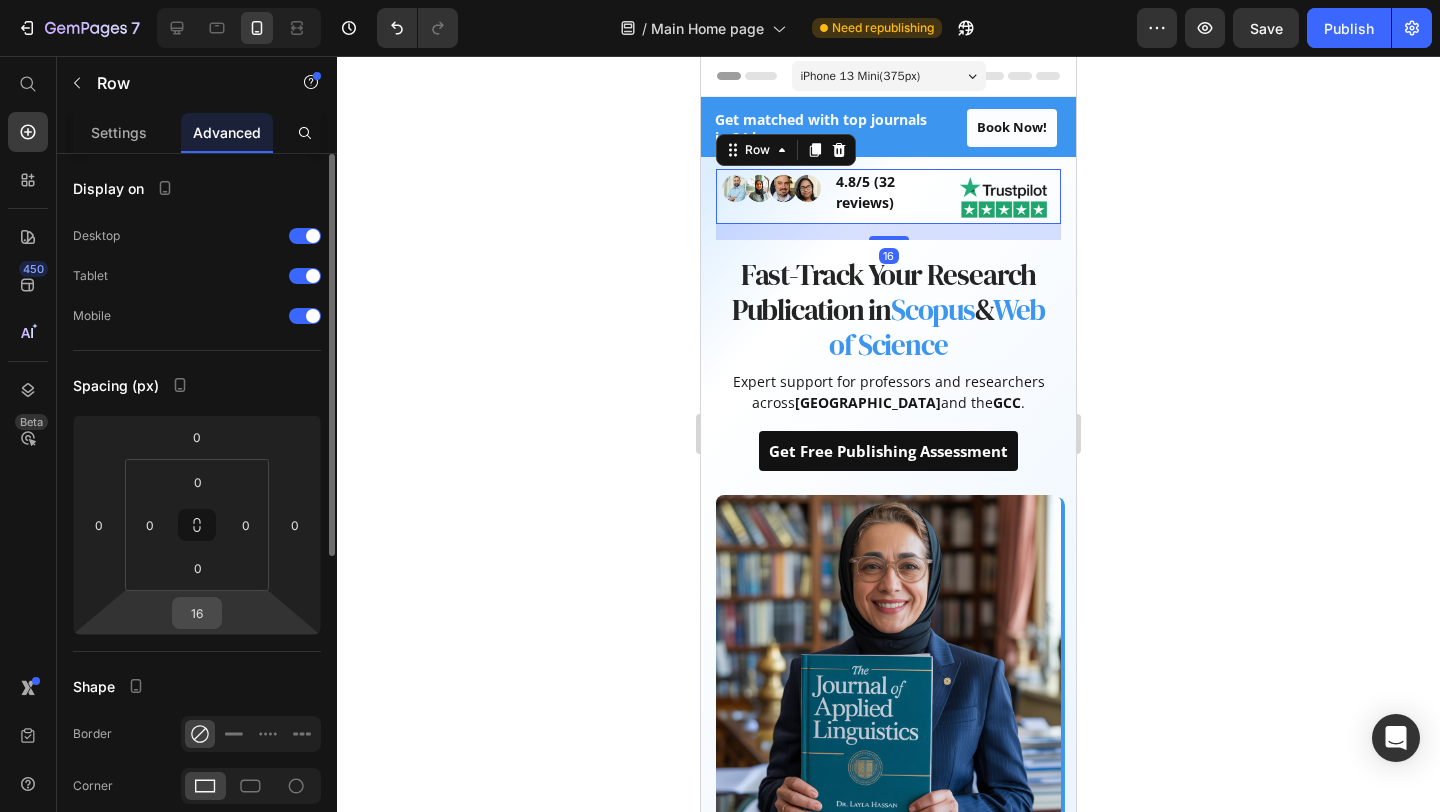 click on "16" at bounding box center [197, 613] 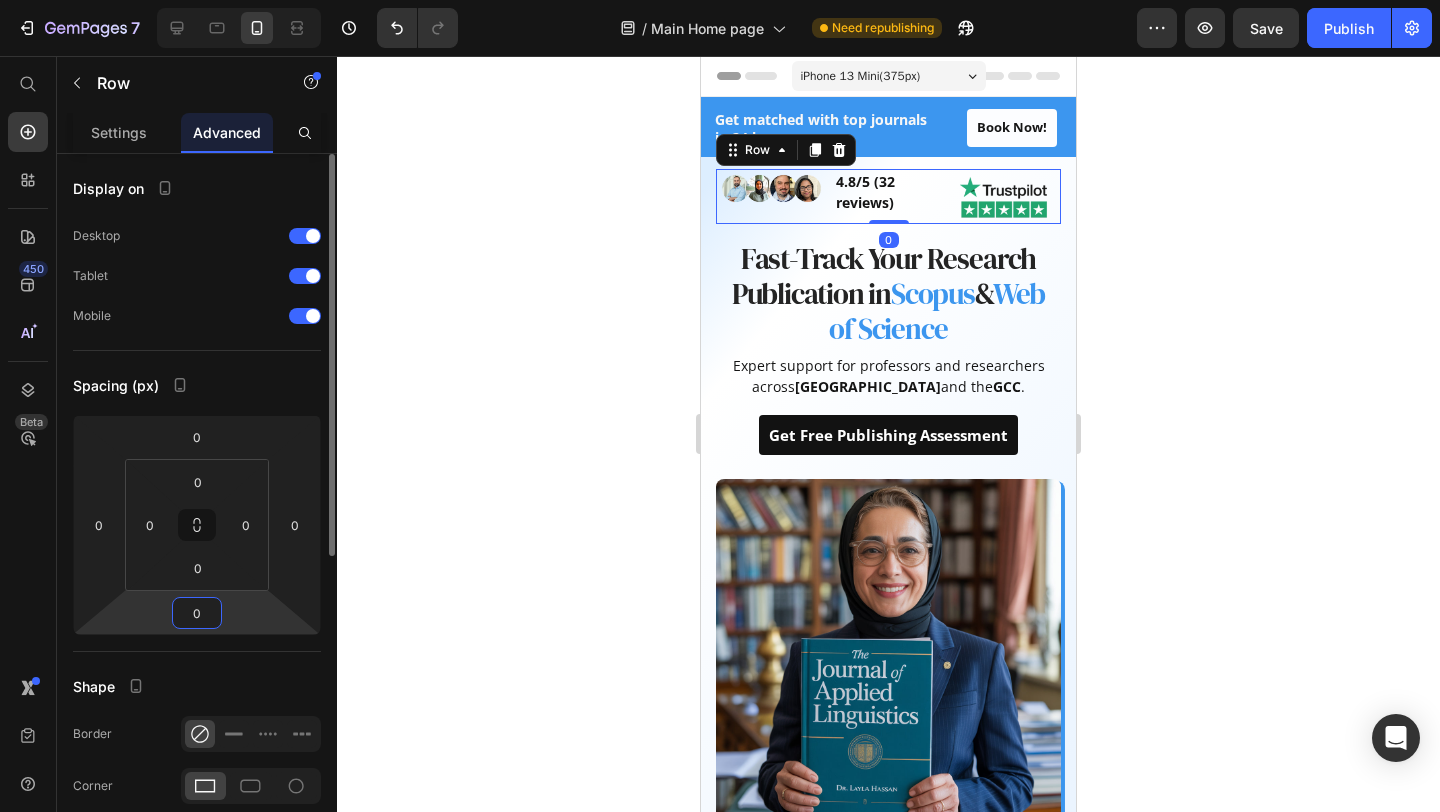 type on "0" 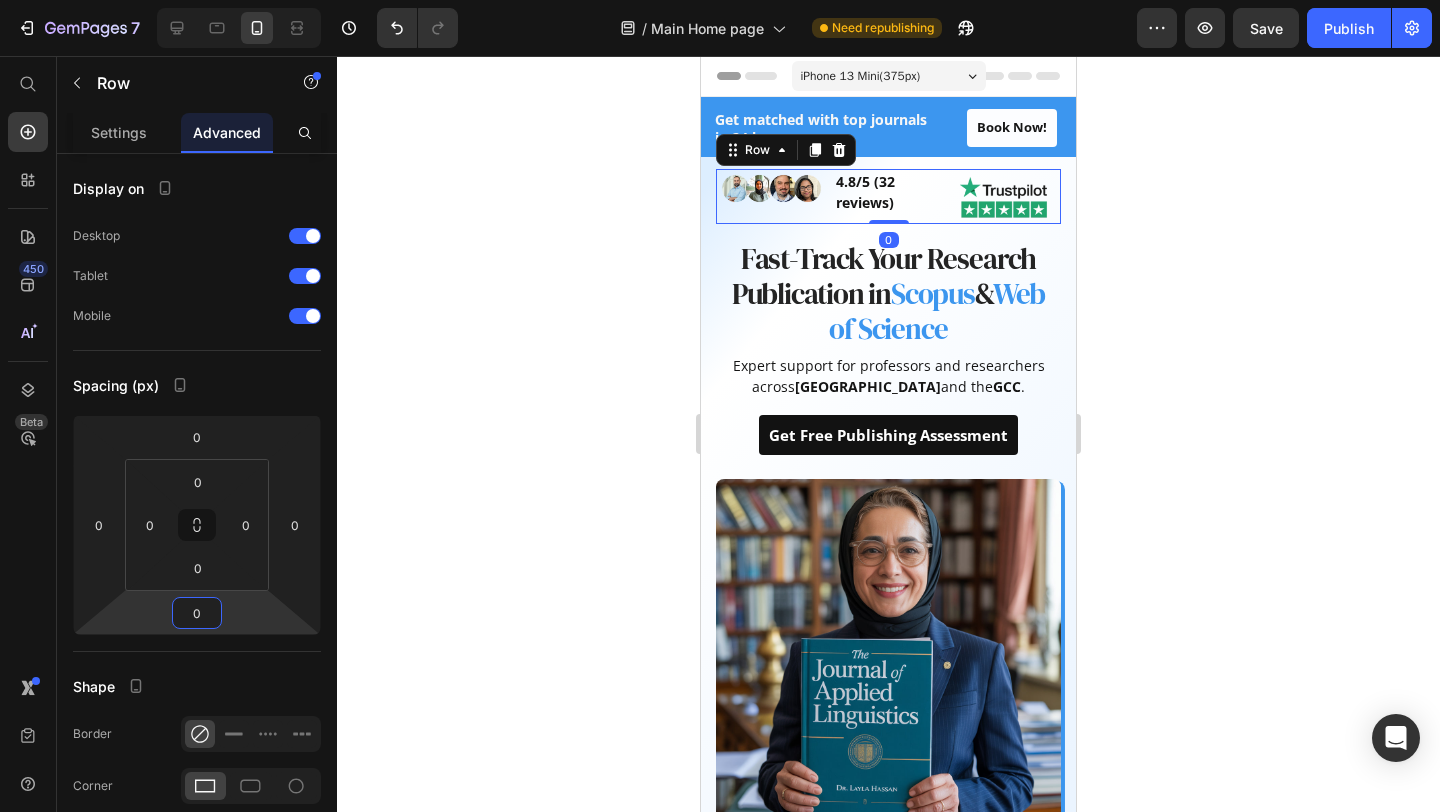 click 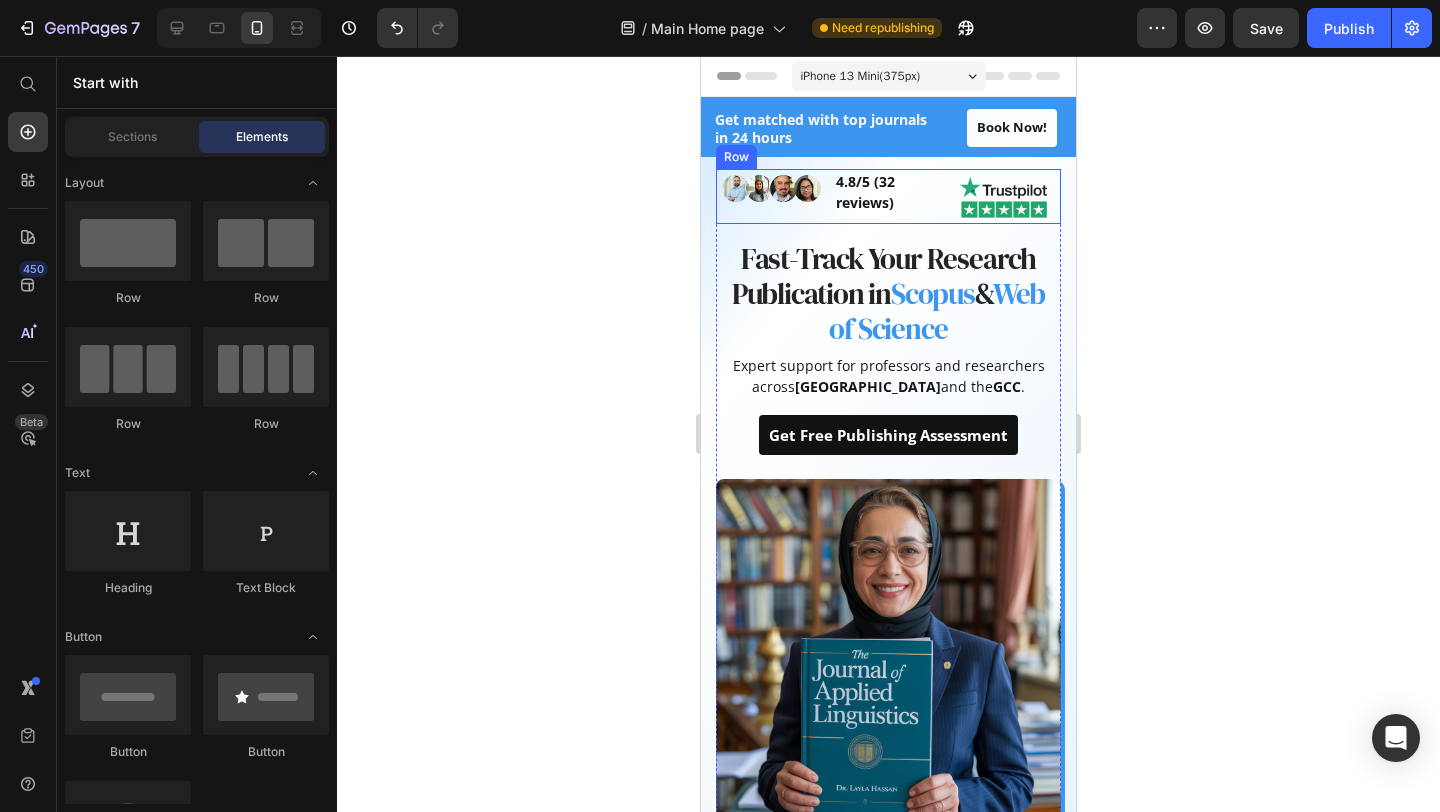 click on "Image 4.8/5 (32 reviews)  Text block Image Row" at bounding box center [888, 196] 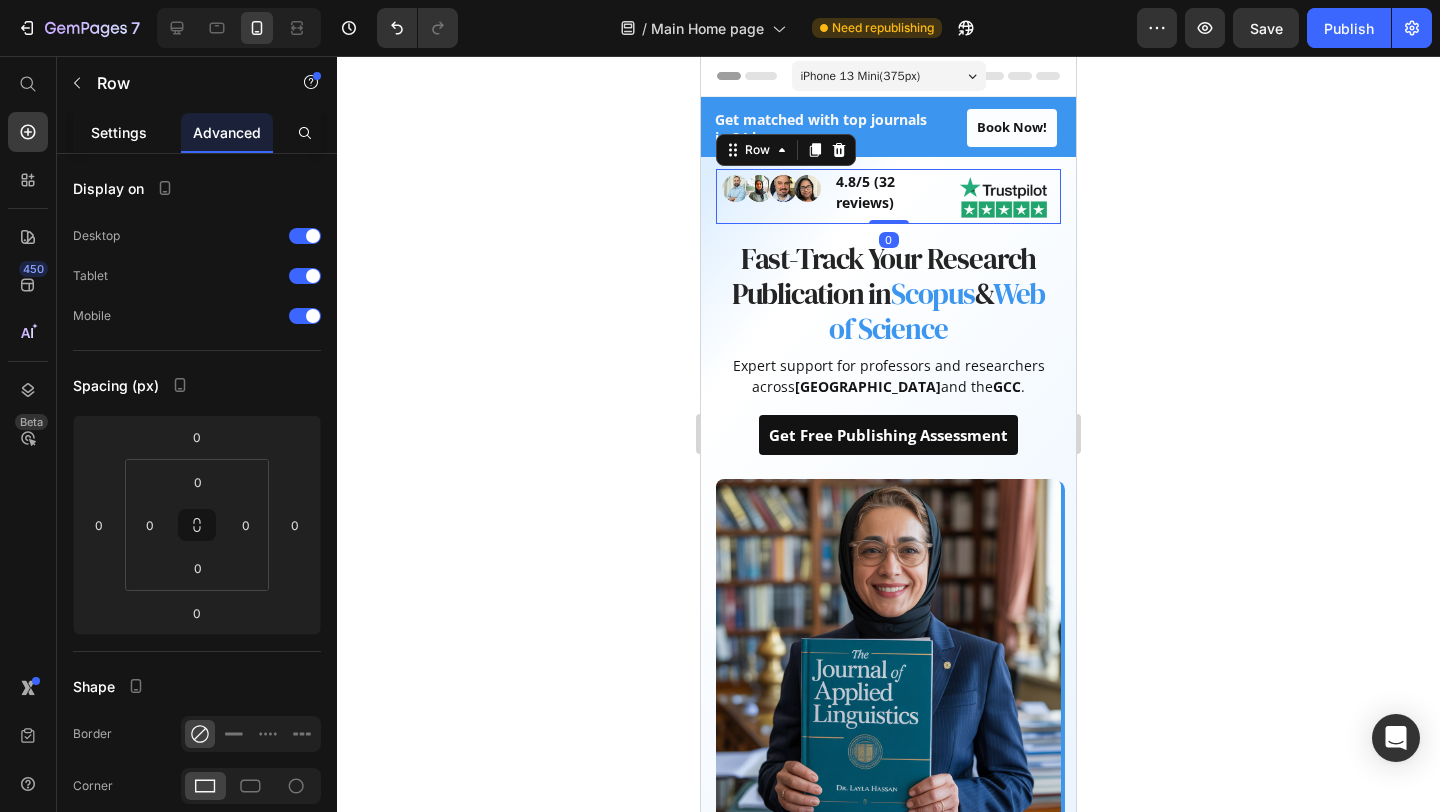 click on "Settings" at bounding box center [119, 132] 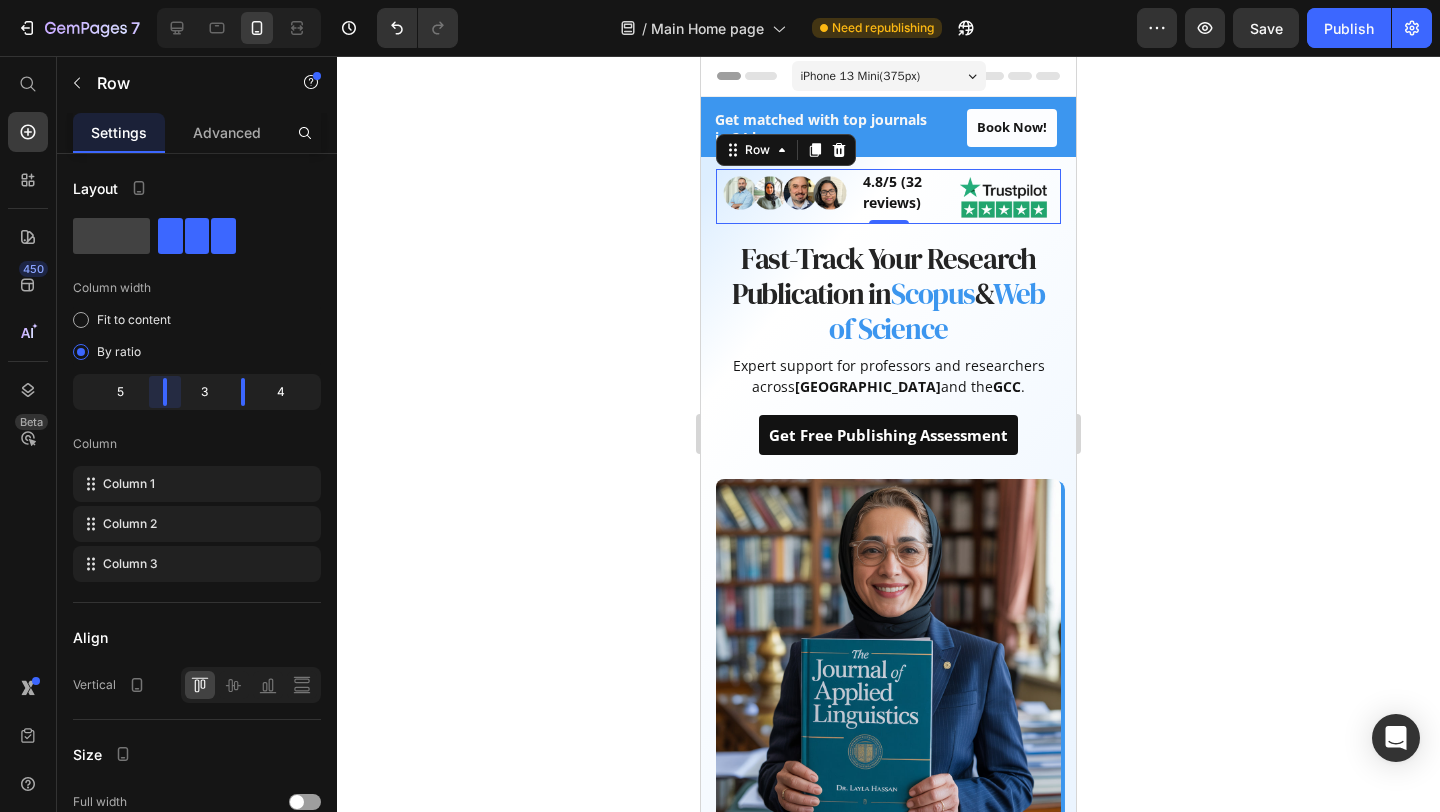 drag, startPoint x: 155, startPoint y: 393, endPoint x: 185, endPoint y: 391, distance: 30.066593 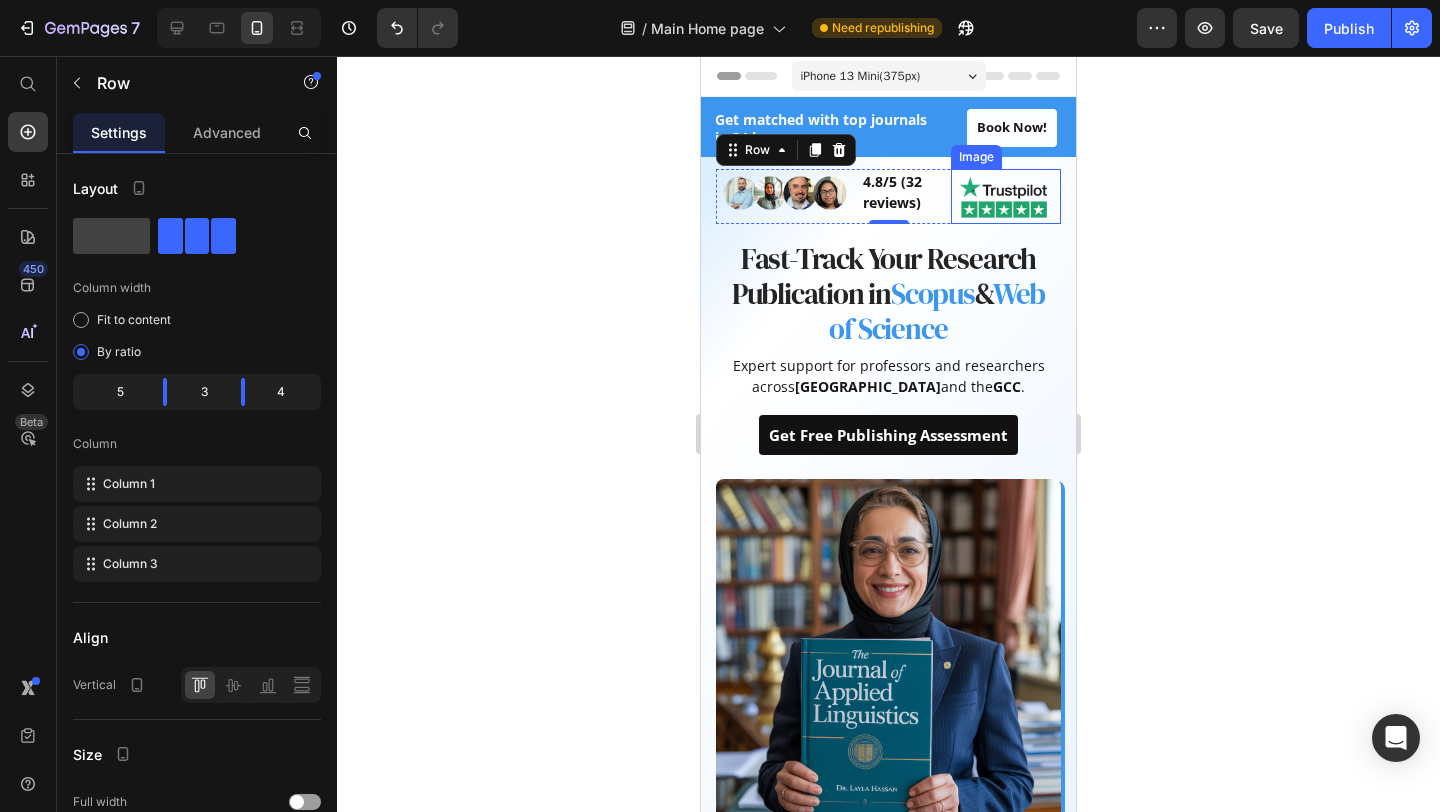 click at bounding box center (1006, 196) 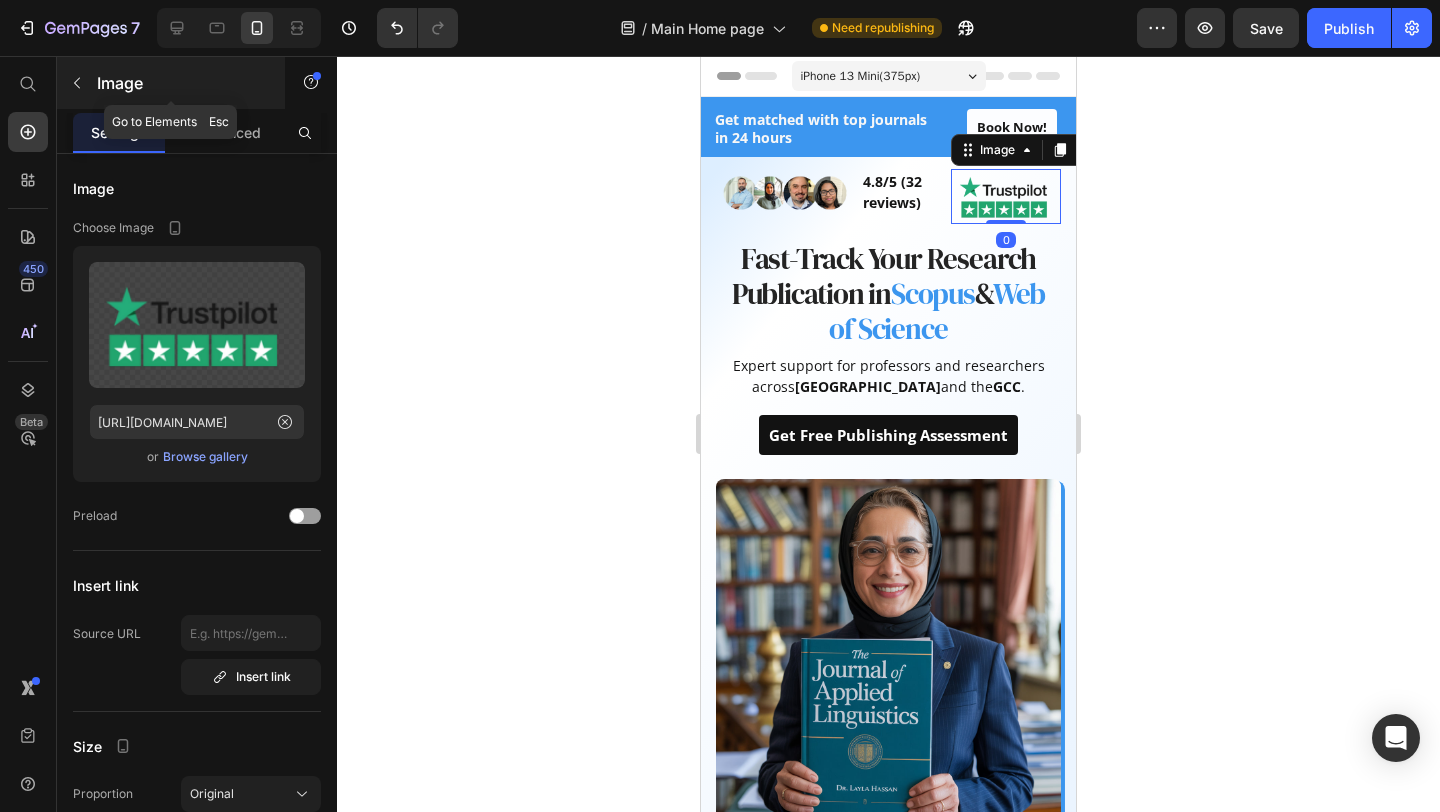 click 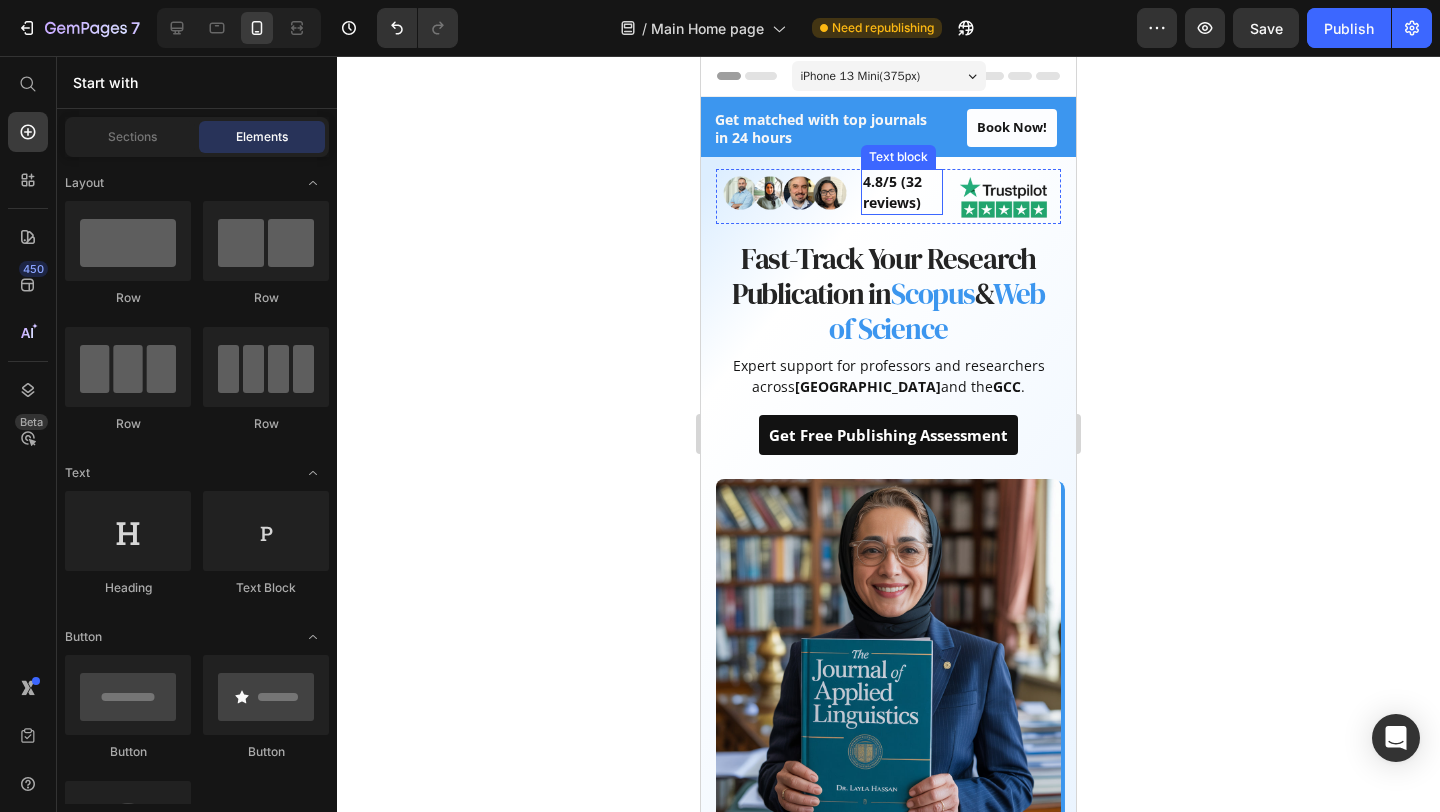 click on "4.8/5 (32 reviews)" at bounding box center (902, 192) 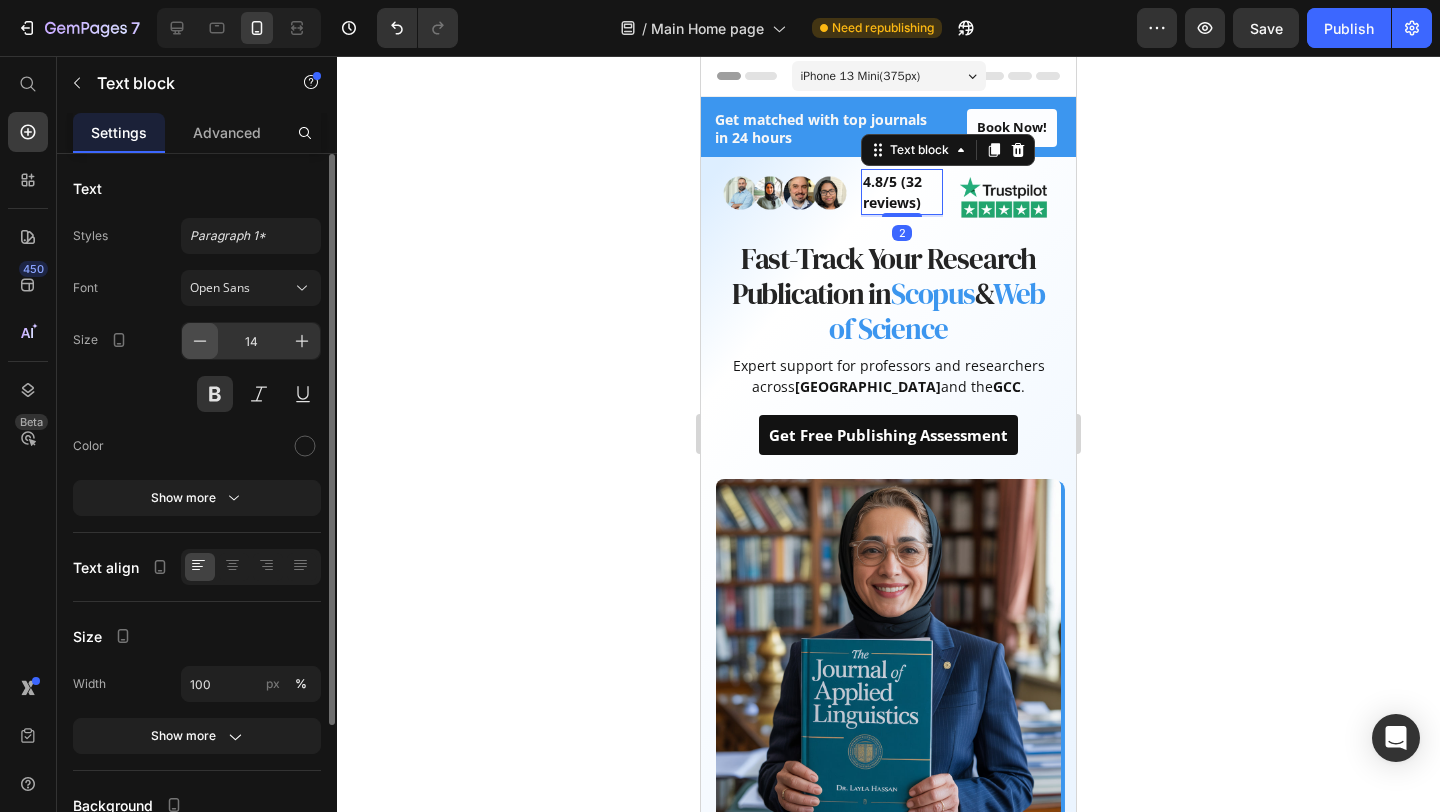 click at bounding box center (200, 341) 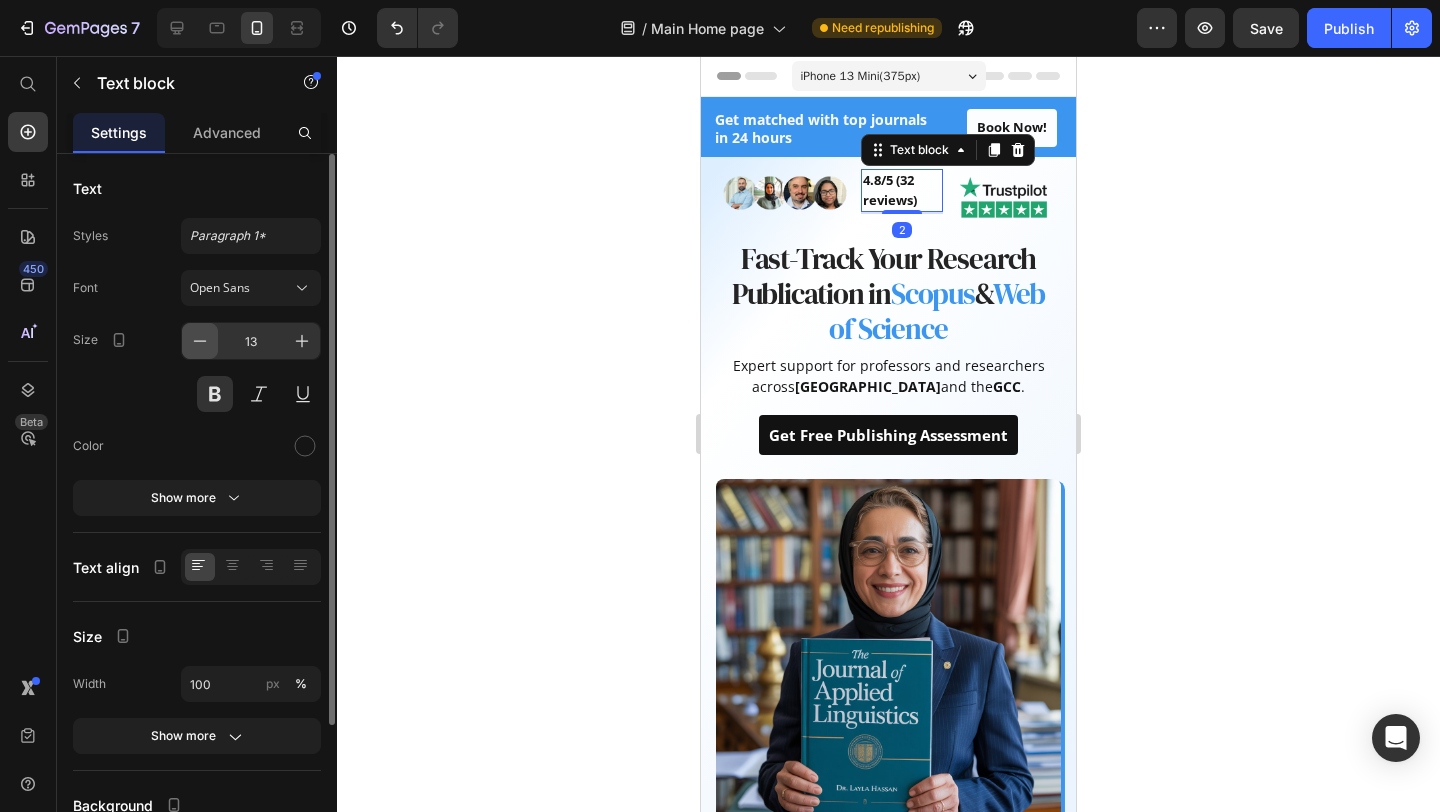click at bounding box center [200, 341] 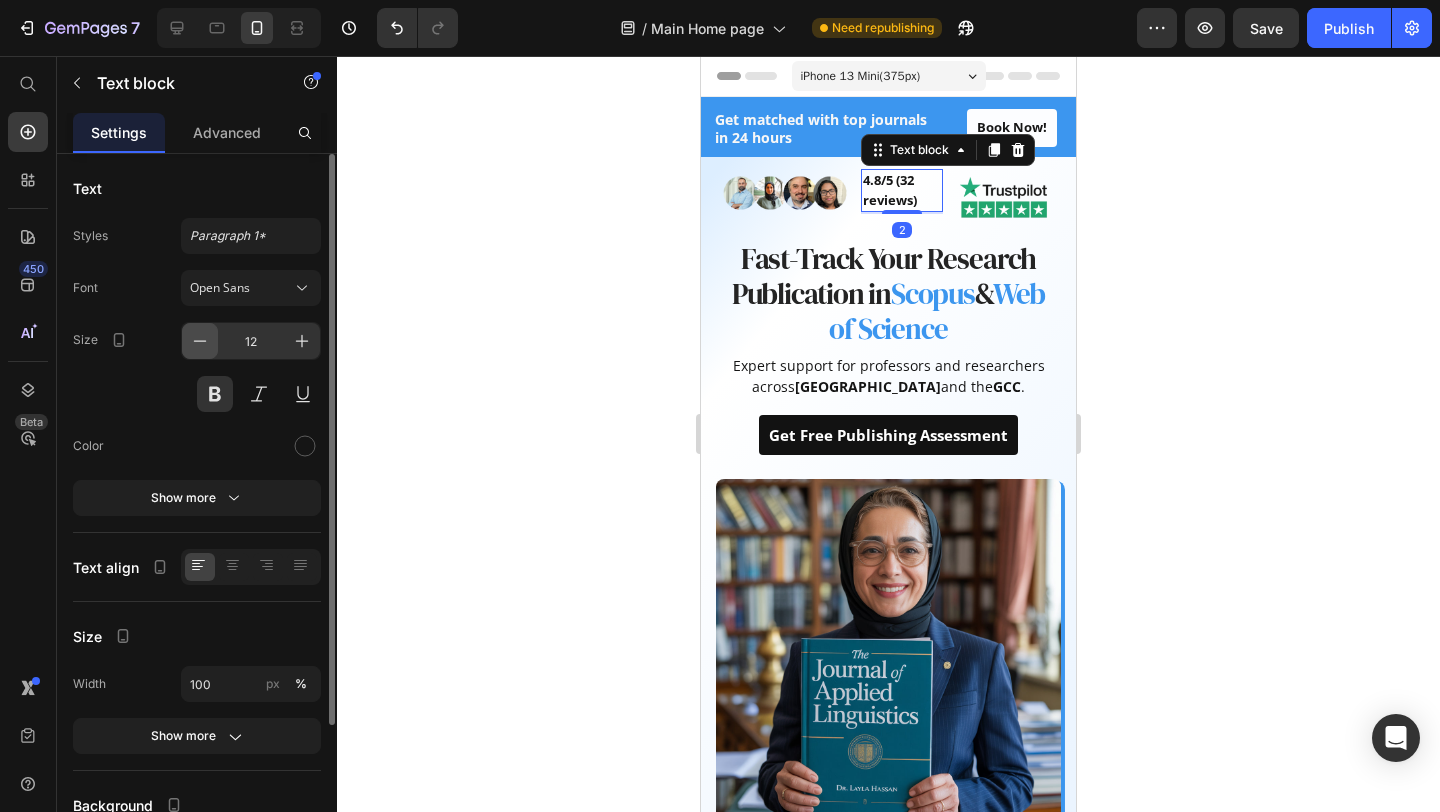click at bounding box center (200, 341) 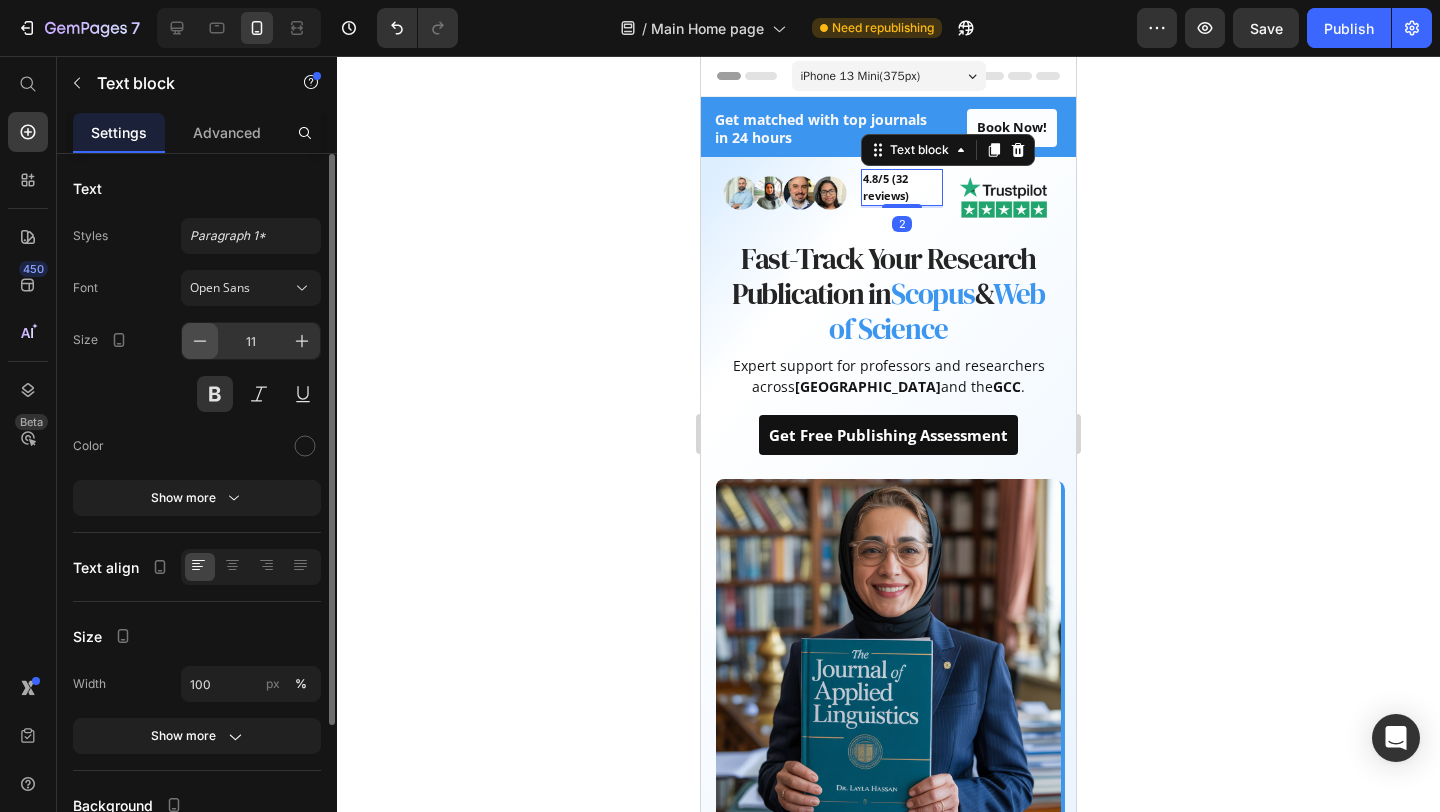 click at bounding box center [200, 341] 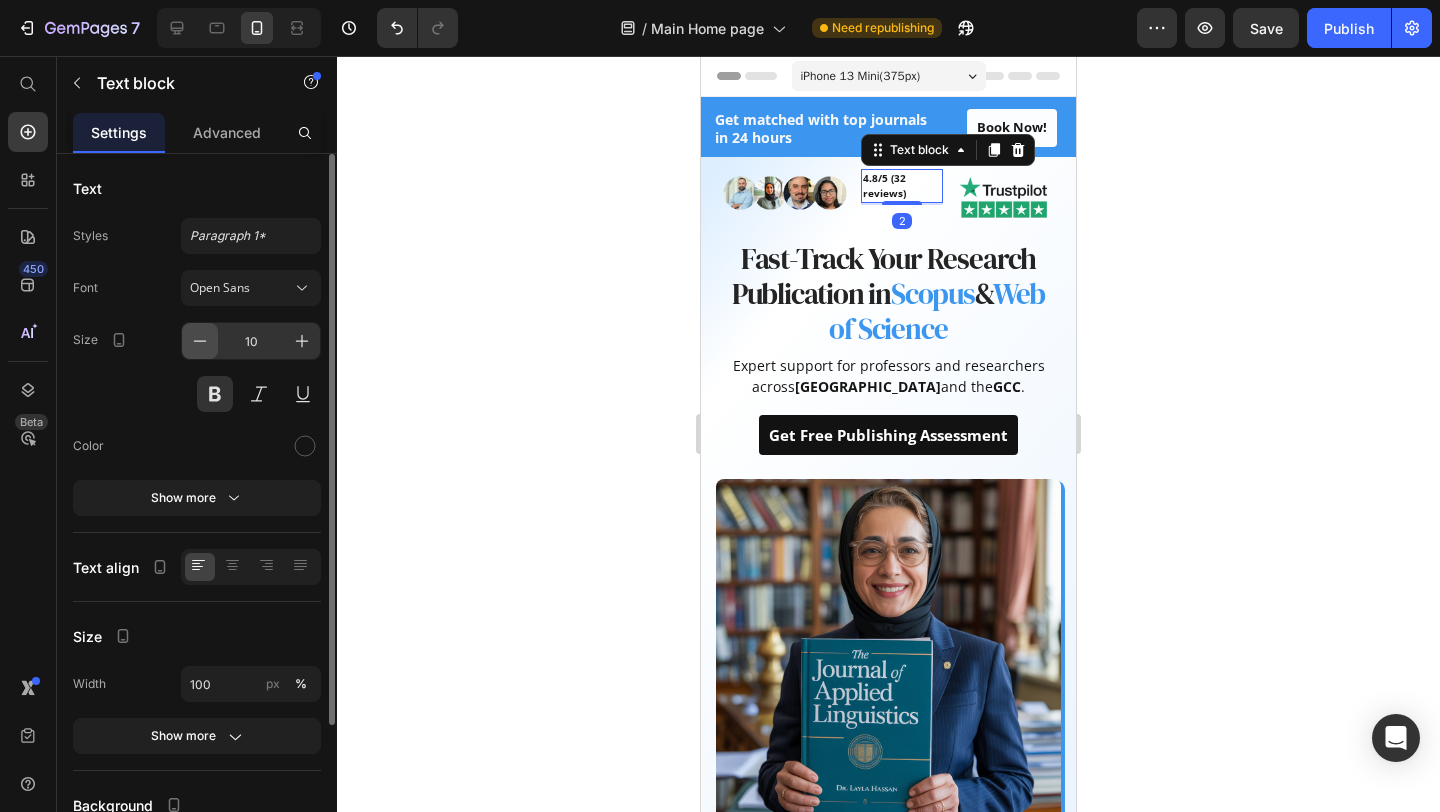click at bounding box center [200, 341] 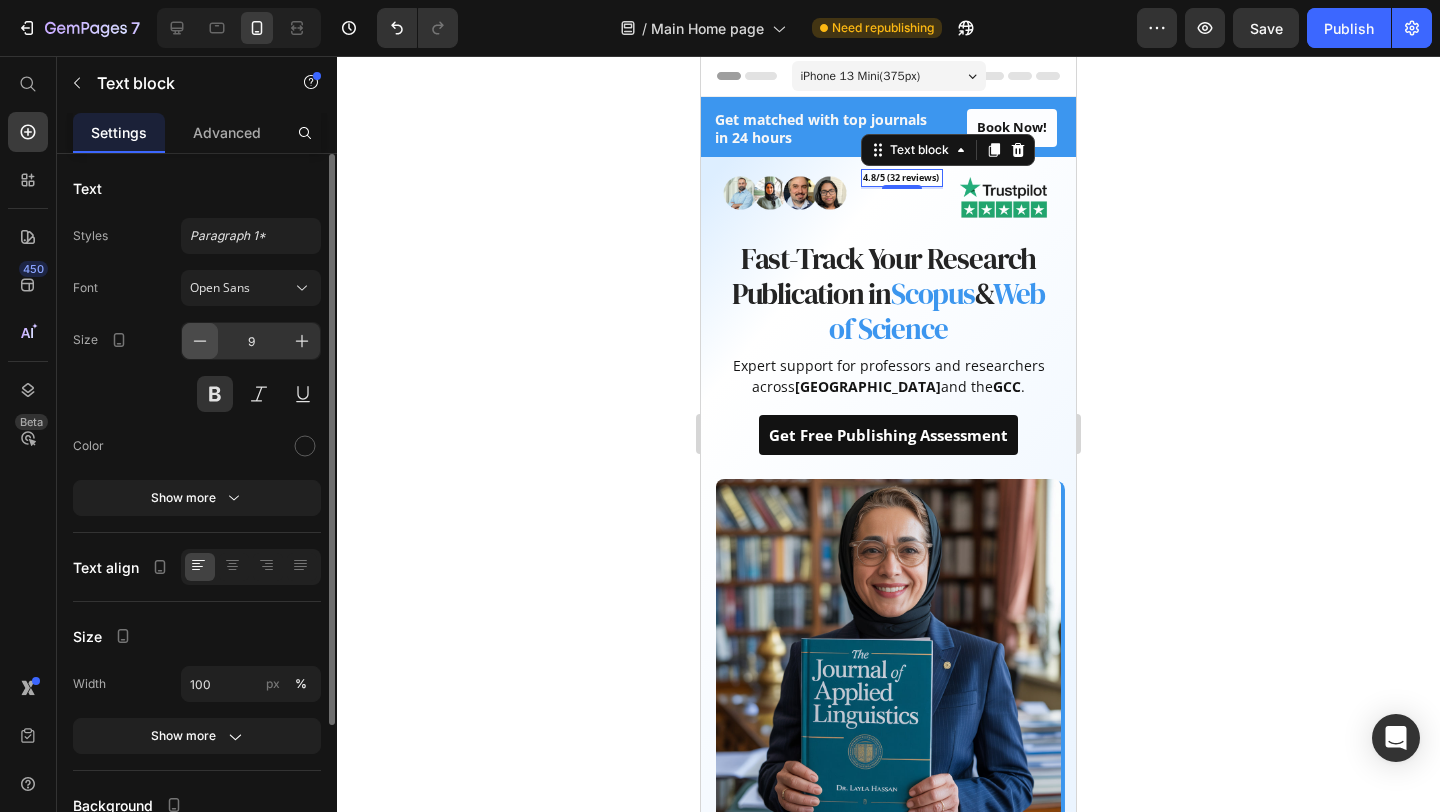 click at bounding box center (200, 341) 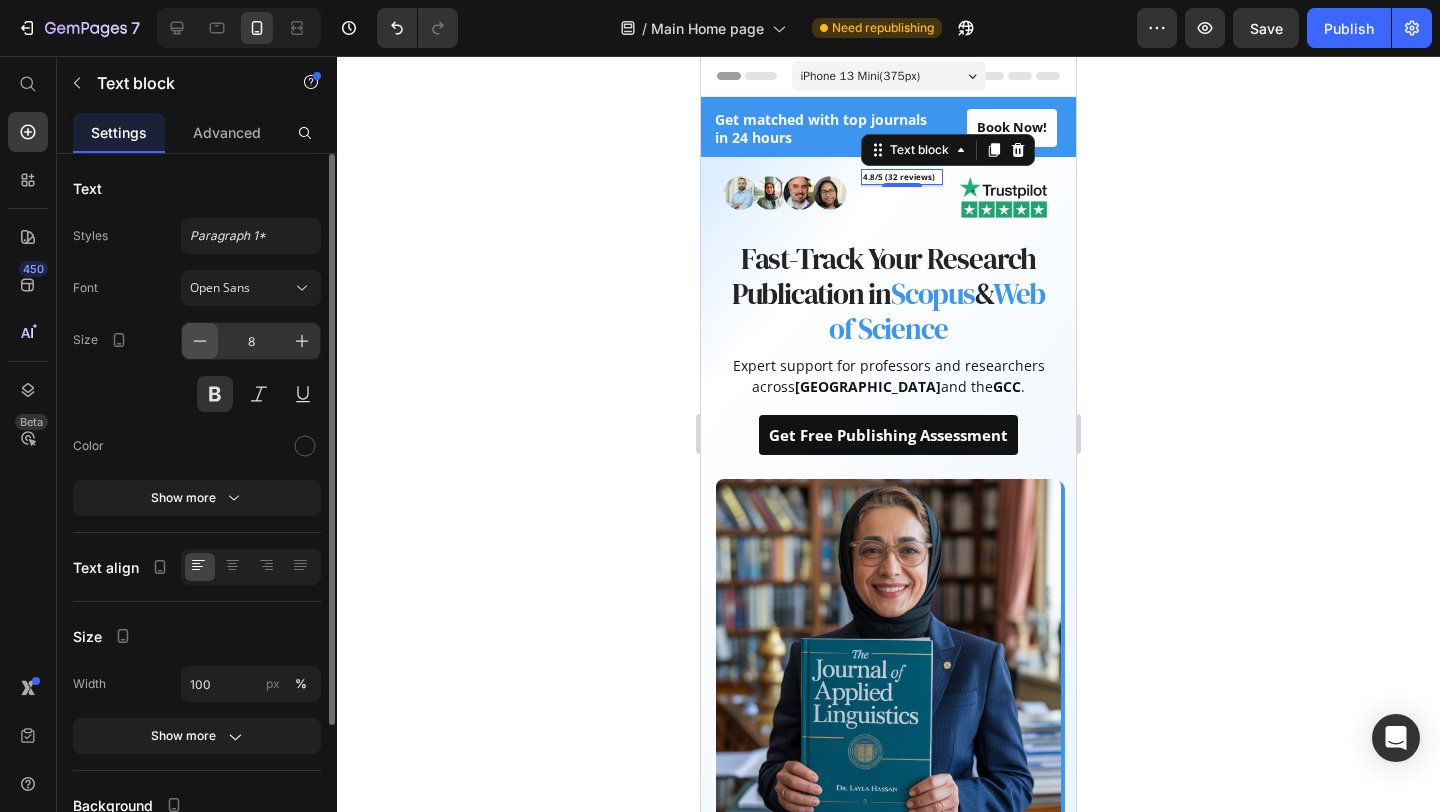 click at bounding box center [200, 341] 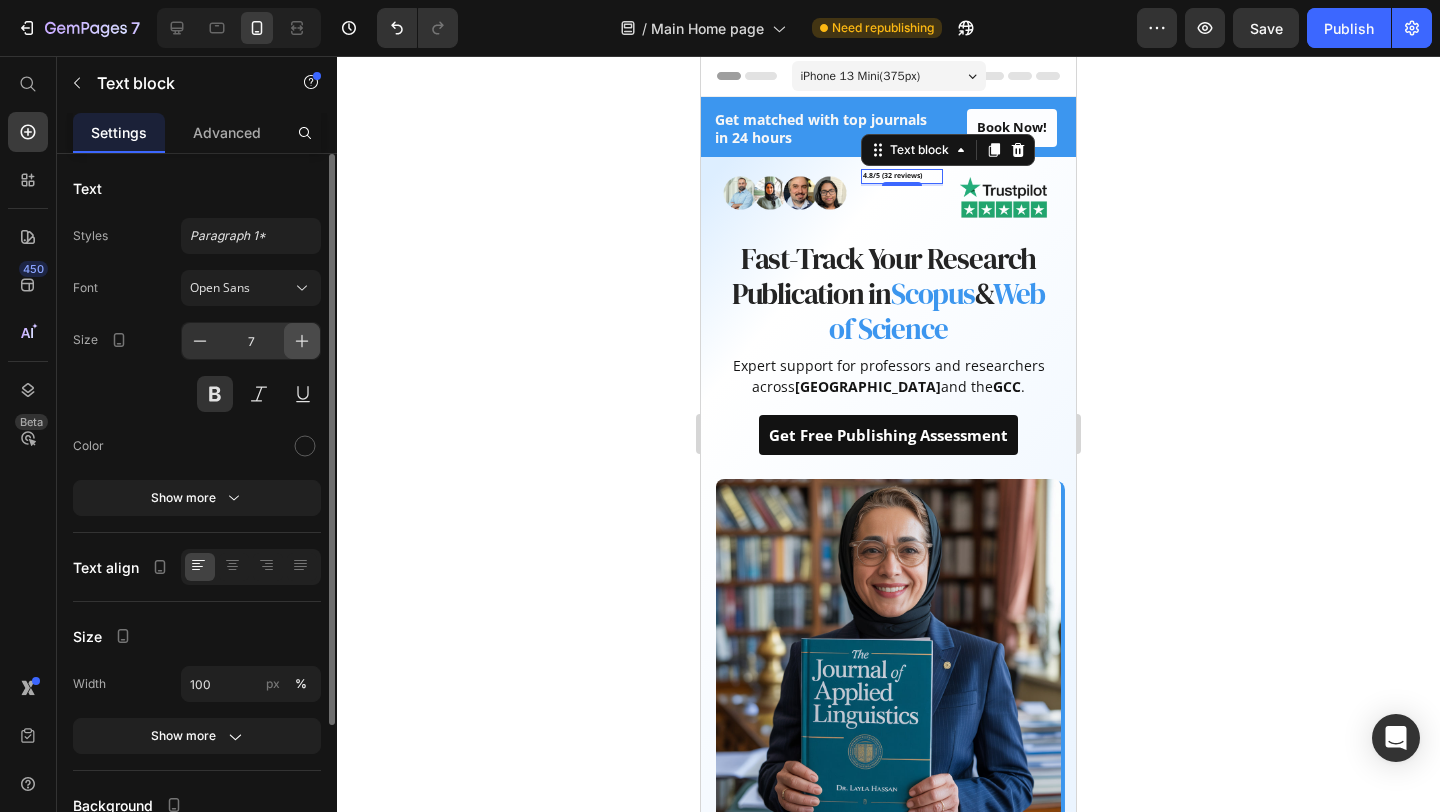 click 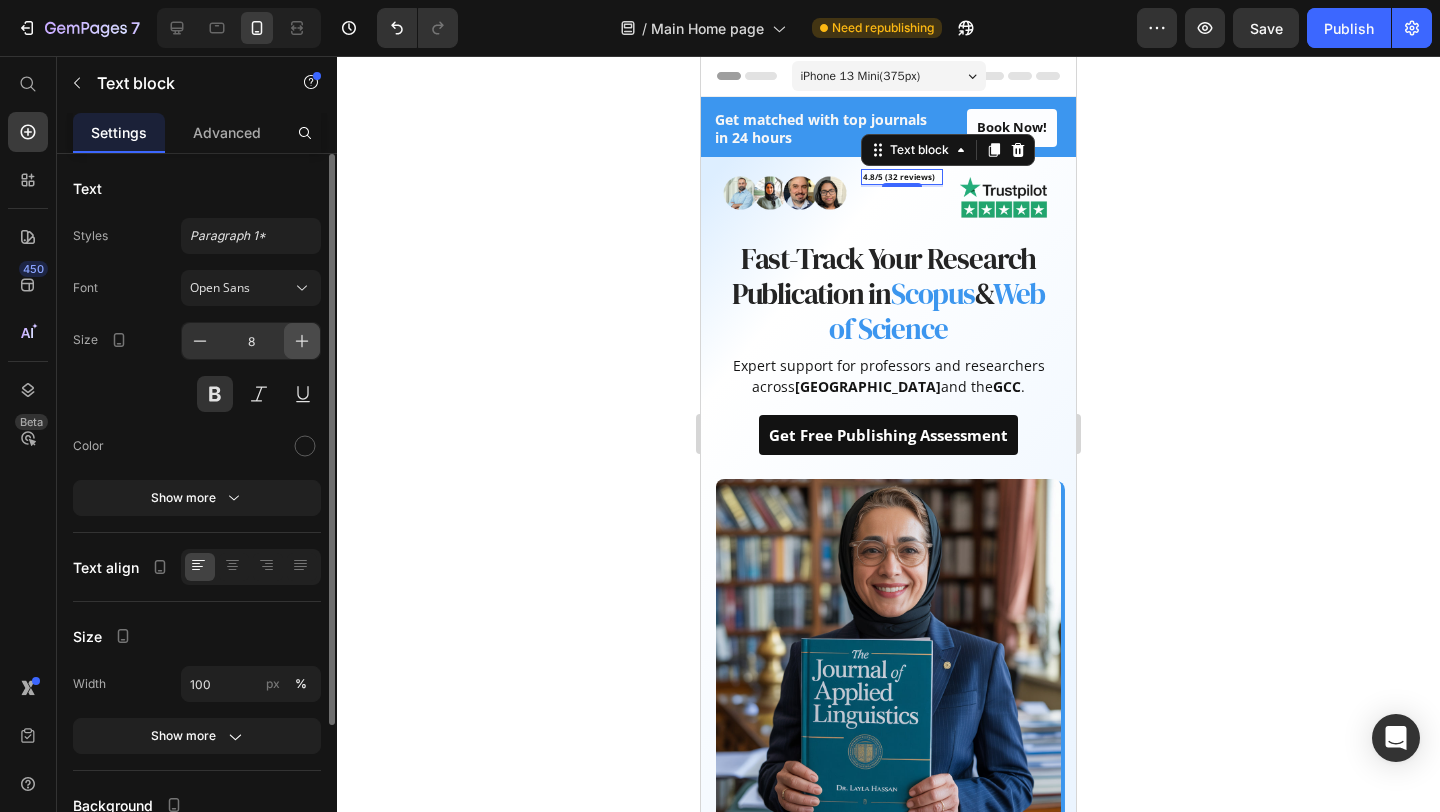 click 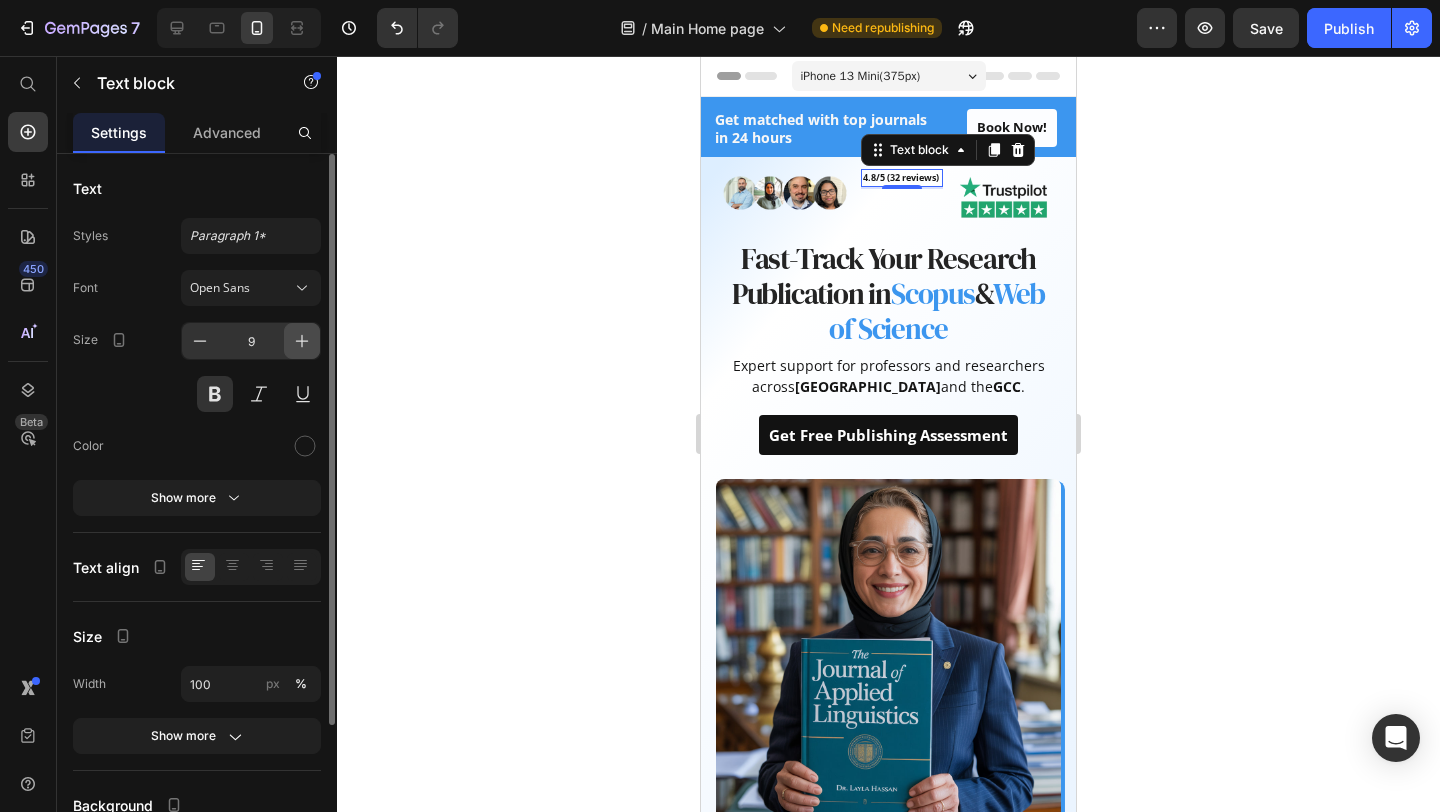 click 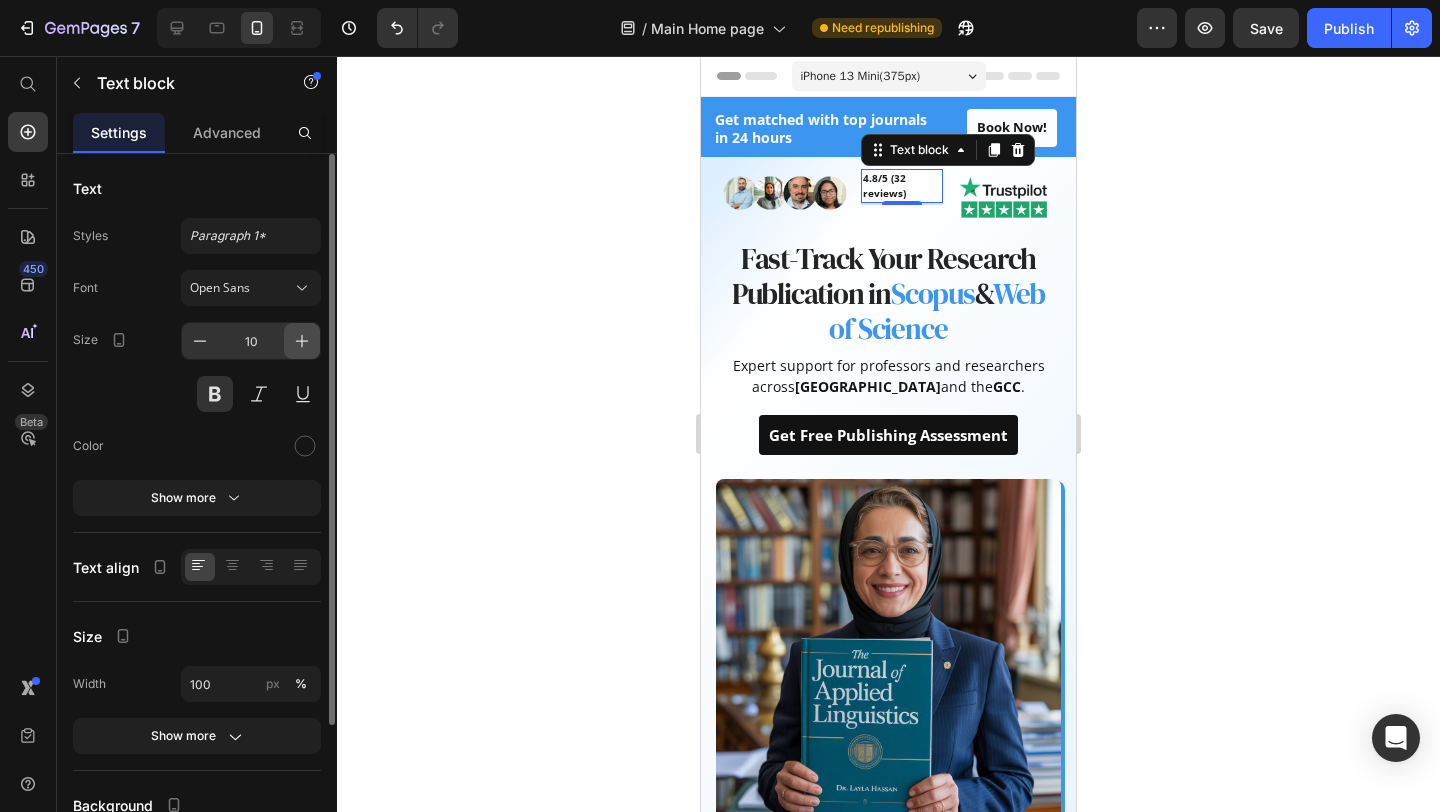 click 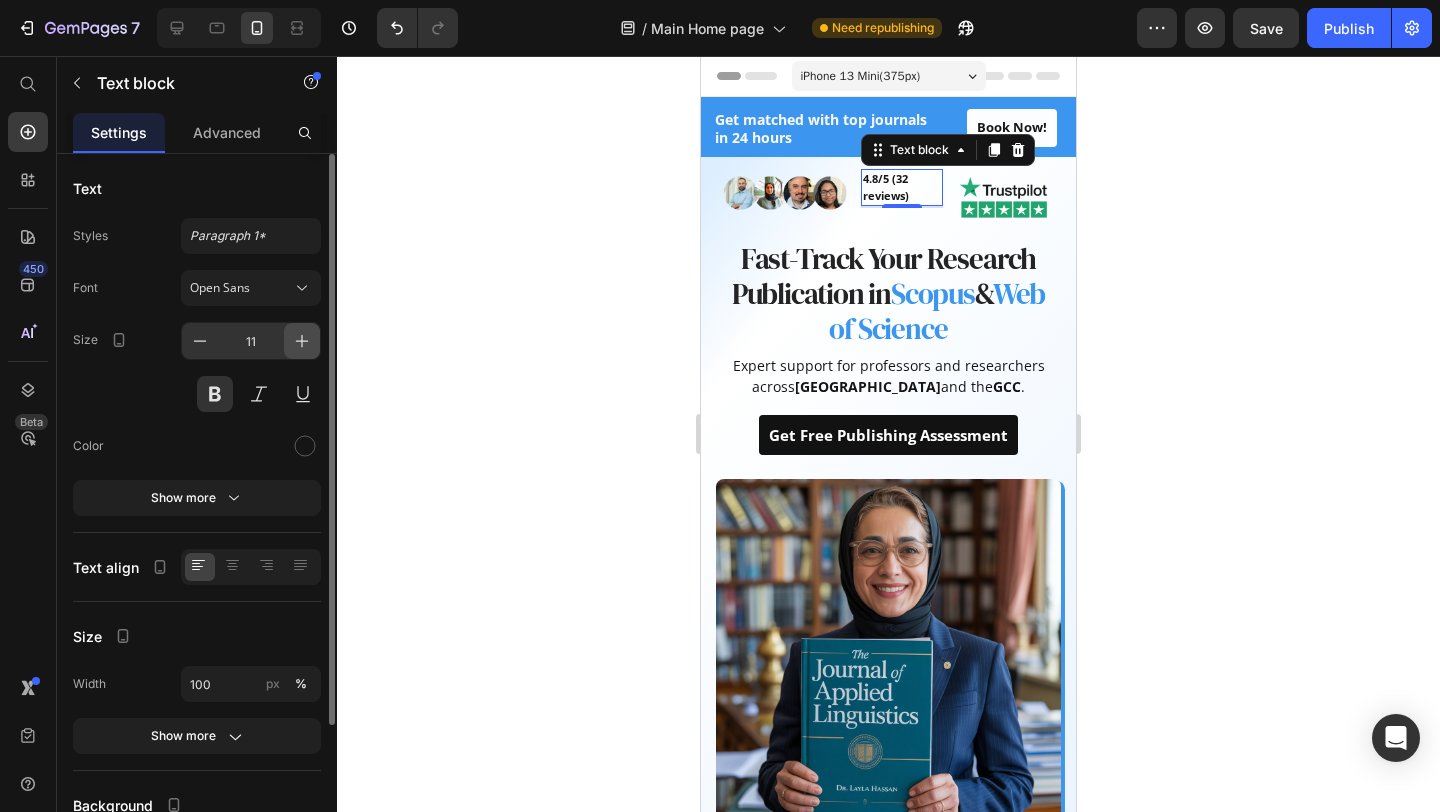 click 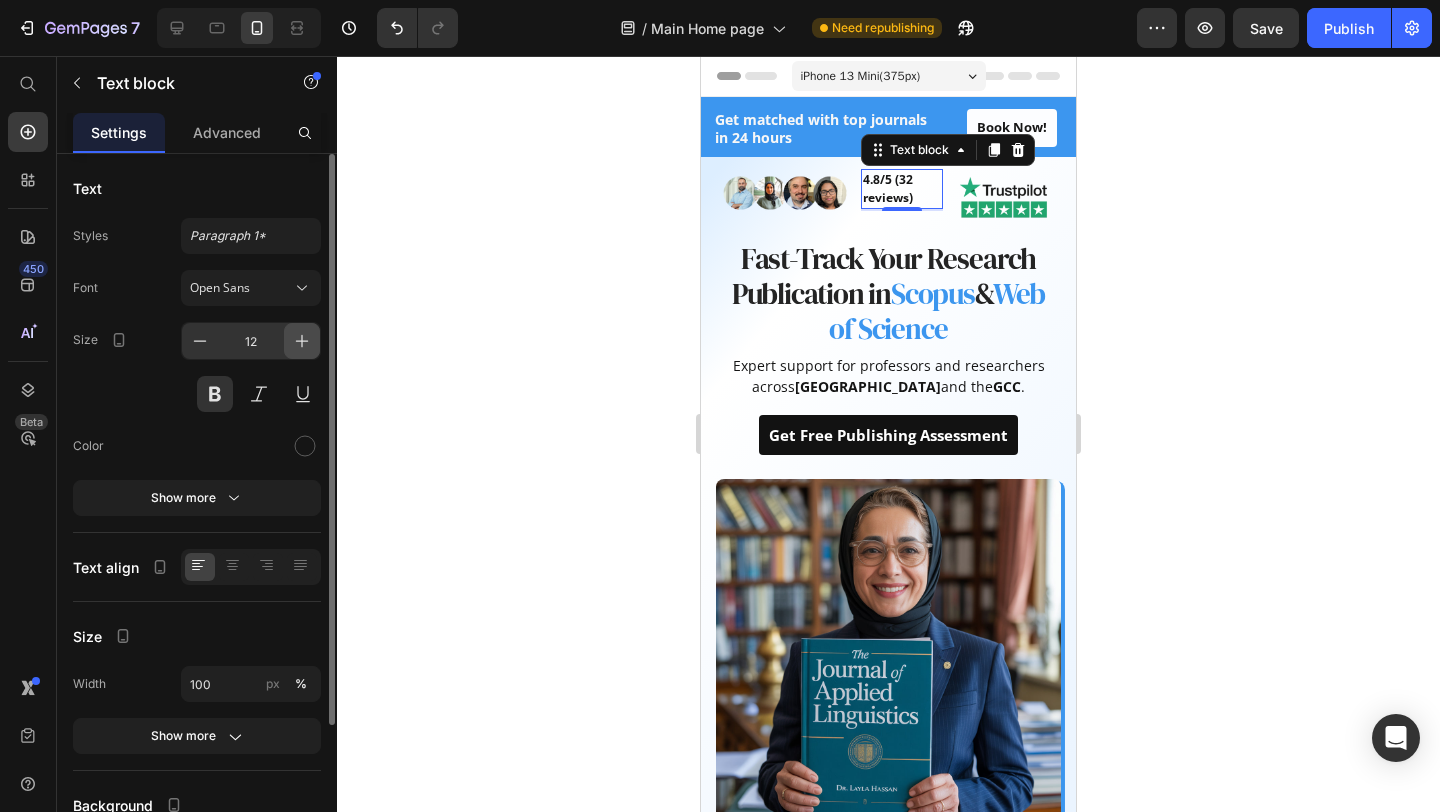 click 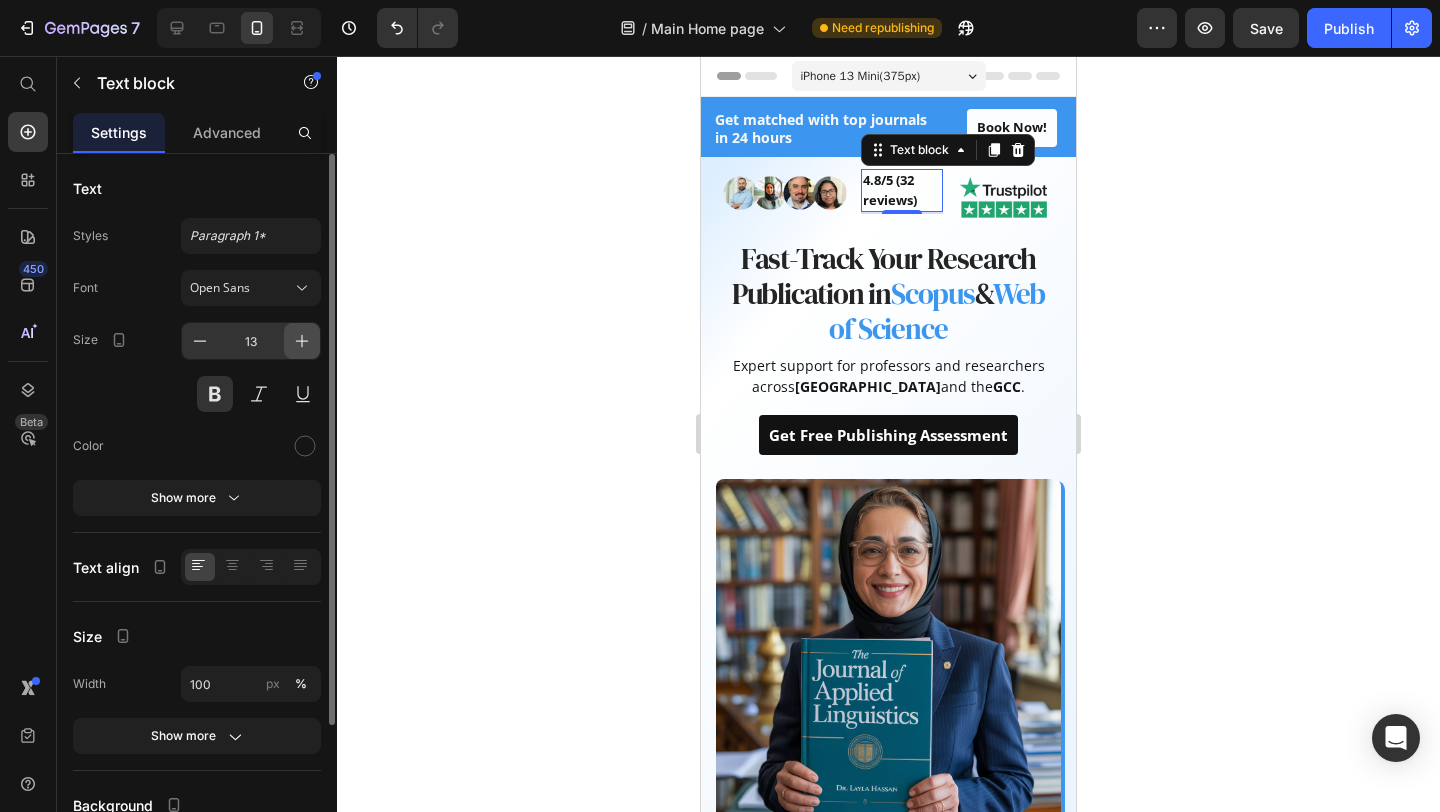 click 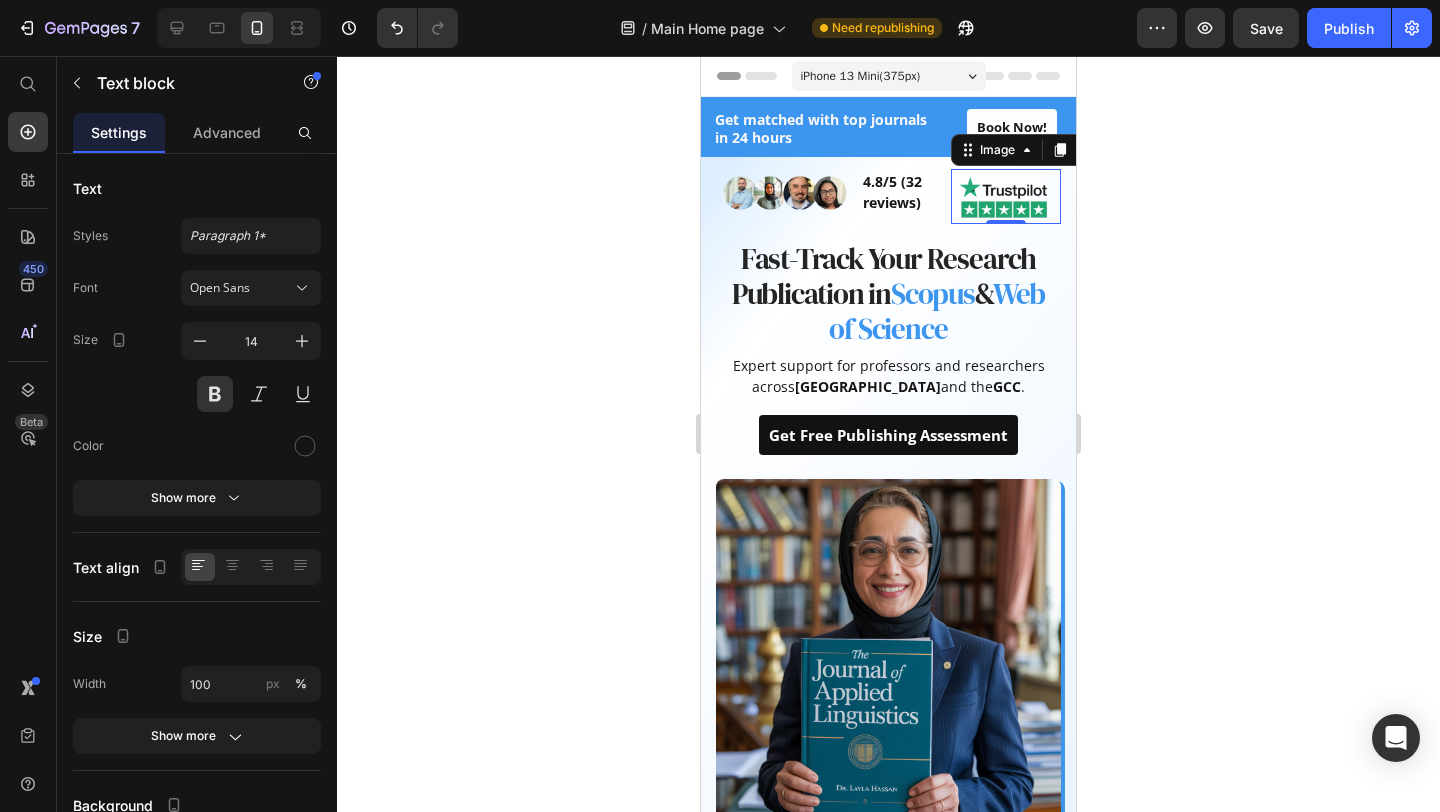 click at bounding box center (1006, 196) 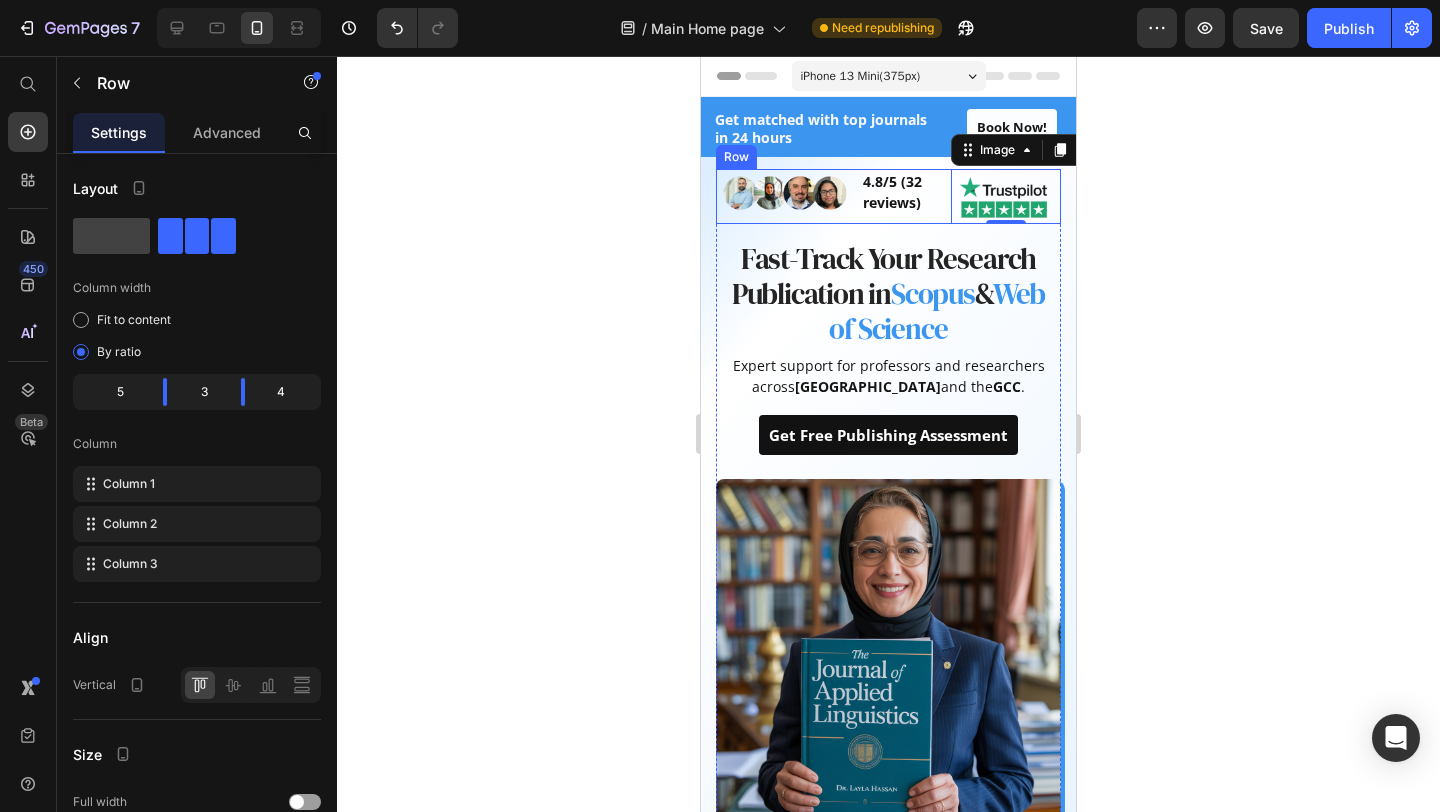 click on "Image 4.8/5 (32 reviews)  Text block Image   0 Row" at bounding box center [888, 196] 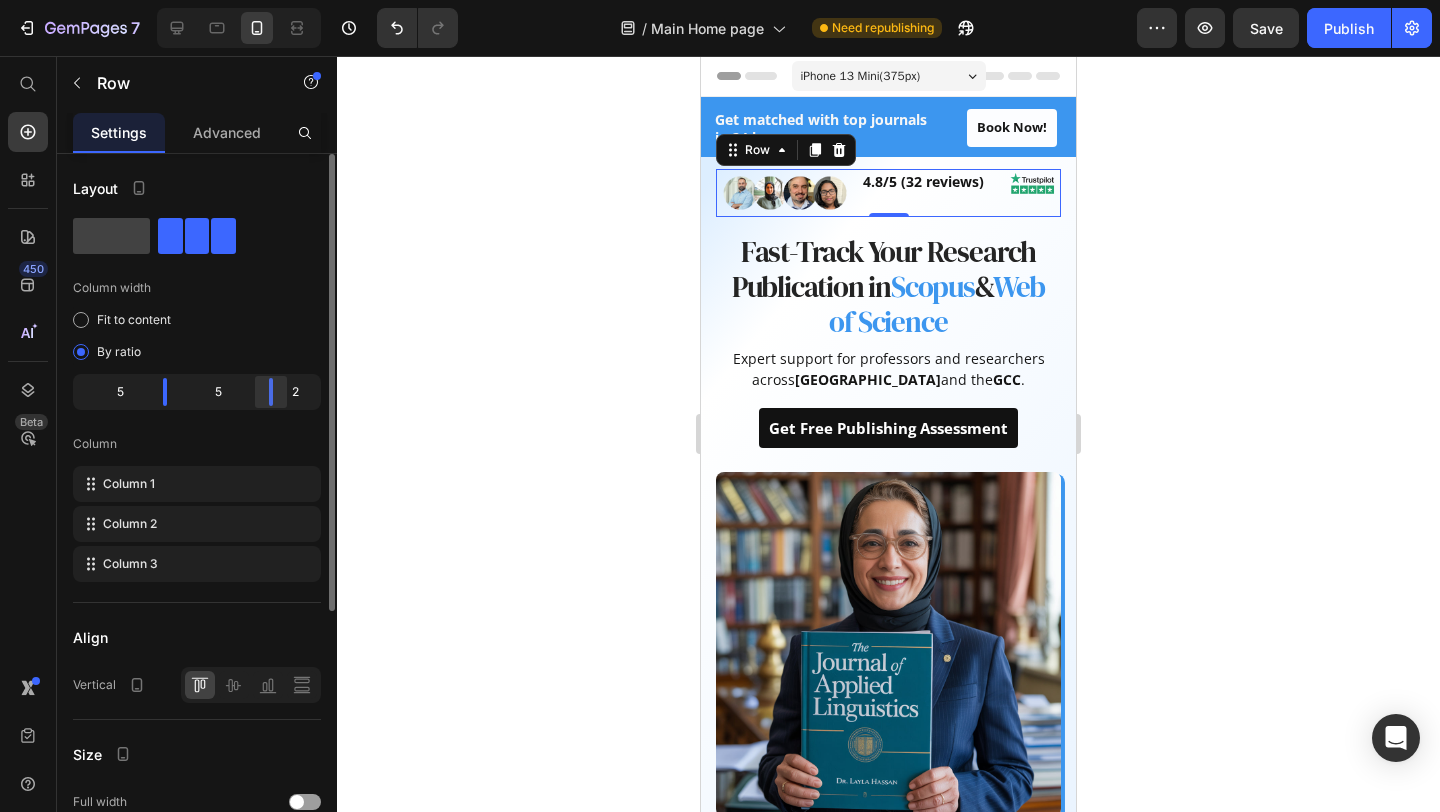 drag, startPoint x: 244, startPoint y: 398, endPoint x: 276, endPoint y: 398, distance: 32 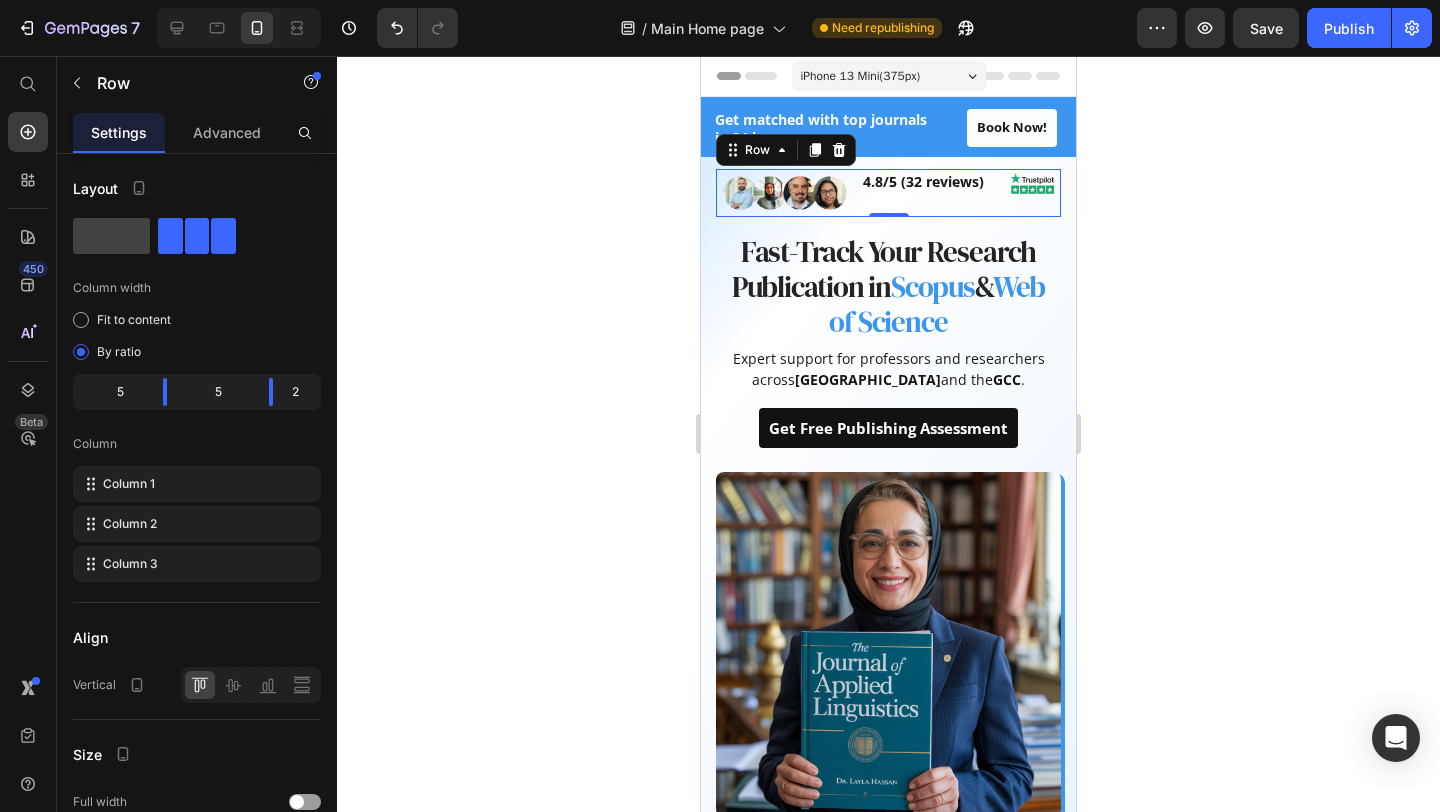 click 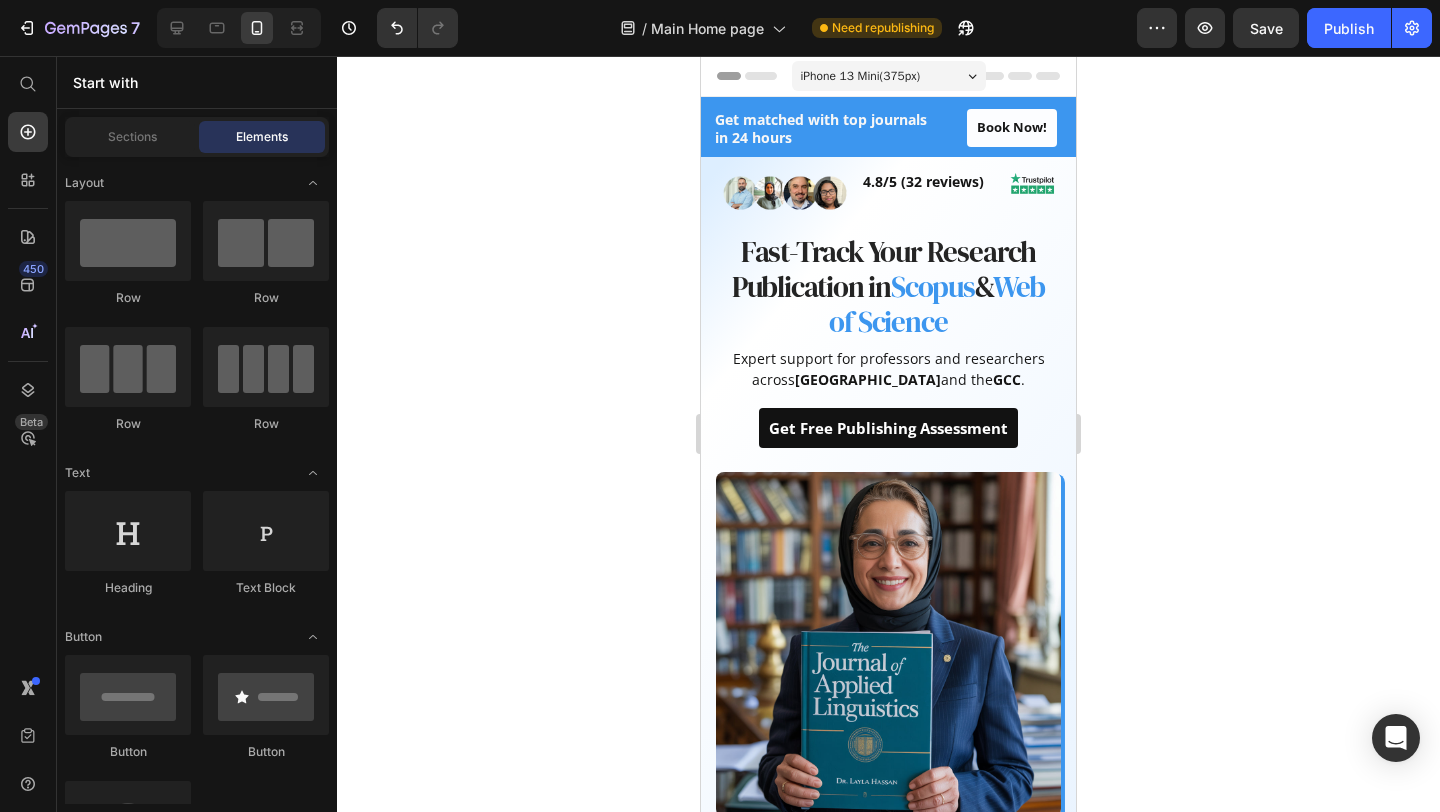click 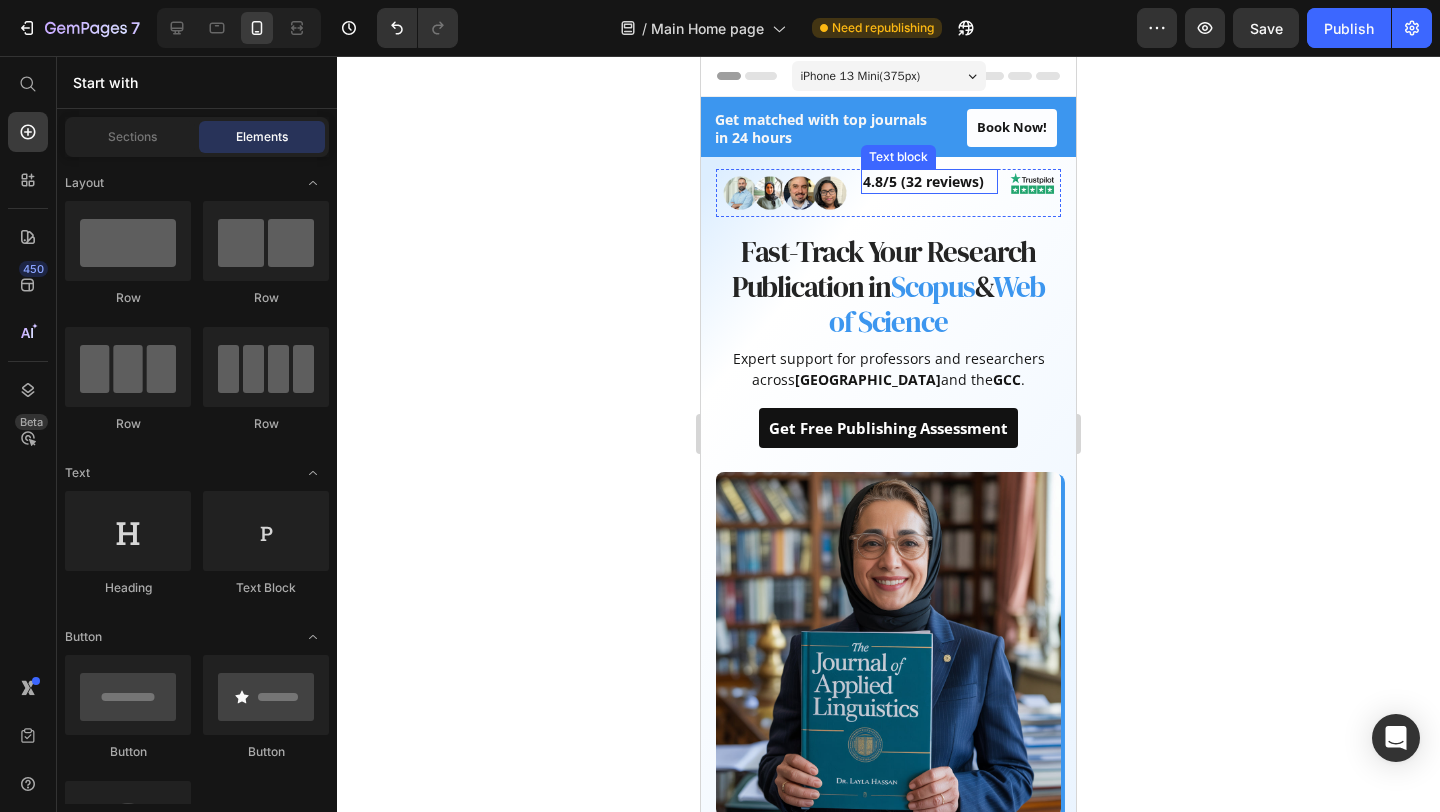 click on "4.8/5 (32 reviews)" at bounding box center [929, 181] 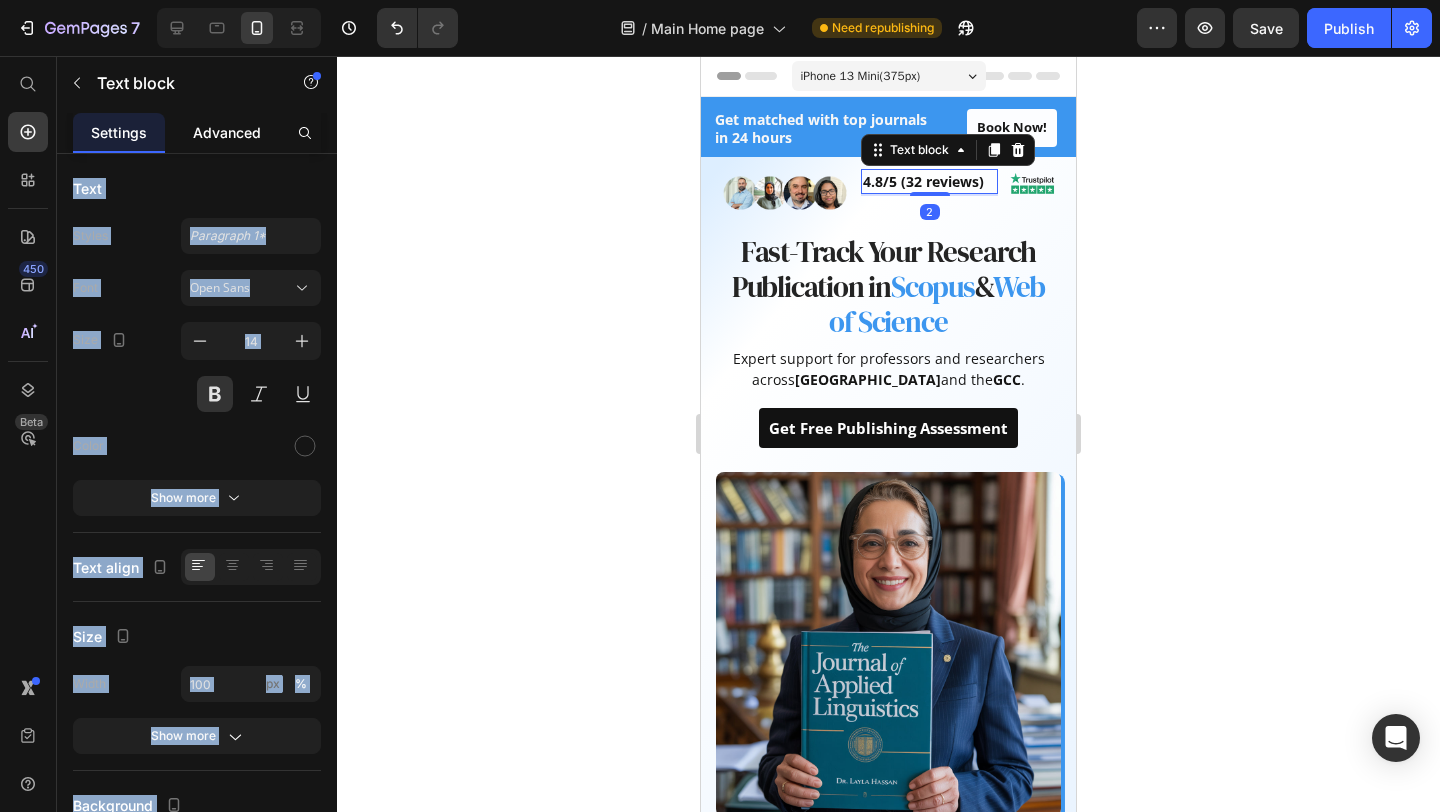 click on "Advanced" 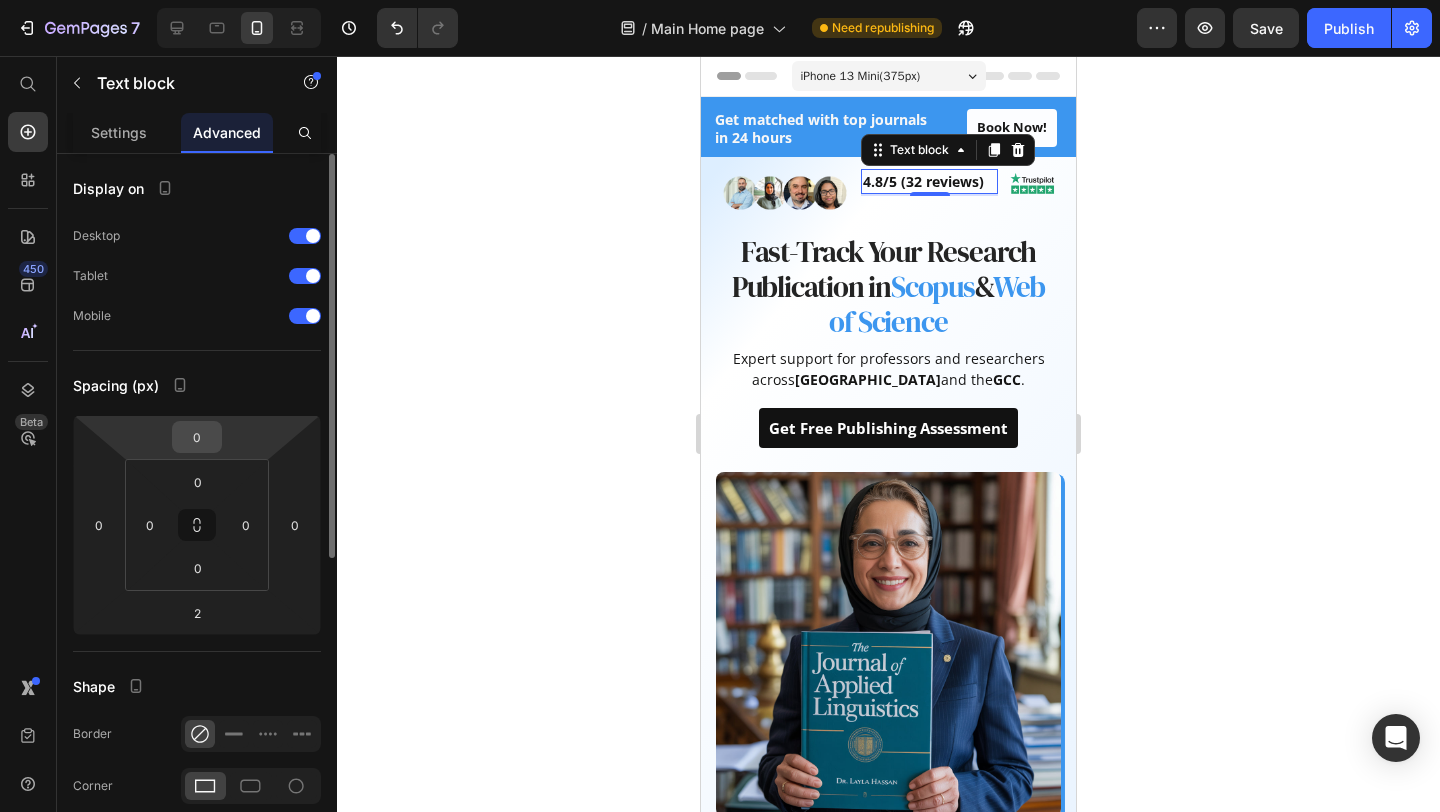 click on "0" at bounding box center [197, 437] 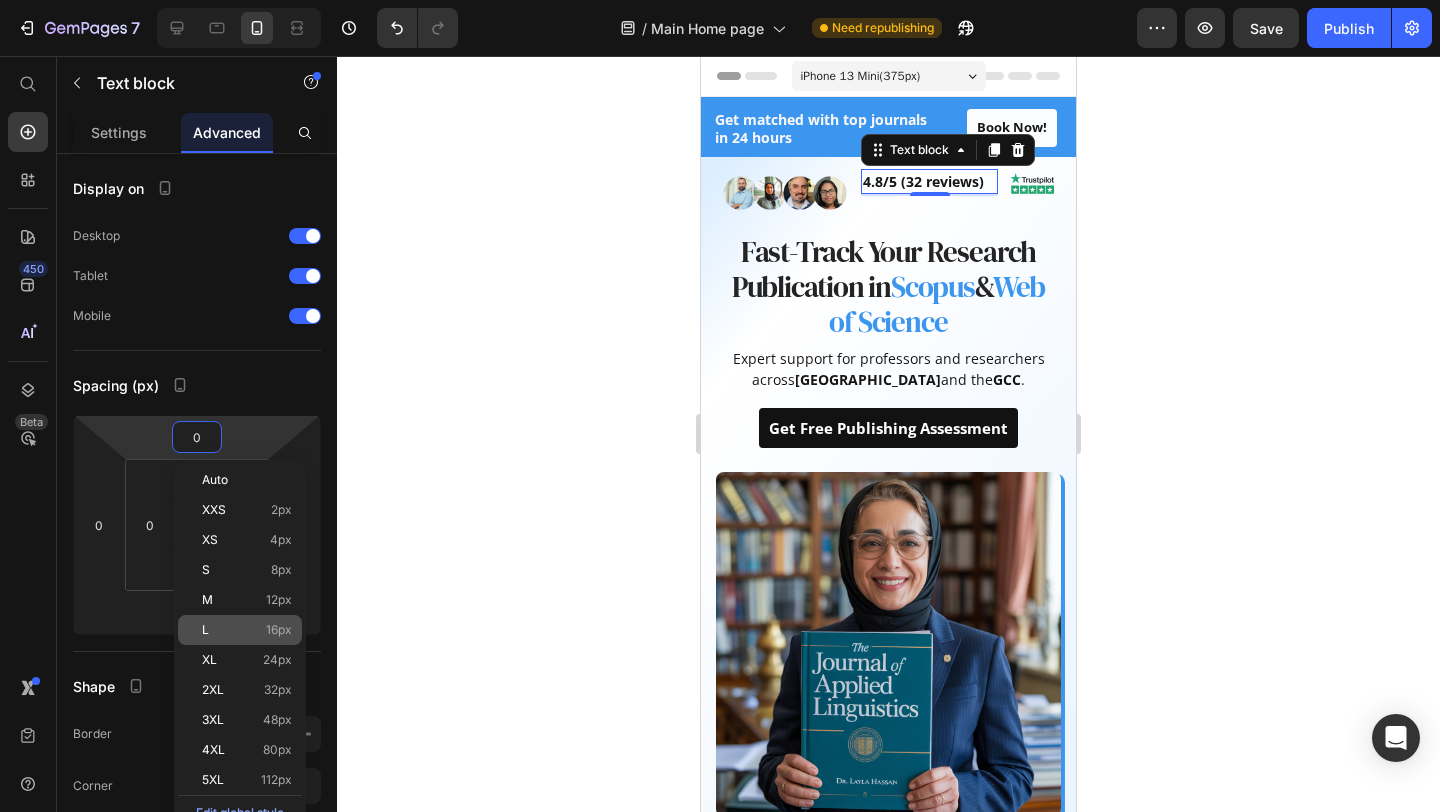 click on "L 16px" at bounding box center [247, 630] 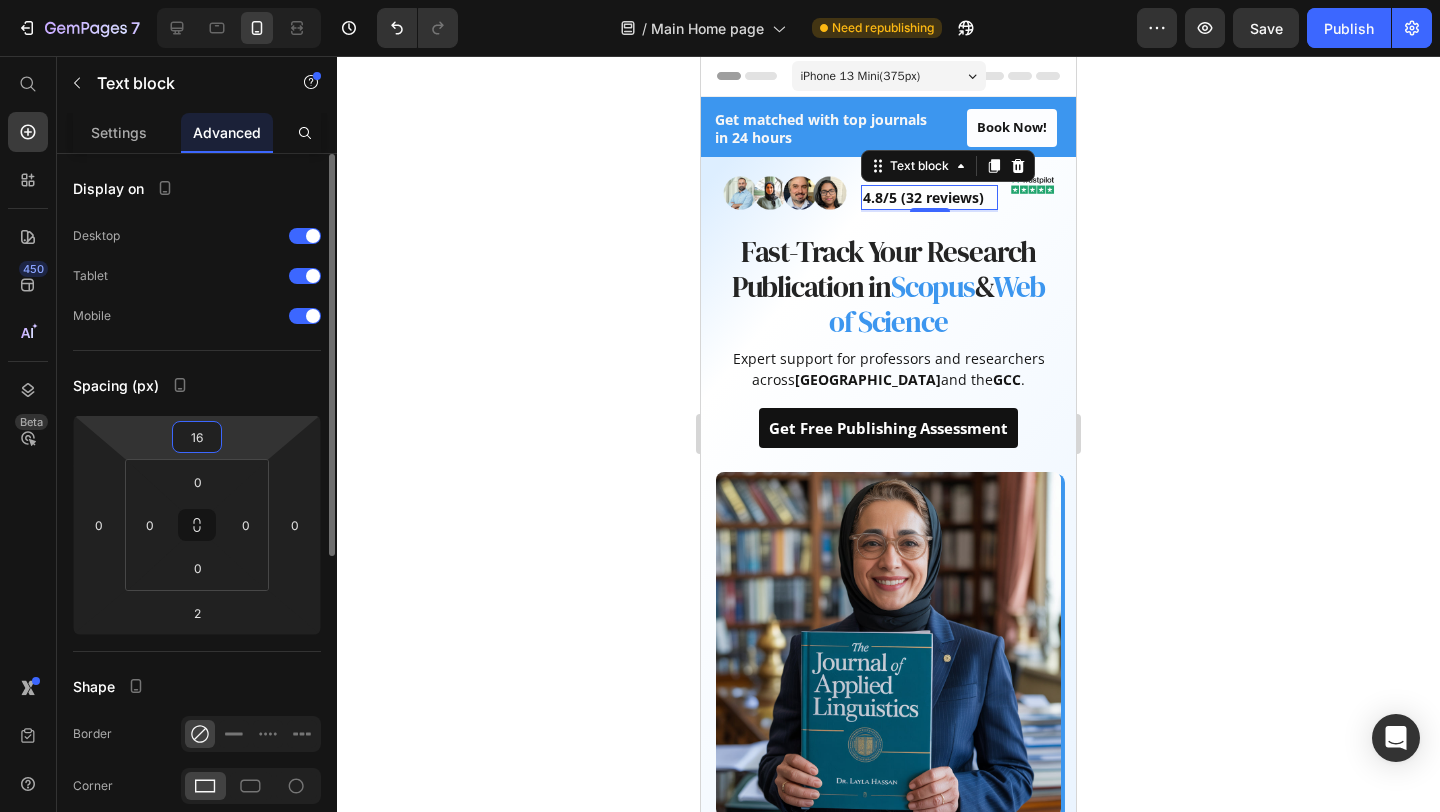 click on "16" at bounding box center (197, 437) 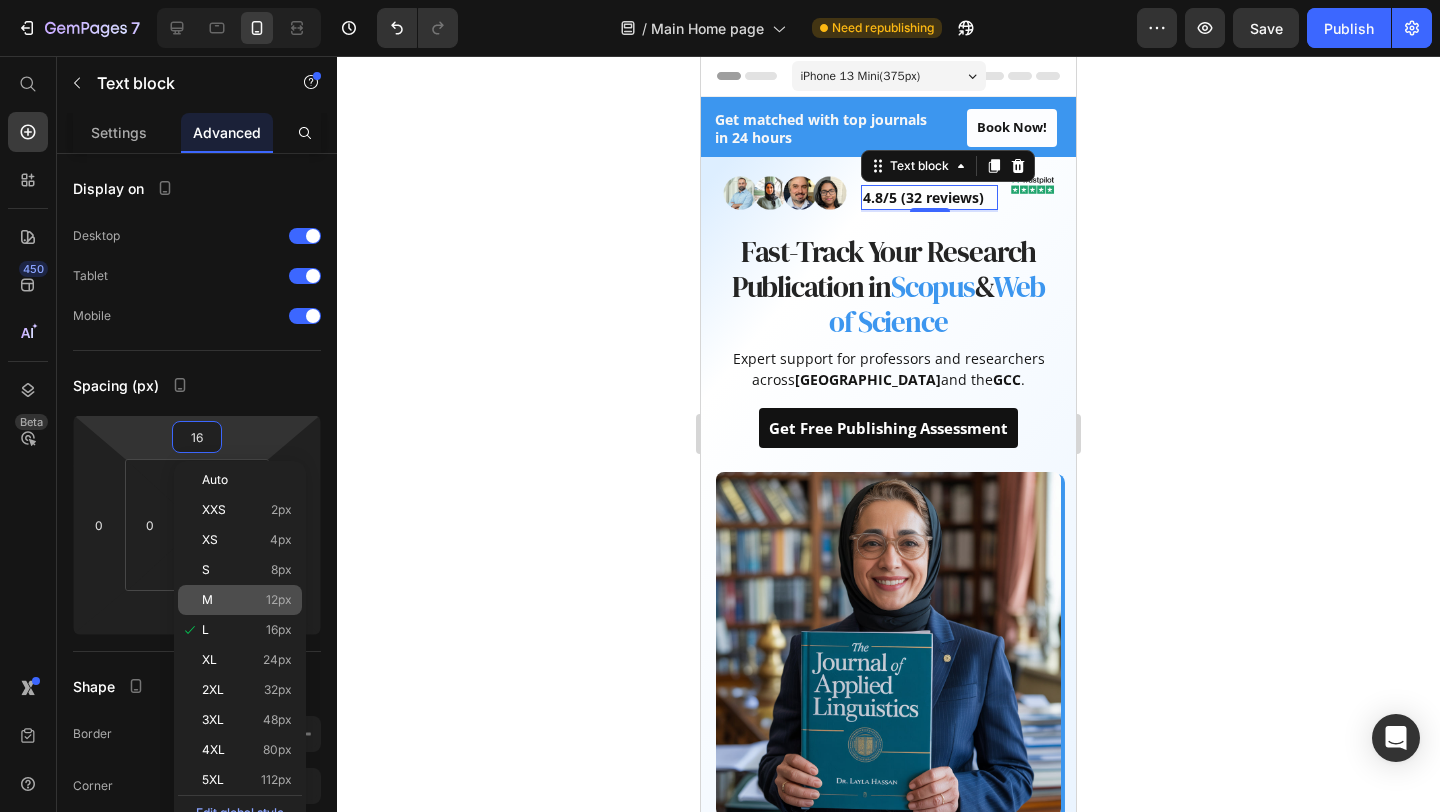 click on "M 12px" at bounding box center [247, 600] 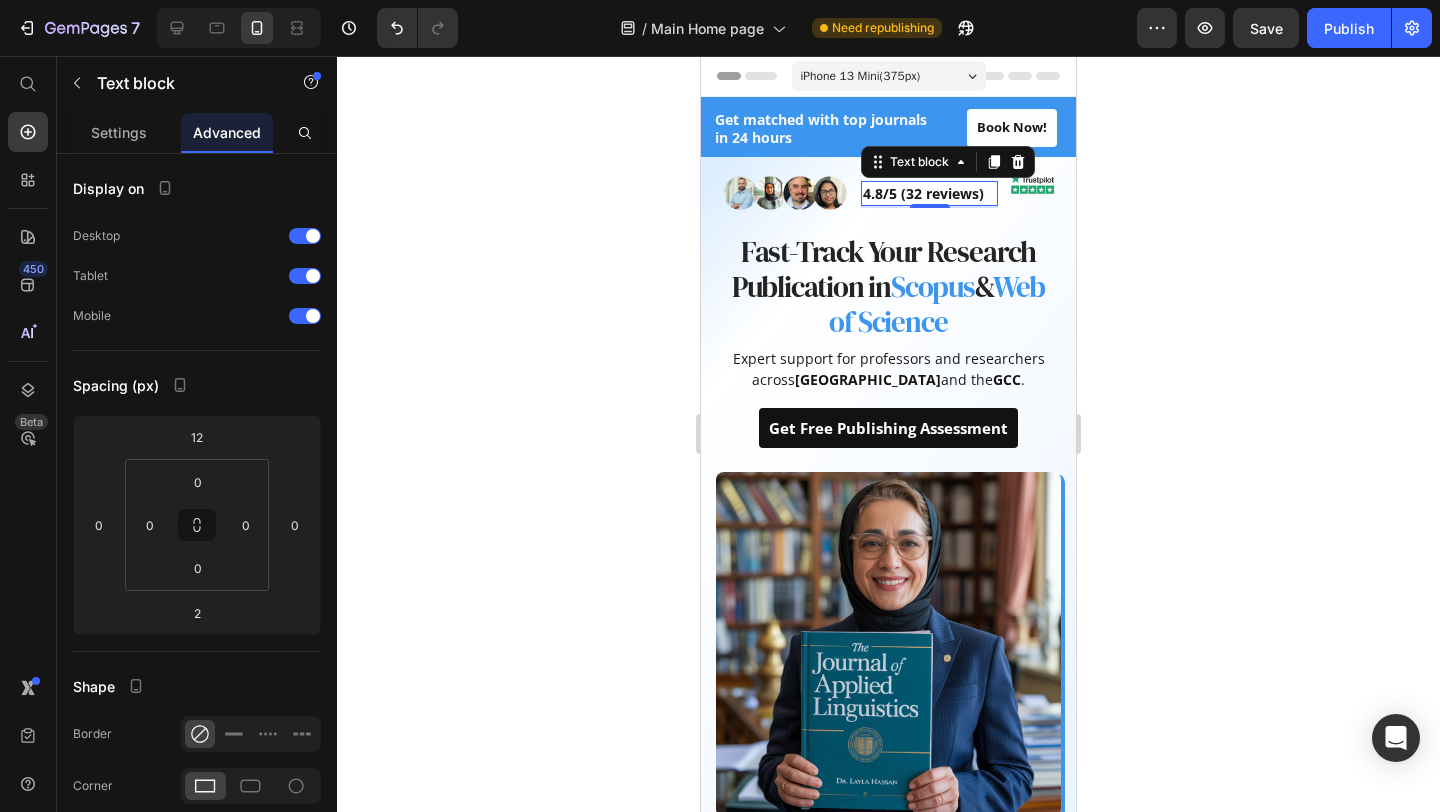 click 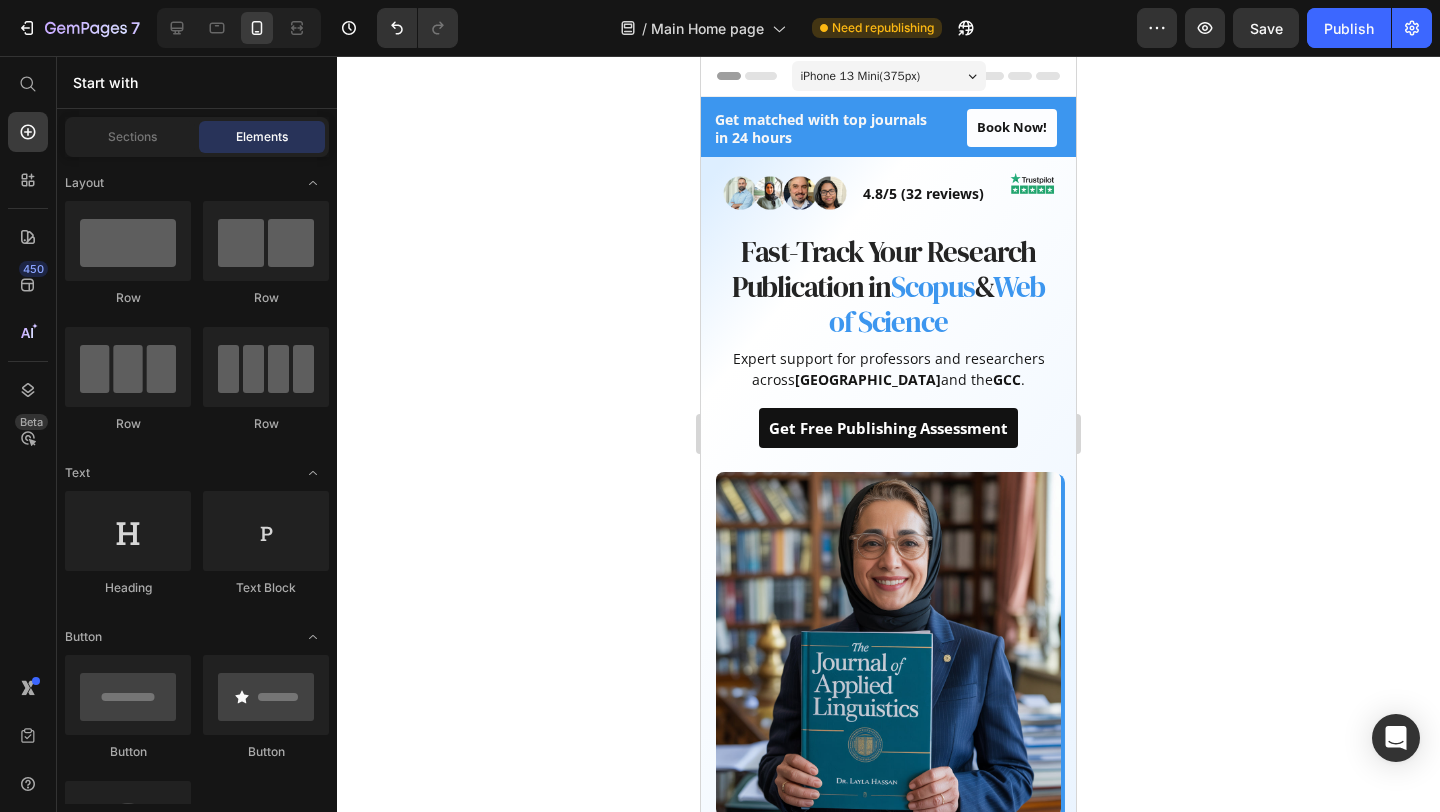 click 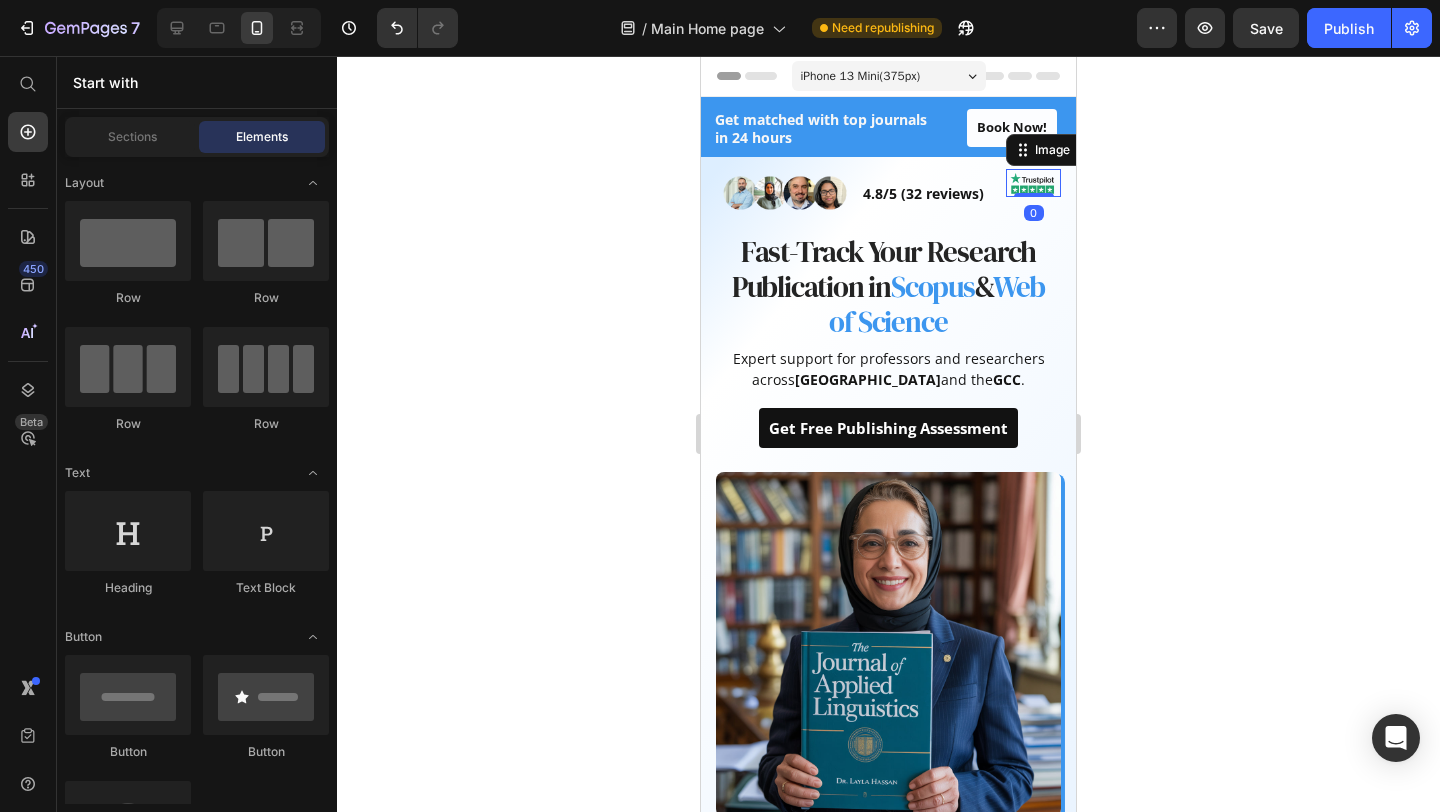 click at bounding box center (1033, 182) 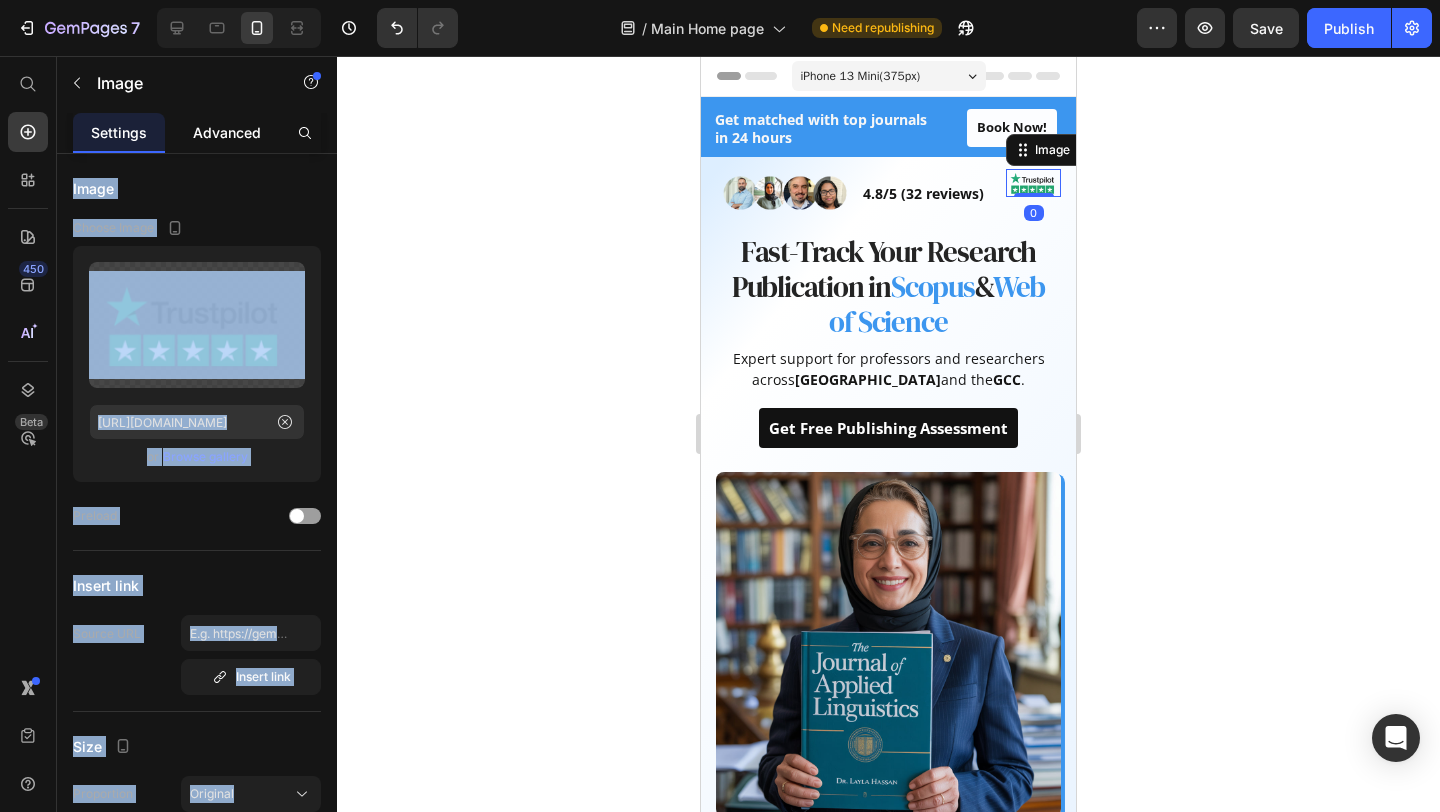 click on "Advanced" at bounding box center [227, 132] 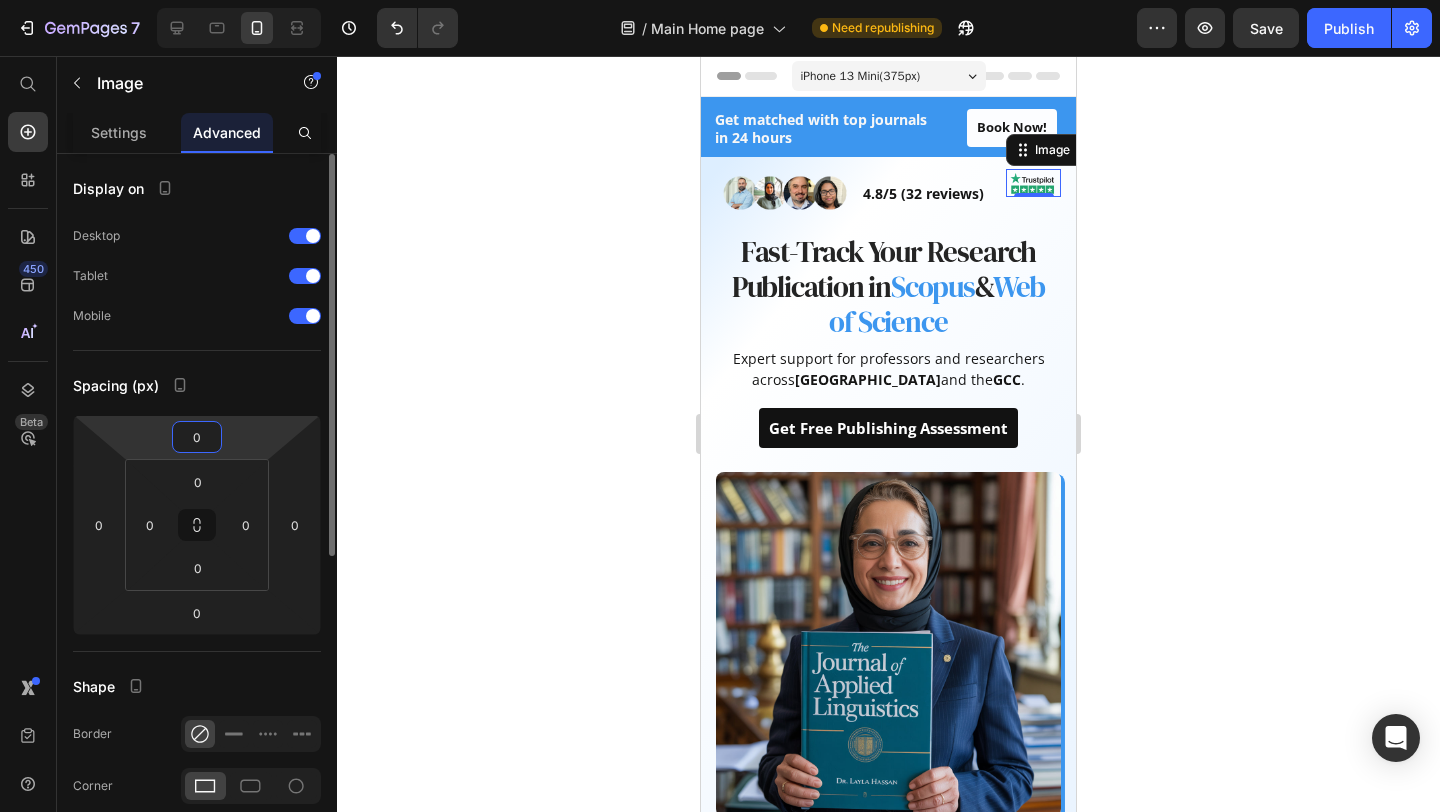 click on "0" at bounding box center (197, 437) 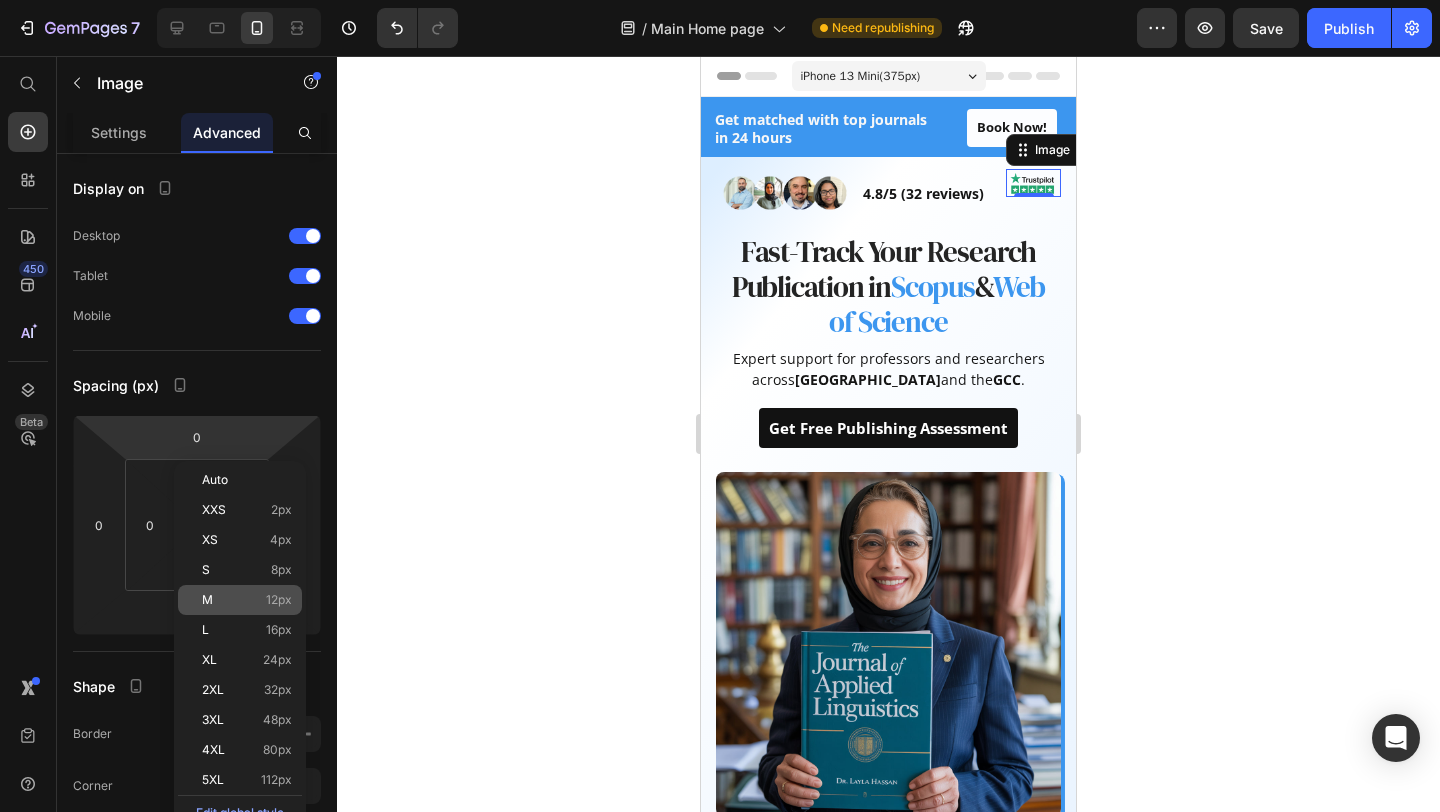 click on "M 12px" at bounding box center [247, 600] 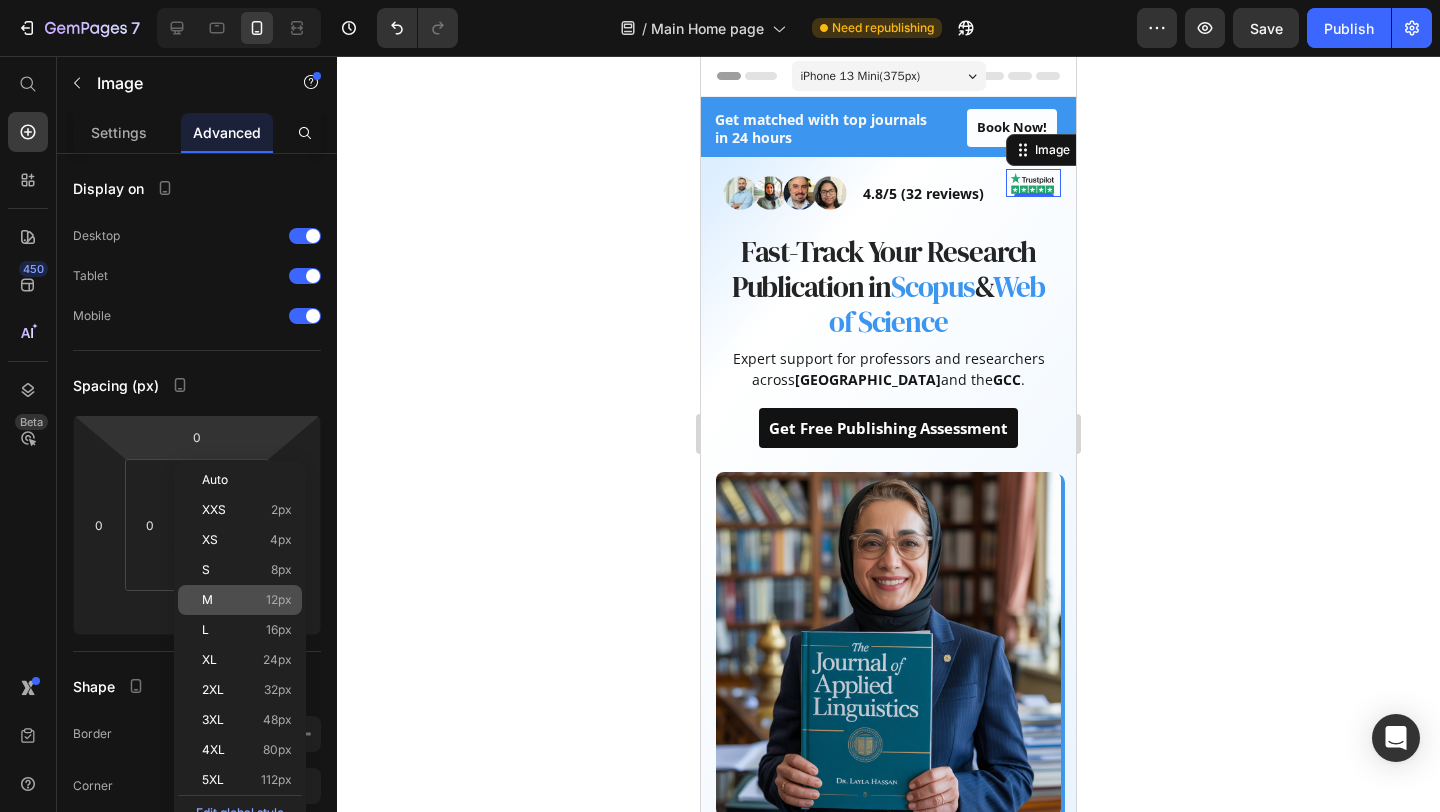 type on "12" 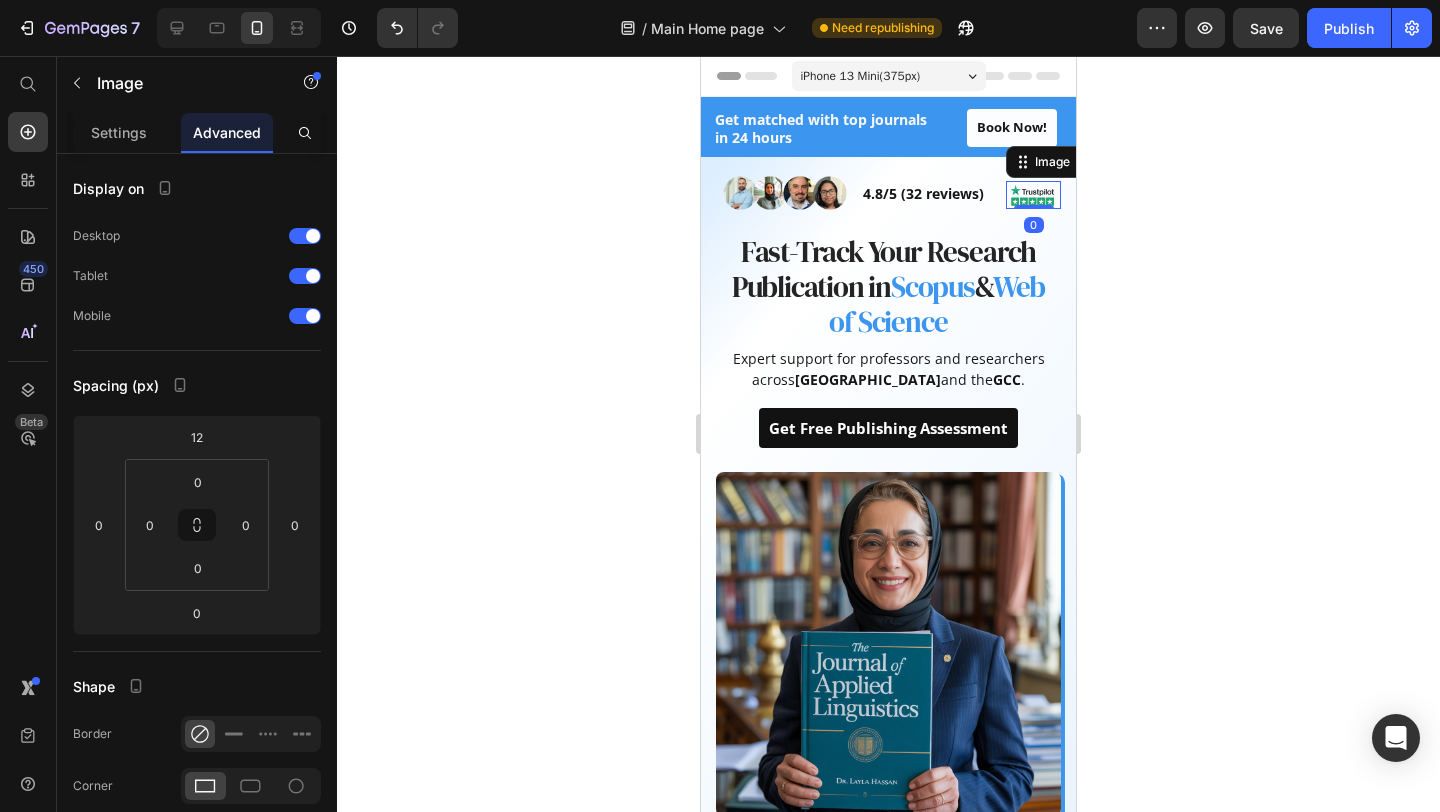 click 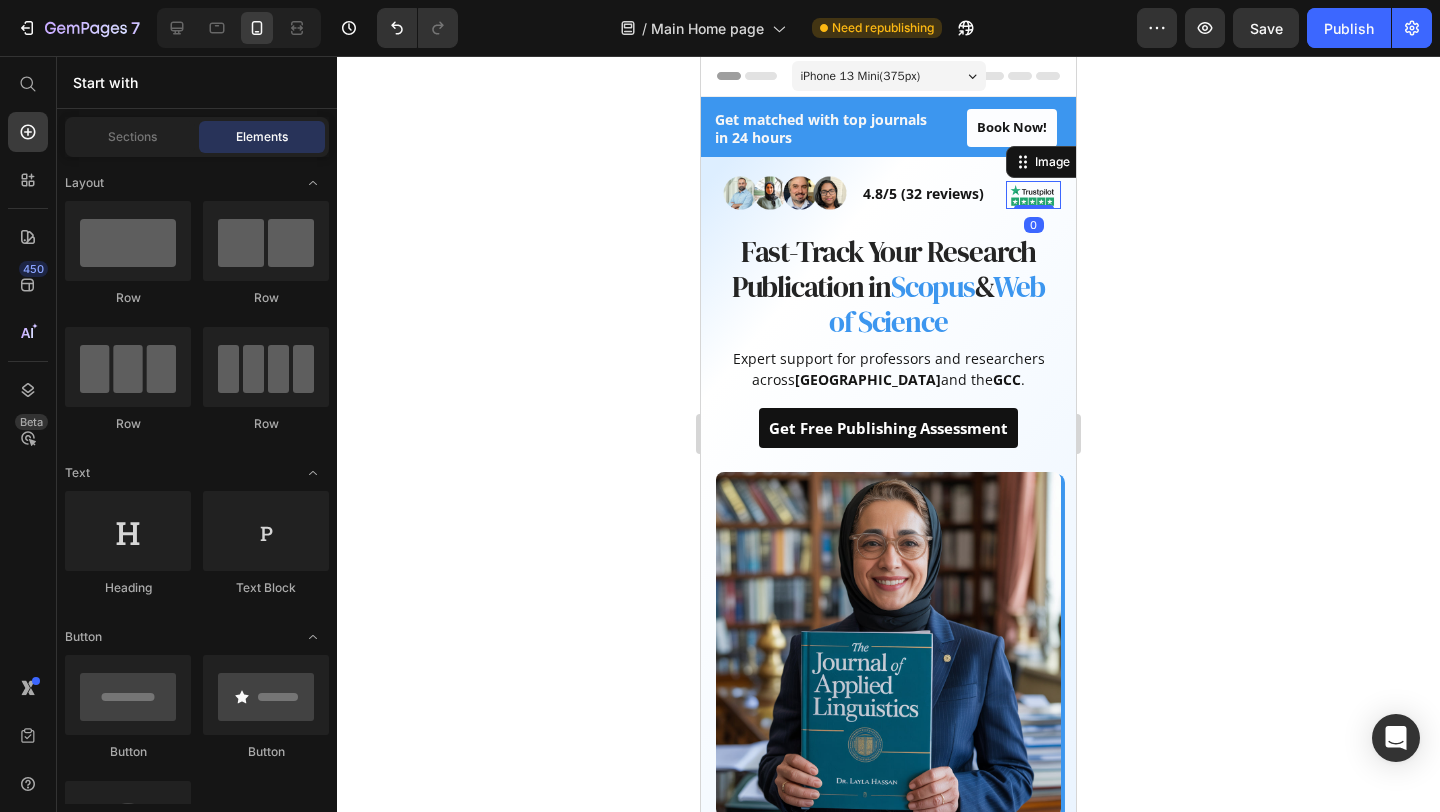 click 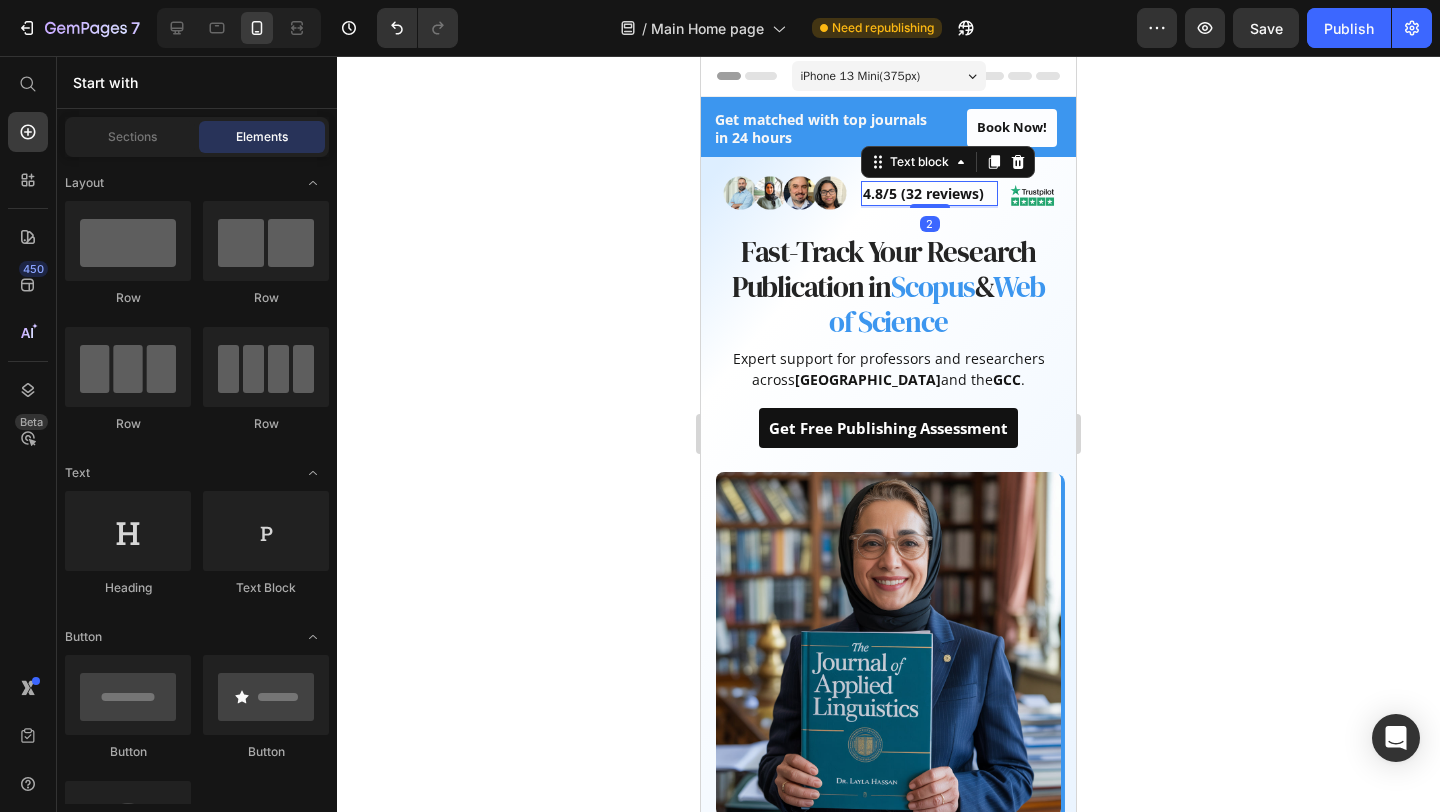 click on "4.8/5 (32 reviews)" at bounding box center [929, 193] 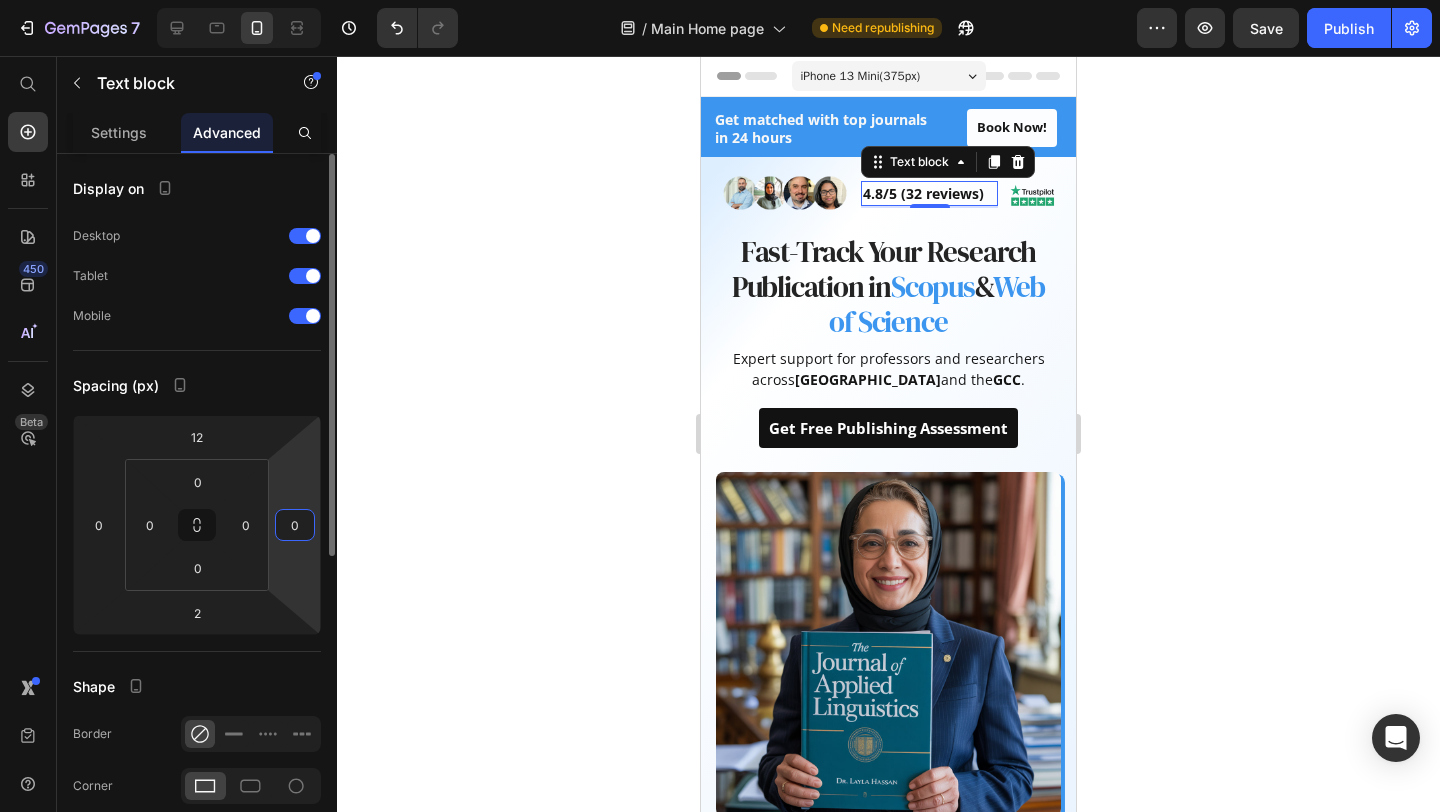 click on "0" at bounding box center [295, 525] 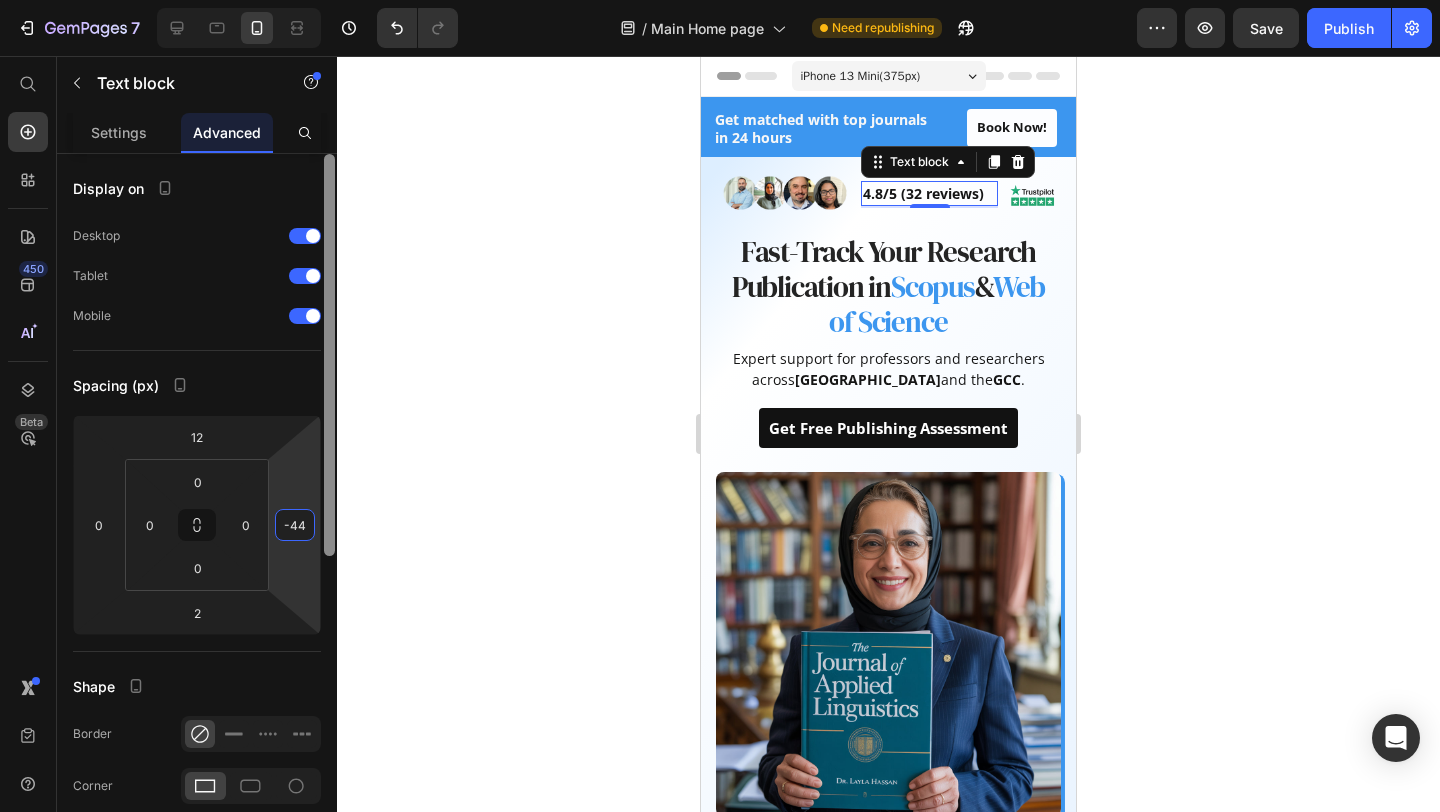 type on "-4" 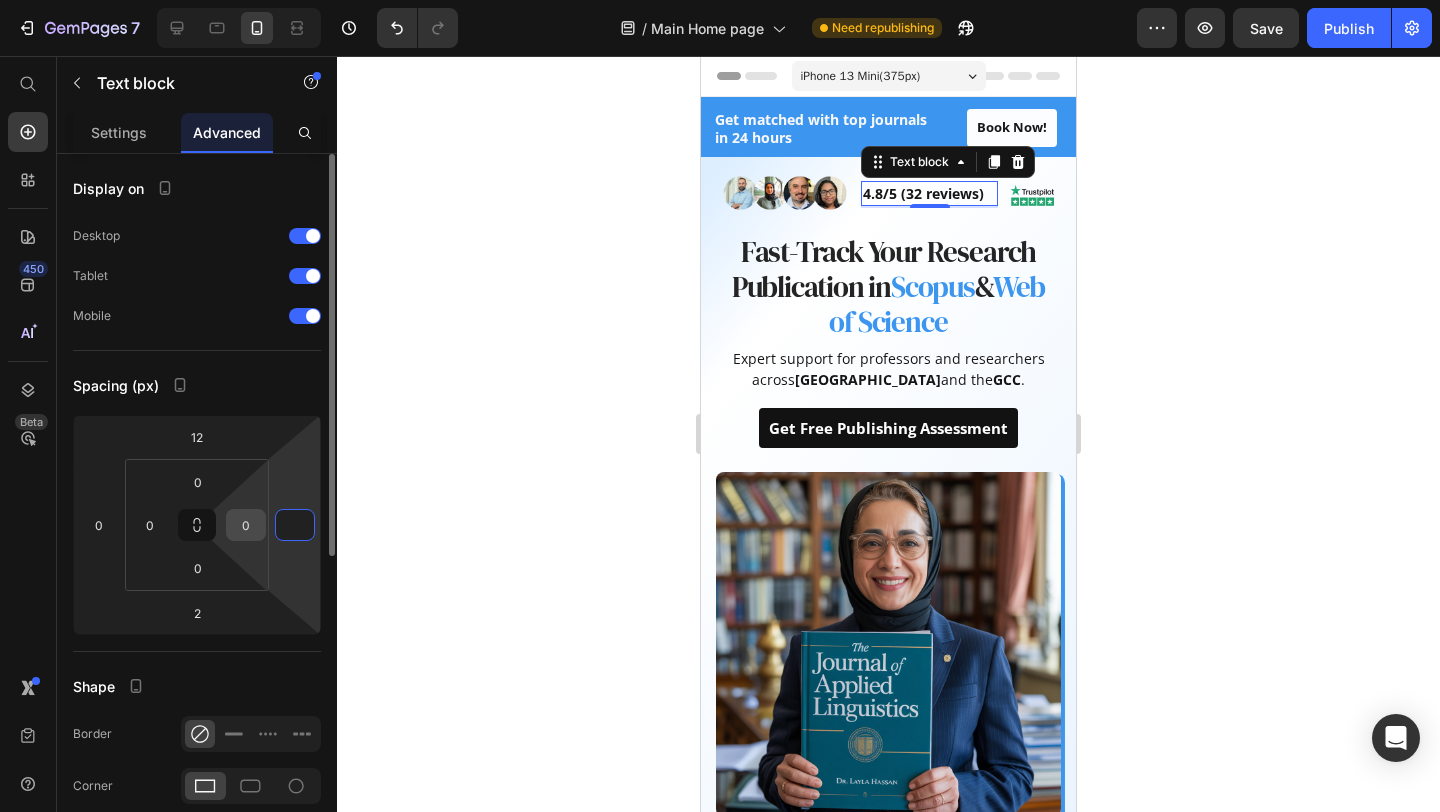 click on "0" at bounding box center [246, 525] 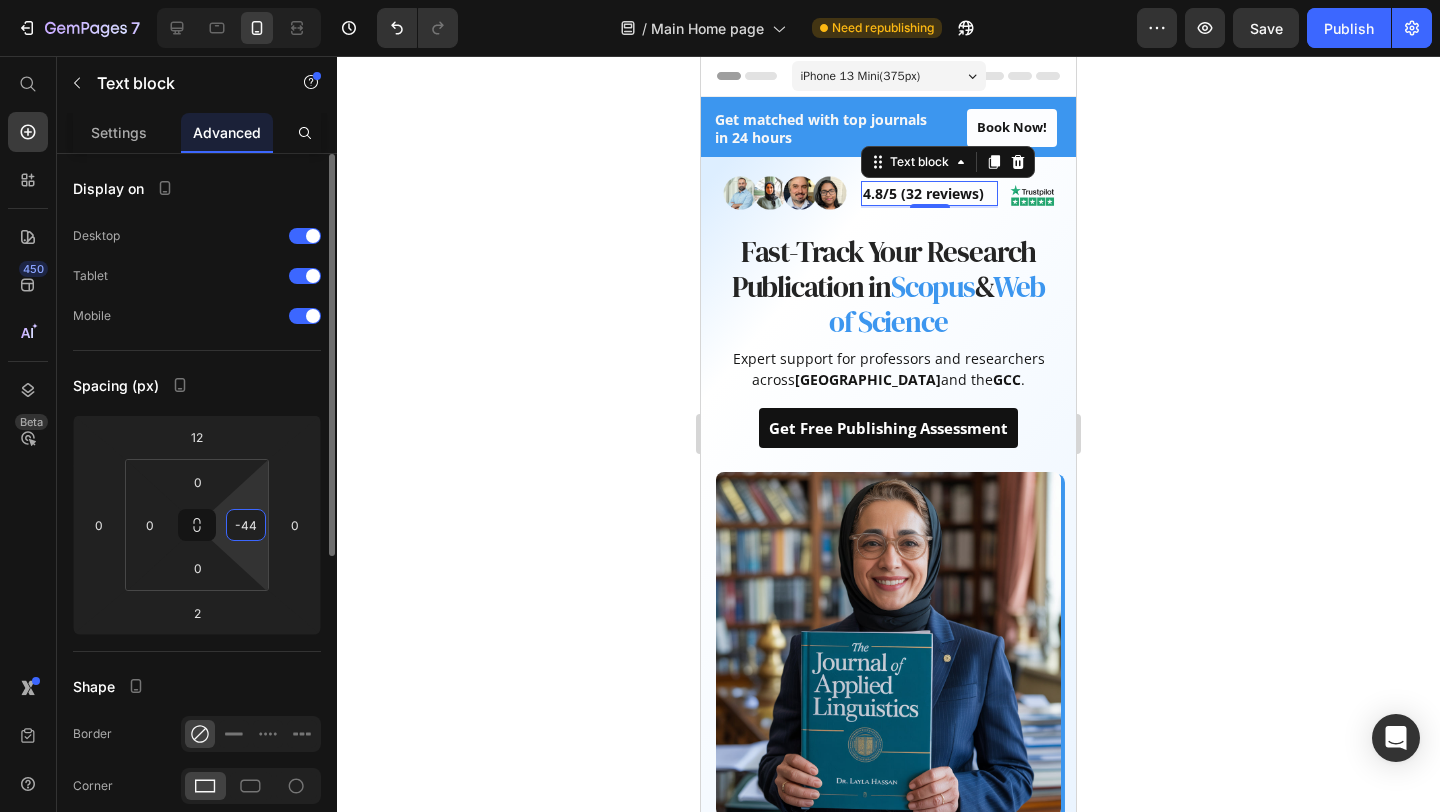 type on "-4" 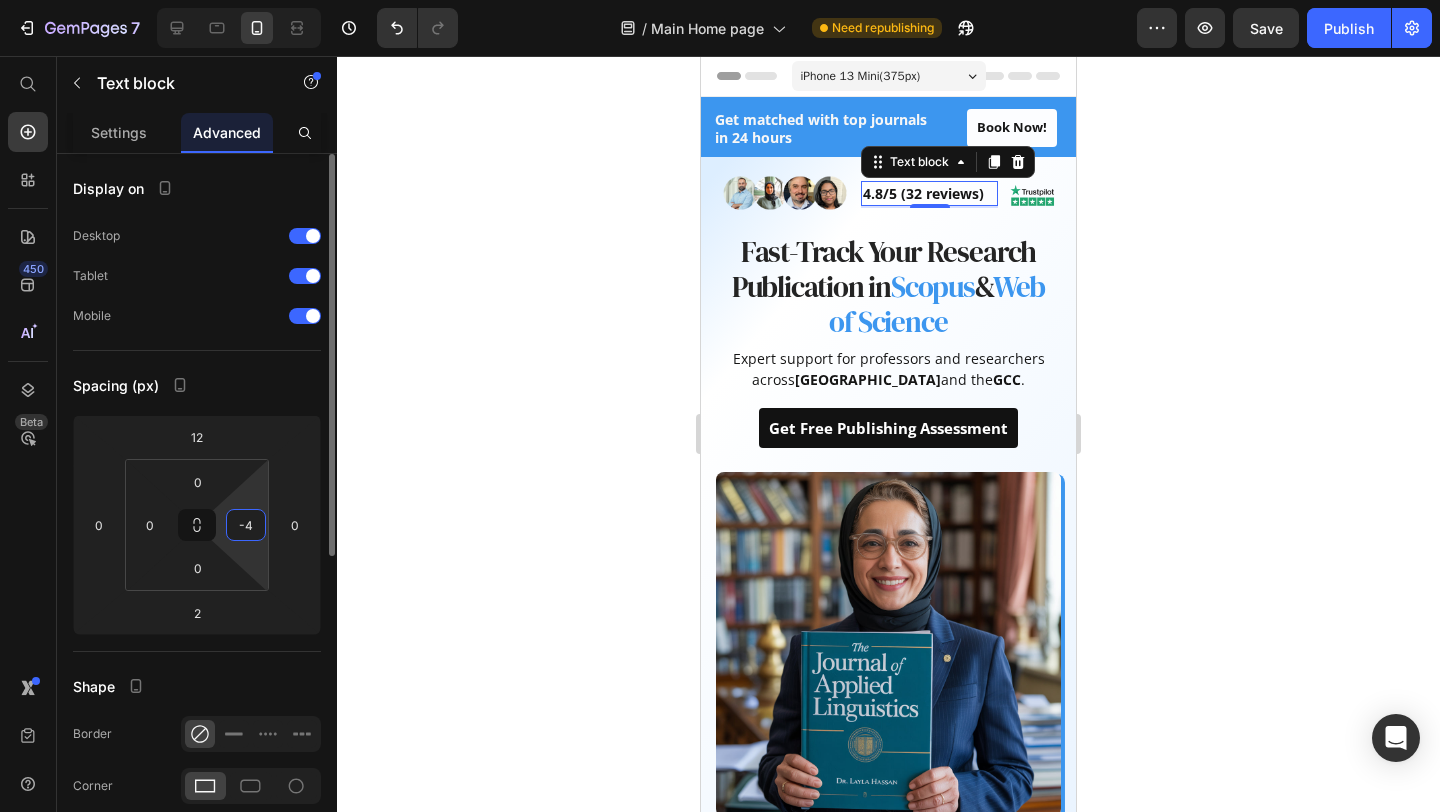 type 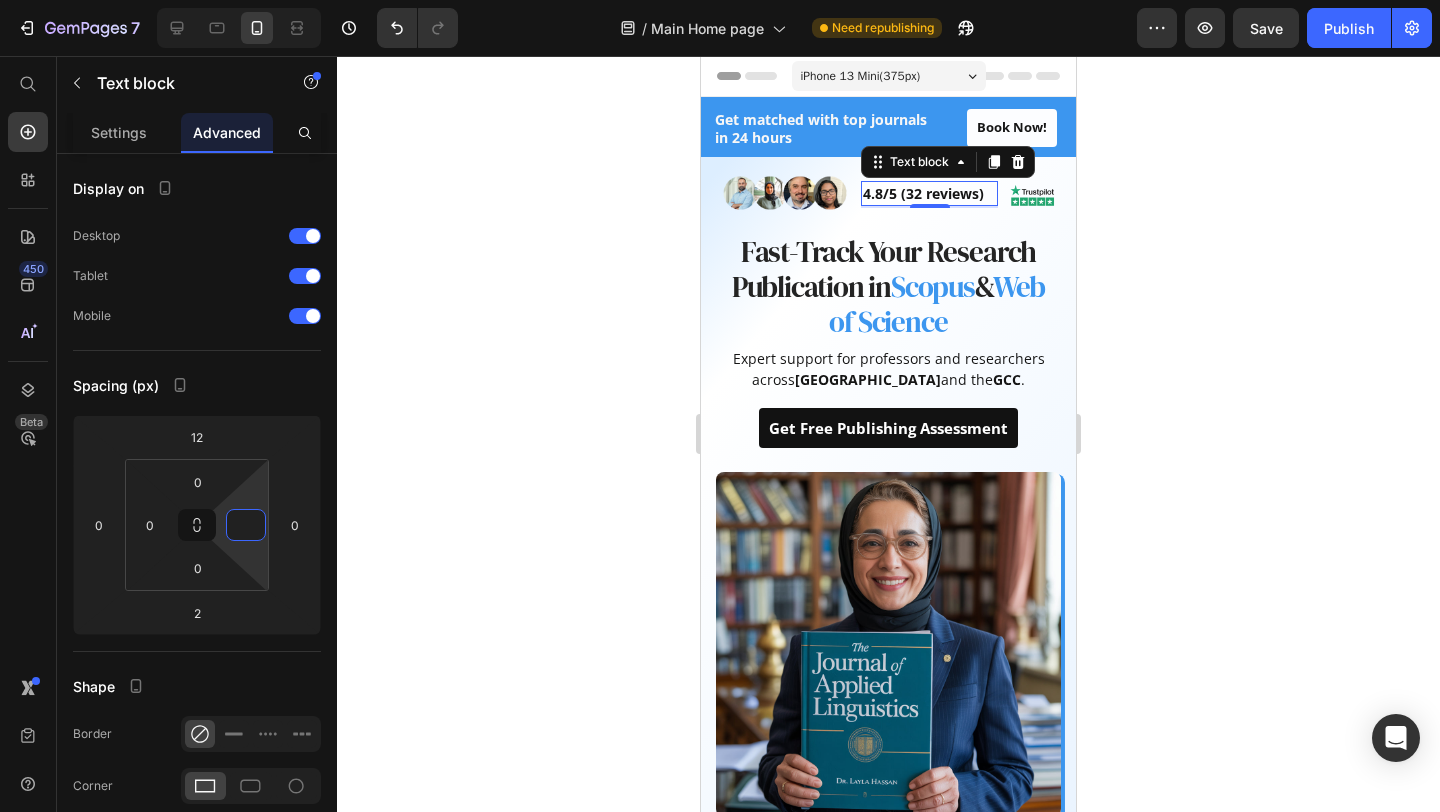 click 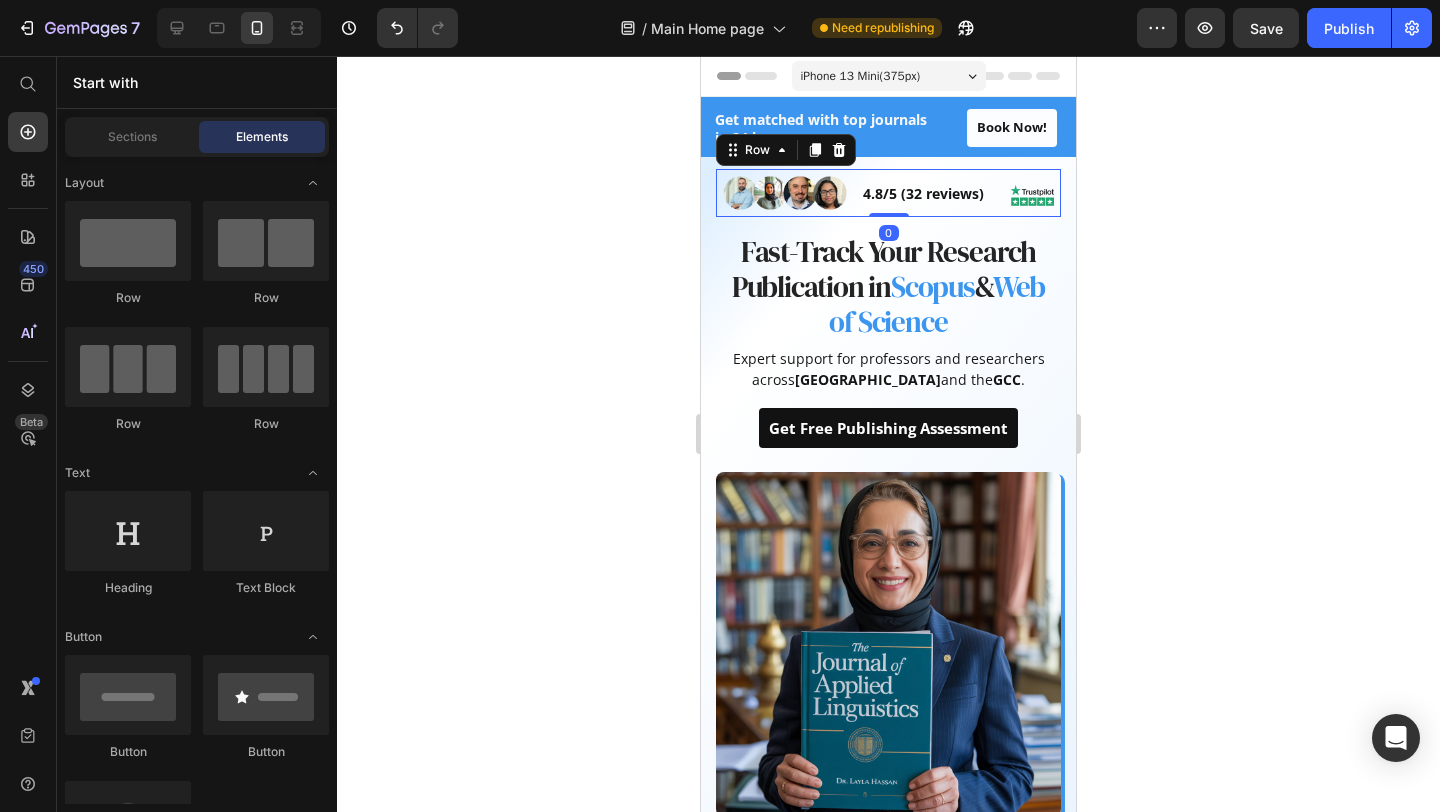click on "Image 4.8/5 (32 reviews)  Text block Image Row   0" at bounding box center (888, 193) 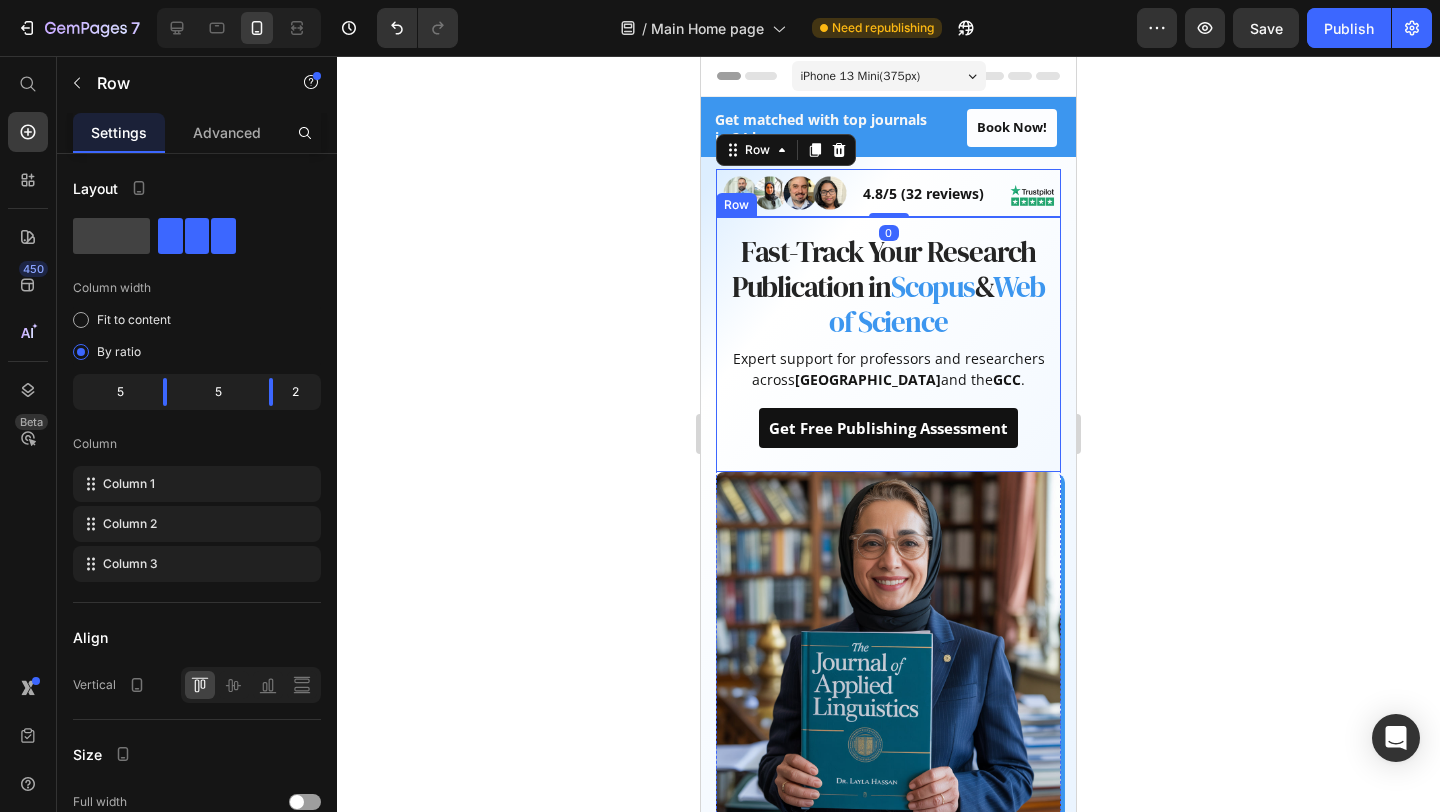 click on "Fast-Track Your Research Publication in  Scopus  &  Web of Science Heading Expert support for professors and researchers across  [GEOGRAPHIC_DATA]  and the  GCC . Text block Get Free Publishing Assessment Button Row" at bounding box center [888, 344] 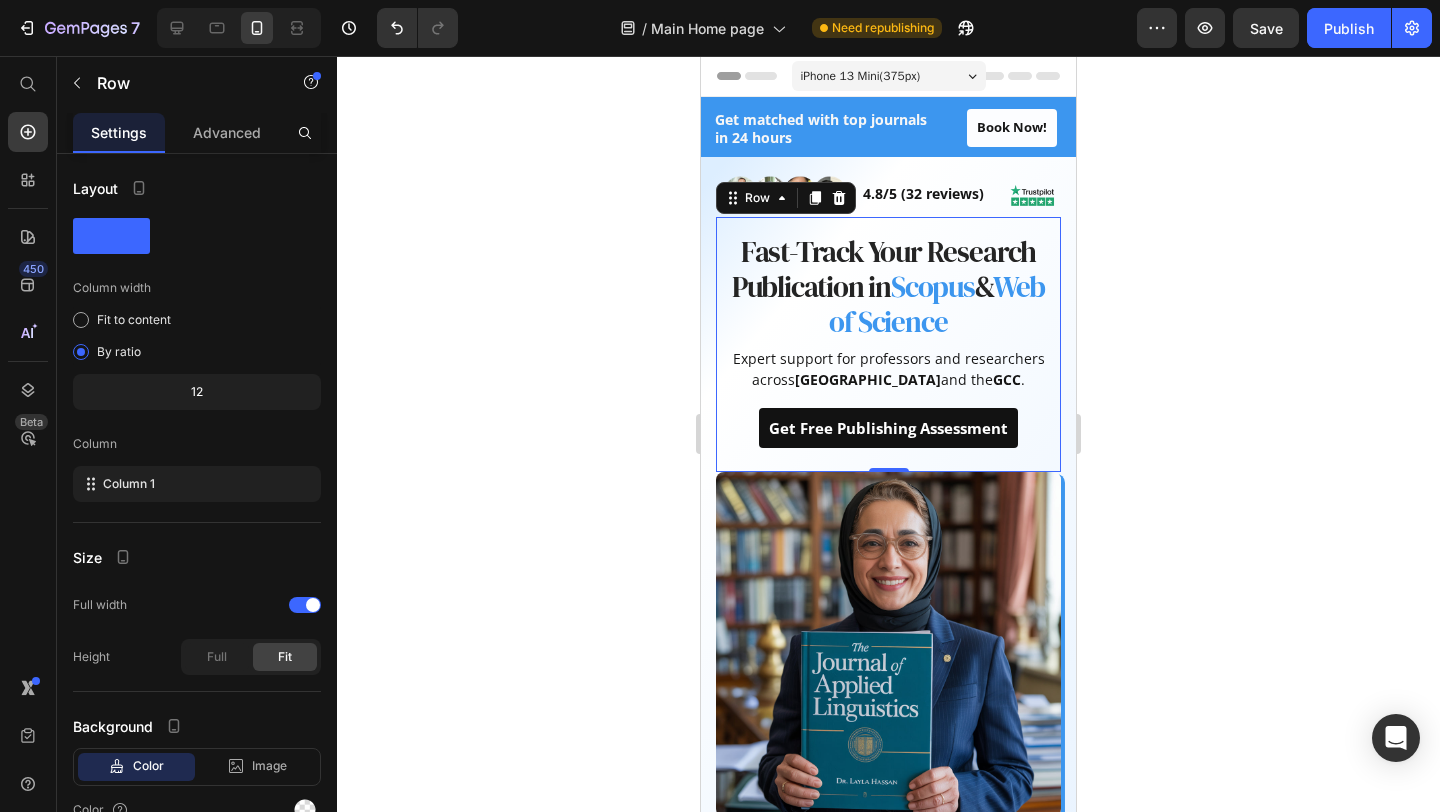 click on "Fast-Track Your Research Publication in  Scopus  &  Web of Science Heading Expert support for professors and researchers across  [GEOGRAPHIC_DATA]  and the  GCC . Text block Get Free Publishing Assessment Button Row   0" at bounding box center (888, 344) 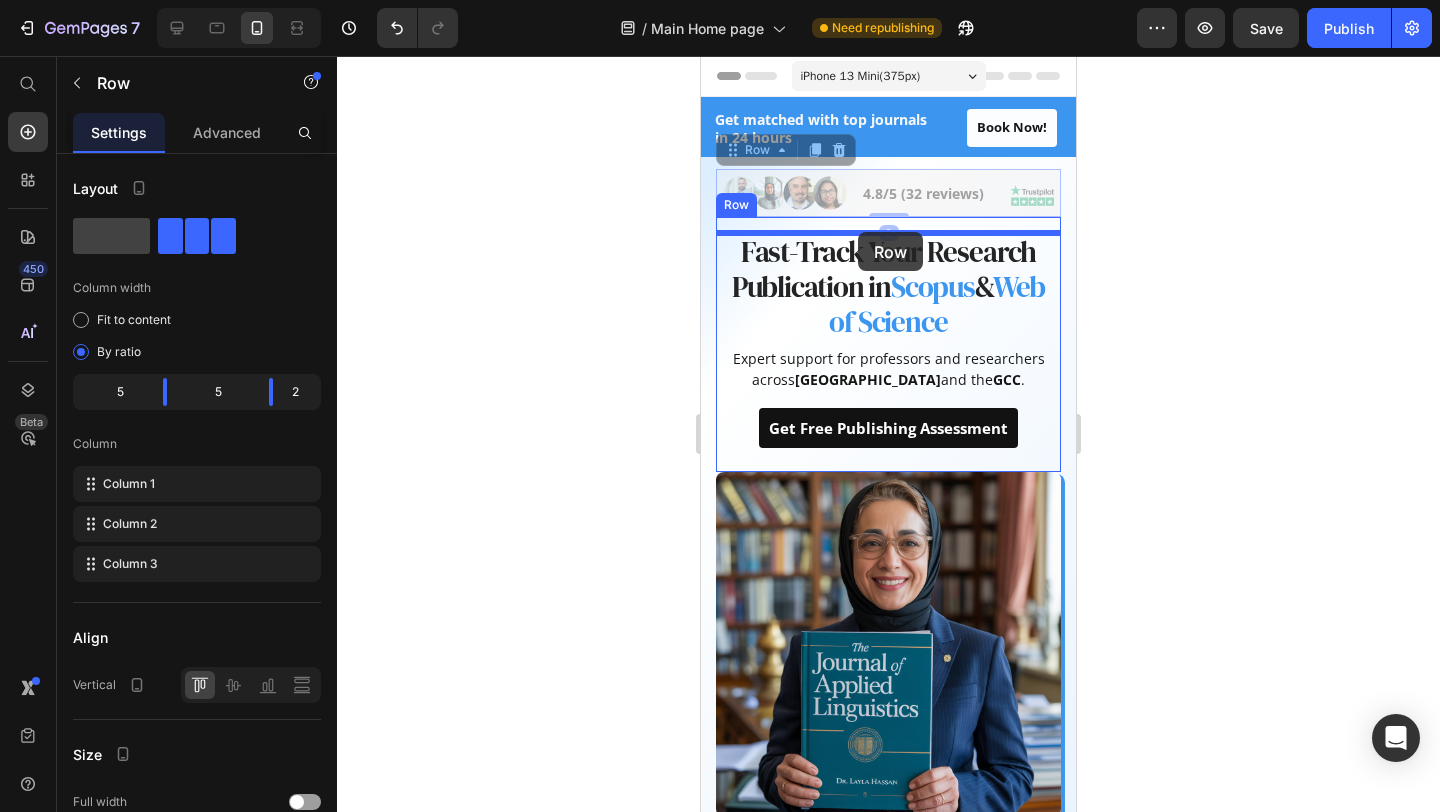 drag, startPoint x: 857, startPoint y: 206, endPoint x: 858, endPoint y: 233, distance: 27.018513 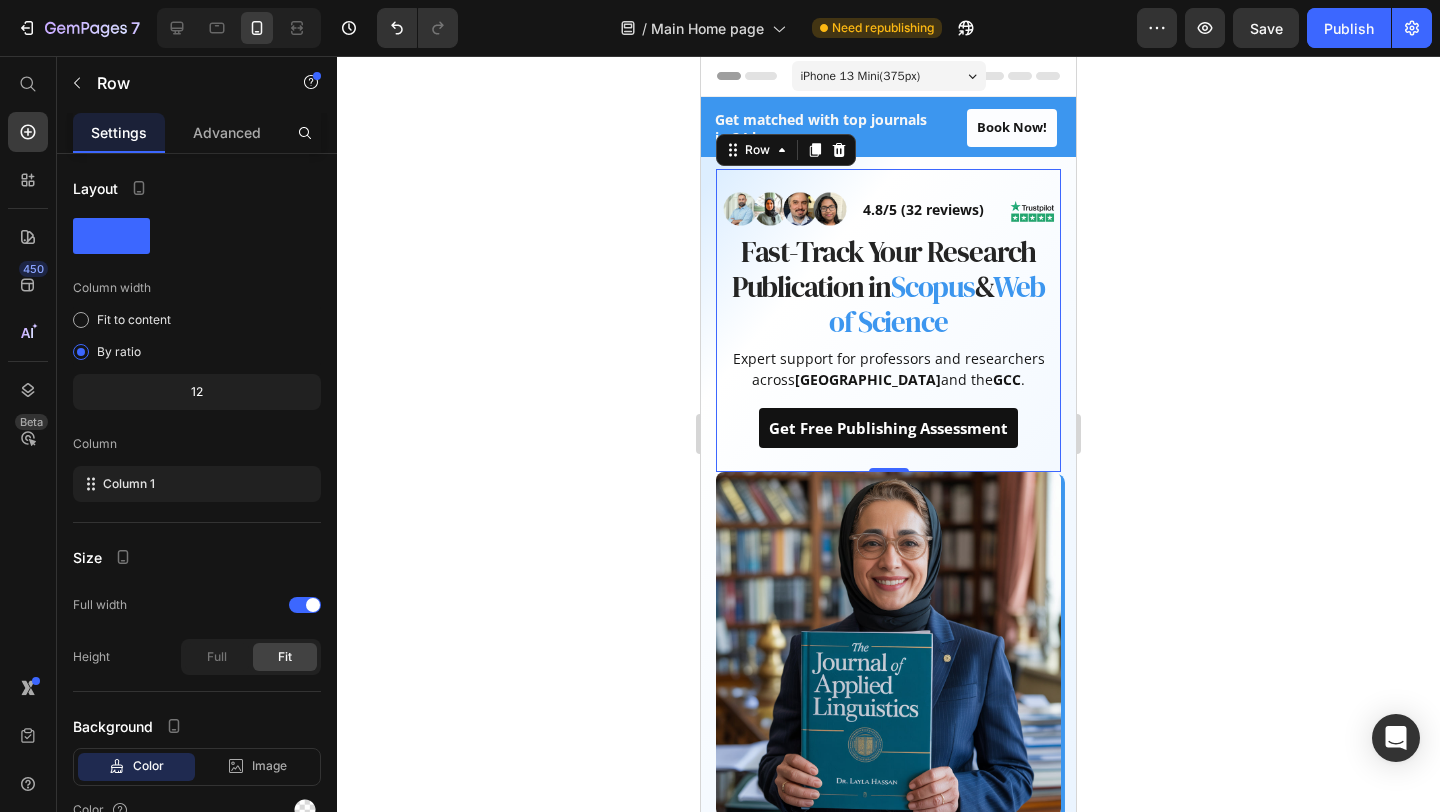 click on "Image 4.8/5 (32 reviews)  Text block Image Row Fast-Track Your Research Publication in  Scopus  &  Web of Science Heading Expert support for professors and researchers across  [GEOGRAPHIC_DATA]  and the  GCC . Text block Get Free Publishing Assessment Button Row   0" at bounding box center (888, 320) 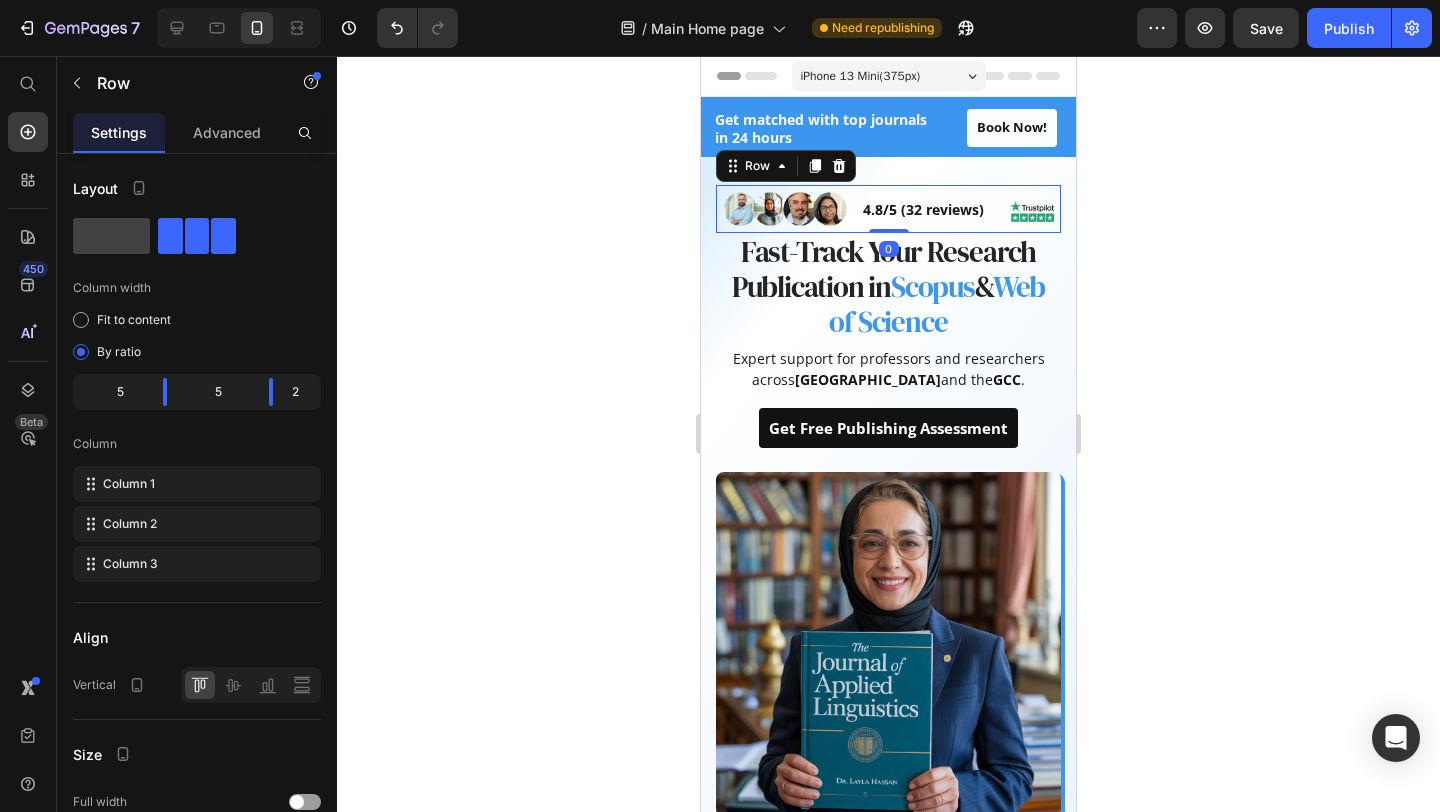click on "Image 4.8/5 (32 reviews)  Text block Image Row   0" at bounding box center (888, 209) 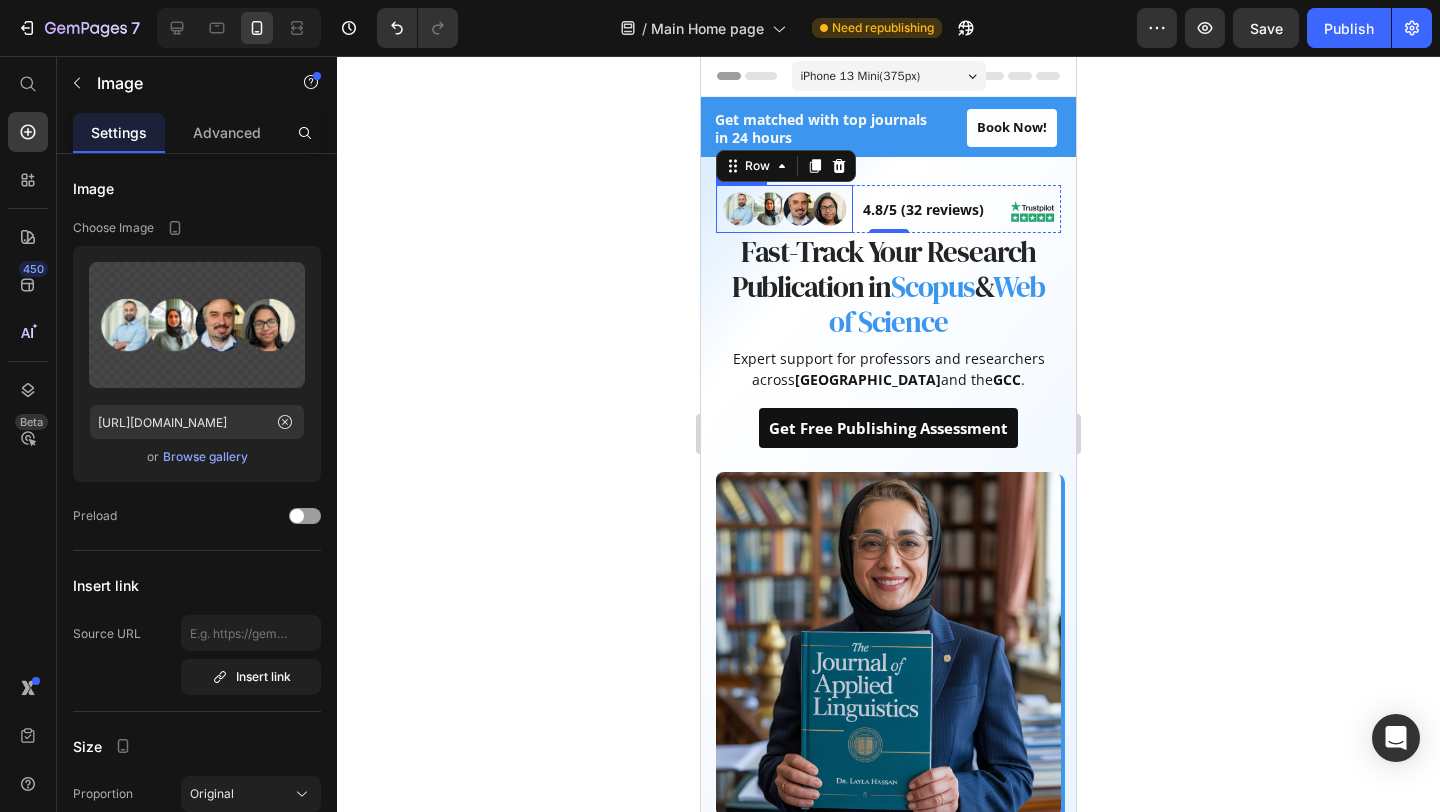 click at bounding box center (784, 209) 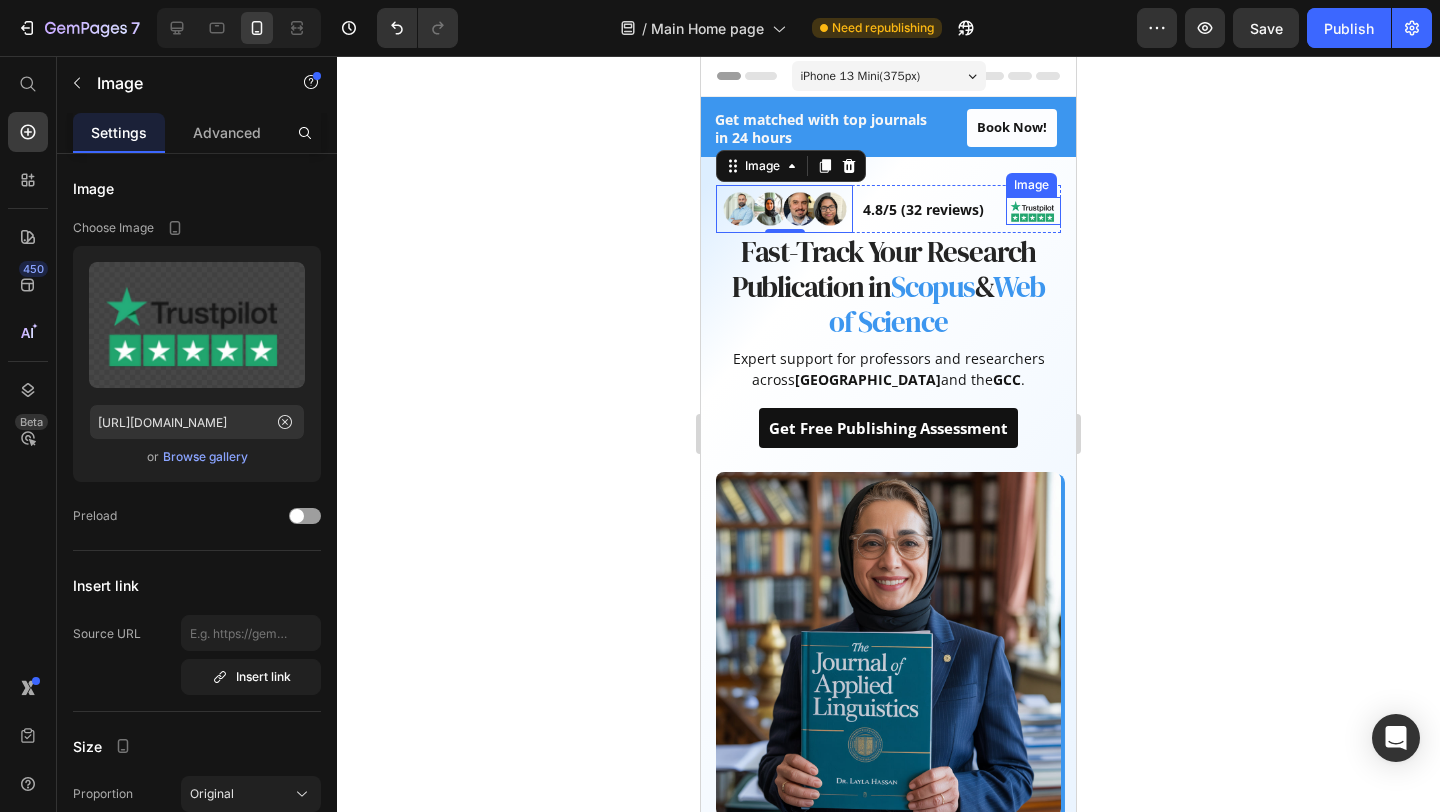 click on "Image" at bounding box center (1033, 210) 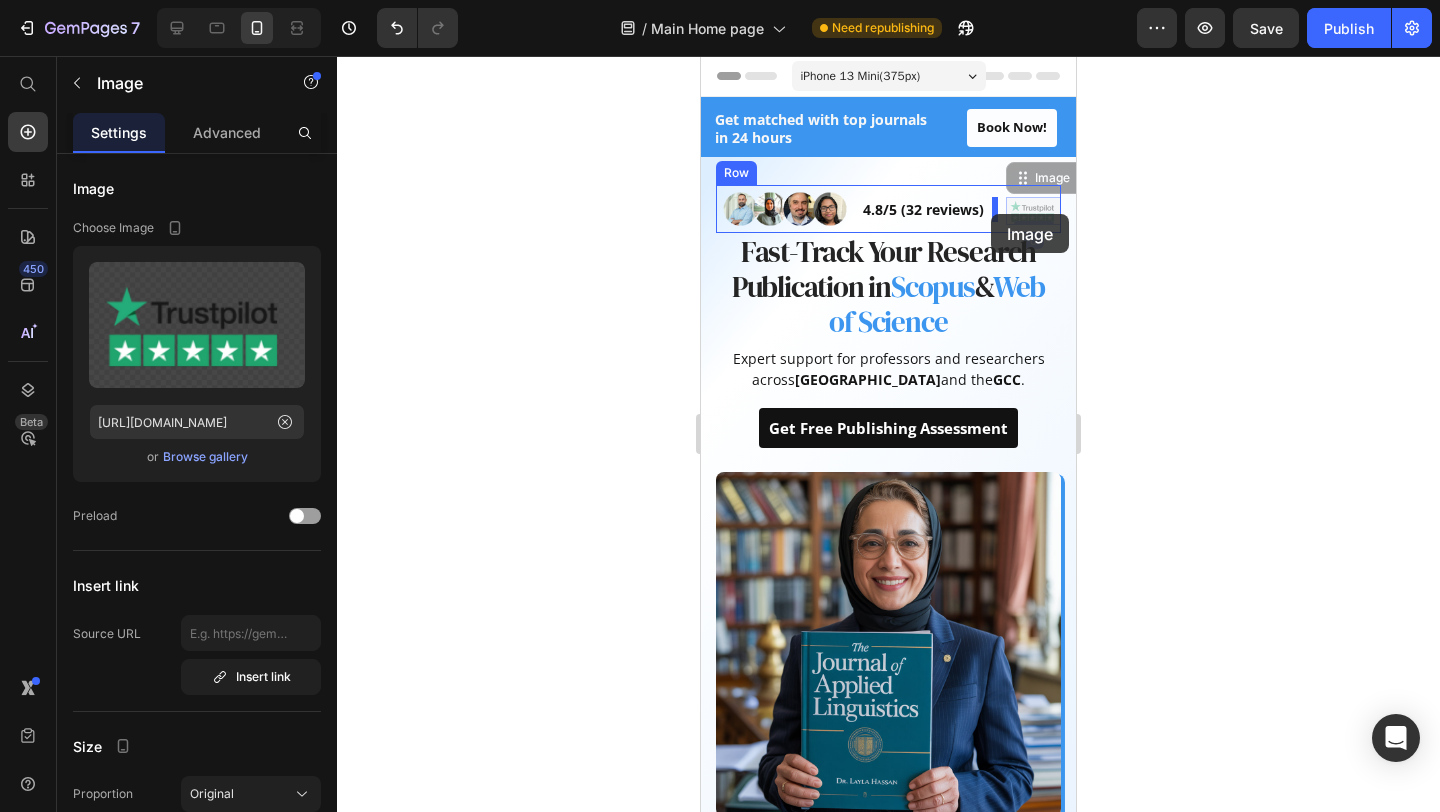drag, startPoint x: 1011, startPoint y: 214, endPoint x: 992, endPoint y: 214, distance: 19 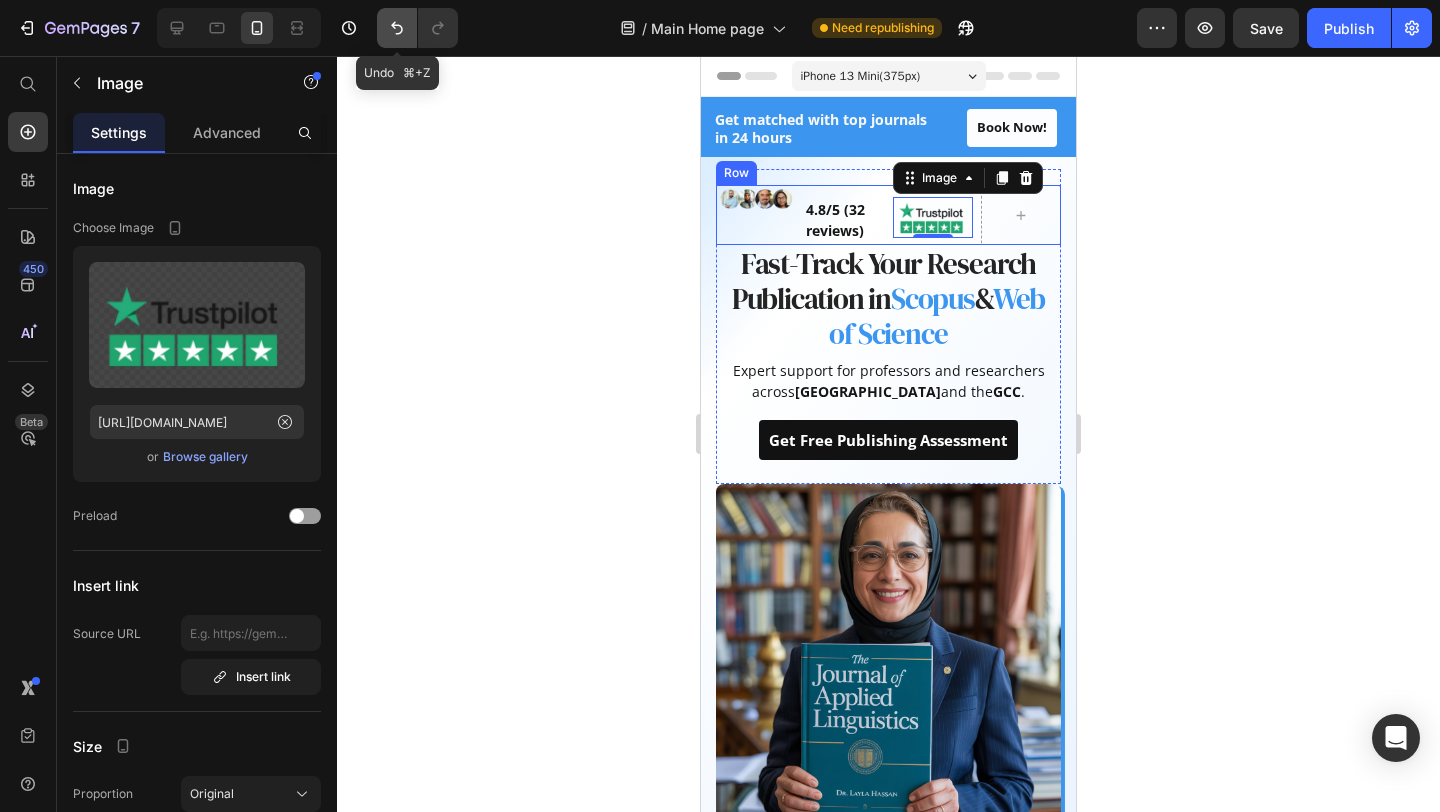 click 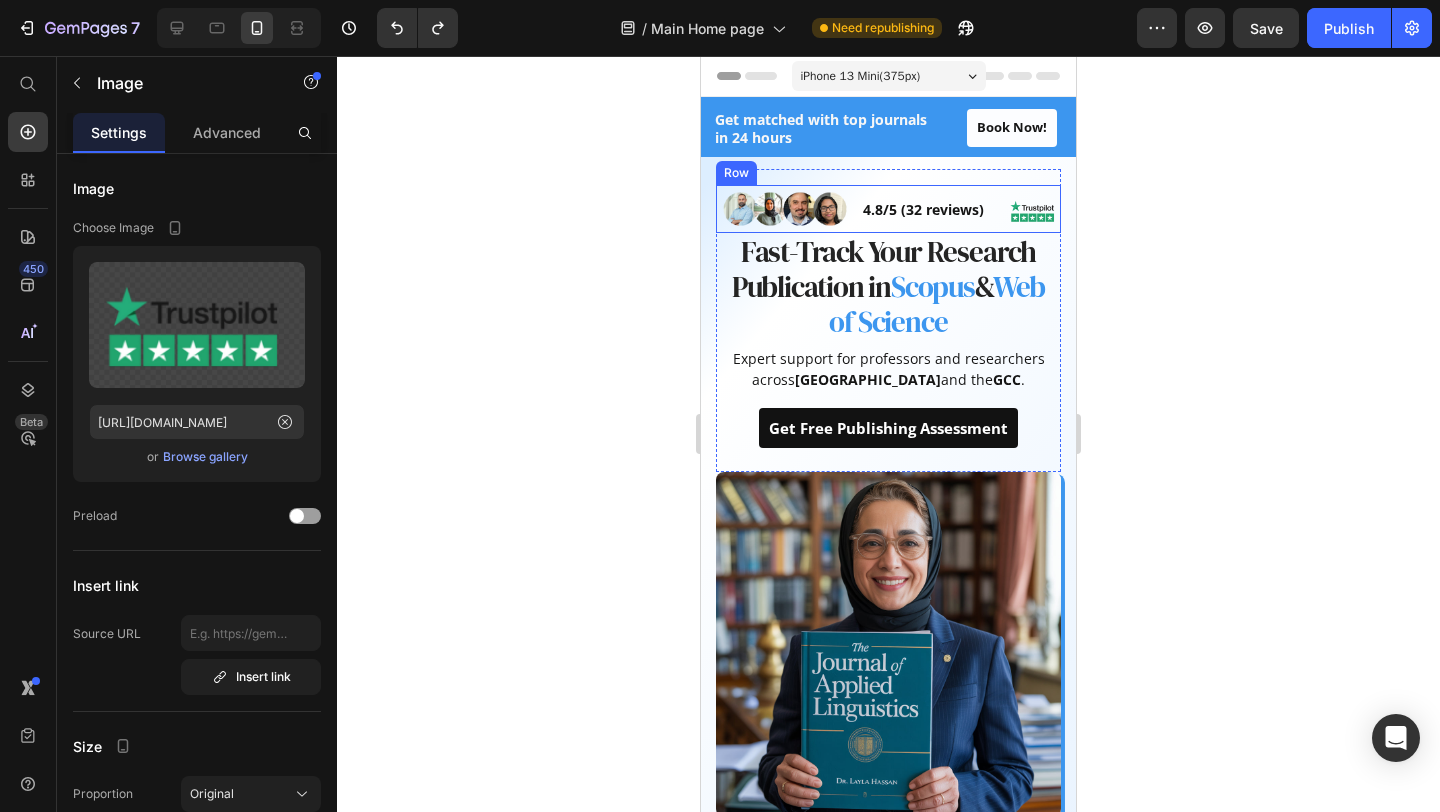 click 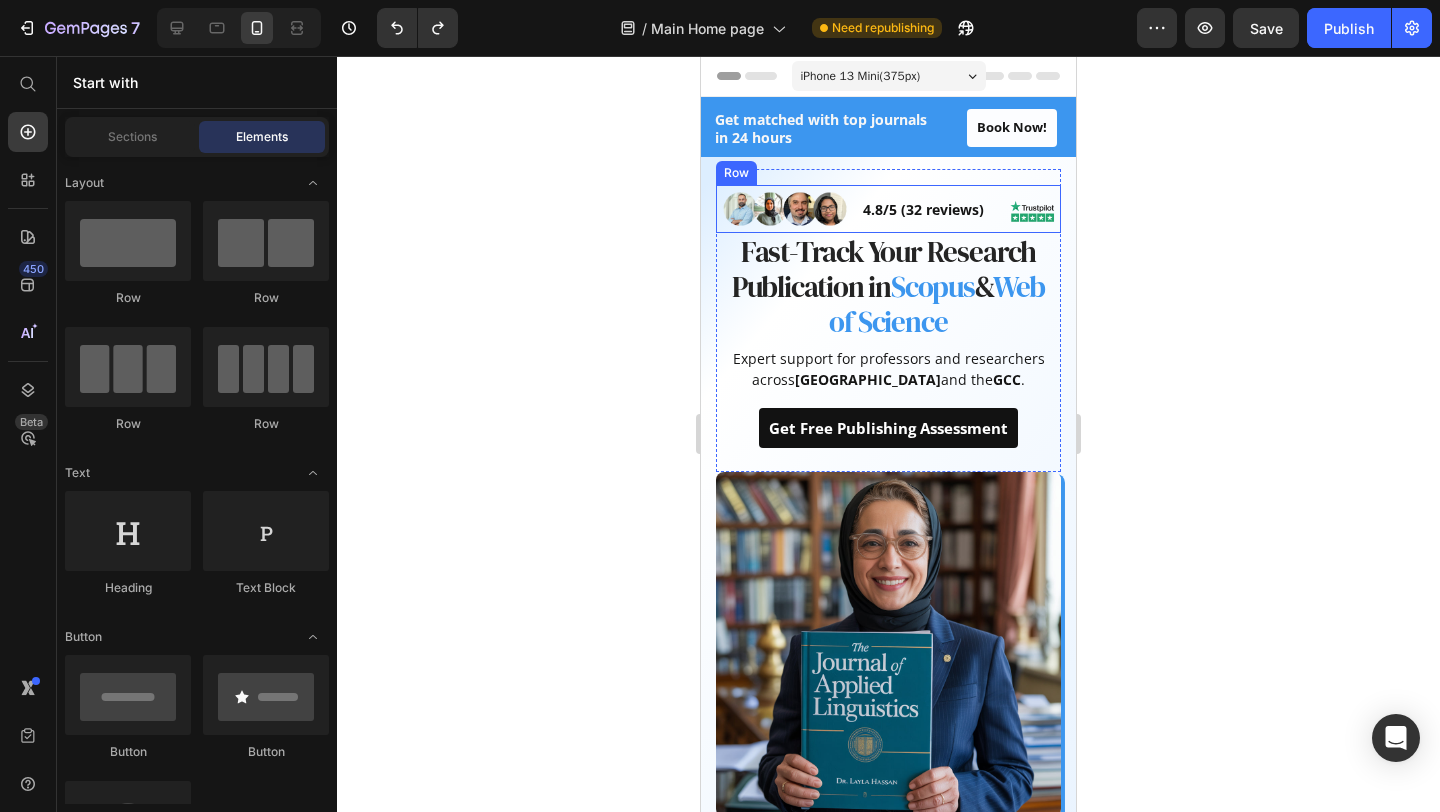 click 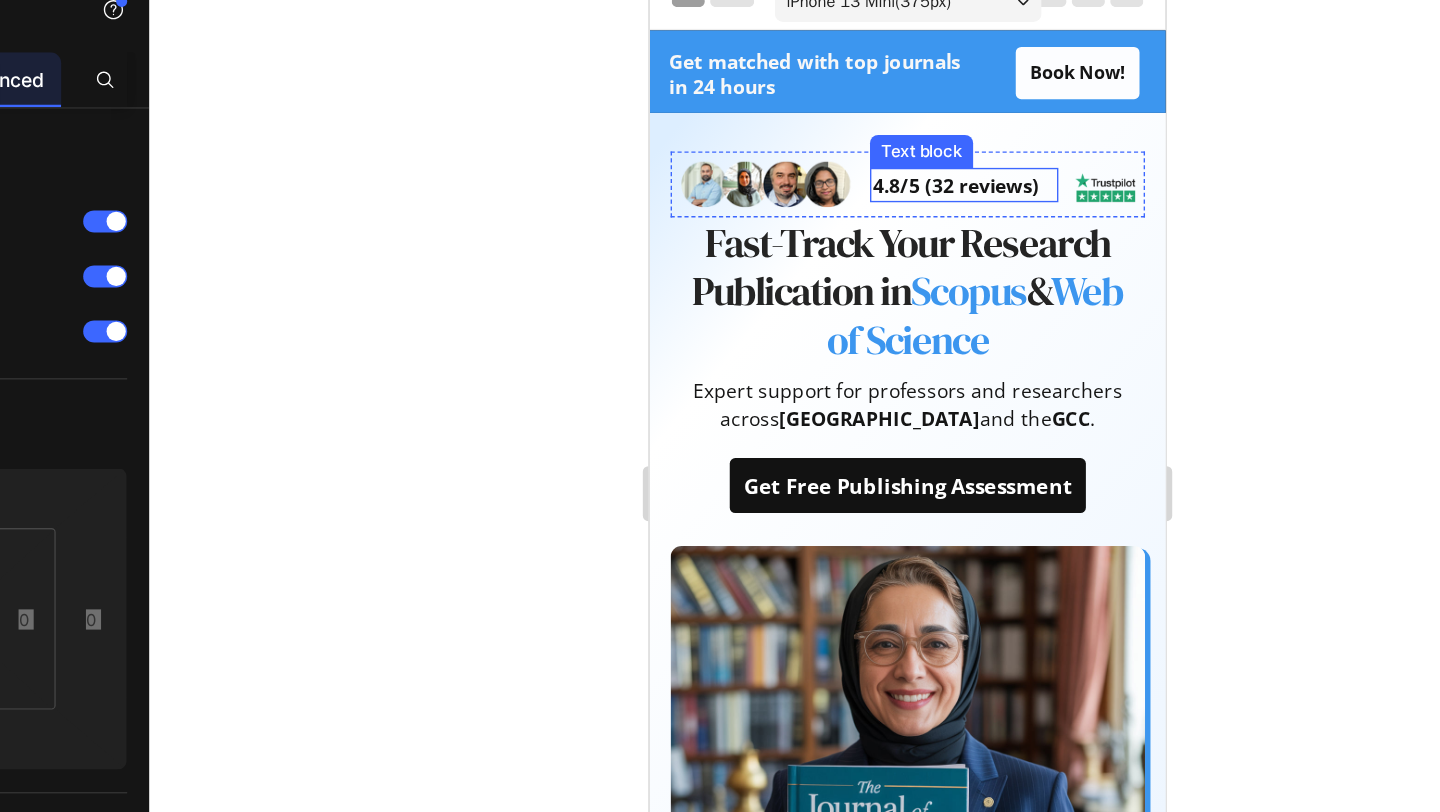 click on "4.8/5 (32 reviews)" at bounding box center (877, 127) 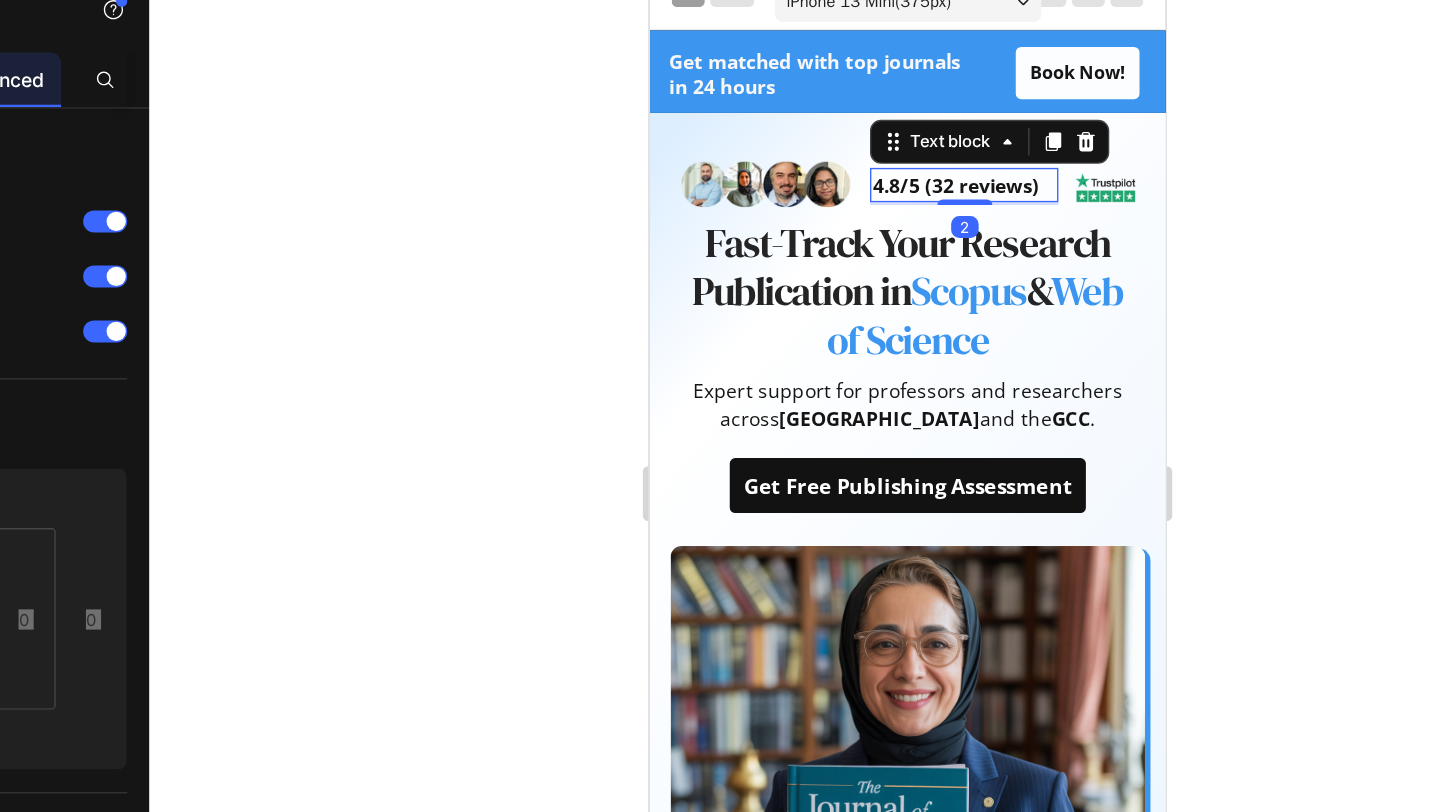 click on "4.8/5 (32 reviews)" at bounding box center (877, 127) 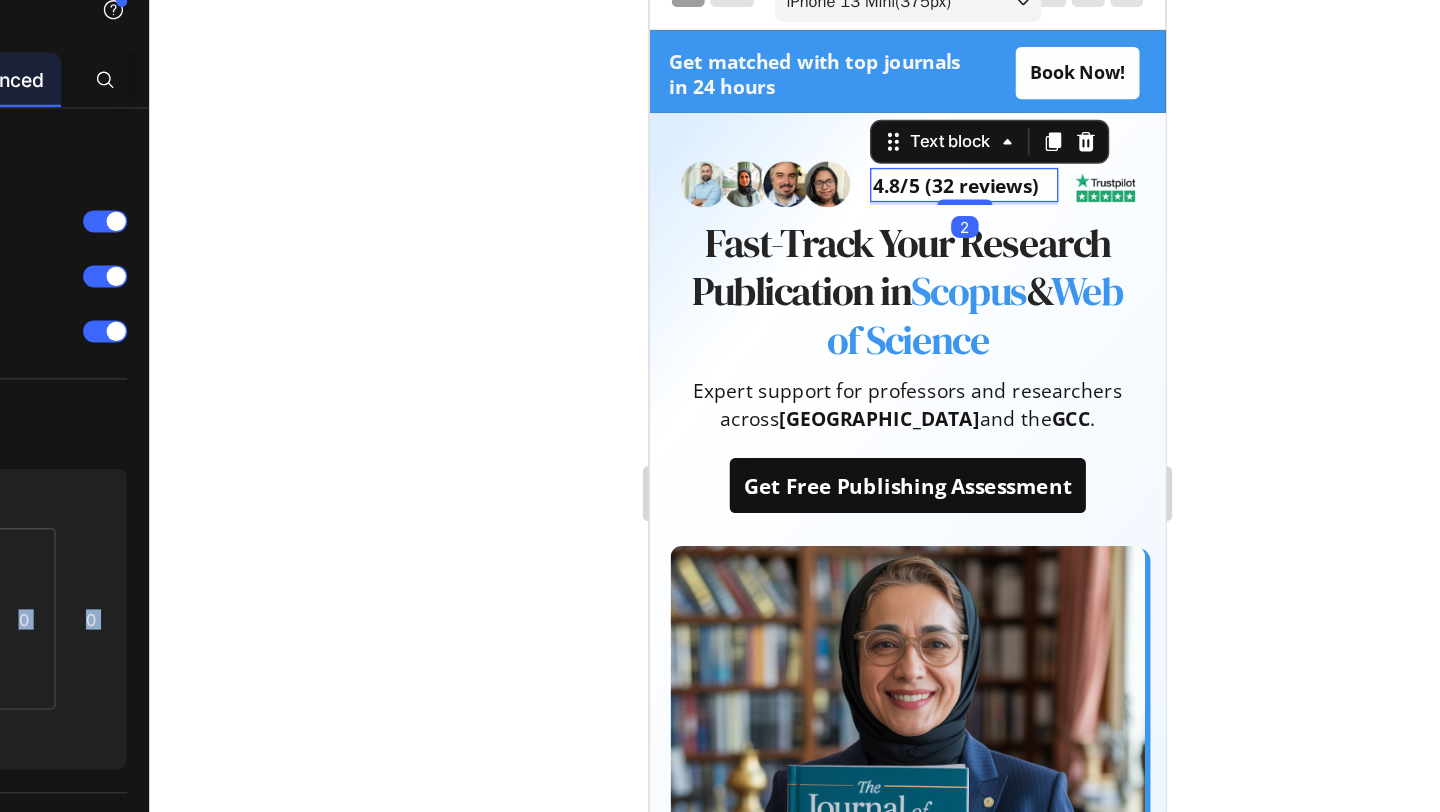 click 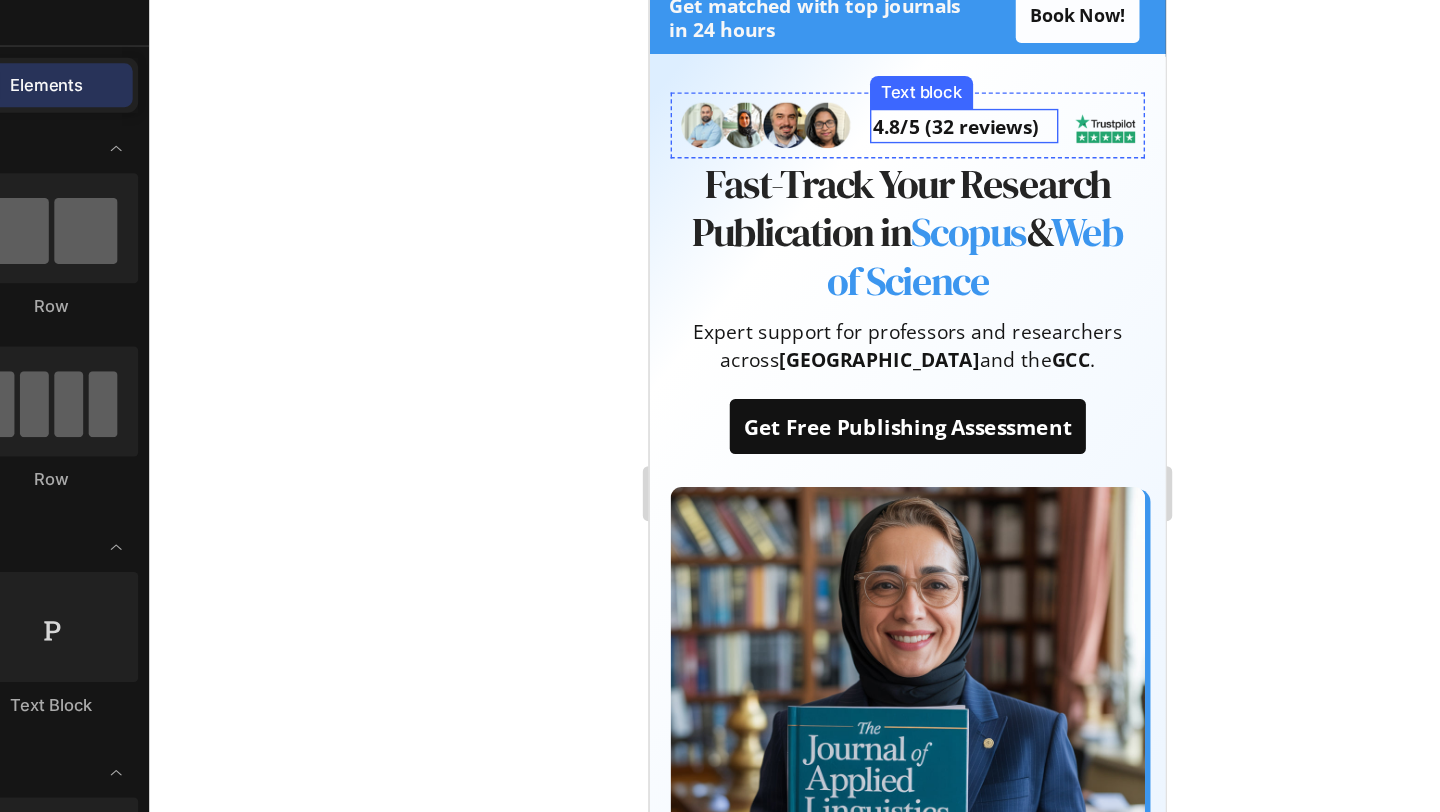 scroll, scrollTop: 3, scrollLeft: 0, axis: vertical 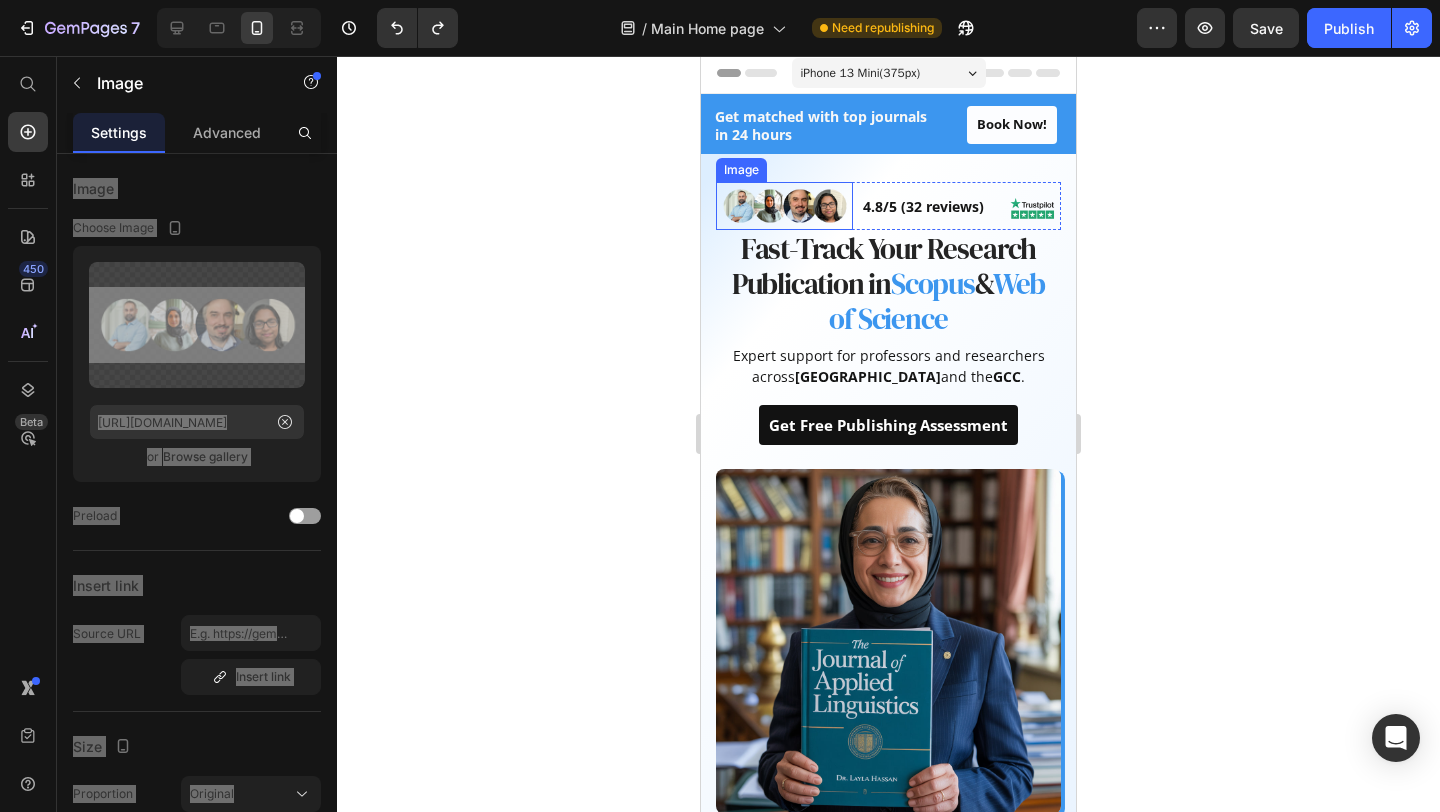 click at bounding box center [784, 206] 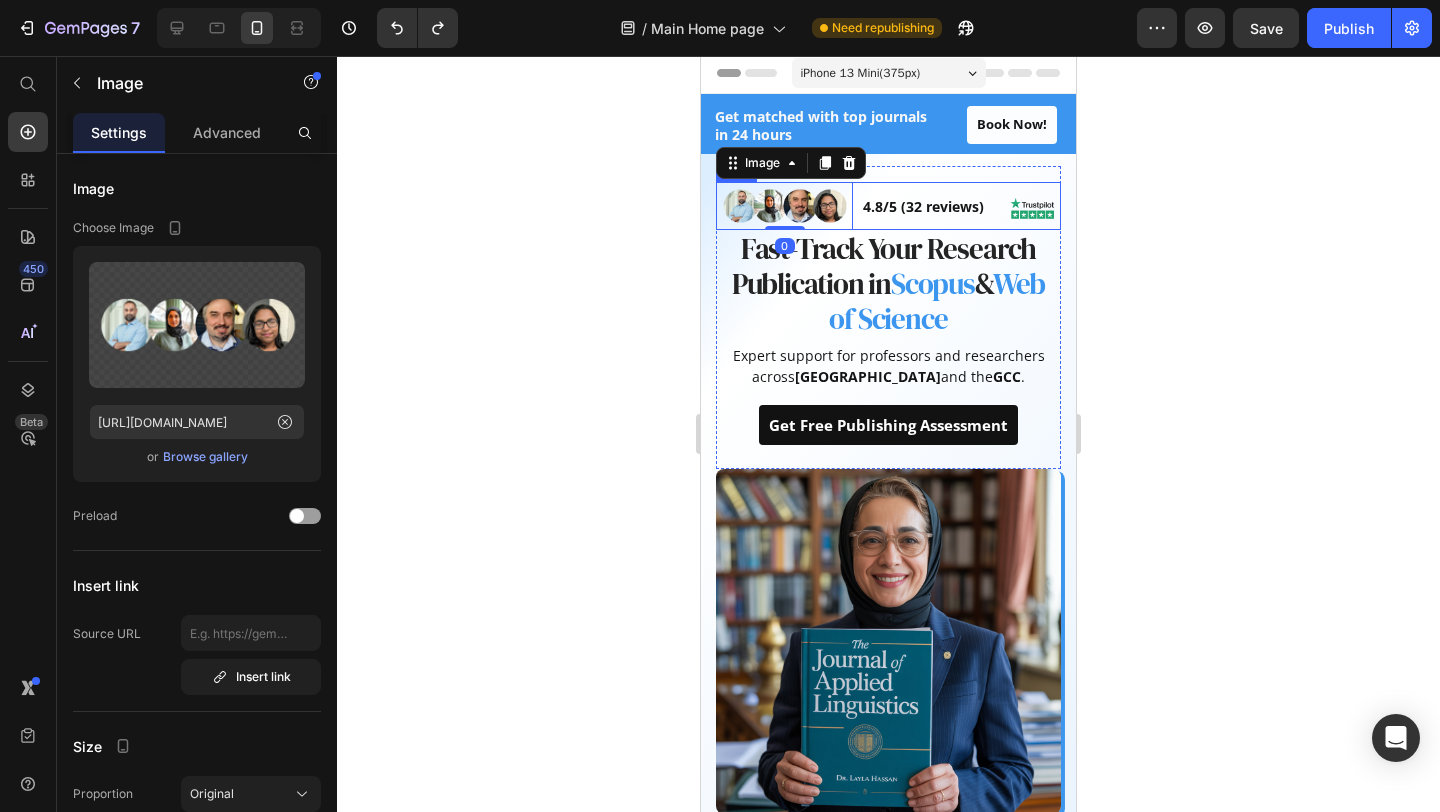 click on "Image   0 4.8/5 (32 reviews)  Text block Image Row" at bounding box center [888, 206] 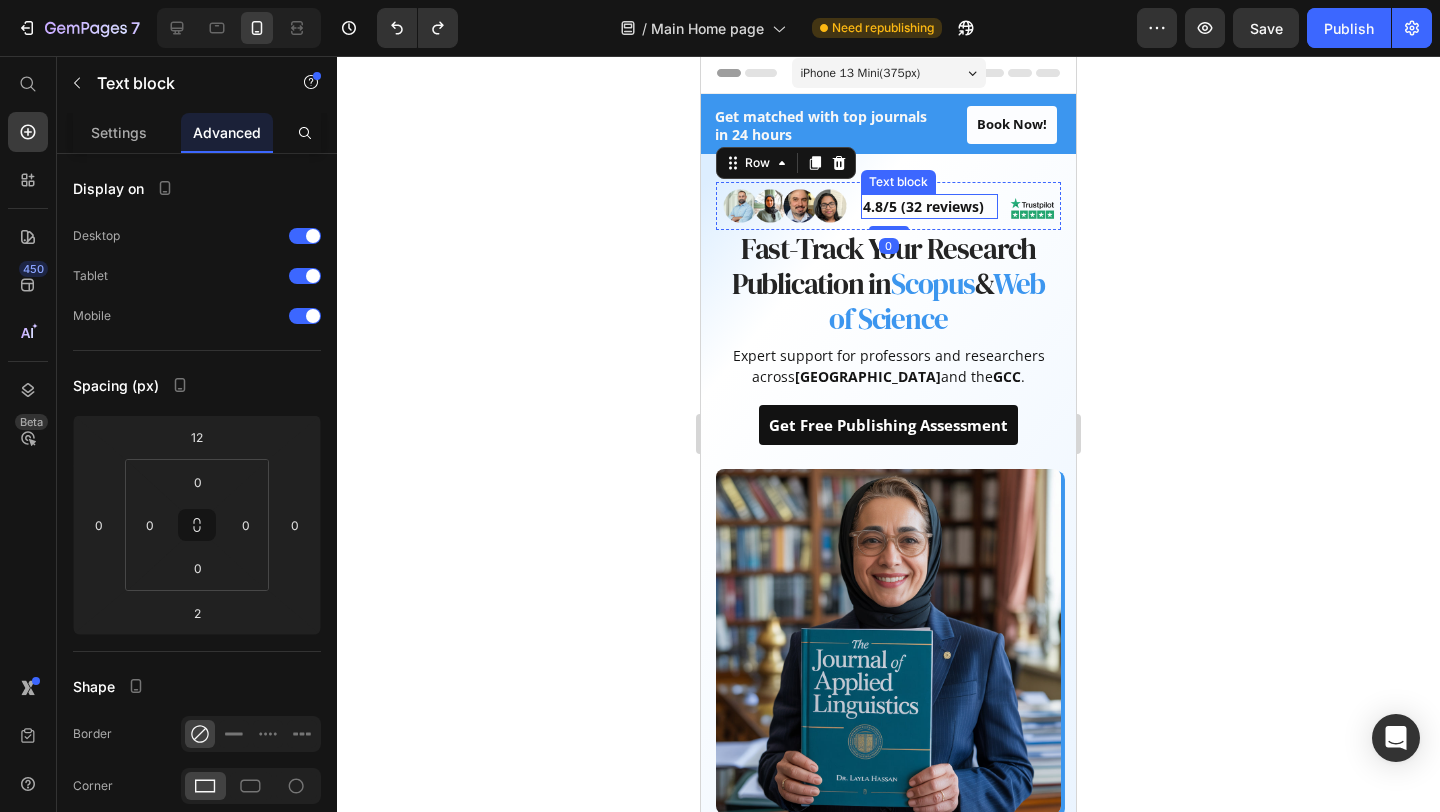 click on "4.8/5 (32 reviews)" at bounding box center [929, 206] 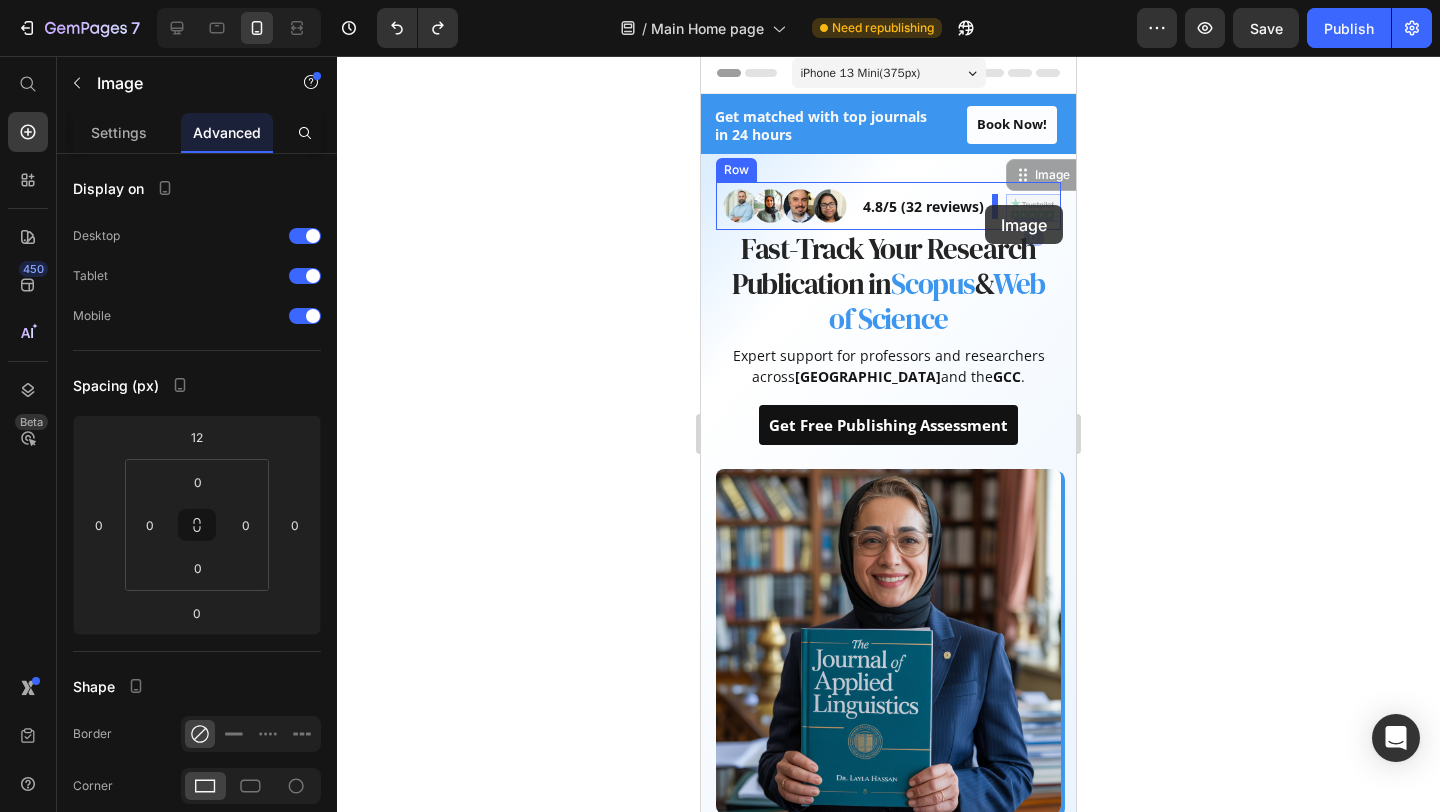 drag, startPoint x: 1030, startPoint y: 208, endPoint x: 985, endPoint y: 205, distance: 45.099888 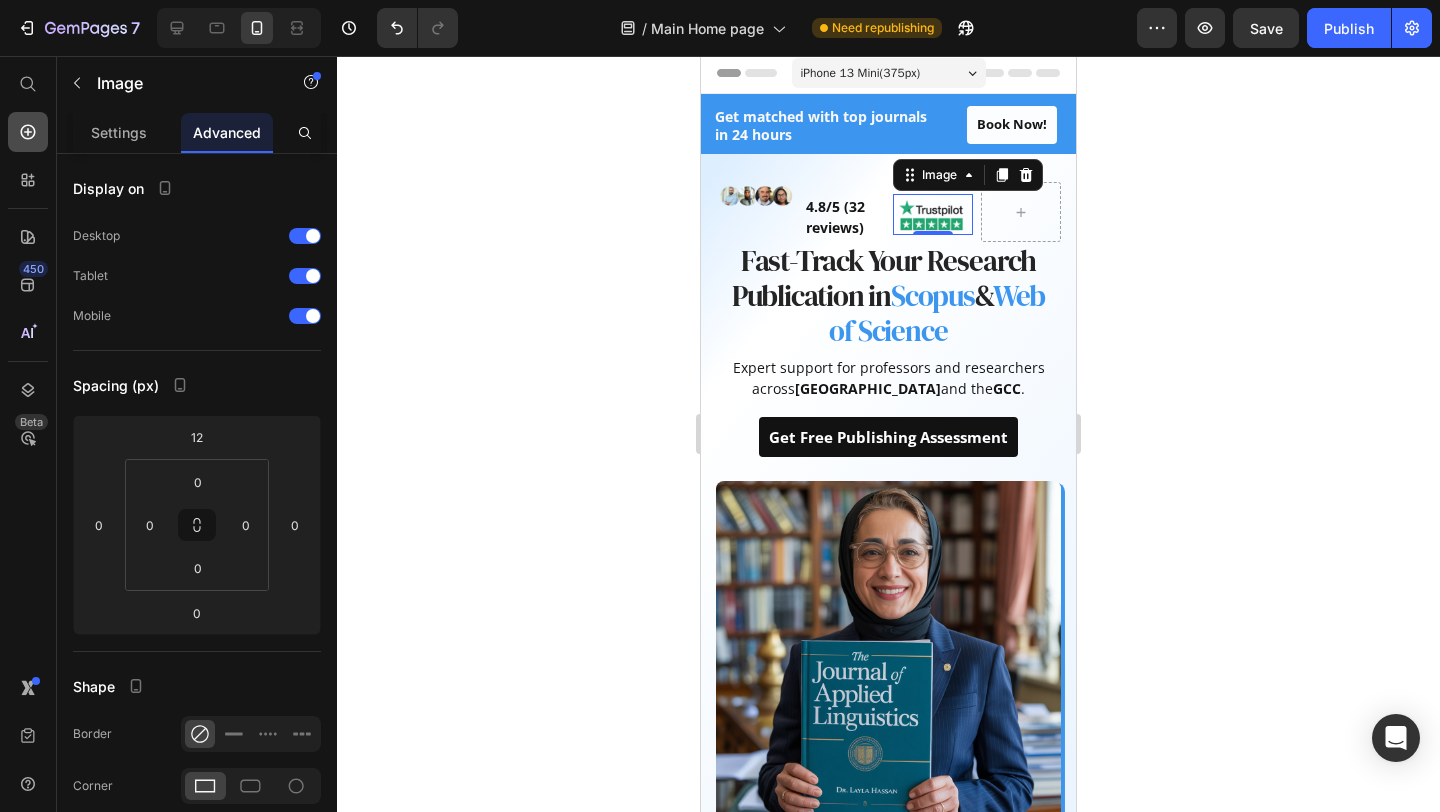 click 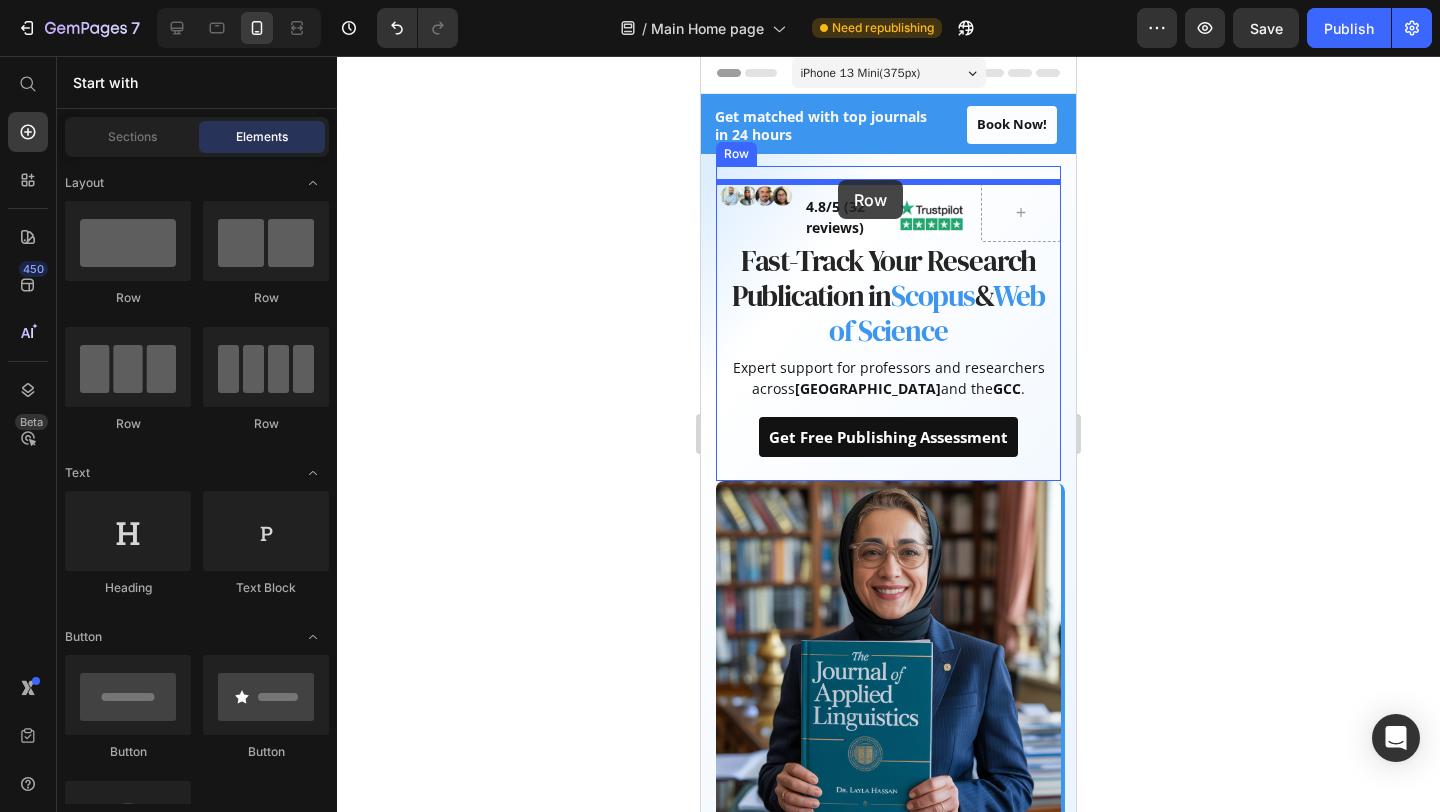 drag, startPoint x: 963, startPoint y: 327, endPoint x: 838, endPoint y: 180, distance: 192.96114 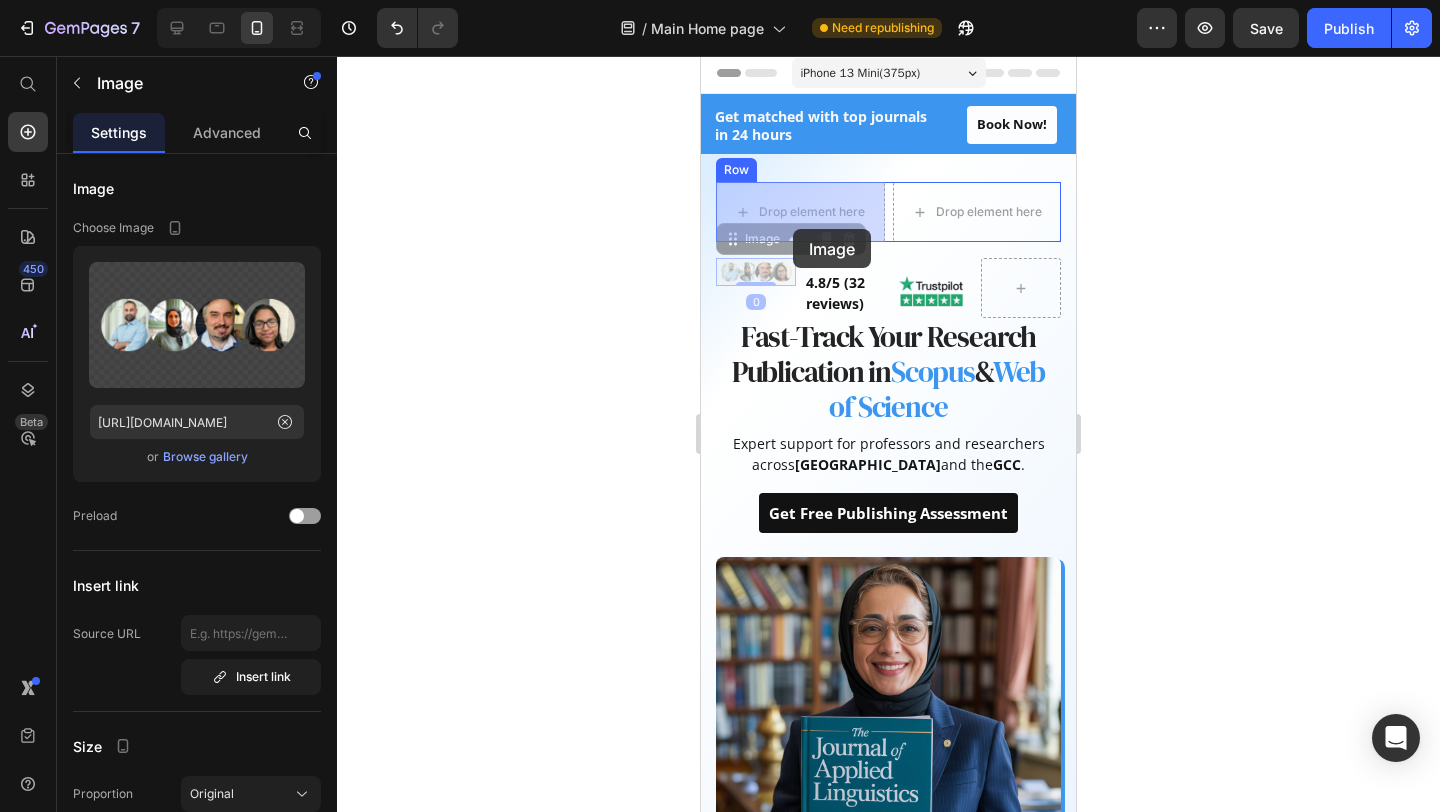 drag, startPoint x: 770, startPoint y: 275, endPoint x: 793, endPoint y: 229, distance: 51.42956 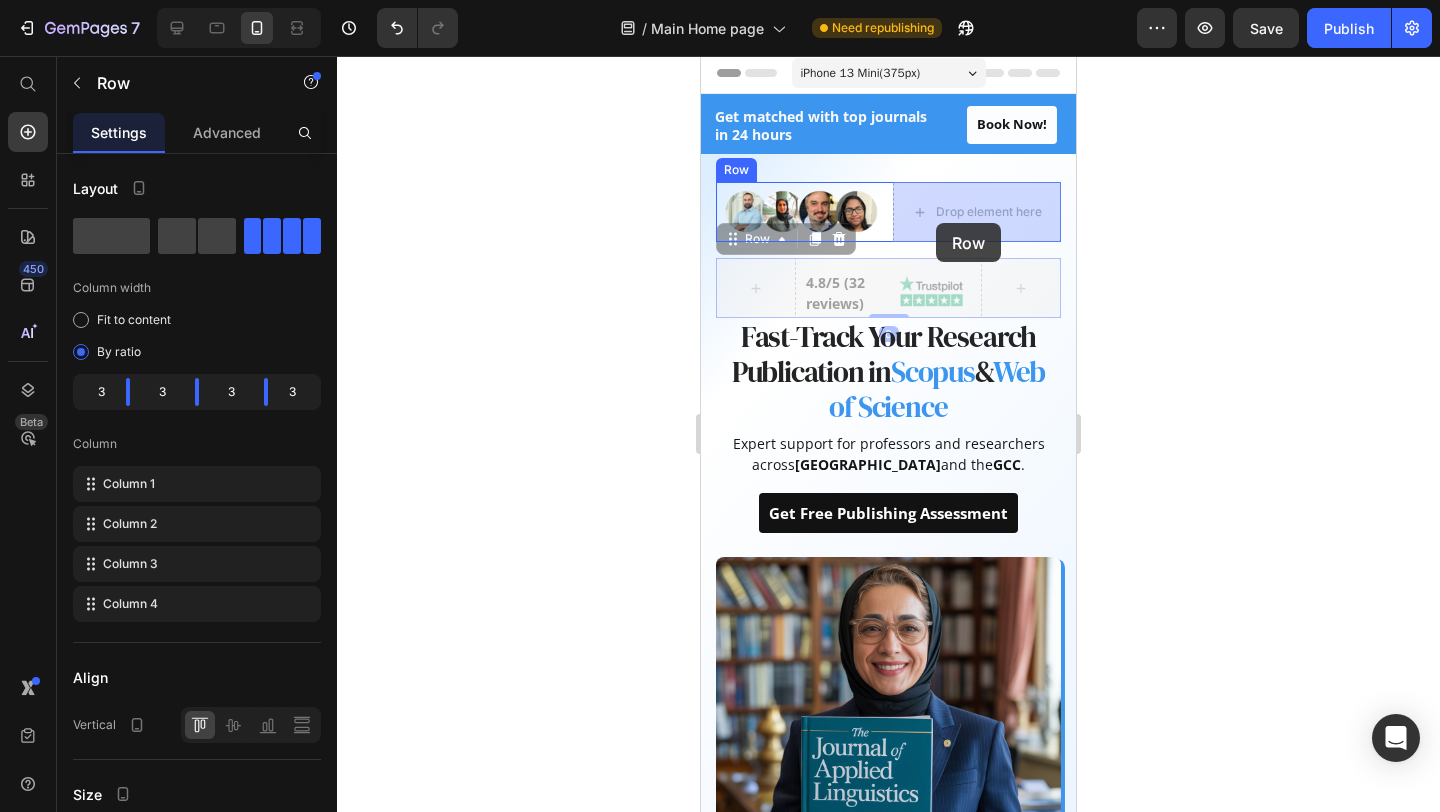 drag, startPoint x: 888, startPoint y: 284, endPoint x: 935, endPoint y: 224, distance: 76.2168 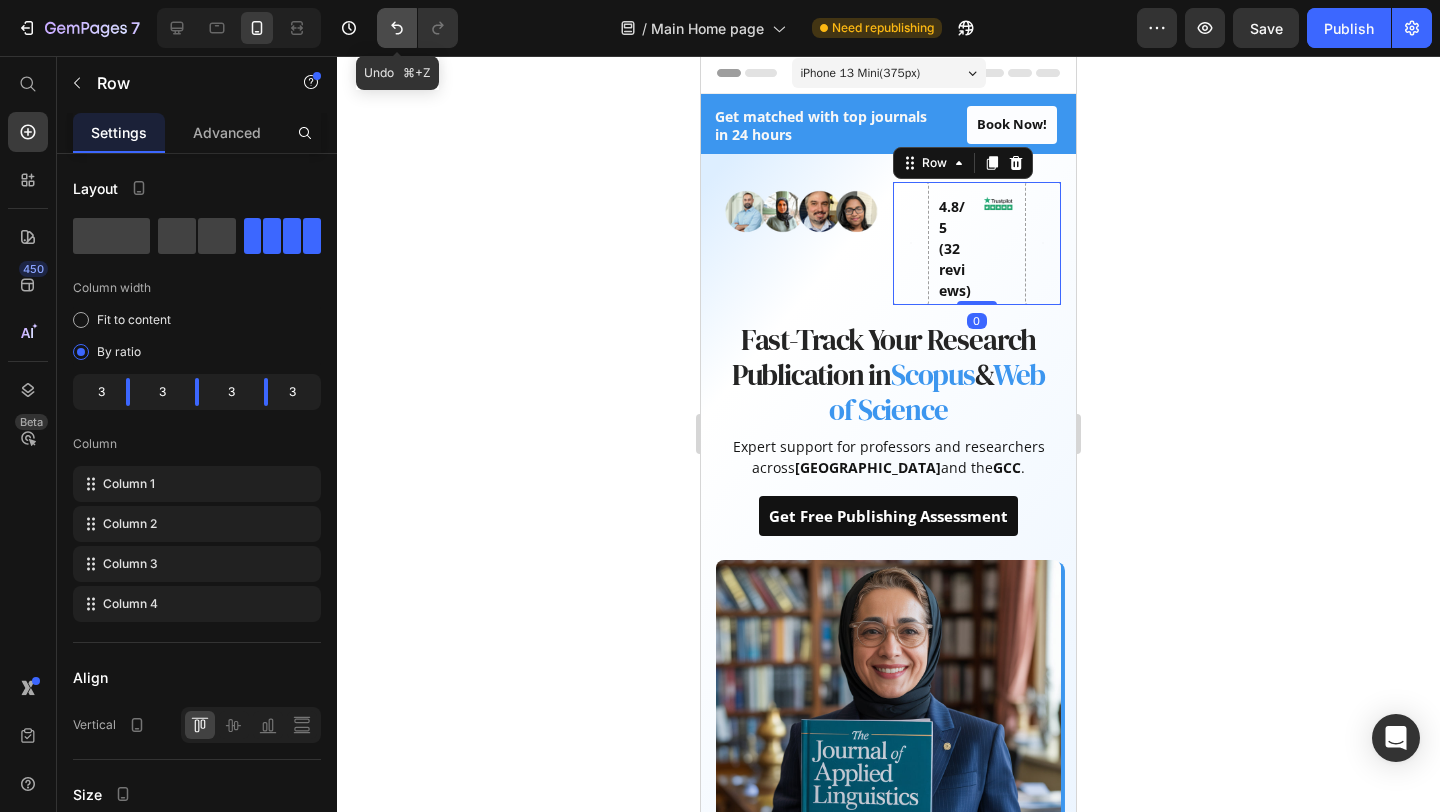 click 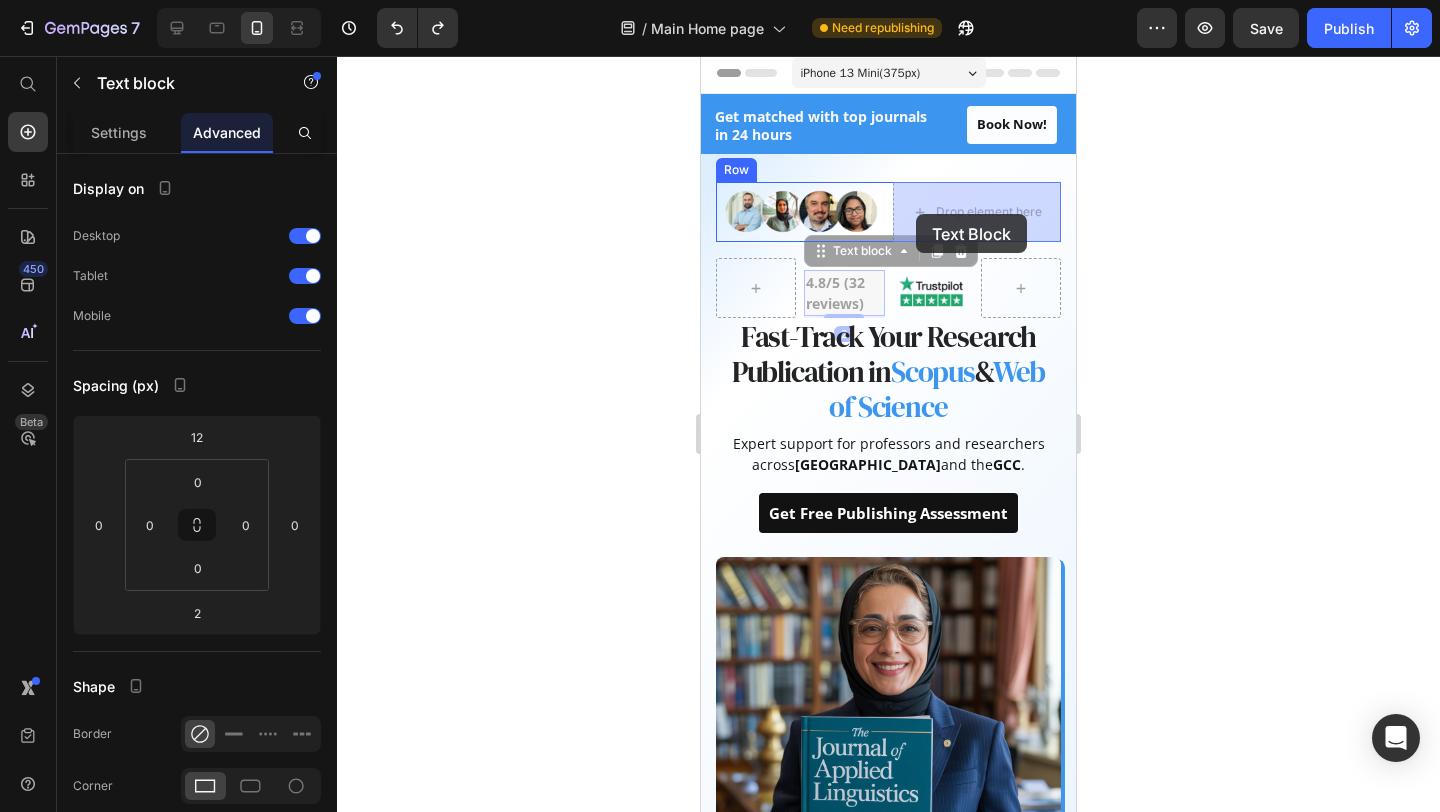 drag, startPoint x: 848, startPoint y: 299, endPoint x: 920, endPoint y: 206, distance: 117.61378 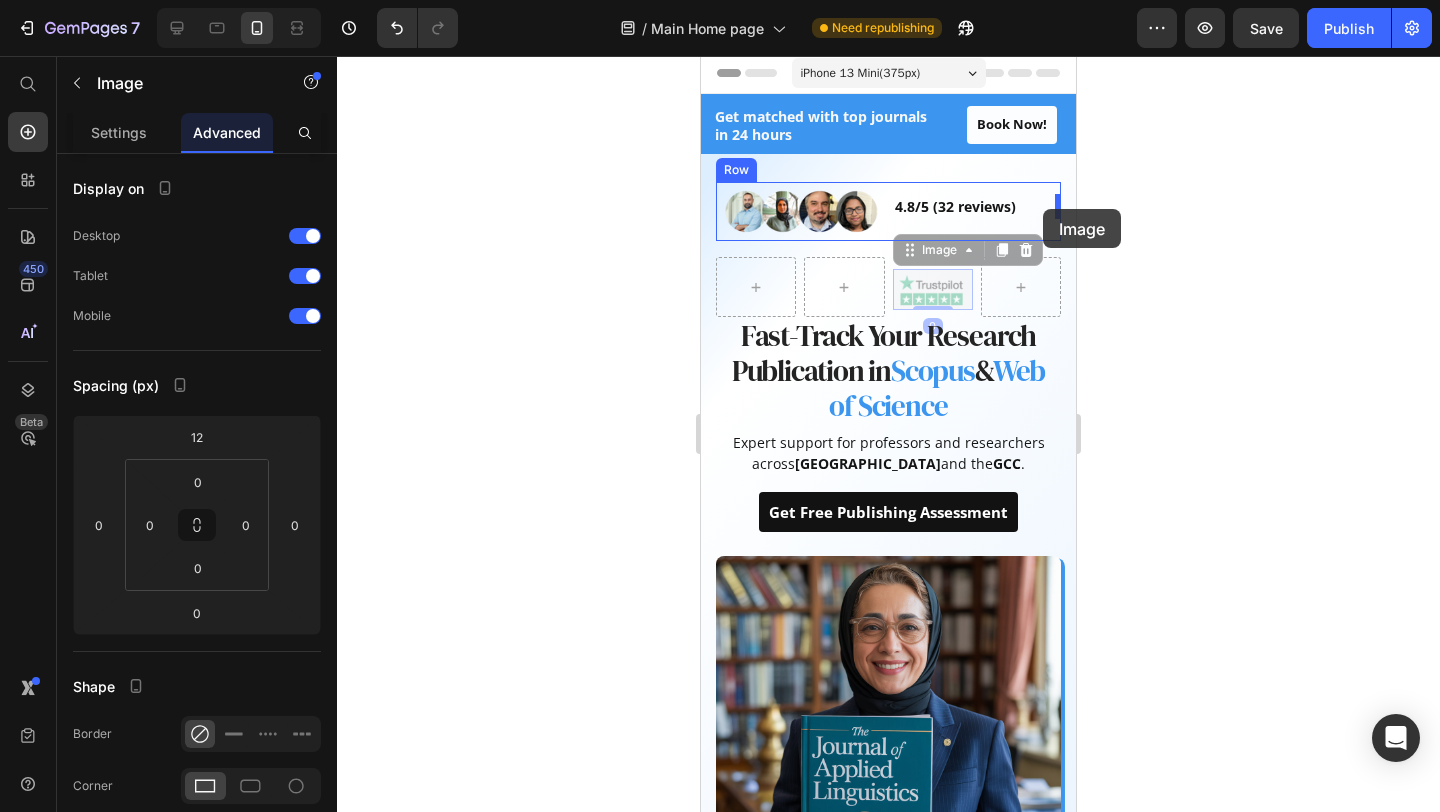 drag, startPoint x: 907, startPoint y: 296, endPoint x: 1043, endPoint y: 209, distance: 161.44658 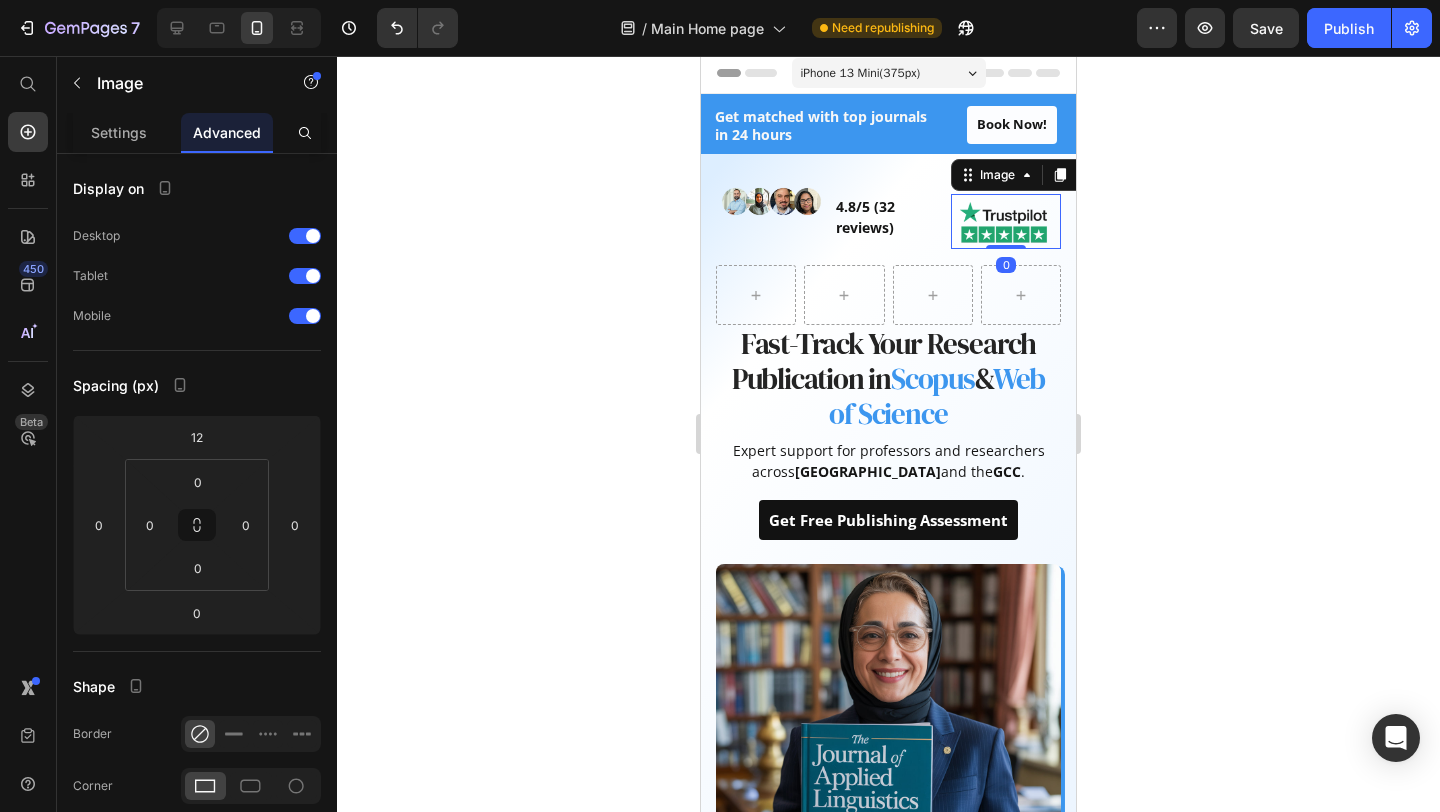 click at bounding box center [1006, 221] 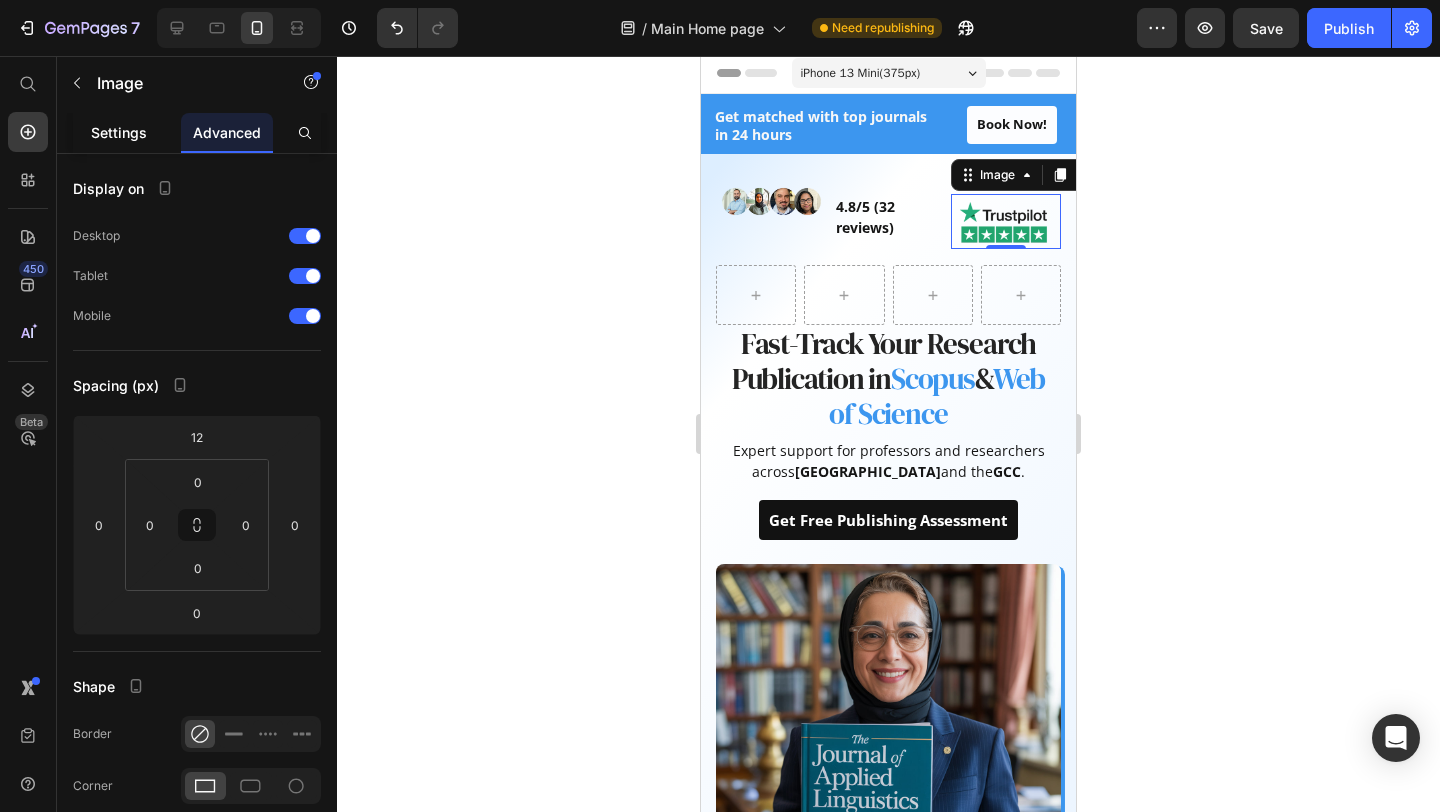 click on "Settings" at bounding box center (119, 132) 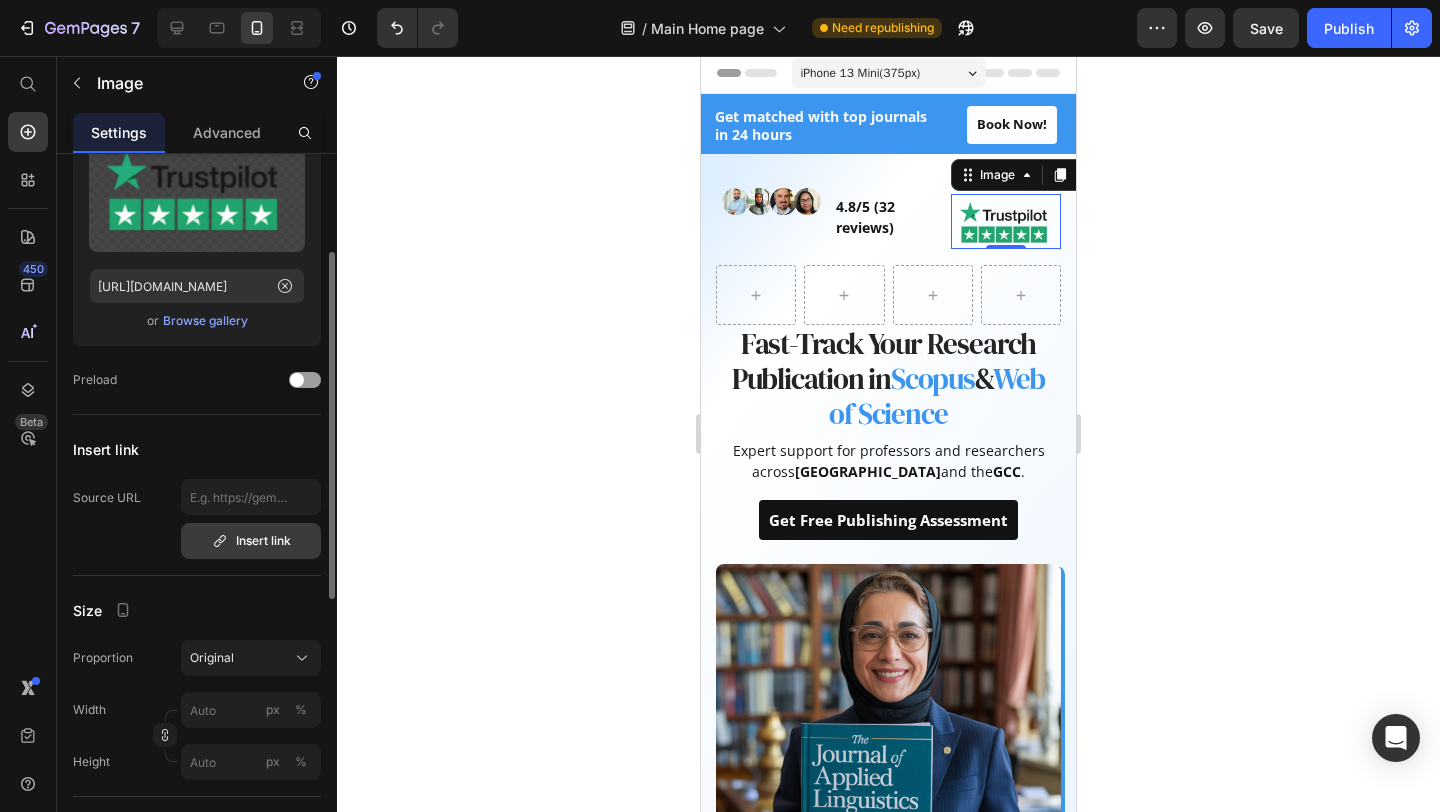 scroll, scrollTop: 169, scrollLeft: 0, axis: vertical 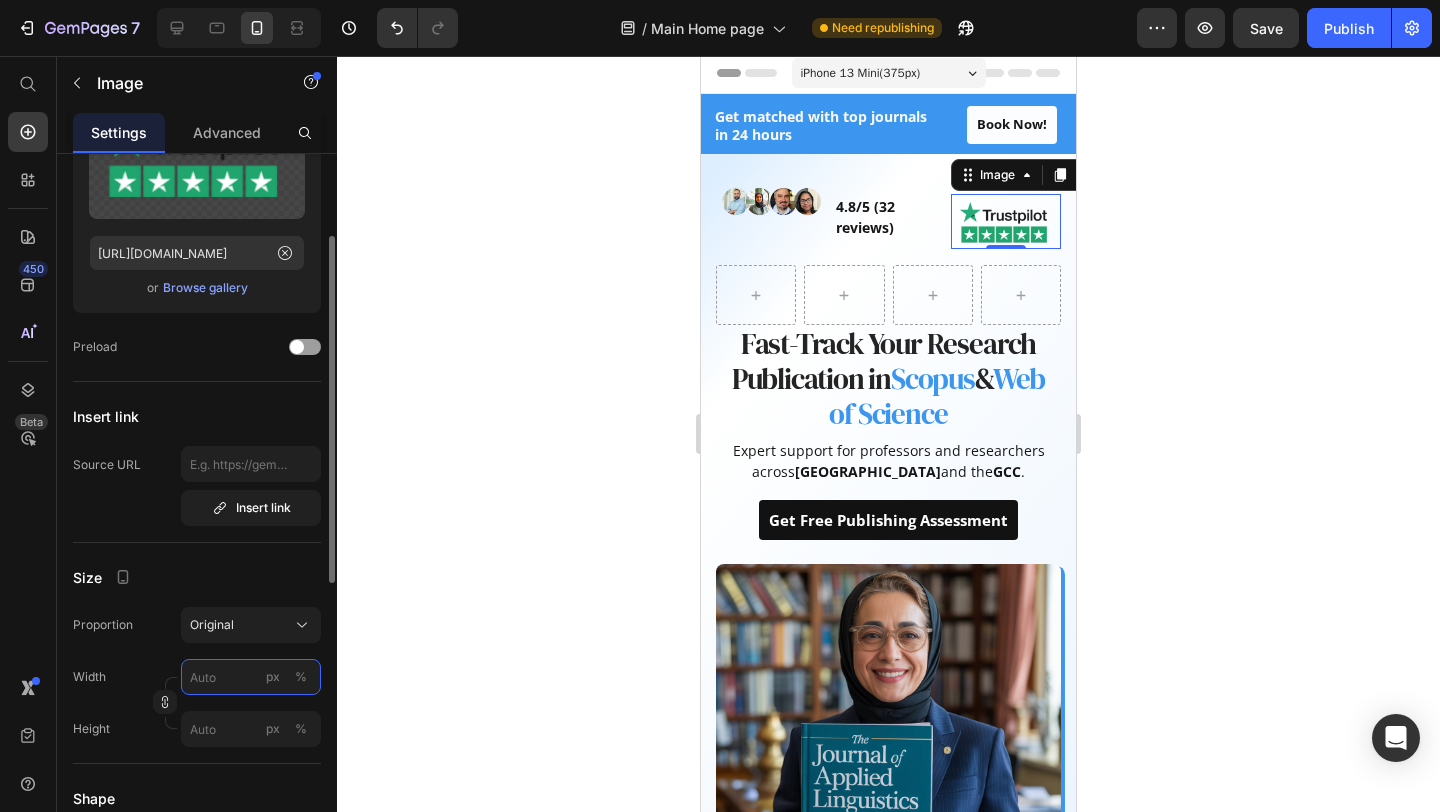 click on "px %" at bounding box center (251, 677) 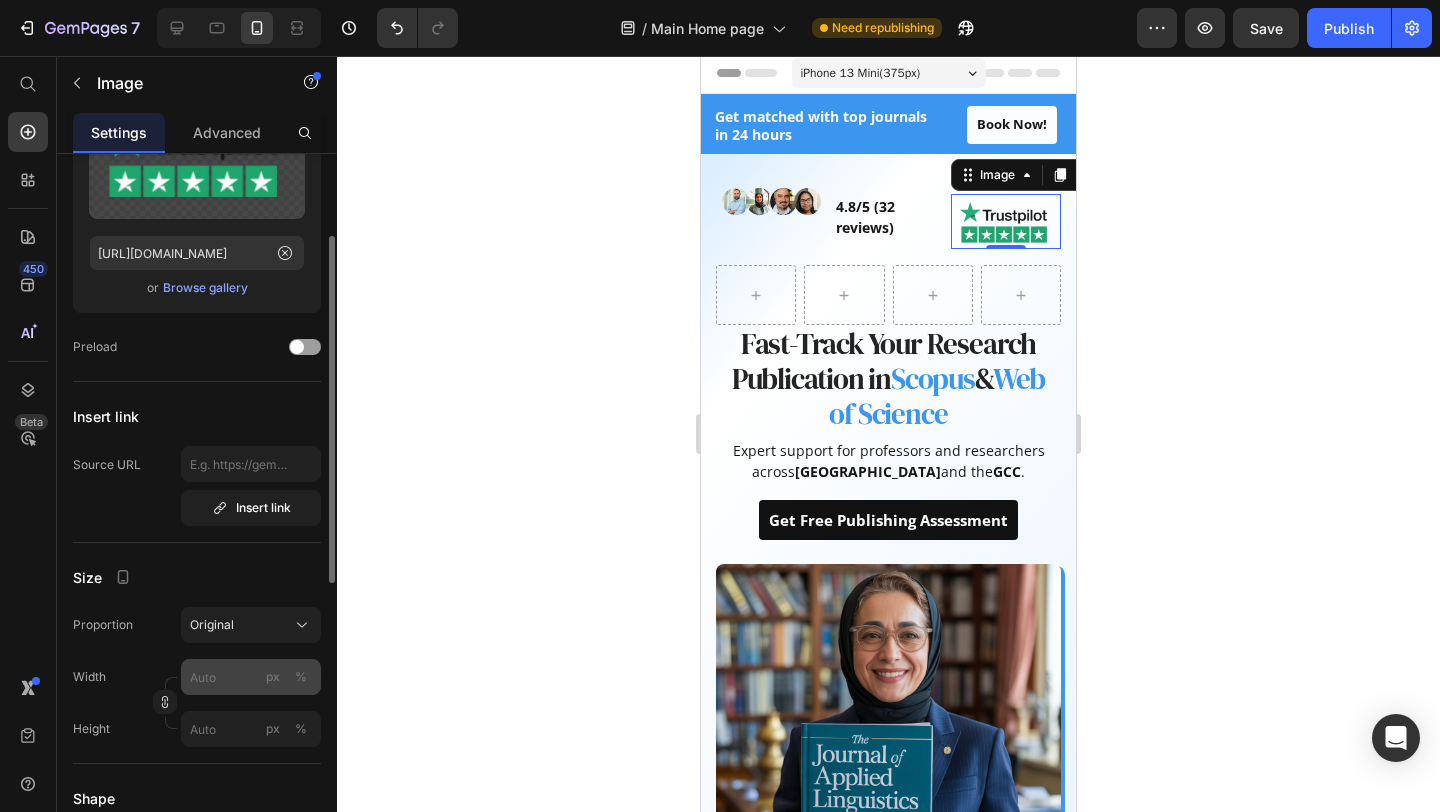 click on "px" at bounding box center (273, 677) 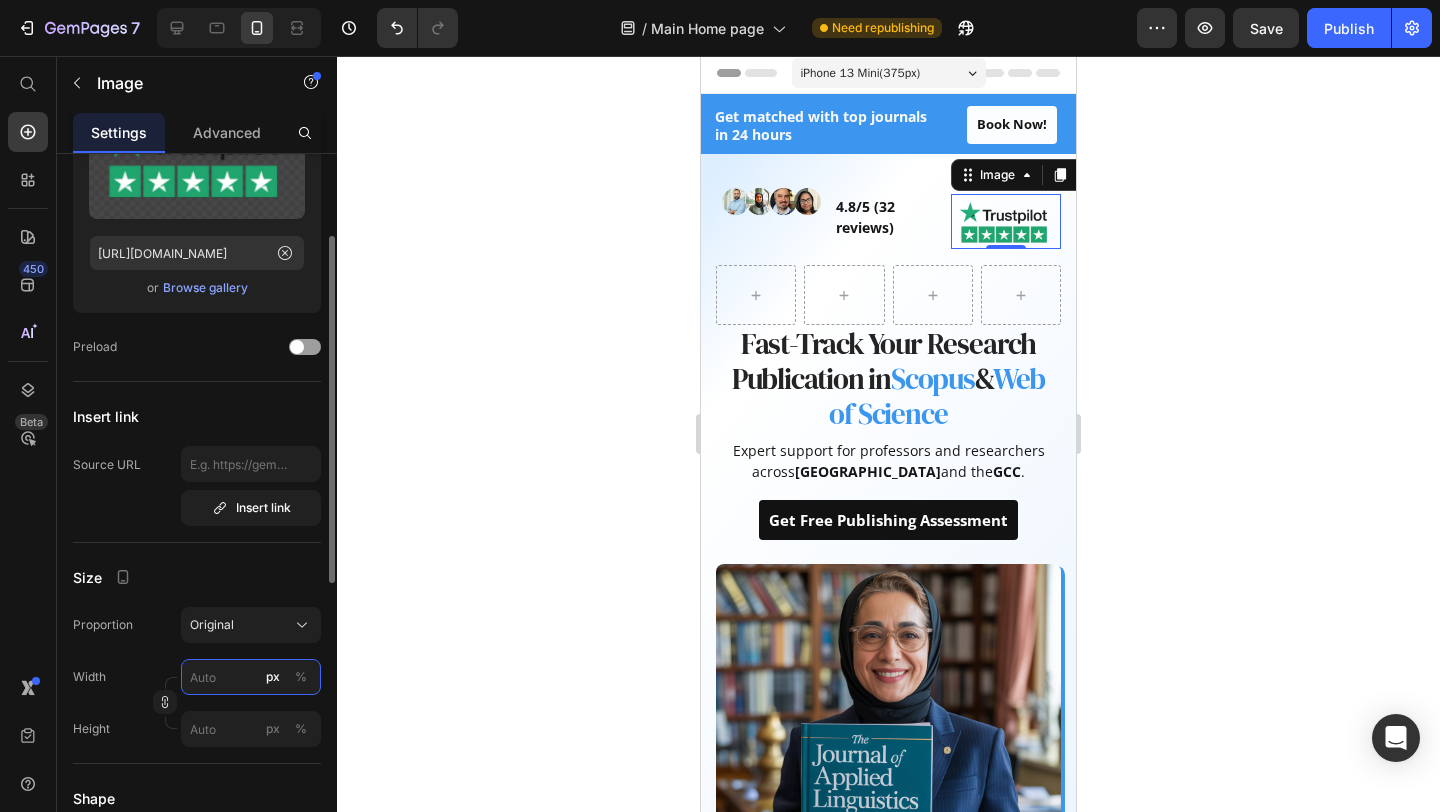 click on "px %" at bounding box center [251, 677] 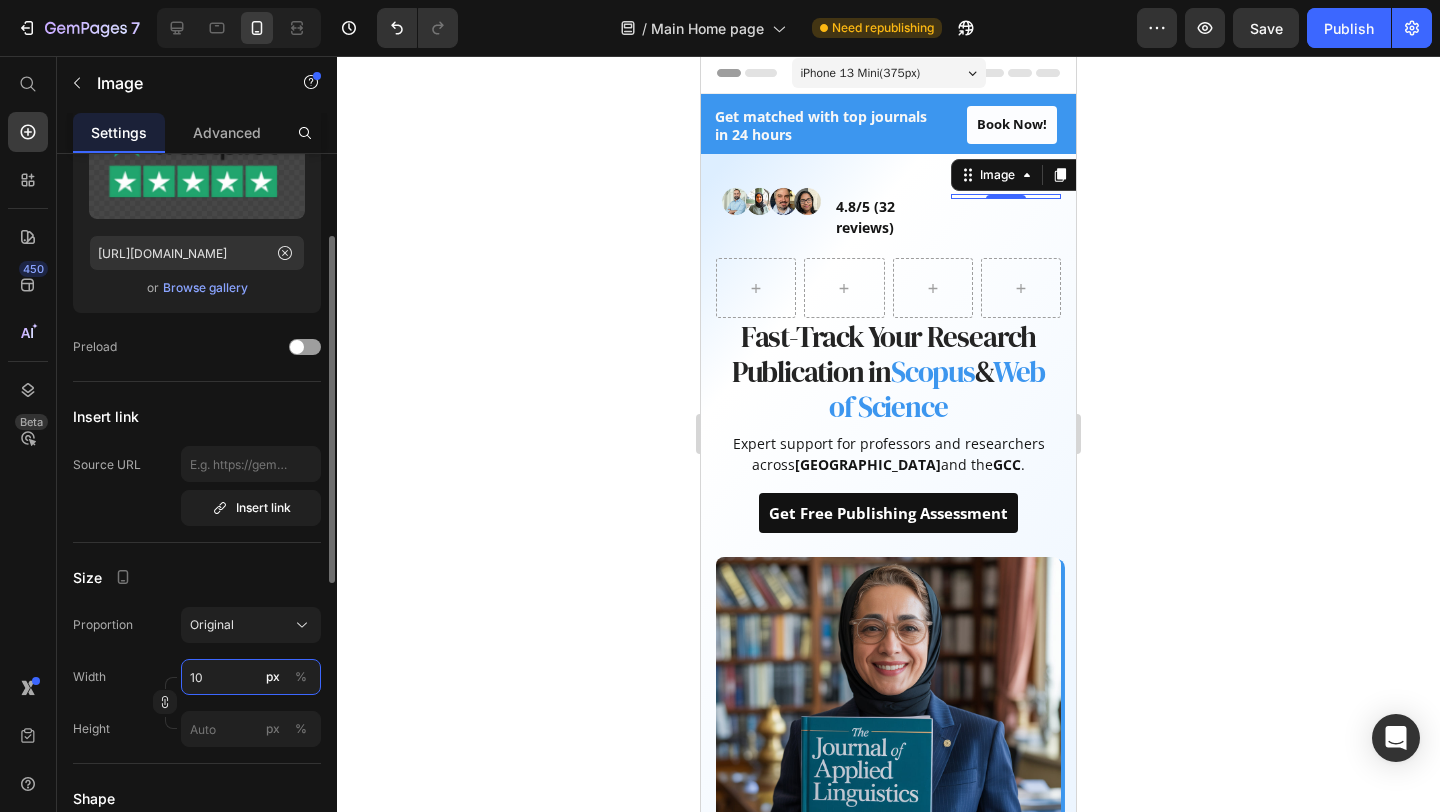 type on "1" 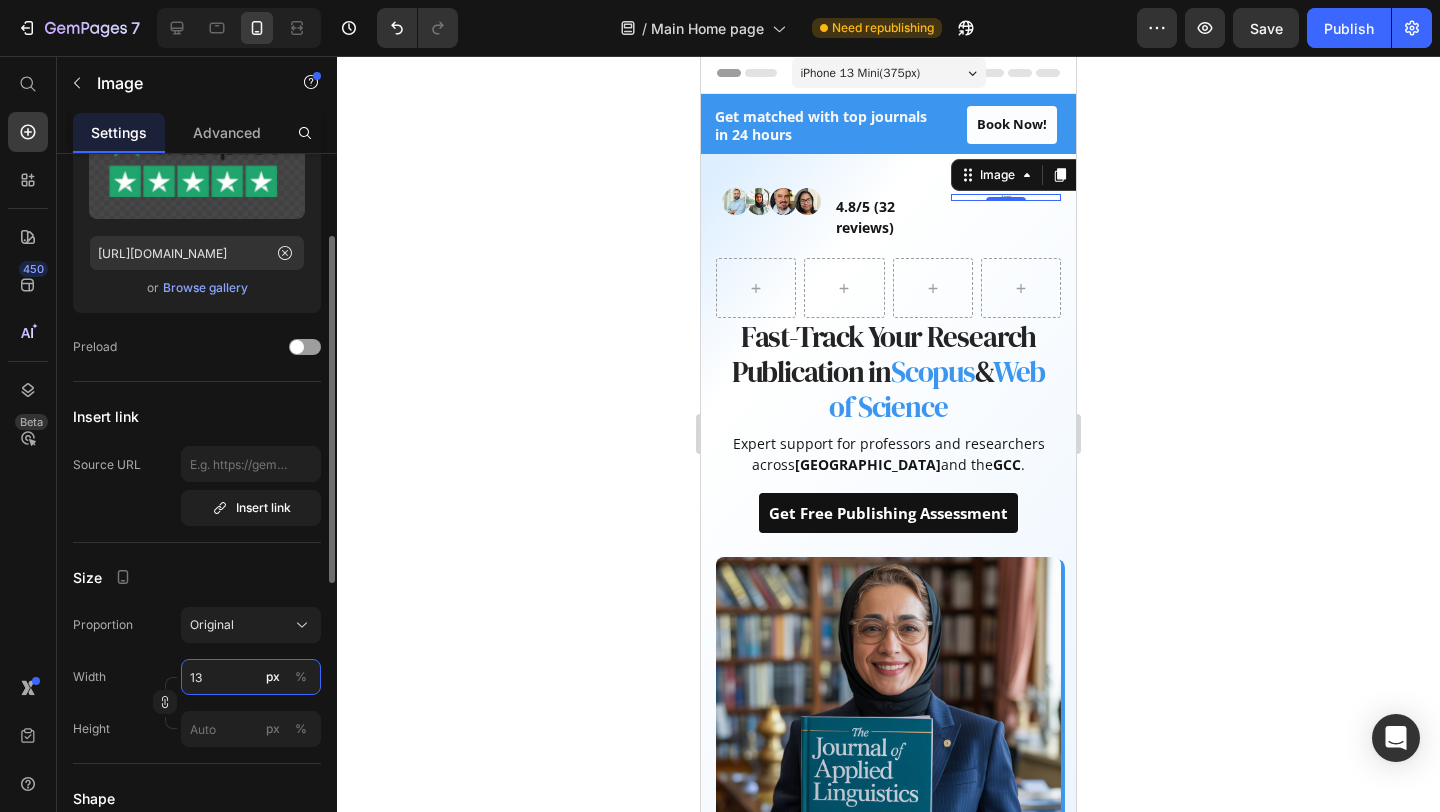 type on "1" 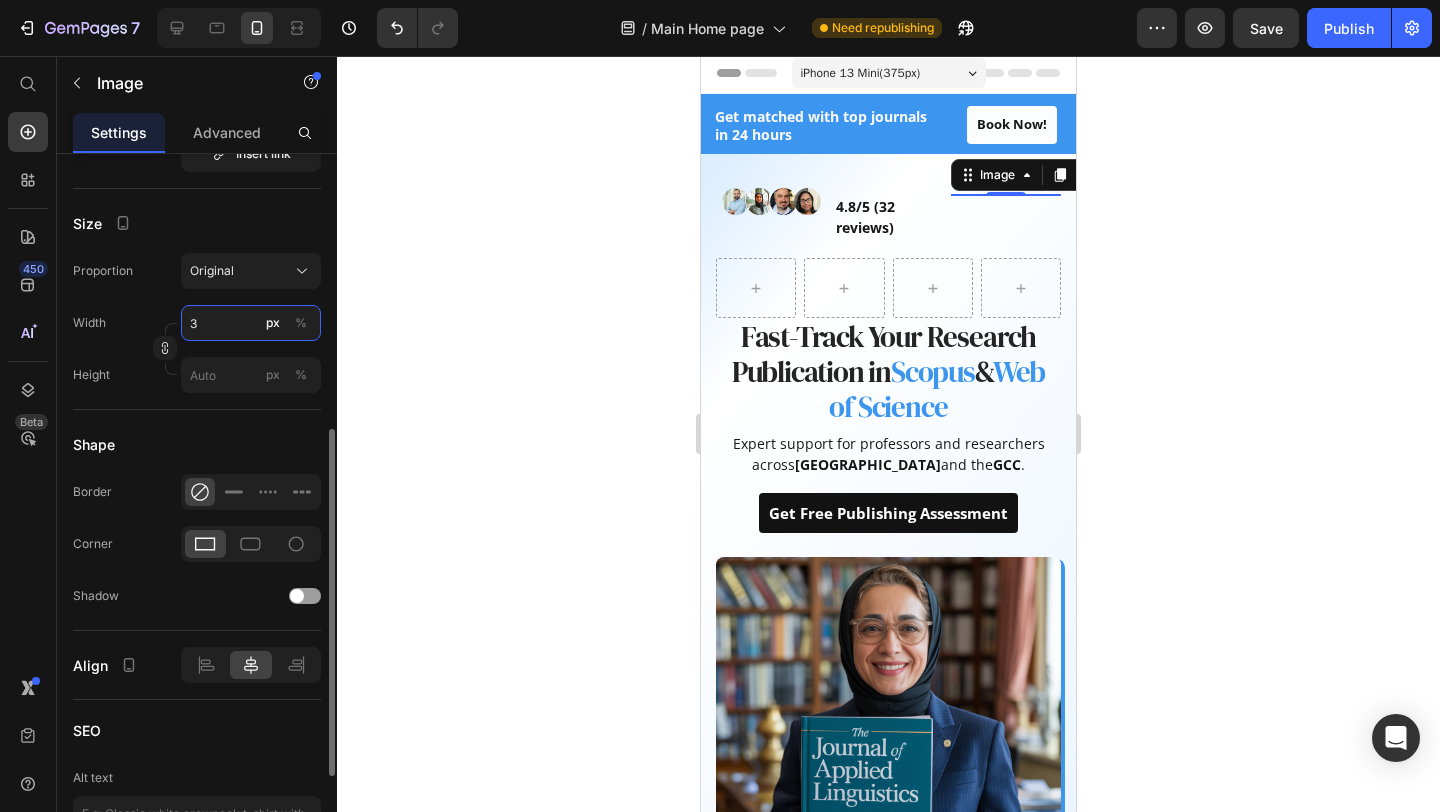 scroll, scrollTop: 571, scrollLeft: 0, axis: vertical 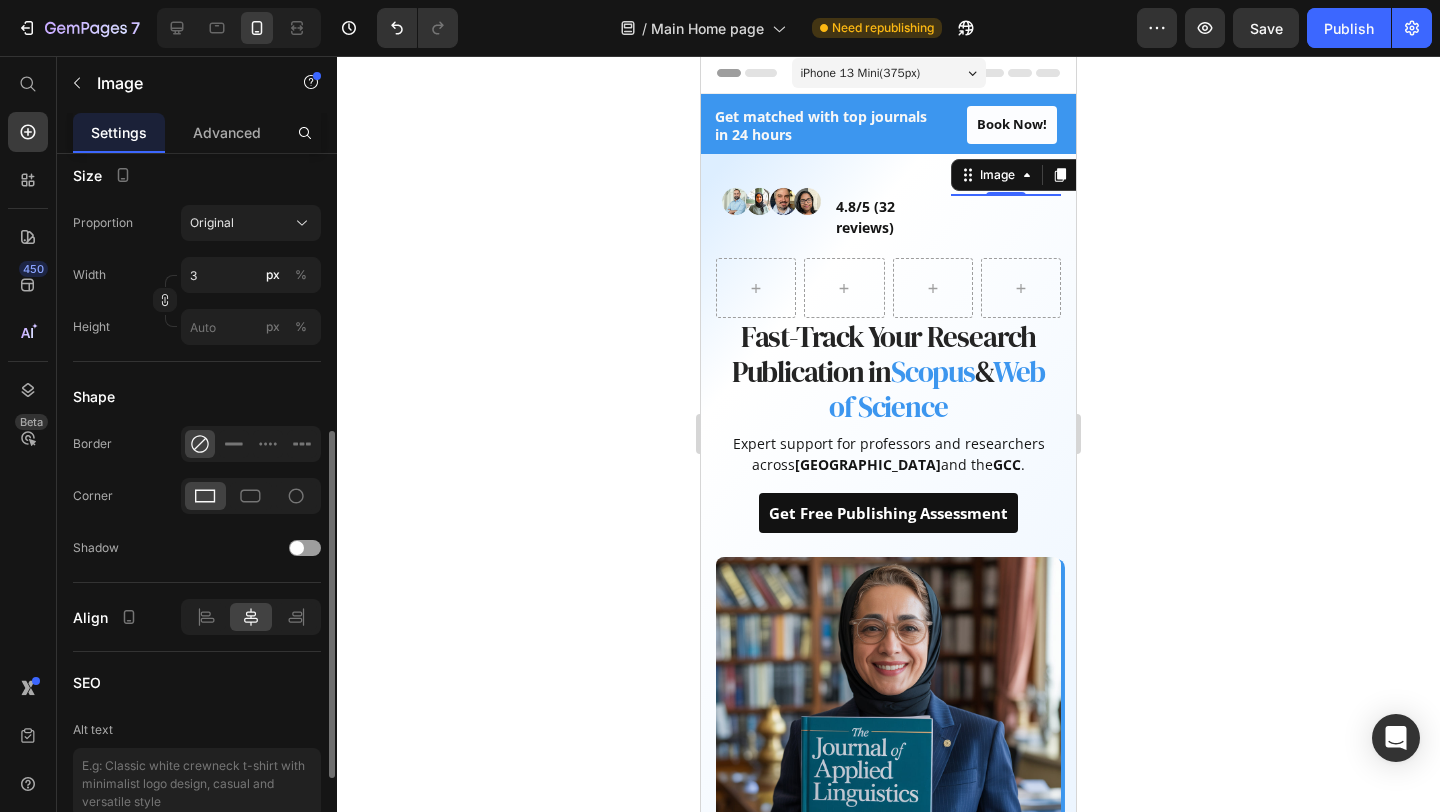 click 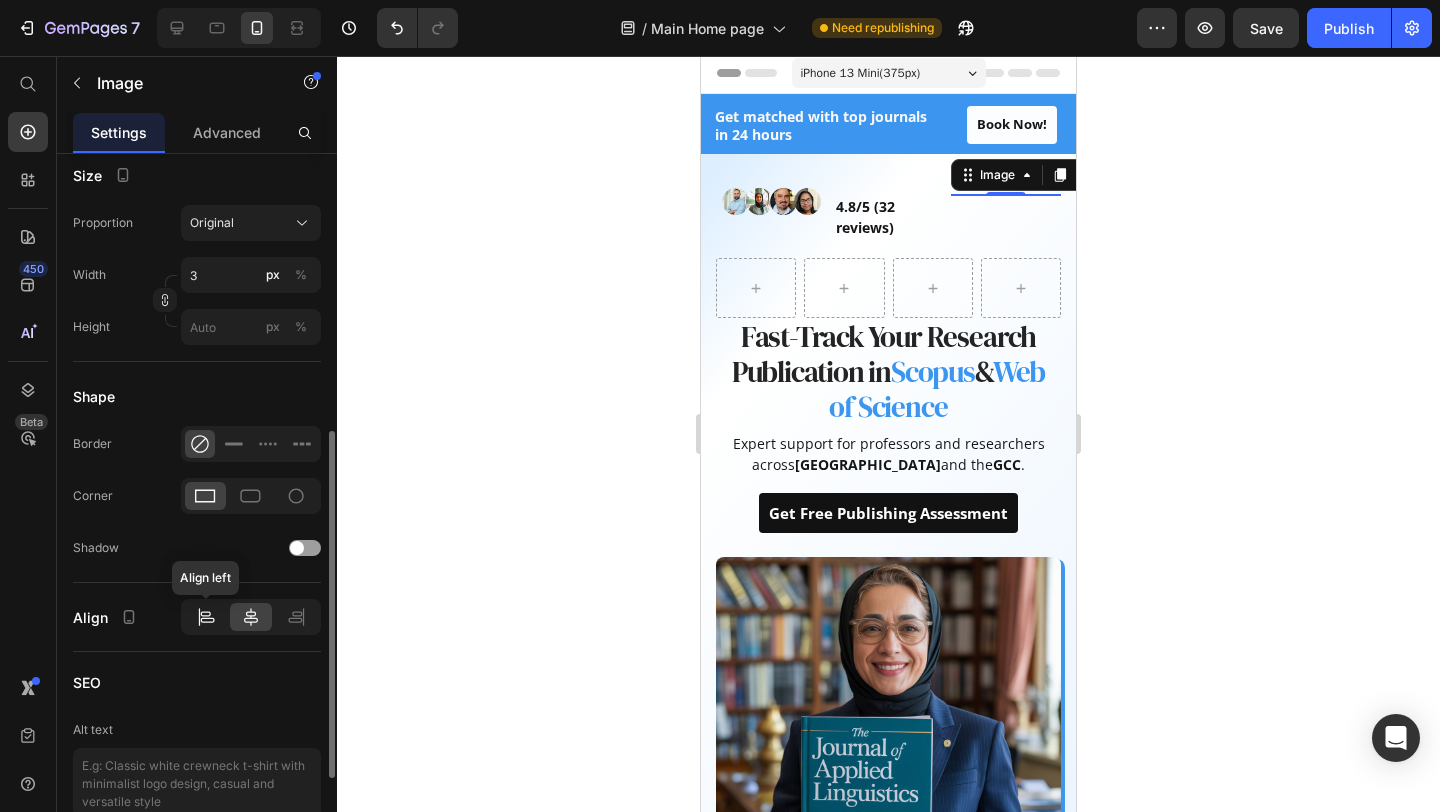 click 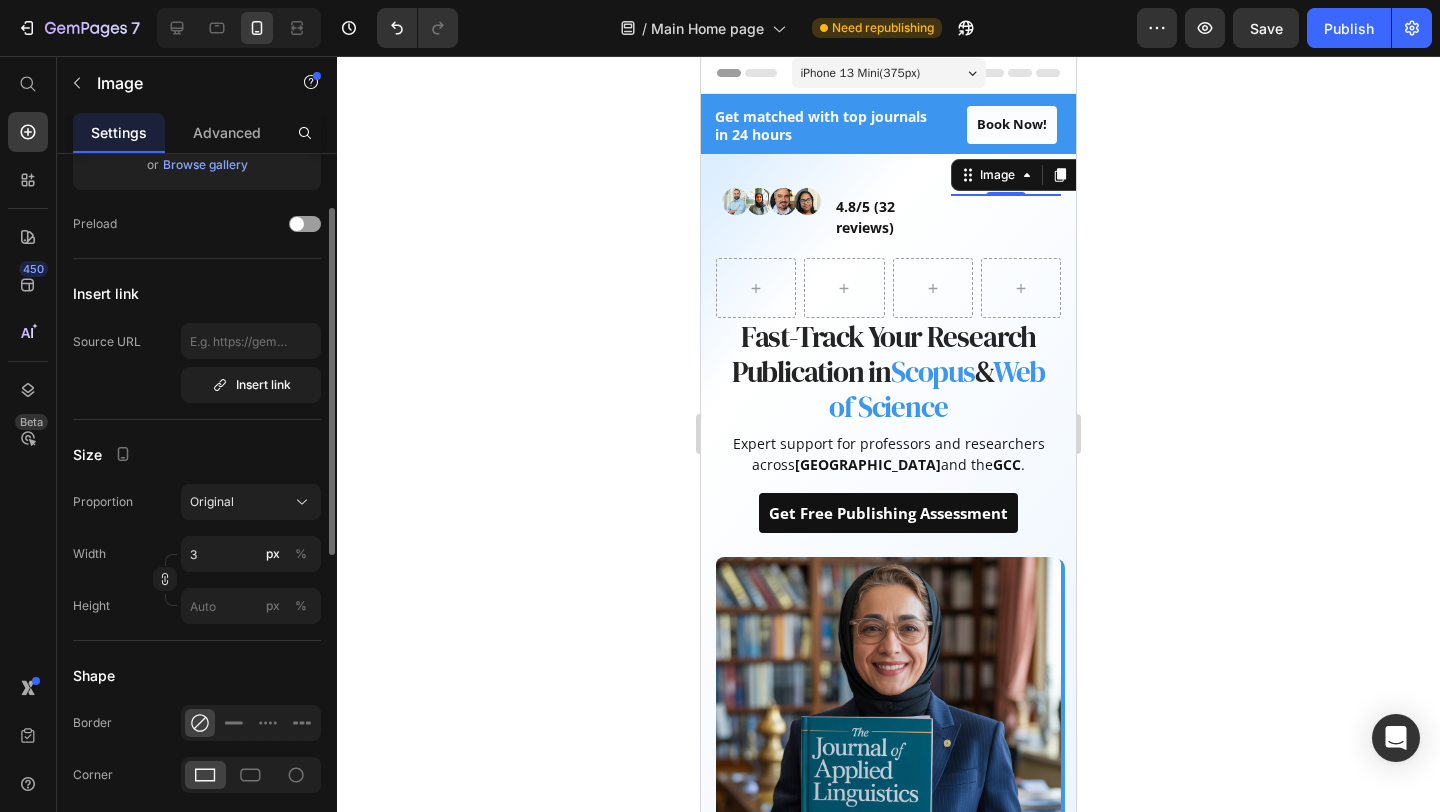 scroll, scrollTop: 137, scrollLeft: 0, axis: vertical 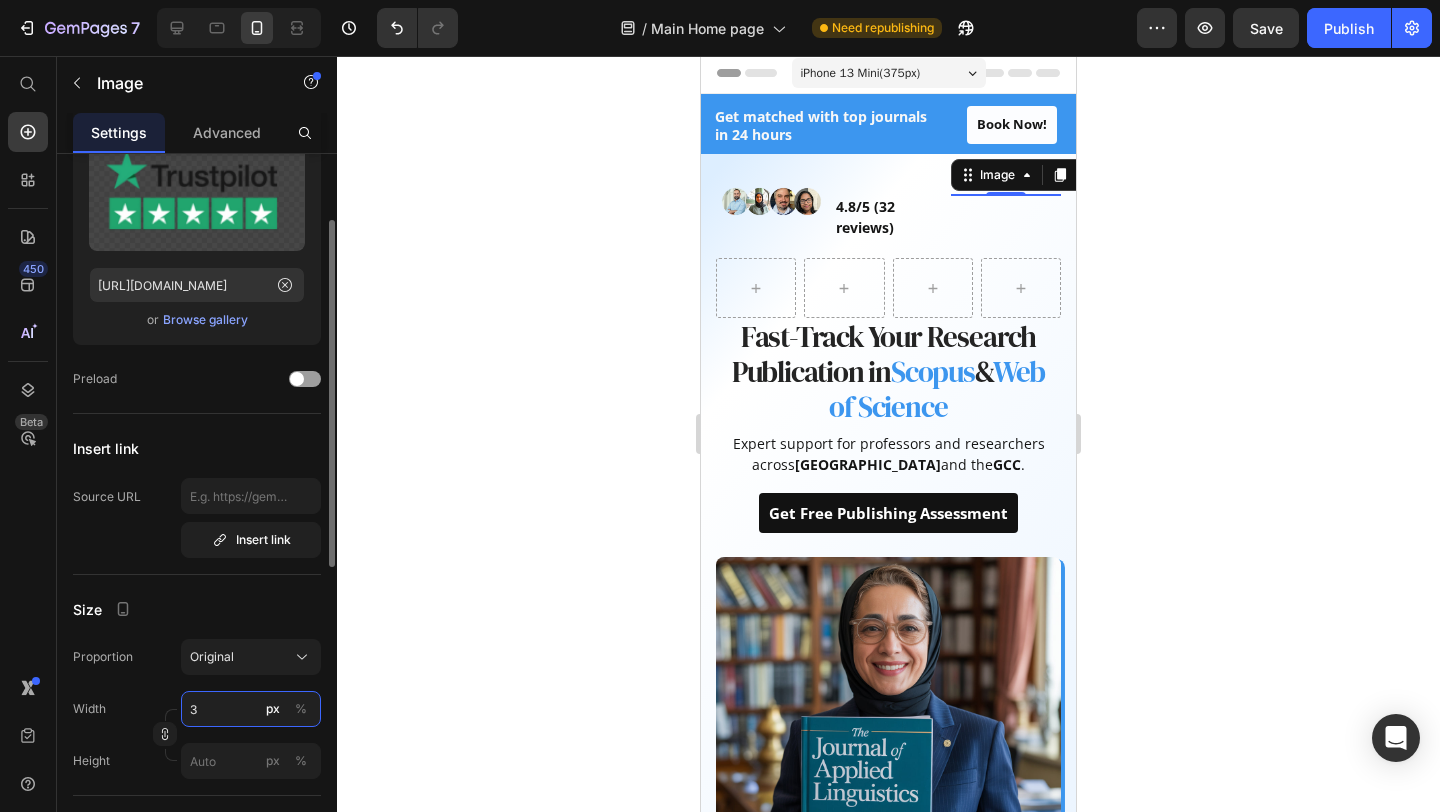 click on "3" at bounding box center [251, 709] 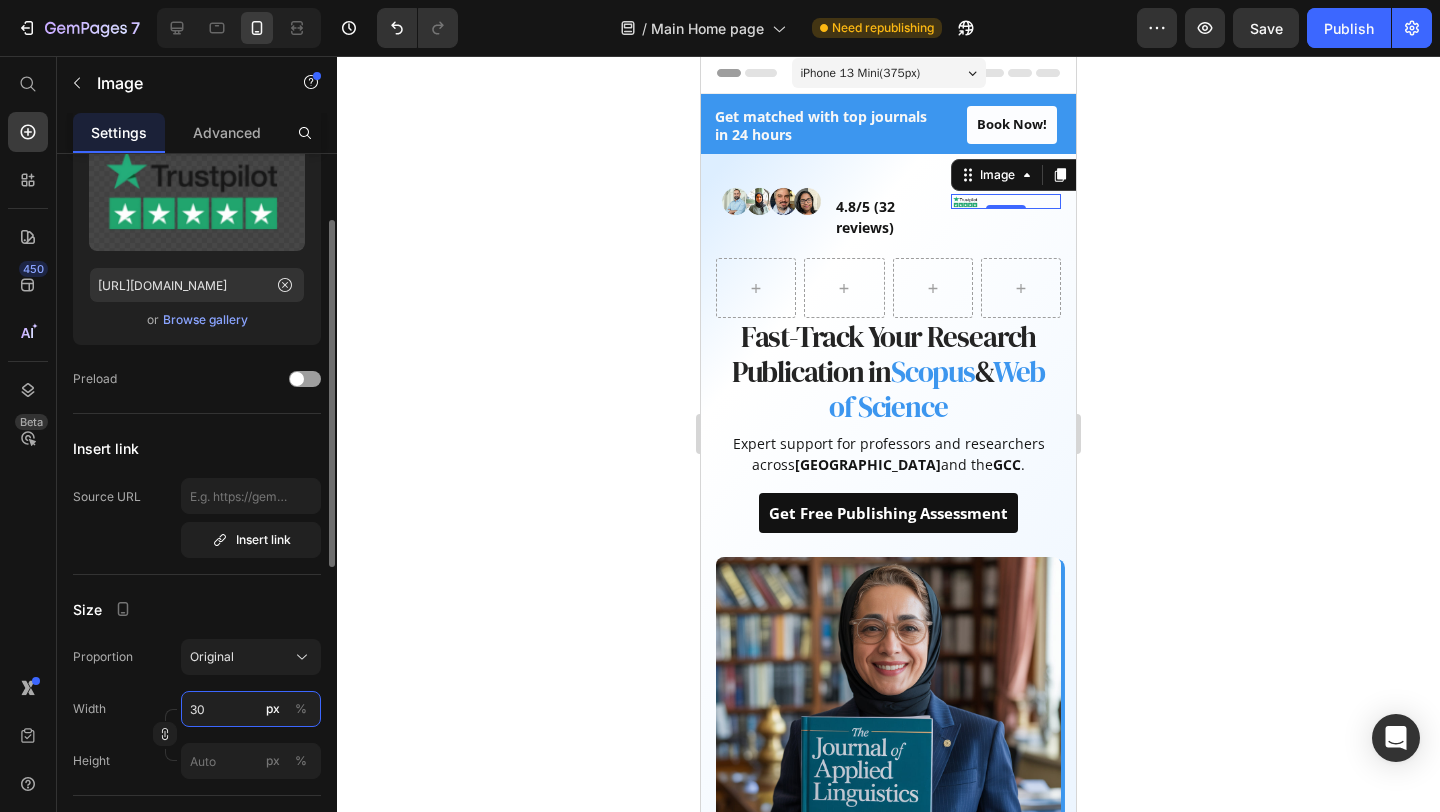 click on "30" at bounding box center (251, 709) 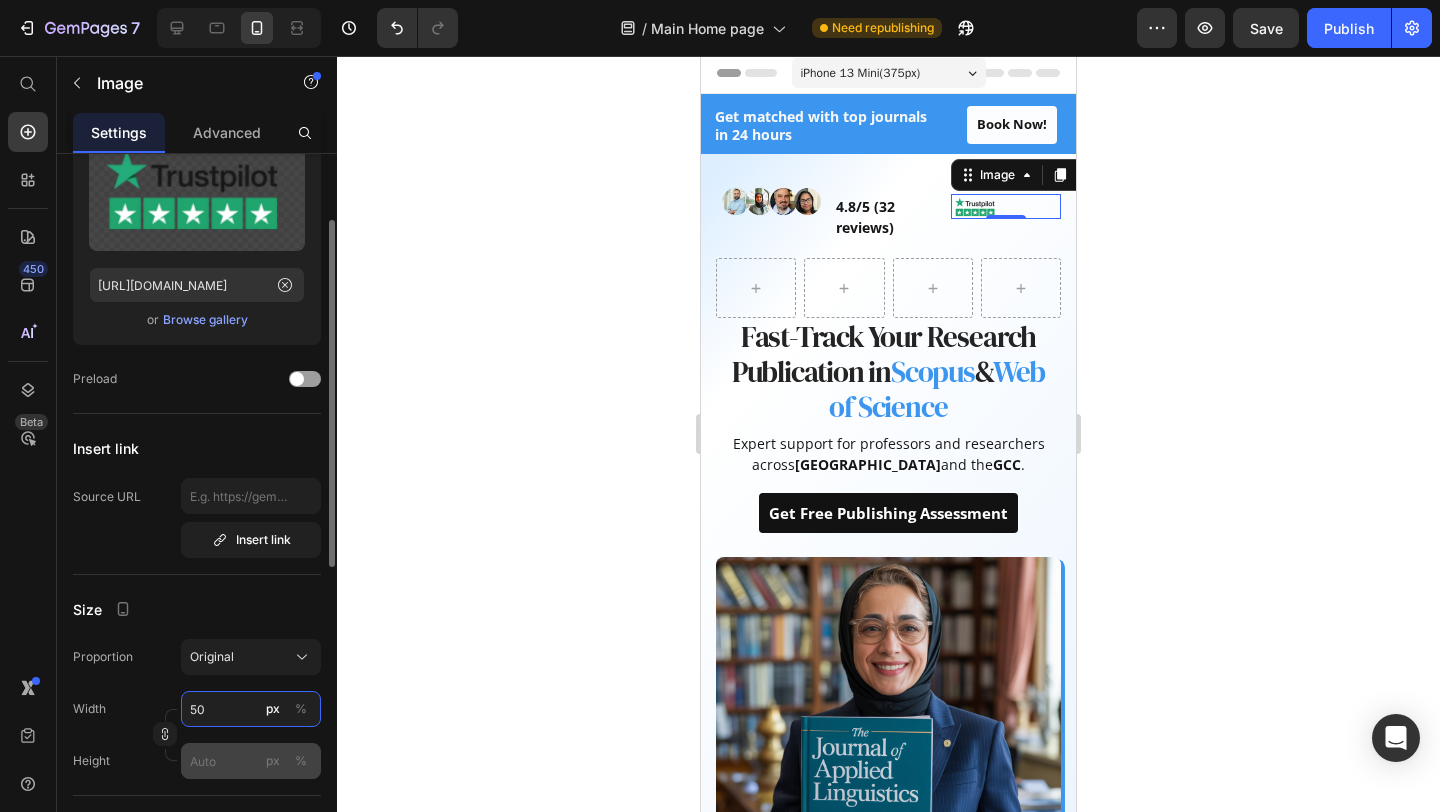 type on "50" 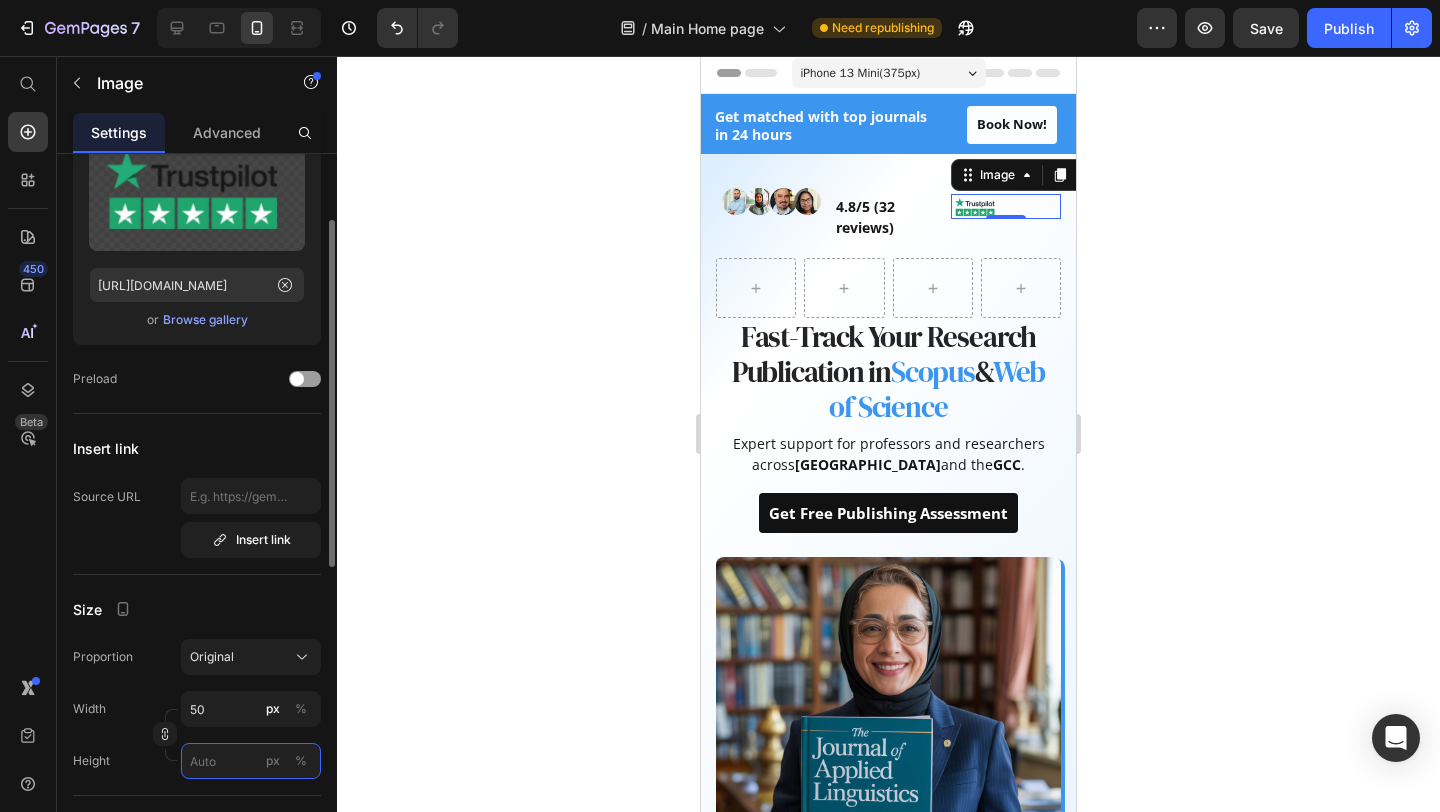click on "px %" at bounding box center (251, 761) 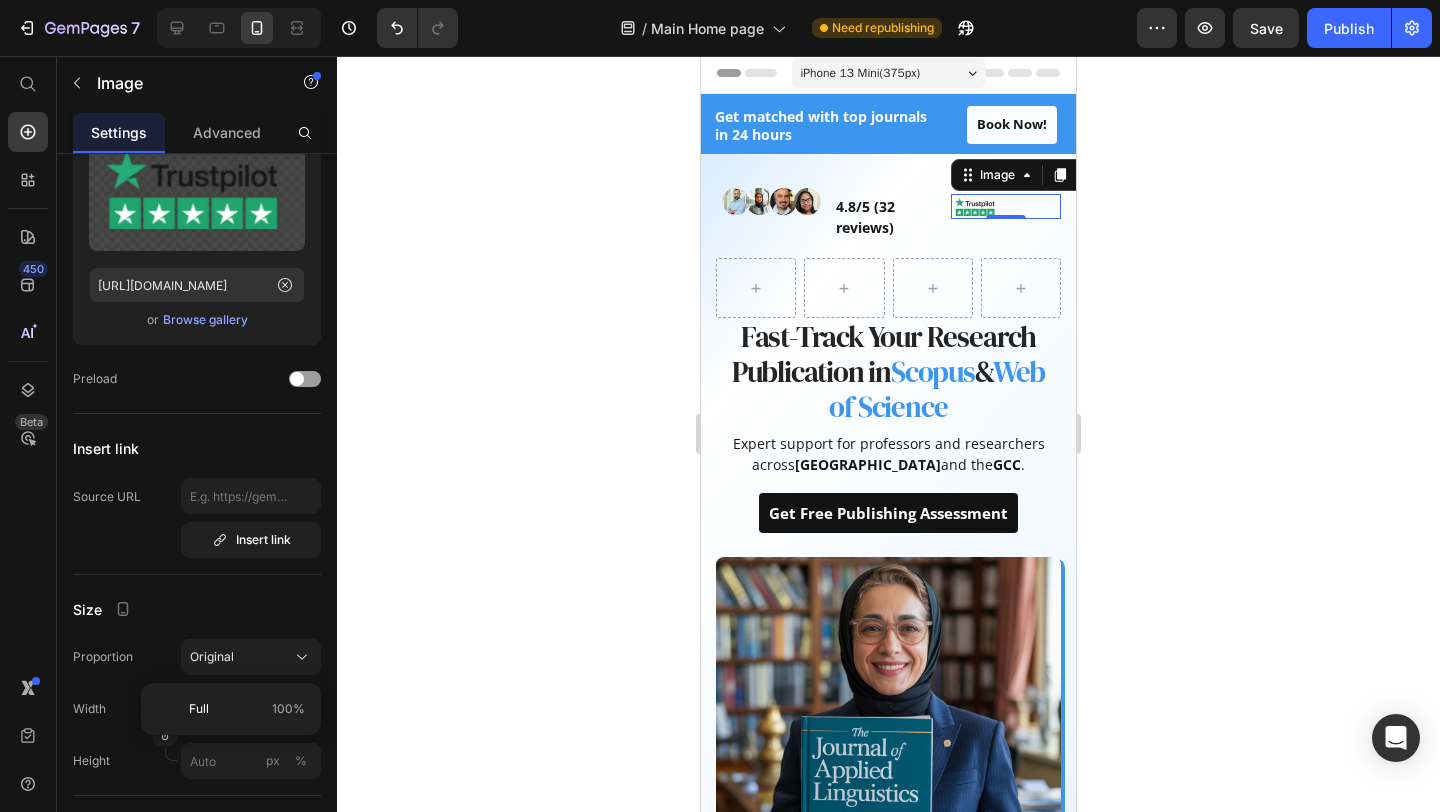 click 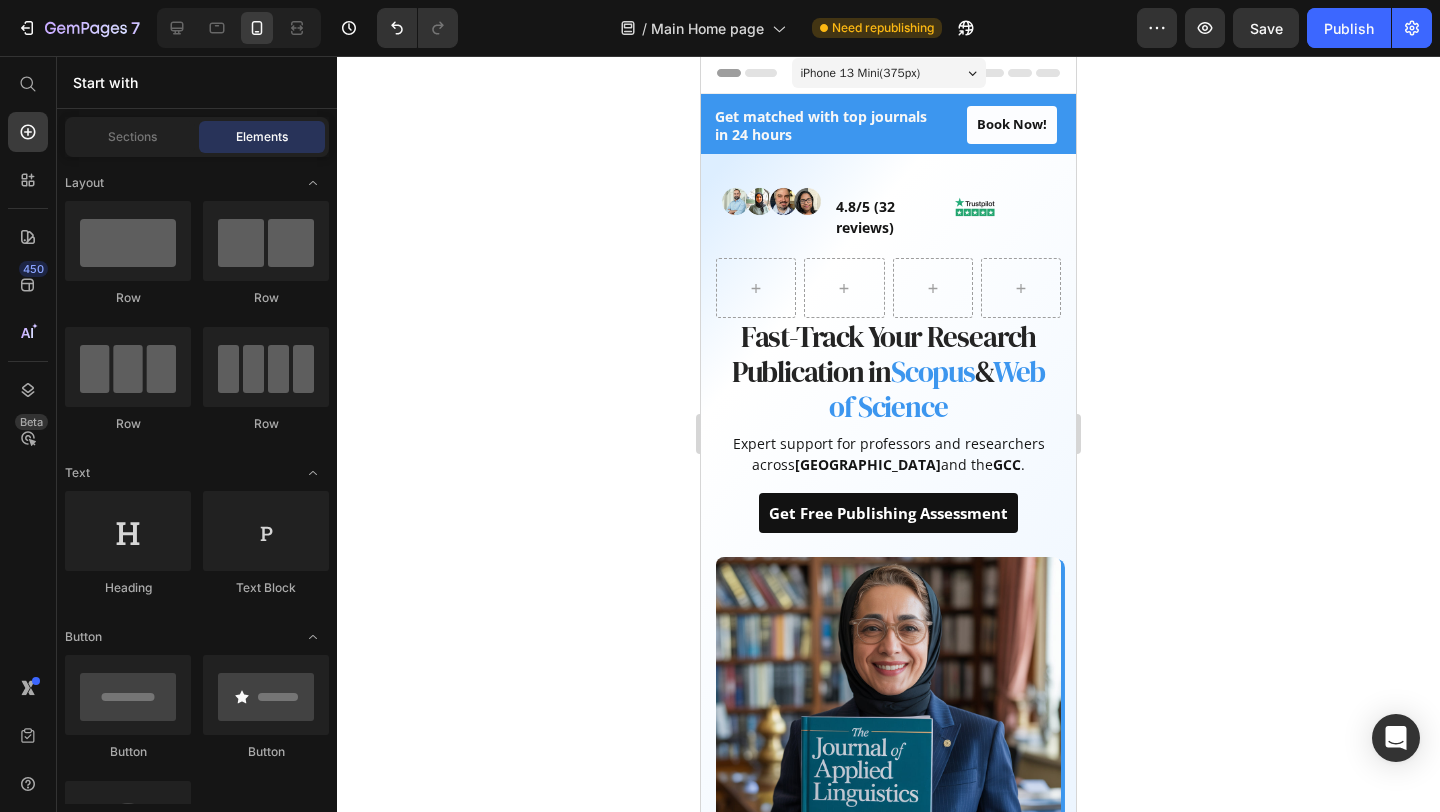 click 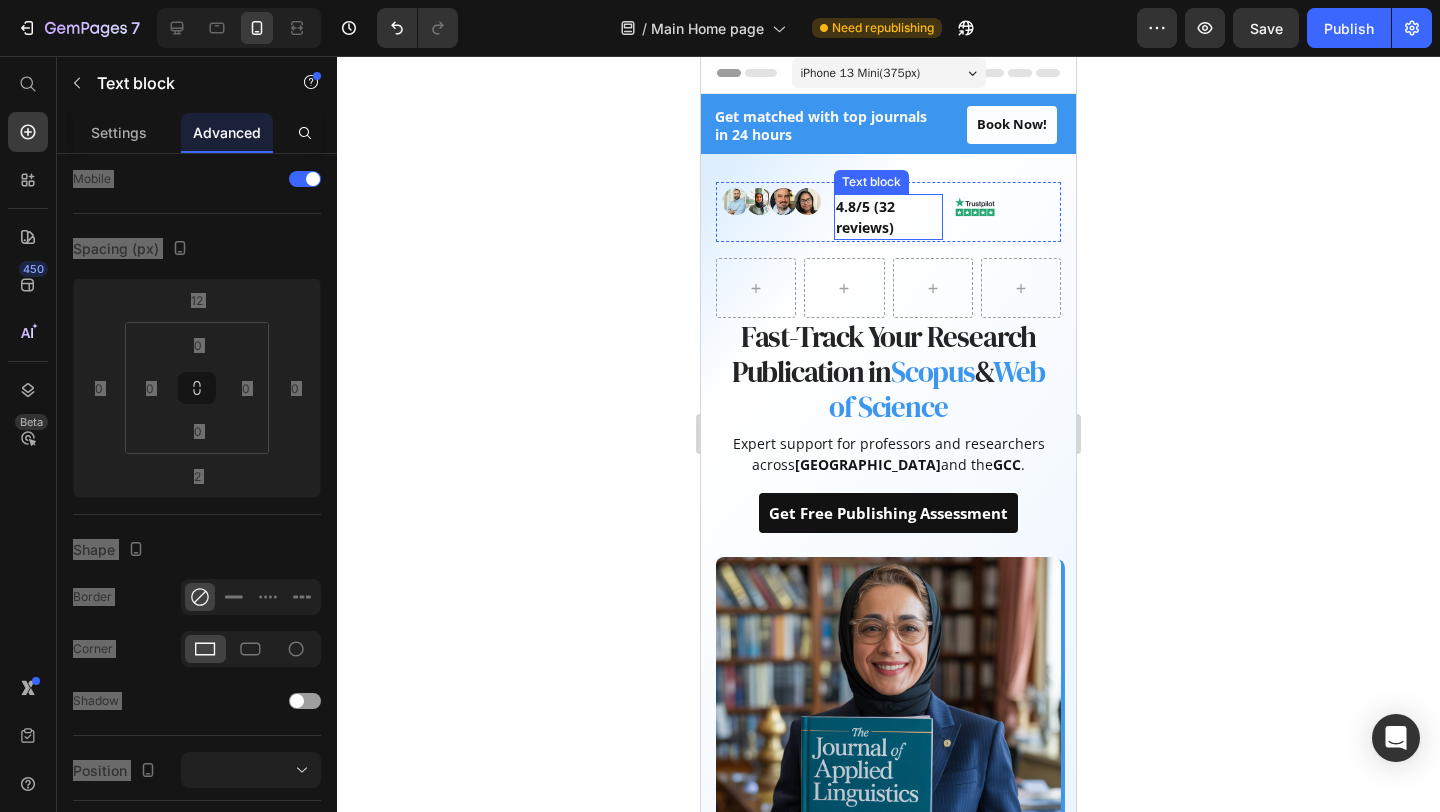 click on "4.8/5 (32 reviews)" at bounding box center [889, 217] 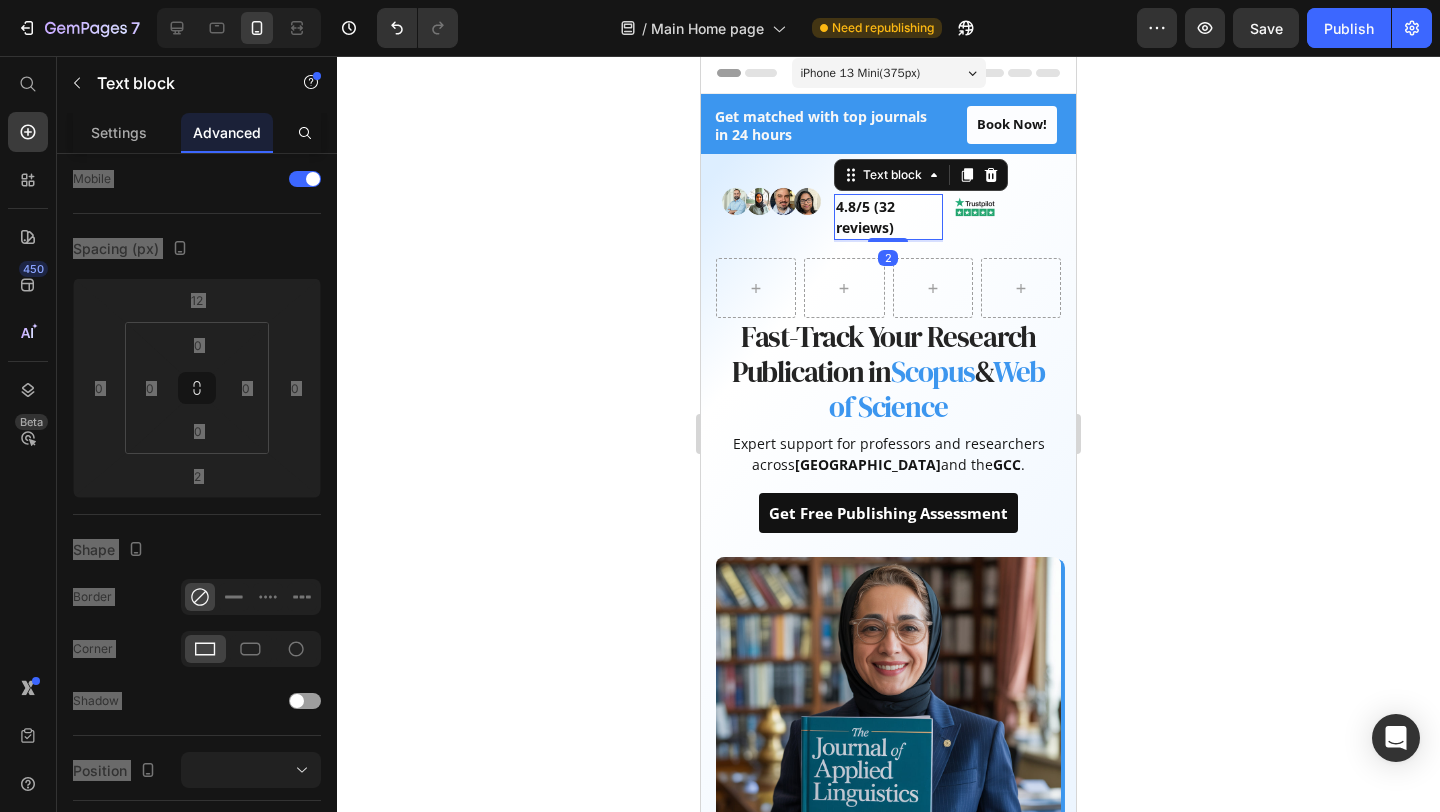 scroll, scrollTop: 0, scrollLeft: 0, axis: both 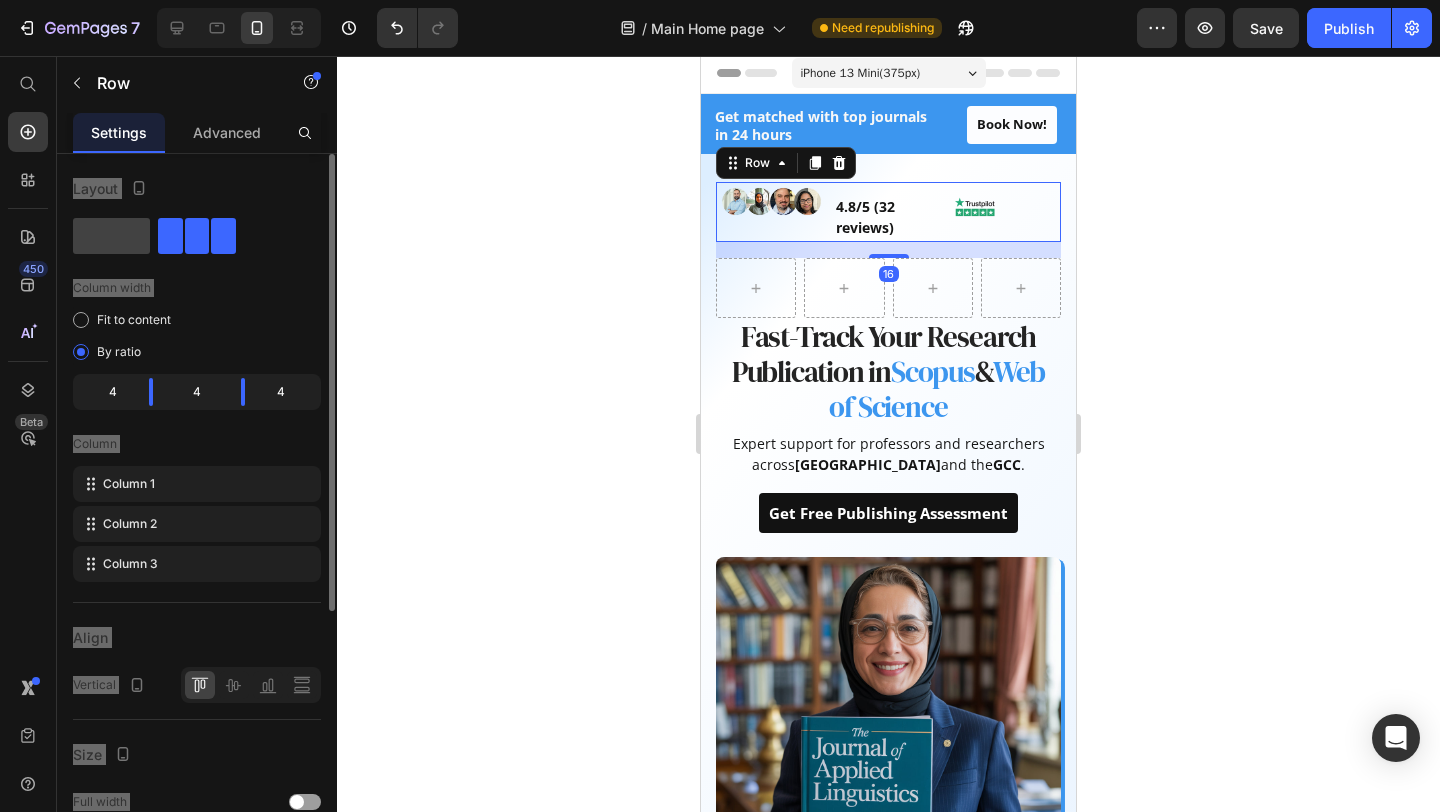 click on "Image 4.8/5 (32 reviews)  Text block Image Row   16" at bounding box center [888, 212] 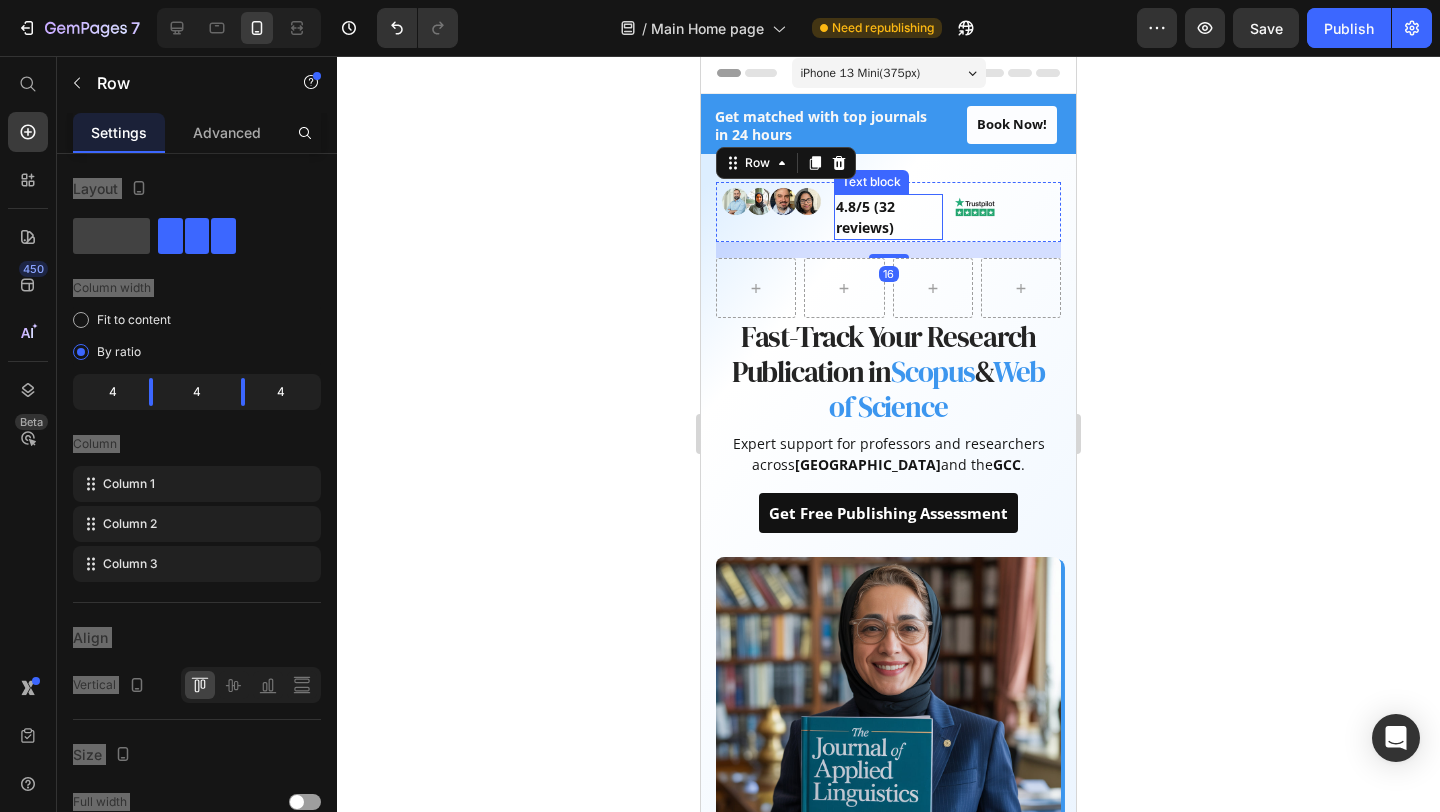 click on "4.8/5 (32 reviews)" at bounding box center [889, 217] 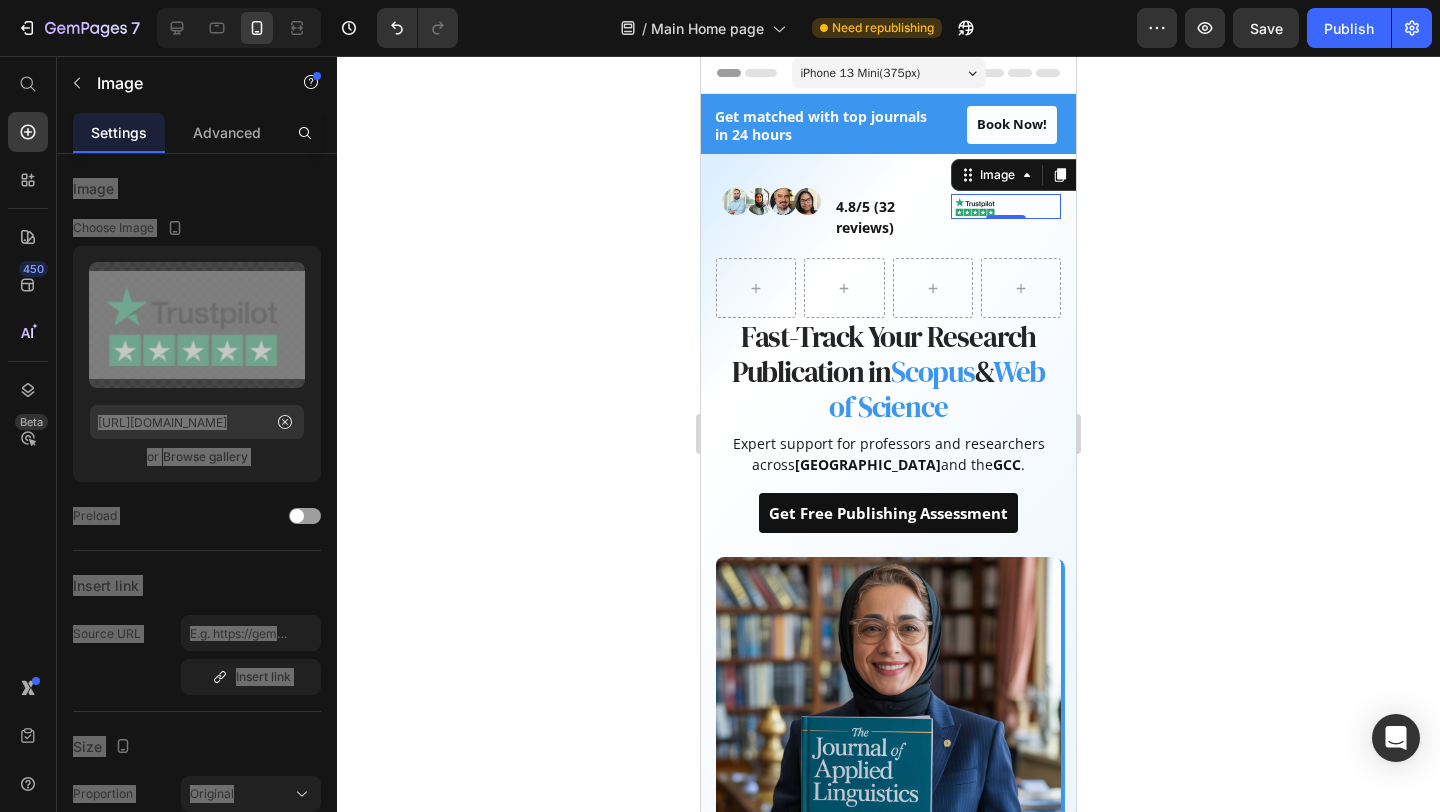 click at bounding box center [1006, 206] 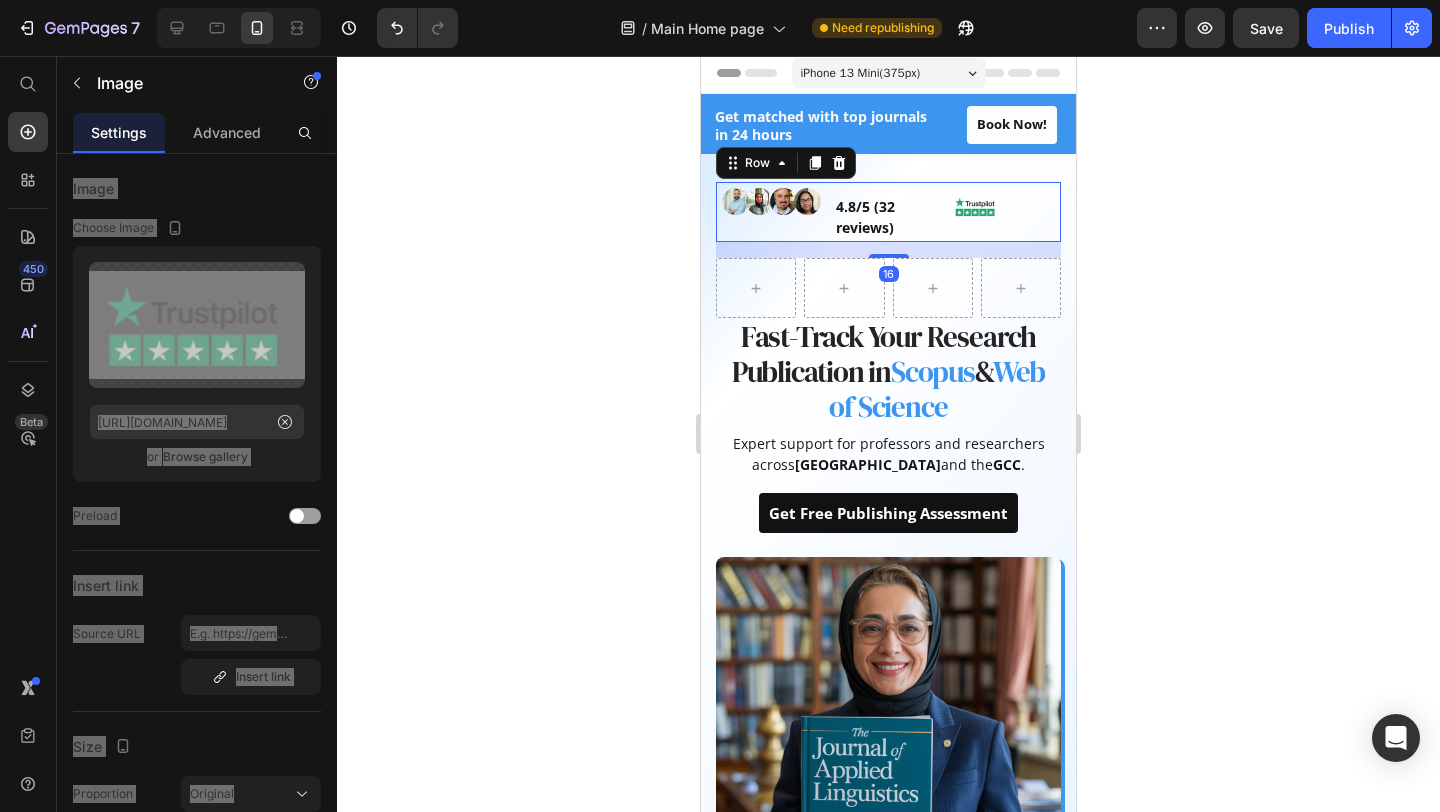 click on "Image" at bounding box center [1006, 212] 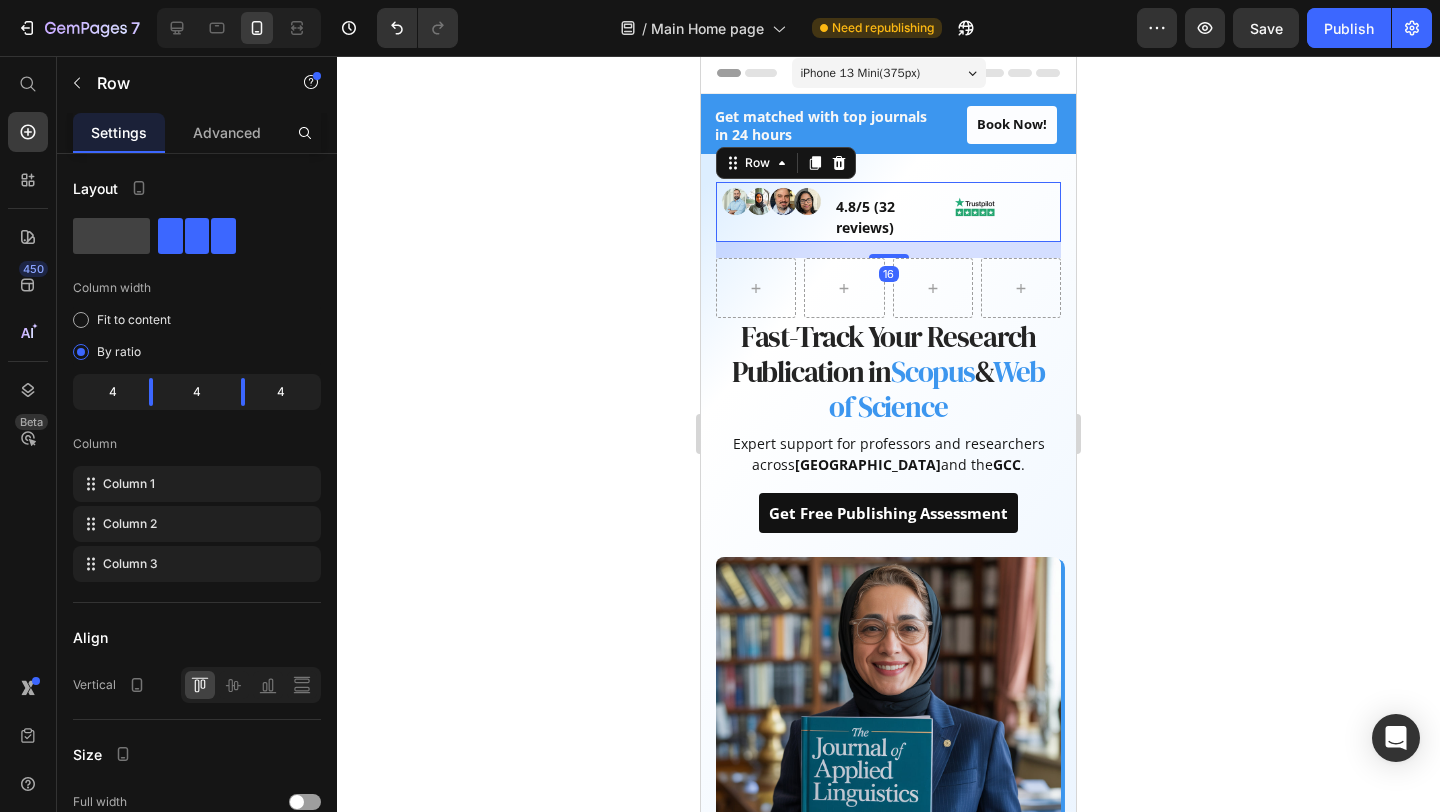 click on "Image 4.8/5 (32 reviews)  Text block Image Row   16" at bounding box center (888, 212) 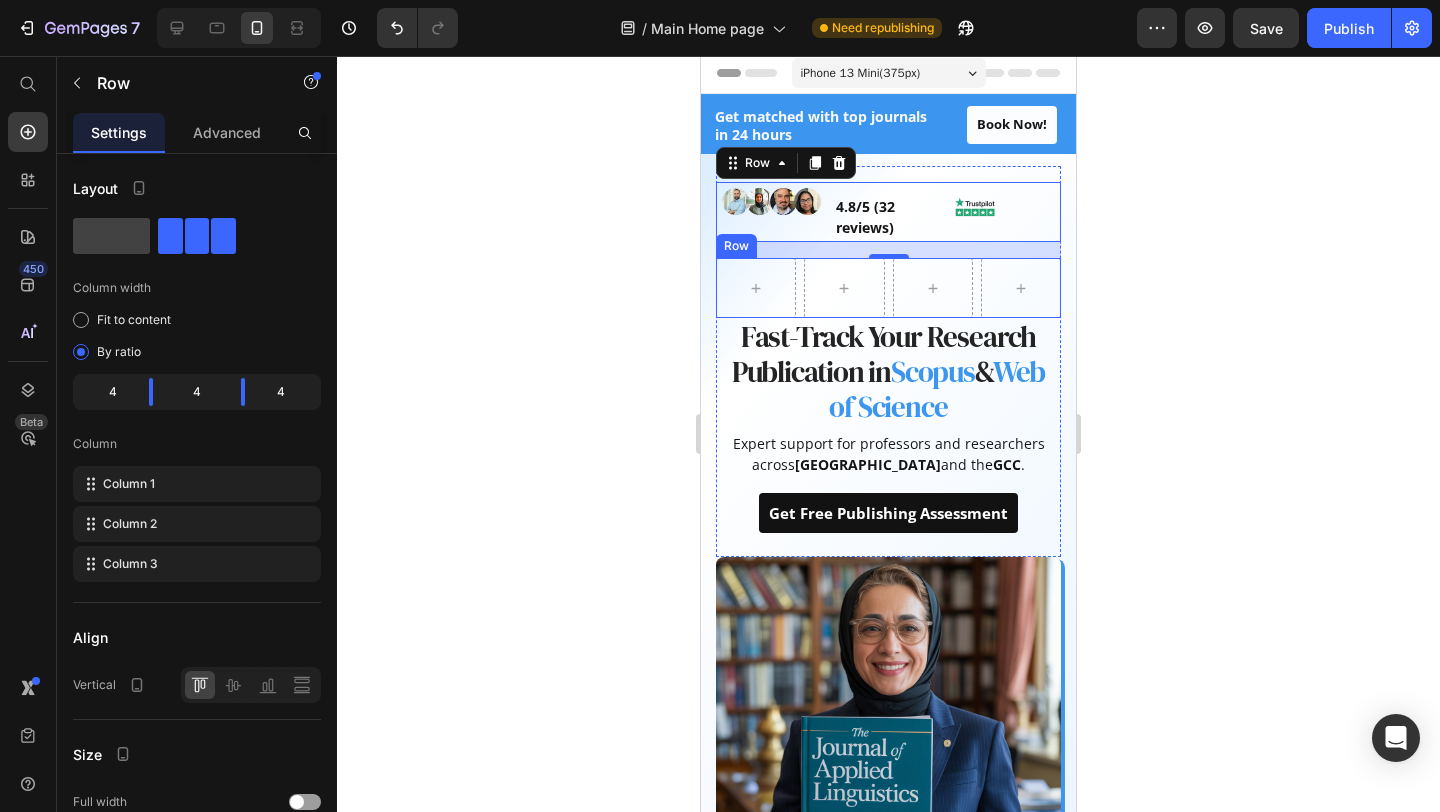 click on "Row" at bounding box center [888, 288] 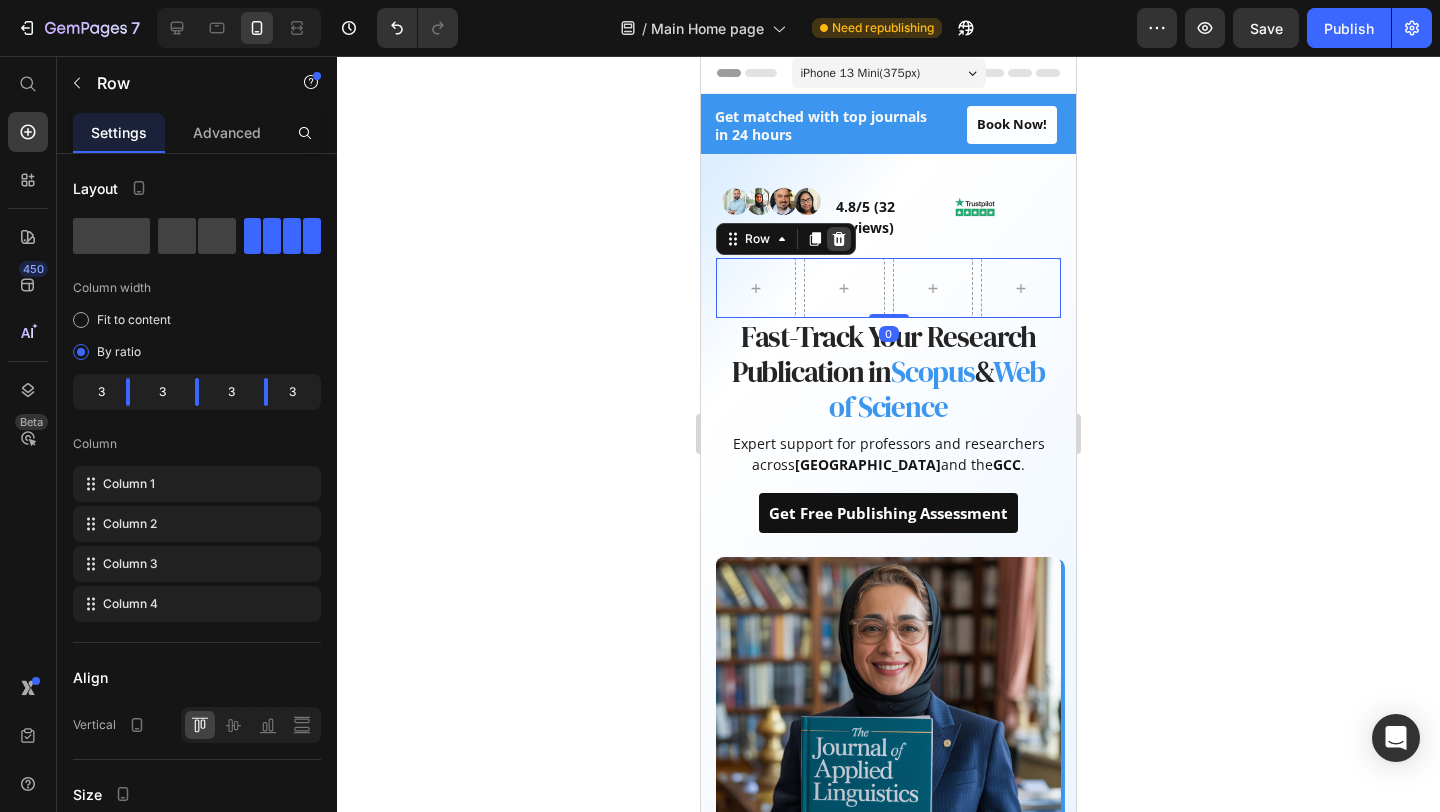 click 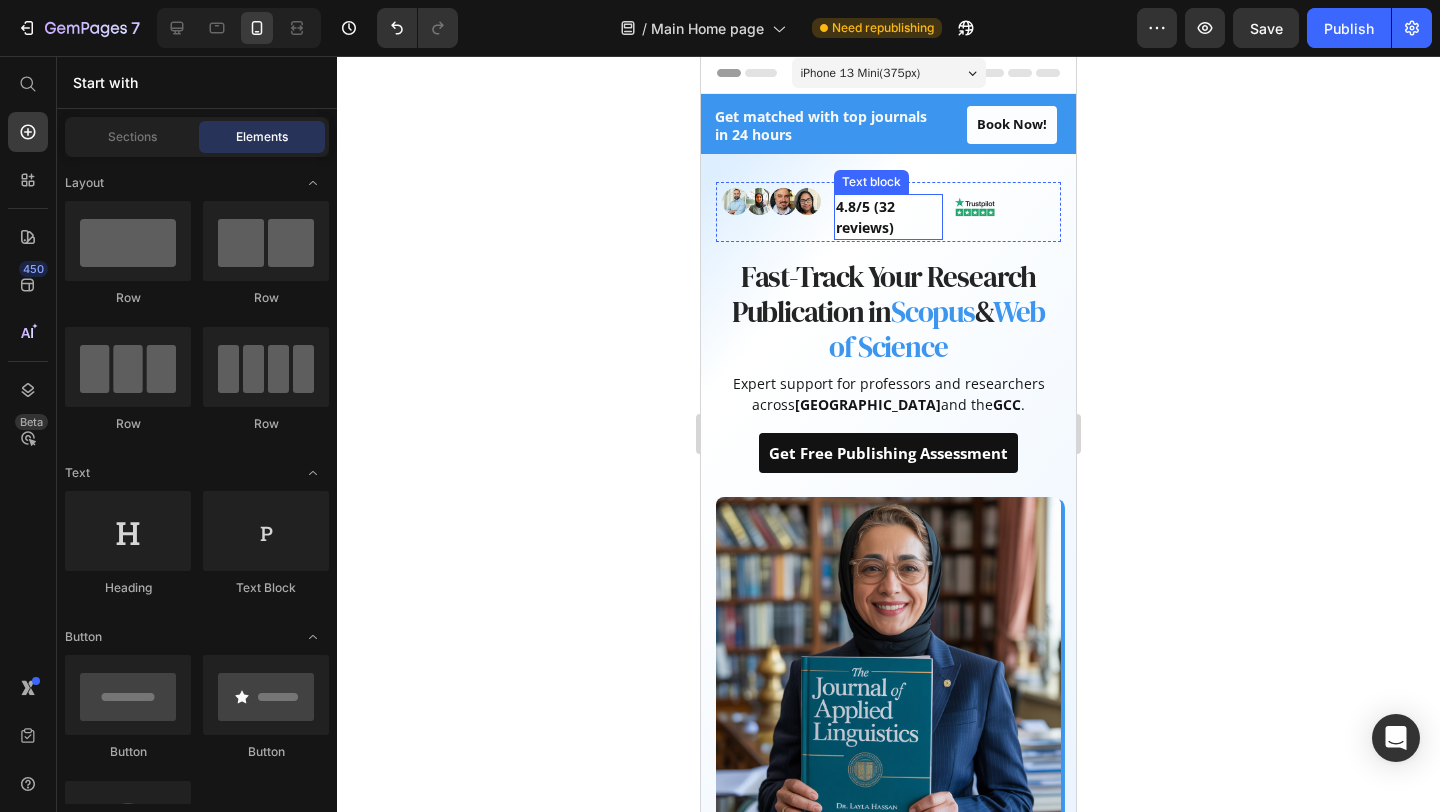 click on "4.8/5 (32 reviews)" at bounding box center (889, 217) 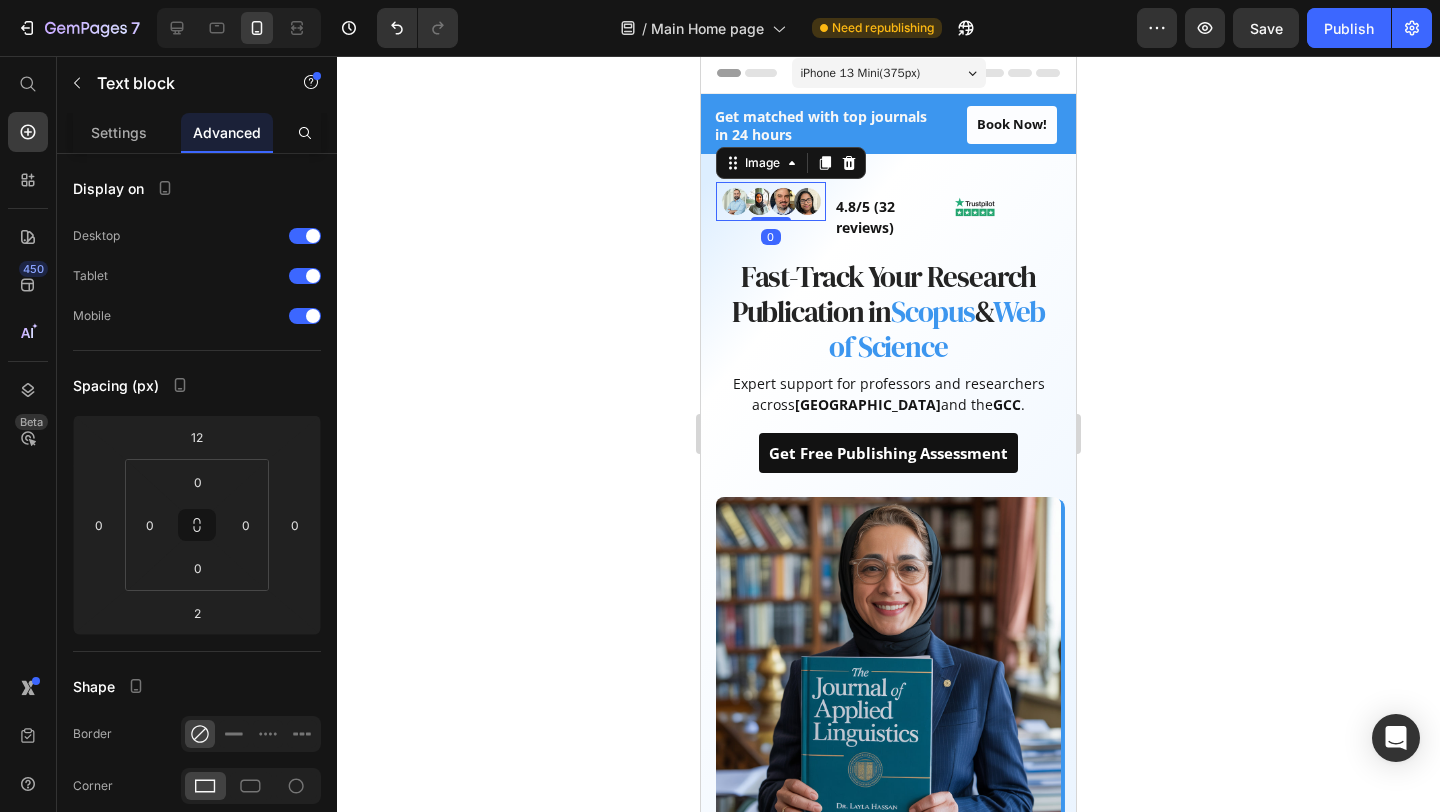 click at bounding box center (771, 201) 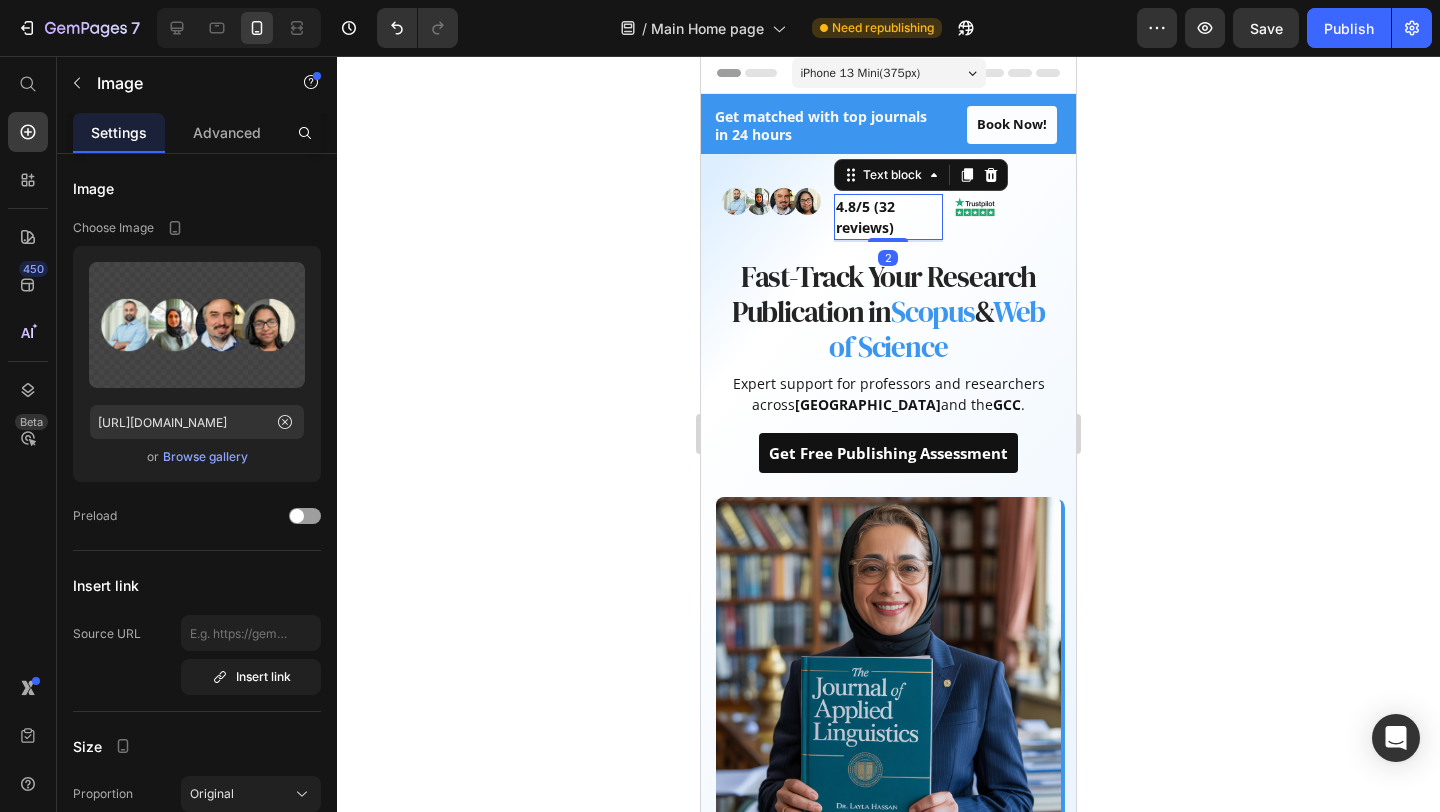 click on "4.8/5 (32 reviews)" at bounding box center [889, 217] 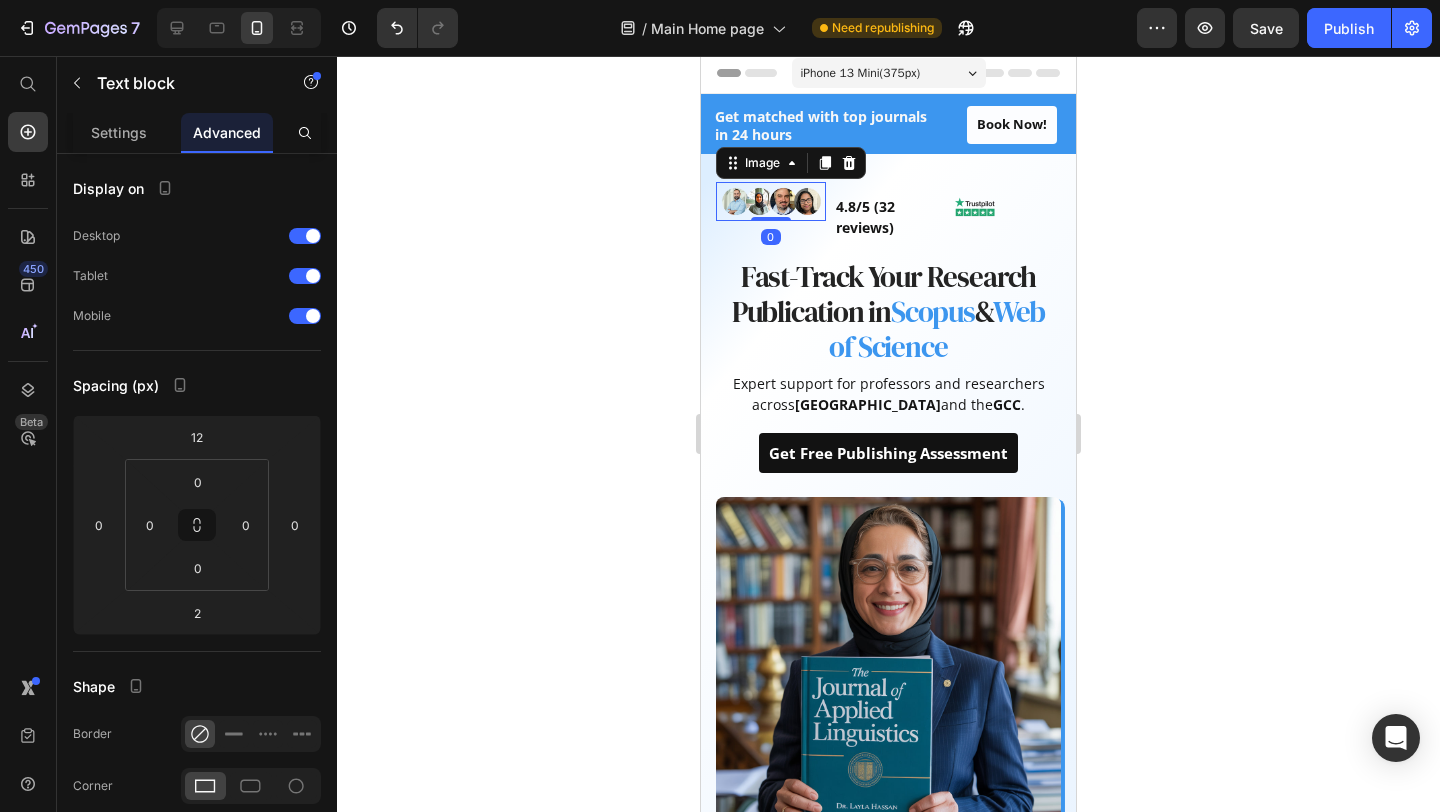 click at bounding box center [771, 201] 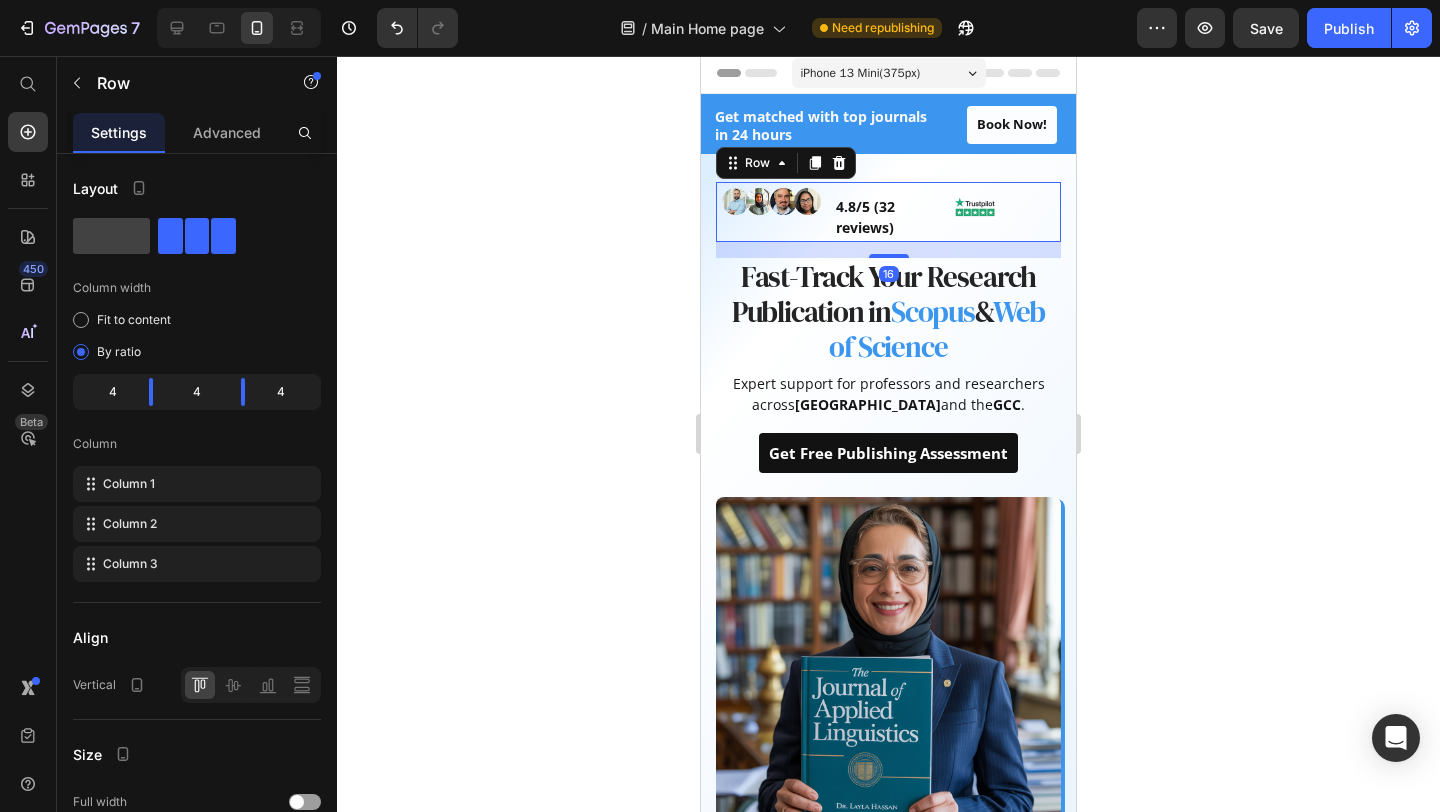 click on "Image 4.8/5 (32 reviews)  Text block Image Row   16" at bounding box center [888, 212] 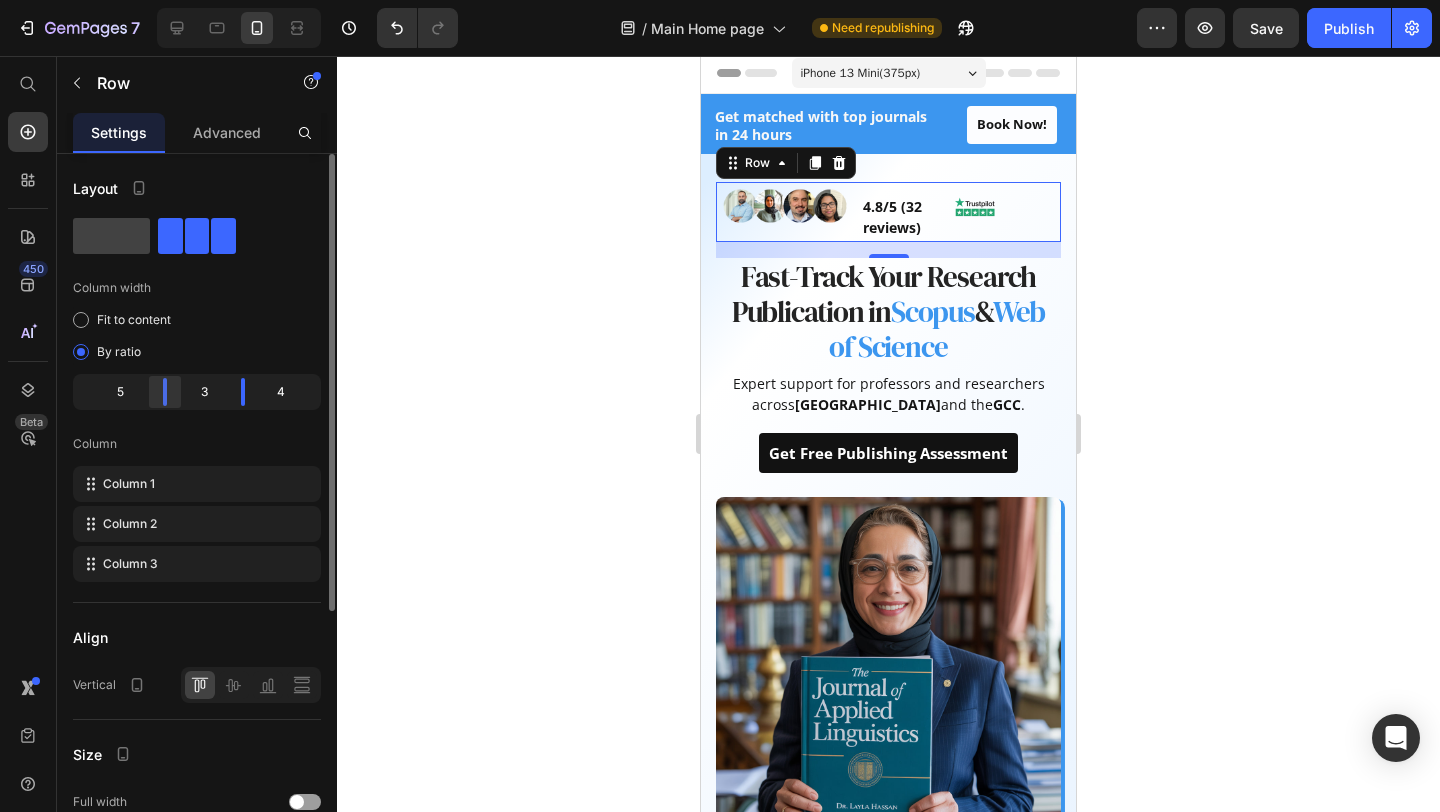 drag, startPoint x: 155, startPoint y: 391, endPoint x: 176, endPoint y: 393, distance: 21.095022 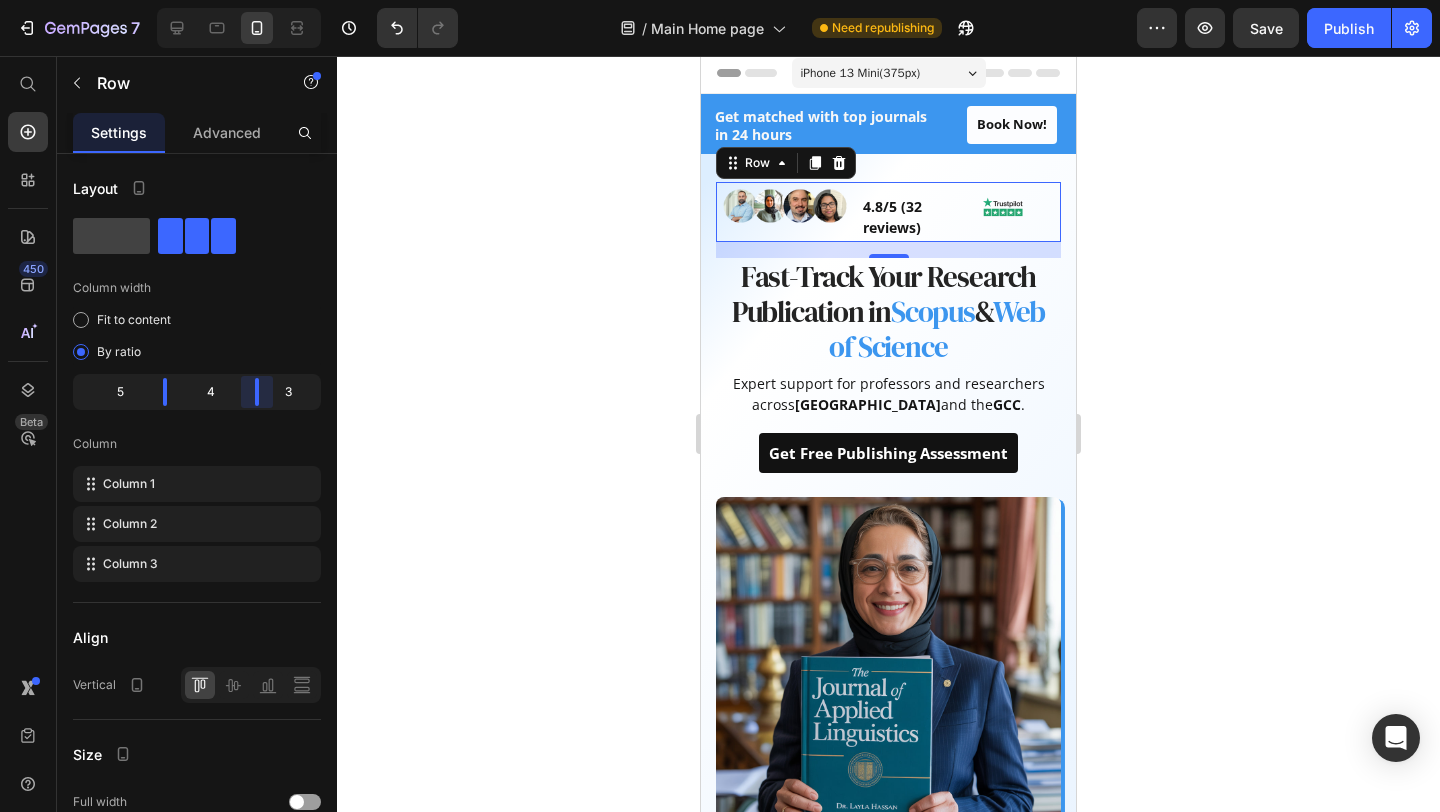 drag, startPoint x: 249, startPoint y: 385, endPoint x: 265, endPoint y: 385, distance: 16 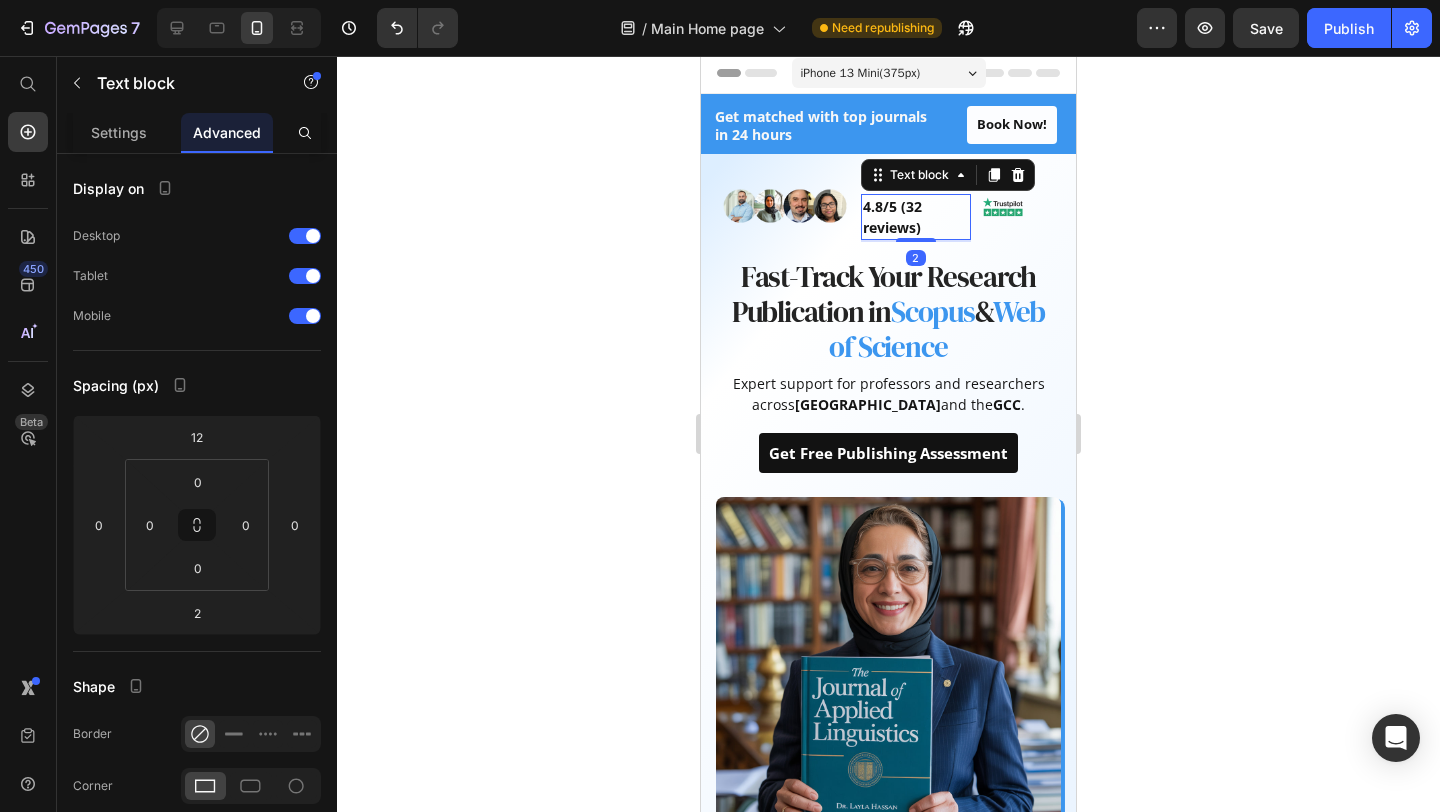 click on "4.8/5 (32 reviews)" at bounding box center (916, 217) 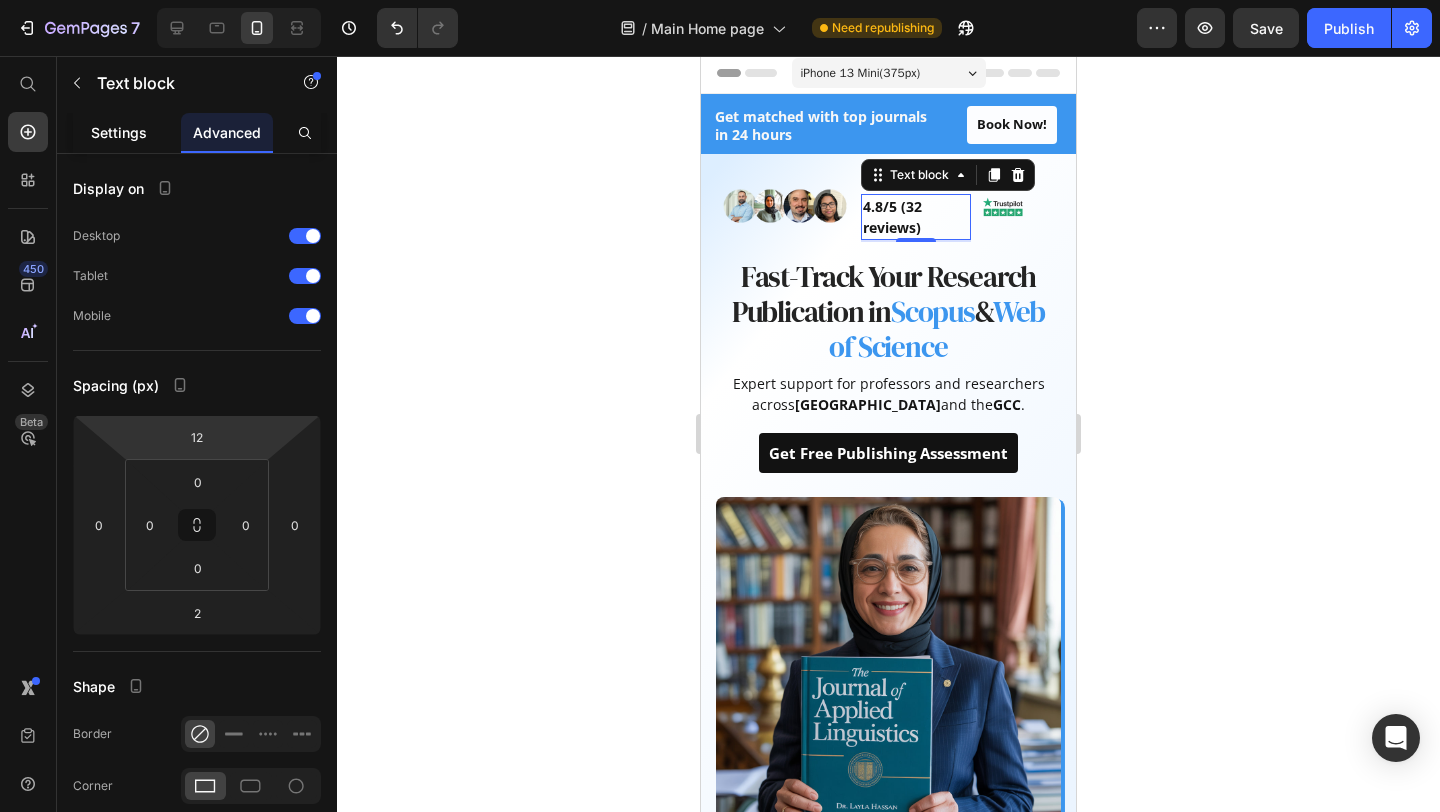 click on "Settings" at bounding box center [119, 132] 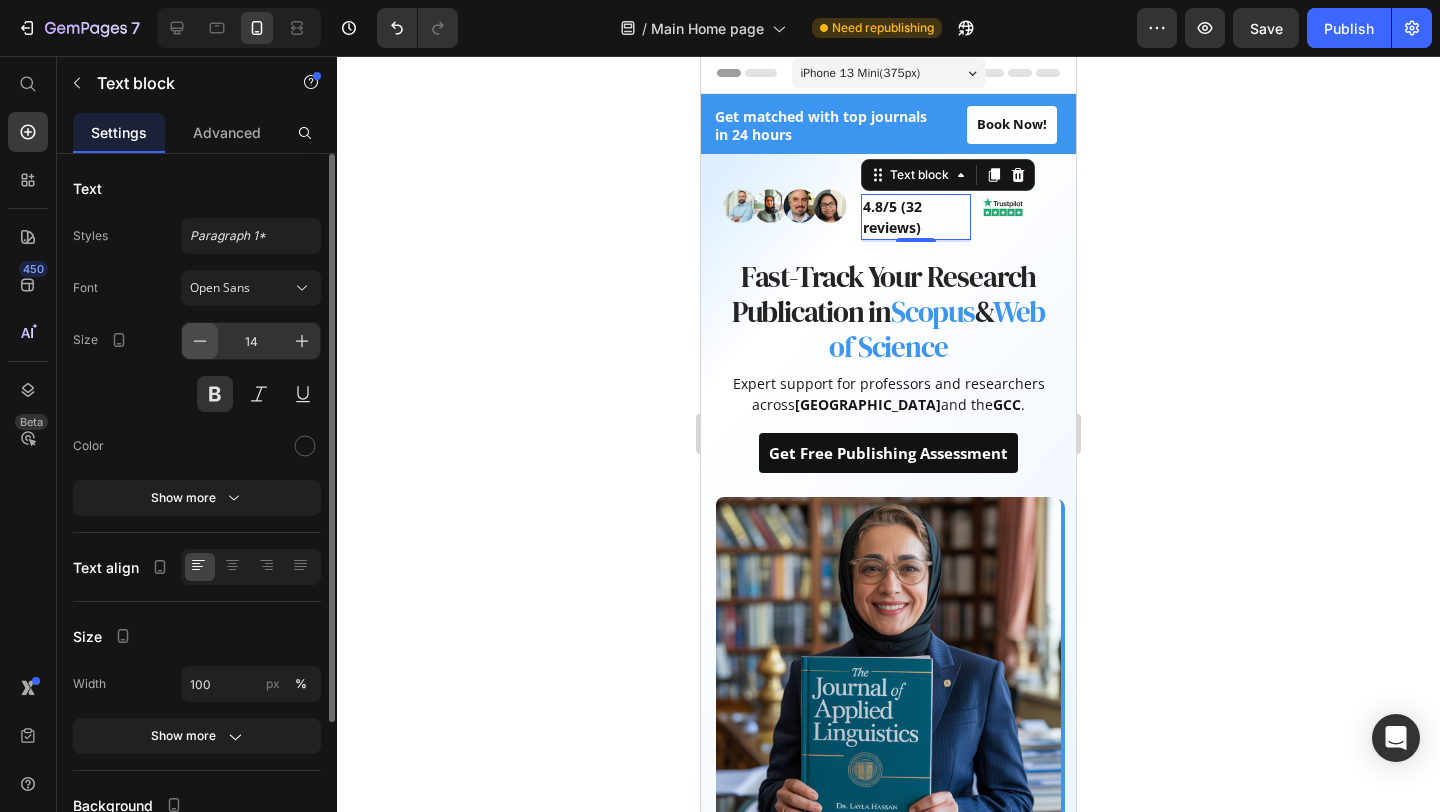 click 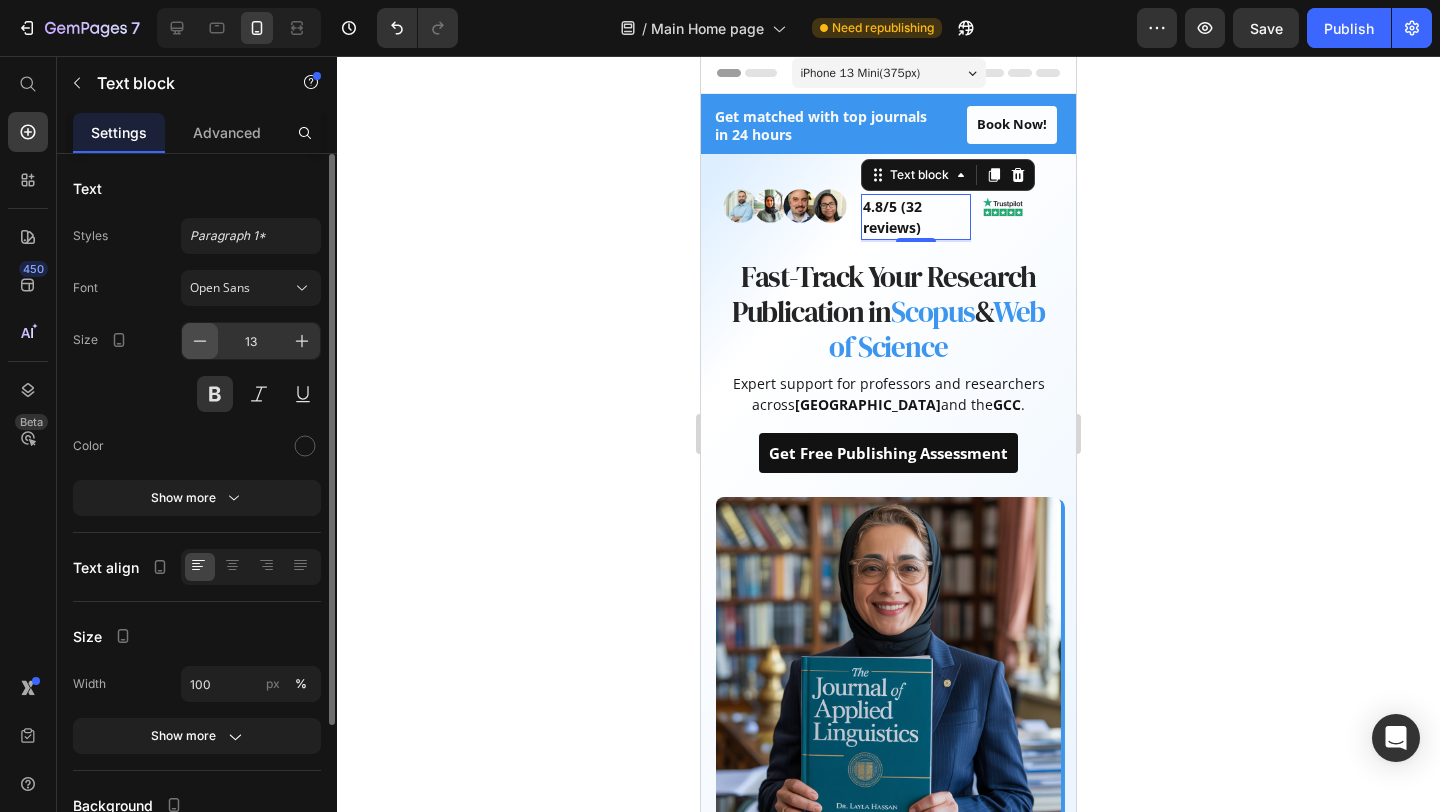 click 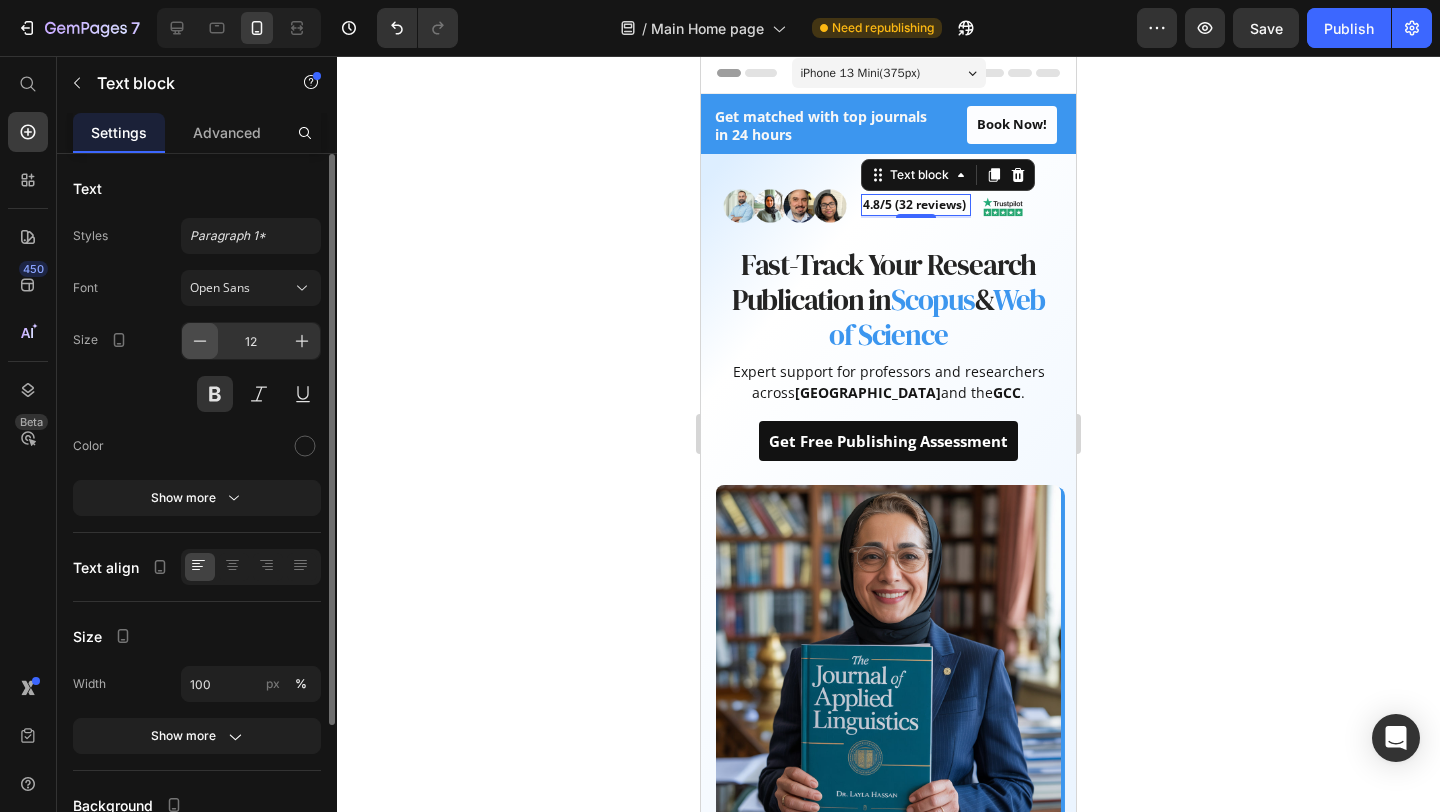 click 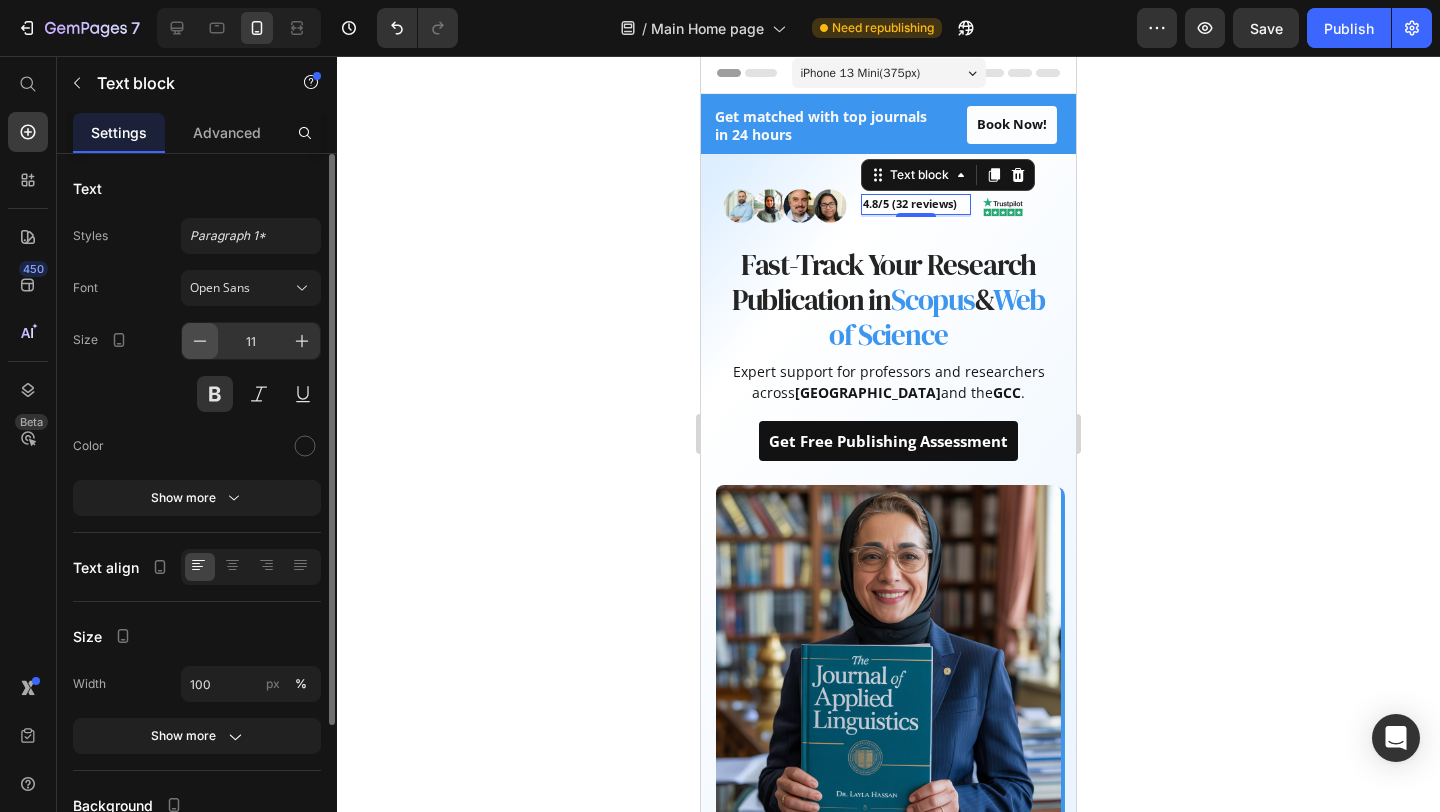 click 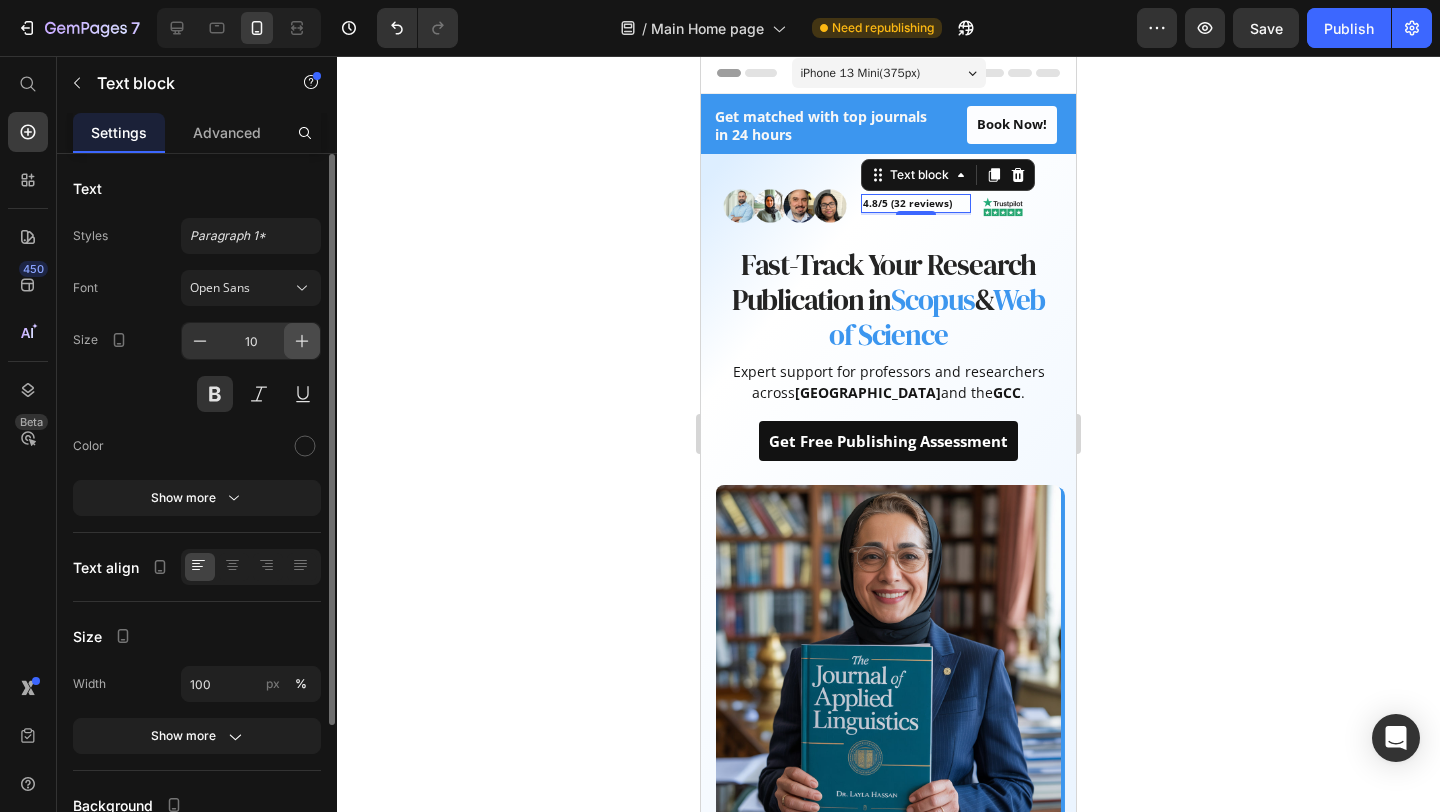 click 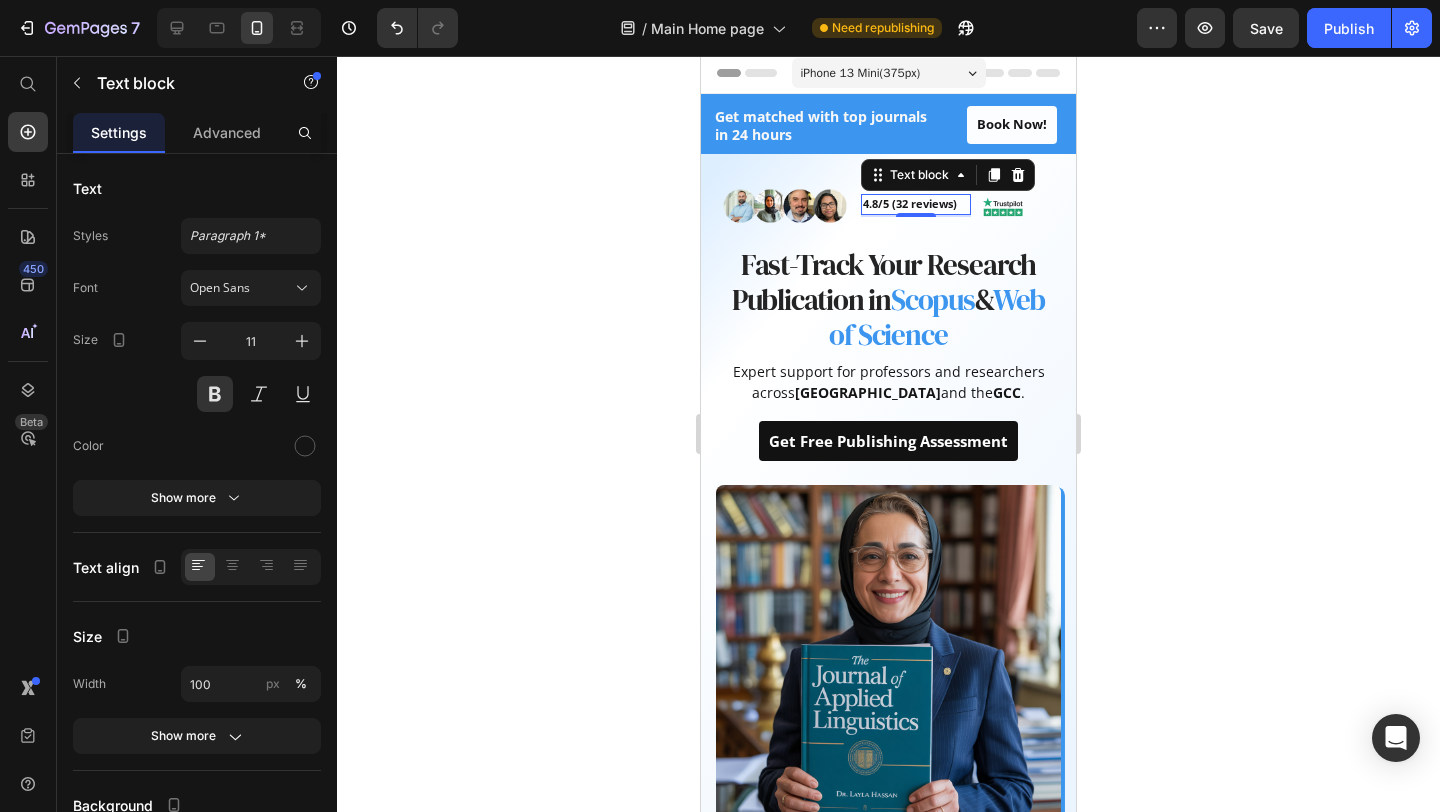 click 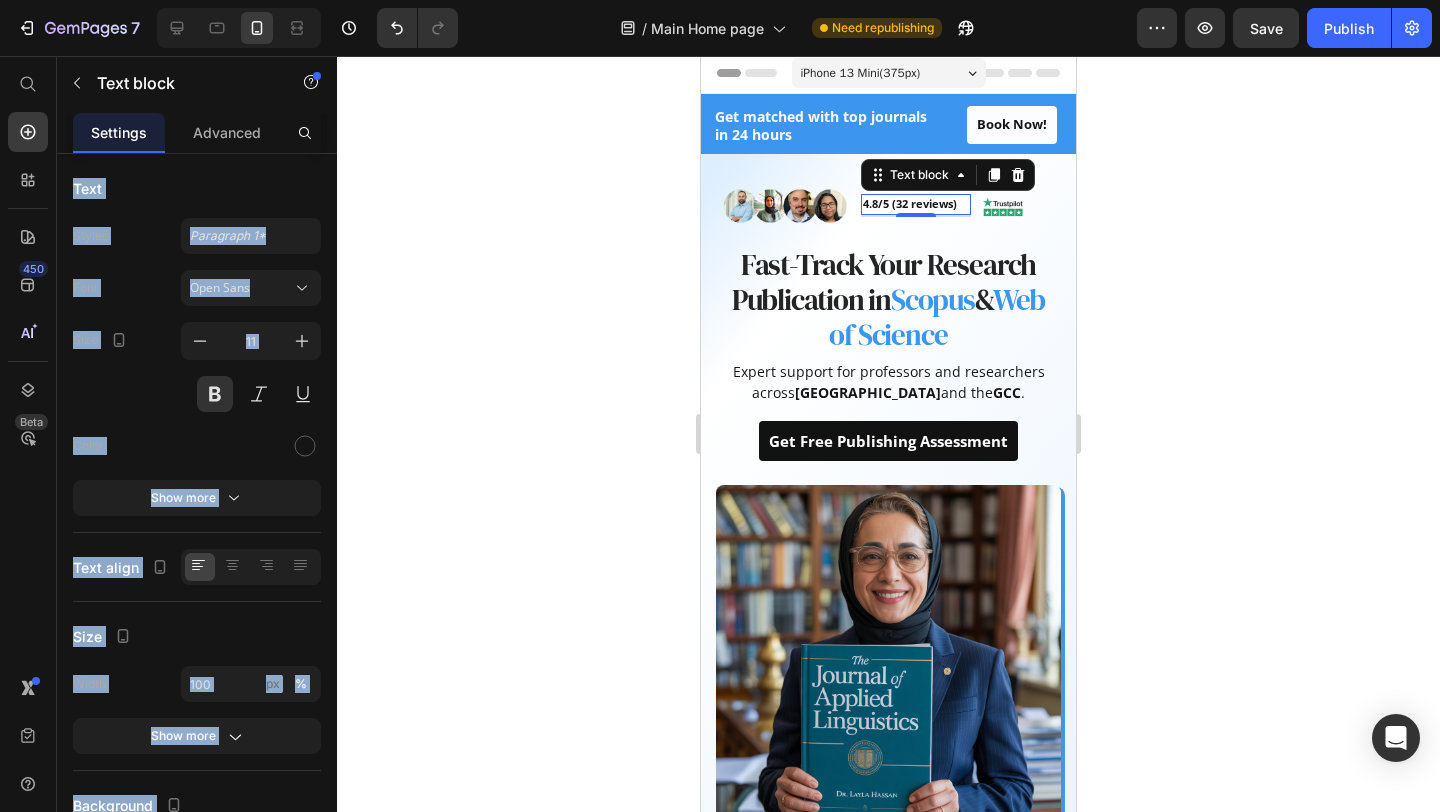 click 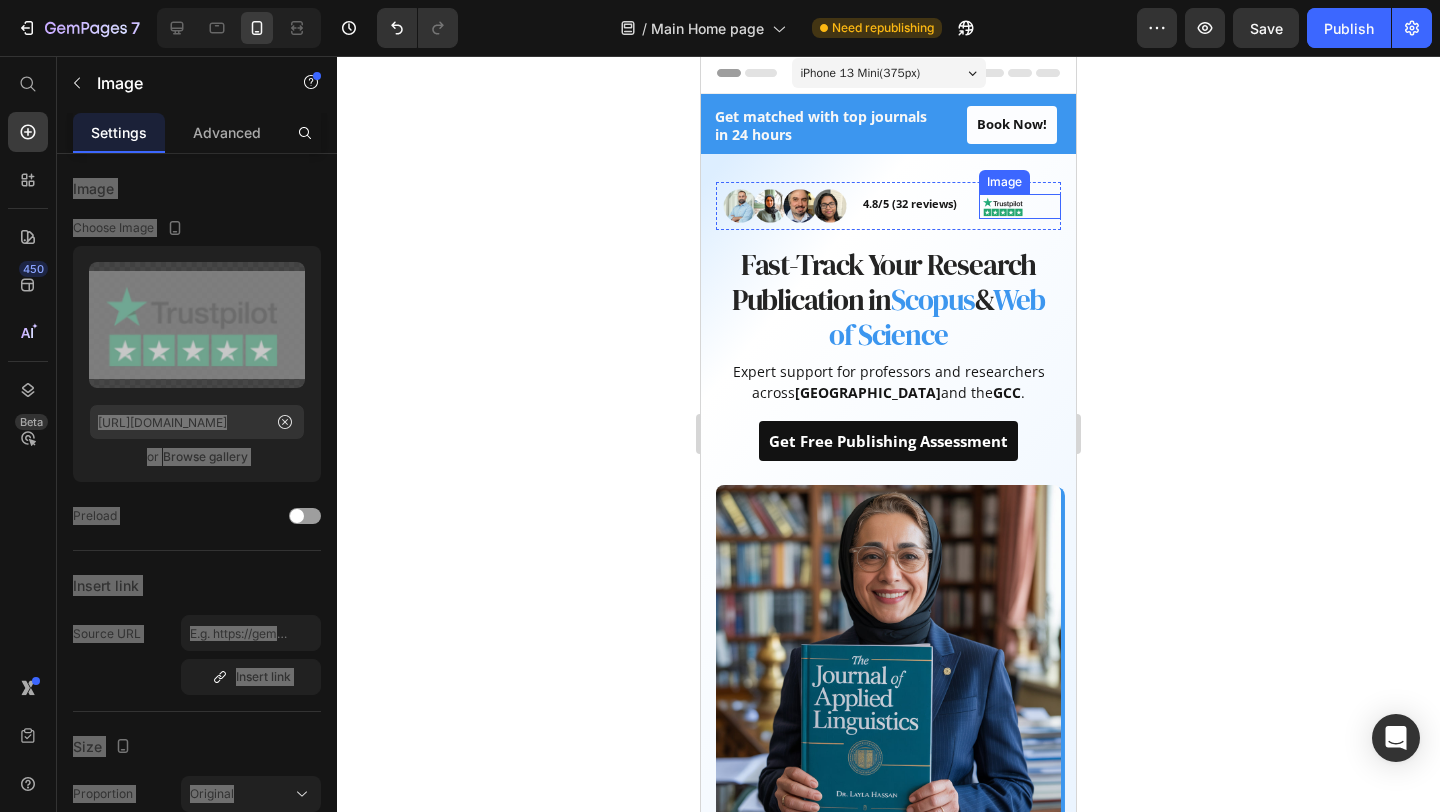 click at bounding box center (1020, 206) 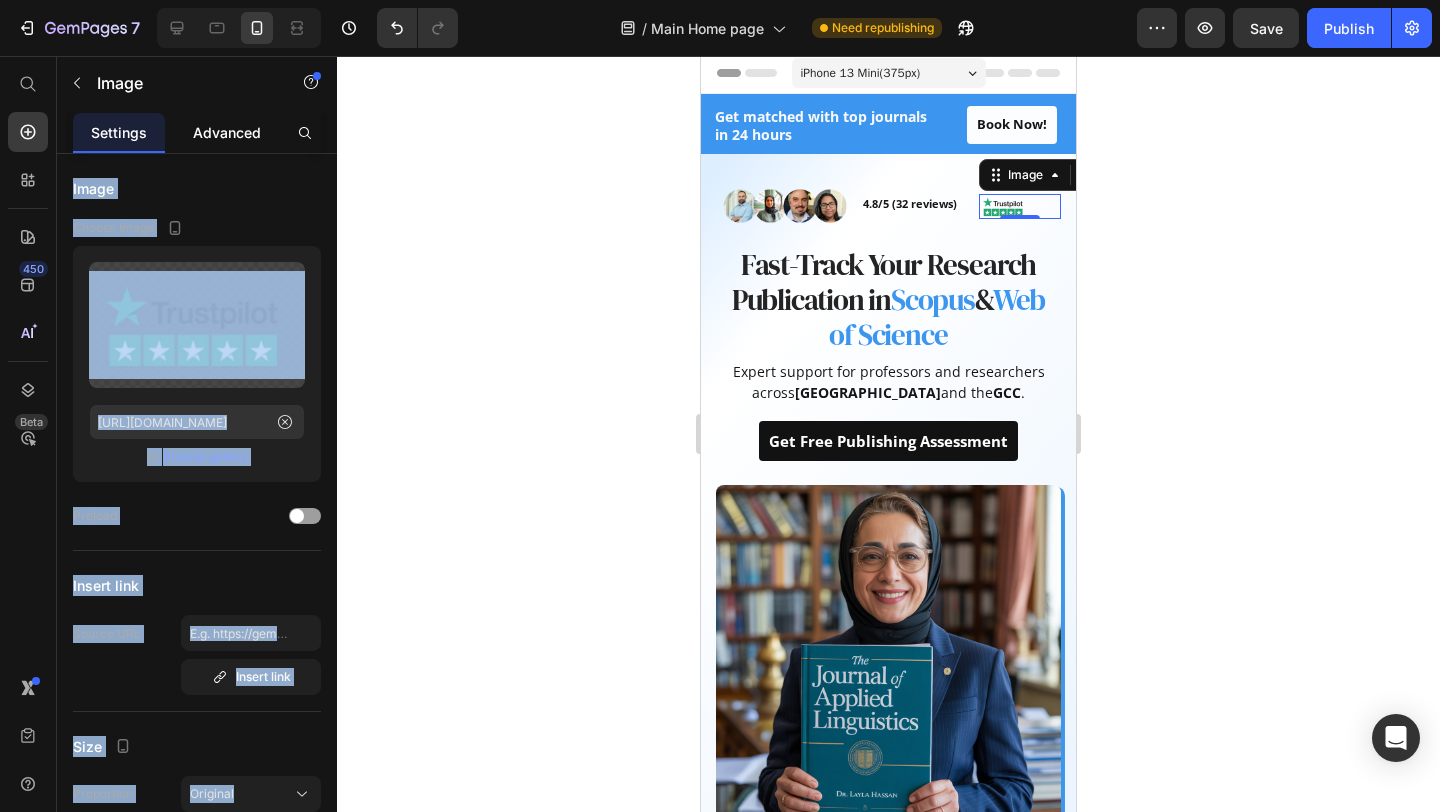 click on "Advanced" at bounding box center [227, 132] 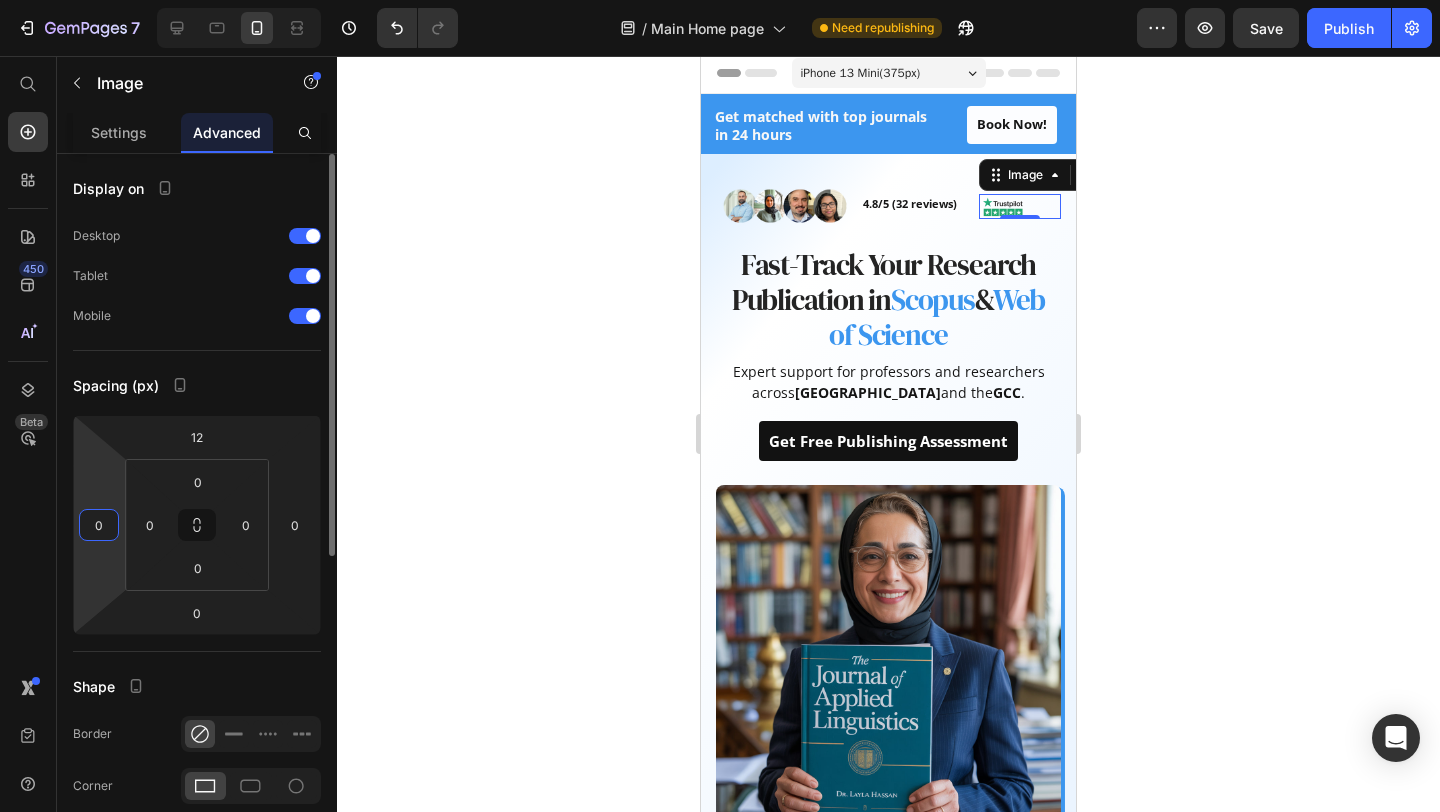 click on "0" at bounding box center (99, 525) 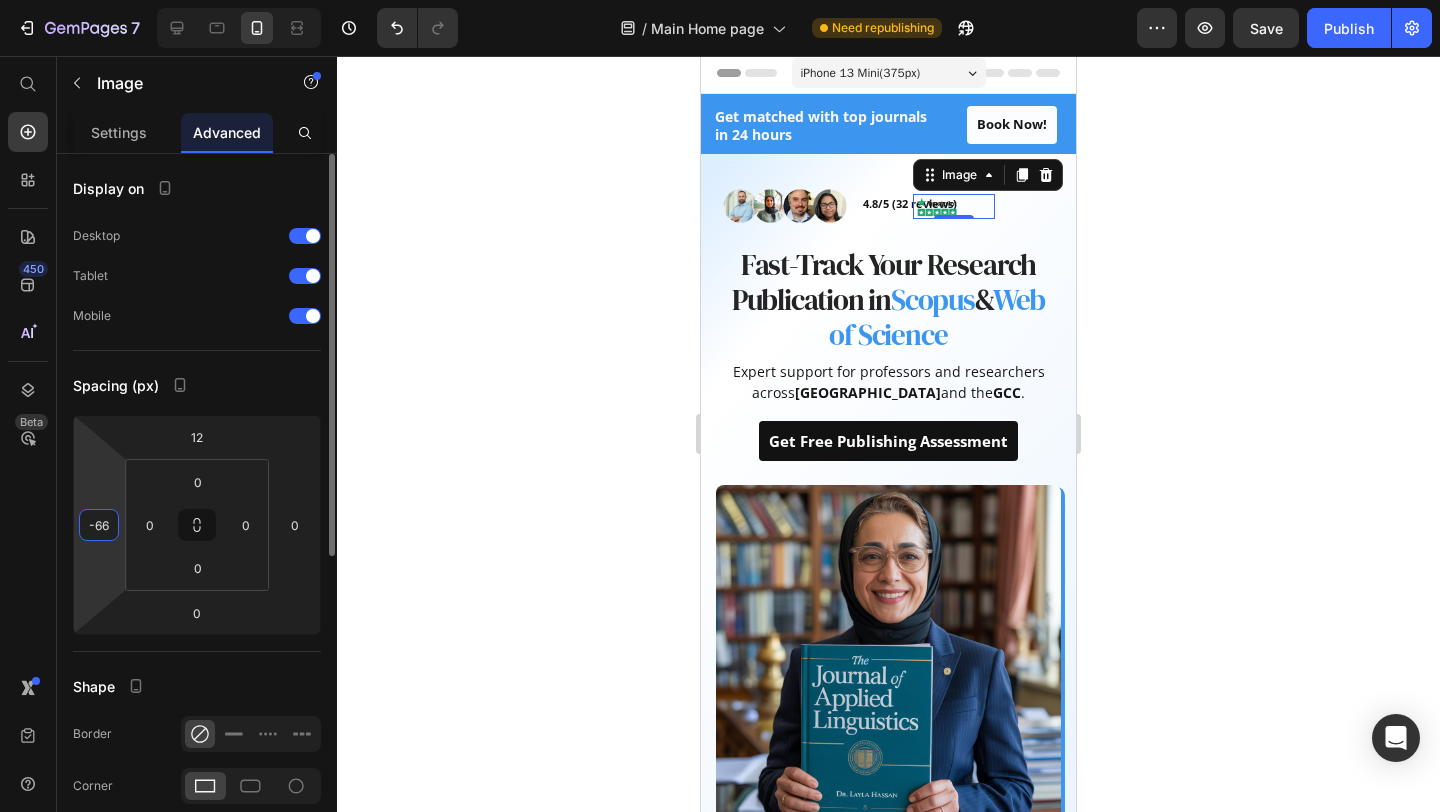 type on "-6" 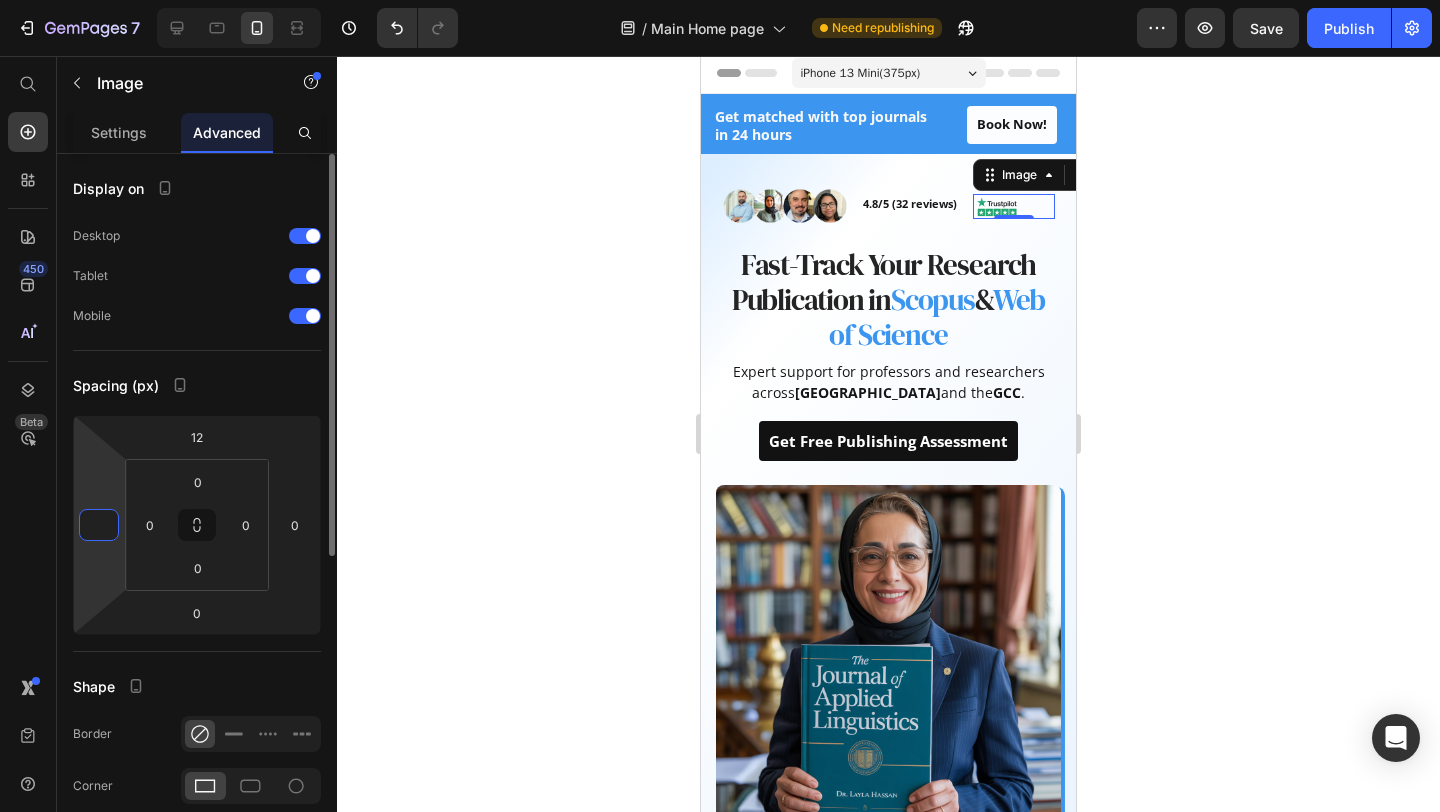 type on "-9" 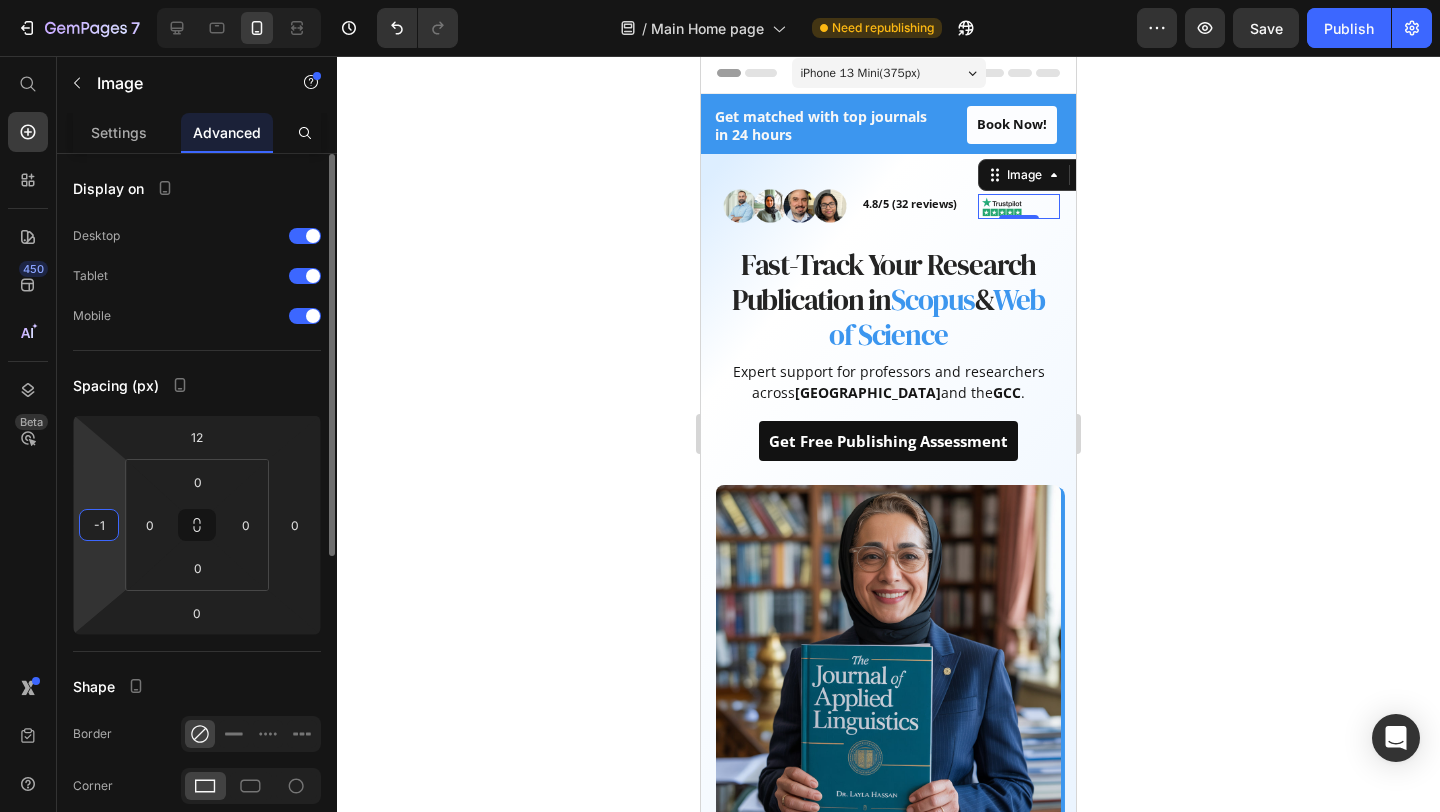 type on "-18" 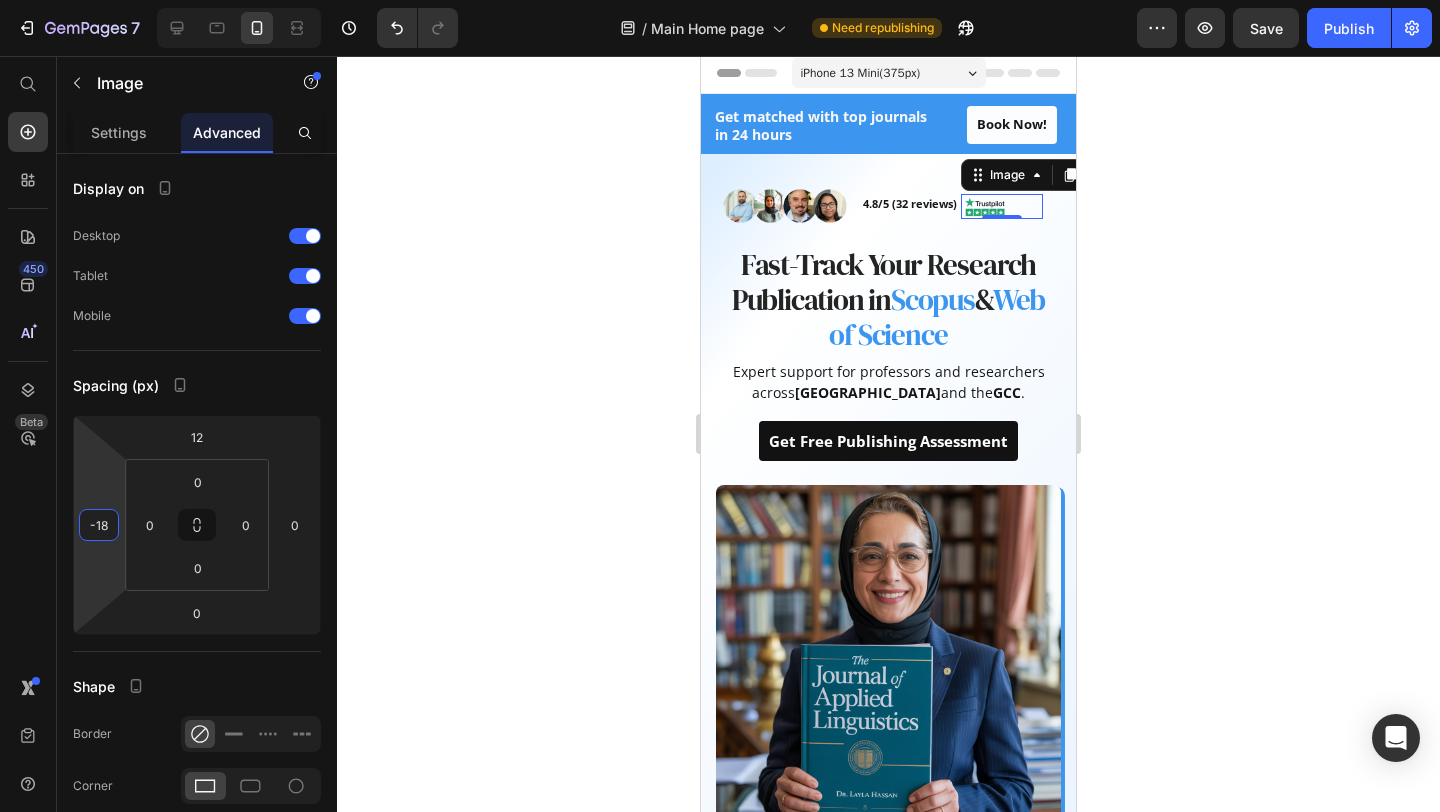 click 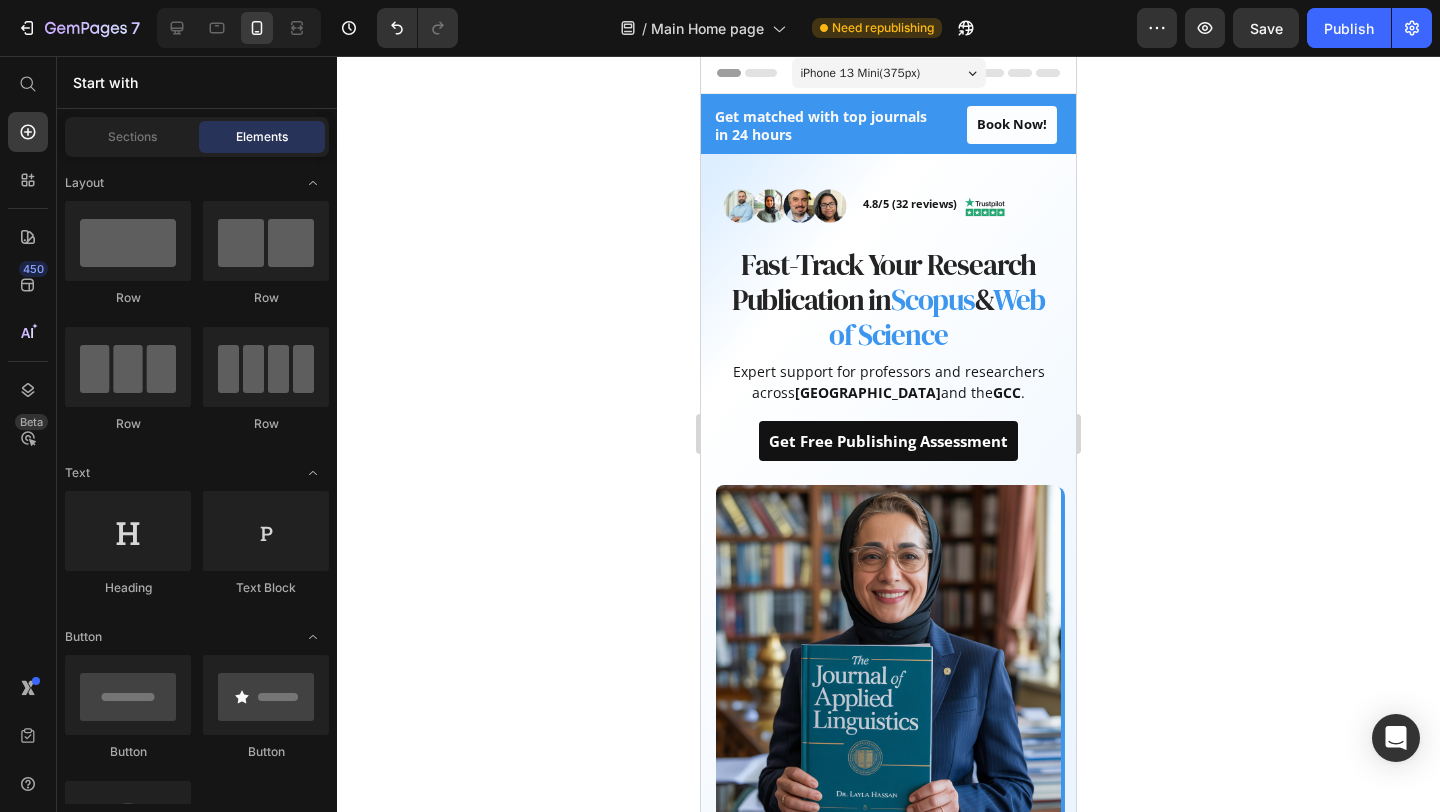 click 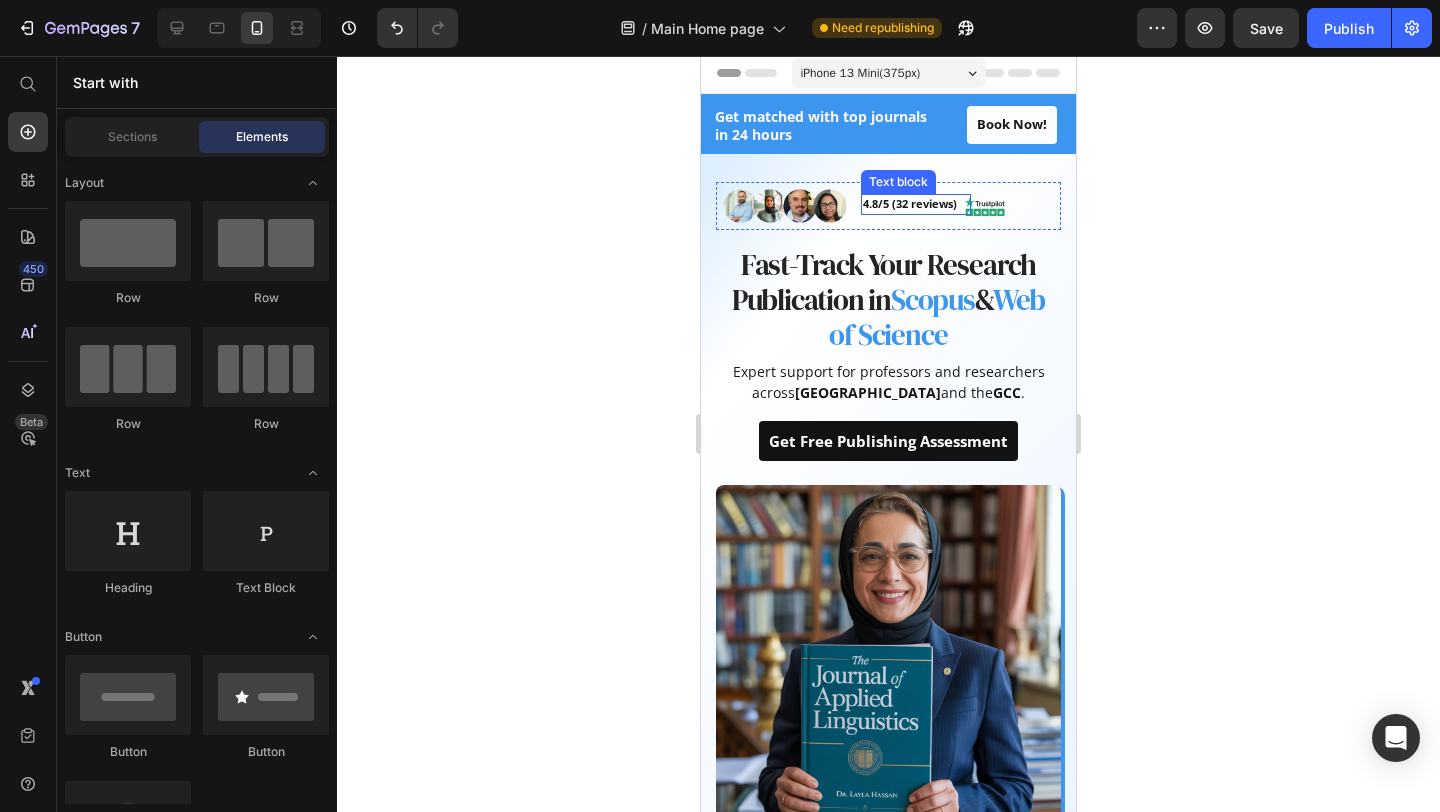 click on "4.8/5 (32 reviews)" at bounding box center (916, 204) 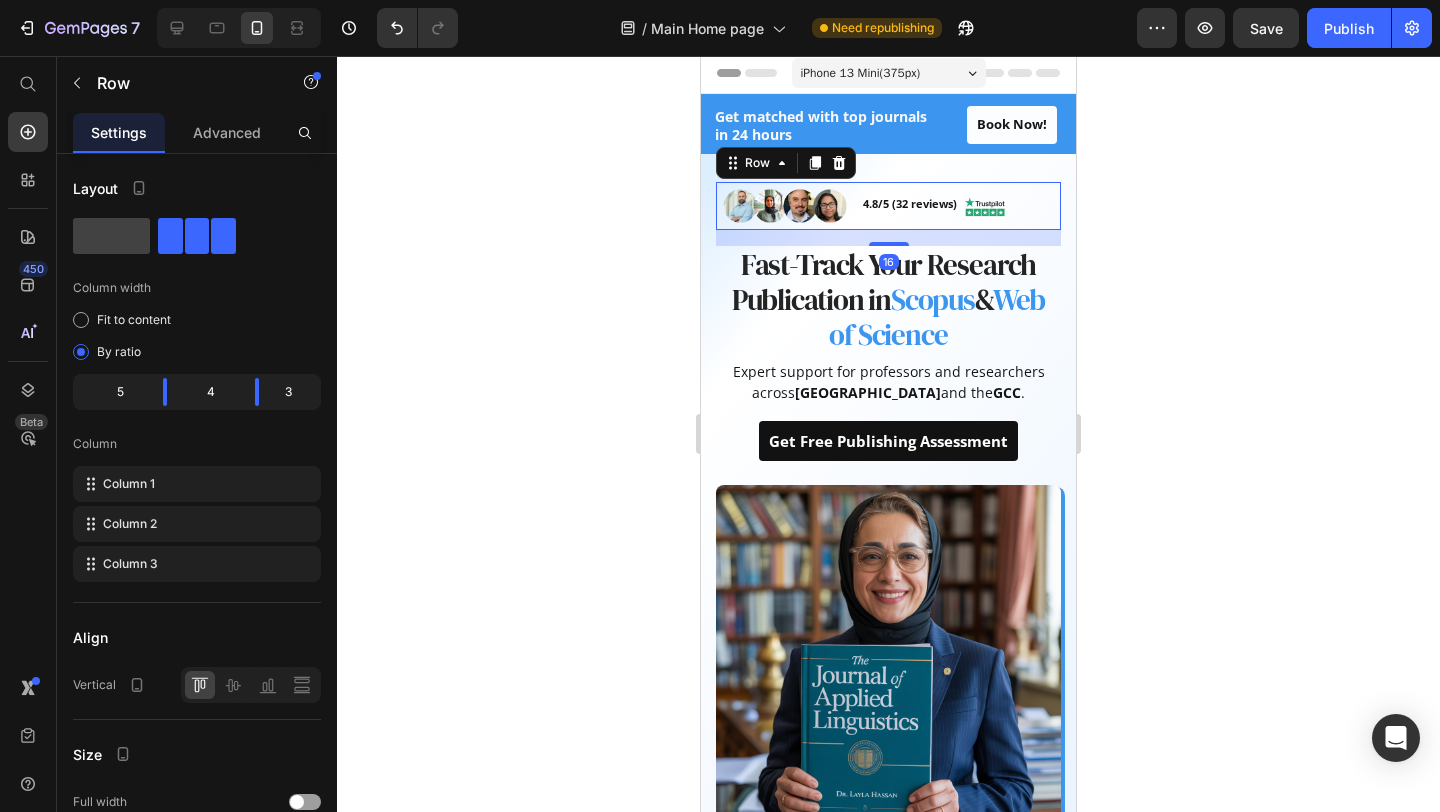 click on "Image 4.8/5 (32 reviews)  Text block Image Row   16" at bounding box center [888, 206] 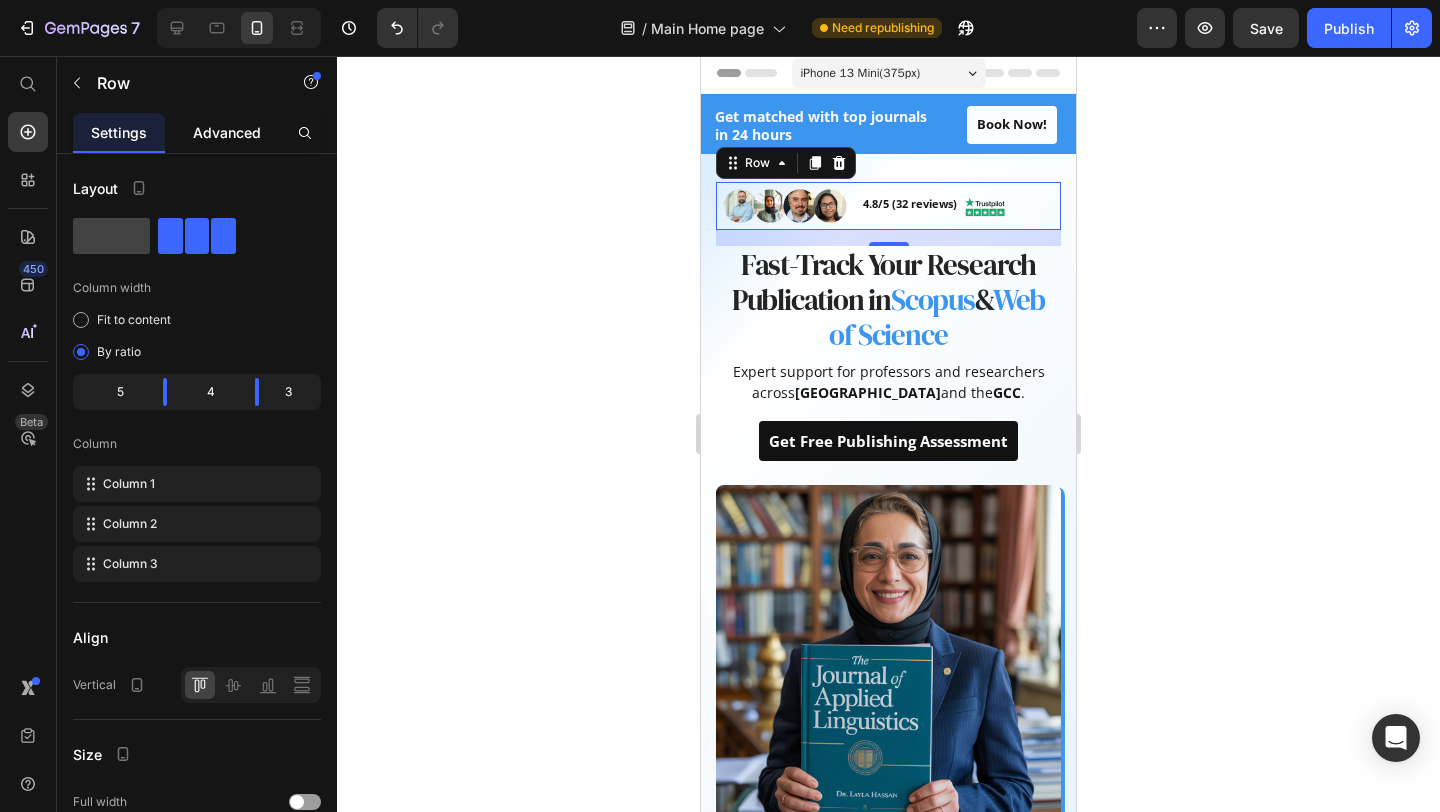 click on "Advanced" at bounding box center (227, 132) 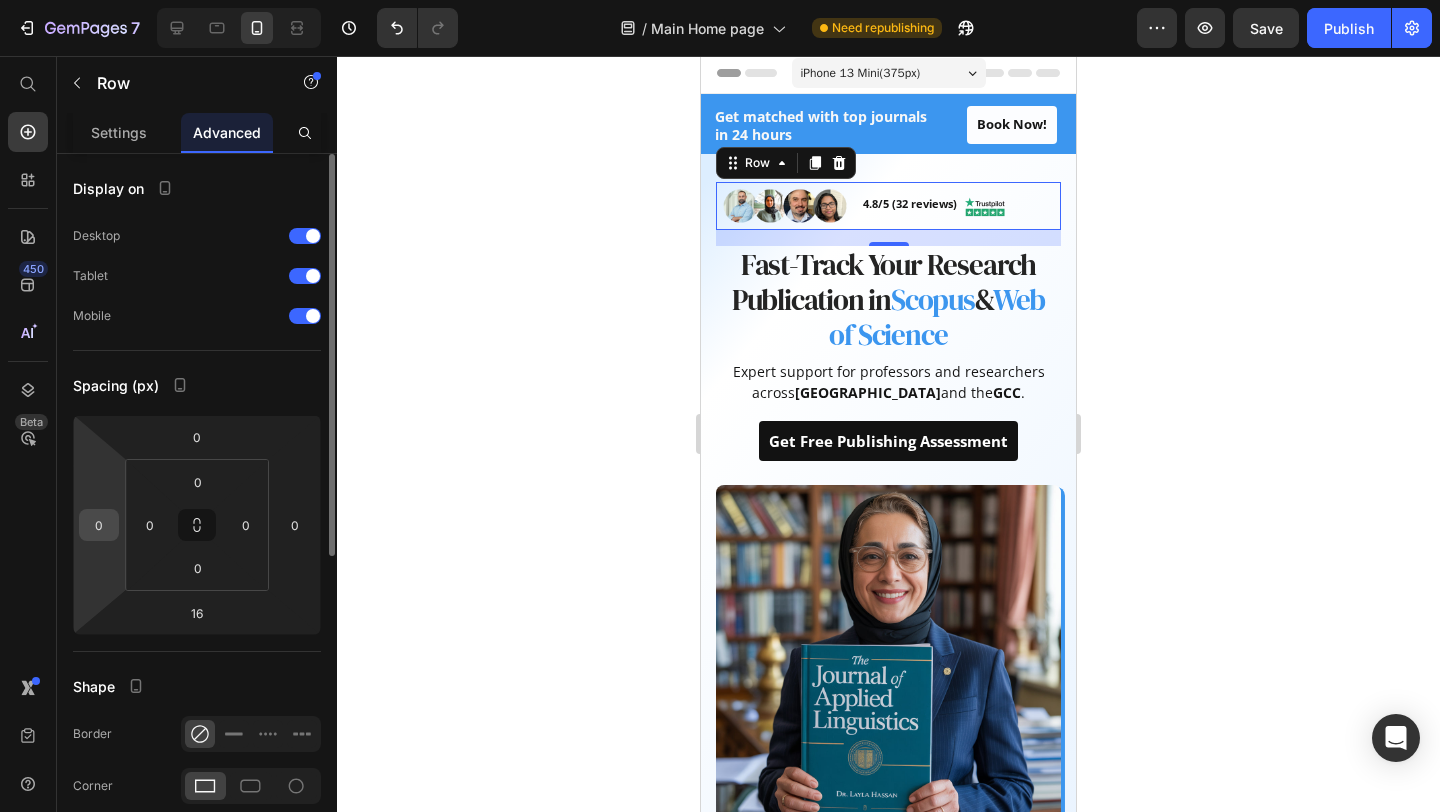 click on "0" at bounding box center [99, 525] 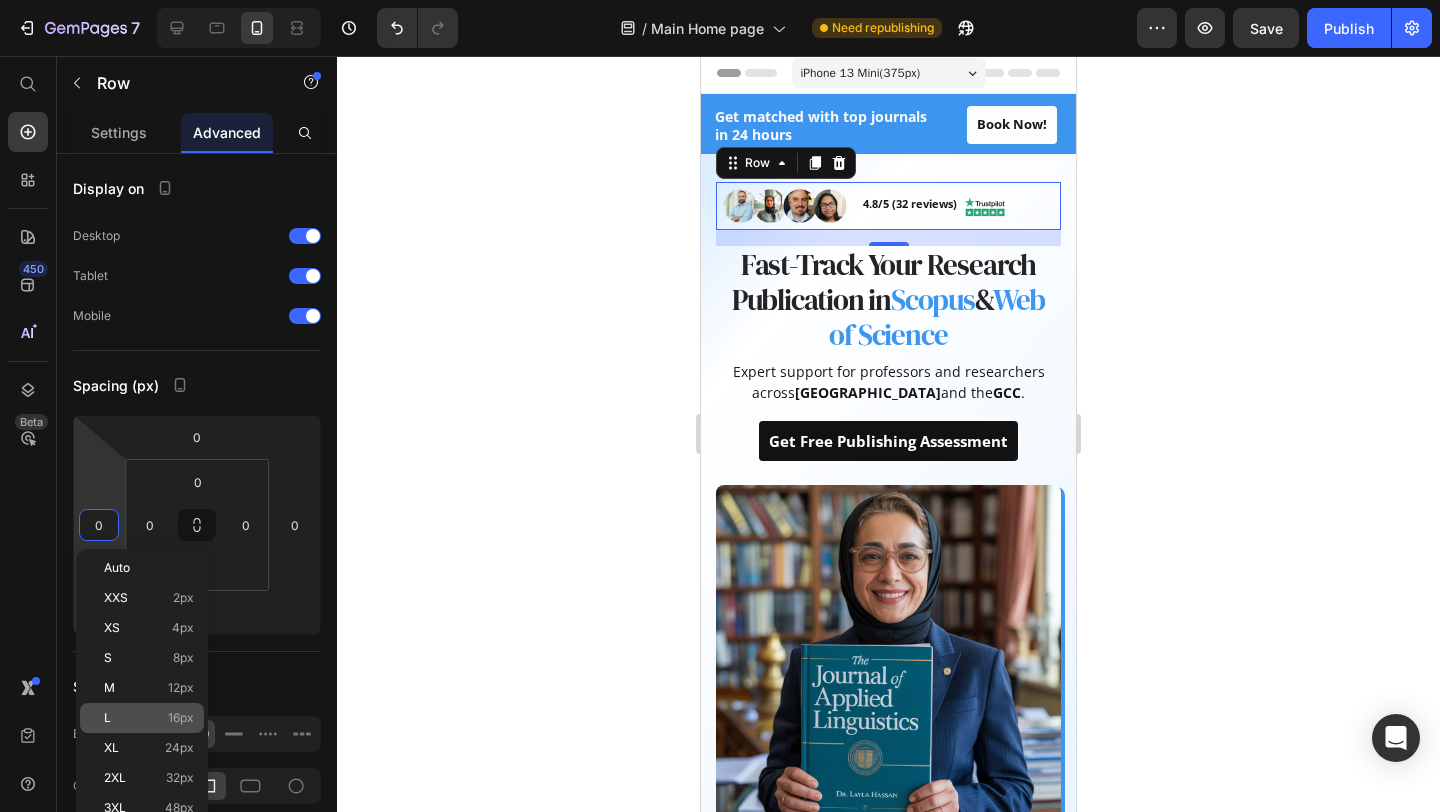 click on "16px" at bounding box center (181, 718) 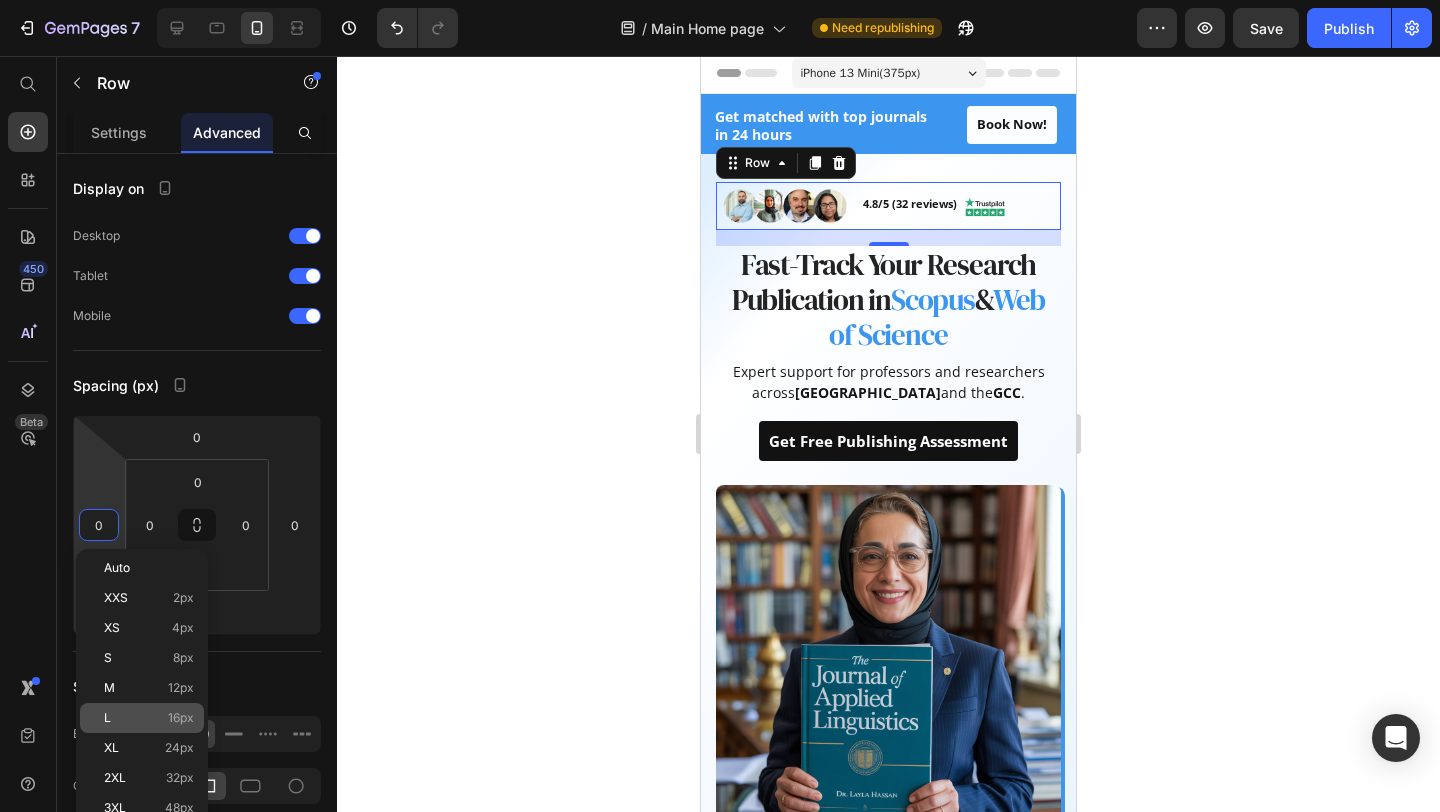 type on "16" 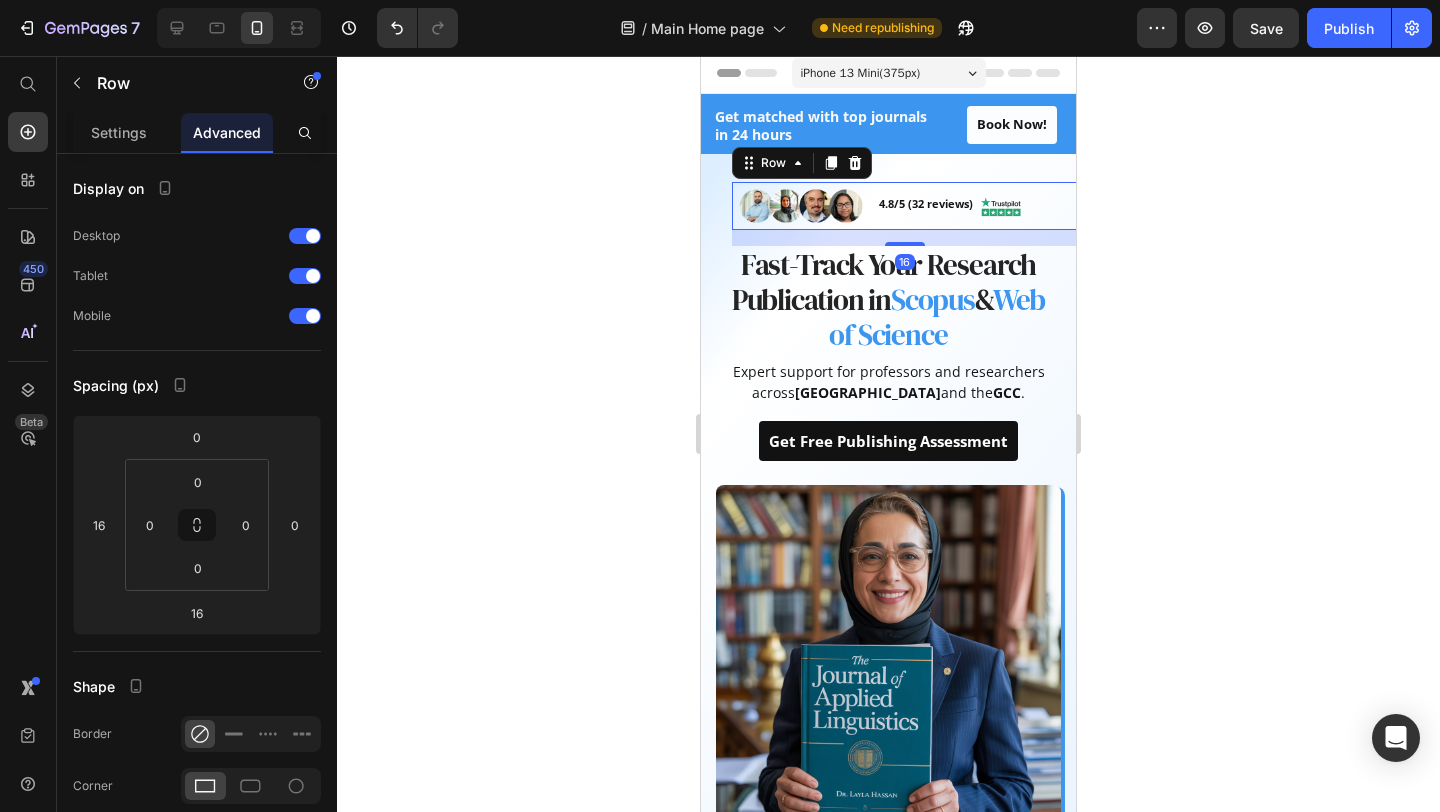 click 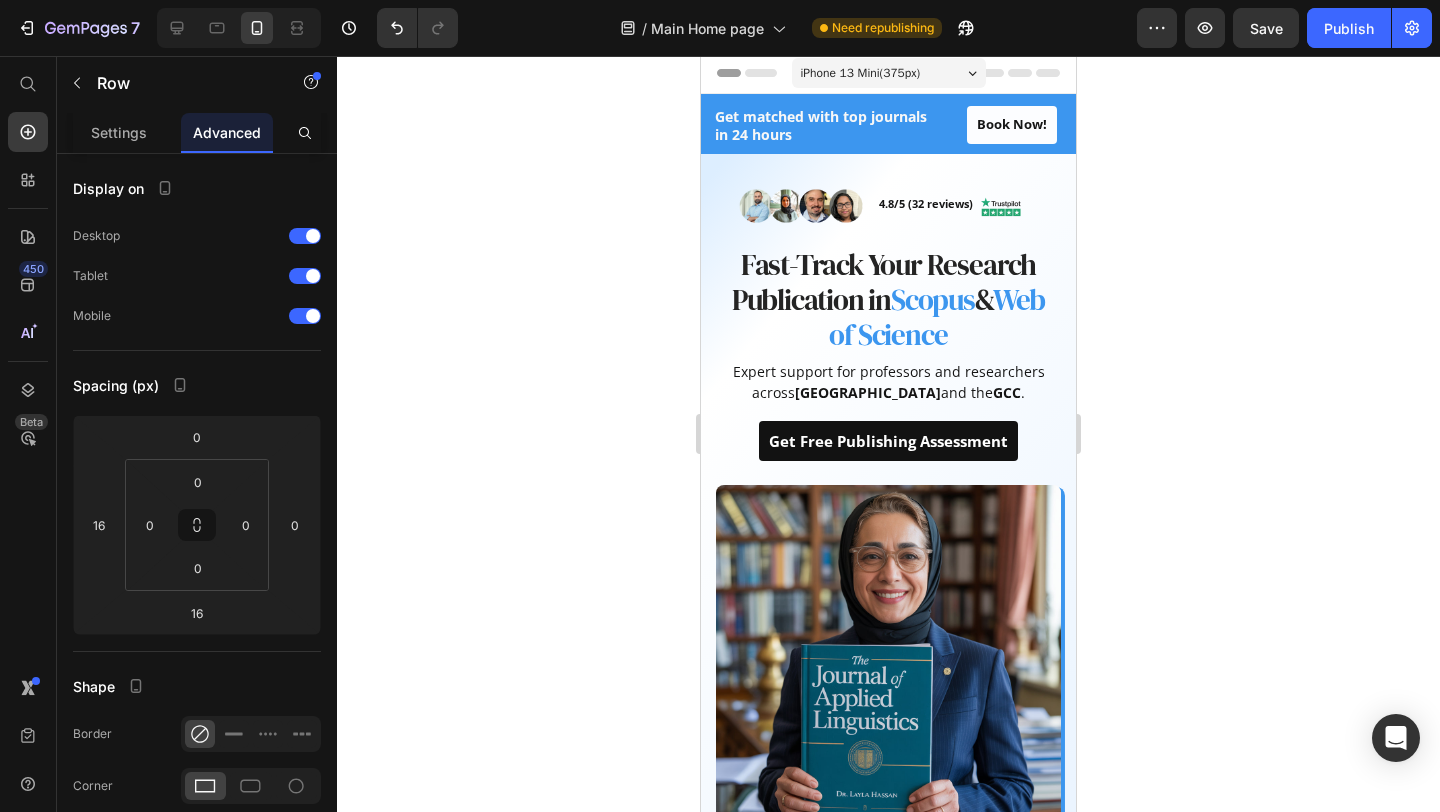 click 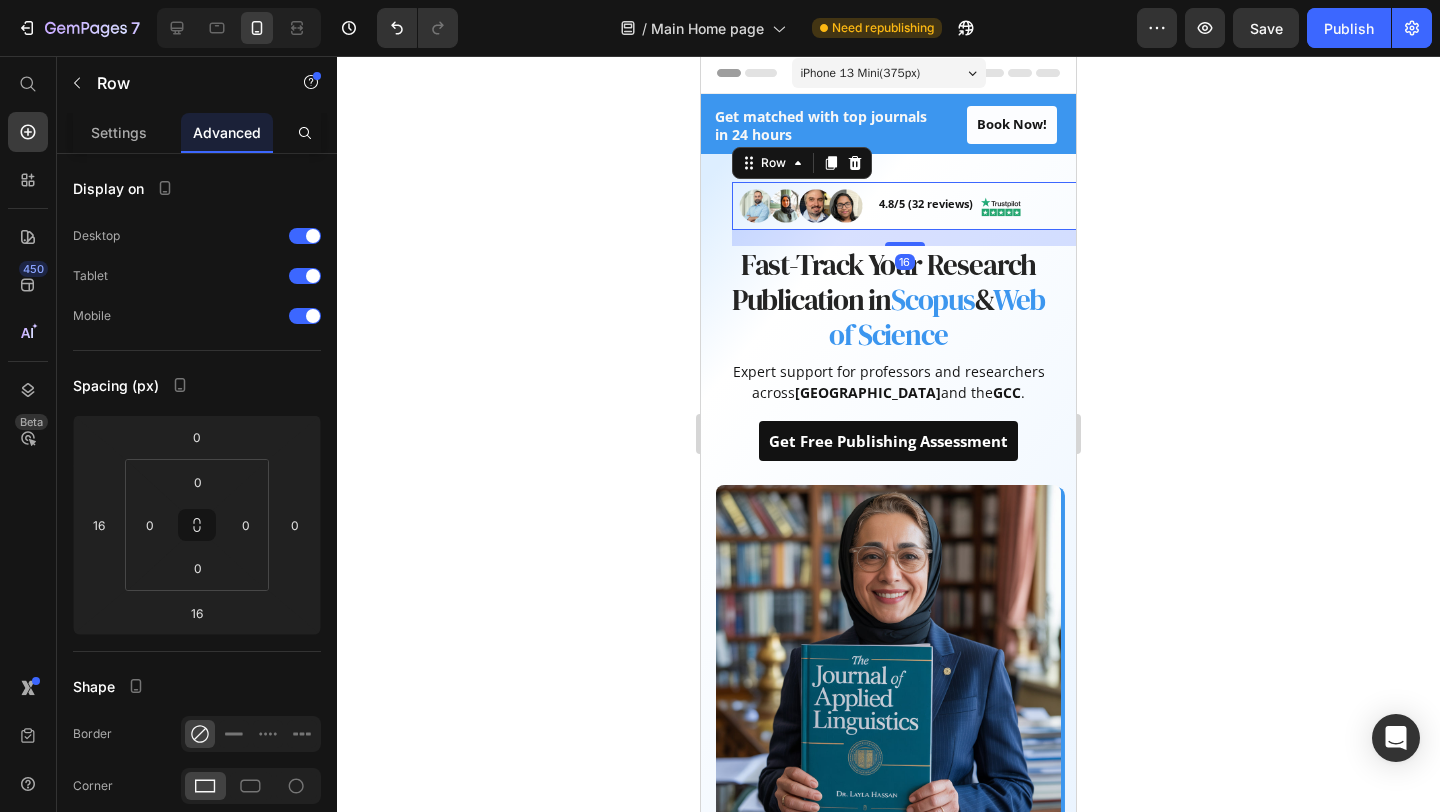 click on "4.8/5 (32 reviews)  Text block" at bounding box center [932, 206] 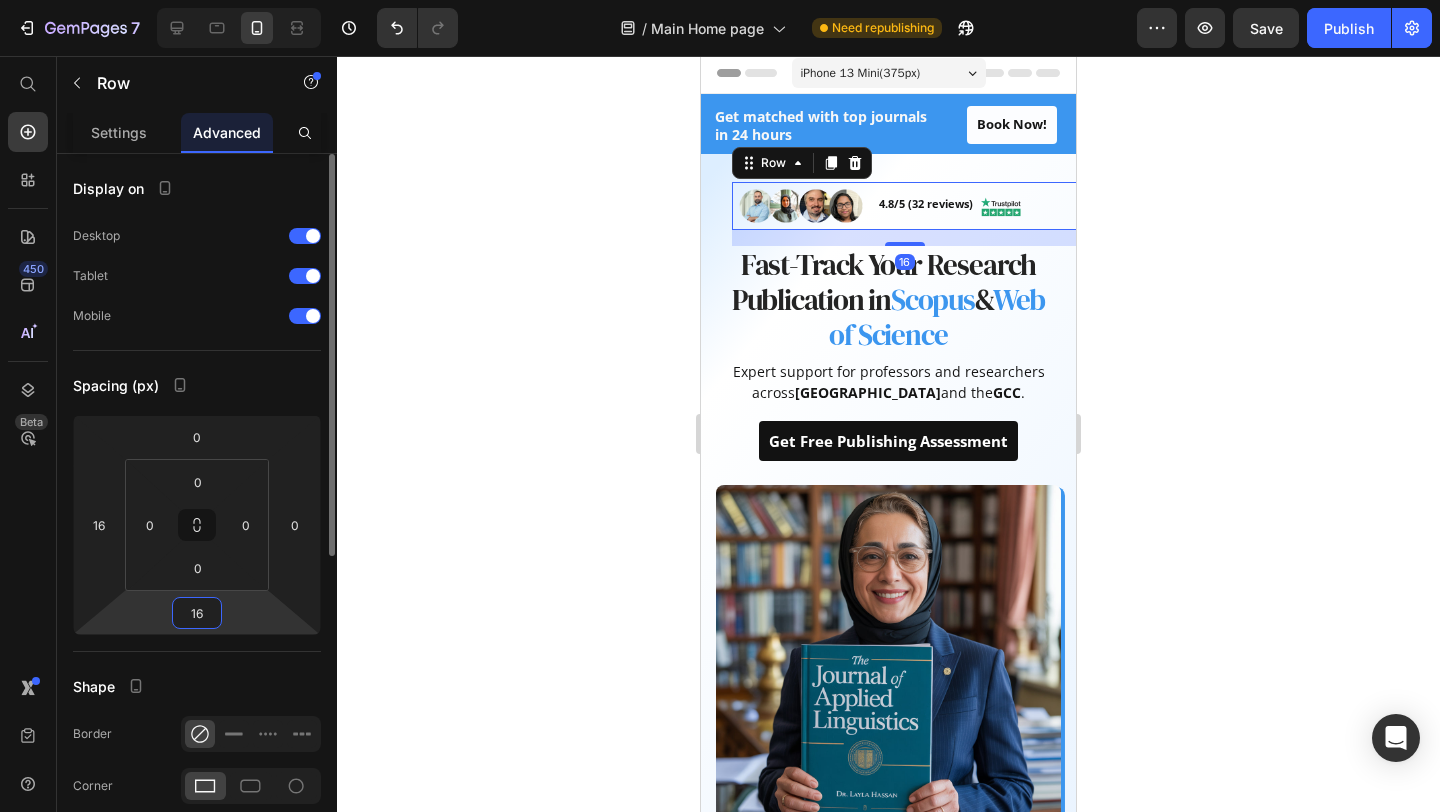click on "16" at bounding box center (197, 613) 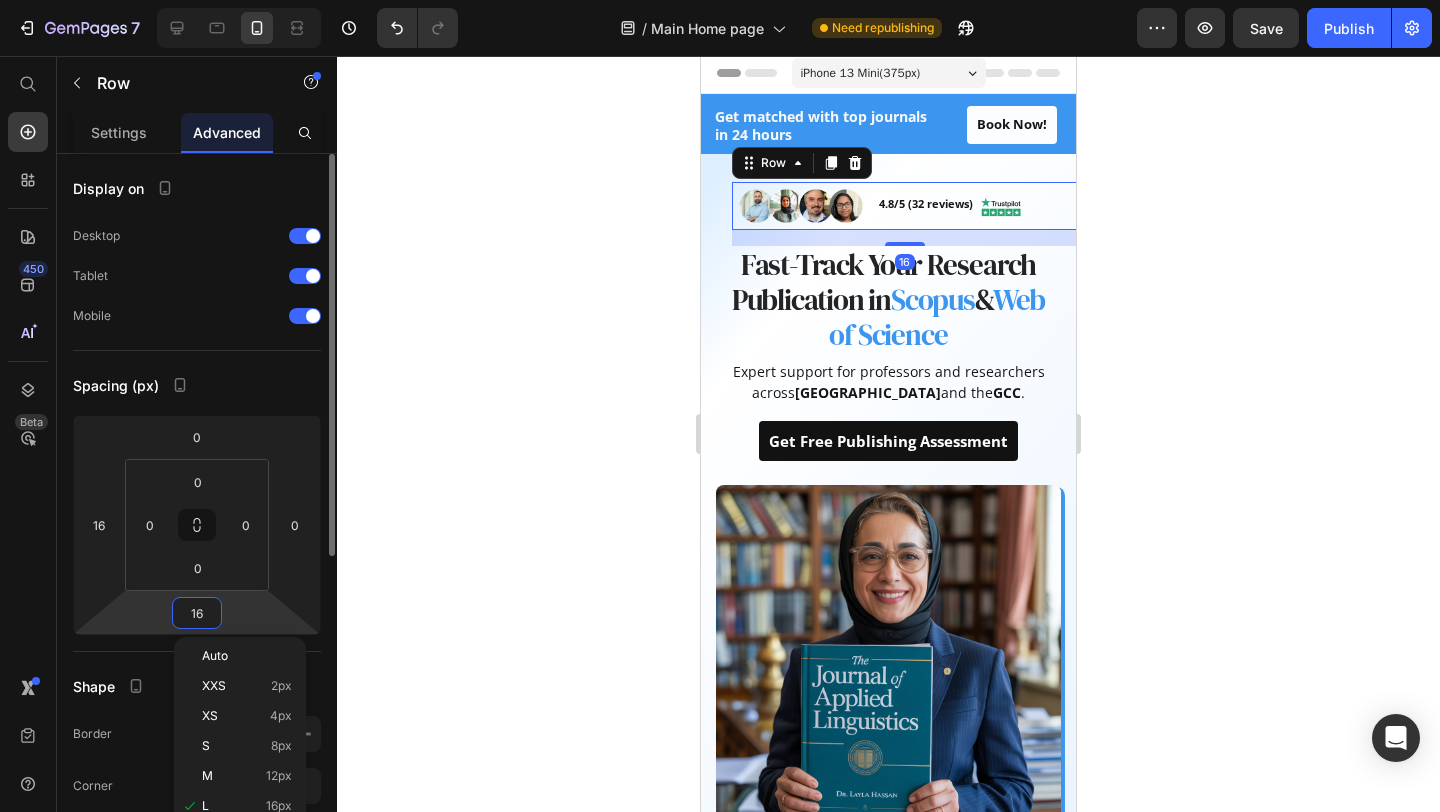 type on "0" 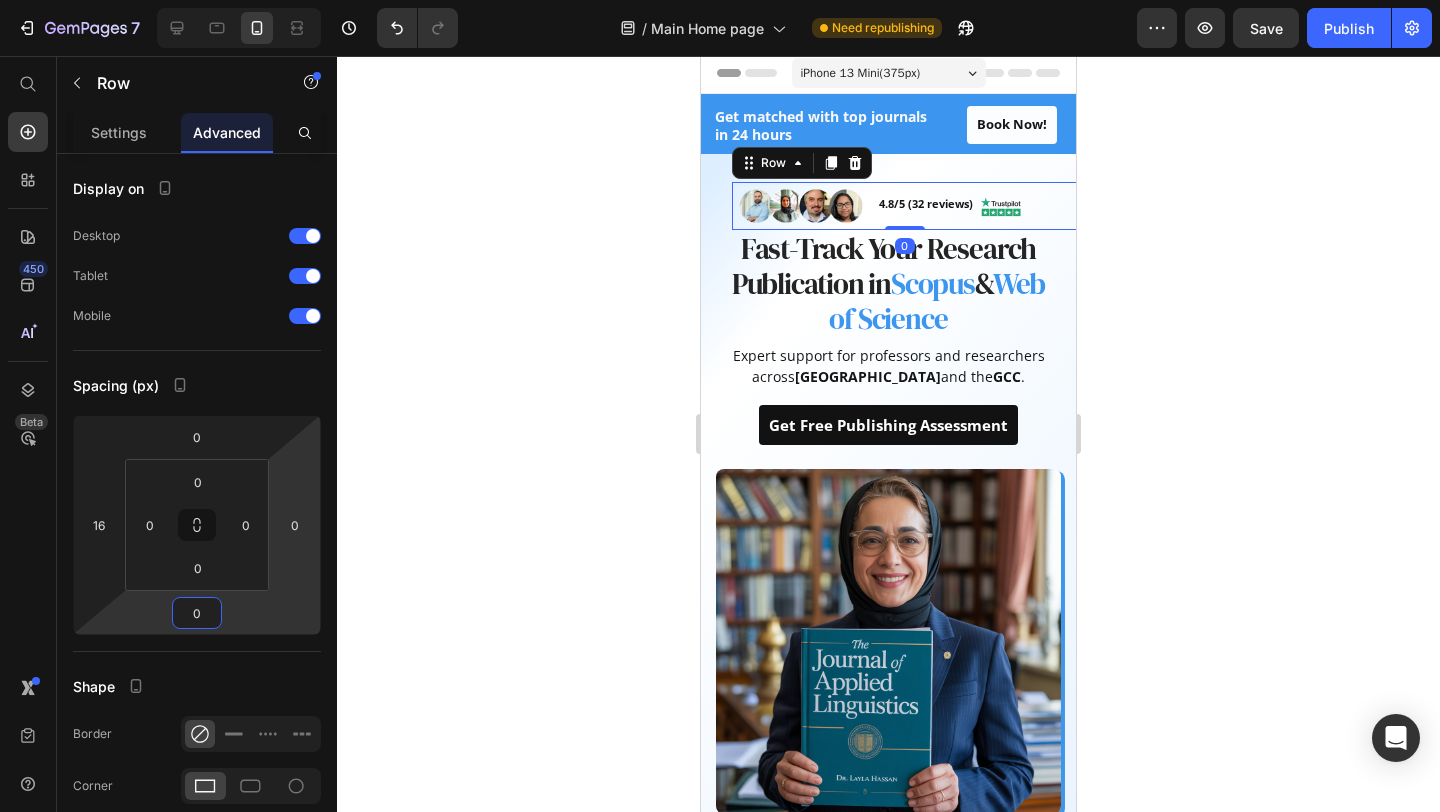 click 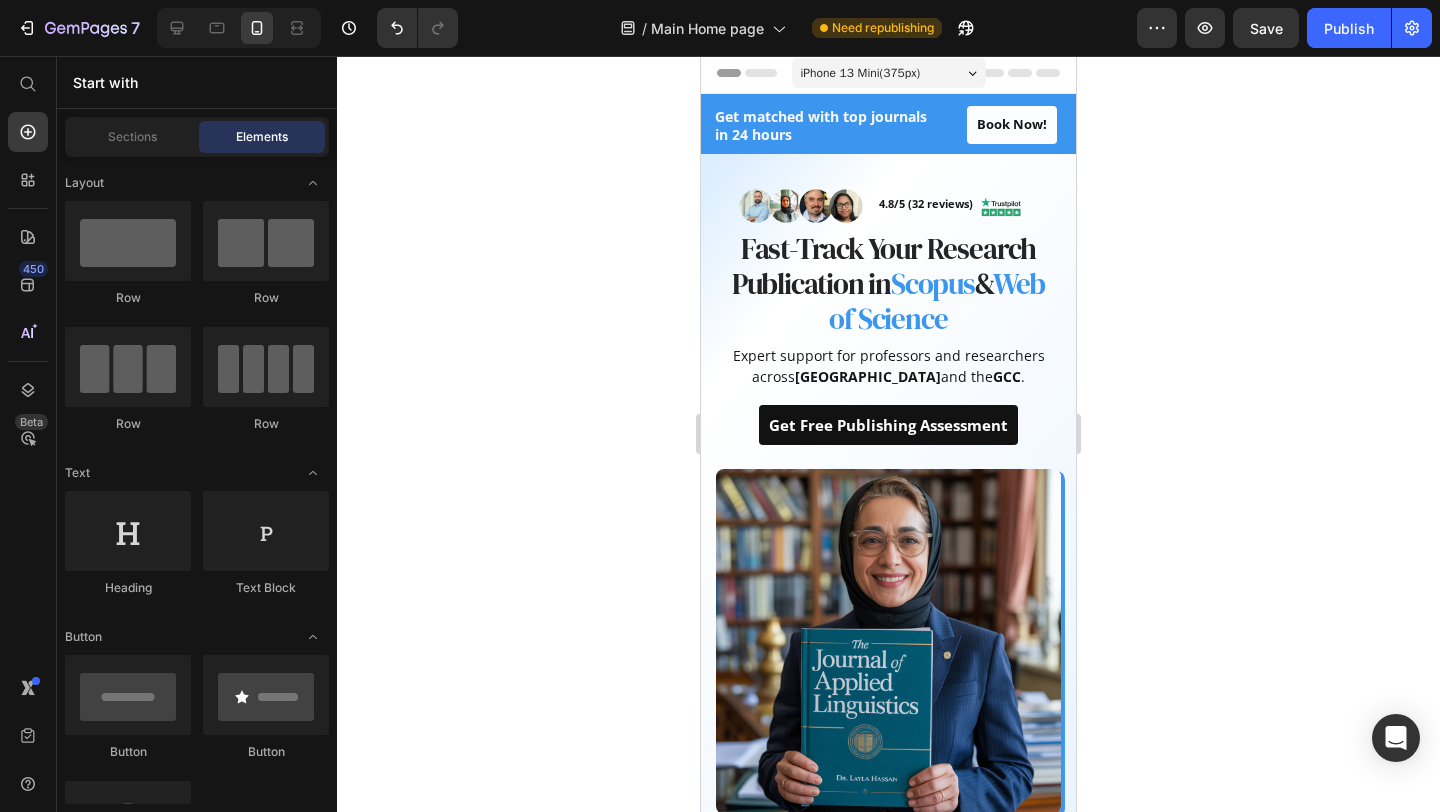 click 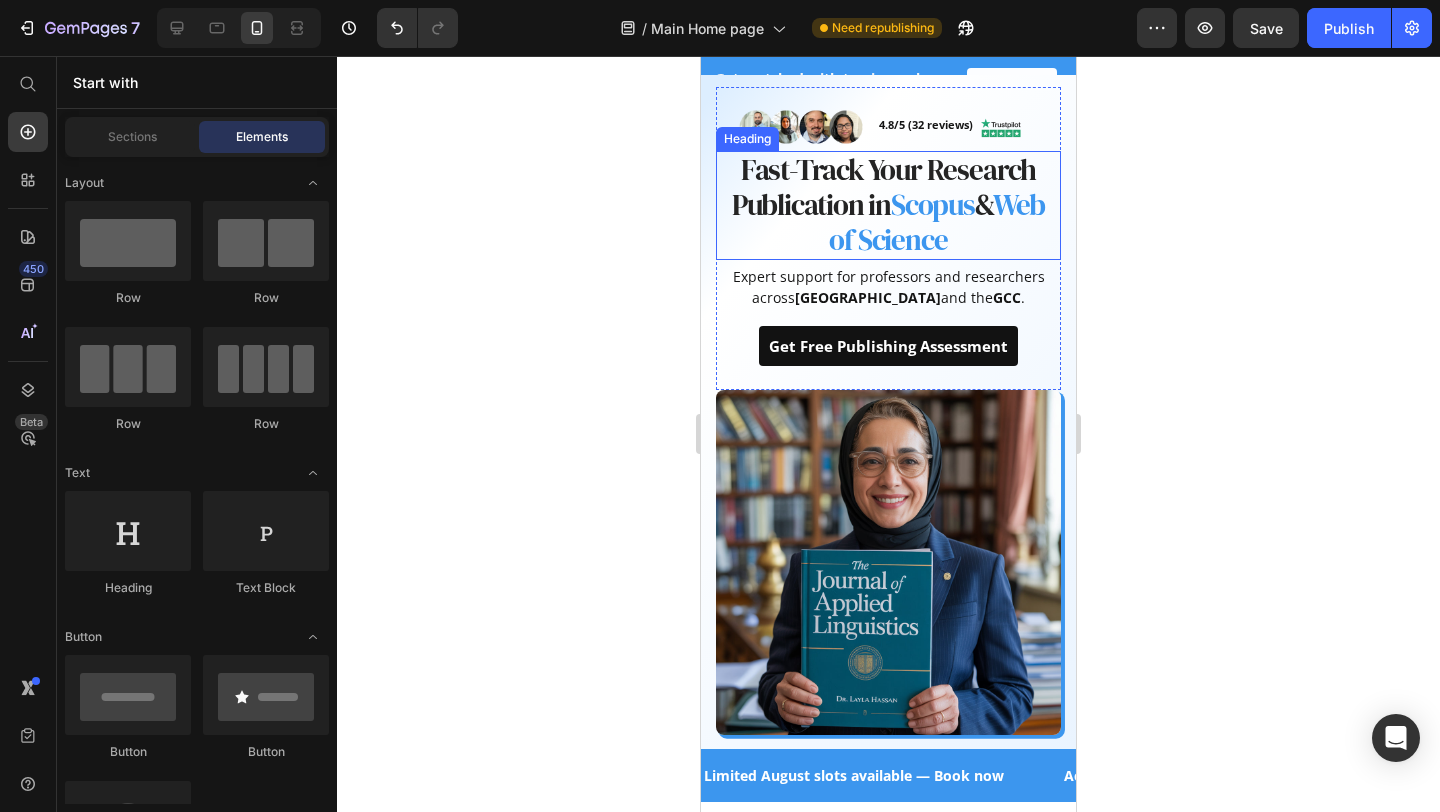 scroll, scrollTop: 83, scrollLeft: 0, axis: vertical 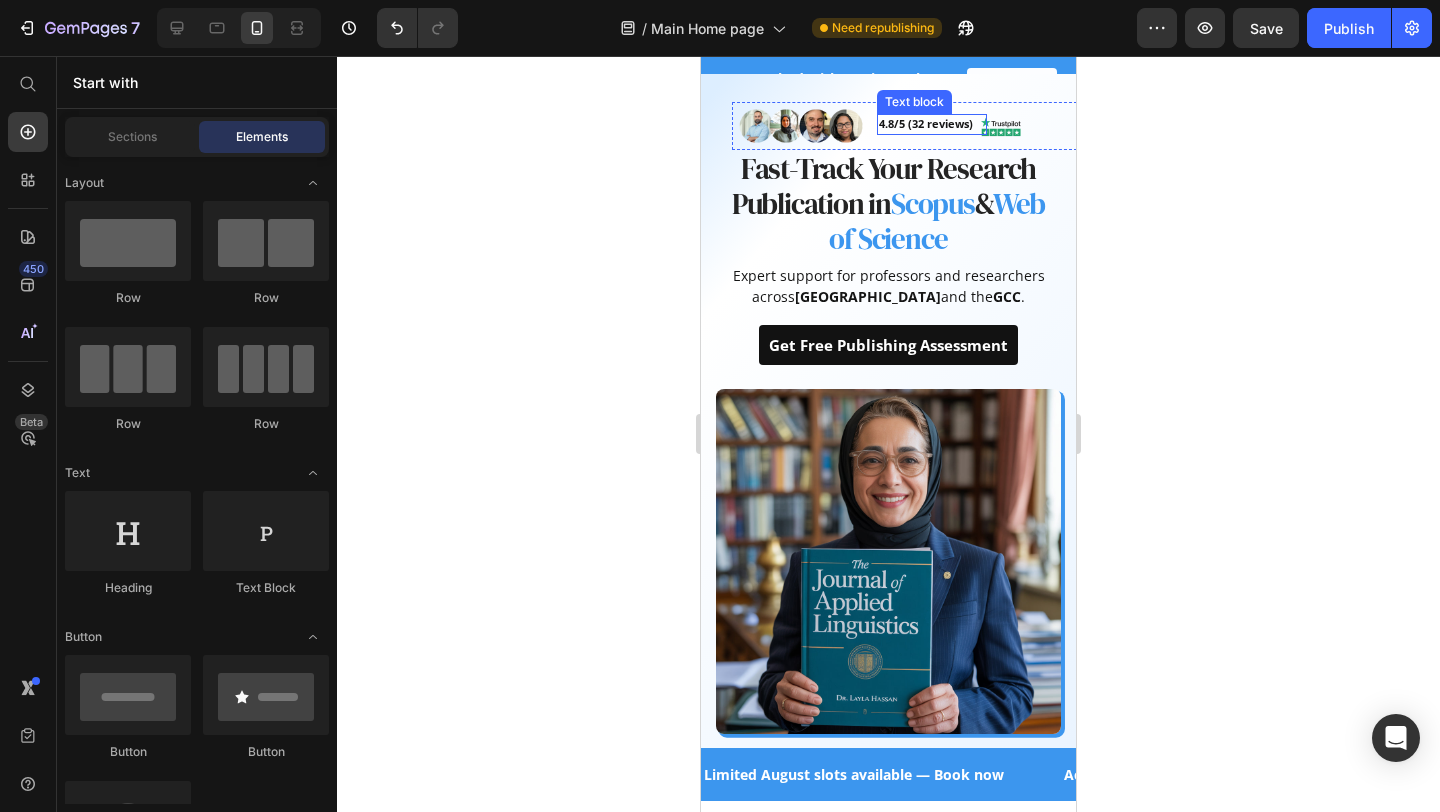 click on "4.8/5 (32 reviews)" at bounding box center [932, 124] 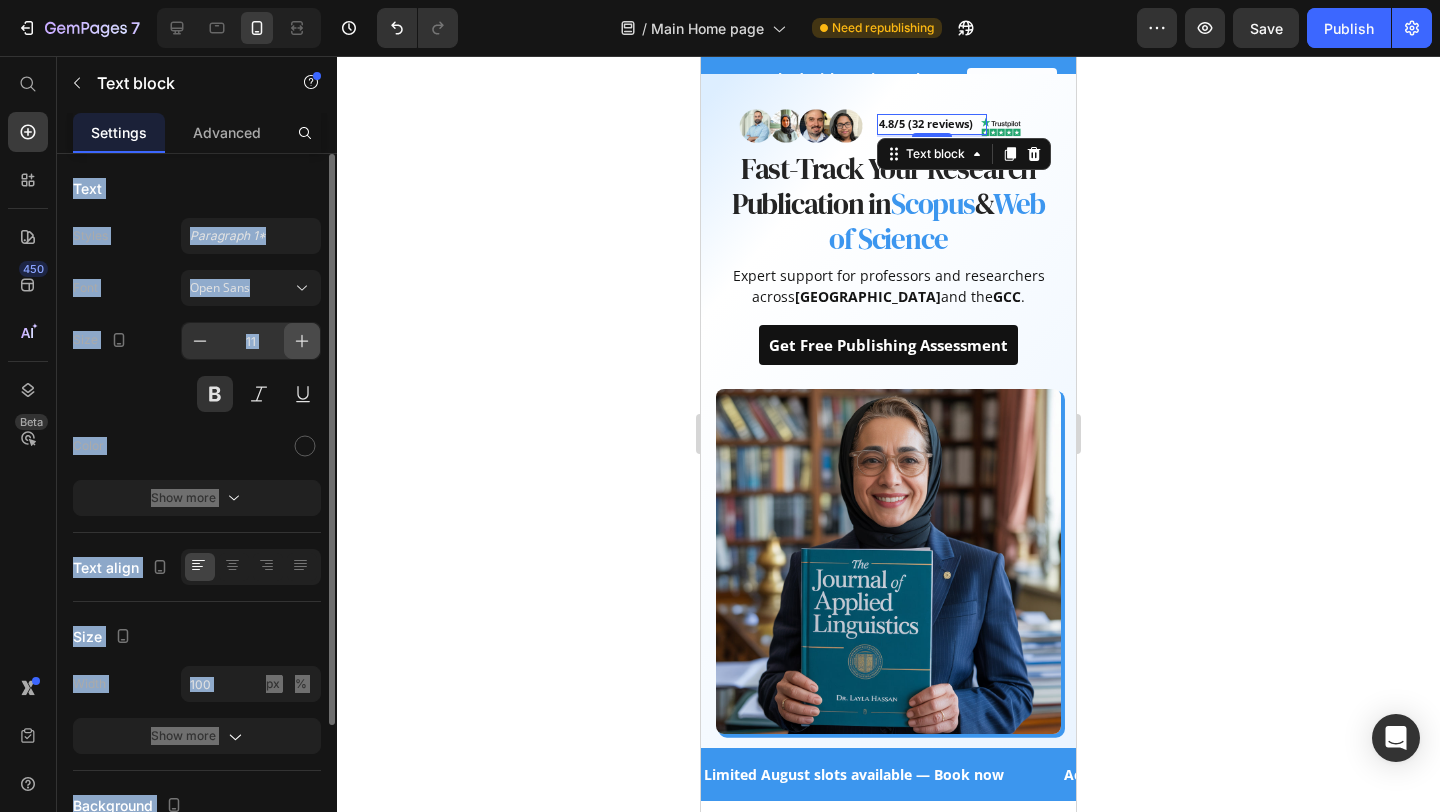 click 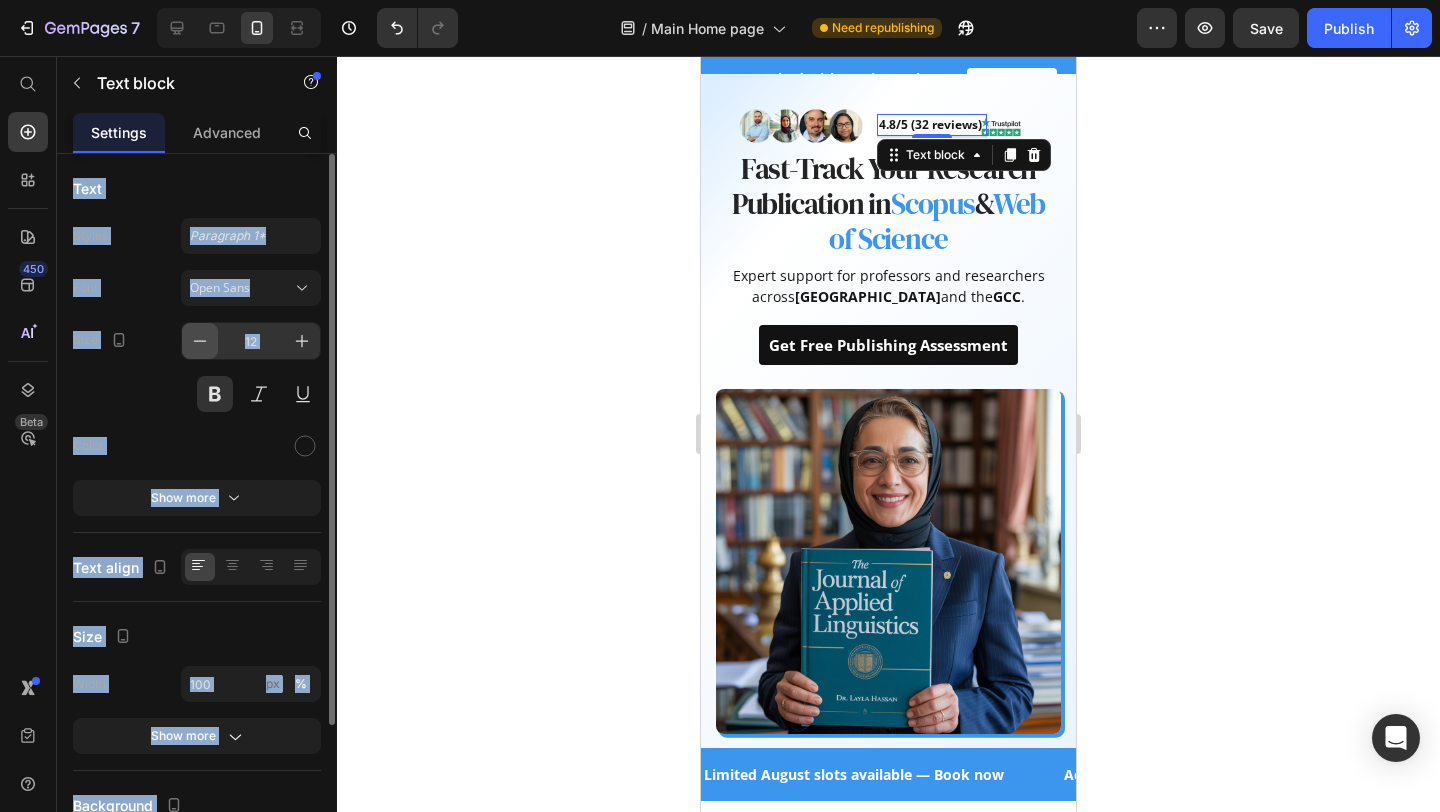 click 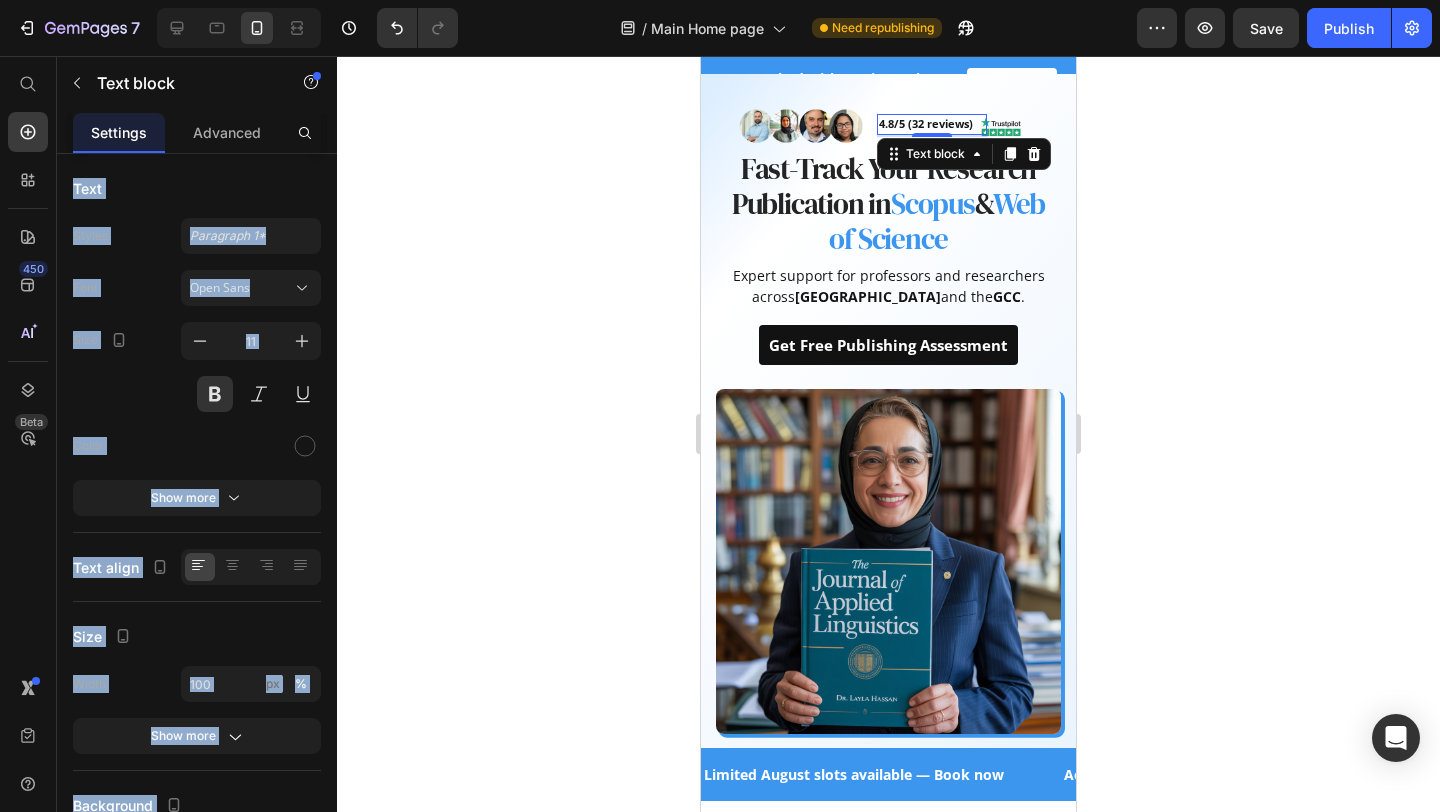 click 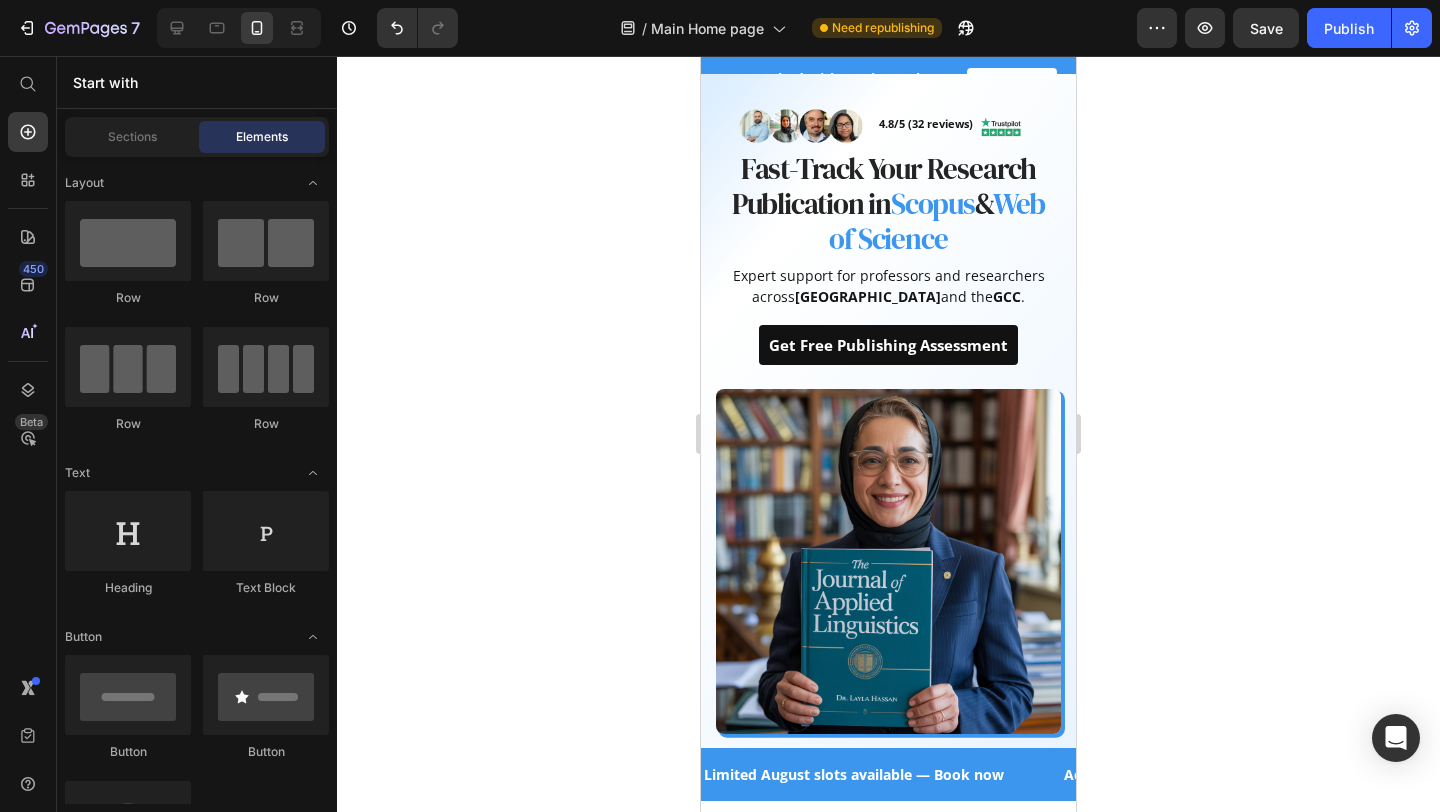 click 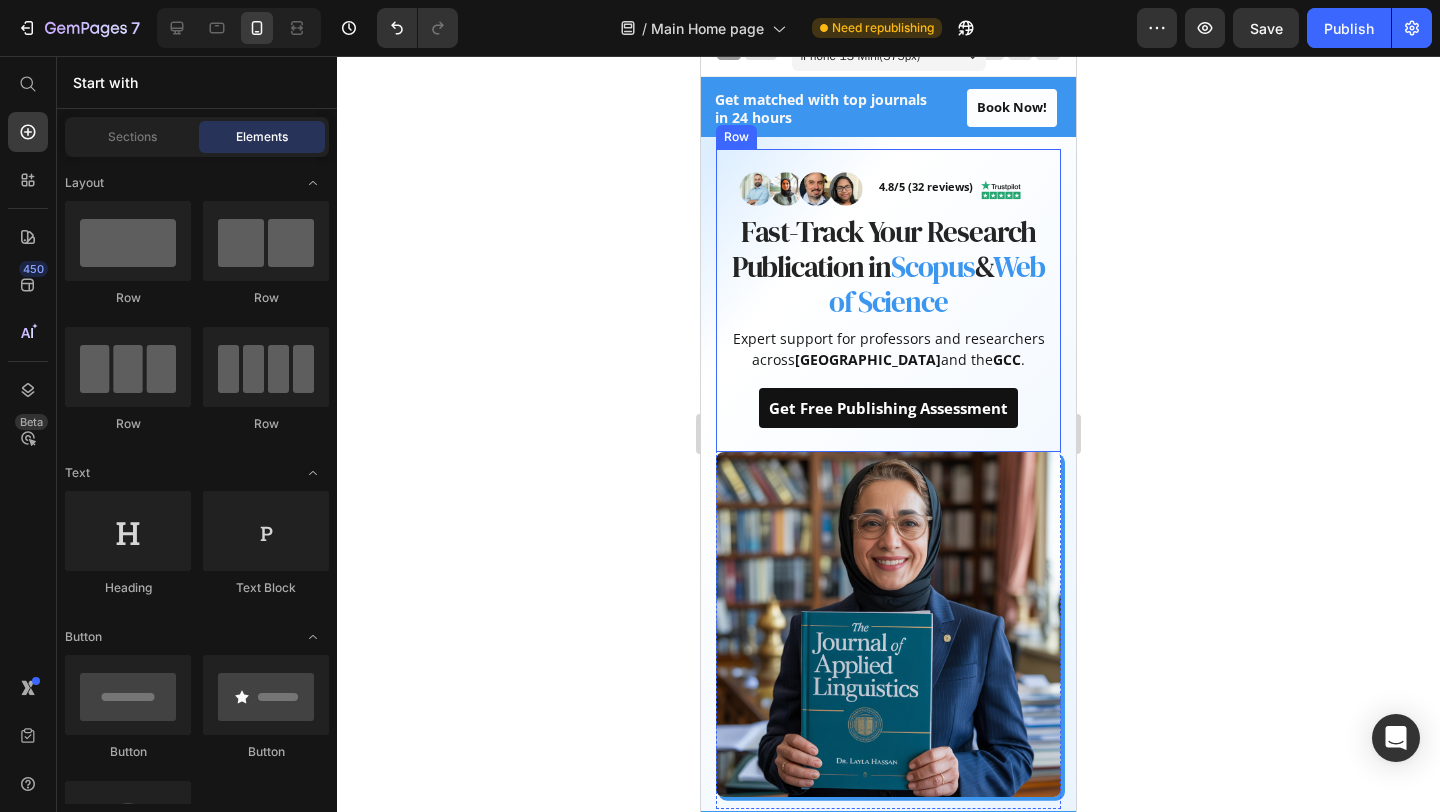 scroll, scrollTop: 19, scrollLeft: 0, axis: vertical 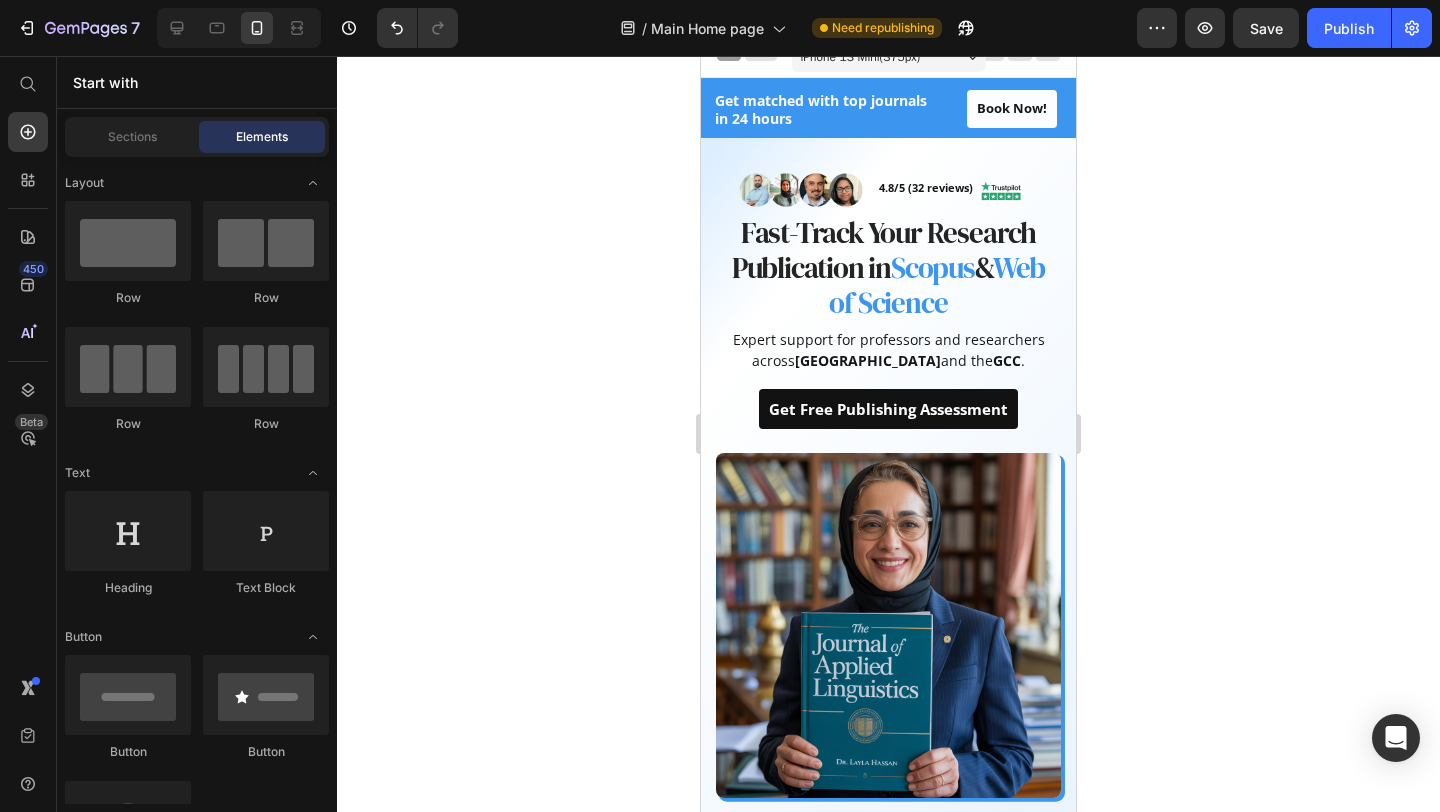 click 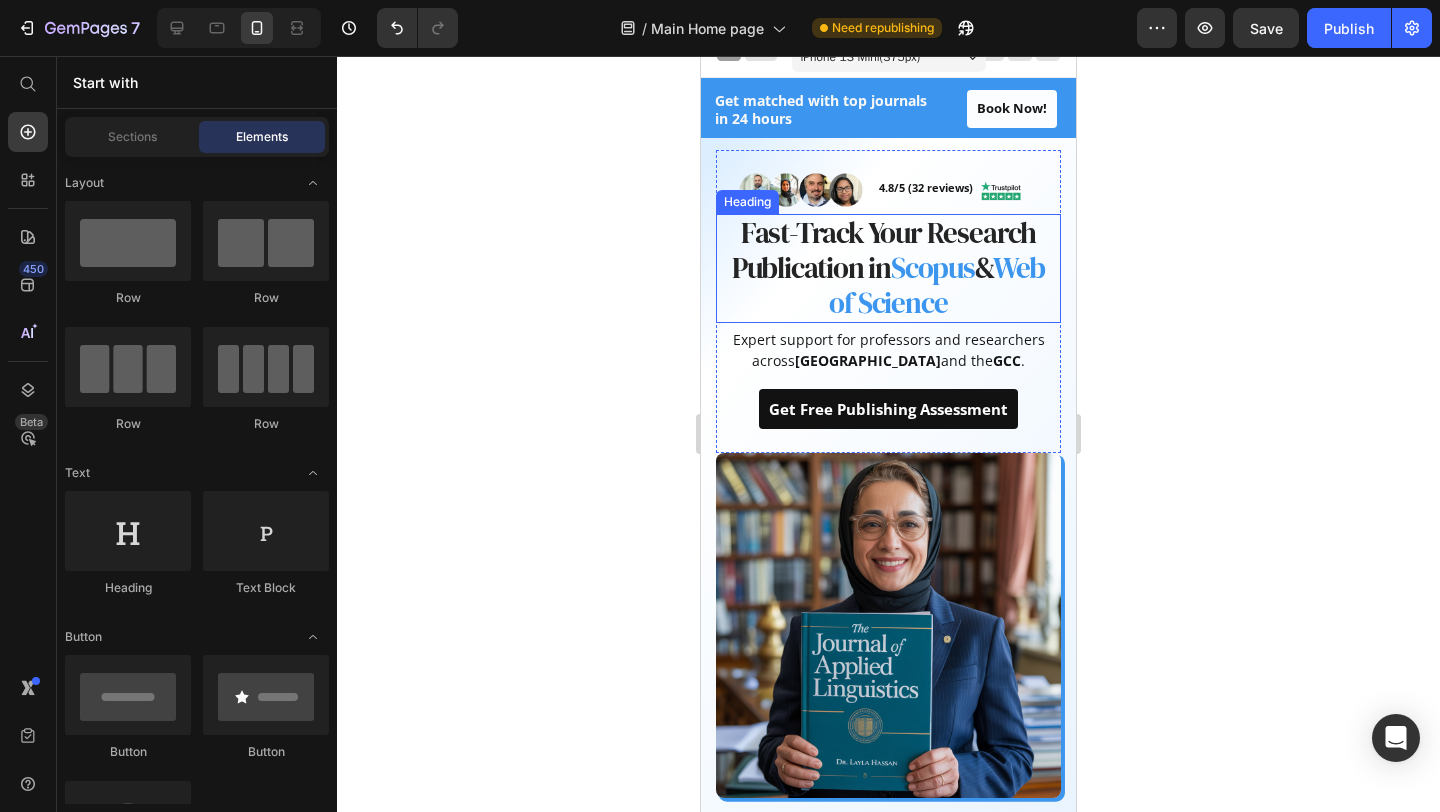 scroll, scrollTop: 0, scrollLeft: 0, axis: both 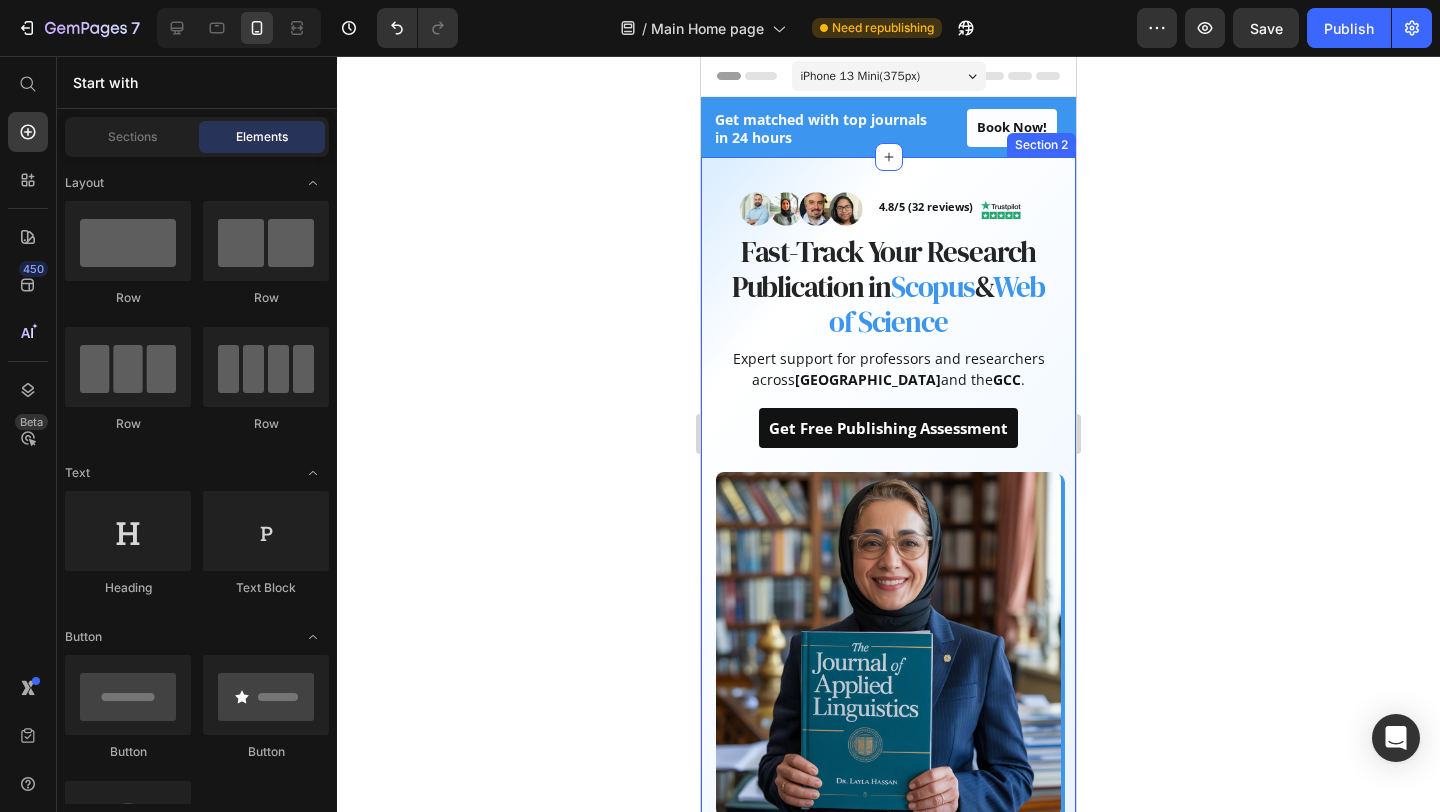 click 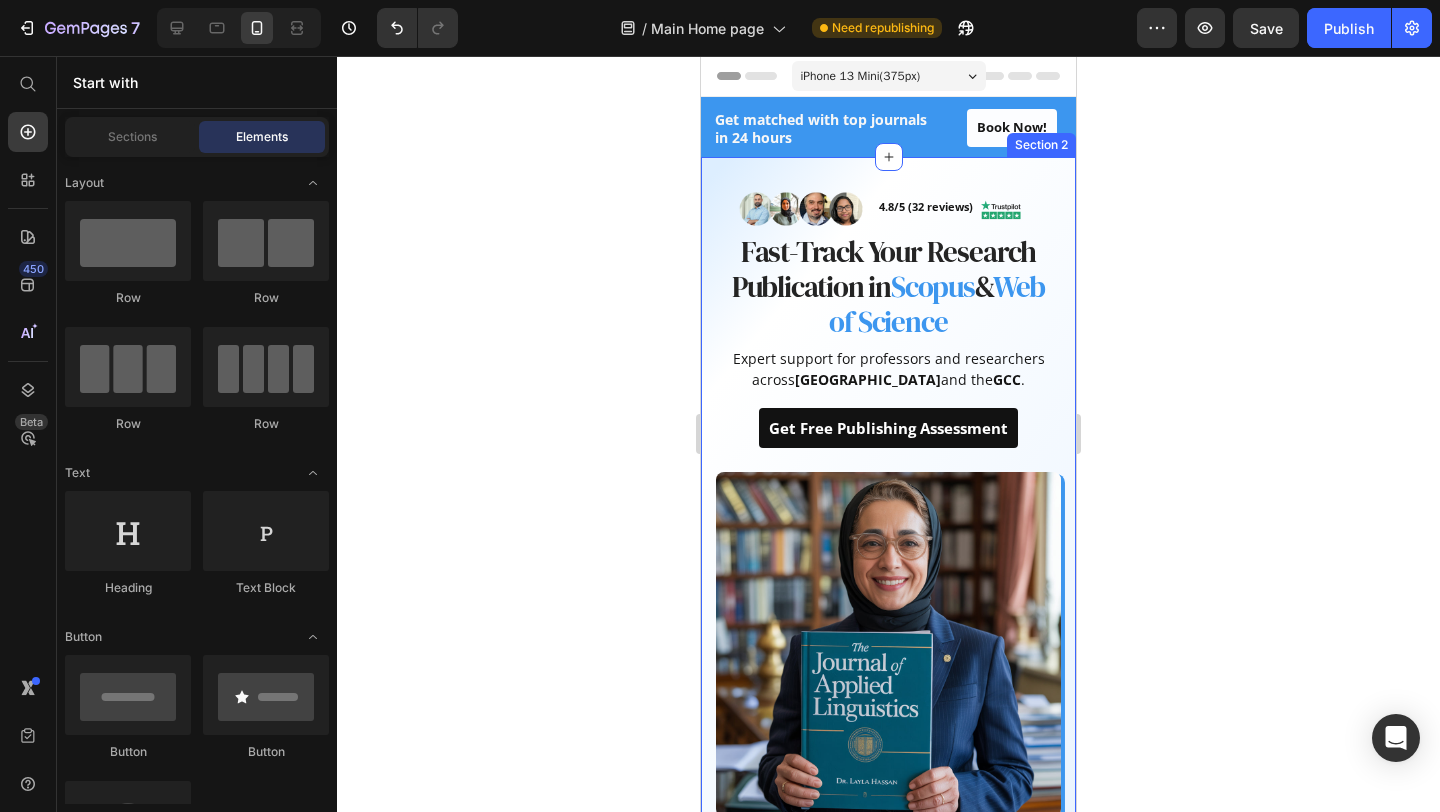 click on "Image 4.8/5 (32 reviews)  Text block Image Row Fast-Track Your Research Publication in  Scopus  &  Web of Science Heading Expert support for professors and researchers across  Saudi Arabia  and the  GCC . Text block Get Free Publishing Assessment Button Row Image Row Section 2" at bounding box center [888, 494] 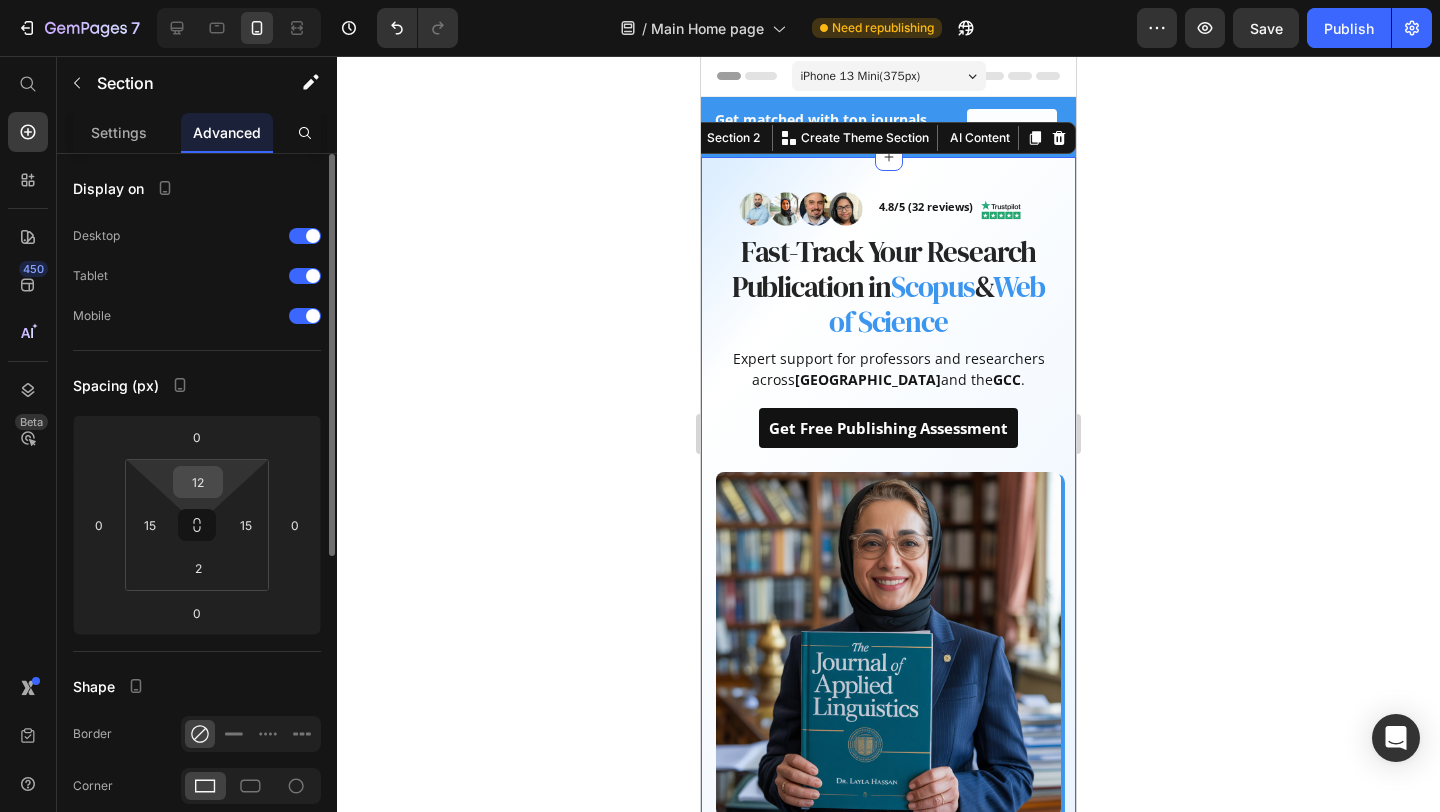 click on "12" at bounding box center [198, 482] 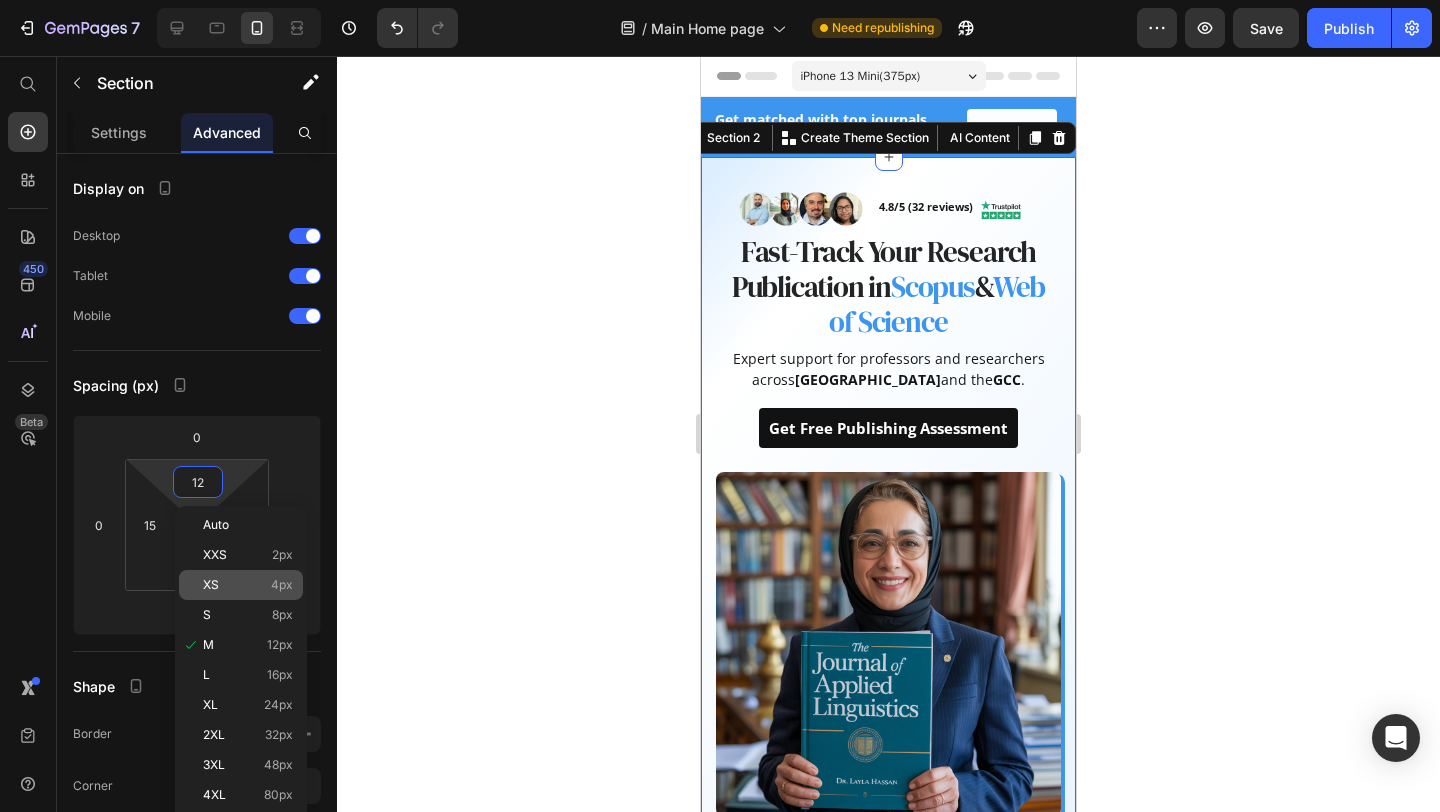 click on "XS 4px" at bounding box center (248, 585) 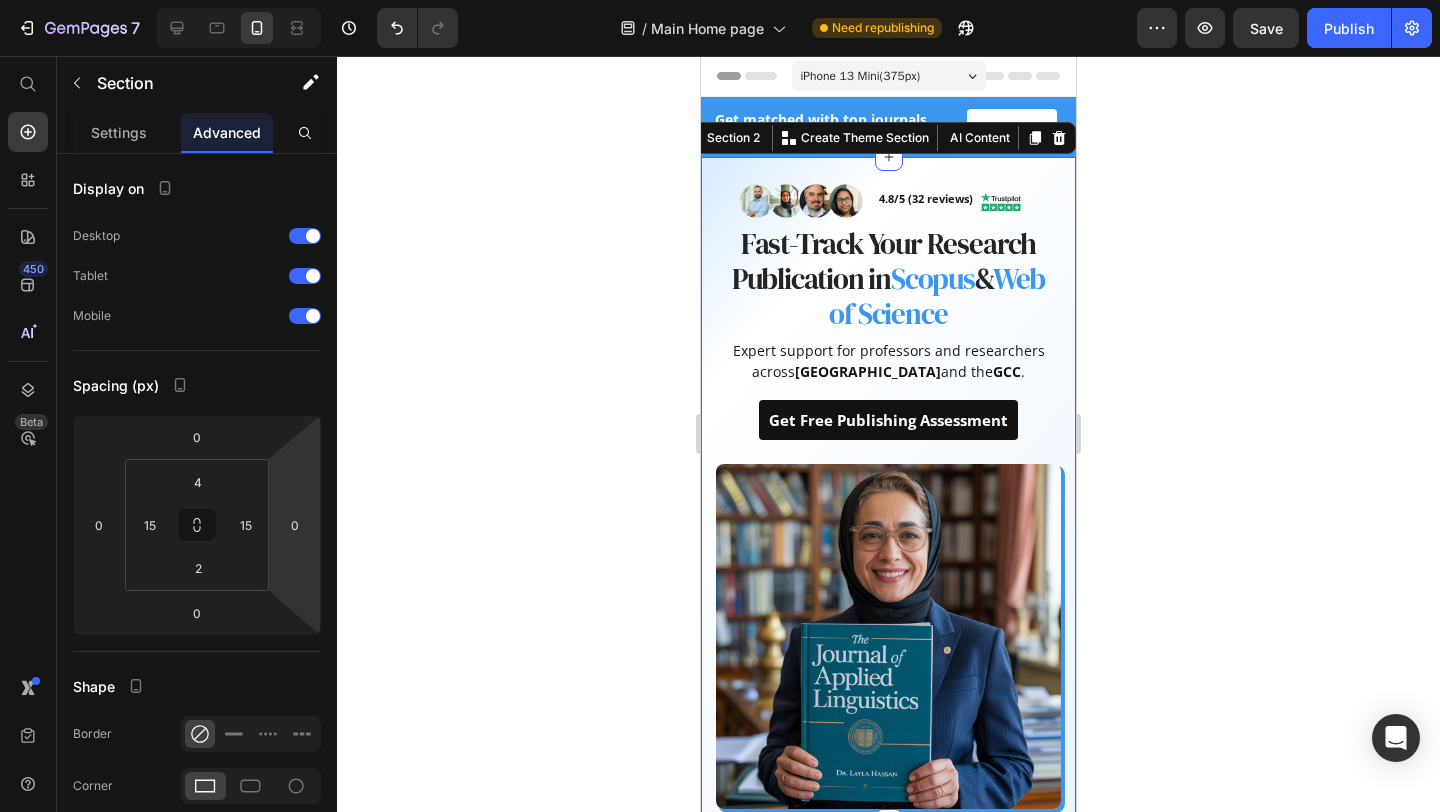 click 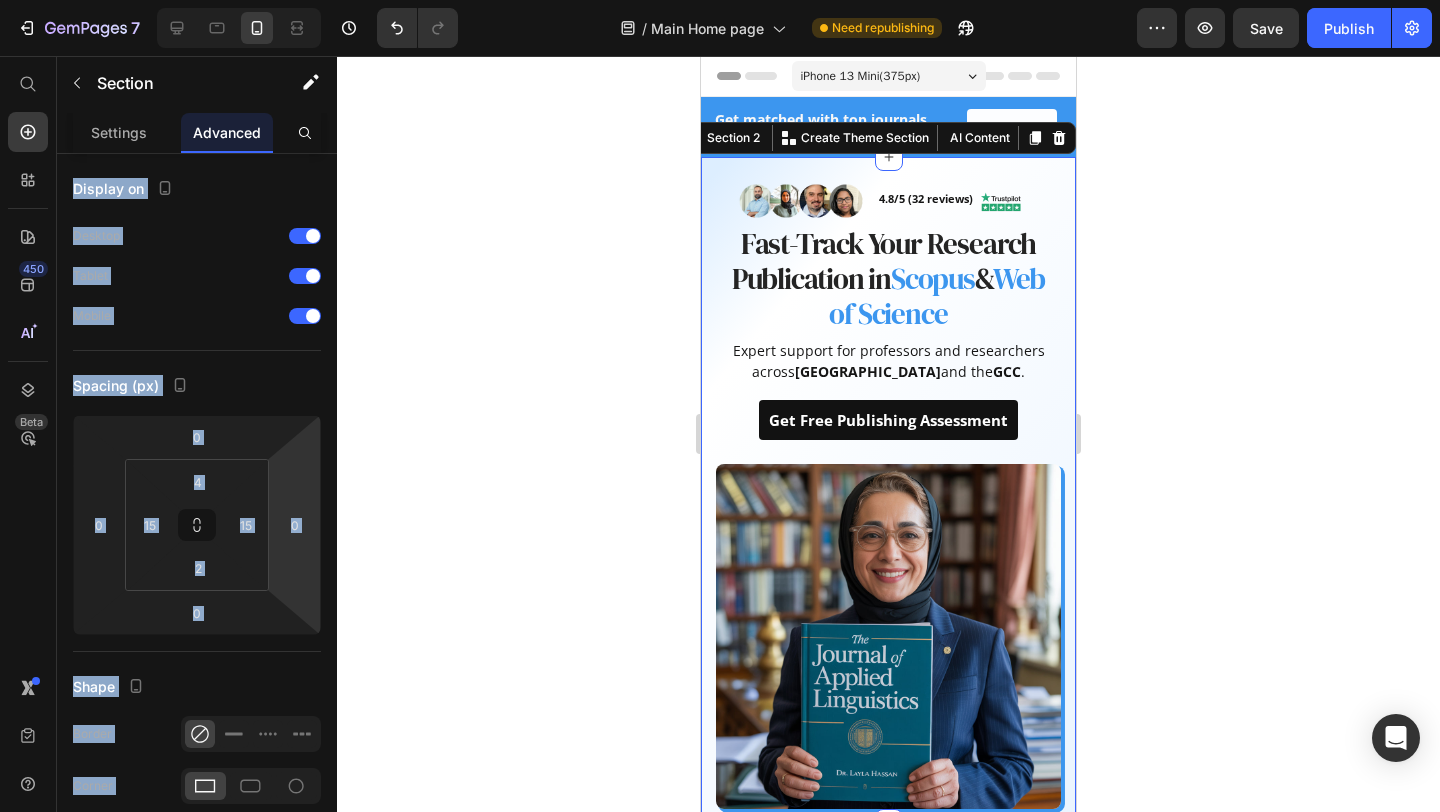 click 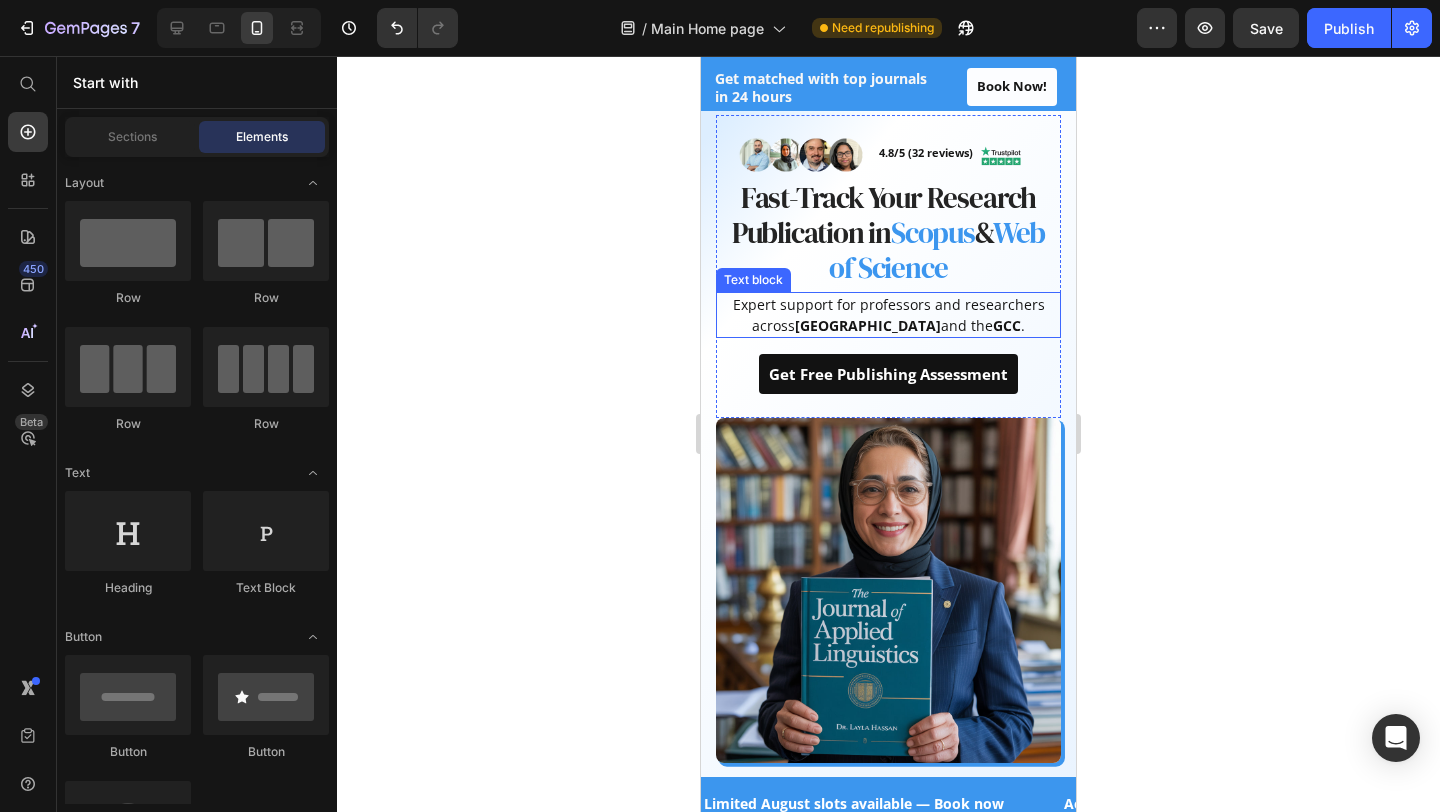 scroll, scrollTop: 0, scrollLeft: 0, axis: both 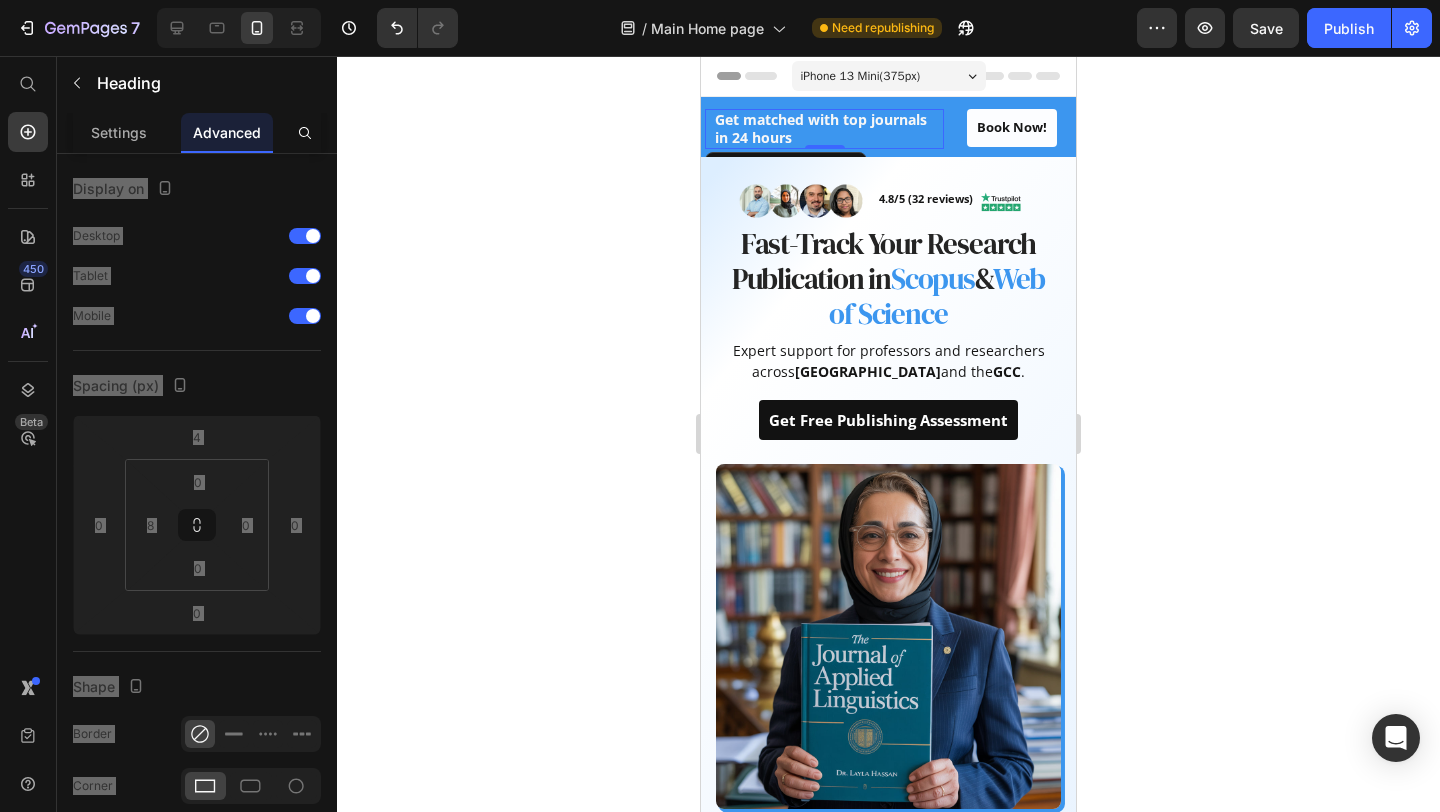 click on "⁠⁠⁠⁠⁠⁠⁠ Get matched with top journals in 24 hours" at bounding box center (828, 129) 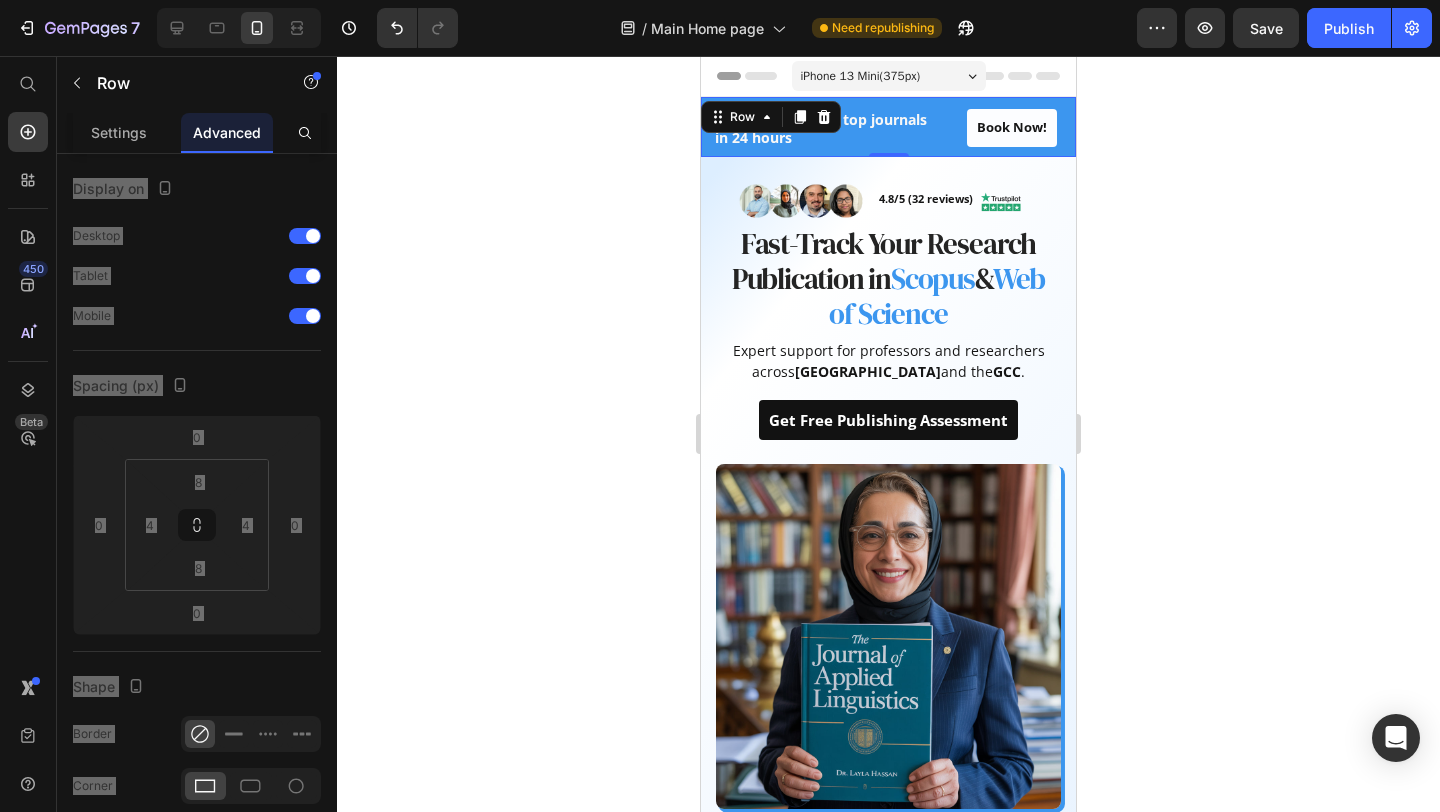 click on "⁠⁠⁠⁠⁠⁠⁠ Get matched with top journals in 24 hours Heading Book Now! Button Row   0" at bounding box center [888, 127] 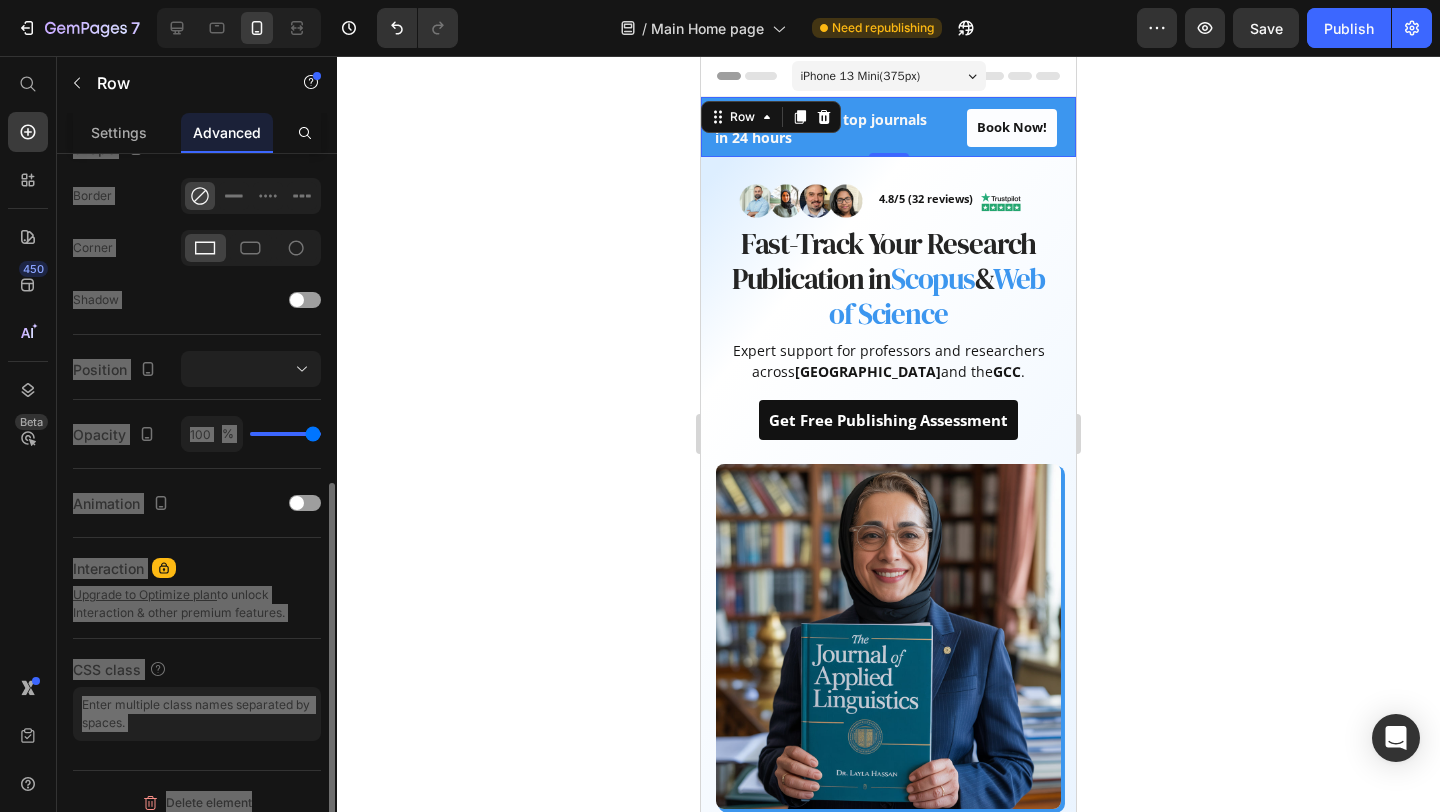 scroll, scrollTop: 554, scrollLeft: 0, axis: vertical 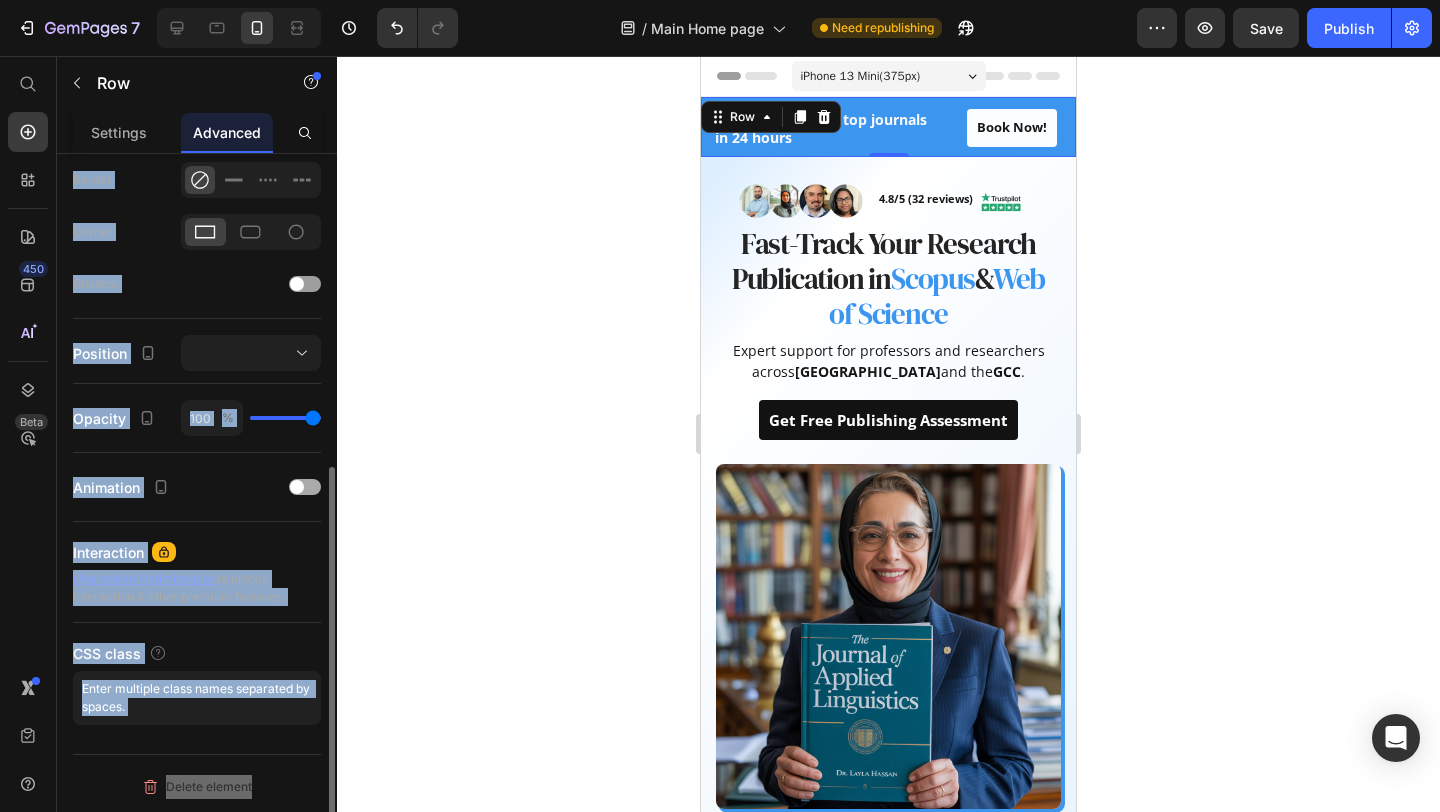 click on "Animation" at bounding box center (197, 487) 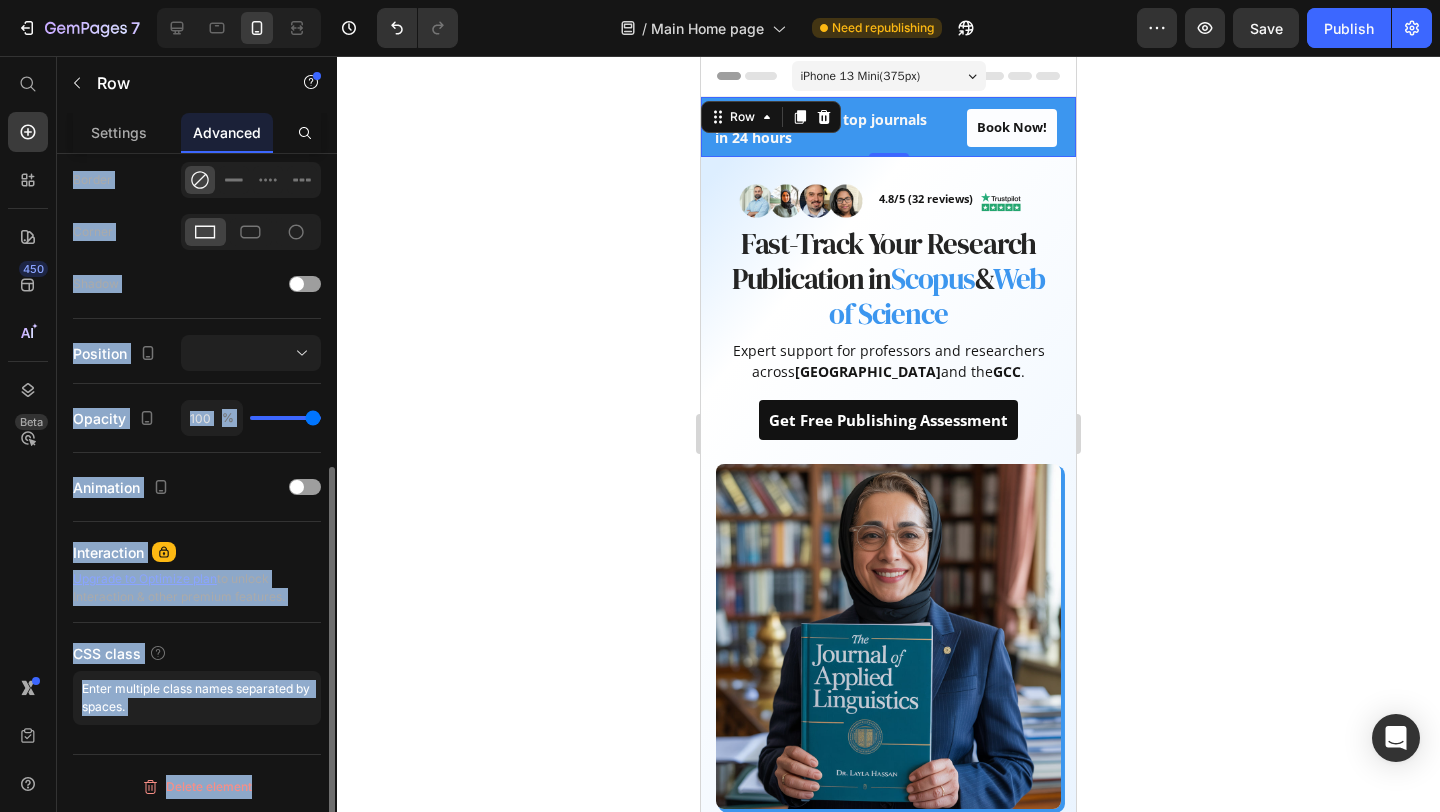 click on "CSS class" at bounding box center [197, 653] 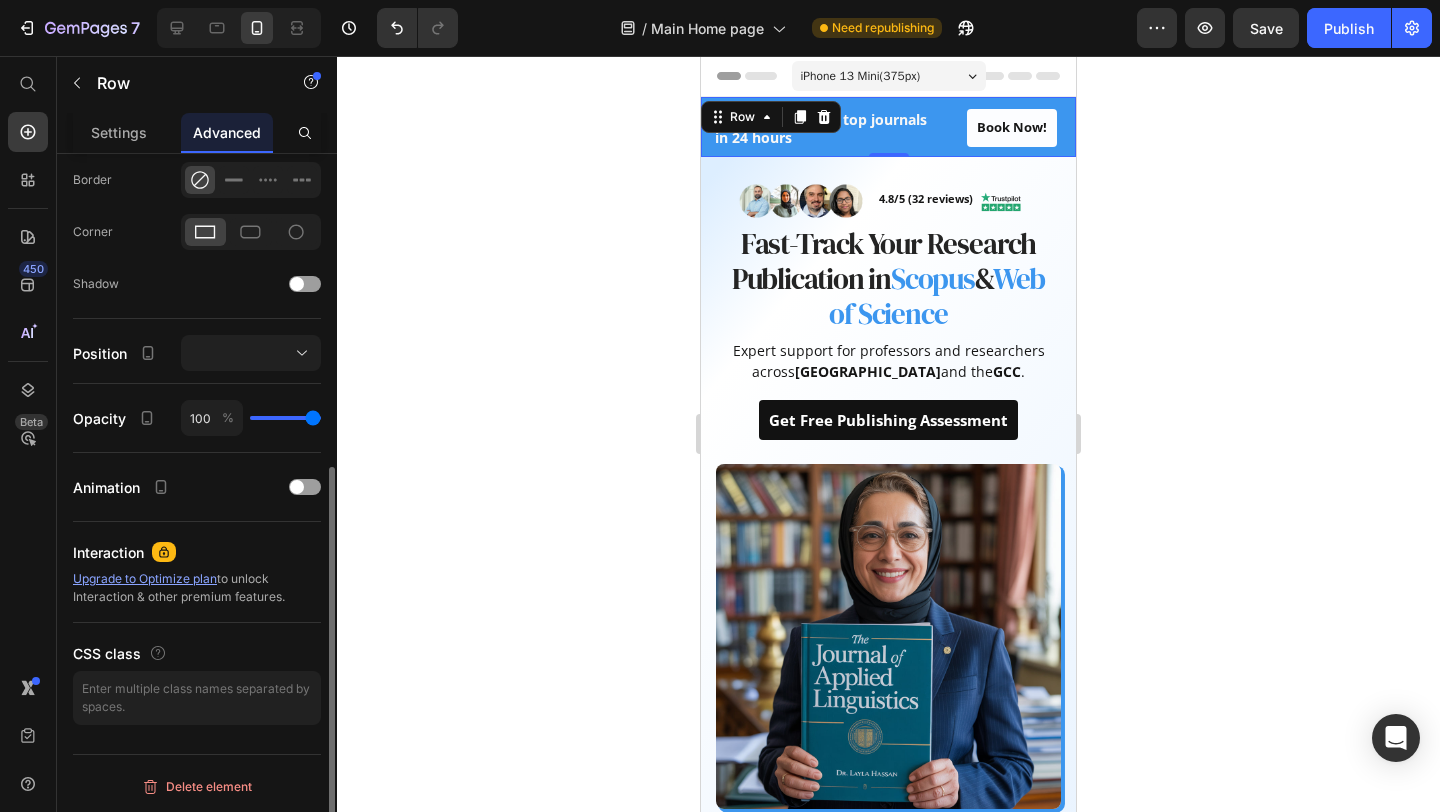 click on "Animation" 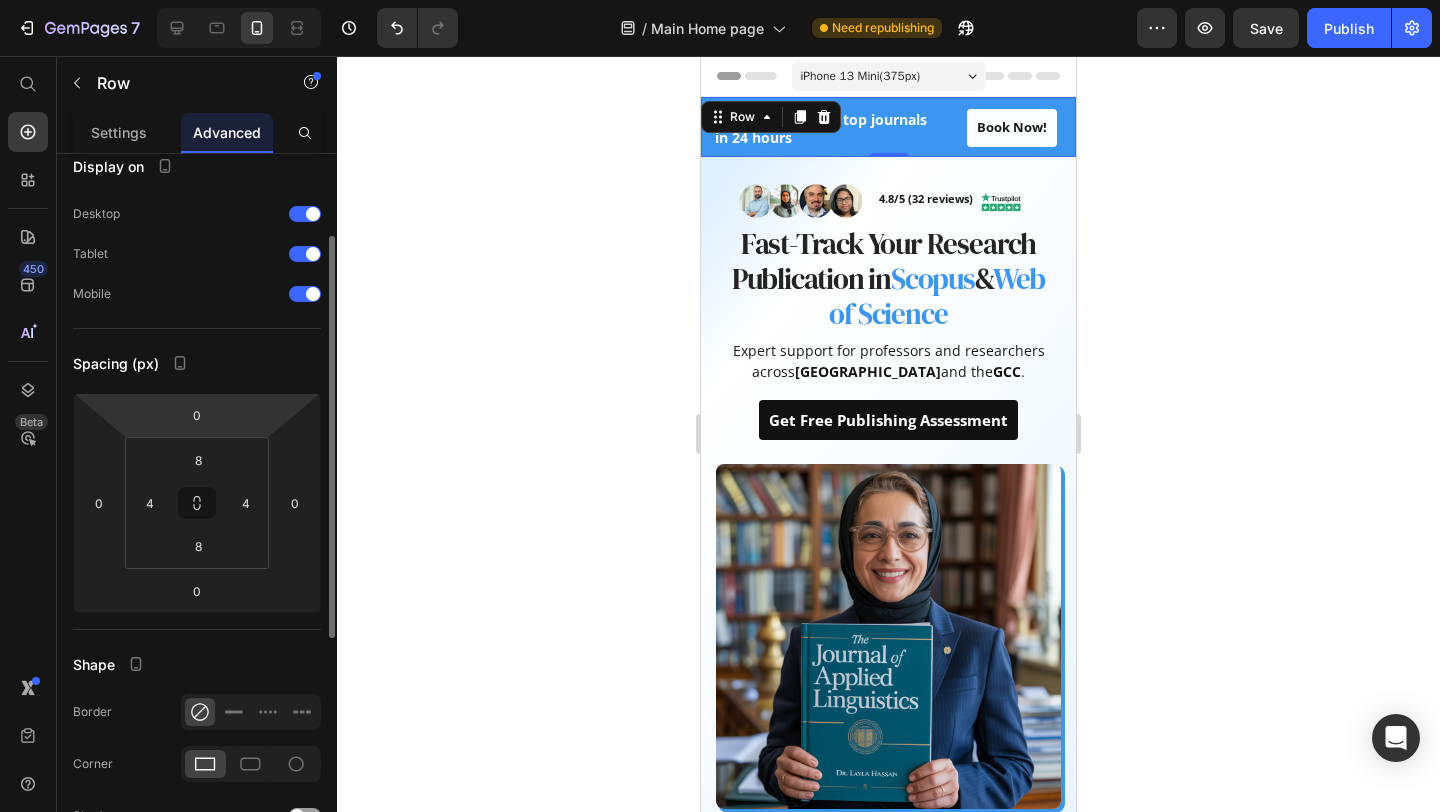 scroll, scrollTop: 0, scrollLeft: 0, axis: both 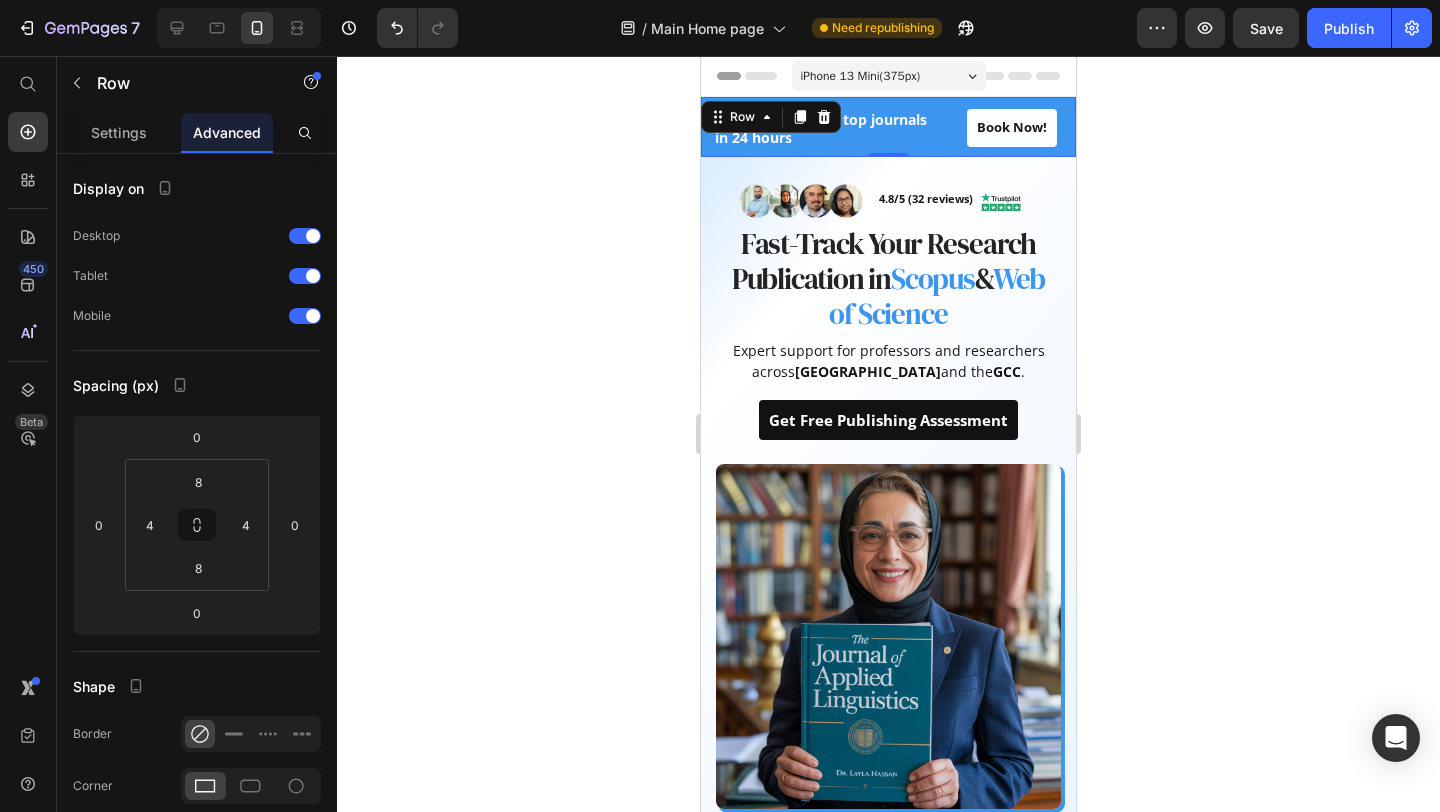 click 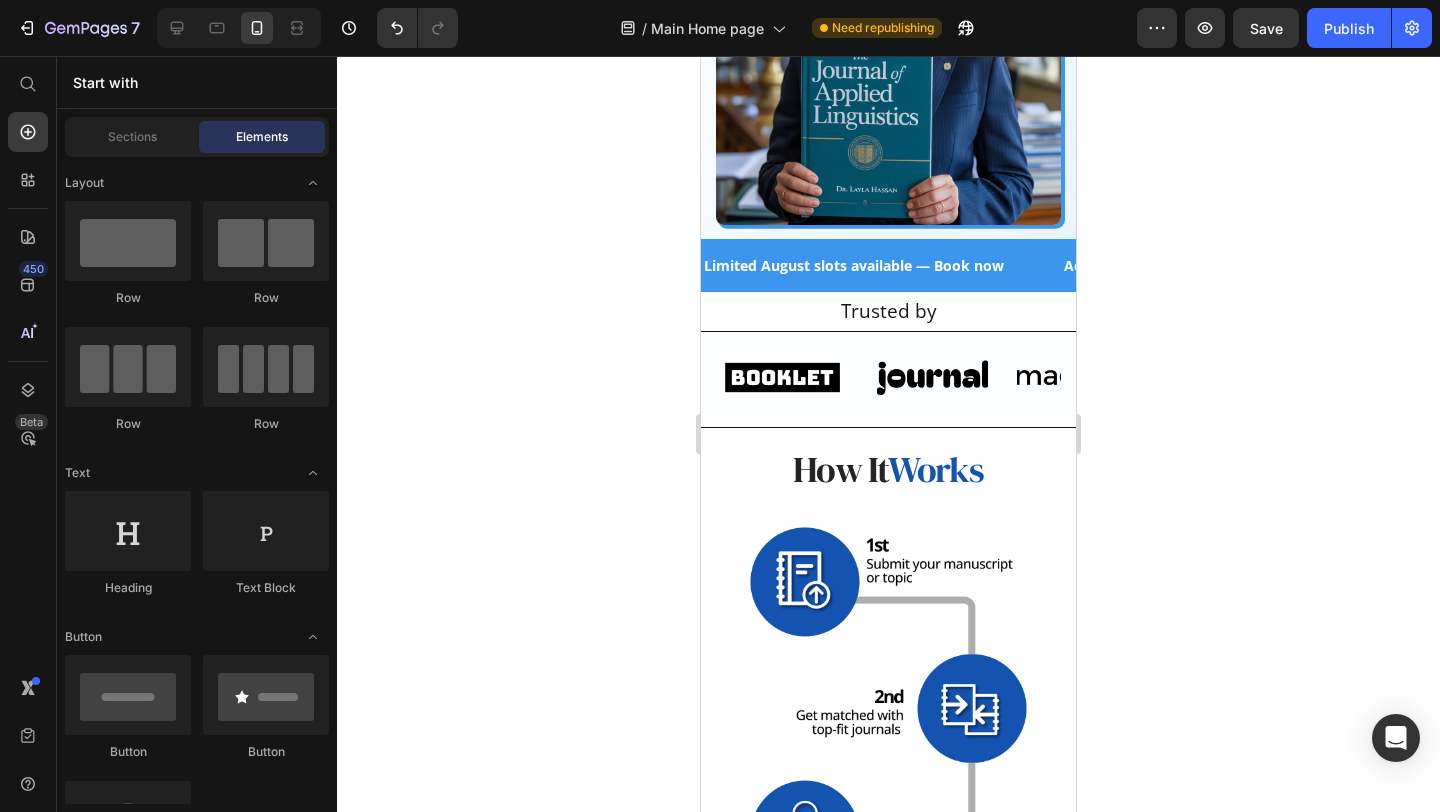 scroll, scrollTop: 0, scrollLeft: 0, axis: both 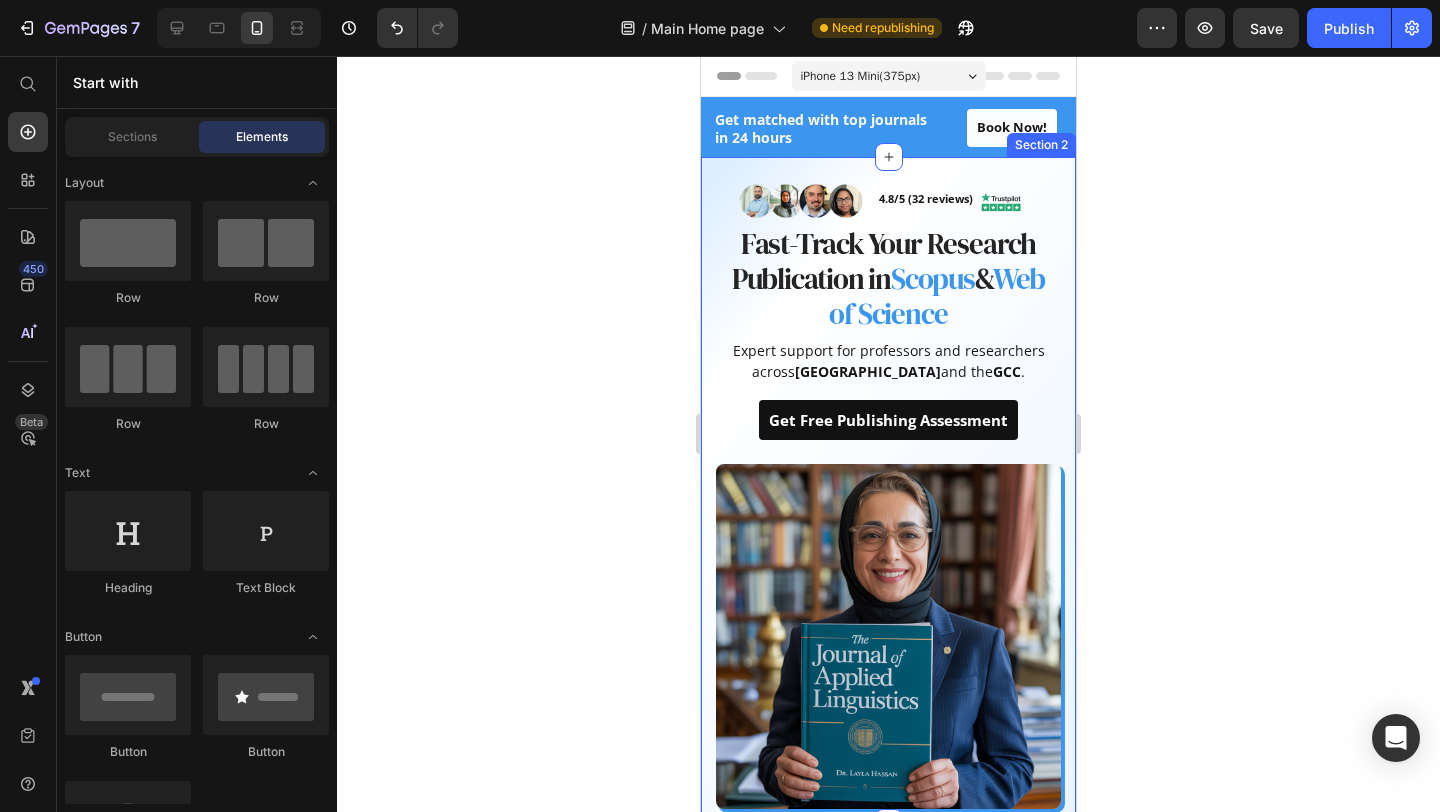 click 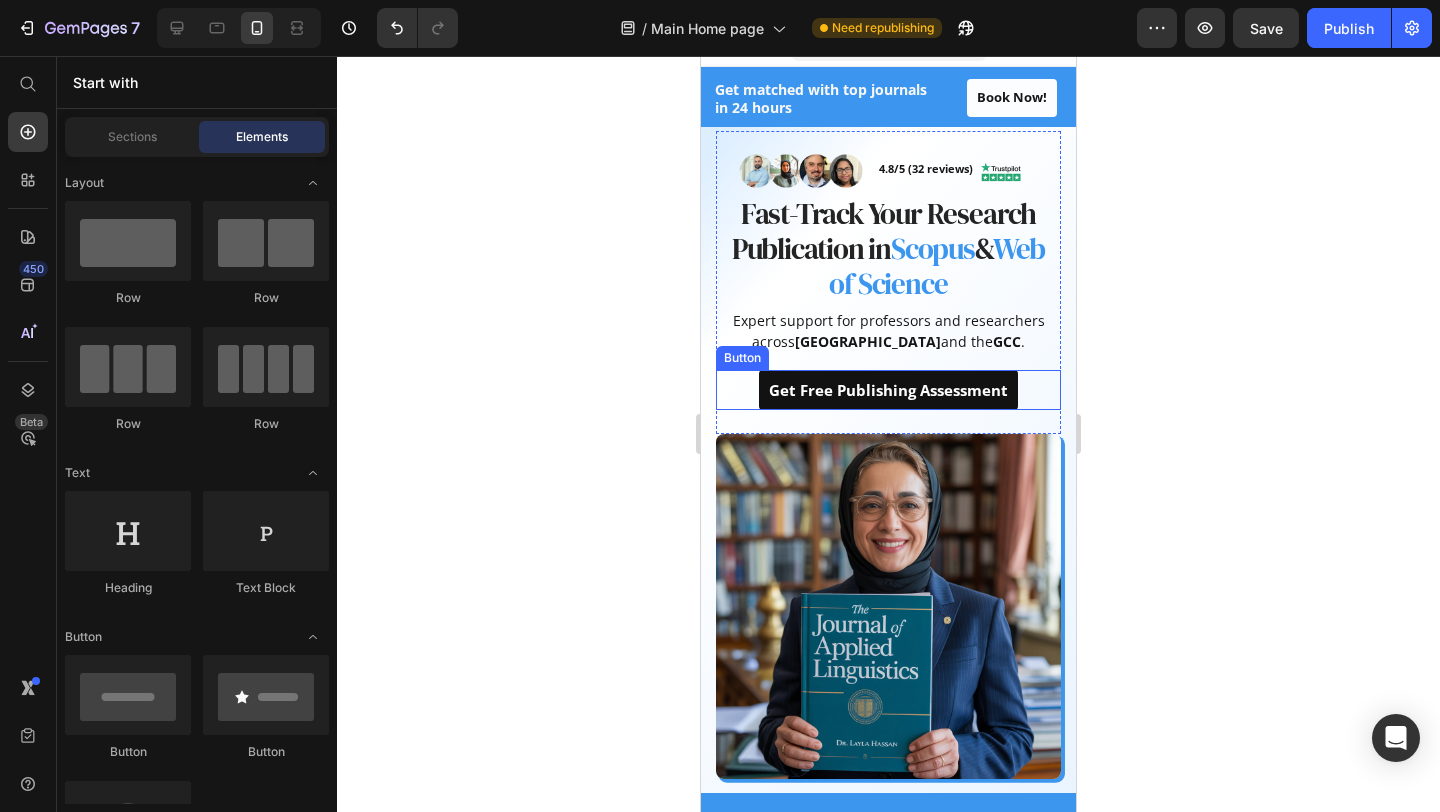 scroll, scrollTop: 27, scrollLeft: 0, axis: vertical 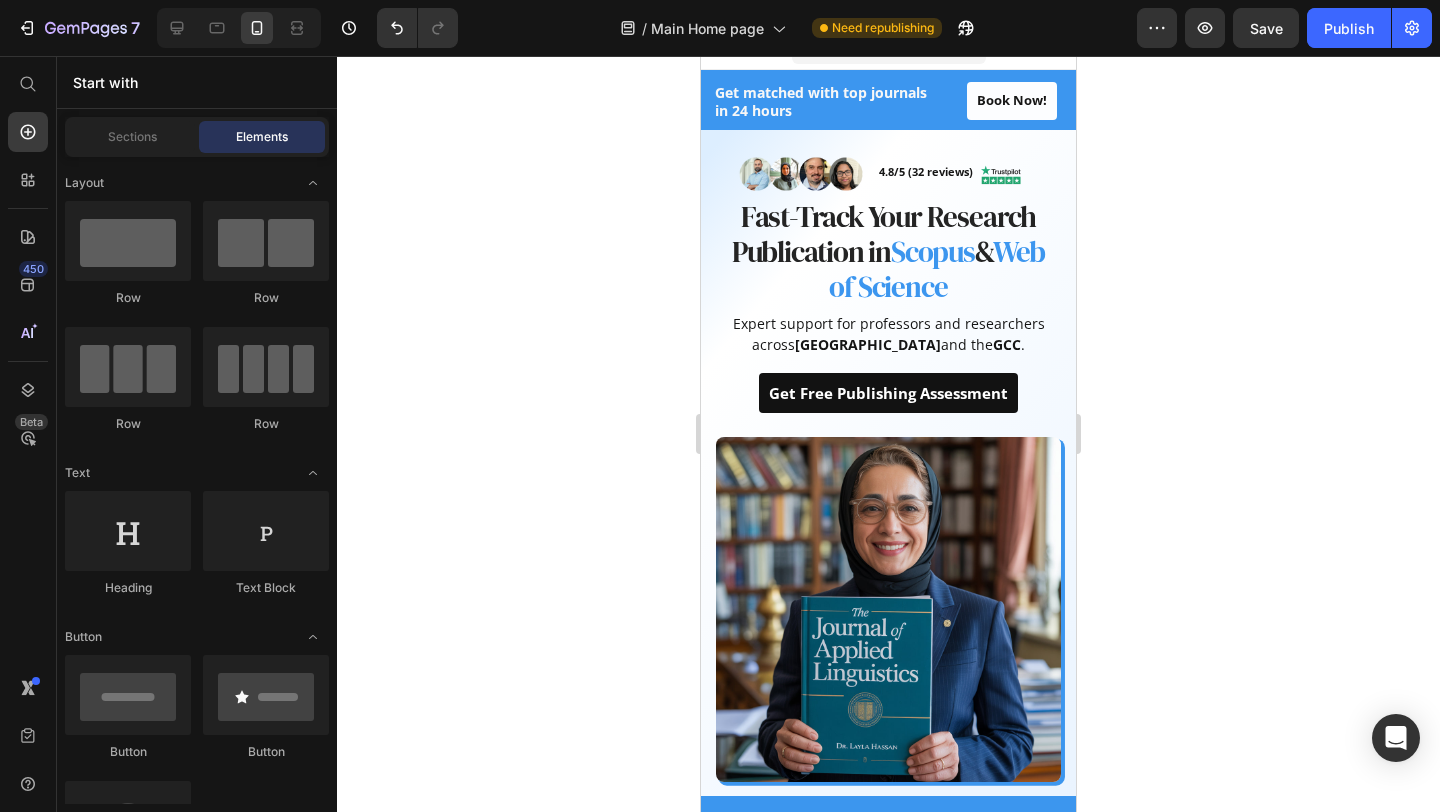 click 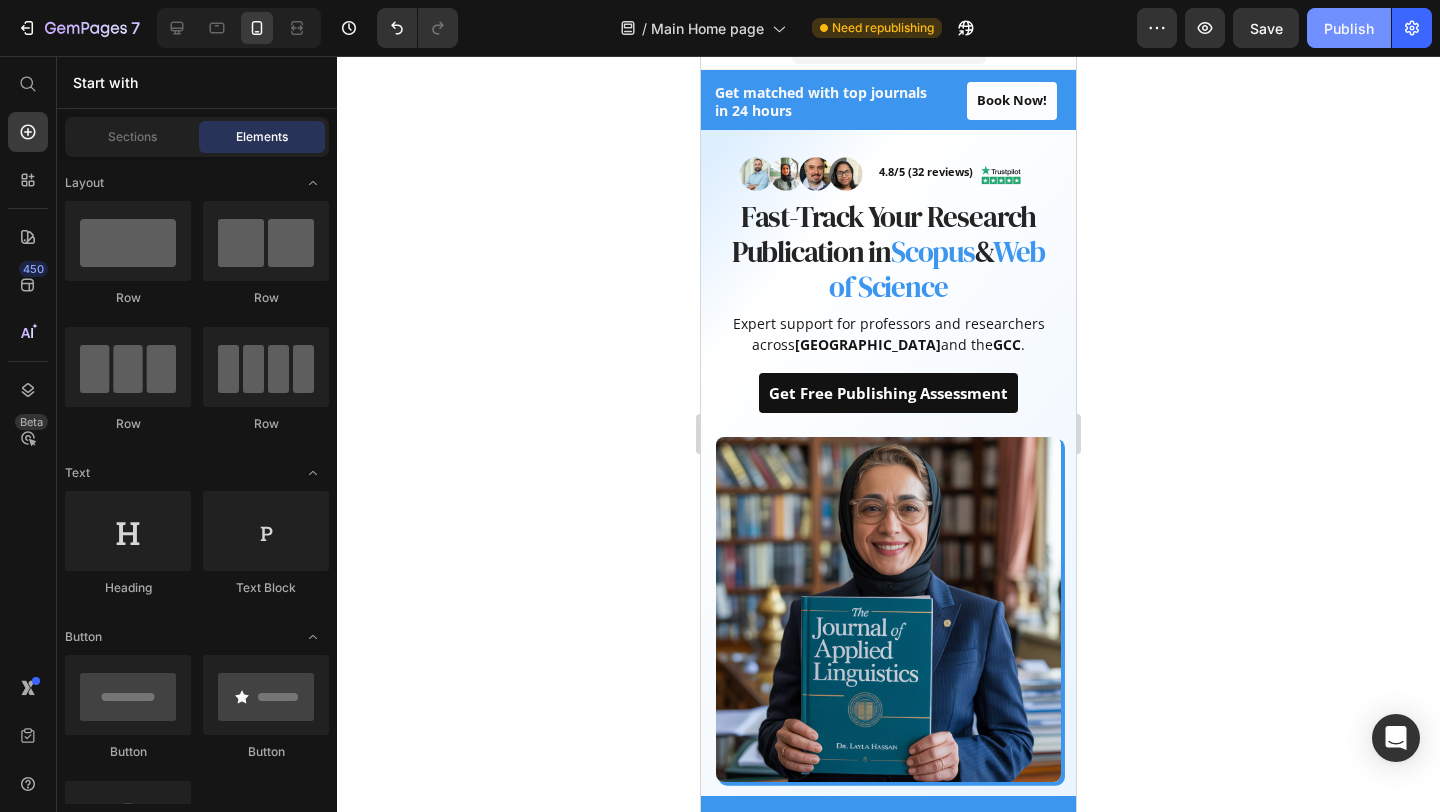 click on "Publish" at bounding box center [1349, 28] 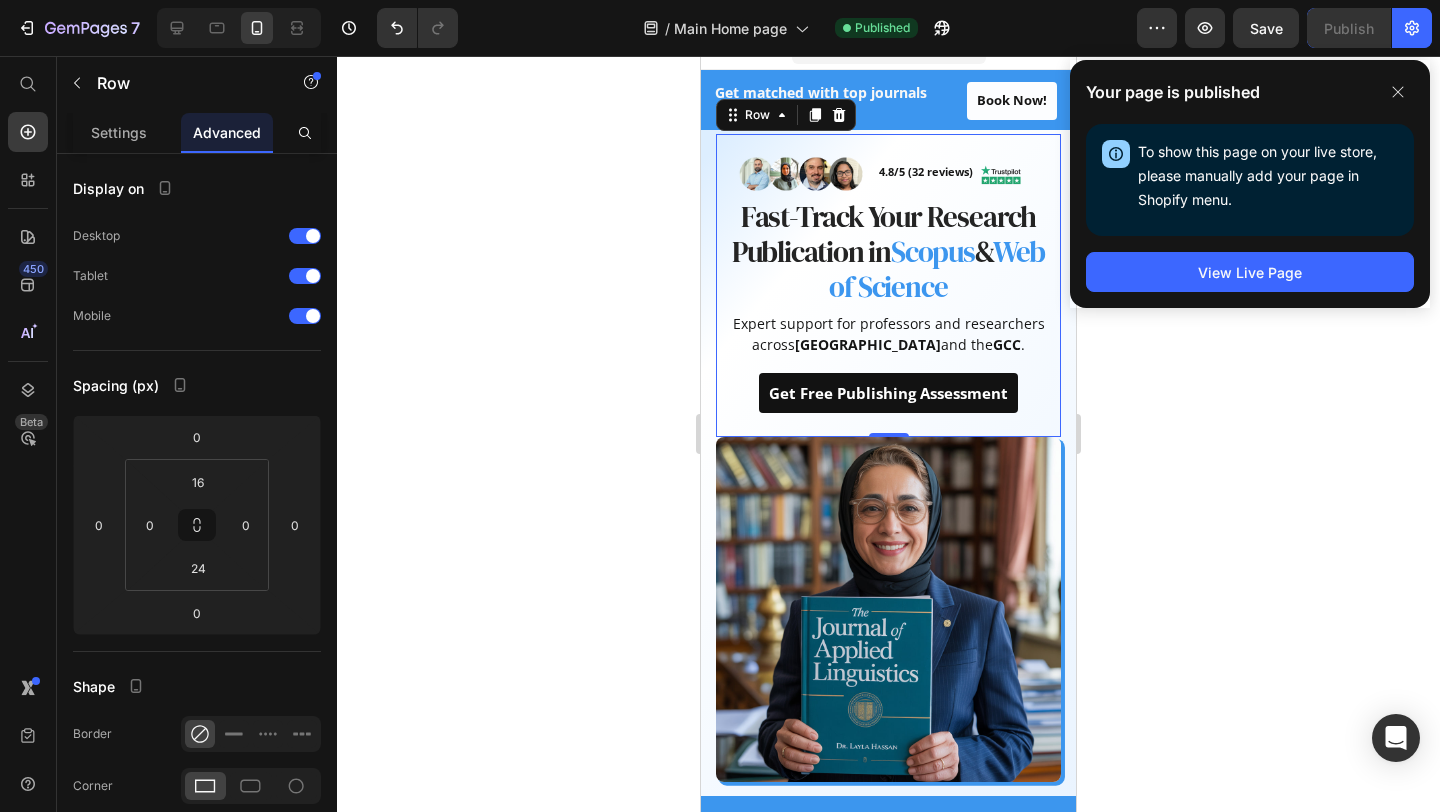 click on "Image 4.8/5 (32 reviews)  Text block Image Row Fast-Track Your Research Publication in  Scopus  &  Web of Science Heading Expert support for professors and researchers across  [GEOGRAPHIC_DATA]  and the  GCC . Text block Get Free Publishing Assessment Button Row   0" at bounding box center [888, 285] 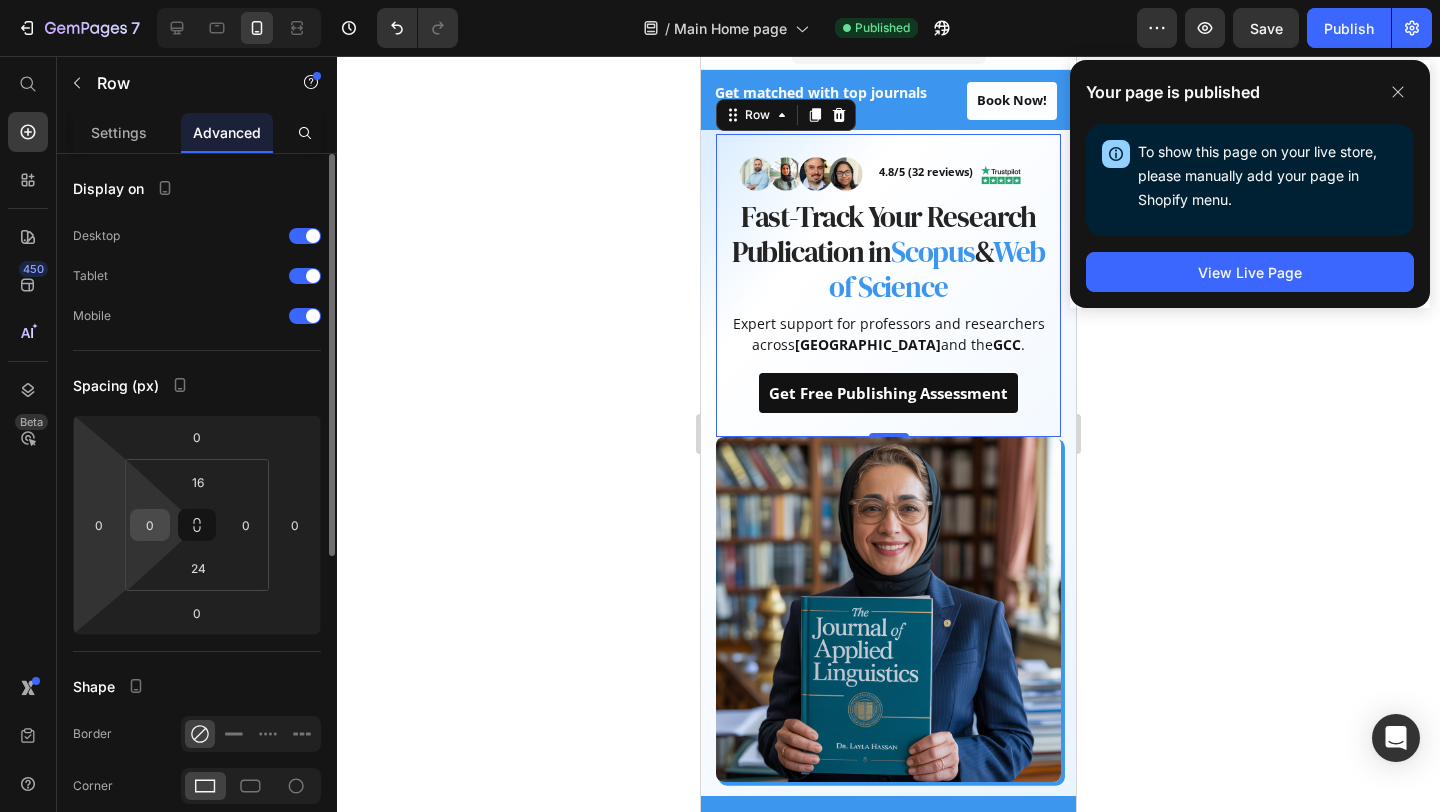 click on "0" at bounding box center [150, 525] 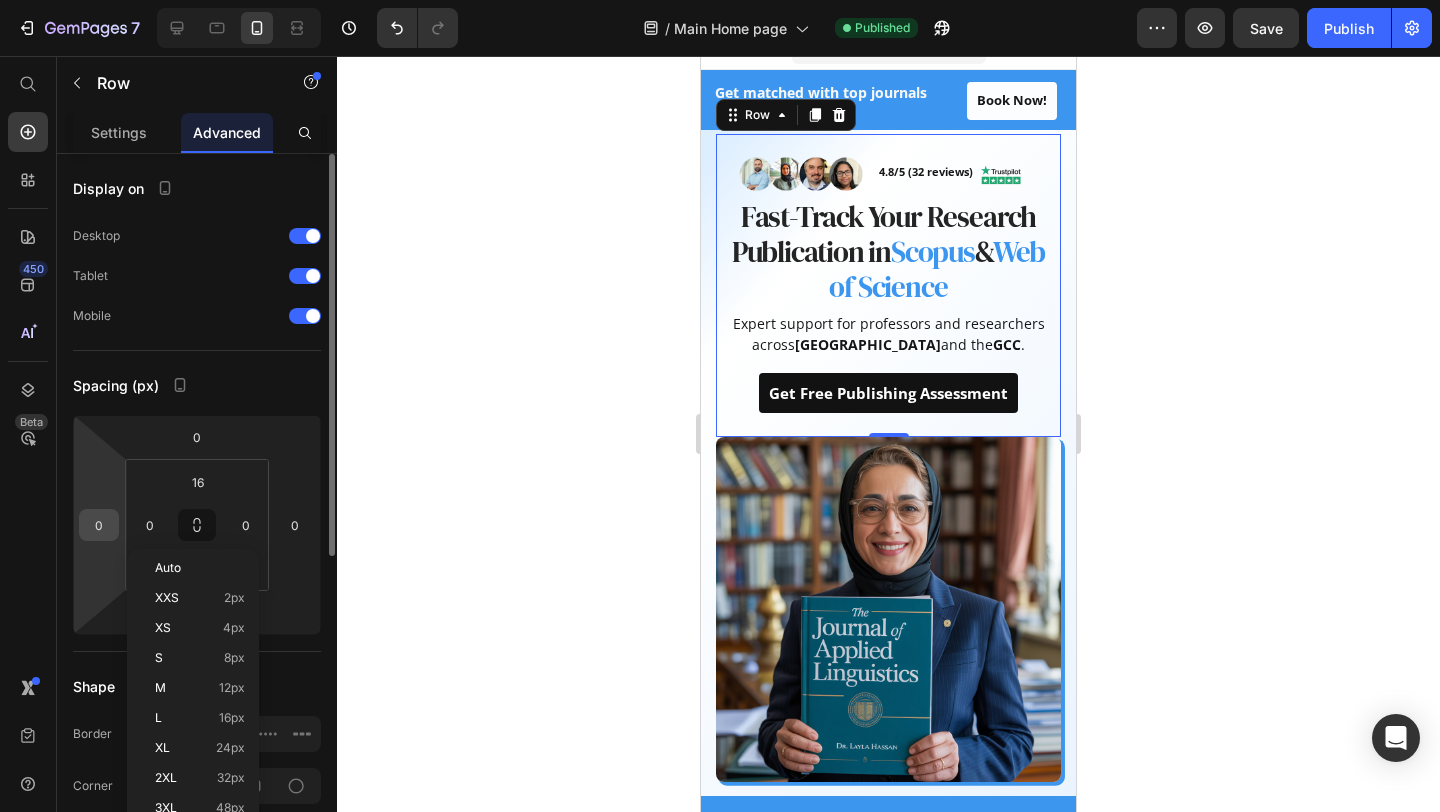 click on "0" at bounding box center (99, 525) 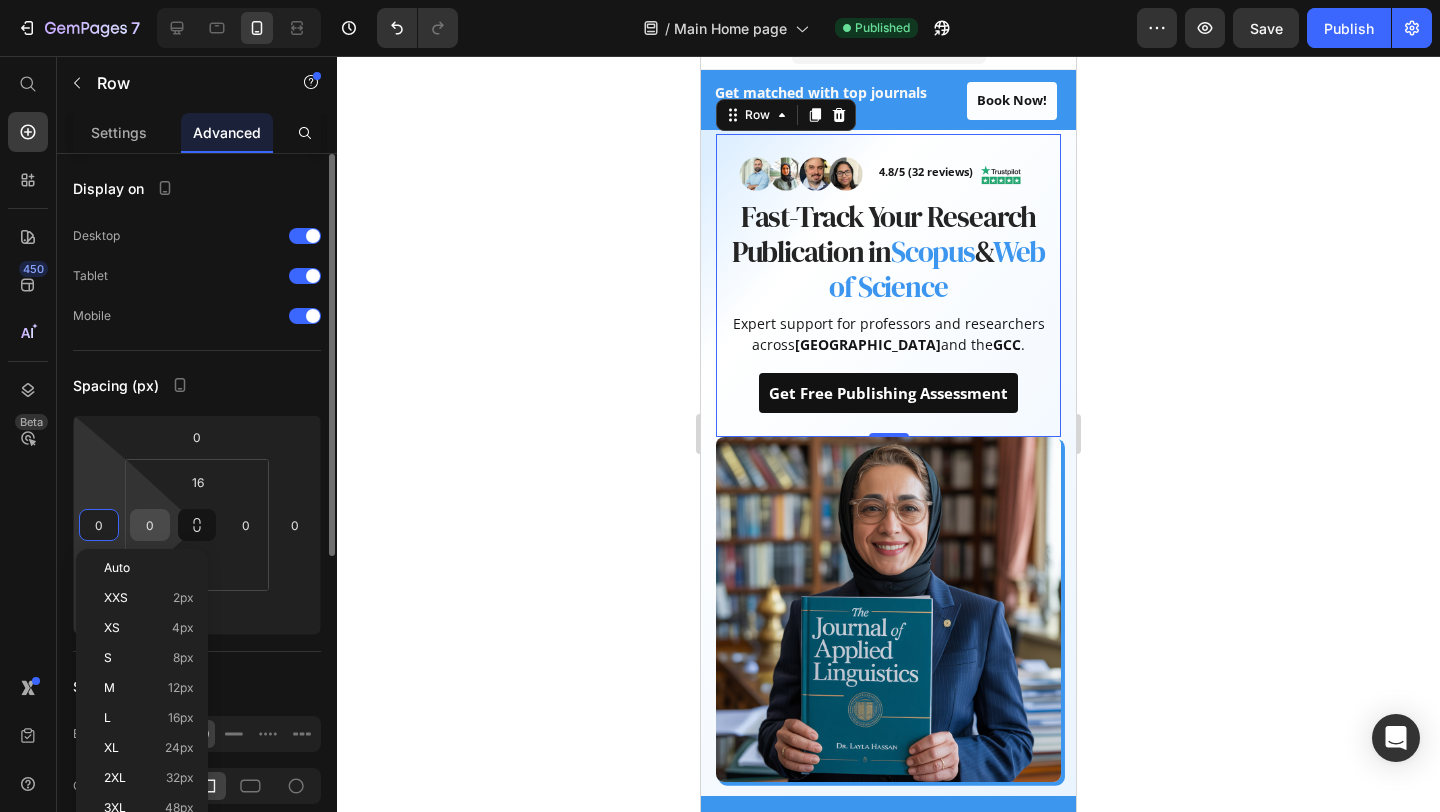 click on "0" at bounding box center [150, 525] 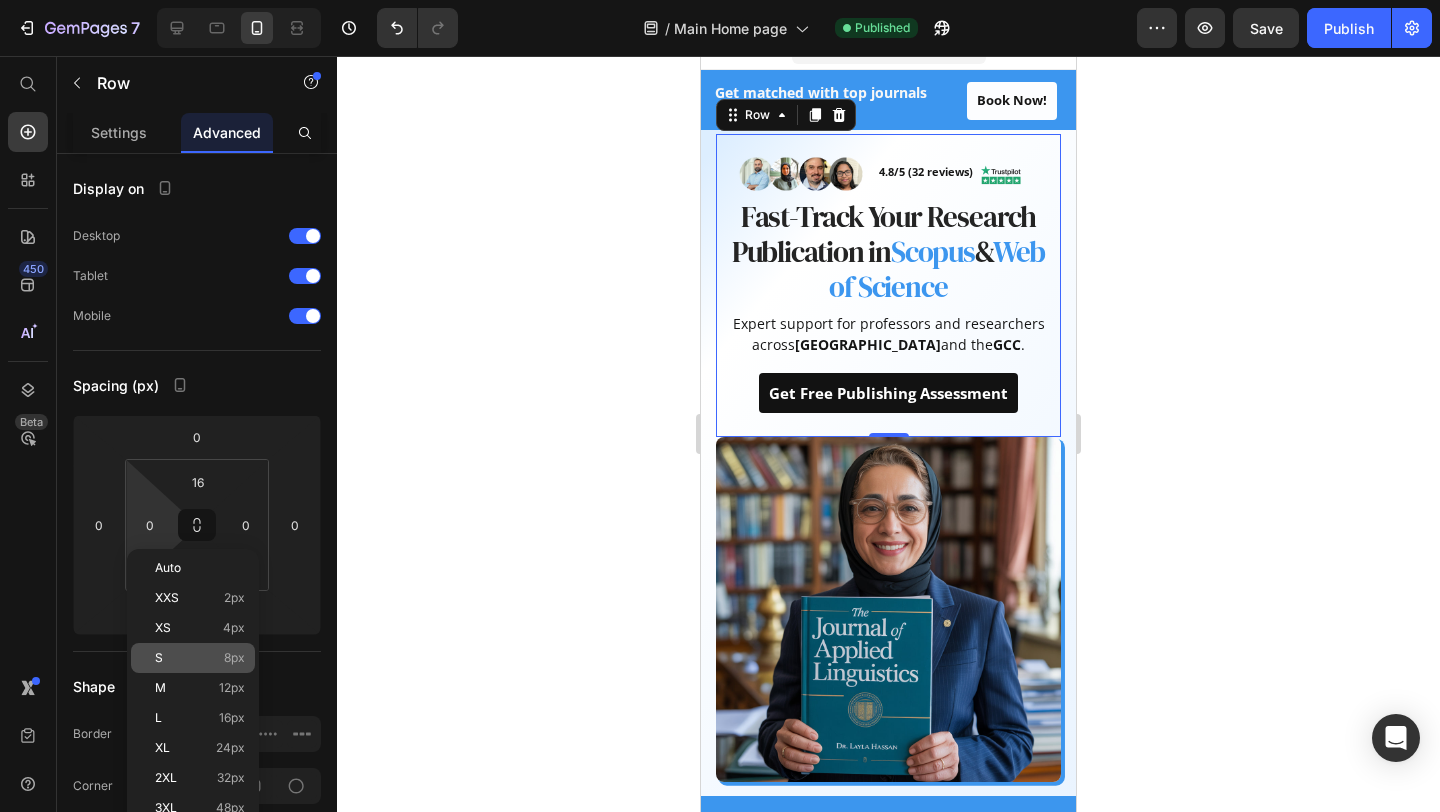 click on "S 8px" at bounding box center (200, 658) 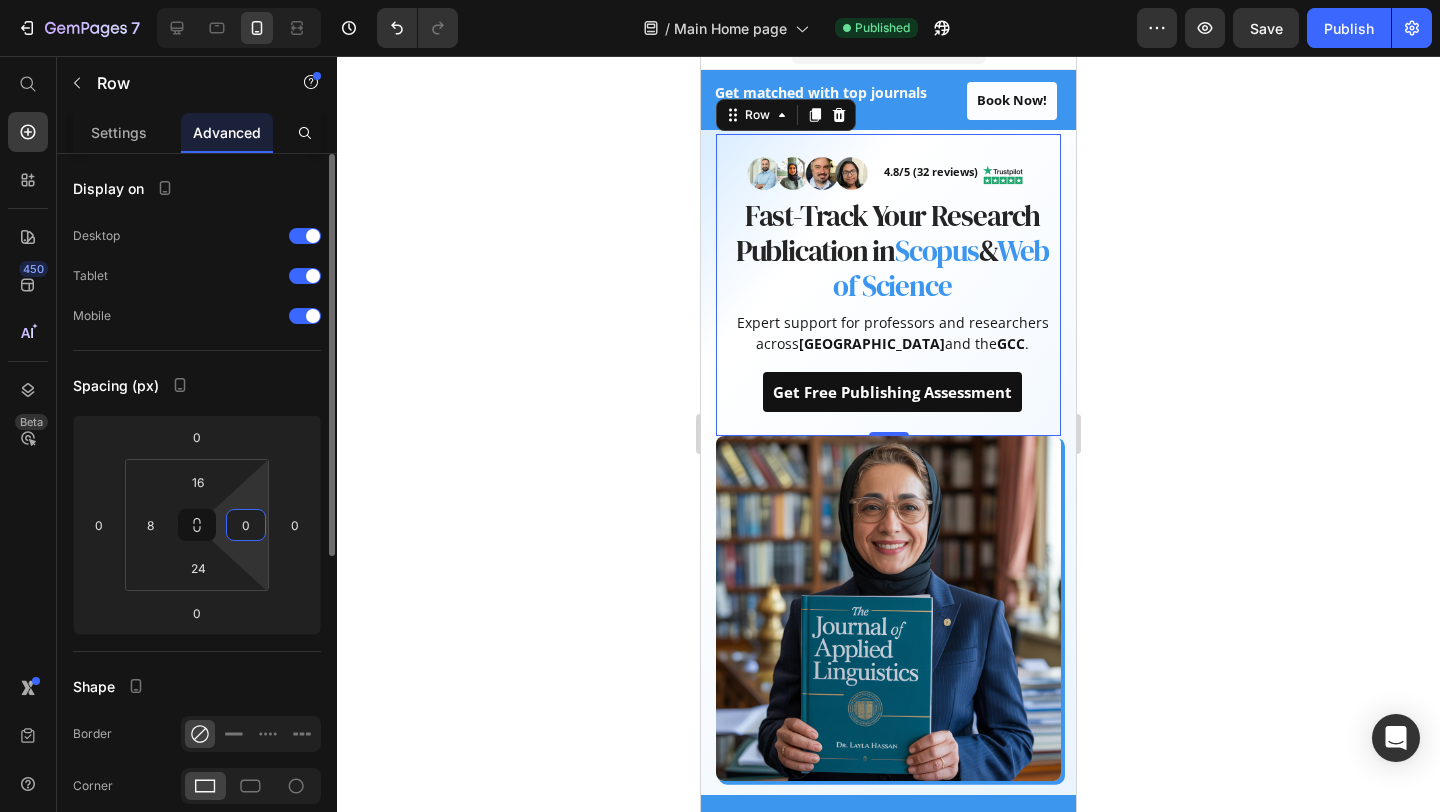 click on "0" at bounding box center [246, 525] 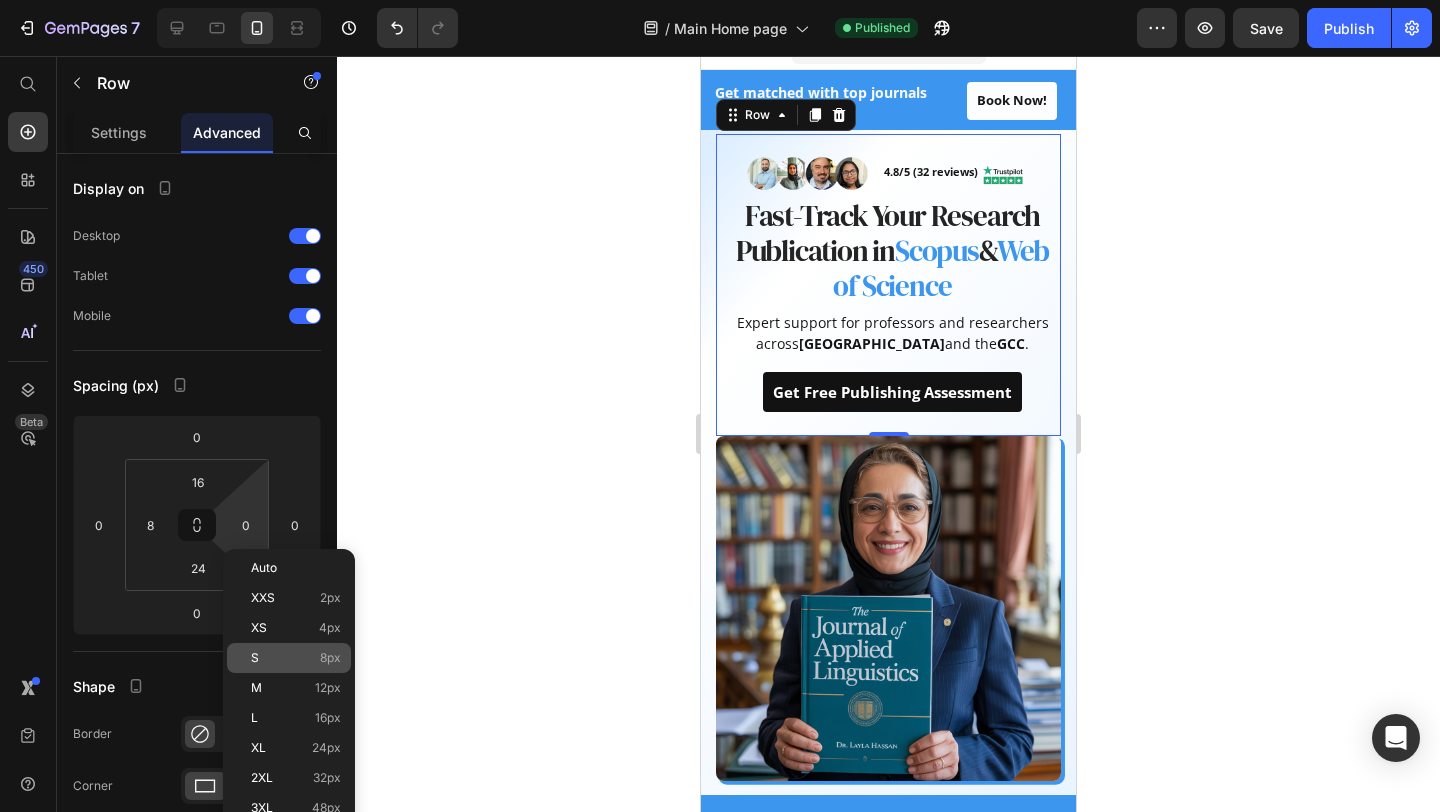 click on "S 8px" at bounding box center (296, 658) 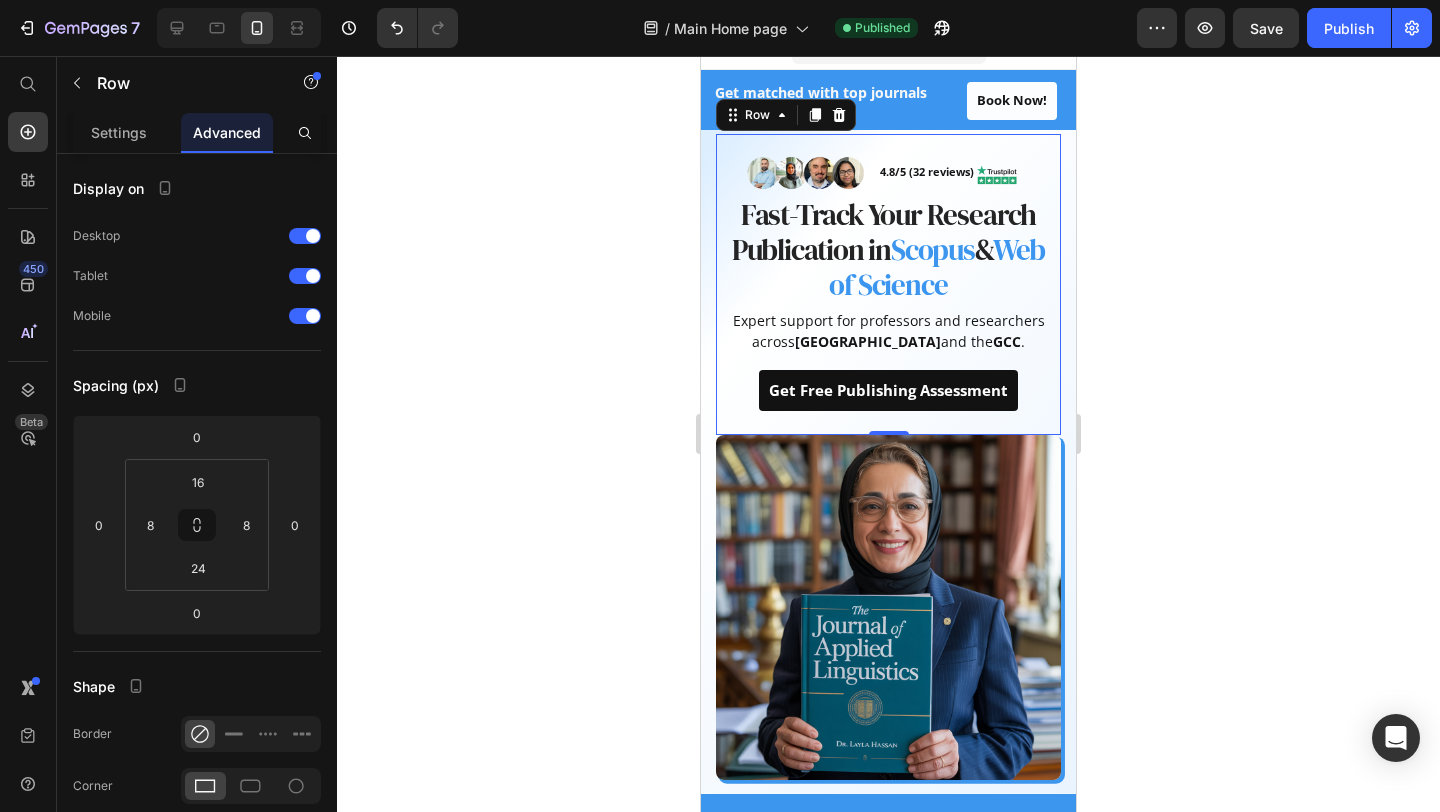 click 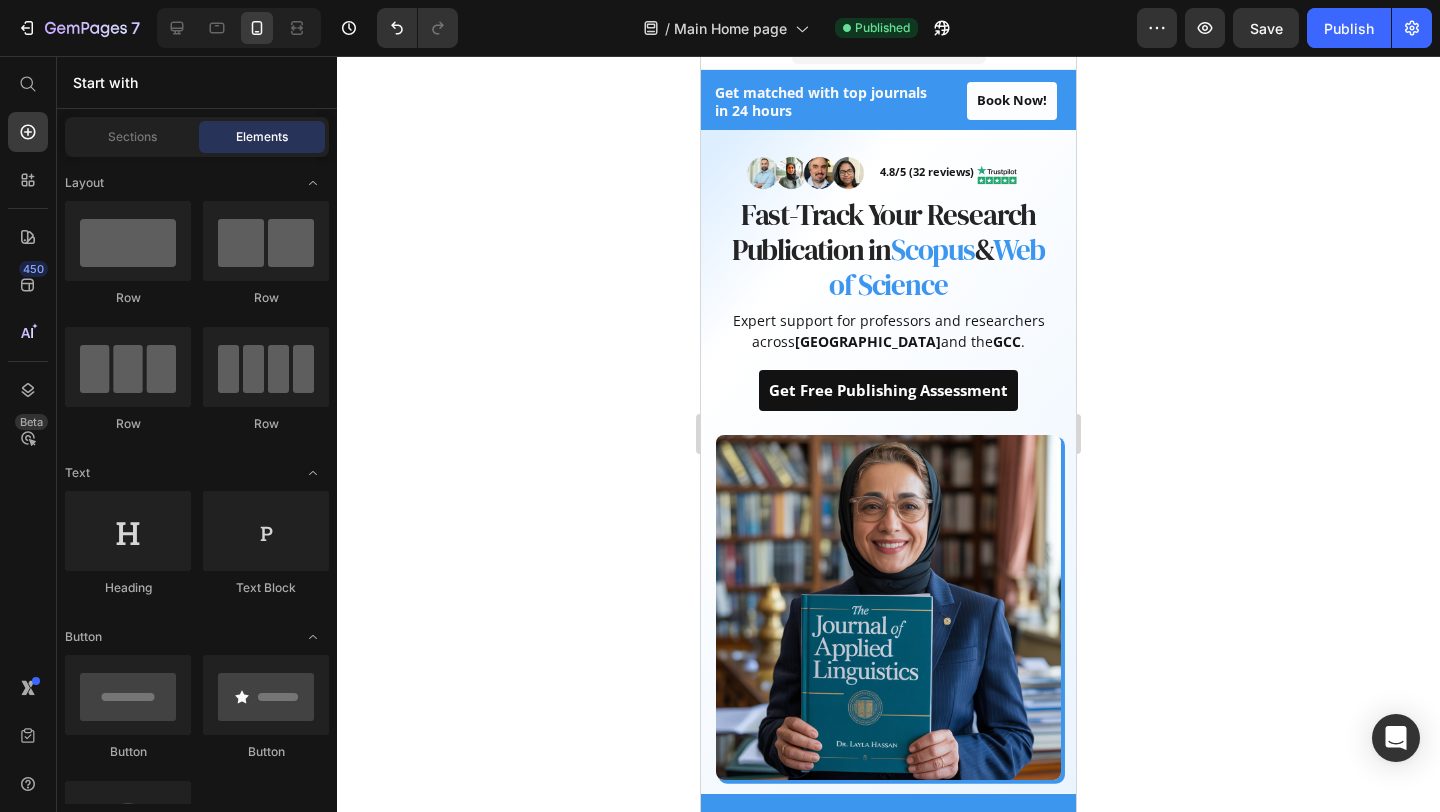 click 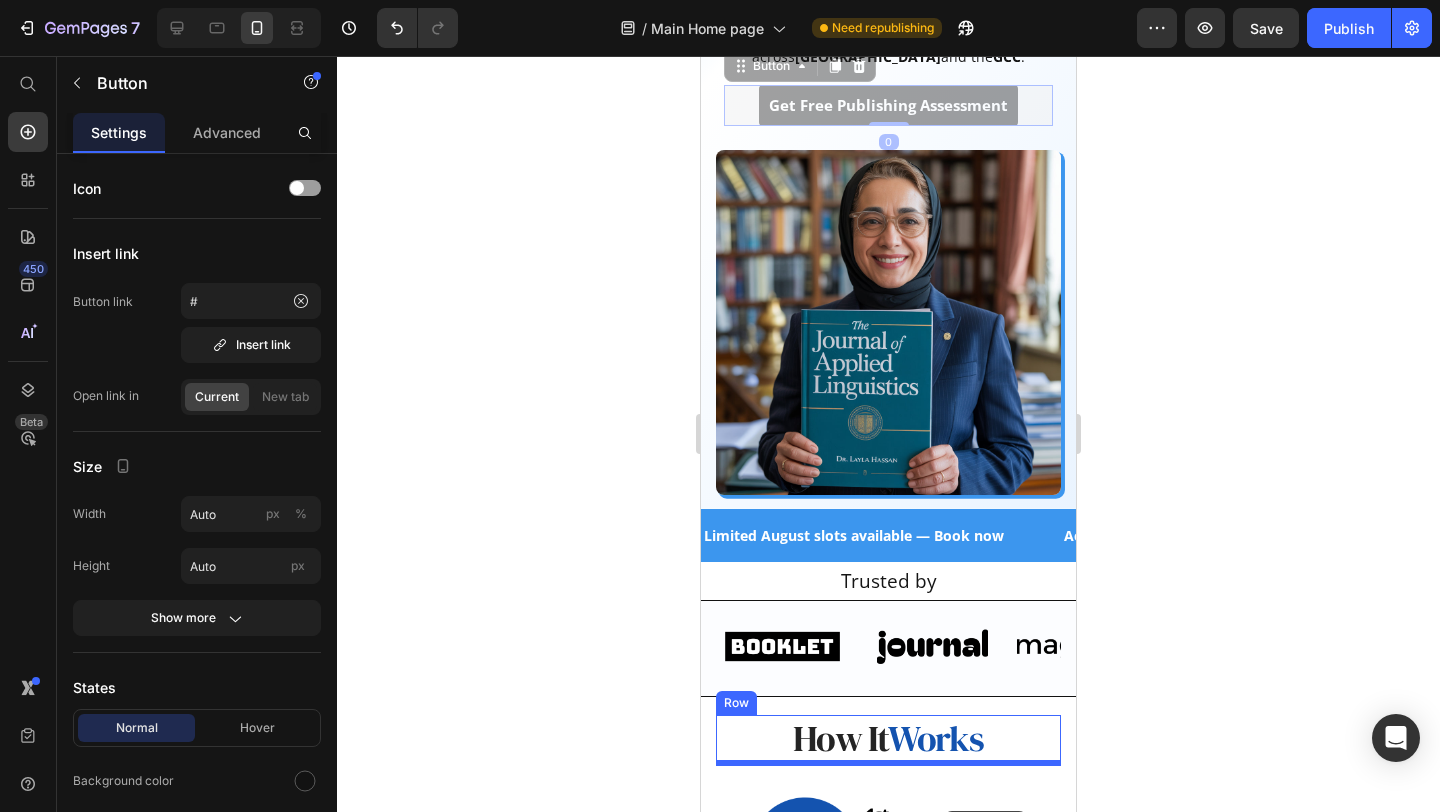 scroll, scrollTop: 452, scrollLeft: 0, axis: vertical 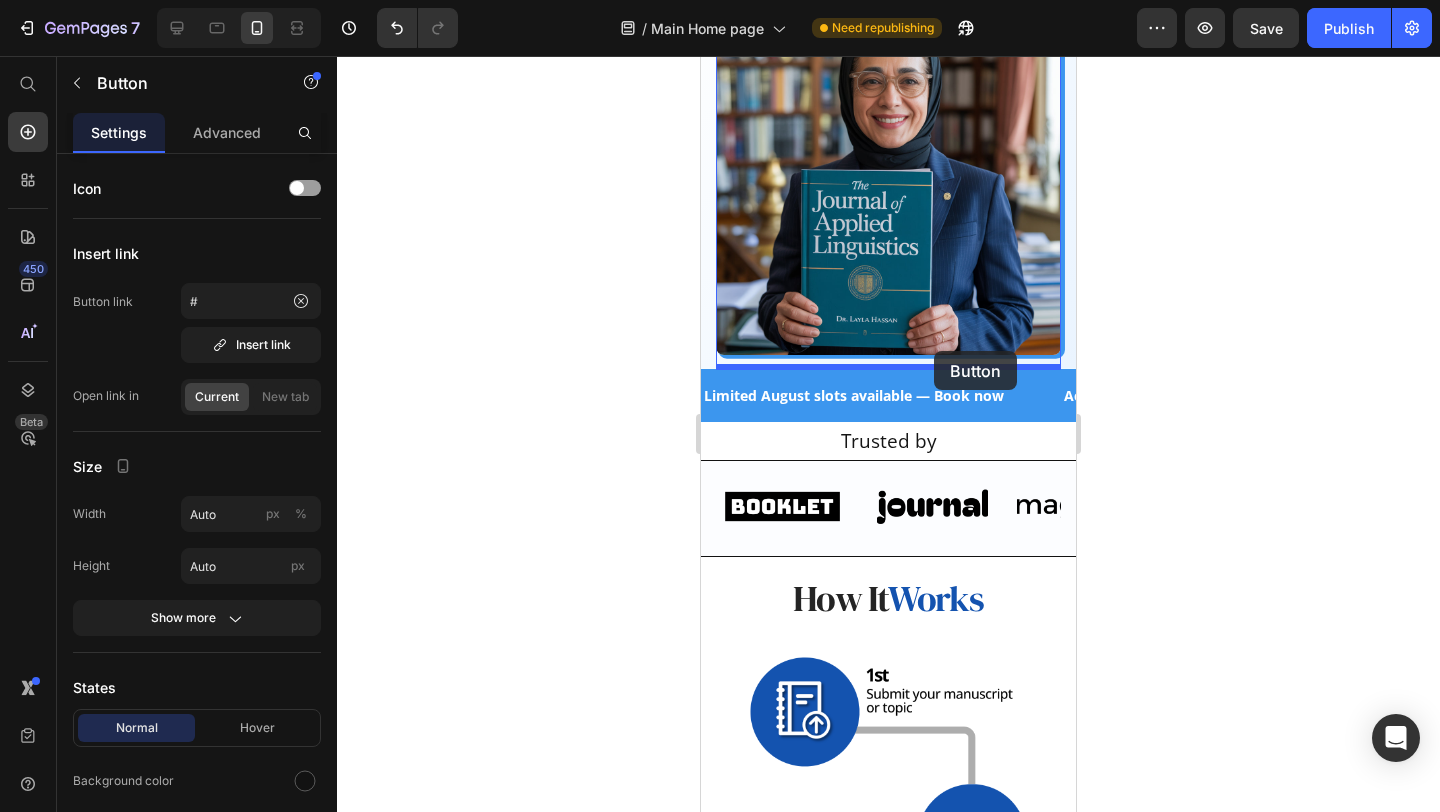drag, startPoint x: 1039, startPoint y: 387, endPoint x: 934, endPoint y: 351, distance: 111 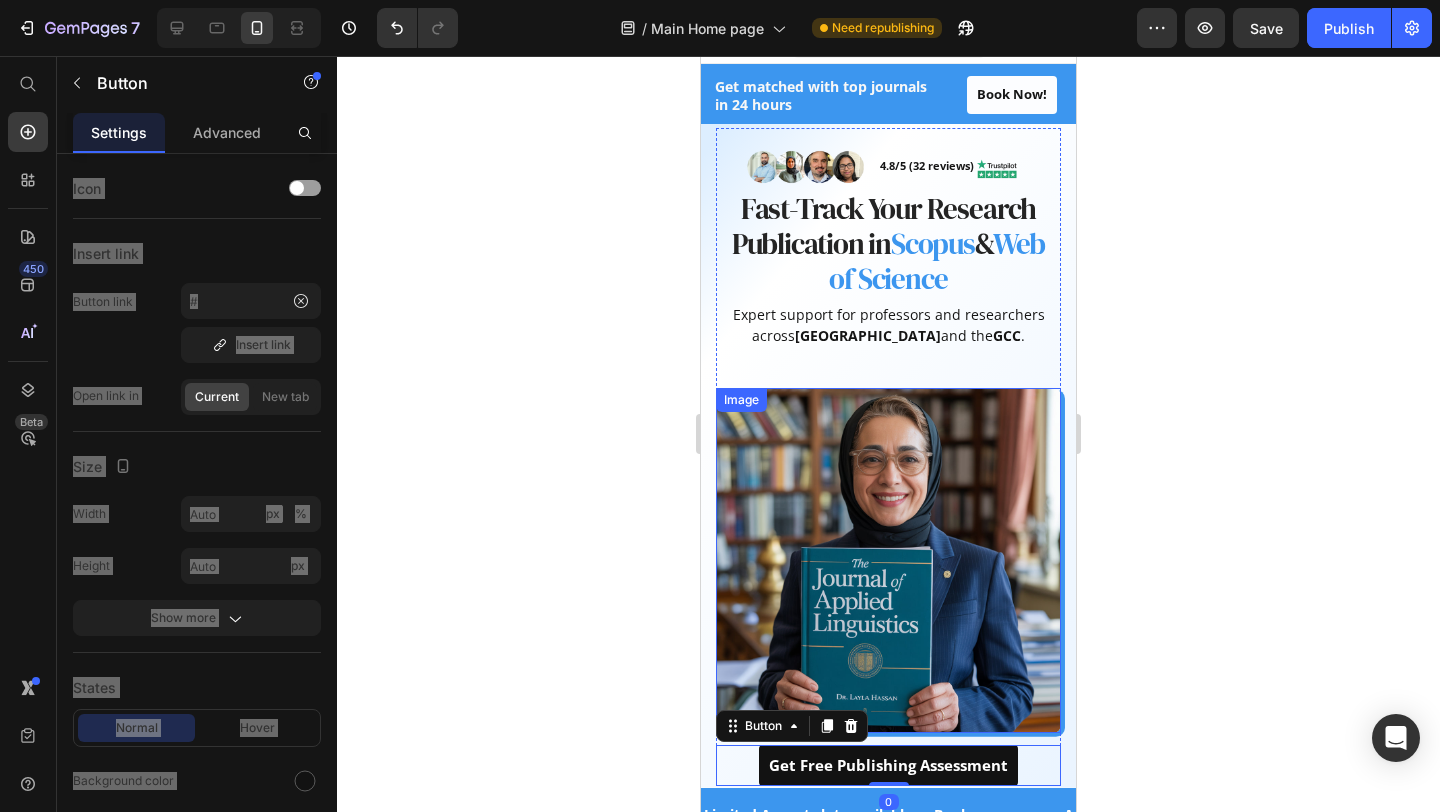 scroll, scrollTop: 0, scrollLeft: 0, axis: both 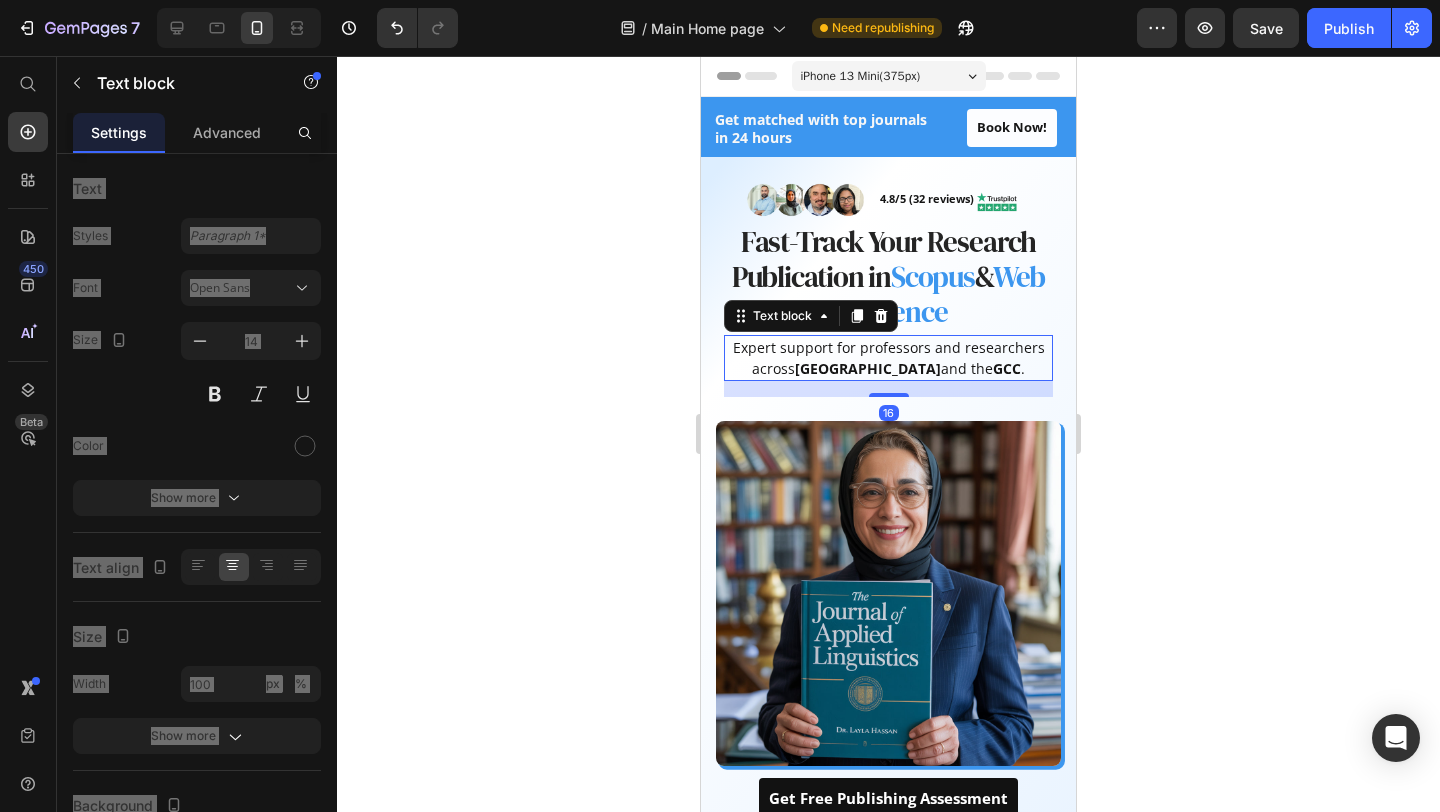 click on "Expert support for professors and researchers across  [GEOGRAPHIC_DATA]  and the  GCC ." at bounding box center (888, 358) 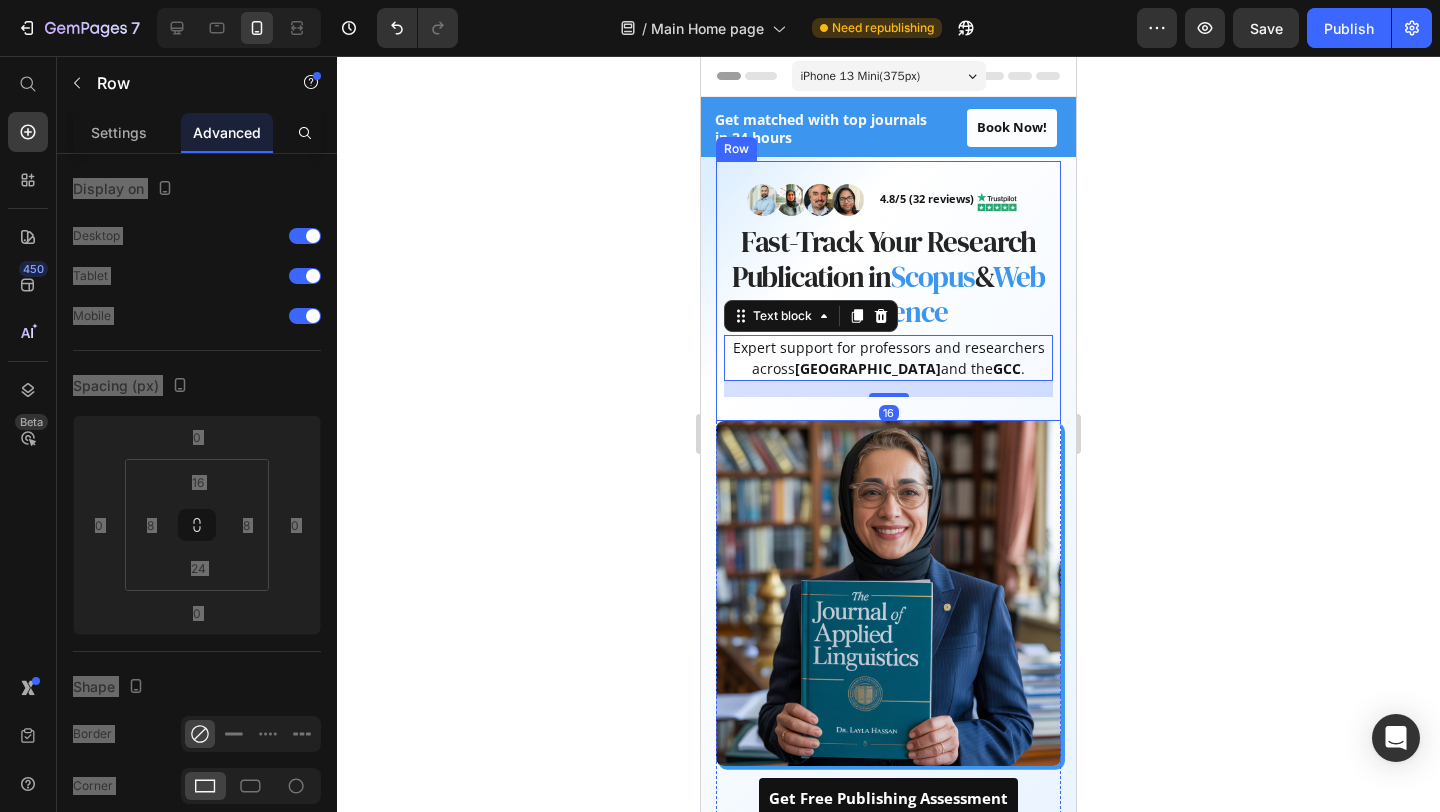 click on "Image 4.8/5 (32 reviews)  Text block Image Row Fast-Track Your Research Publication in  Scopus  &  Web of Science Heading Expert support for professors and researchers across  Saudi Arabia  and the  GCC . Text block   16 Row" at bounding box center [888, 291] 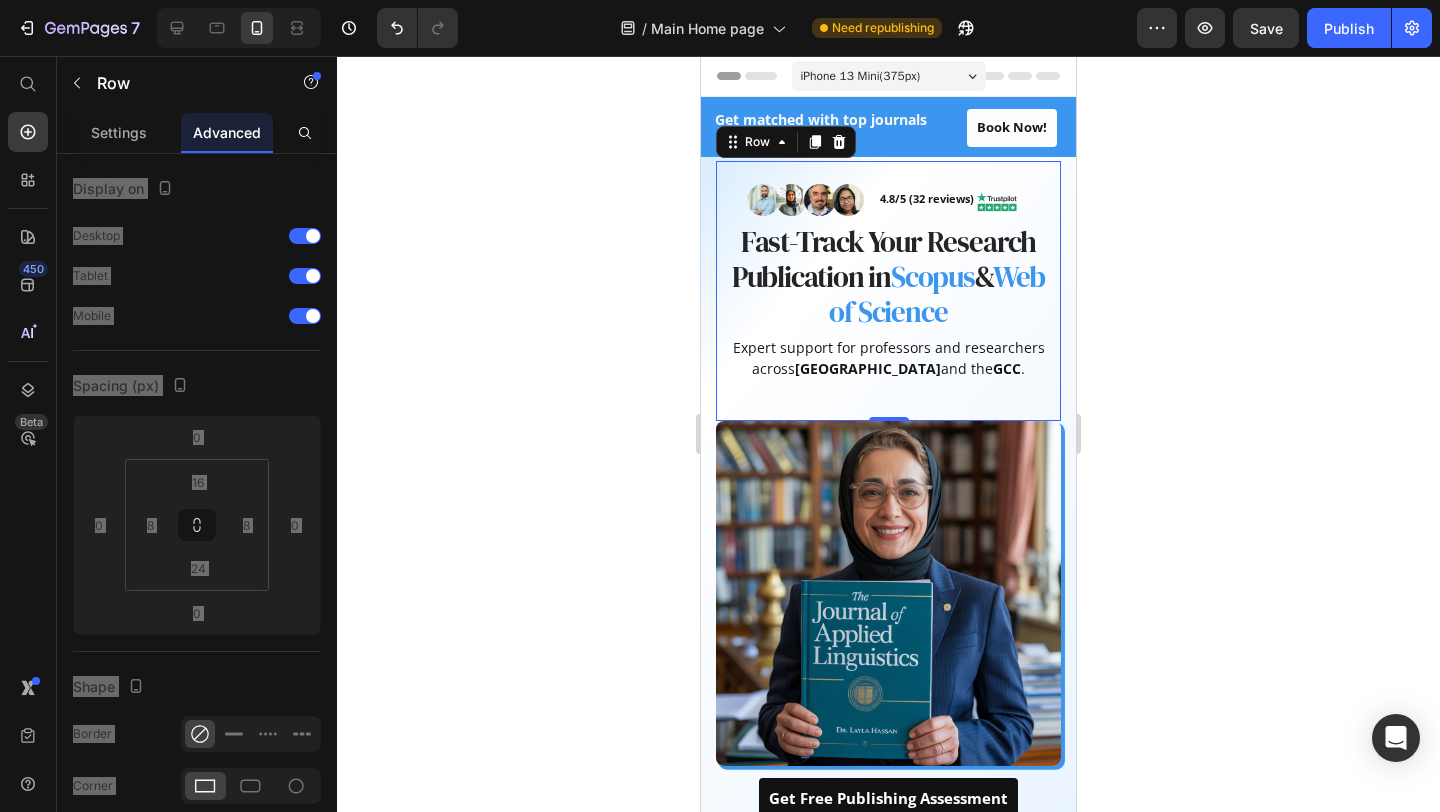 click on "Image 4.8/5 (32 reviews)  Text block Image Row Fast-Track Your Research Publication in  Scopus  &  Web of Science Heading Expert support for professors and researchers across  Saudi Arabia  and the  GCC . Text block Row   0" at bounding box center (888, 291) 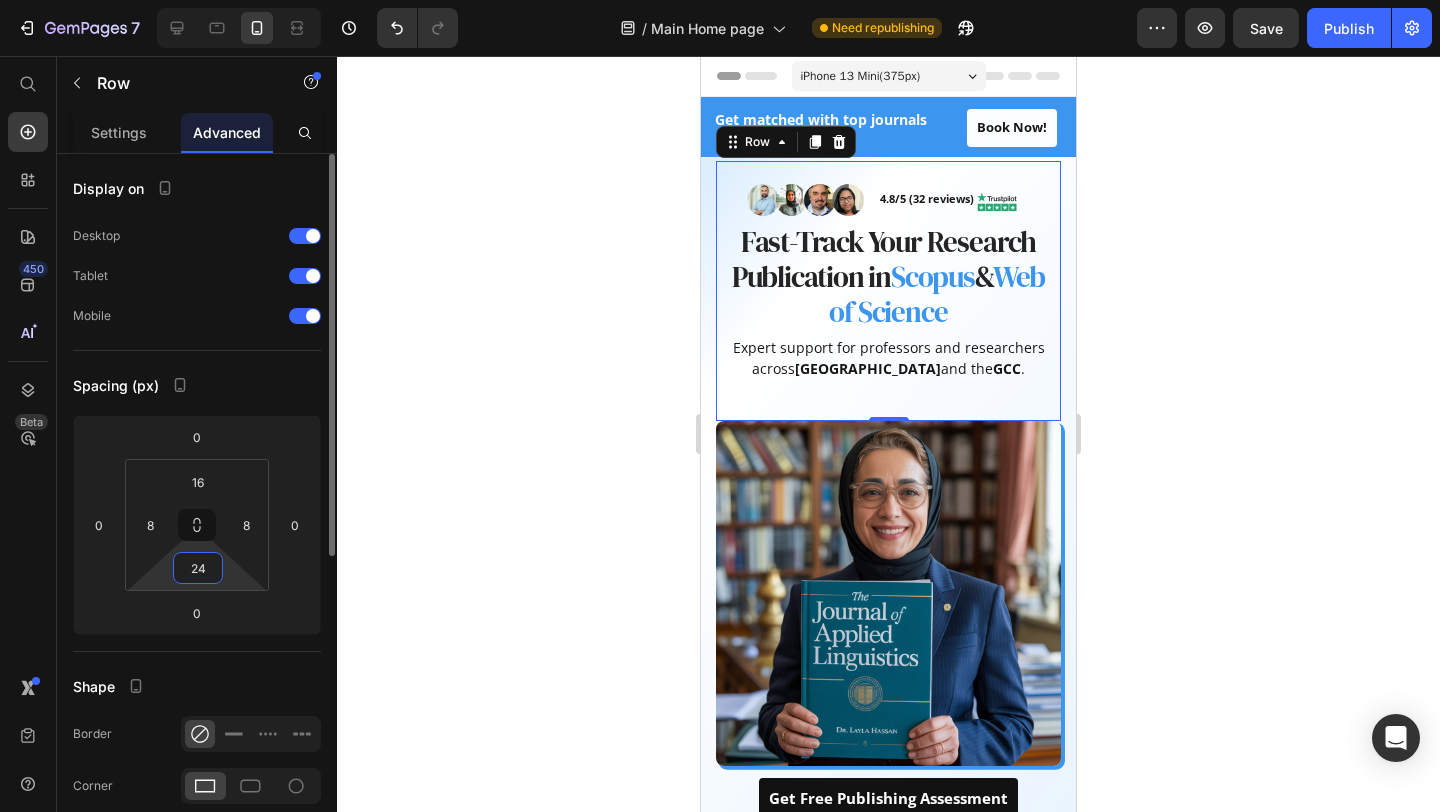 click on "24" at bounding box center [198, 568] 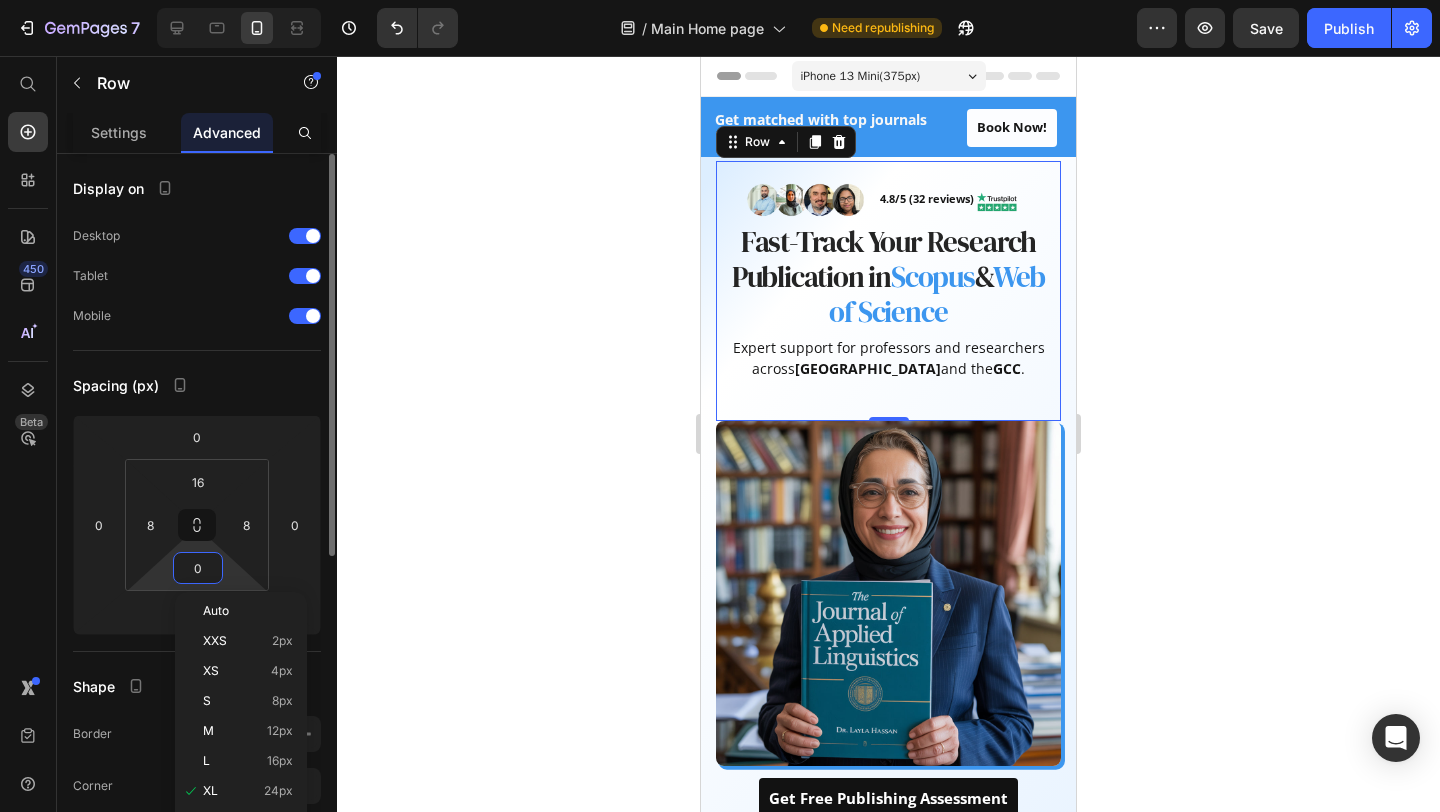 type on "00" 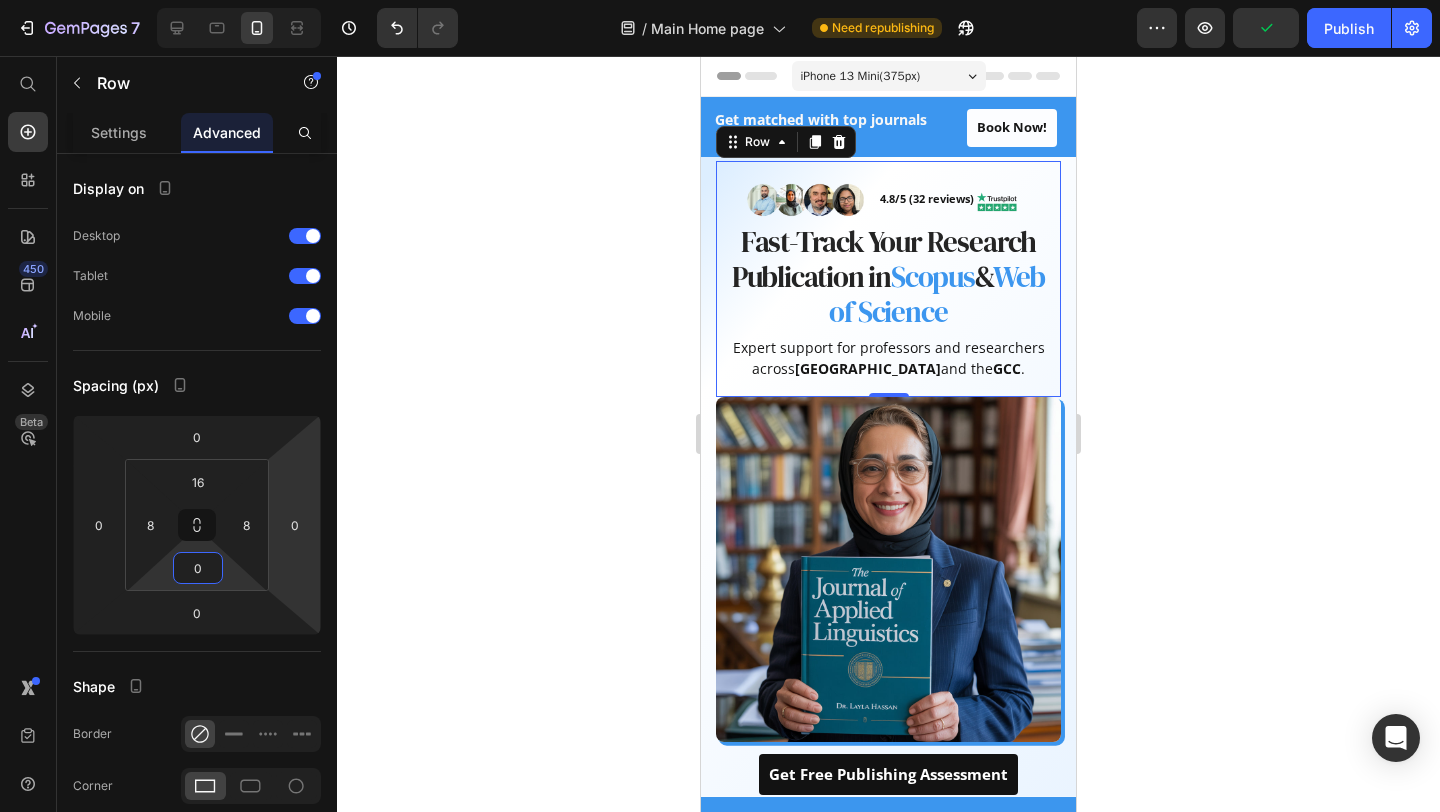 click 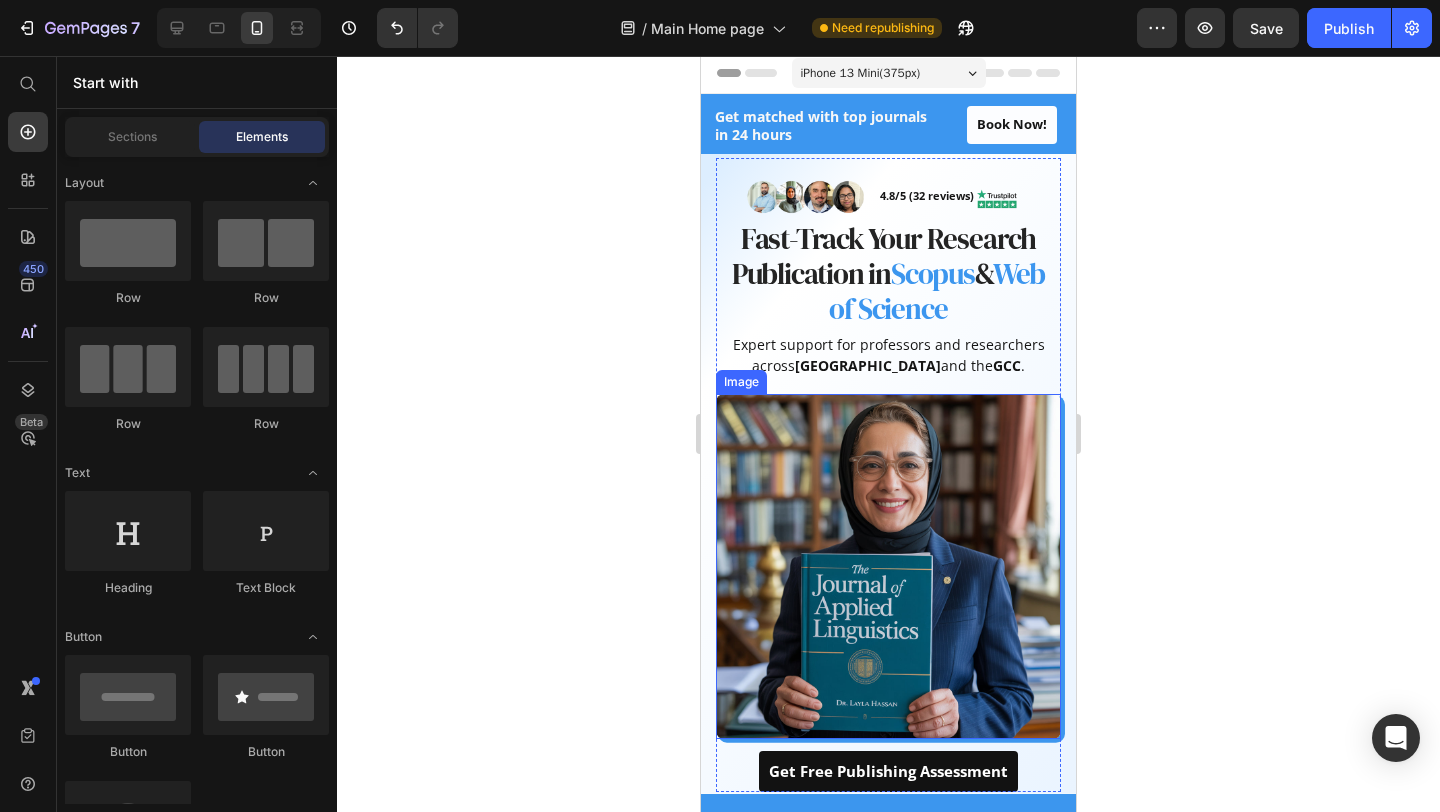 scroll, scrollTop: 2, scrollLeft: 0, axis: vertical 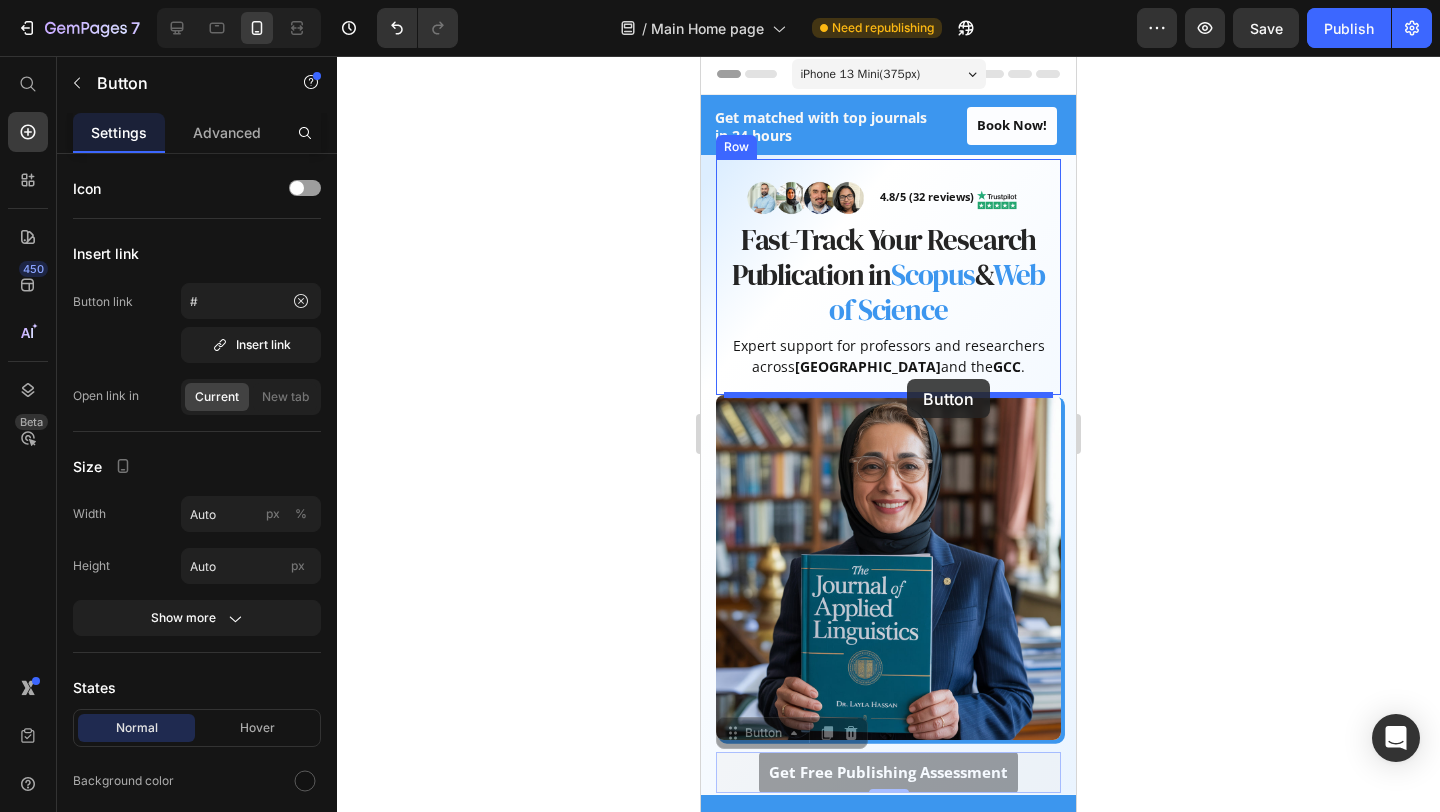 drag, startPoint x: 1031, startPoint y: 768, endPoint x: 907, endPoint y: 379, distance: 408.28543 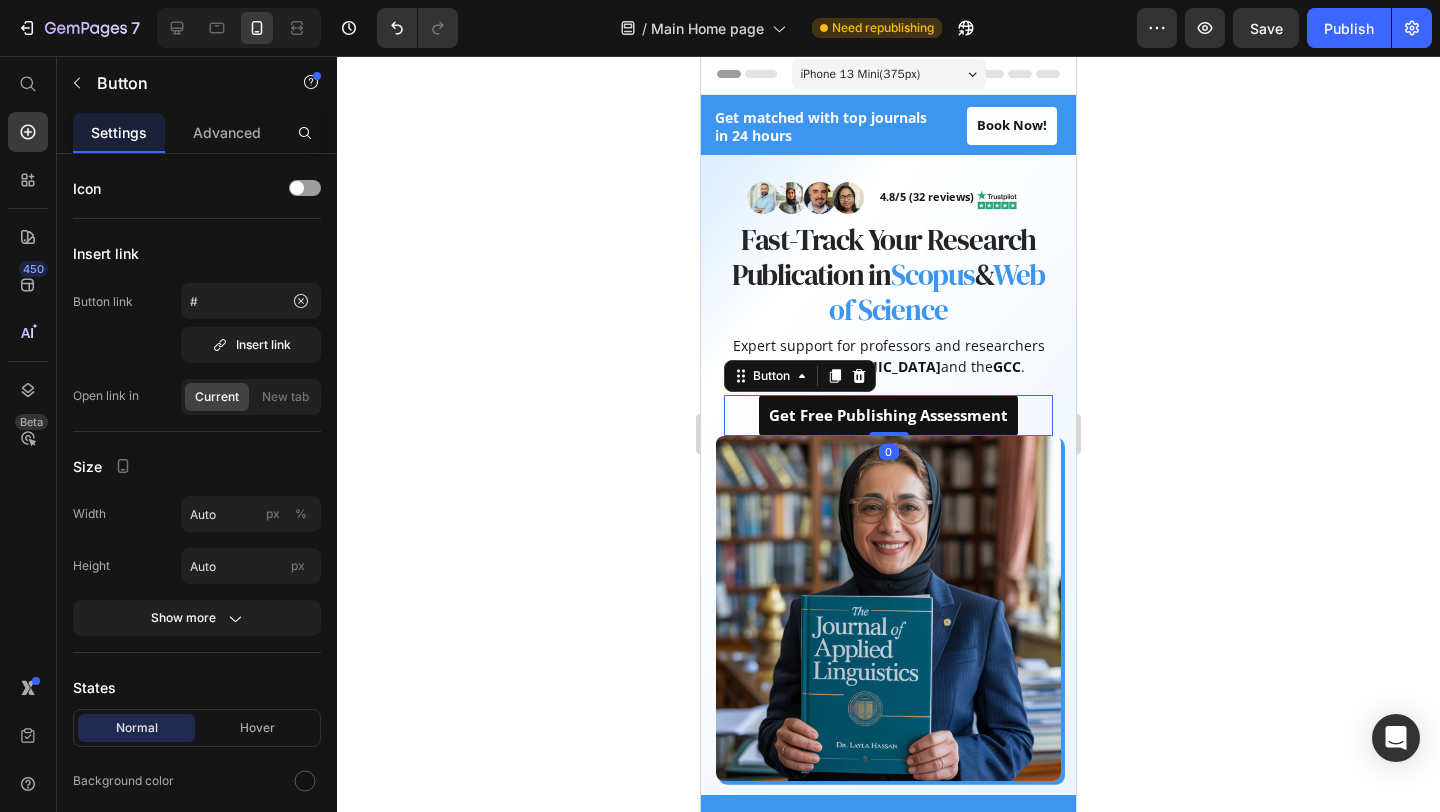 click 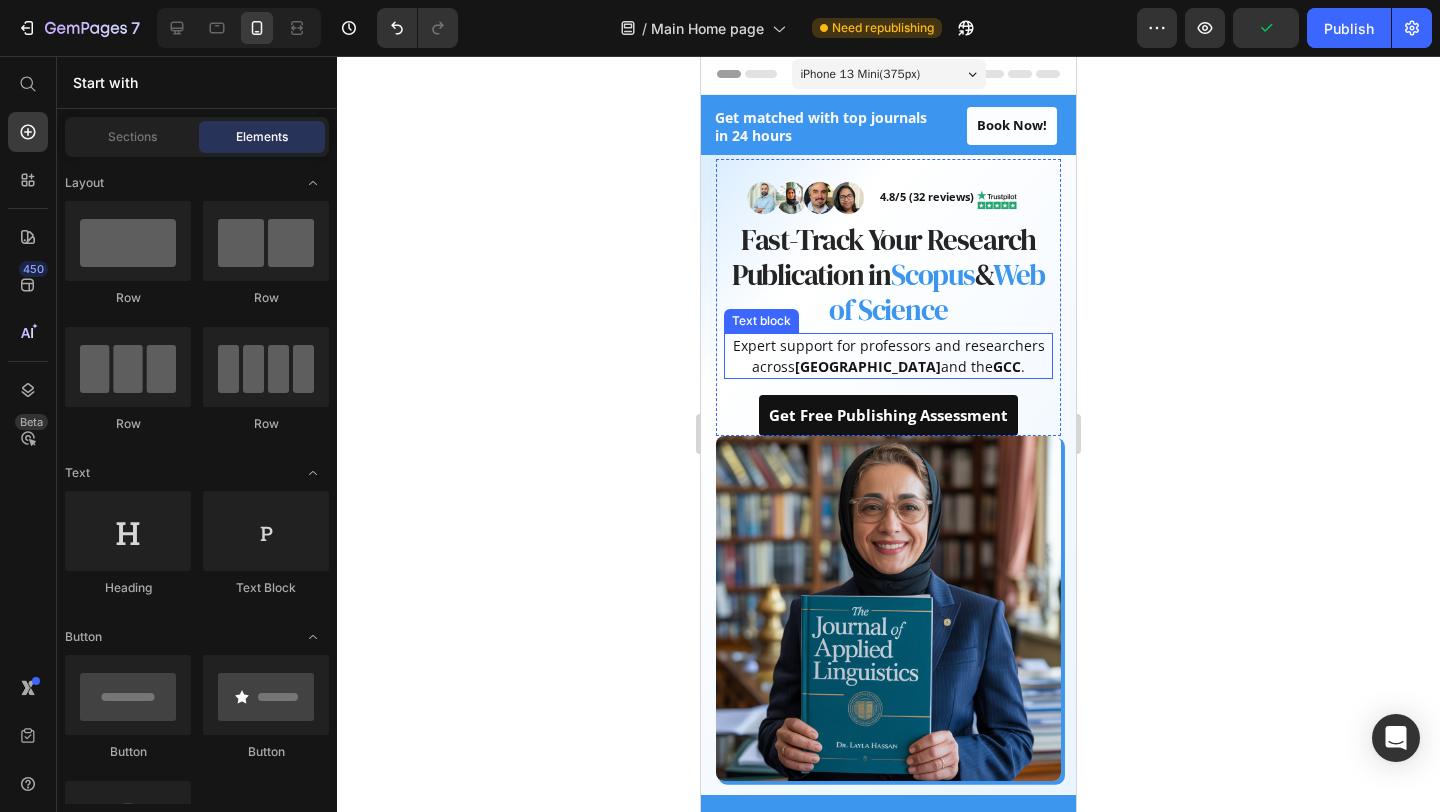 click on "[GEOGRAPHIC_DATA]" at bounding box center [868, 366] 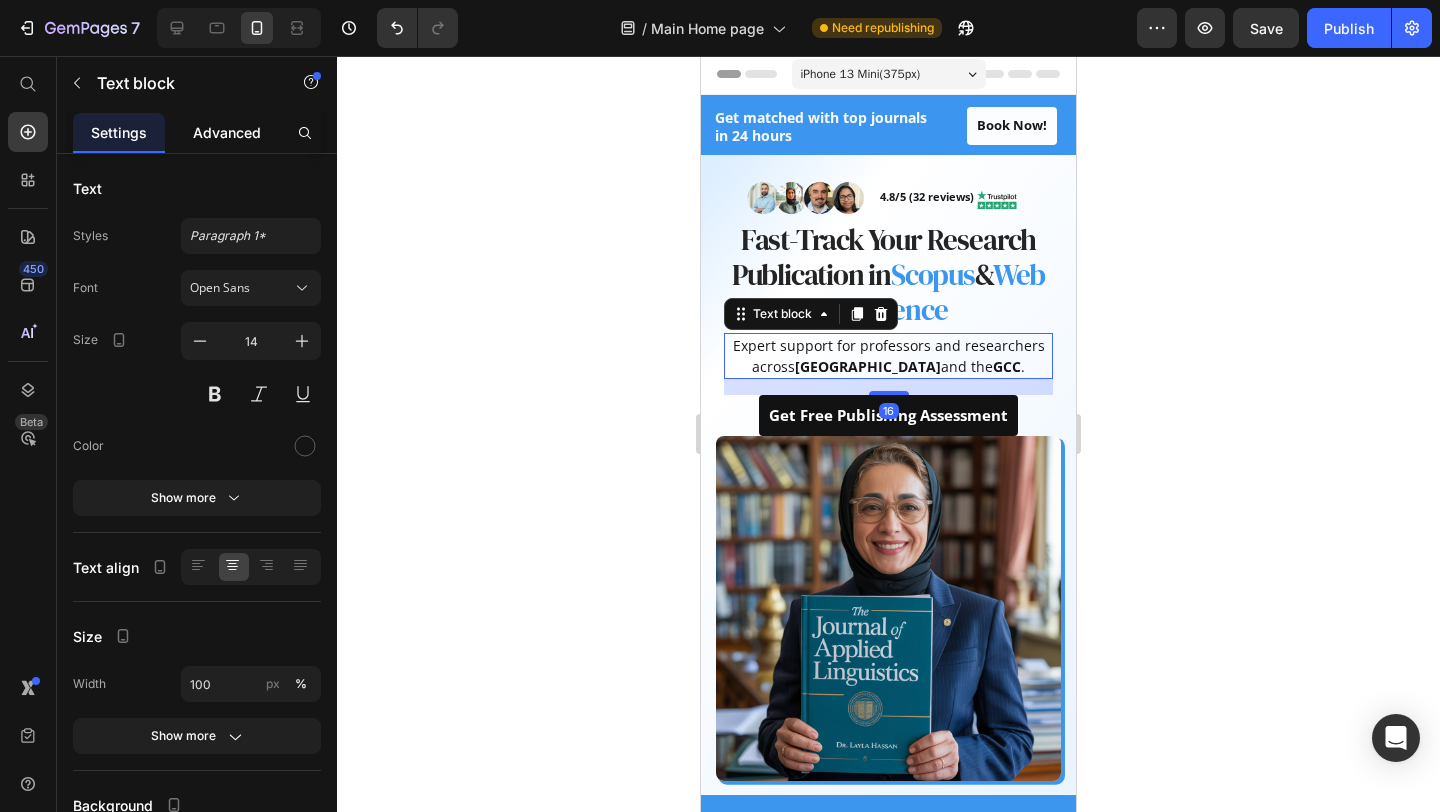 click on "Advanced" 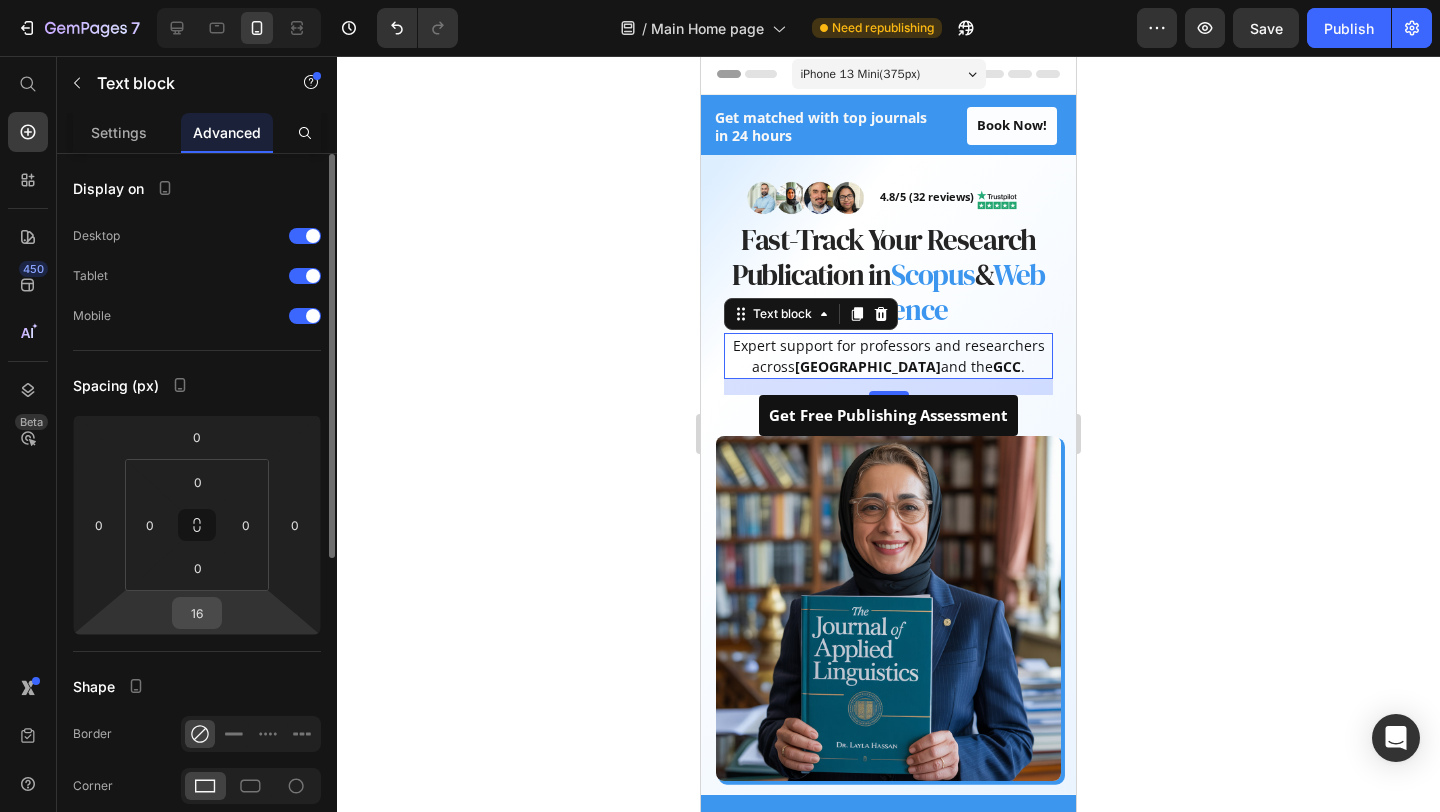 click on "16" at bounding box center (197, 613) 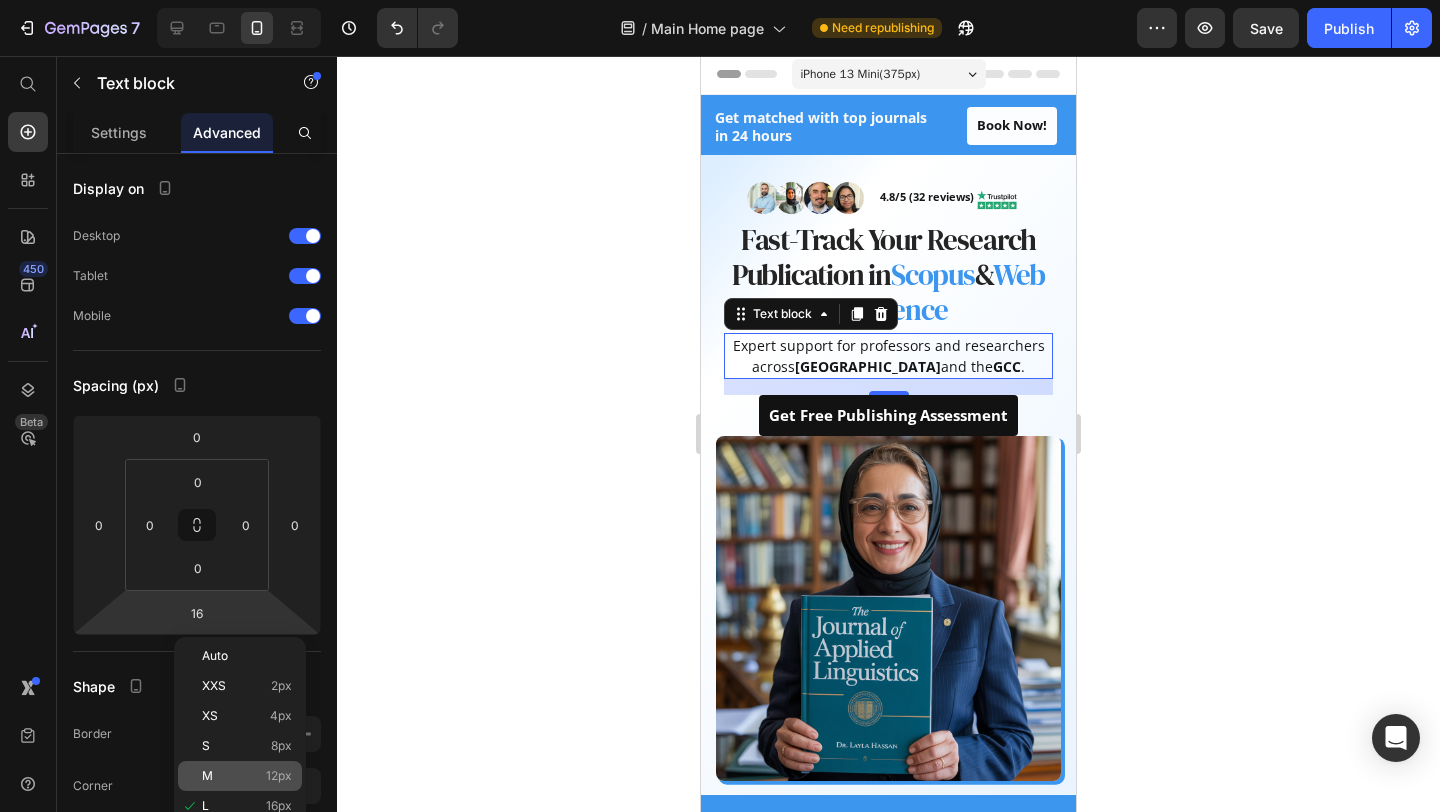 click on "M 12px" 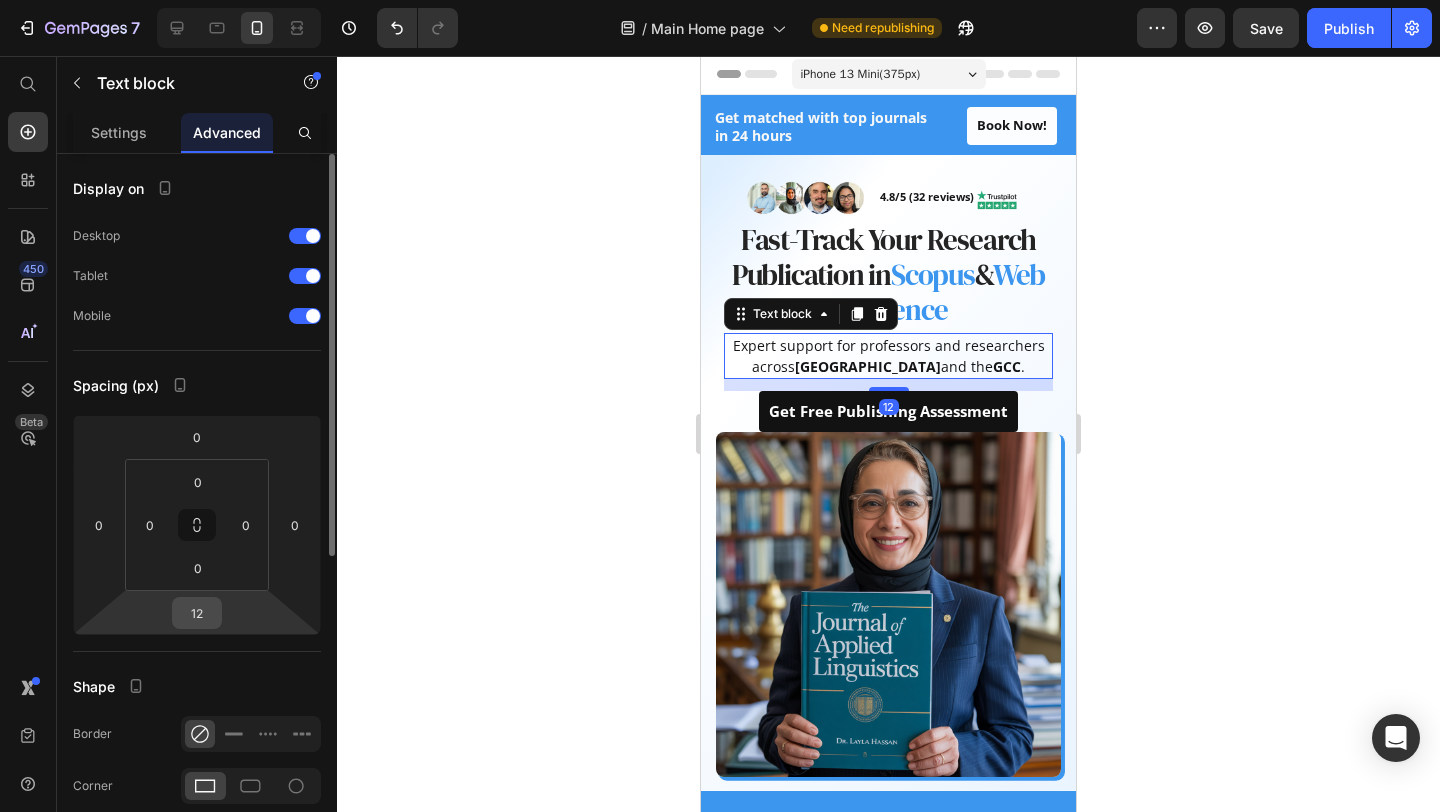 click on "12" at bounding box center (197, 613) 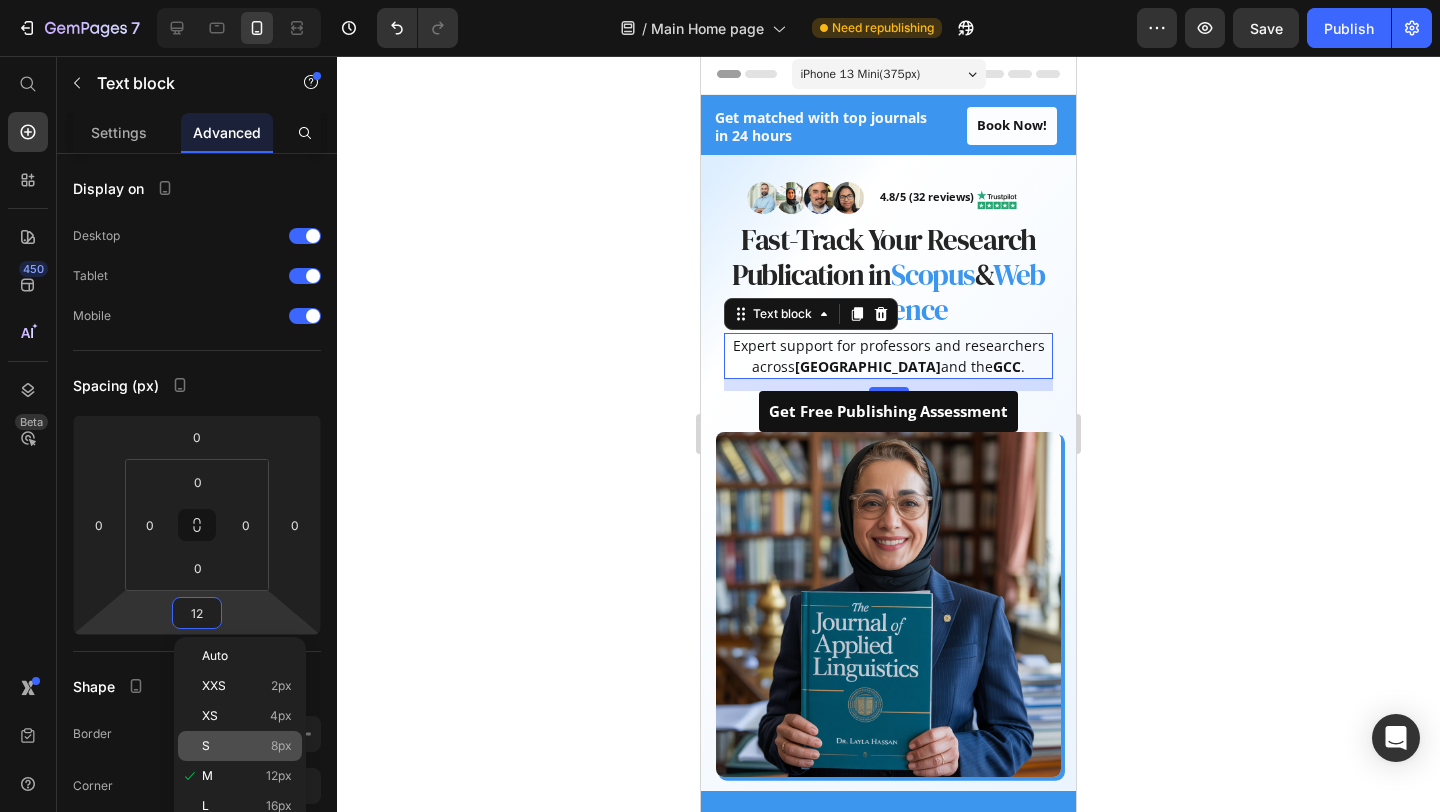 click on "8px" at bounding box center (281, 746) 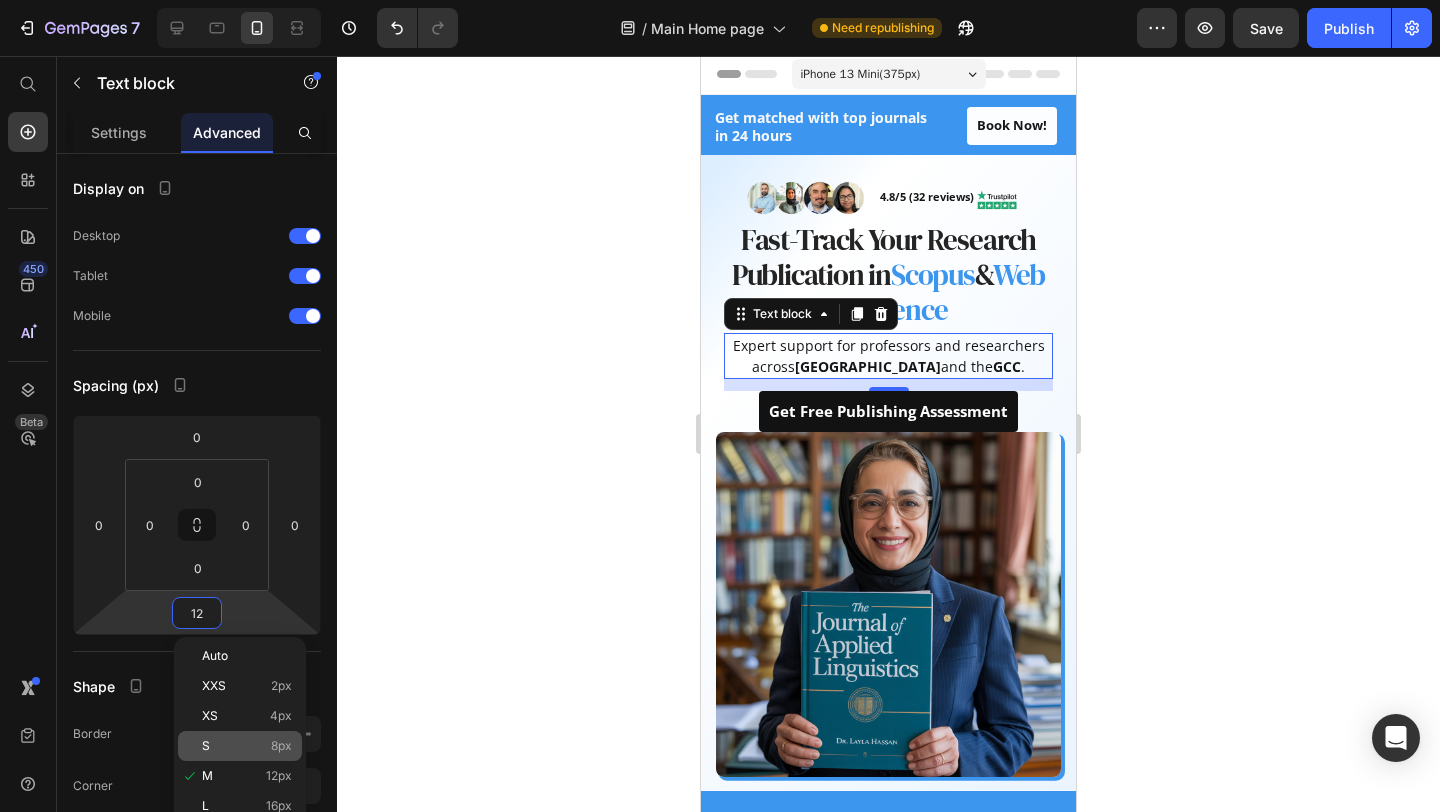type on "8" 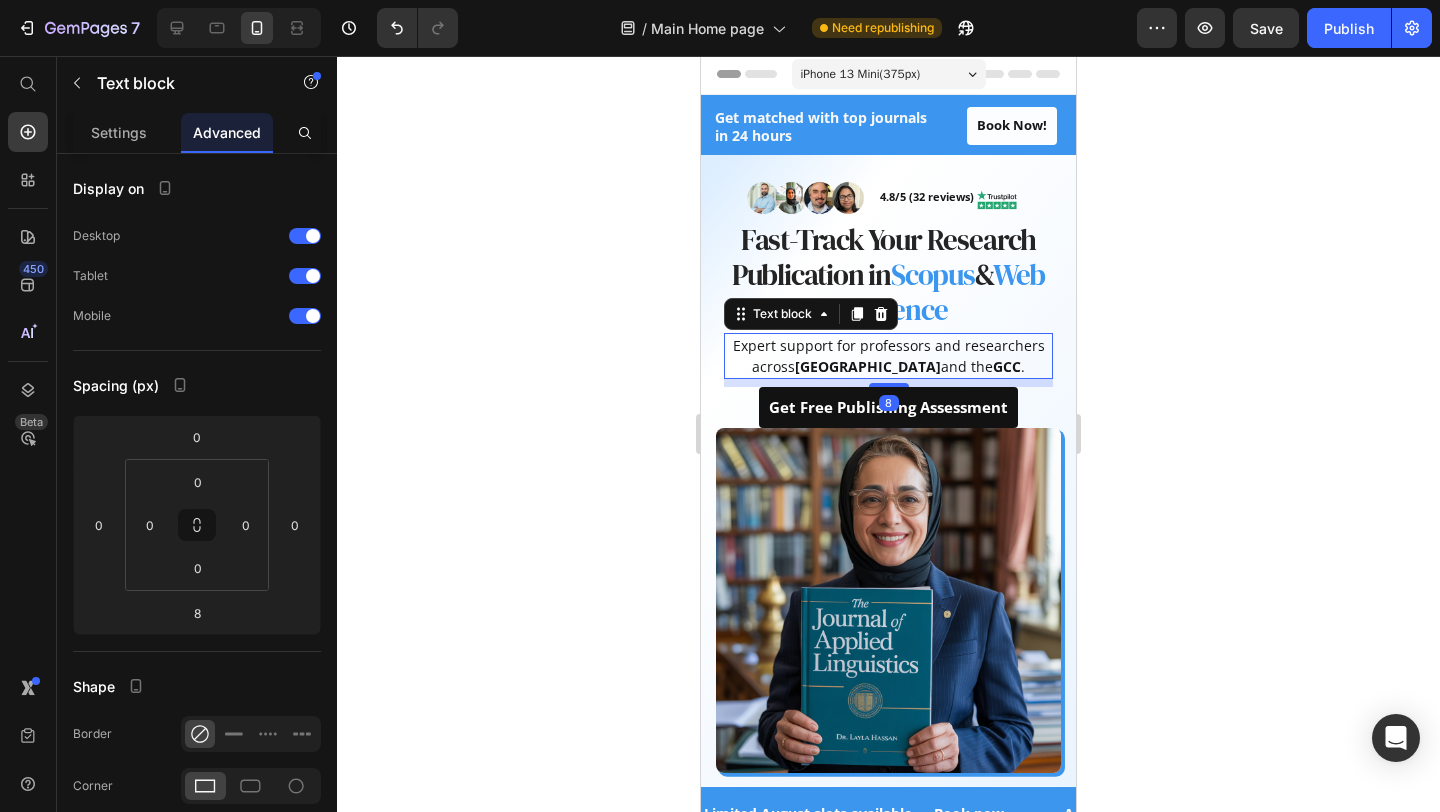 click 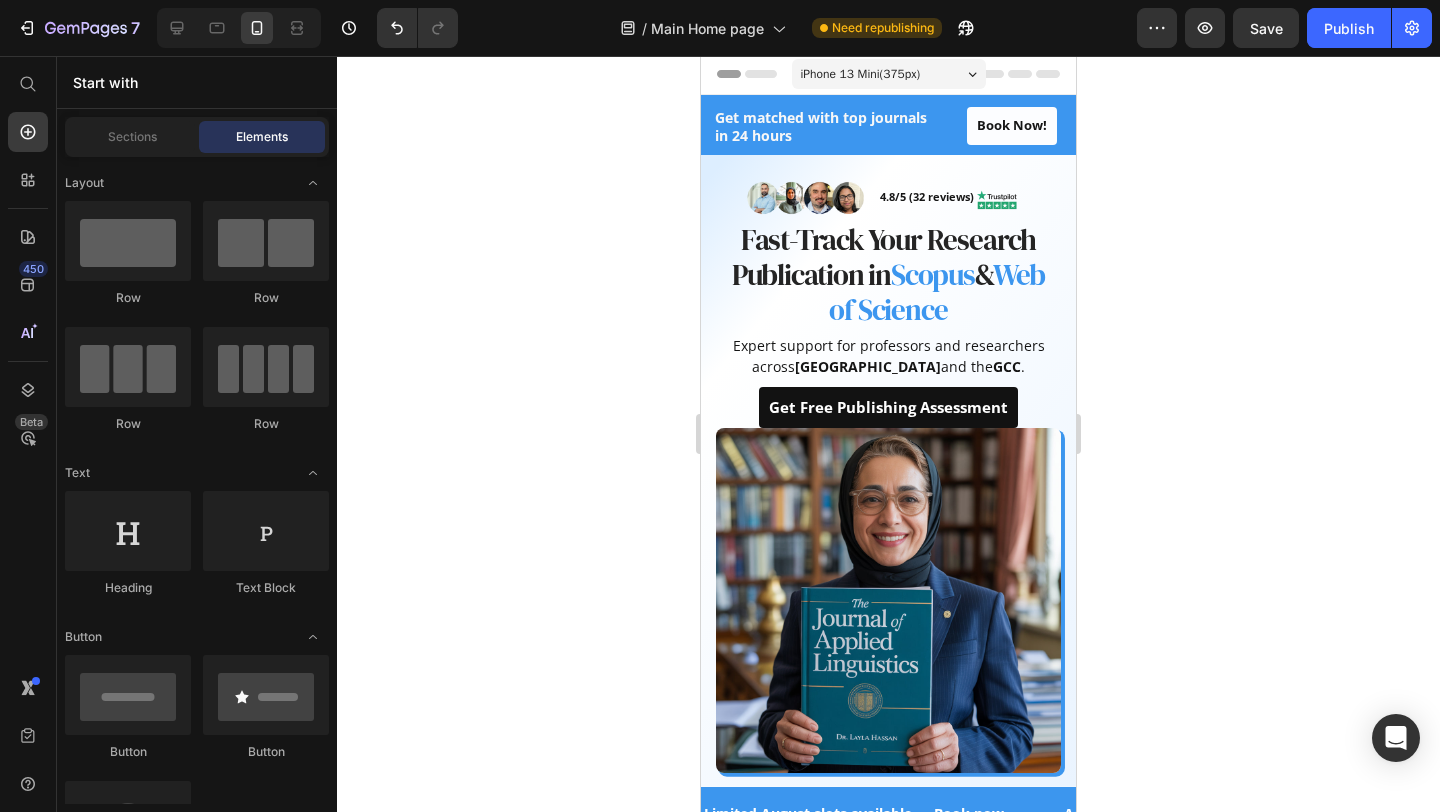 click 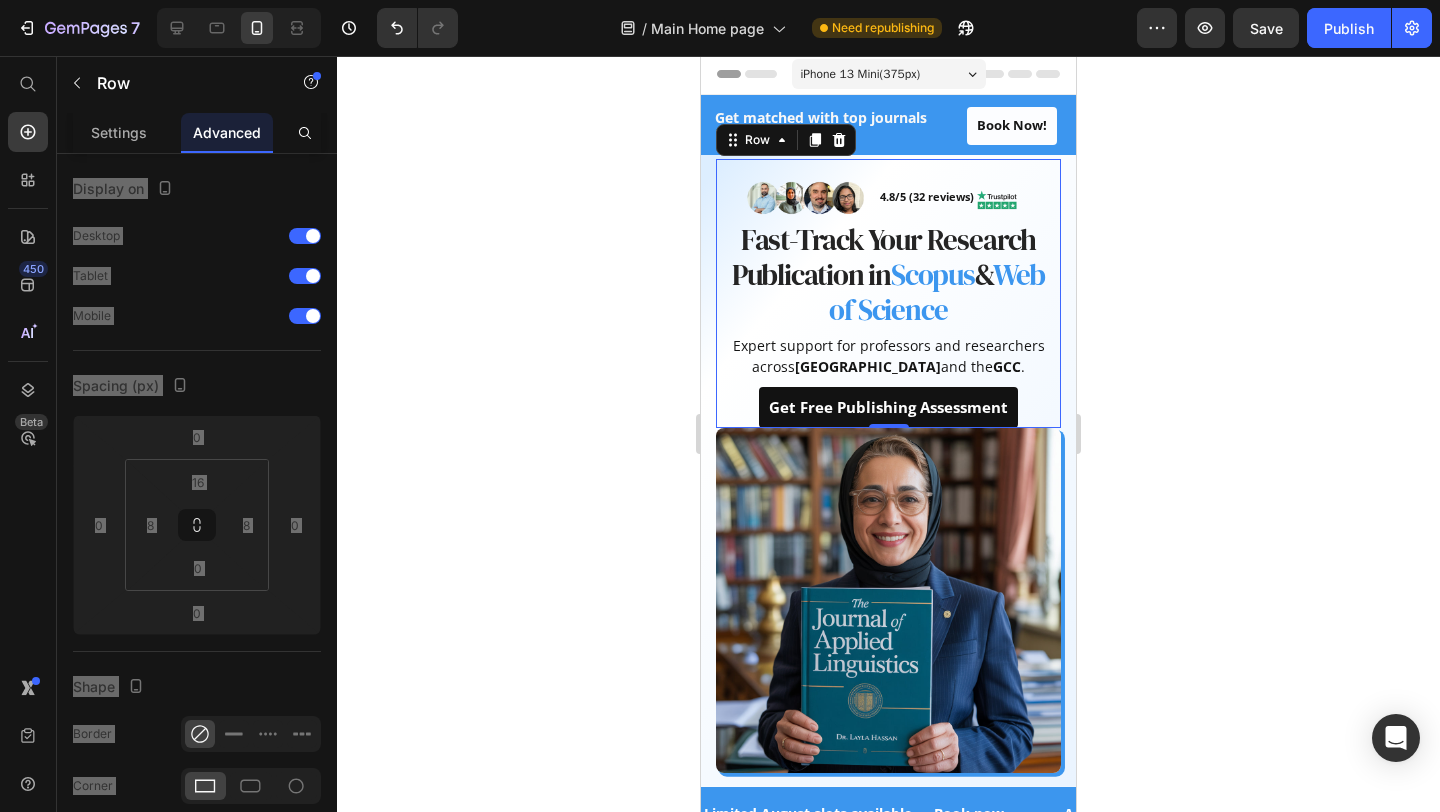click on "Image 4.8/5 (32 reviews)  Text block Image Row Fast-Track Your Research Publication in  Scopus  &  Web of Science Heading Expert support for professors and researchers across  [GEOGRAPHIC_DATA]  and the  GCC . Text block Get Free Publishing Assessment Button Row   0" at bounding box center [888, 293] 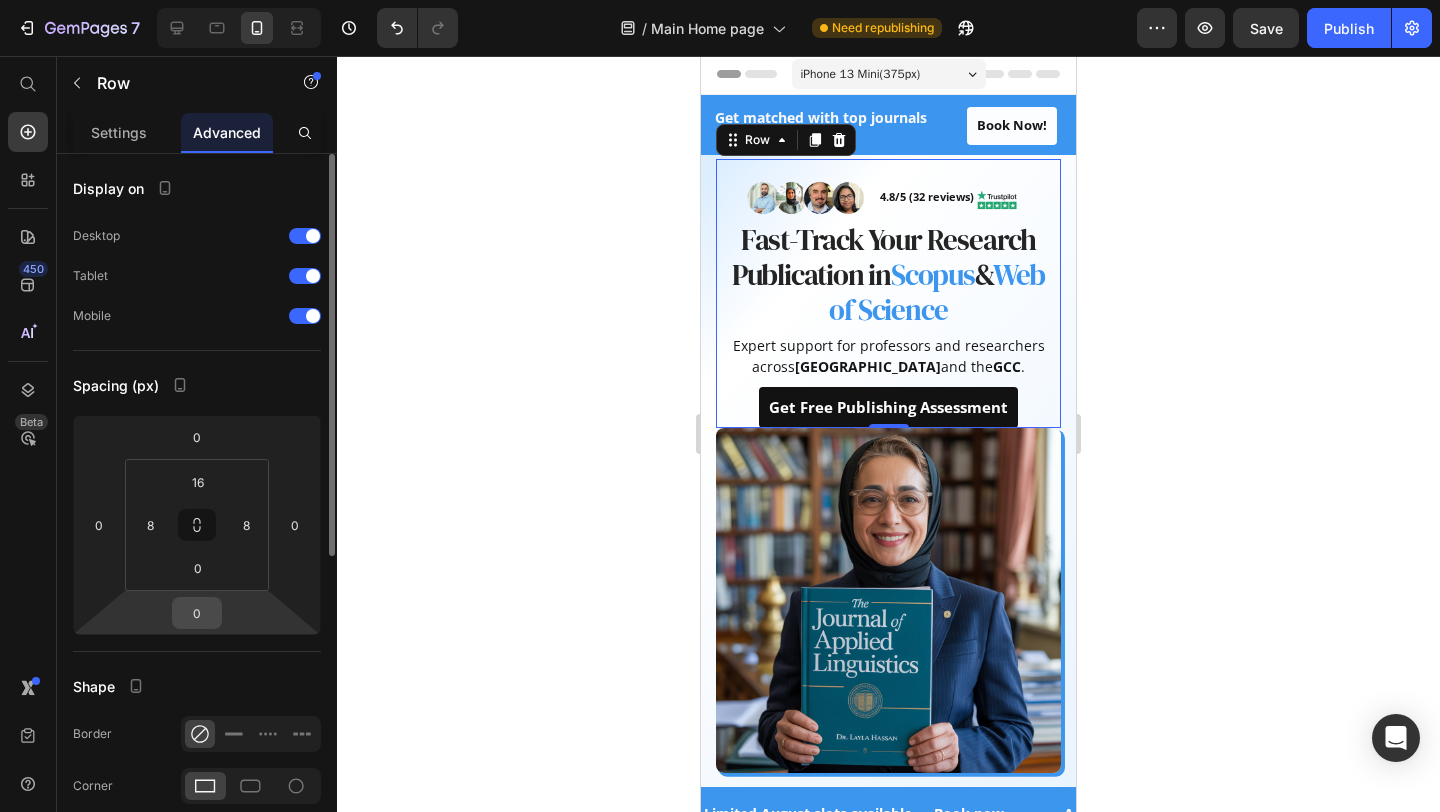 click on "0" at bounding box center (197, 613) 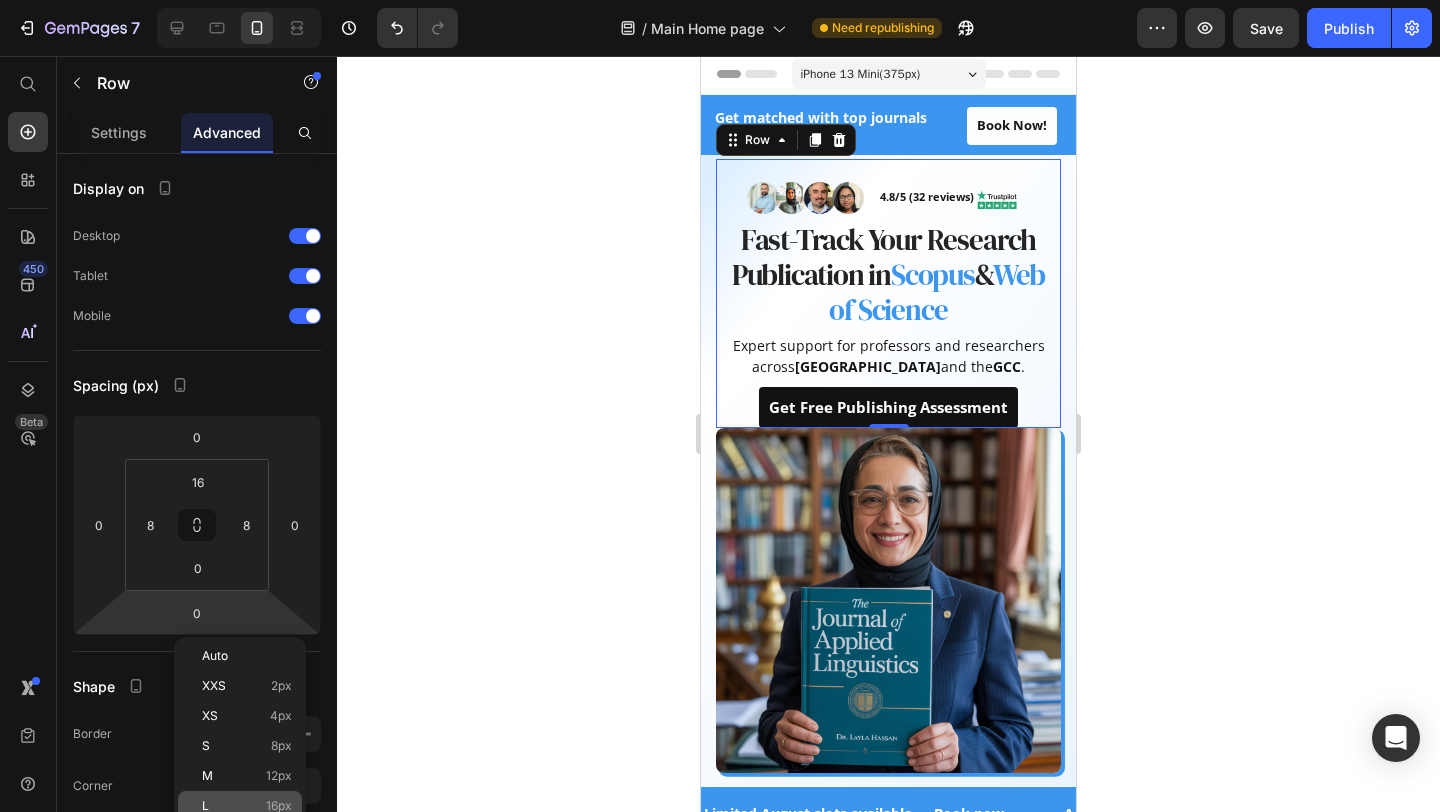 click on "L 16px" at bounding box center (247, 806) 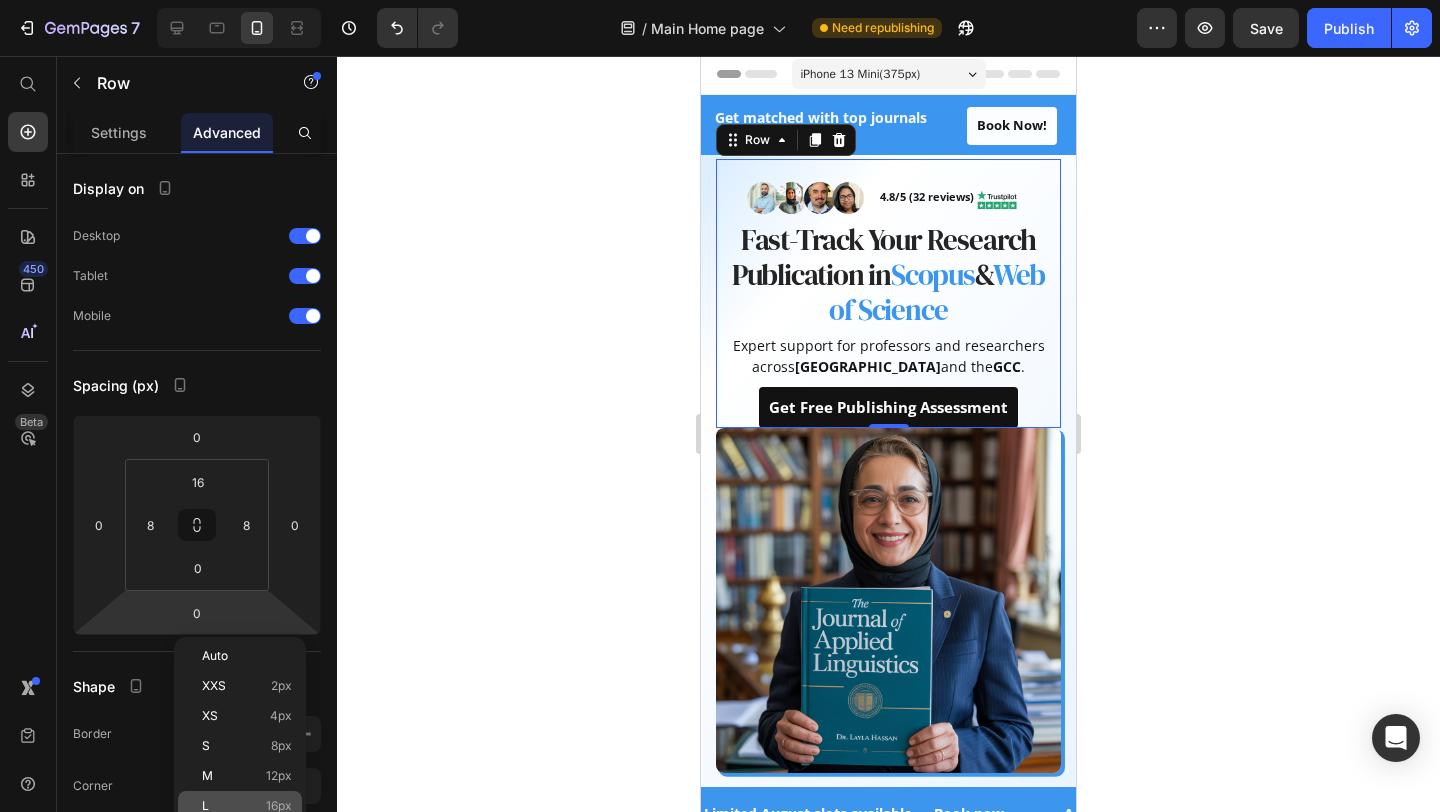type on "16" 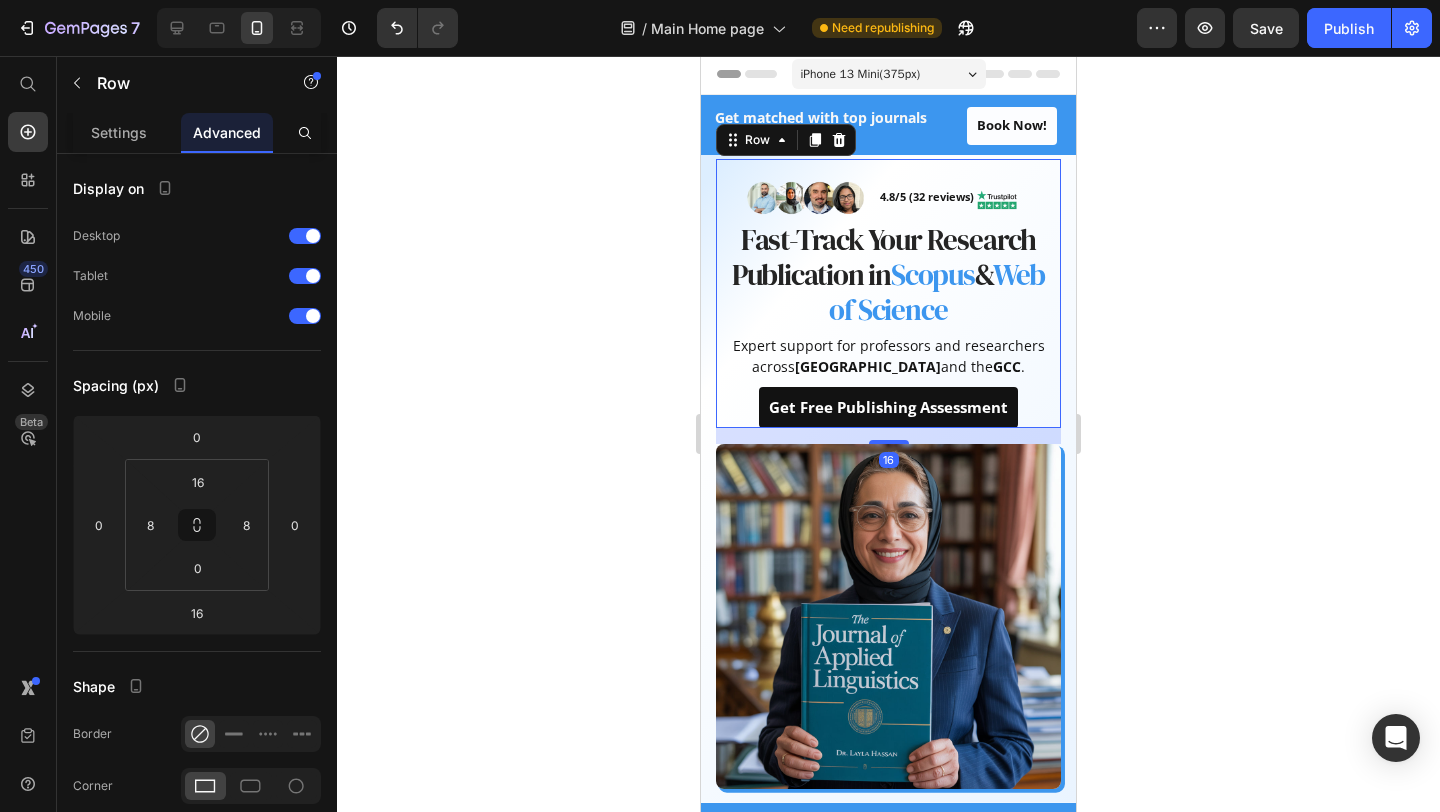 click 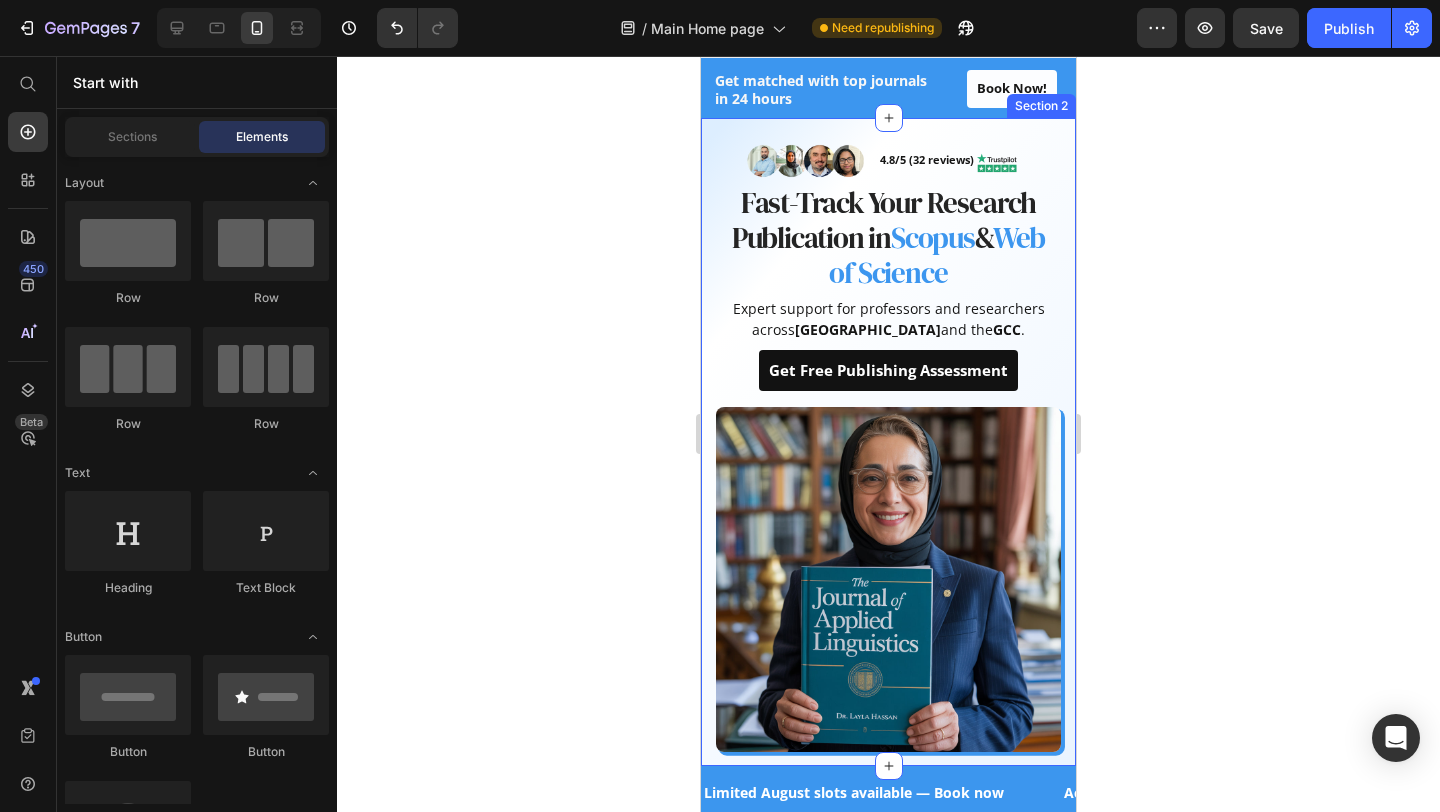 scroll, scrollTop: 41, scrollLeft: 0, axis: vertical 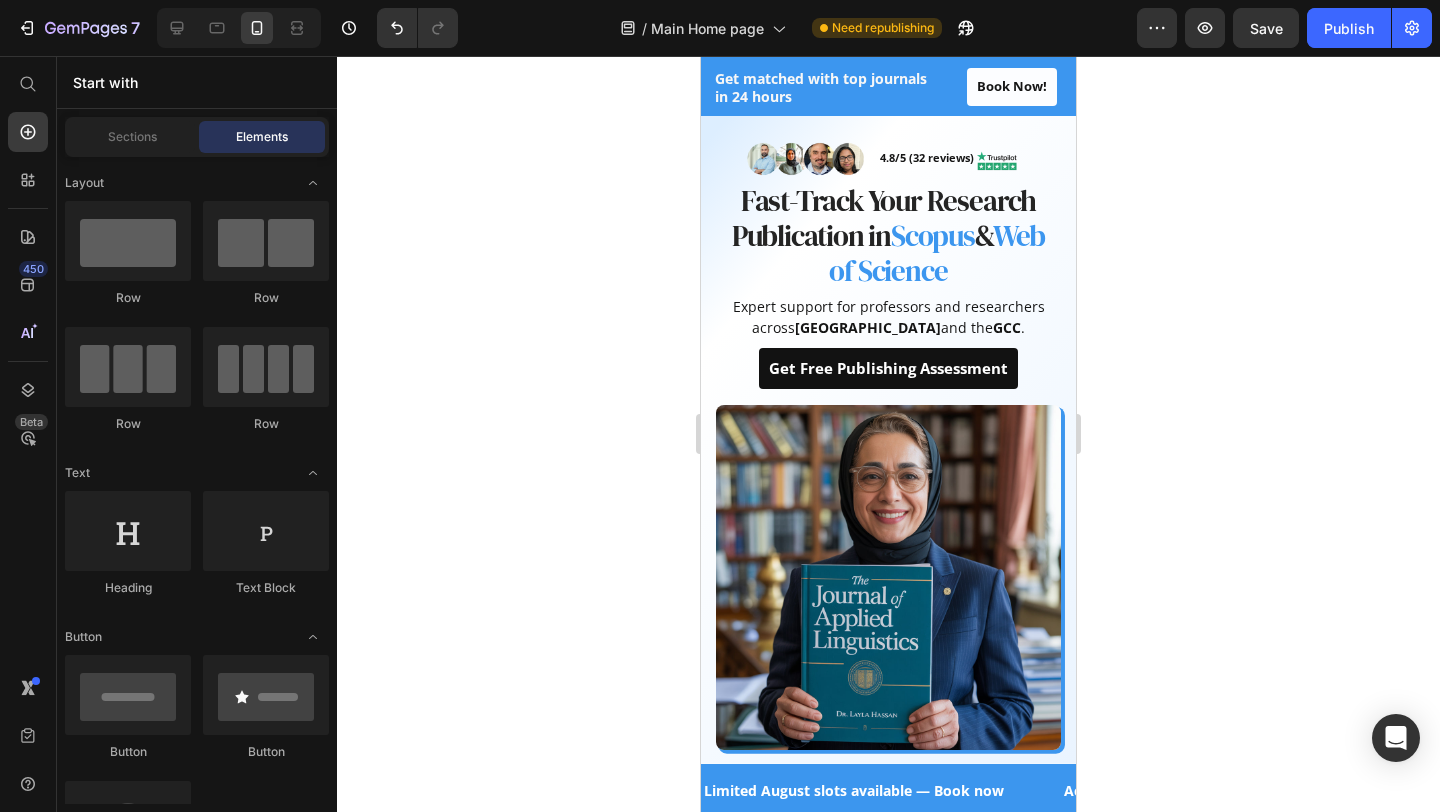click 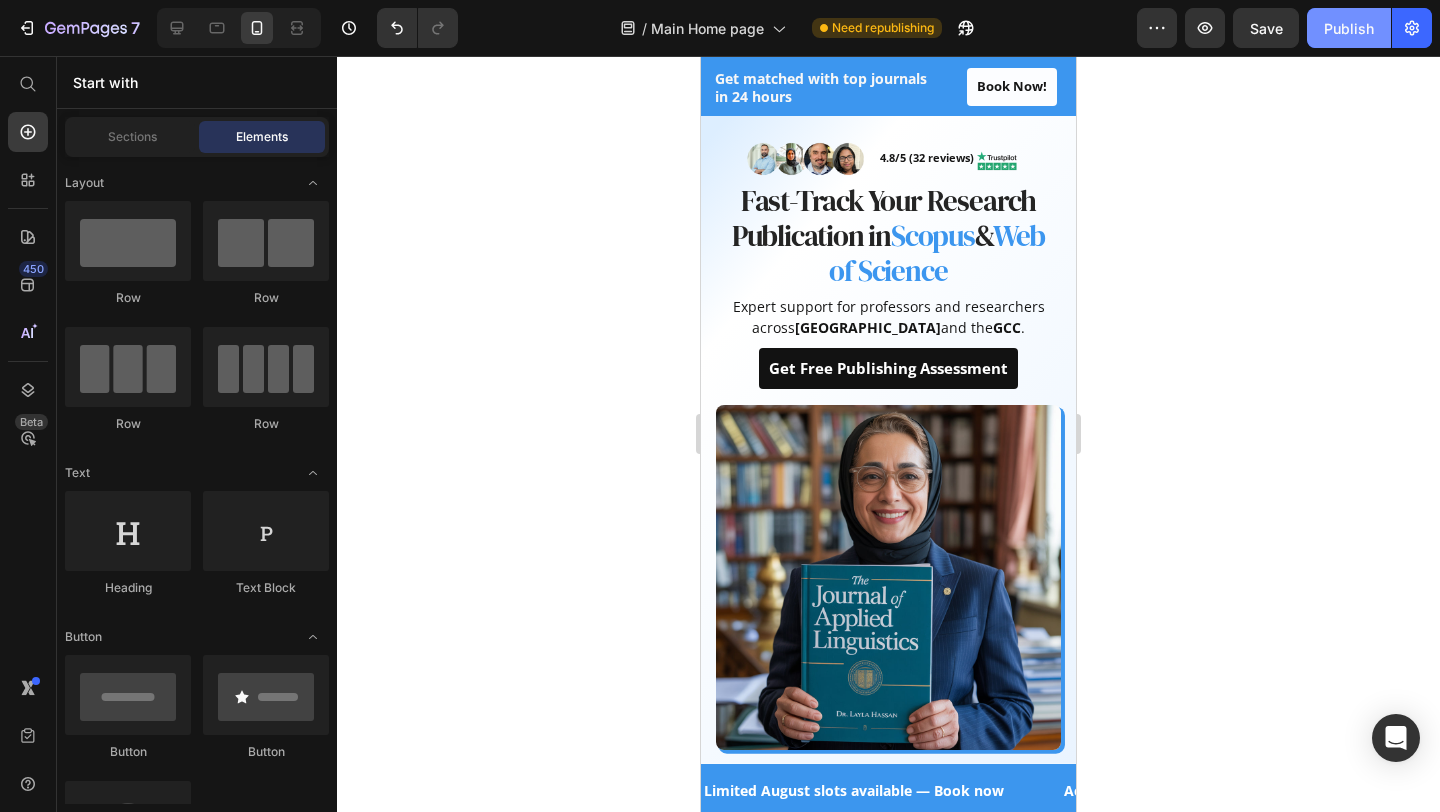 click on "Publish" 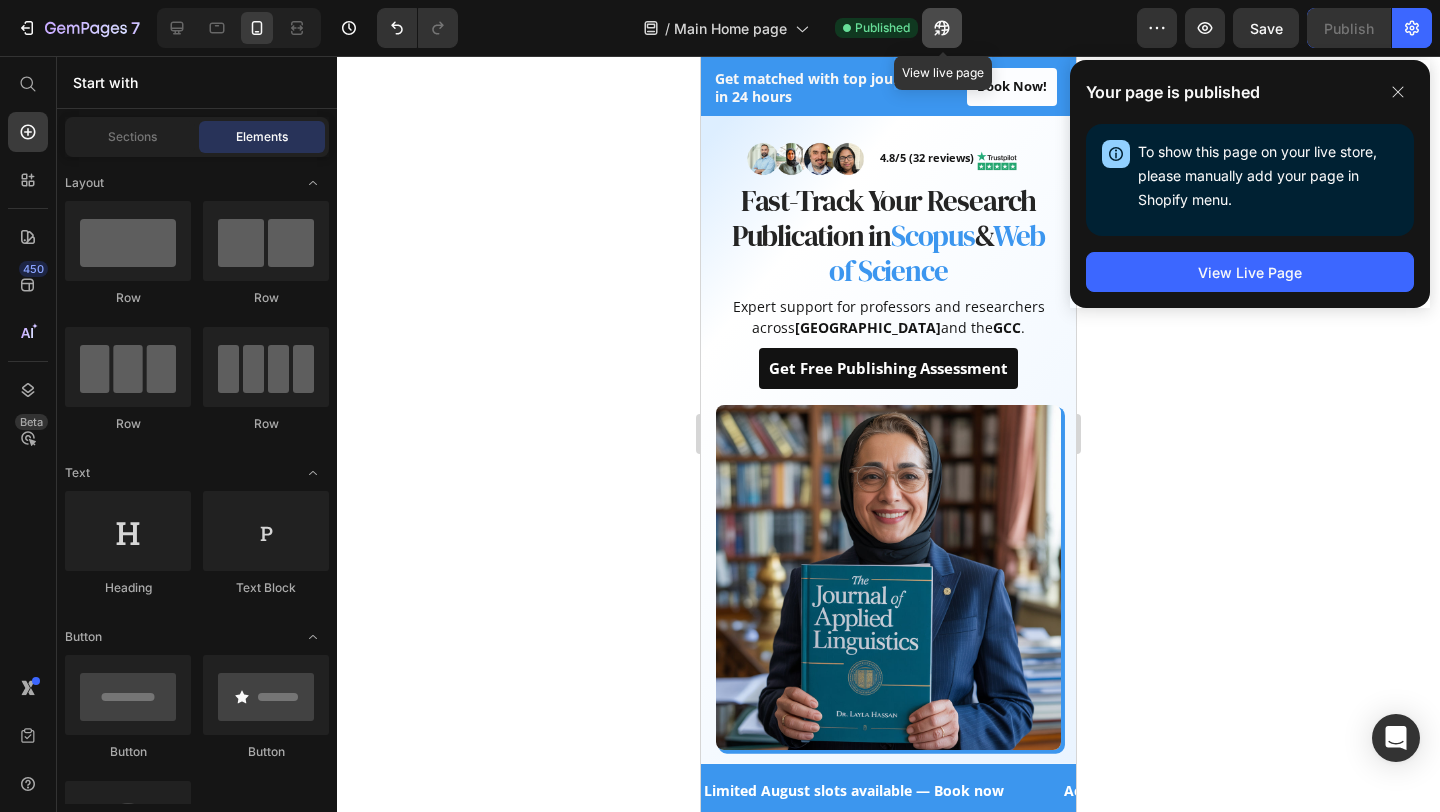 click 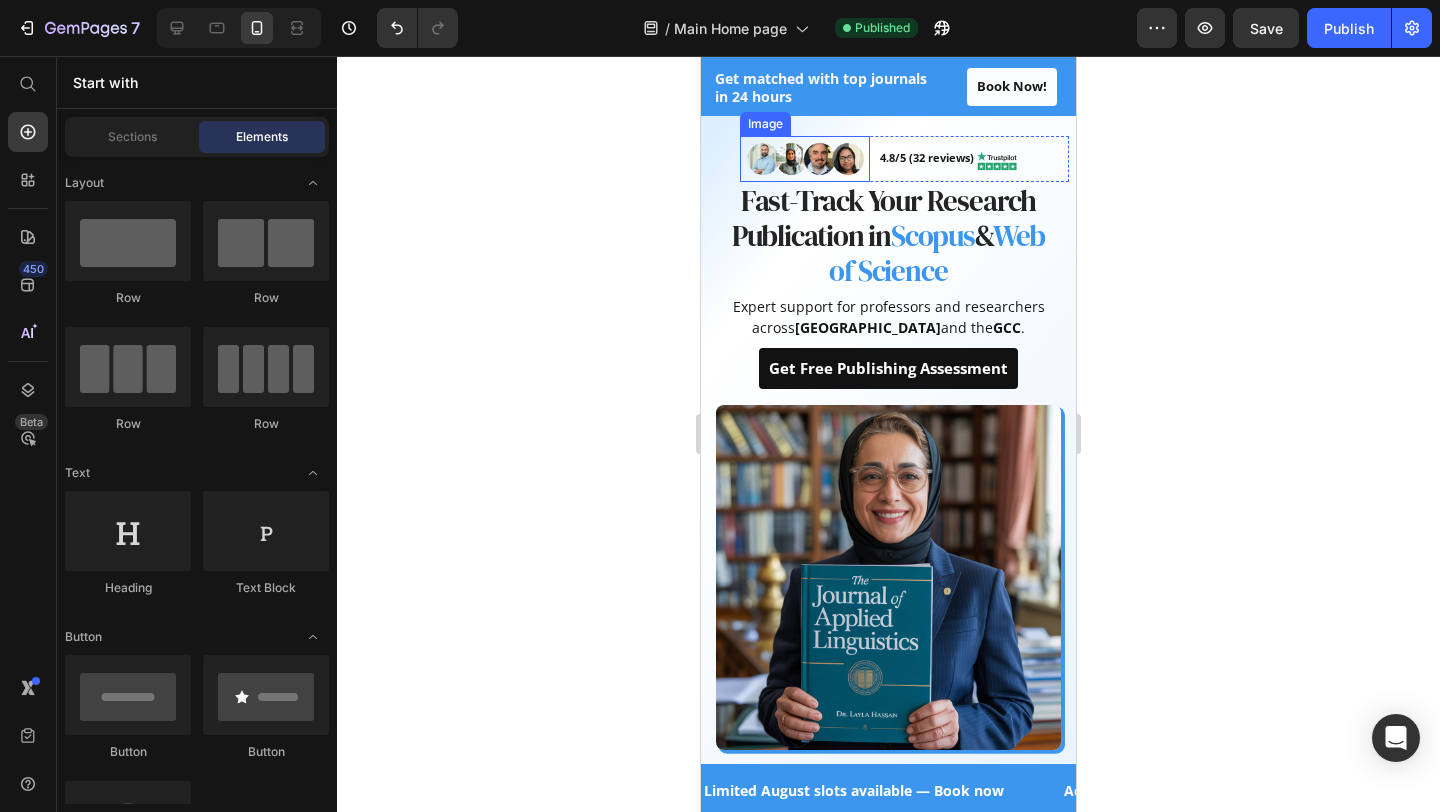 scroll, scrollTop: 0, scrollLeft: 0, axis: both 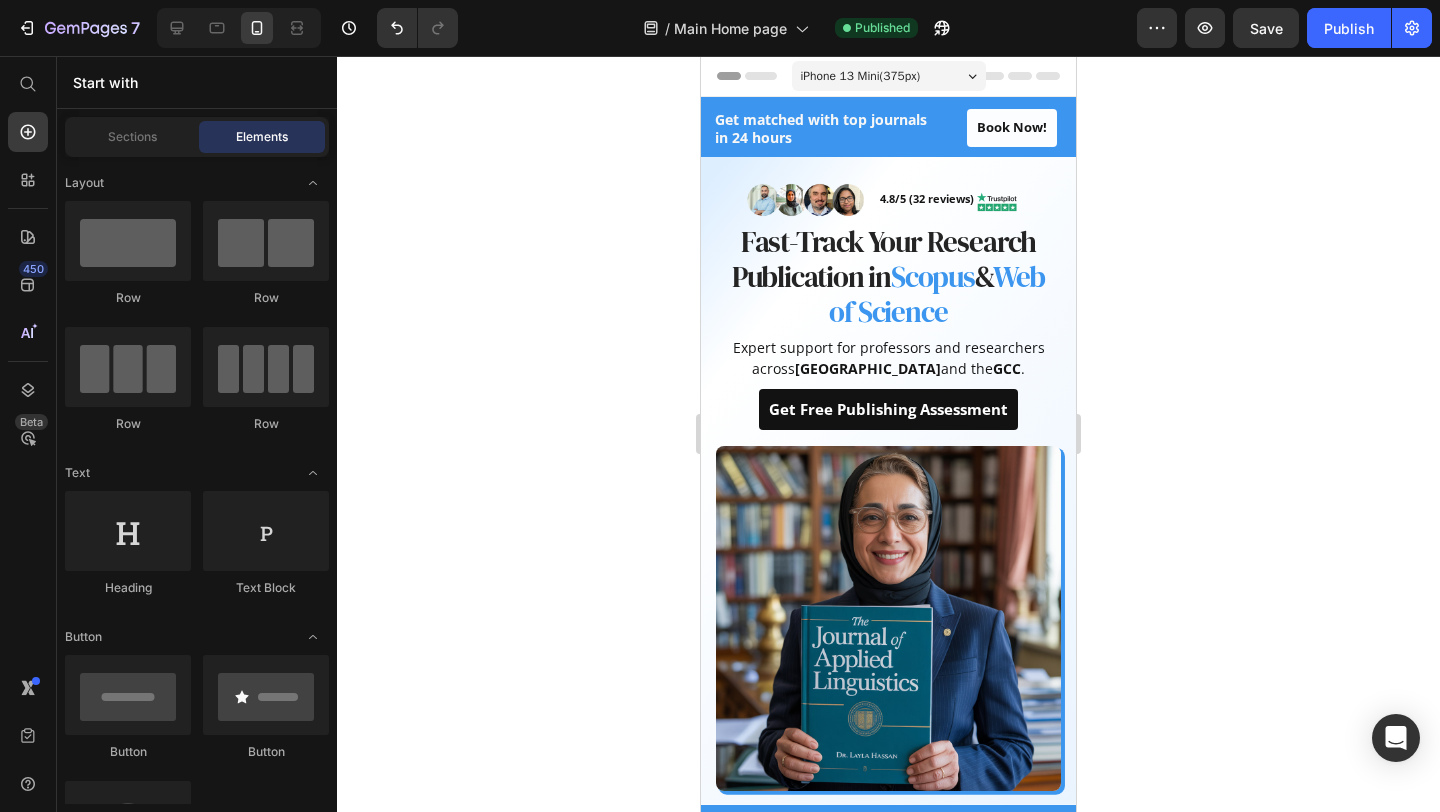 click on "Header" at bounding box center (747, 76) 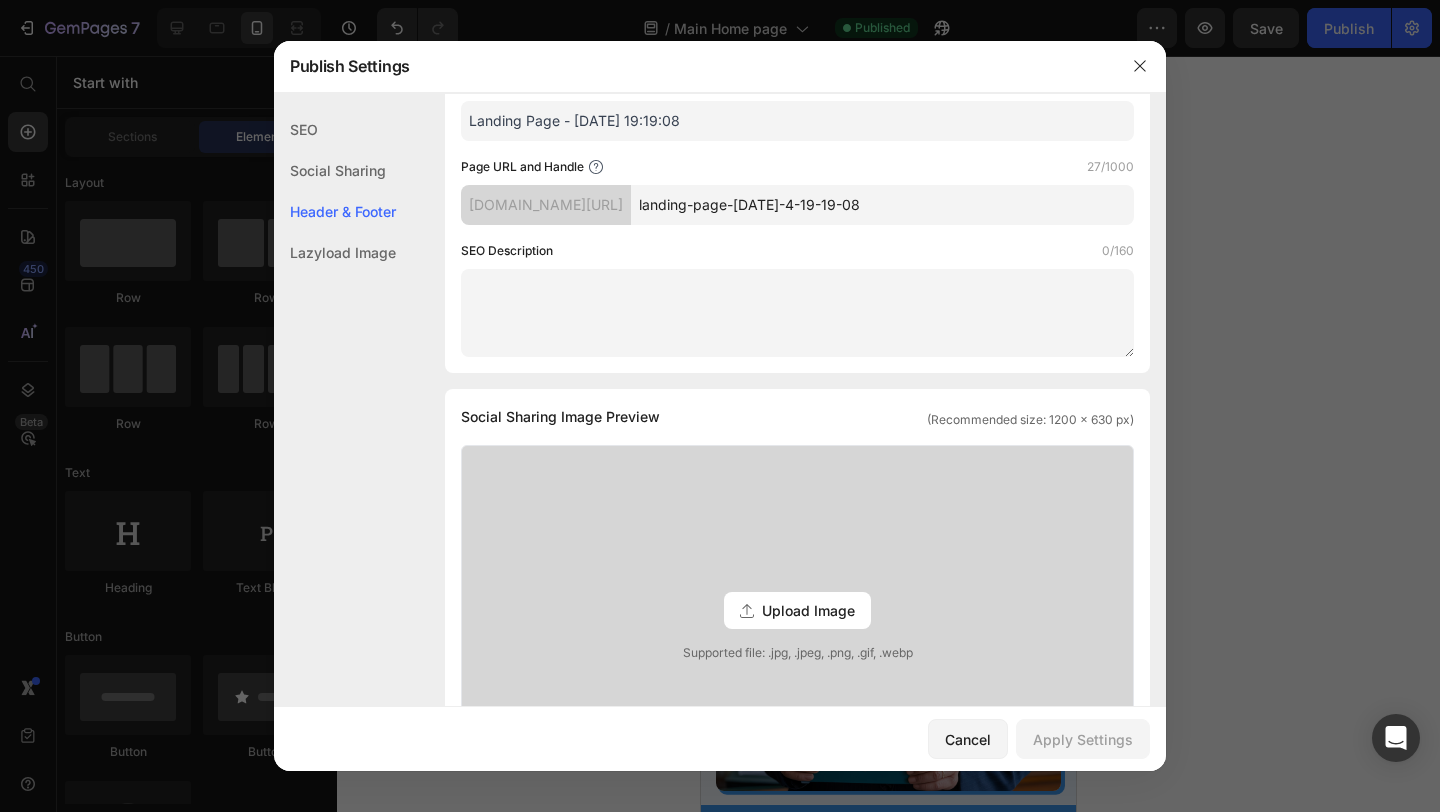 click on "Publish Settings" at bounding box center (694, 66) 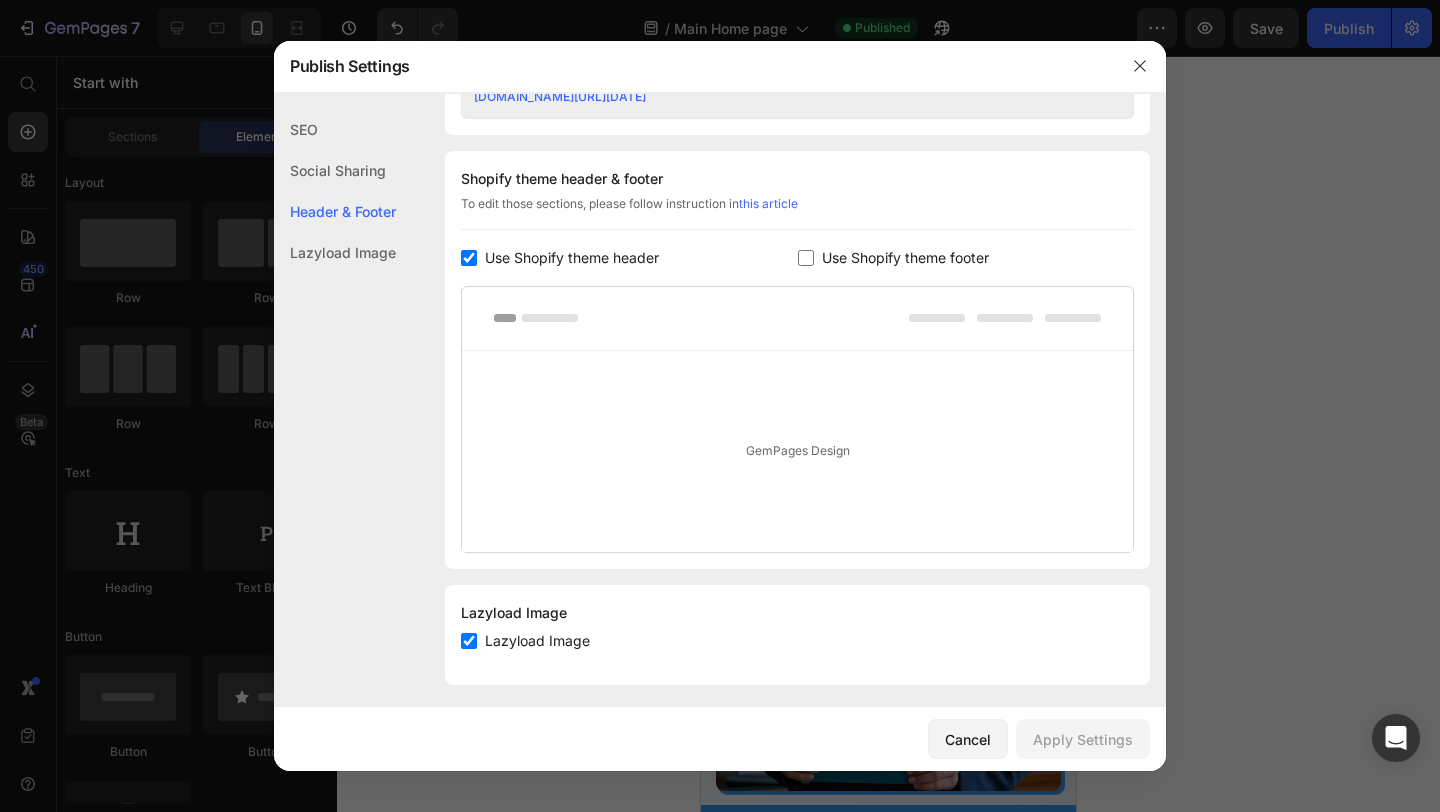 scroll, scrollTop: 908, scrollLeft: 0, axis: vertical 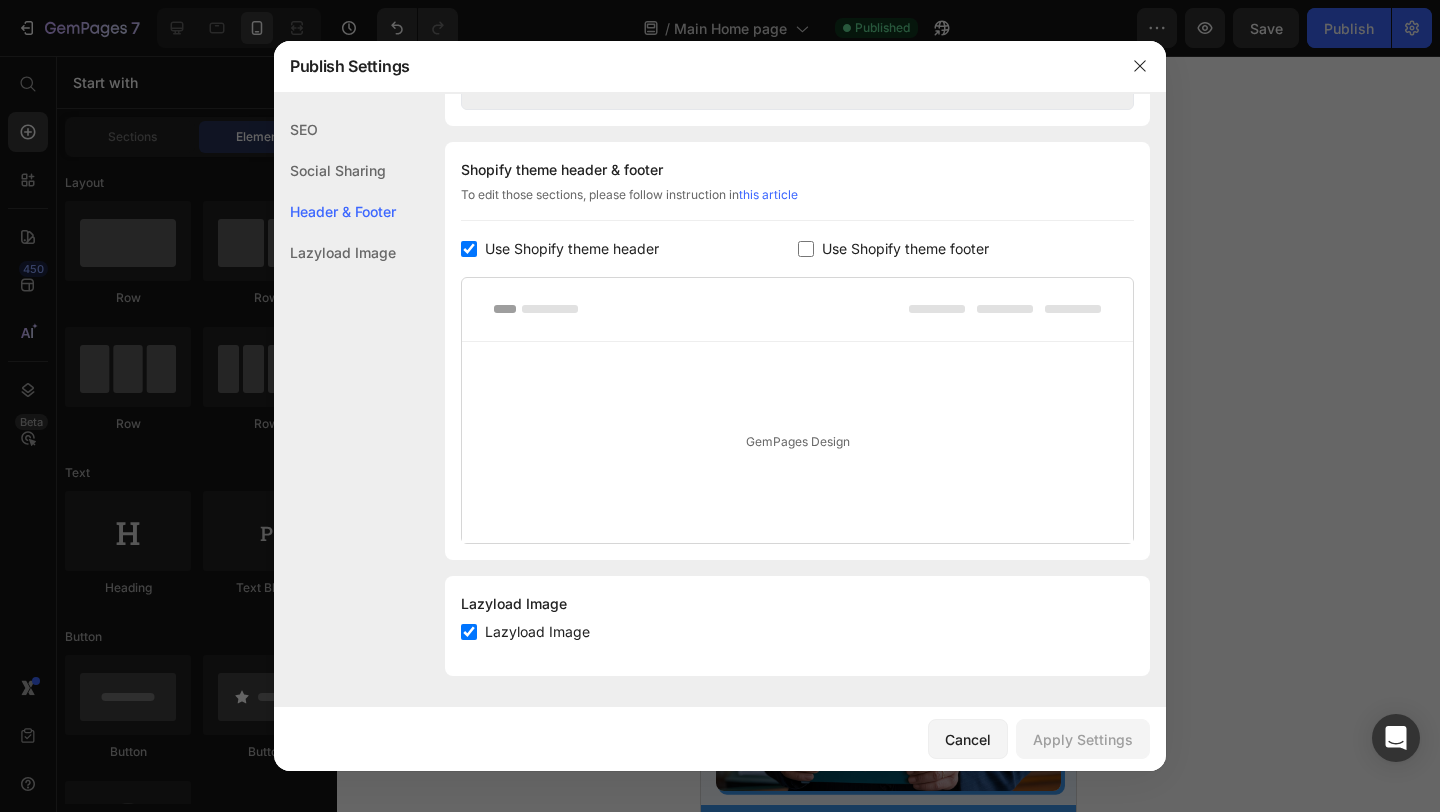 click at bounding box center (469, 249) 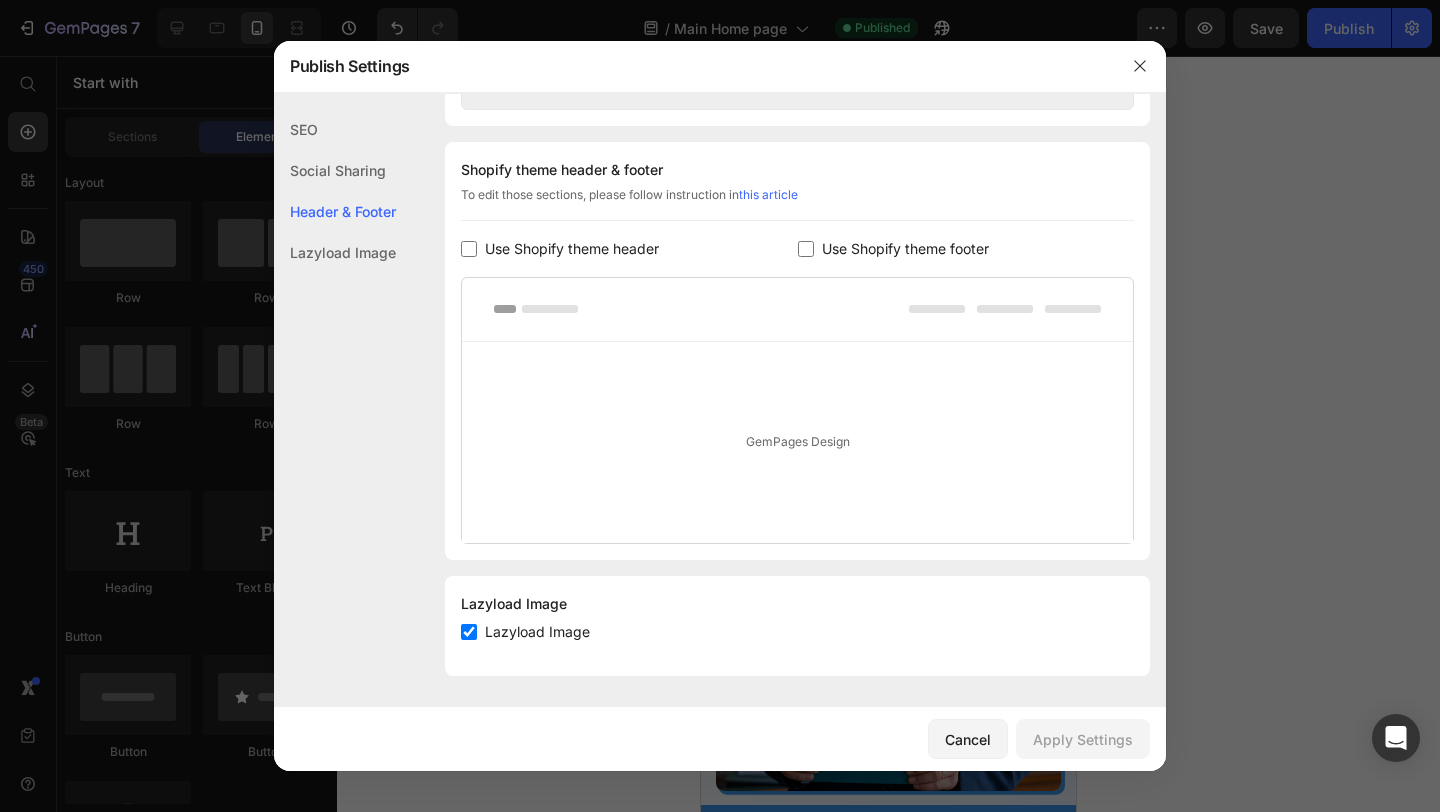 checkbox on "false" 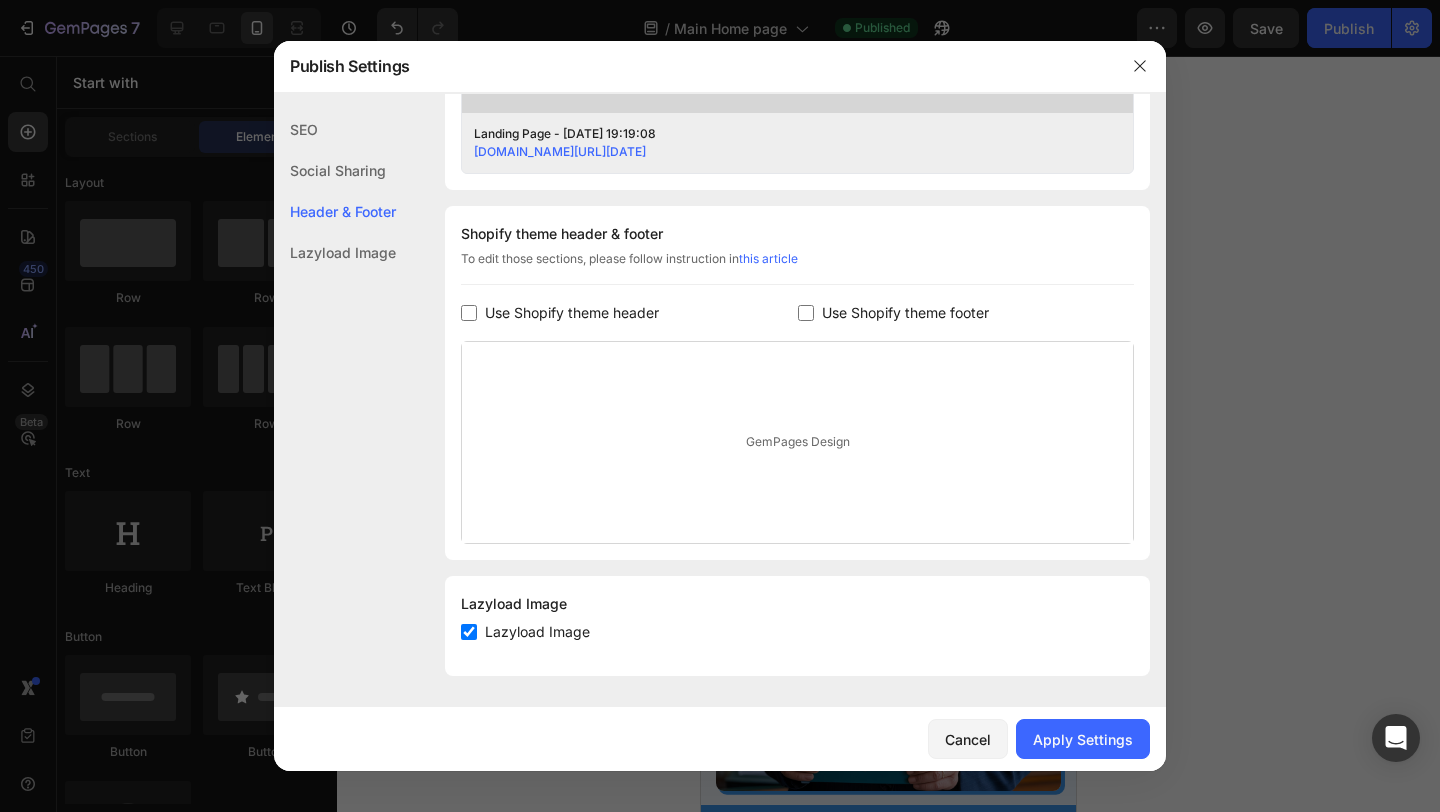 scroll, scrollTop: 844, scrollLeft: 0, axis: vertical 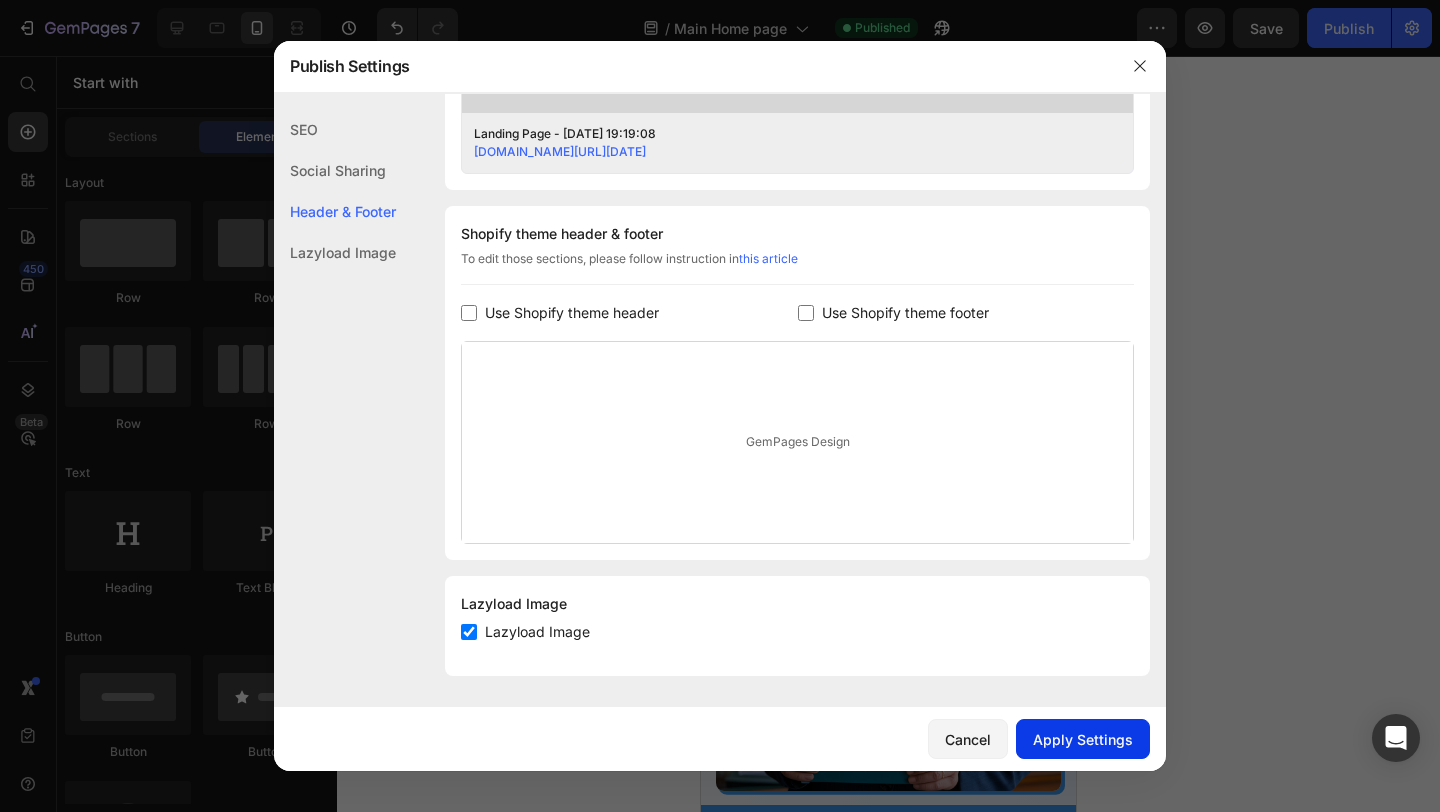 click on "Apply Settings" at bounding box center [1083, 739] 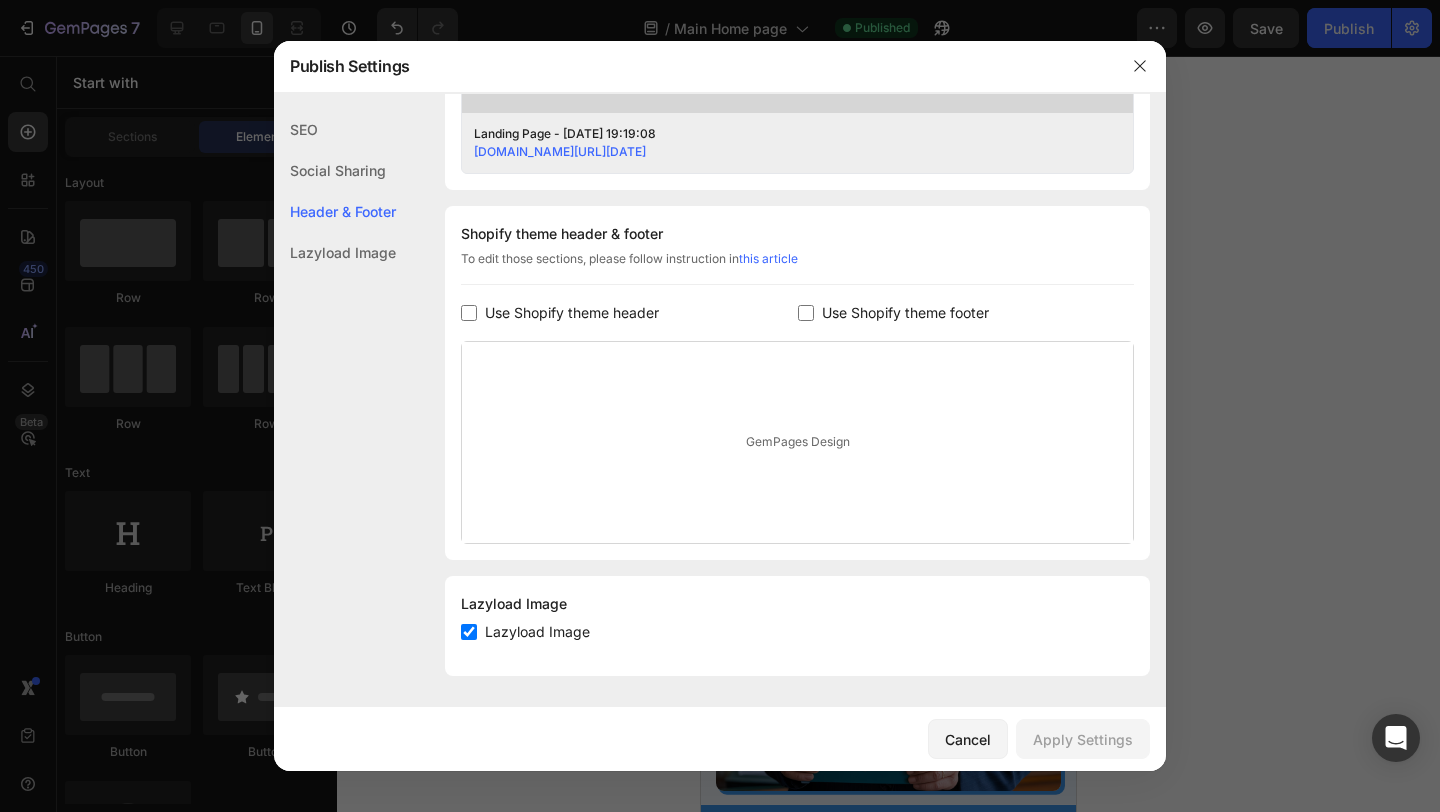 click at bounding box center (720, 406) 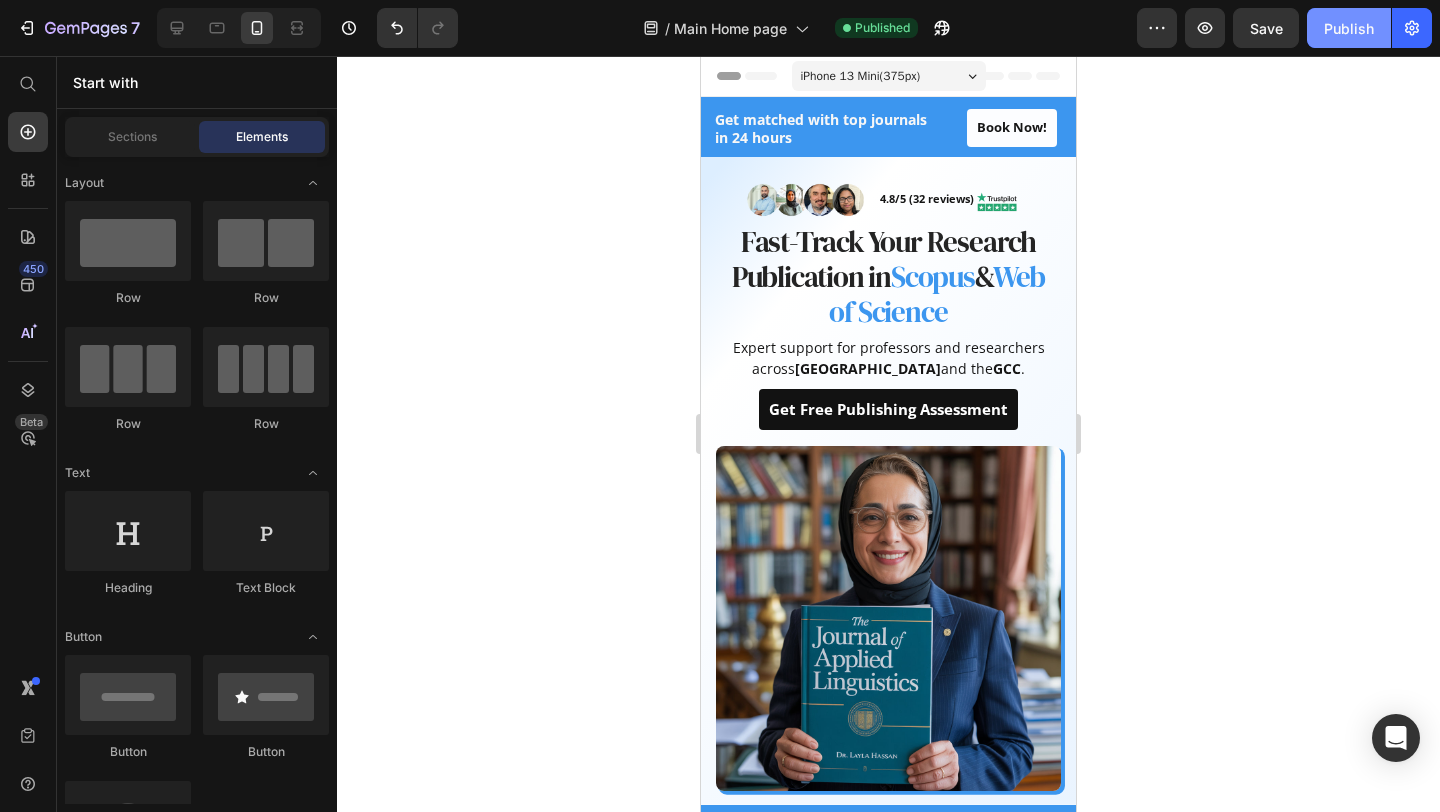 click on "Publish" at bounding box center [1349, 28] 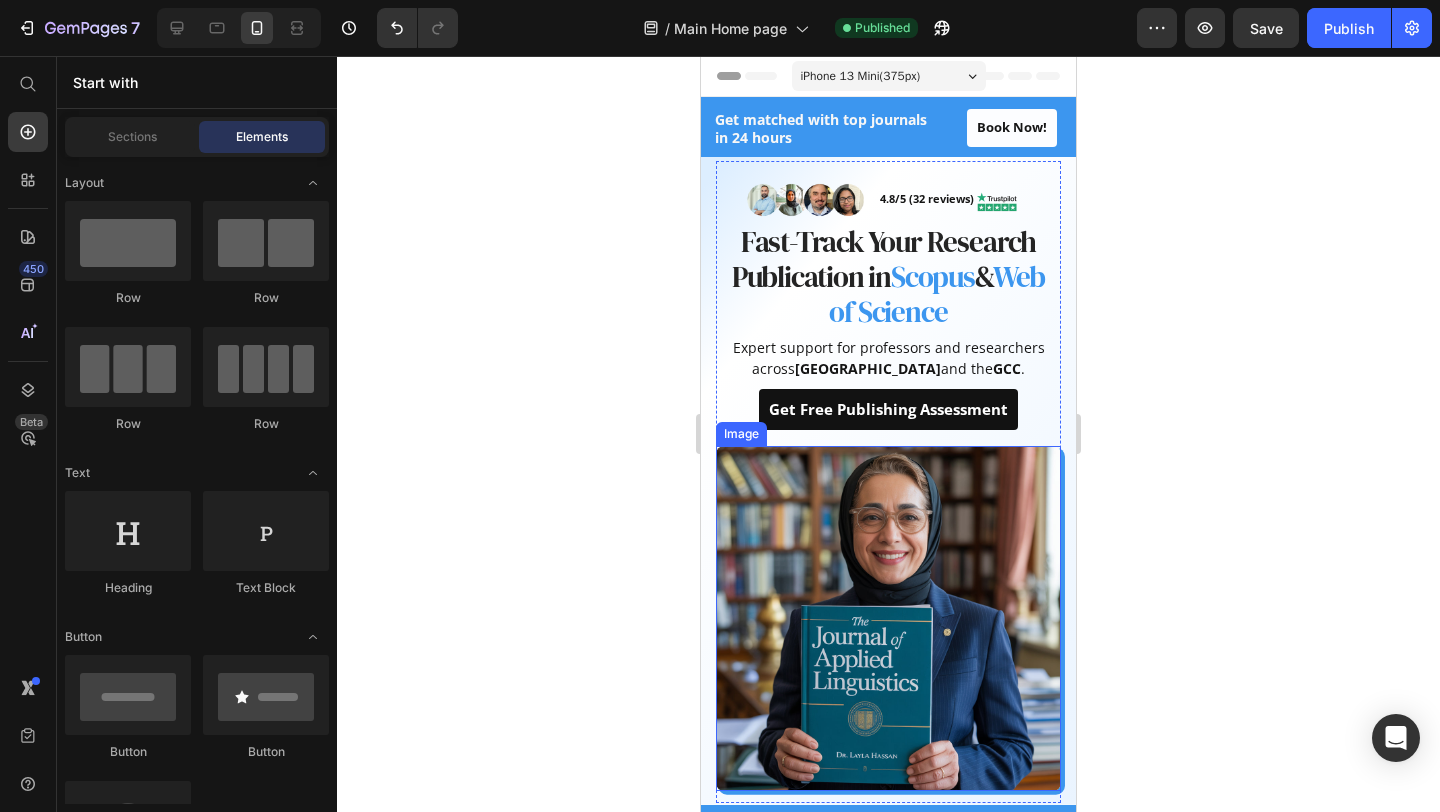 click 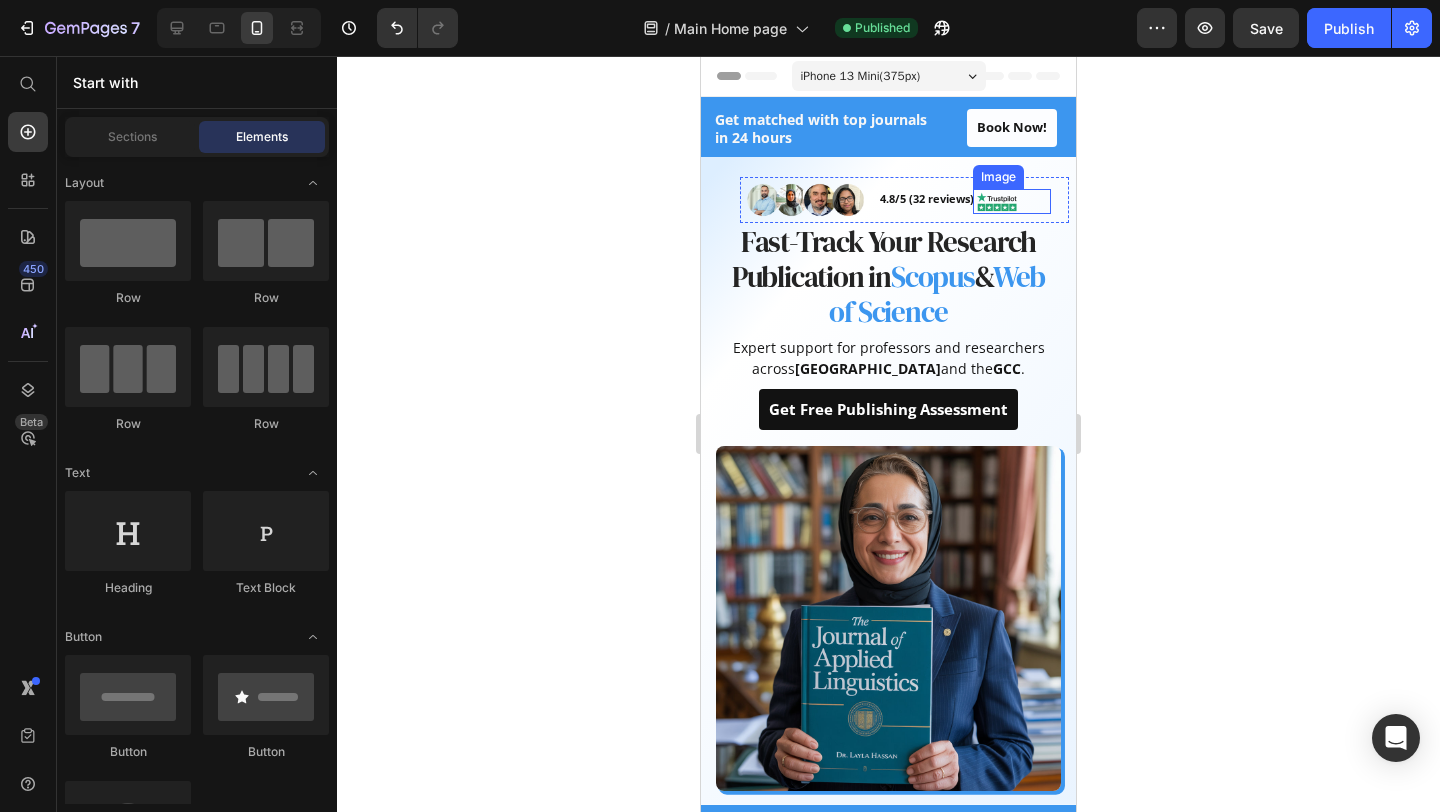 click at bounding box center (1012, 201) 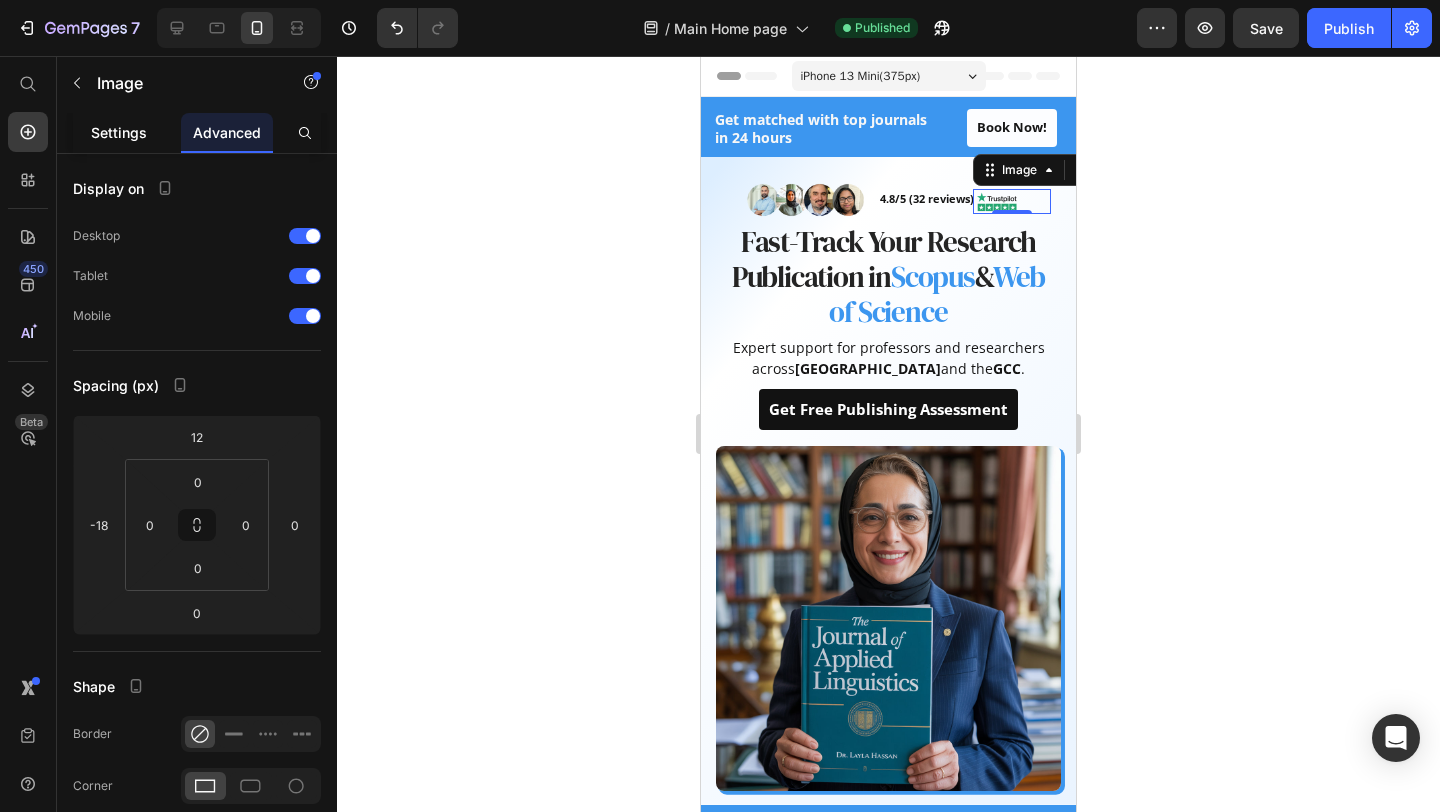 click on "Settings" at bounding box center [119, 132] 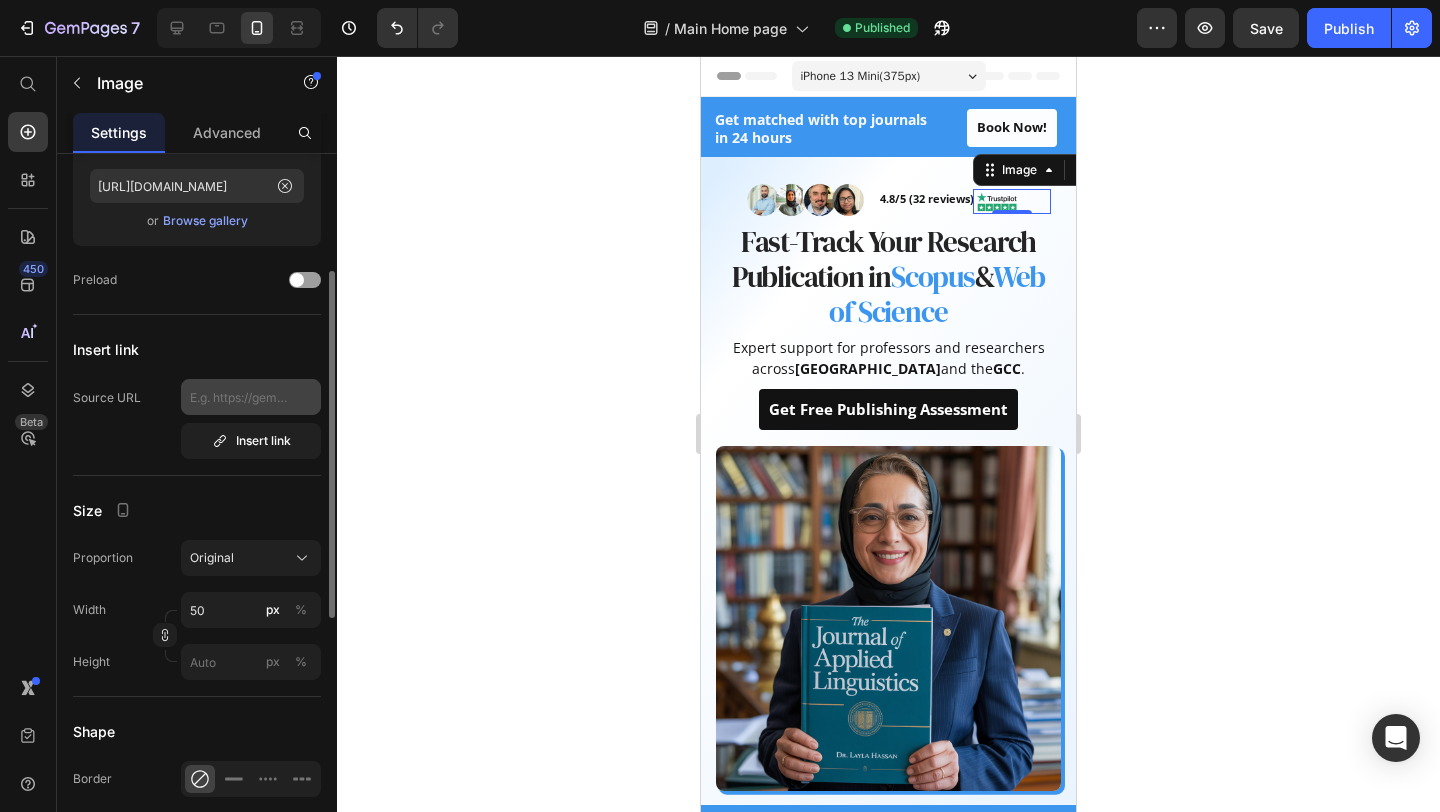 scroll, scrollTop: 241, scrollLeft: 0, axis: vertical 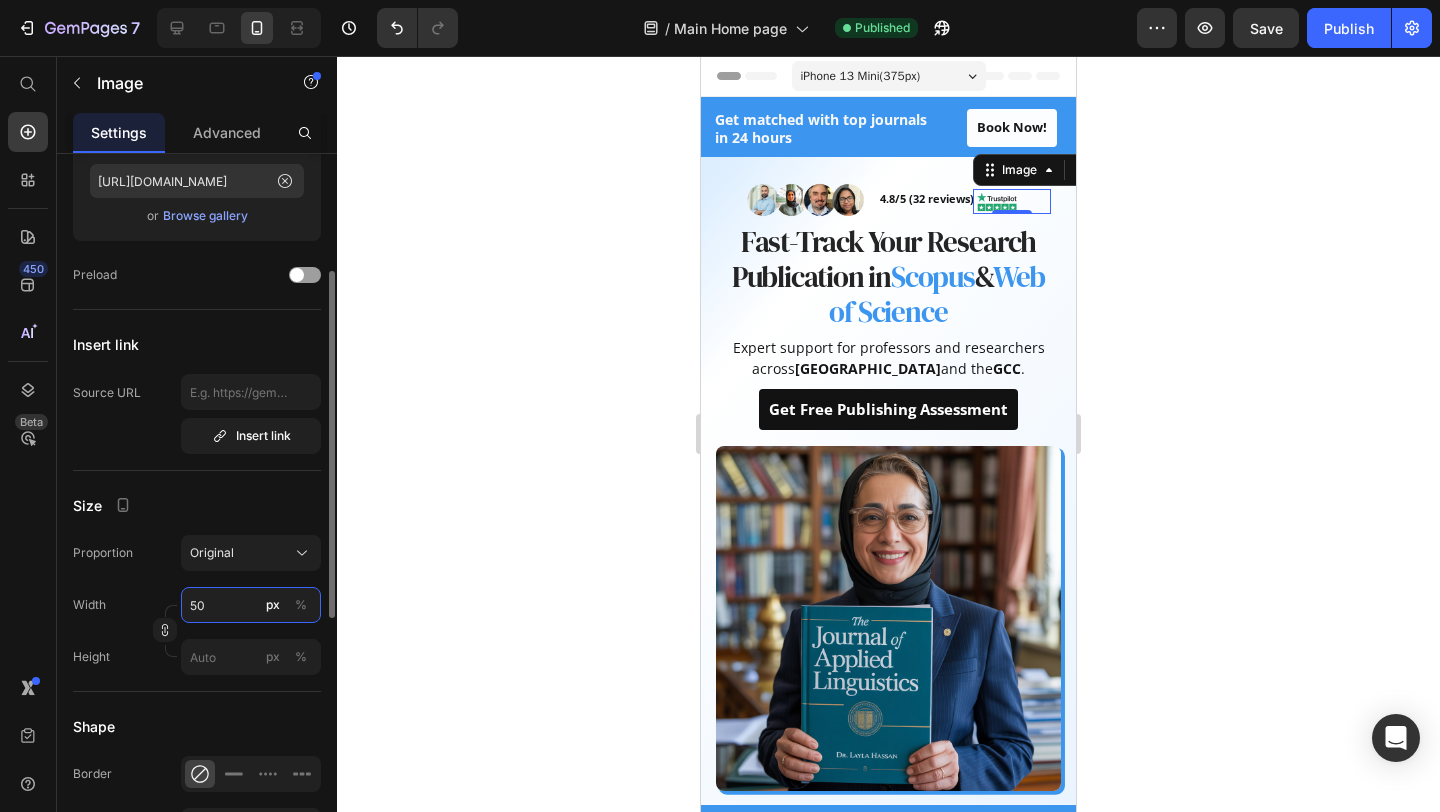 click on "50" at bounding box center [251, 605] 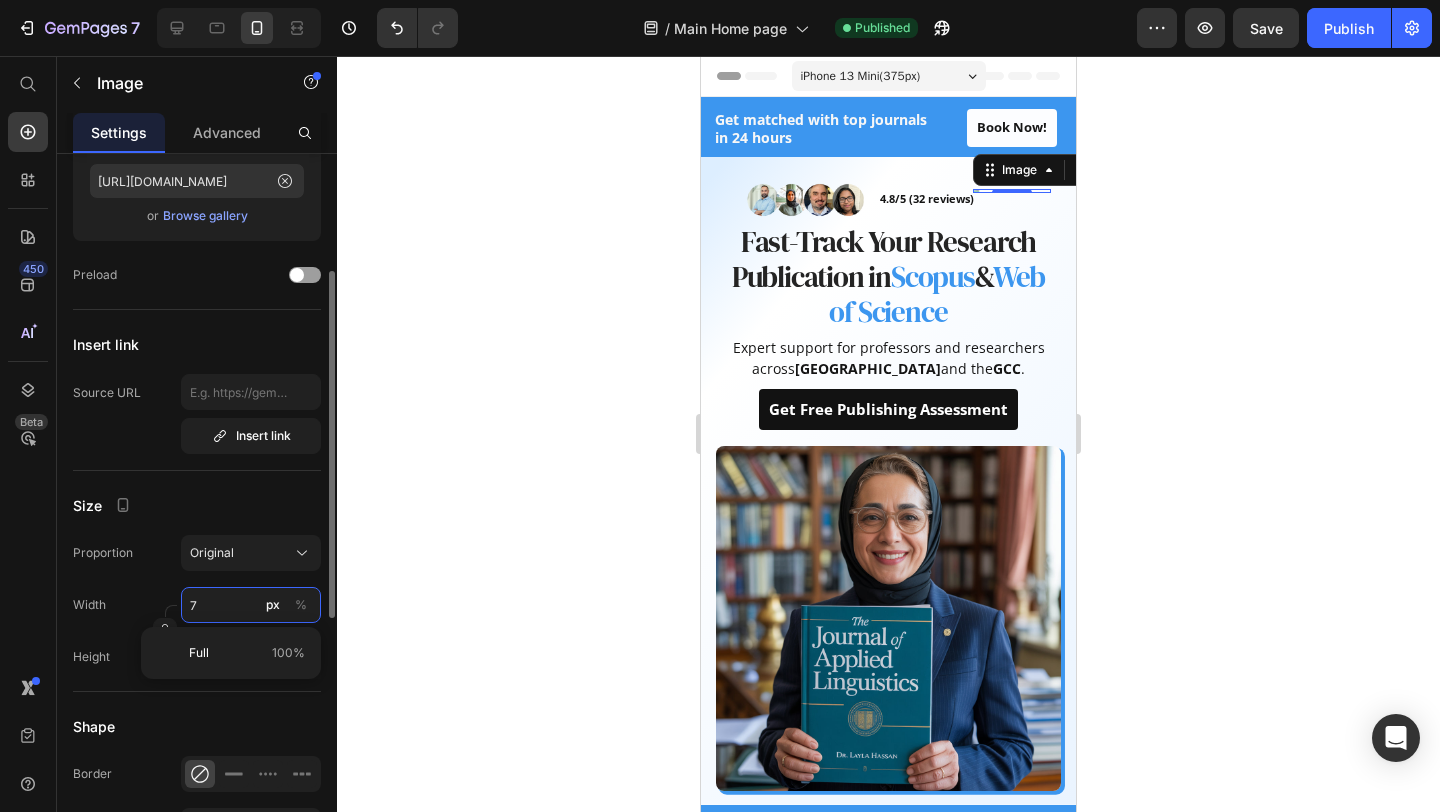 type on "70" 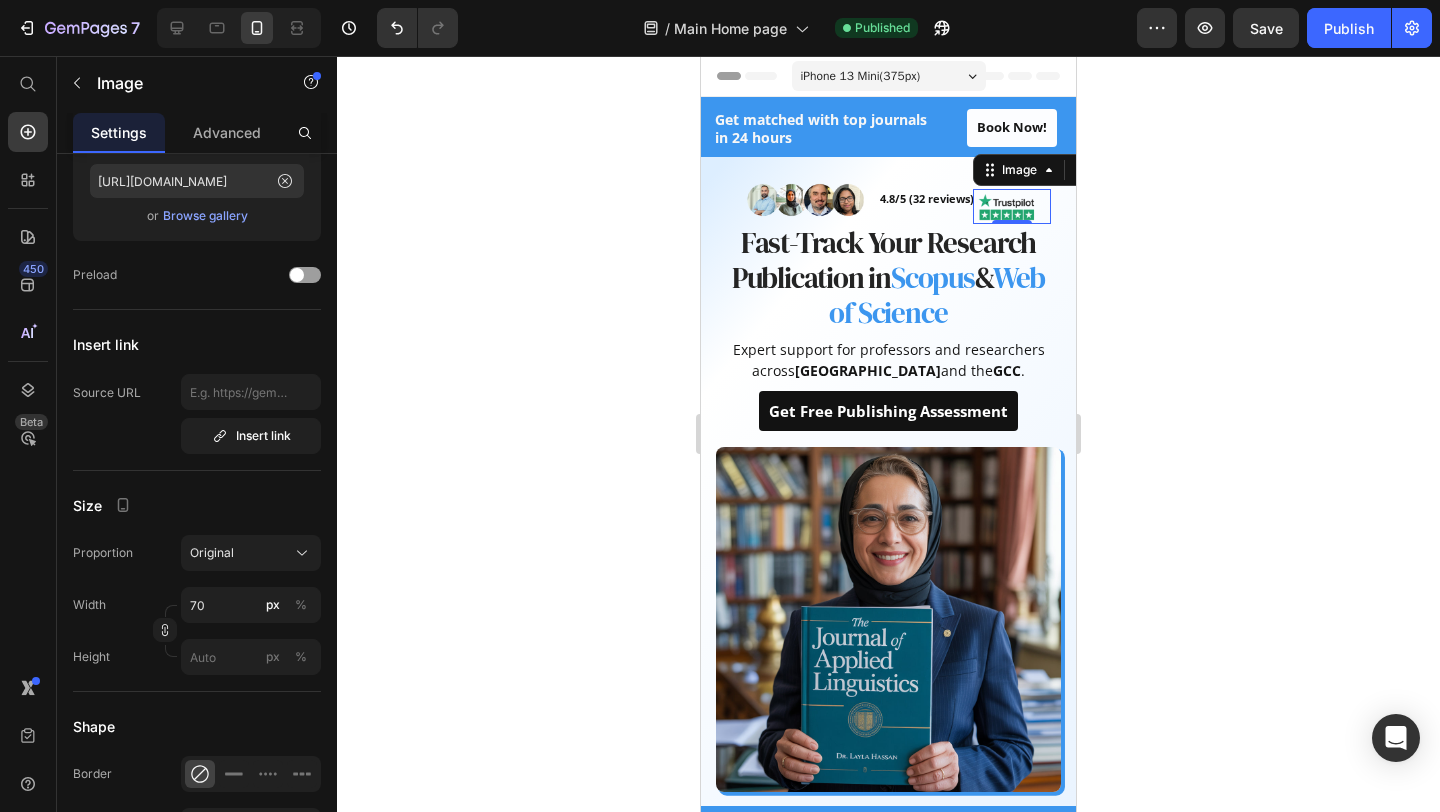 click 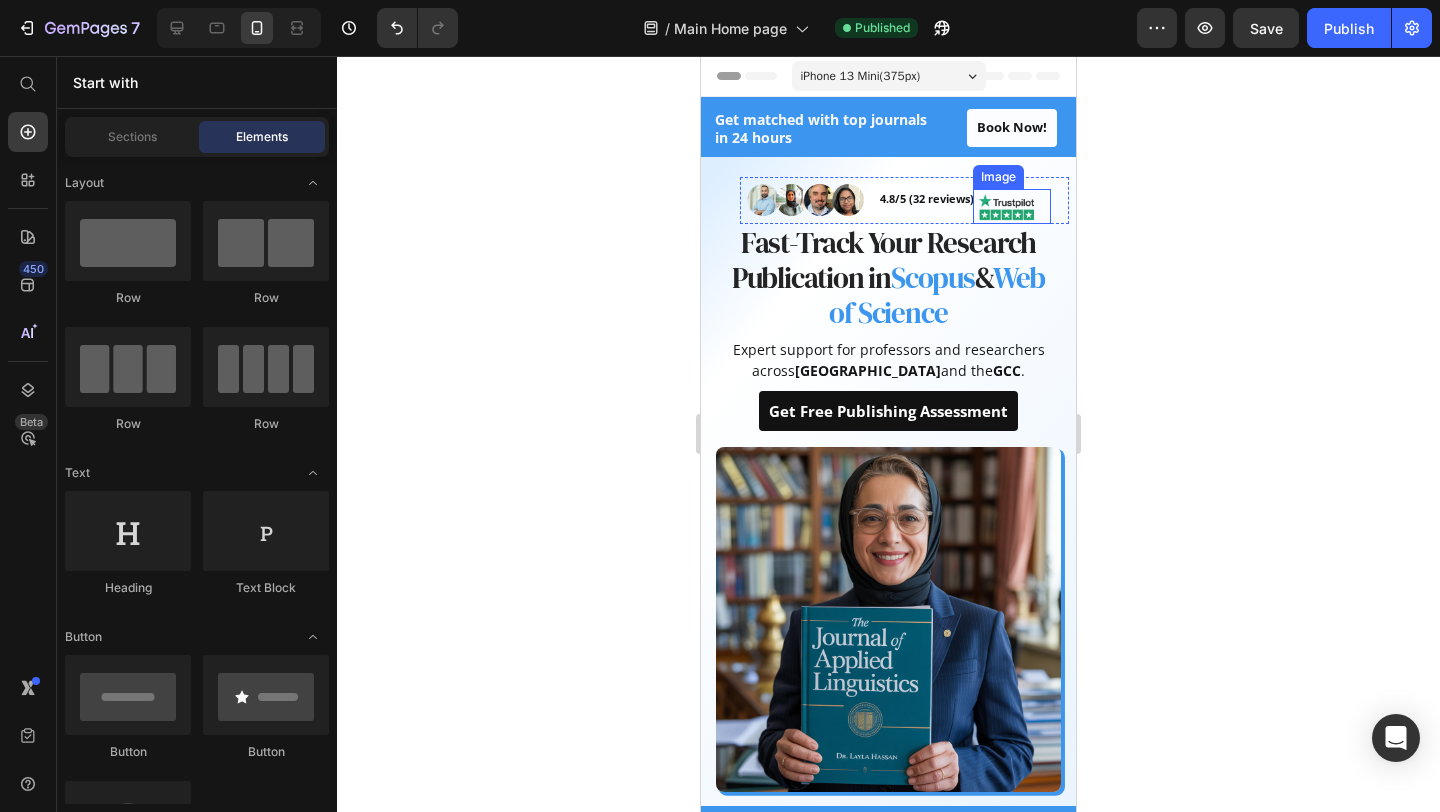 click at bounding box center [1012, 206] 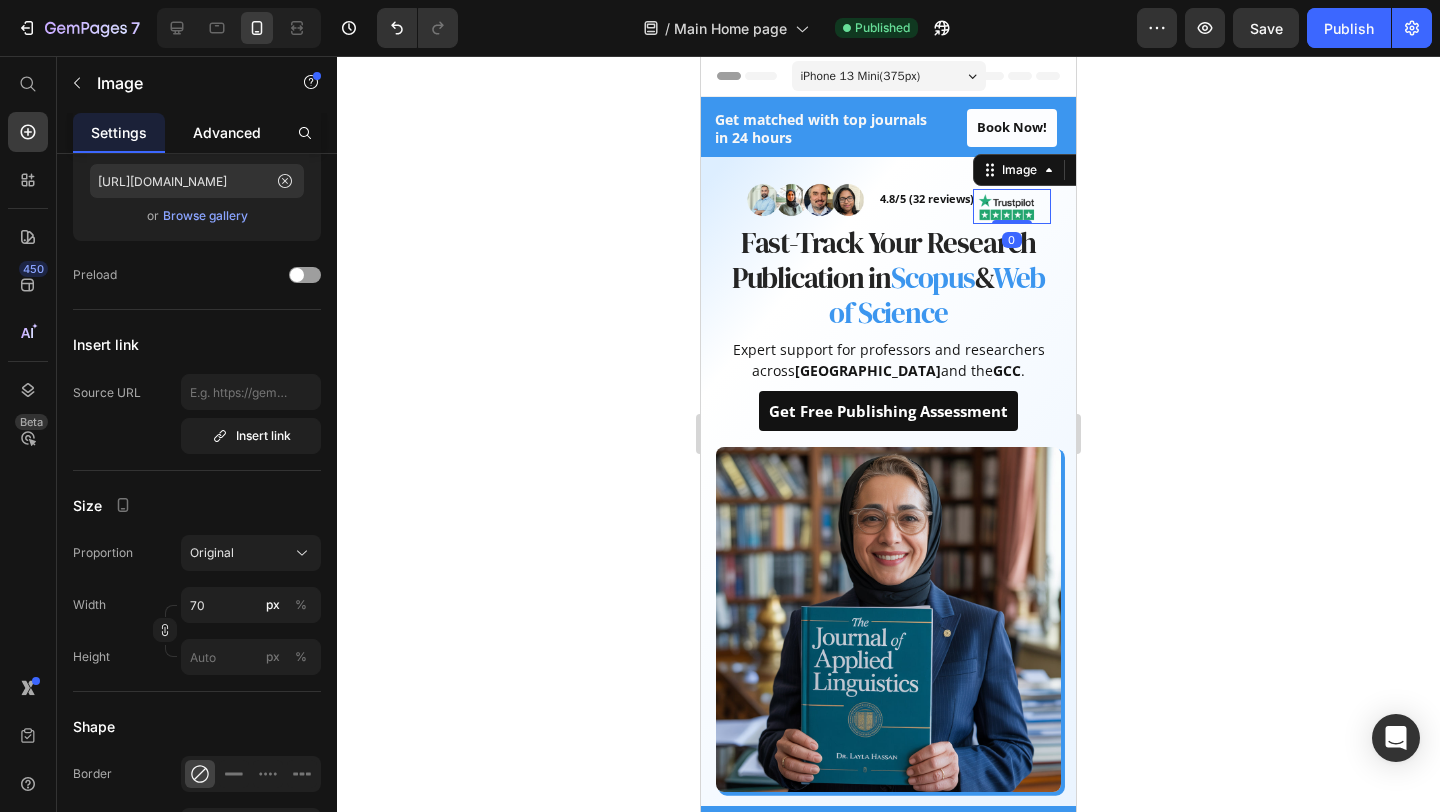 click on "Advanced" at bounding box center [227, 132] 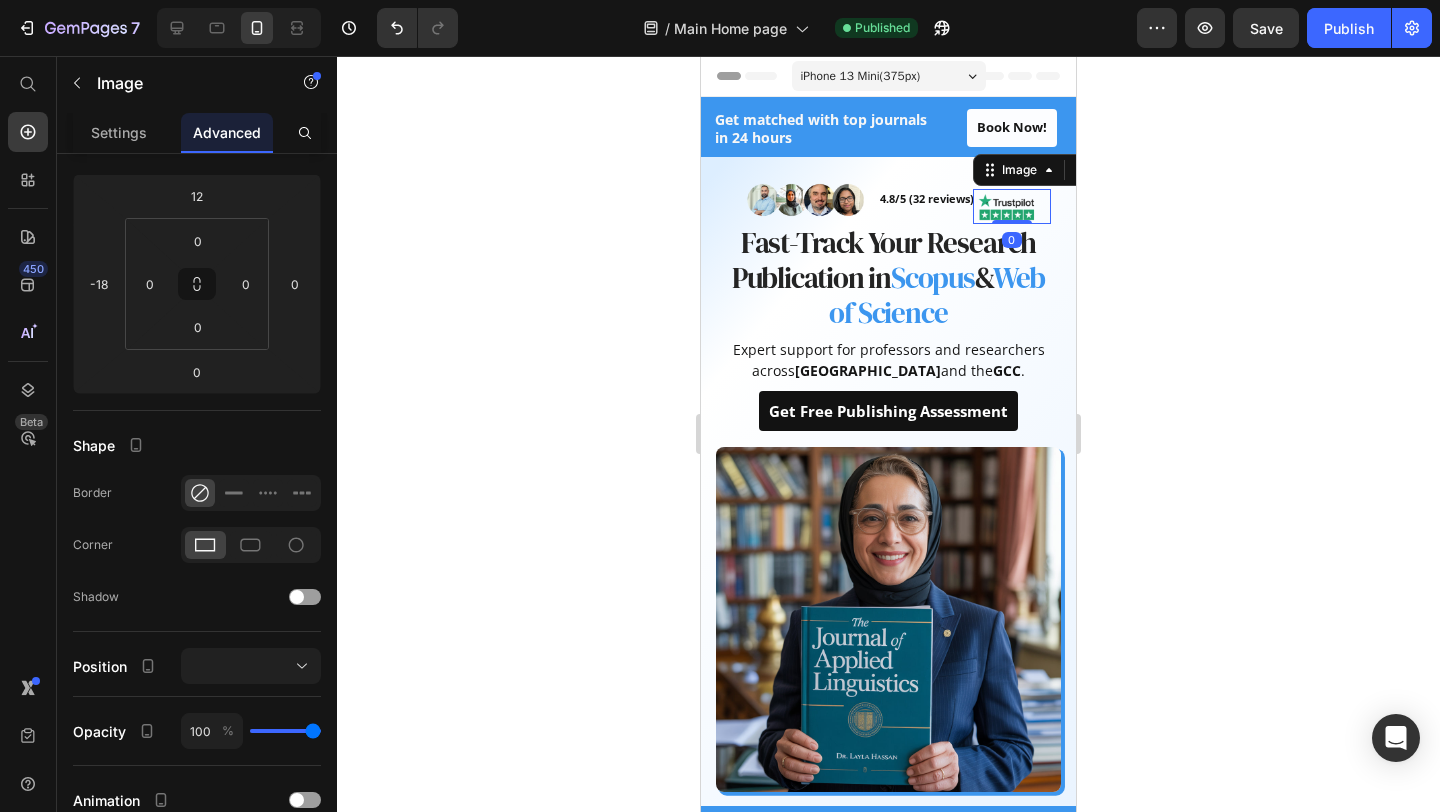 scroll, scrollTop: 0, scrollLeft: 0, axis: both 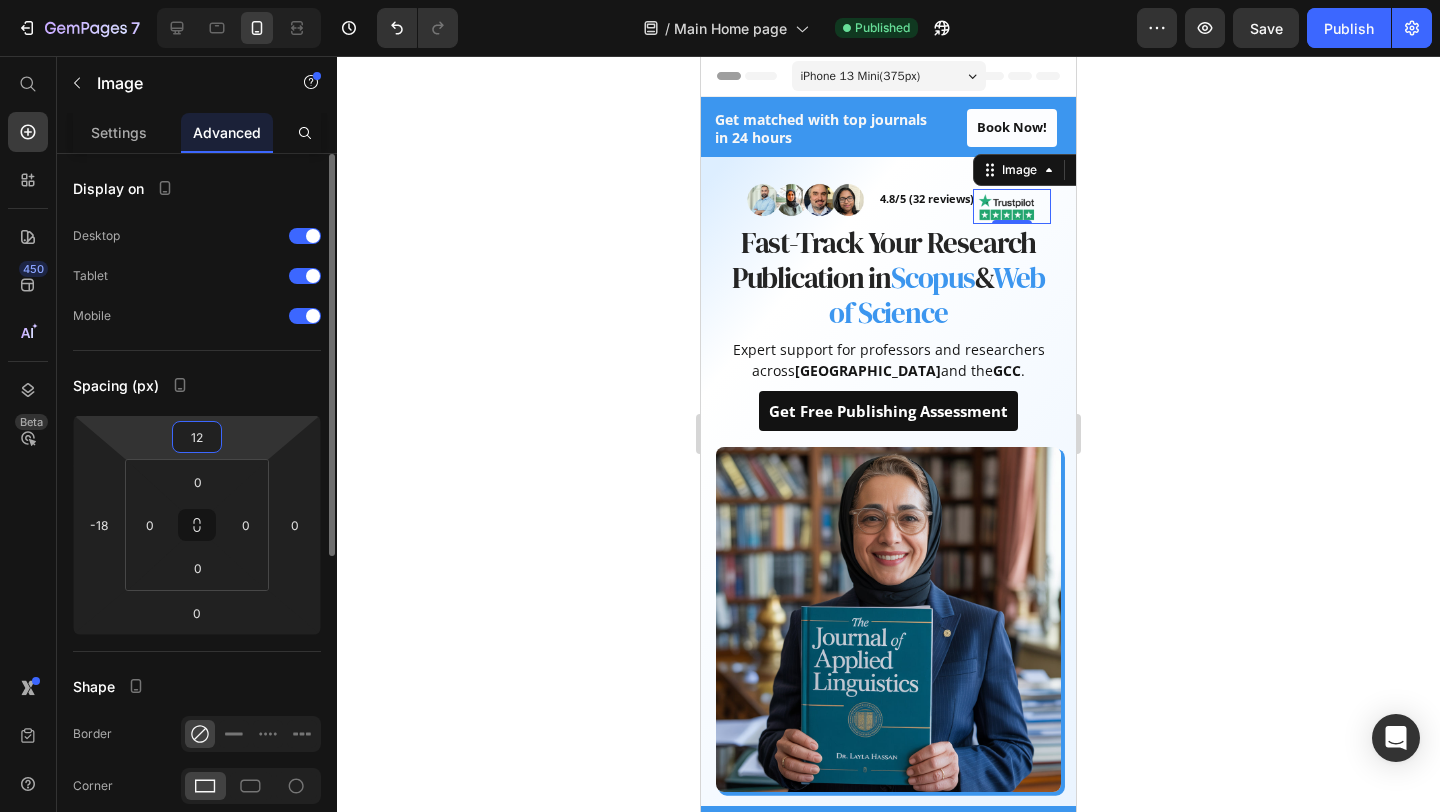 click on "12" at bounding box center [197, 437] 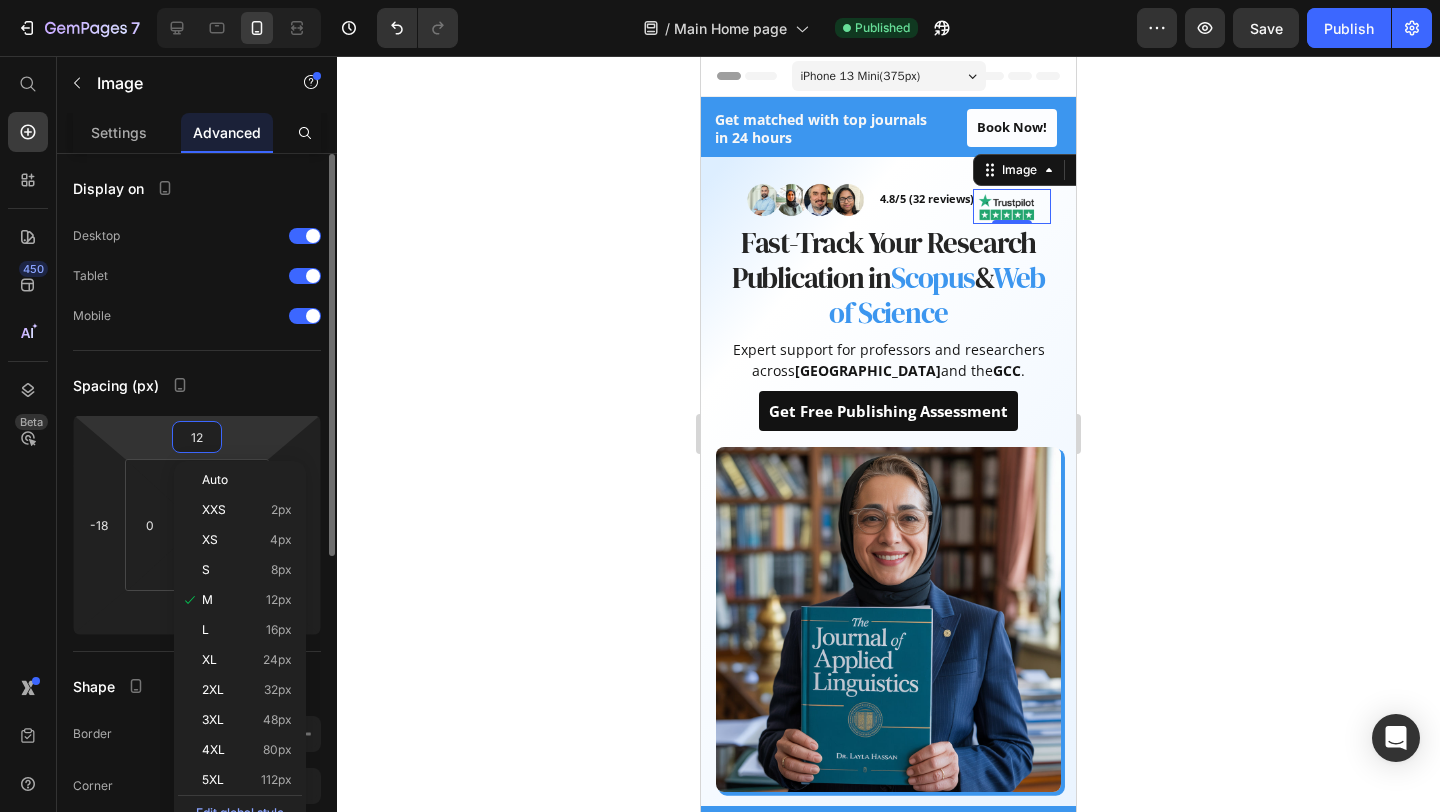 type on "9" 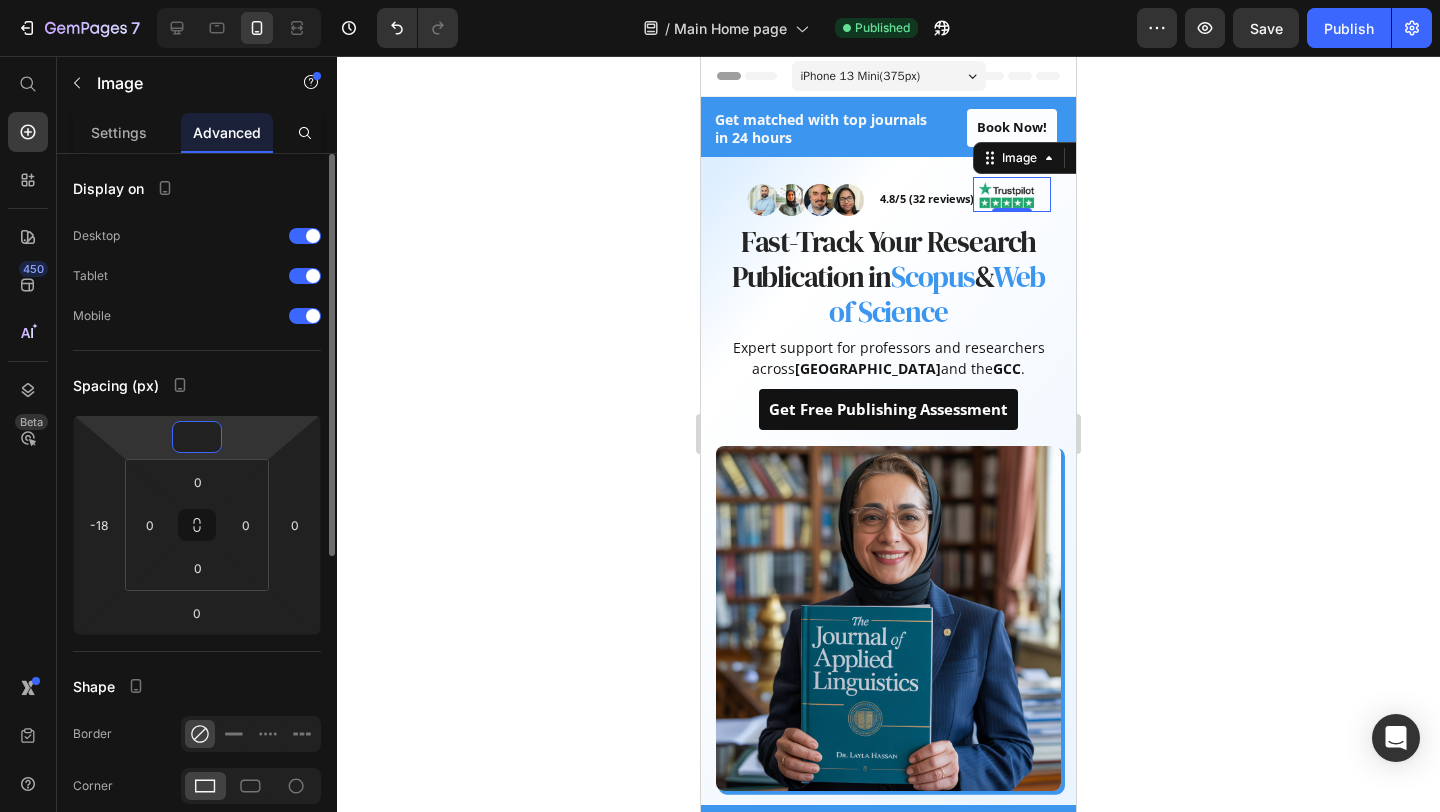 type on "7" 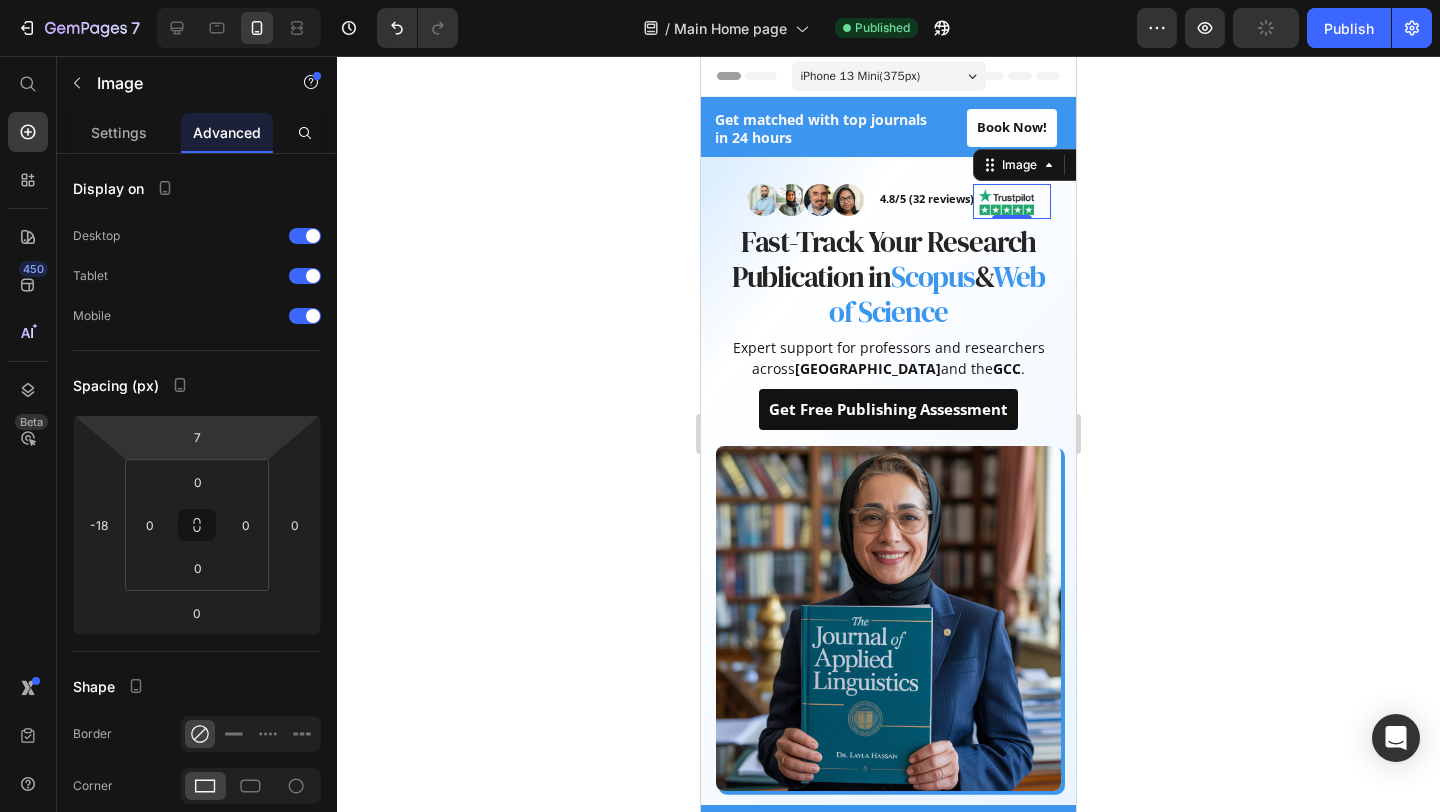 click 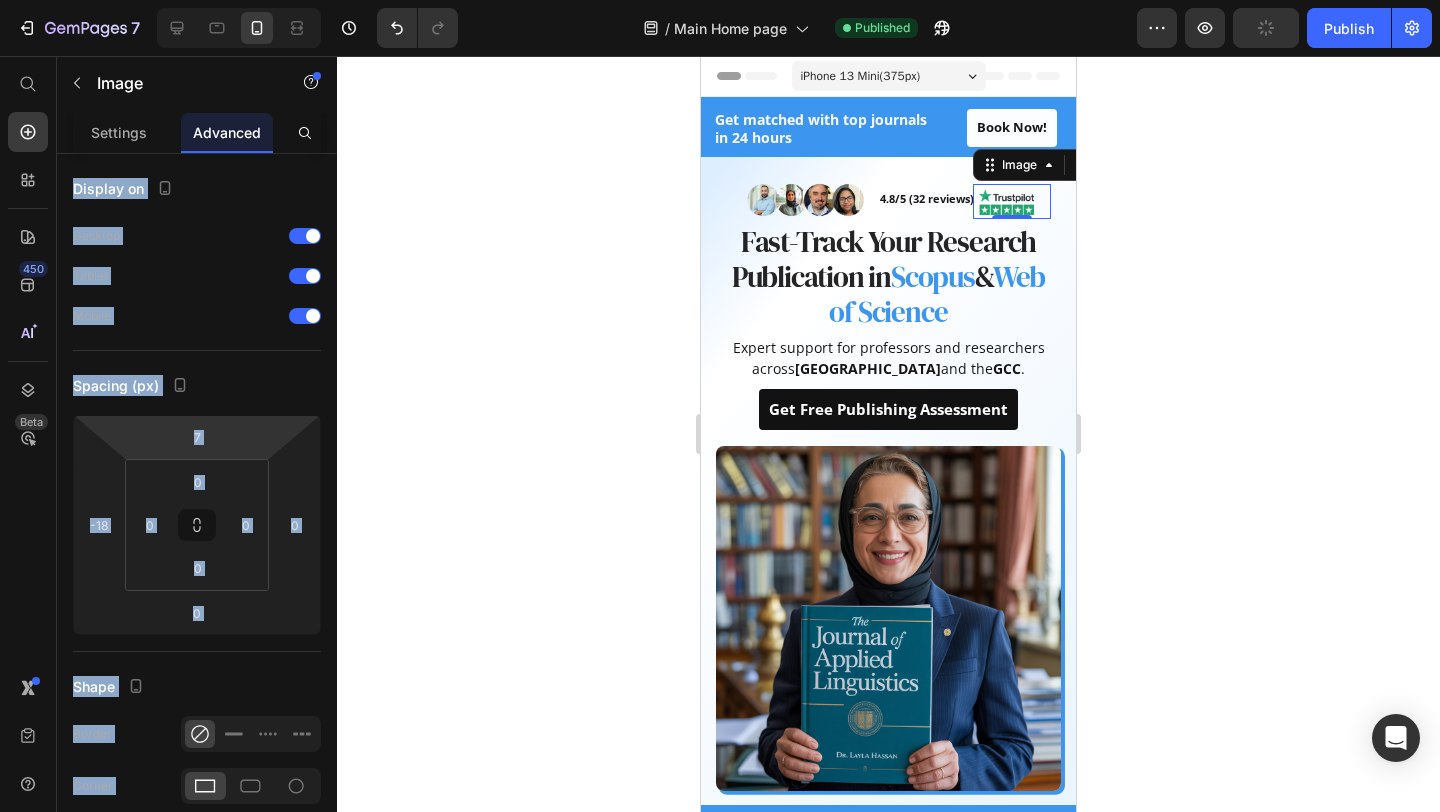 click 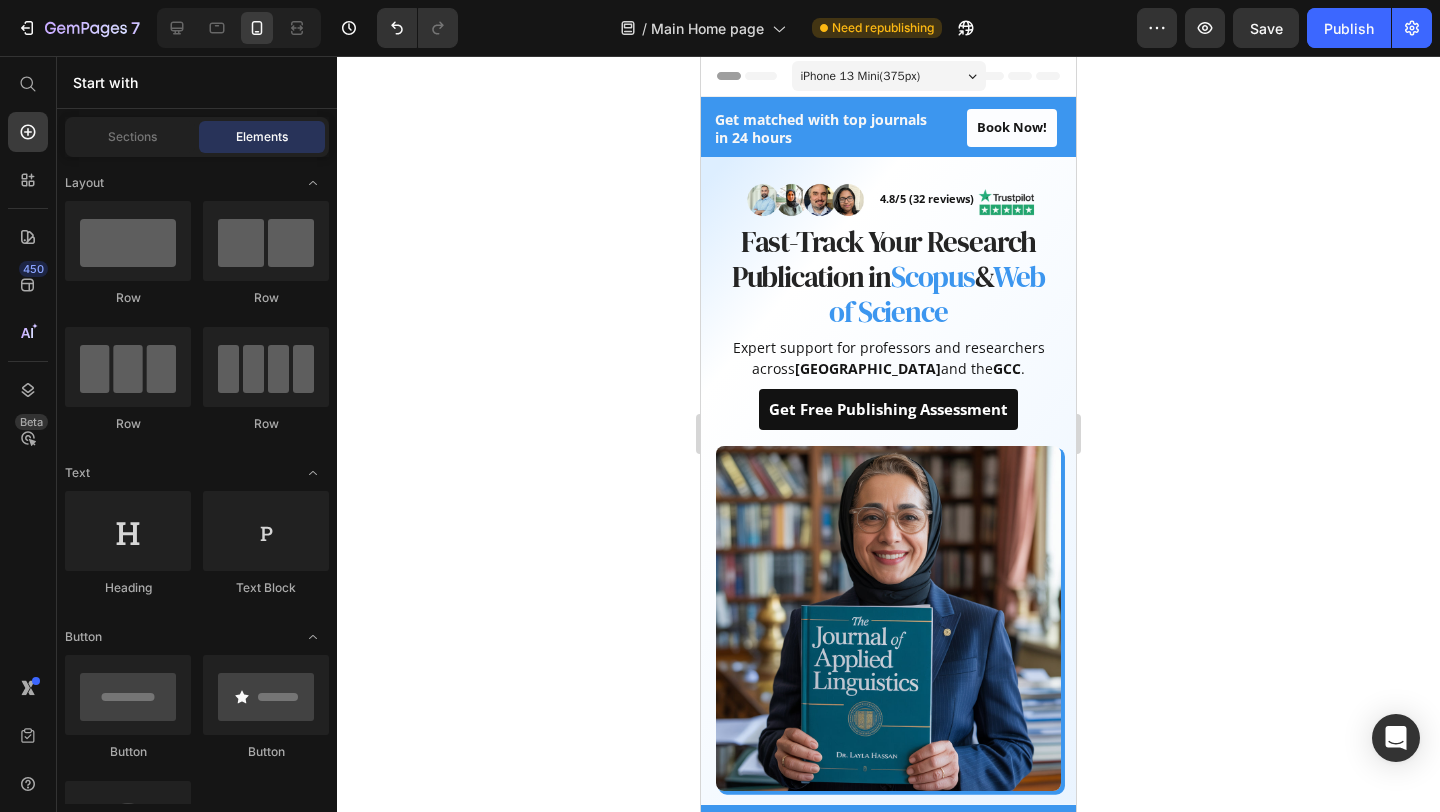 click 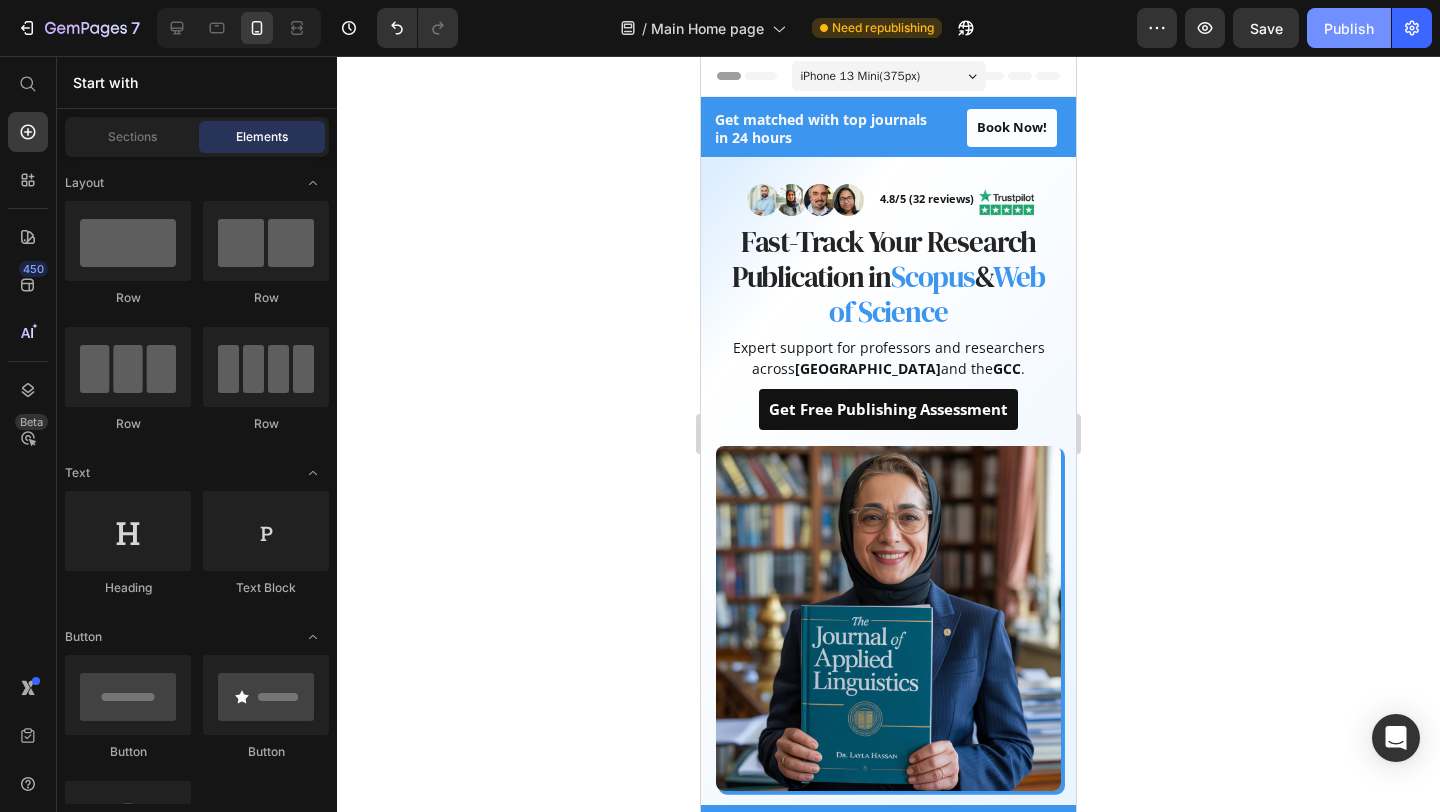 click on "Publish" at bounding box center (1349, 28) 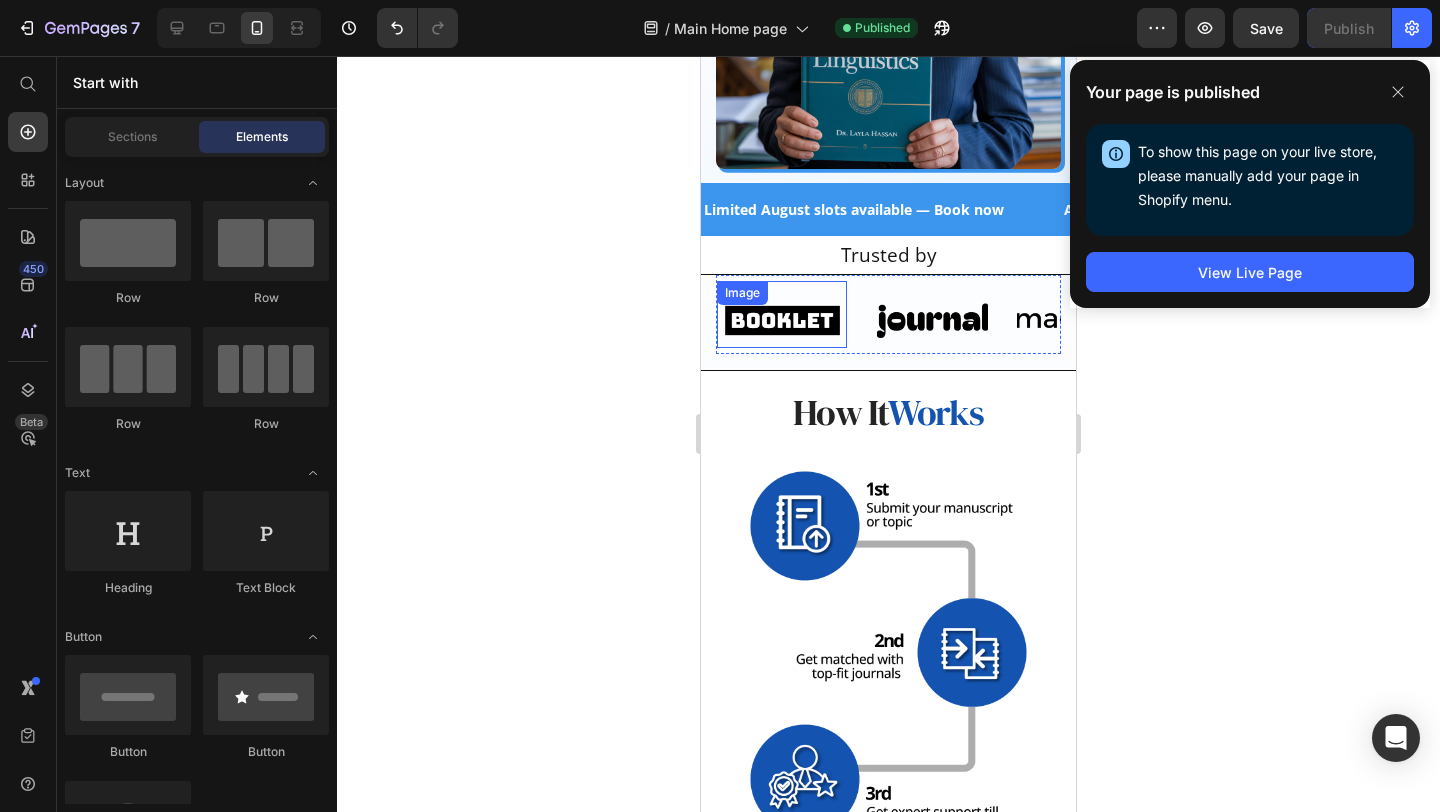 scroll, scrollTop: 0, scrollLeft: 0, axis: both 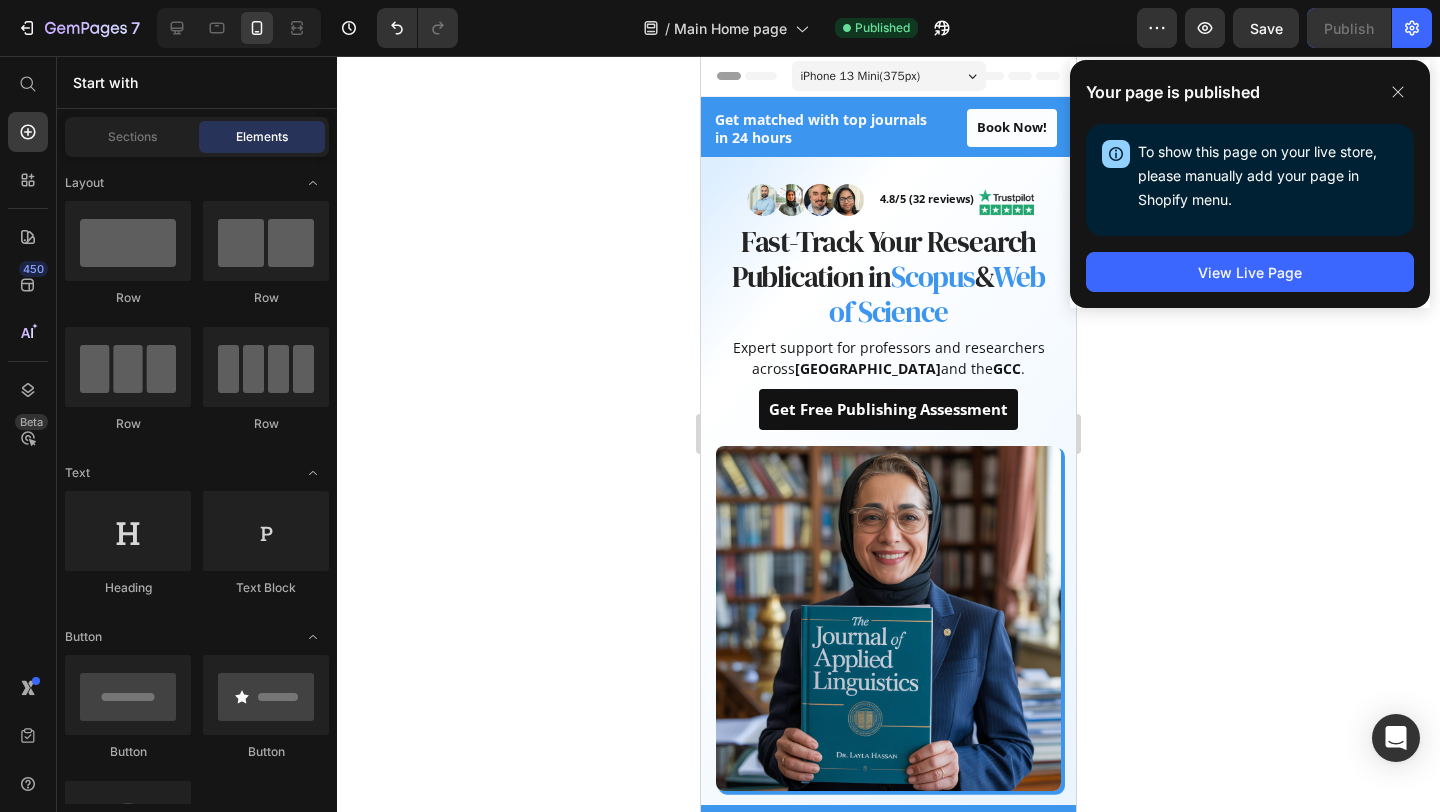 click on "Your page is published To show this page on your live store, please manually add your page in Shopify menu. Open Shopify Menu View Live Page" 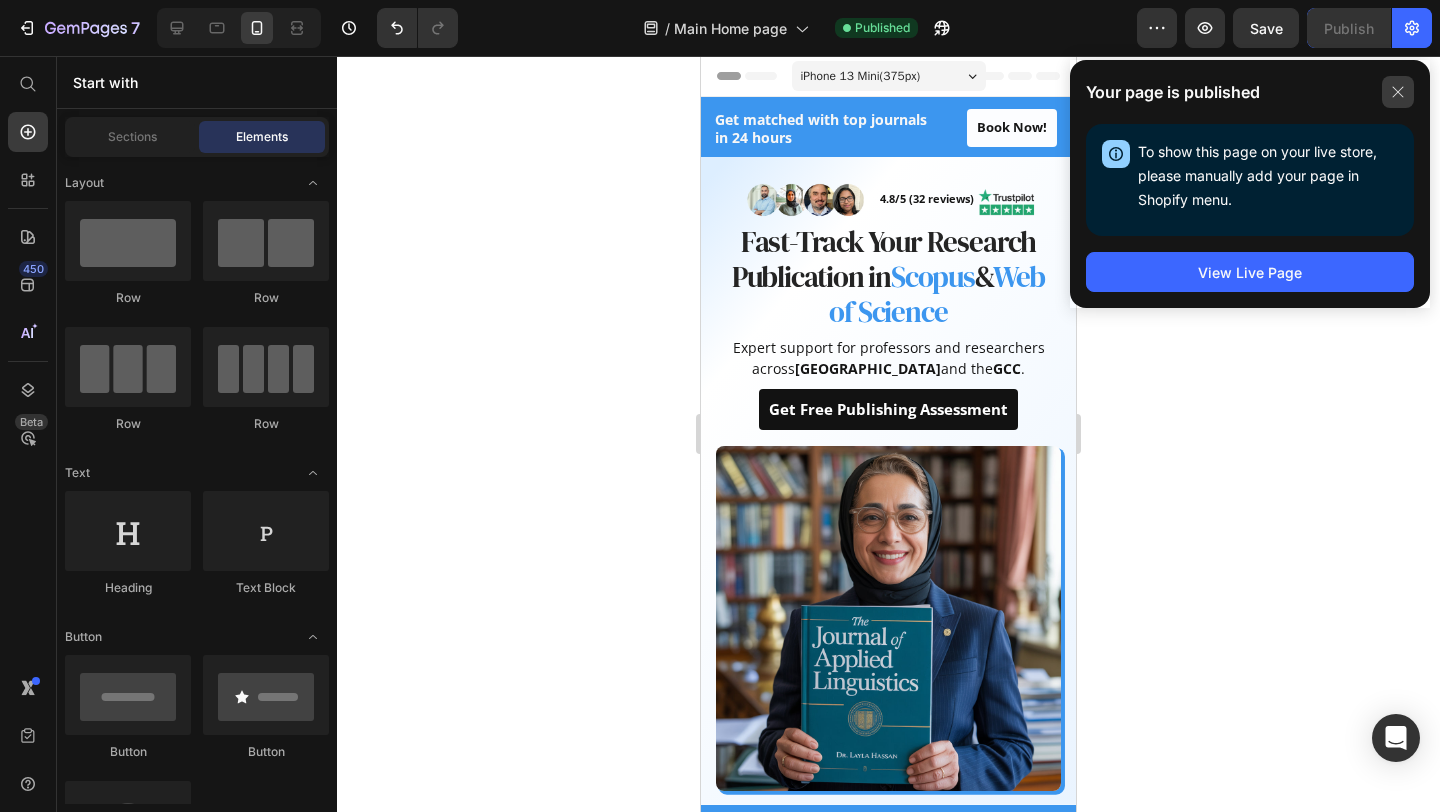 click 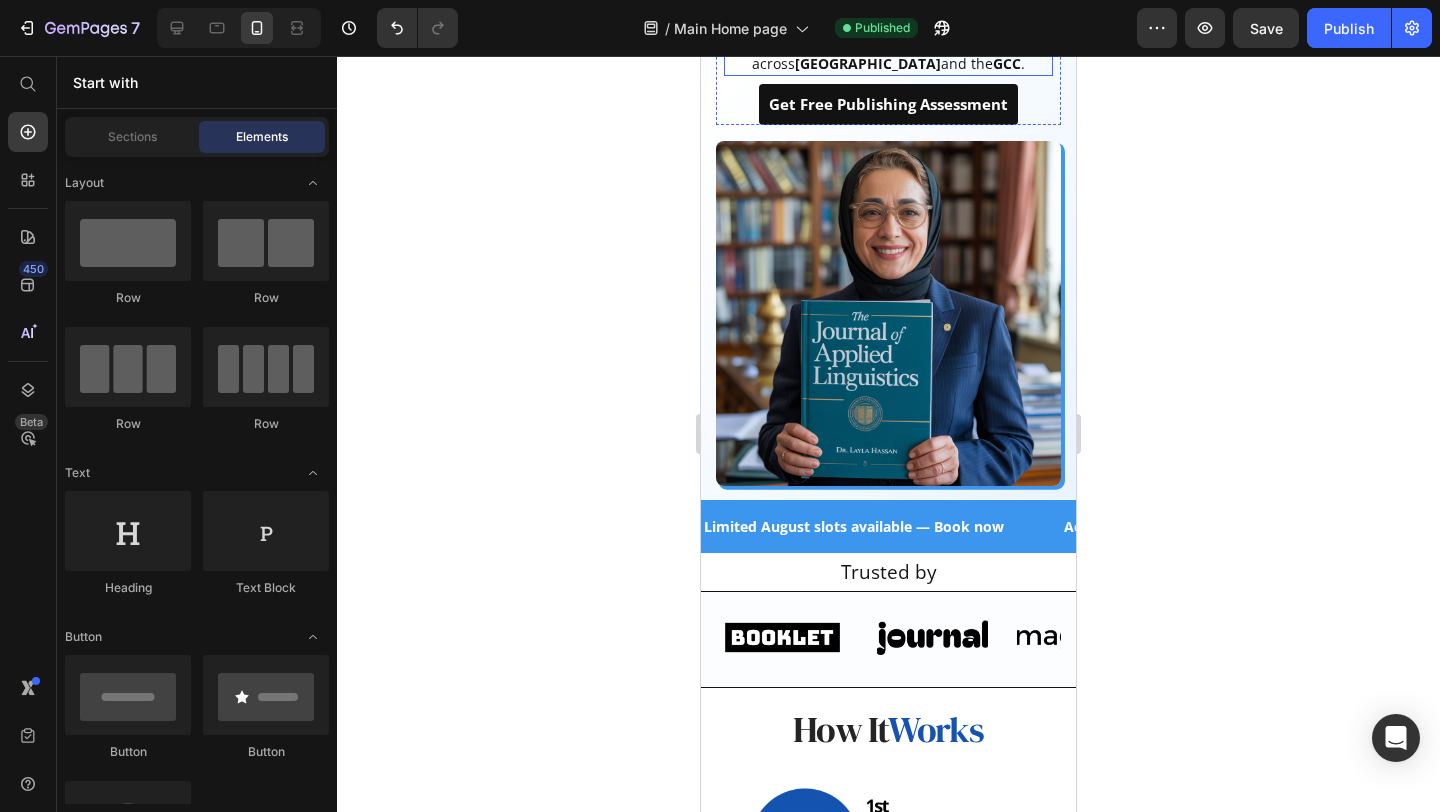 scroll, scrollTop: 367, scrollLeft: 0, axis: vertical 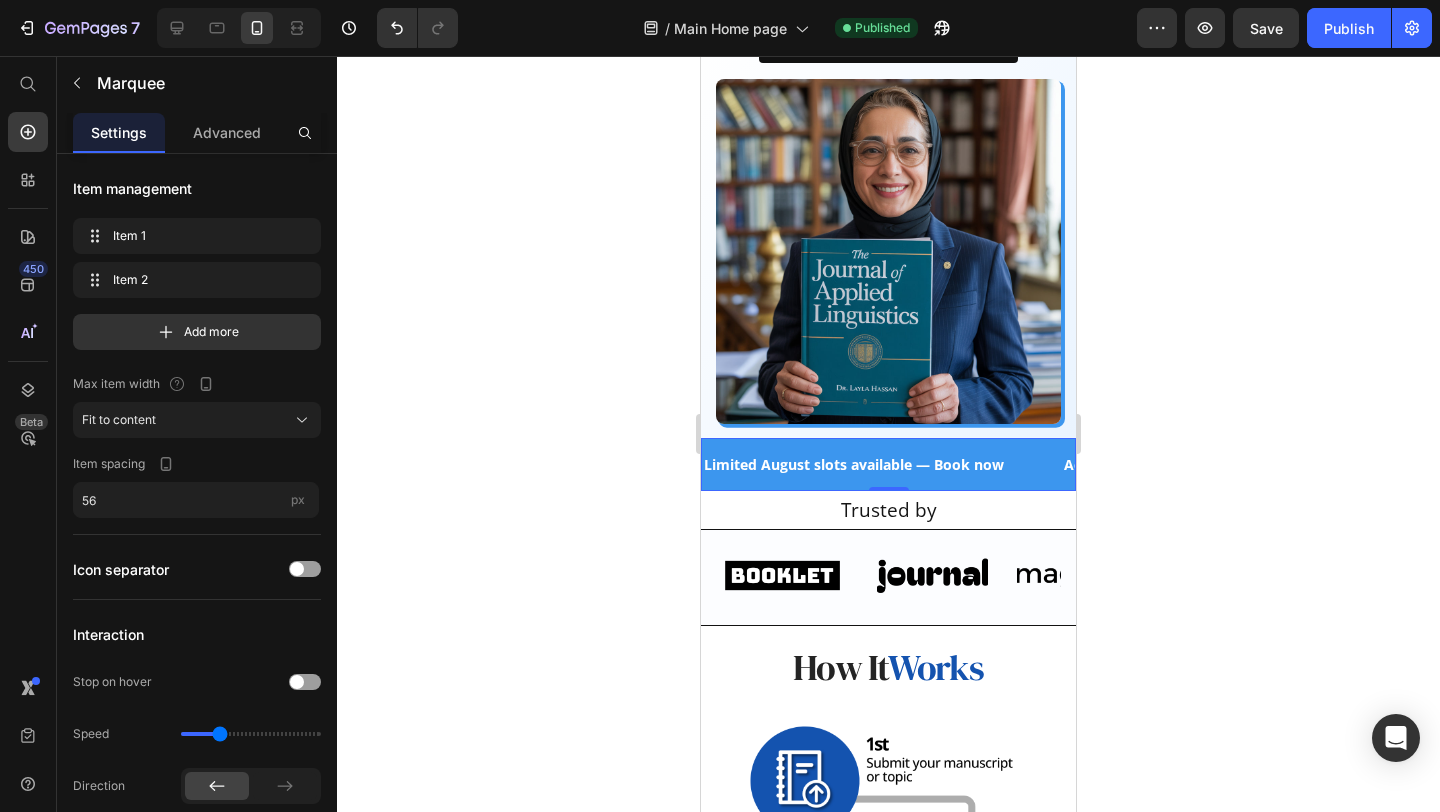 click on "Limited August slots available — Book now Text" at bounding box center [882, 464] 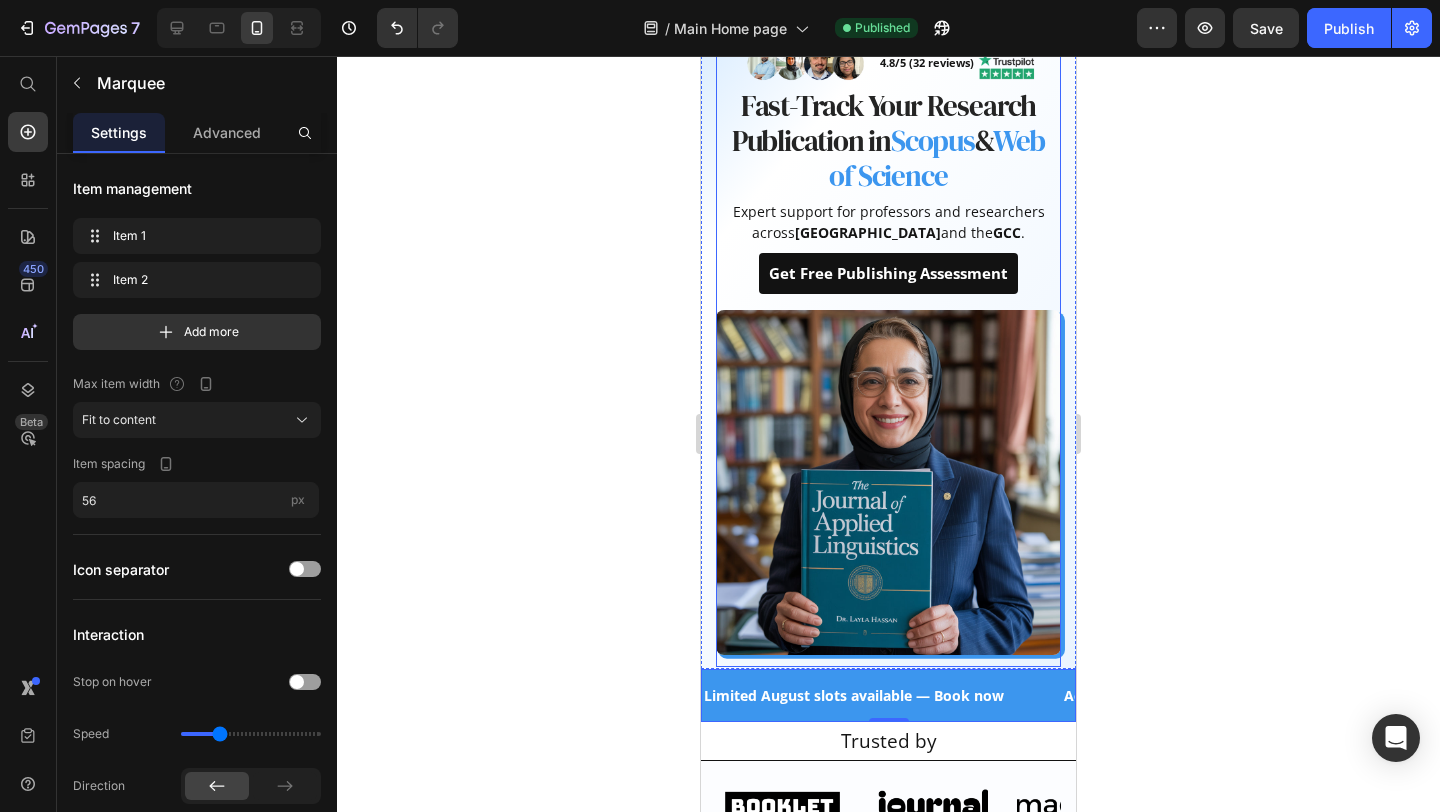scroll, scrollTop: 131, scrollLeft: 0, axis: vertical 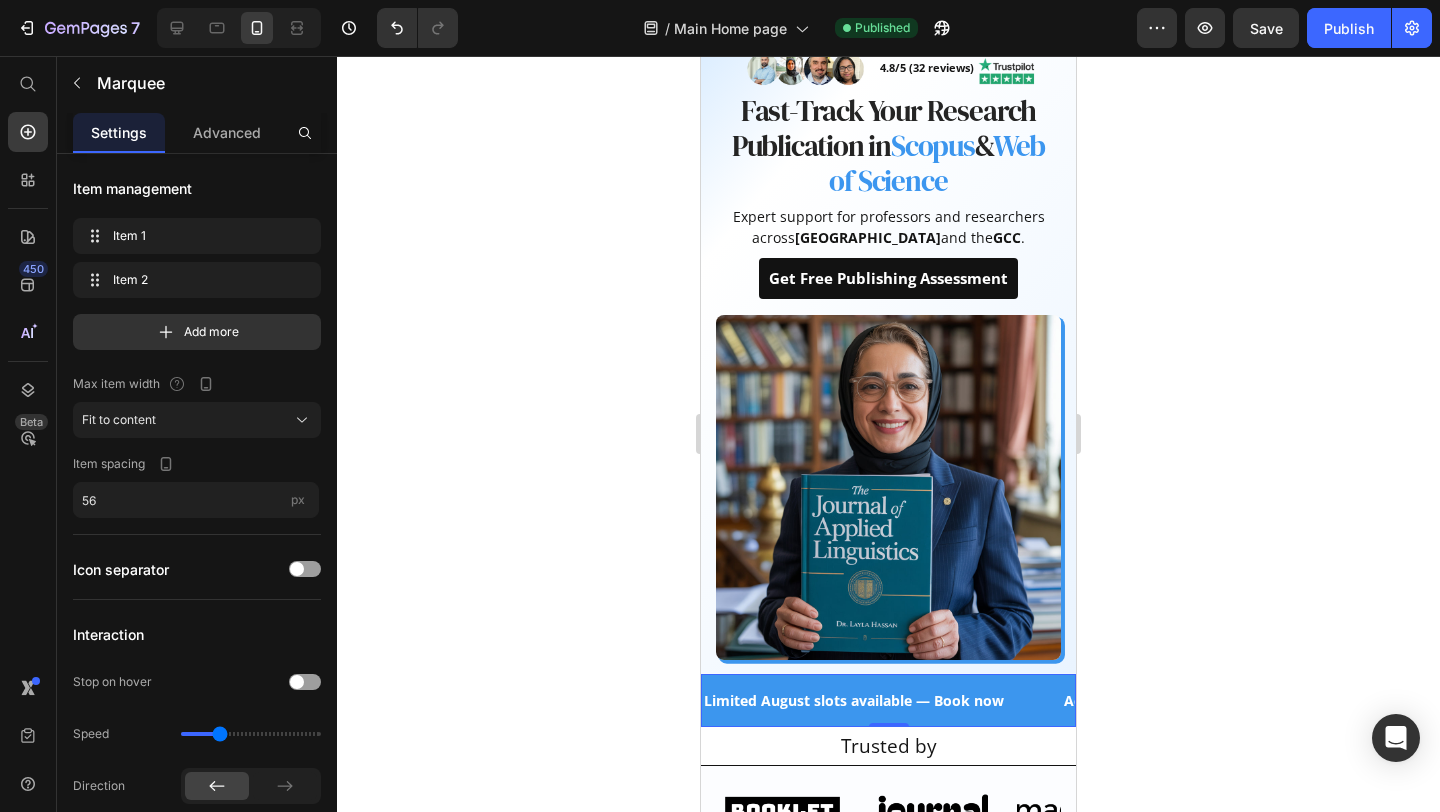 click on "Limited August slots available — Book now Text" at bounding box center [882, 700] 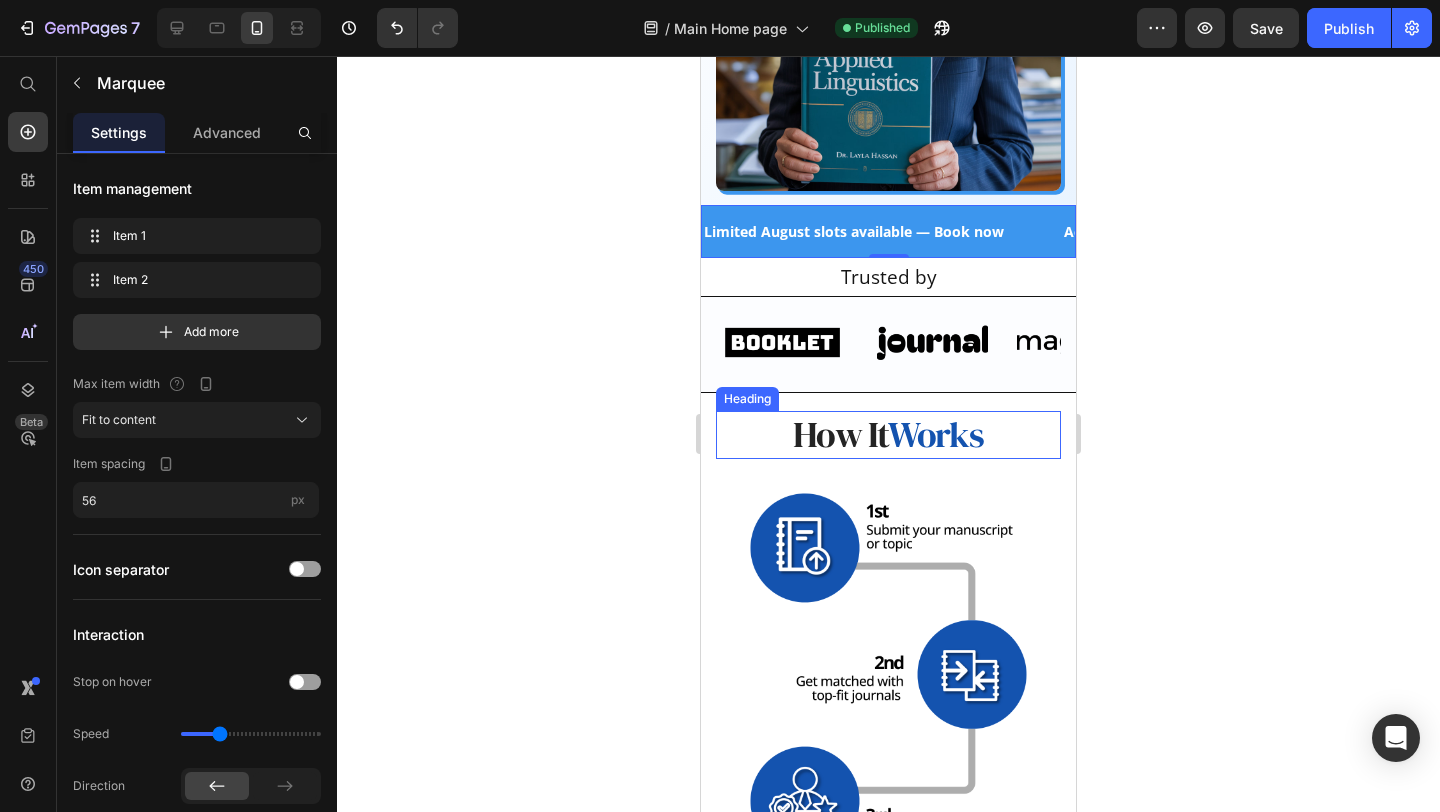scroll, scrollTop: 0, scrollLeft: 0, axis: both 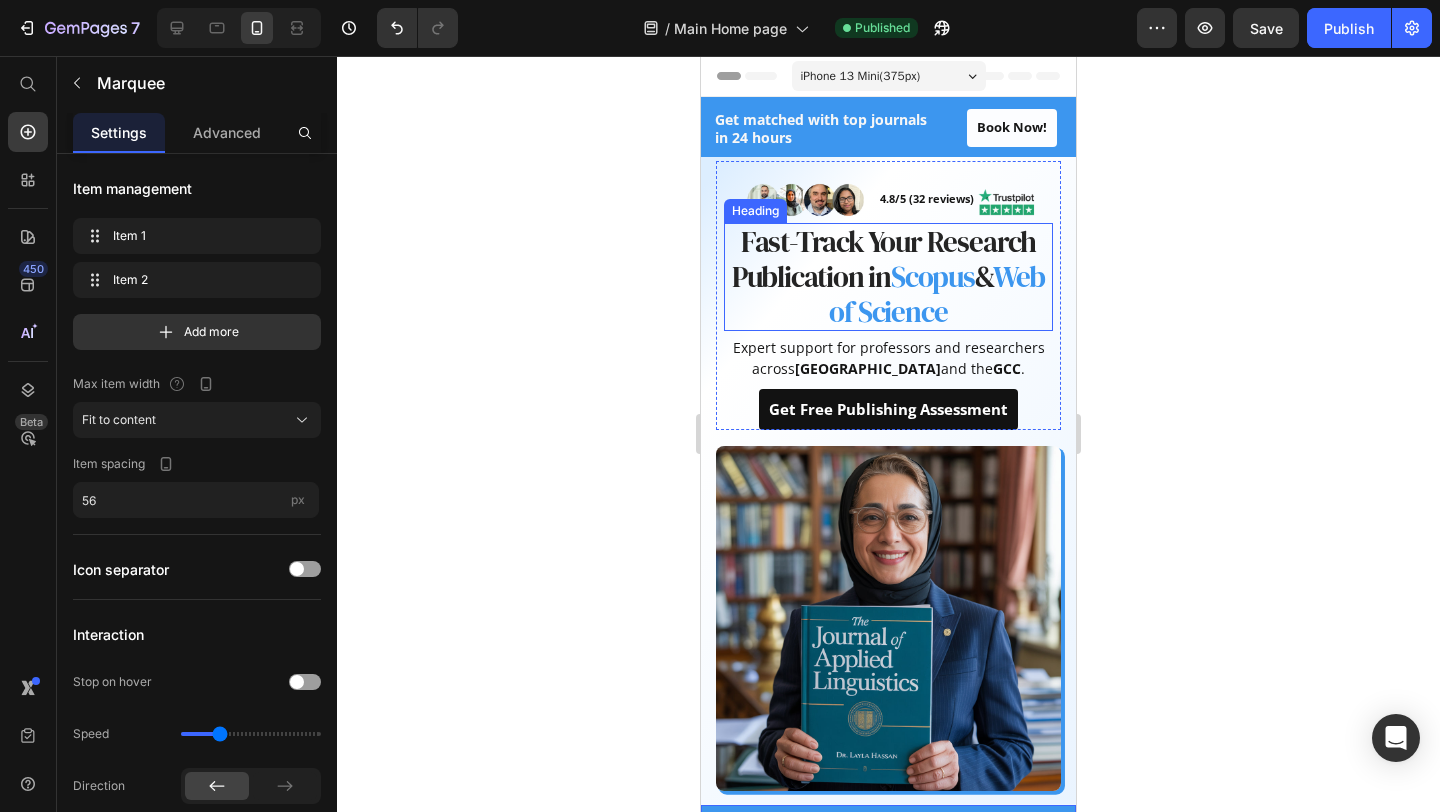 click on "Fast-Track Your Research Publication in  Scopus  &  Web of Science" at bounding box center [888, 277] 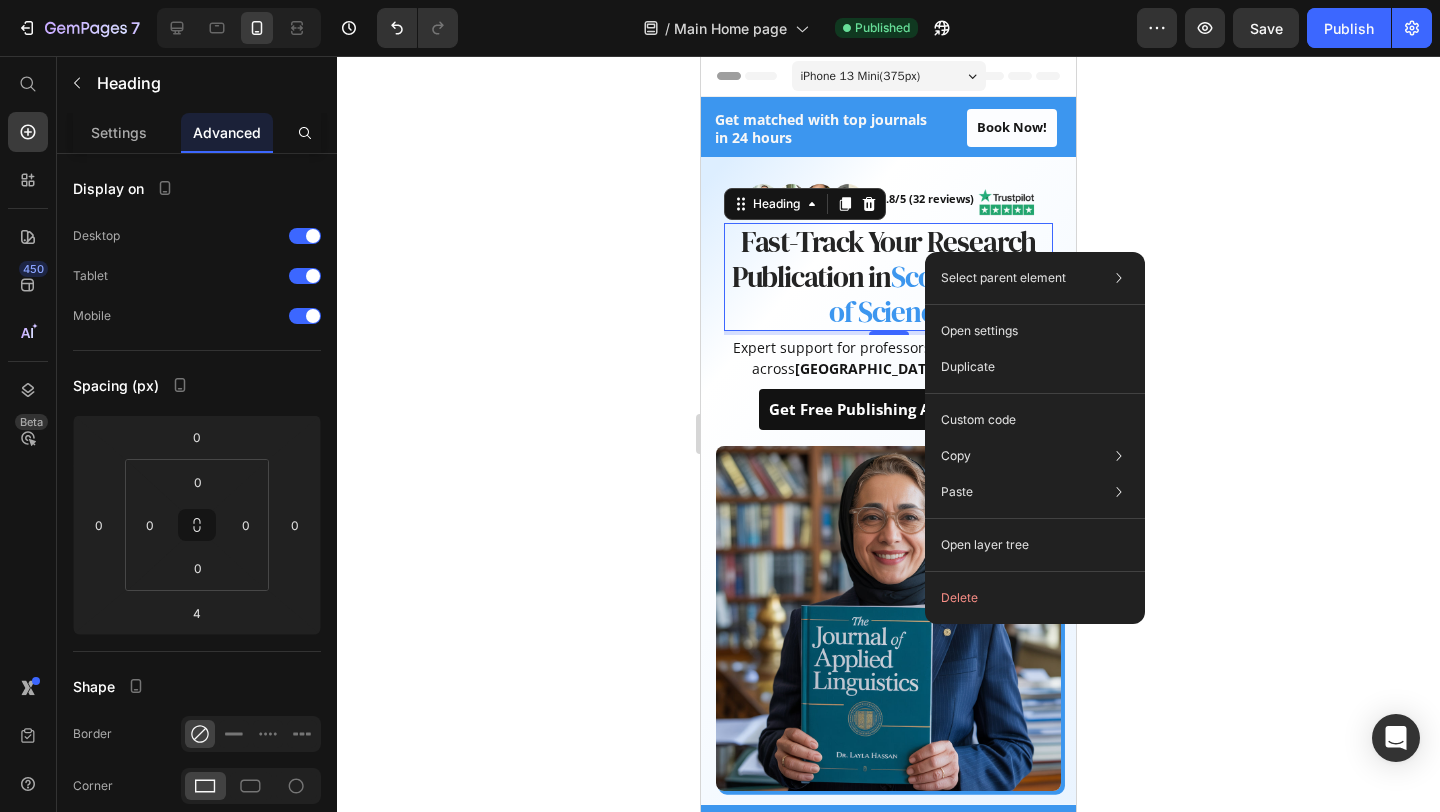 click 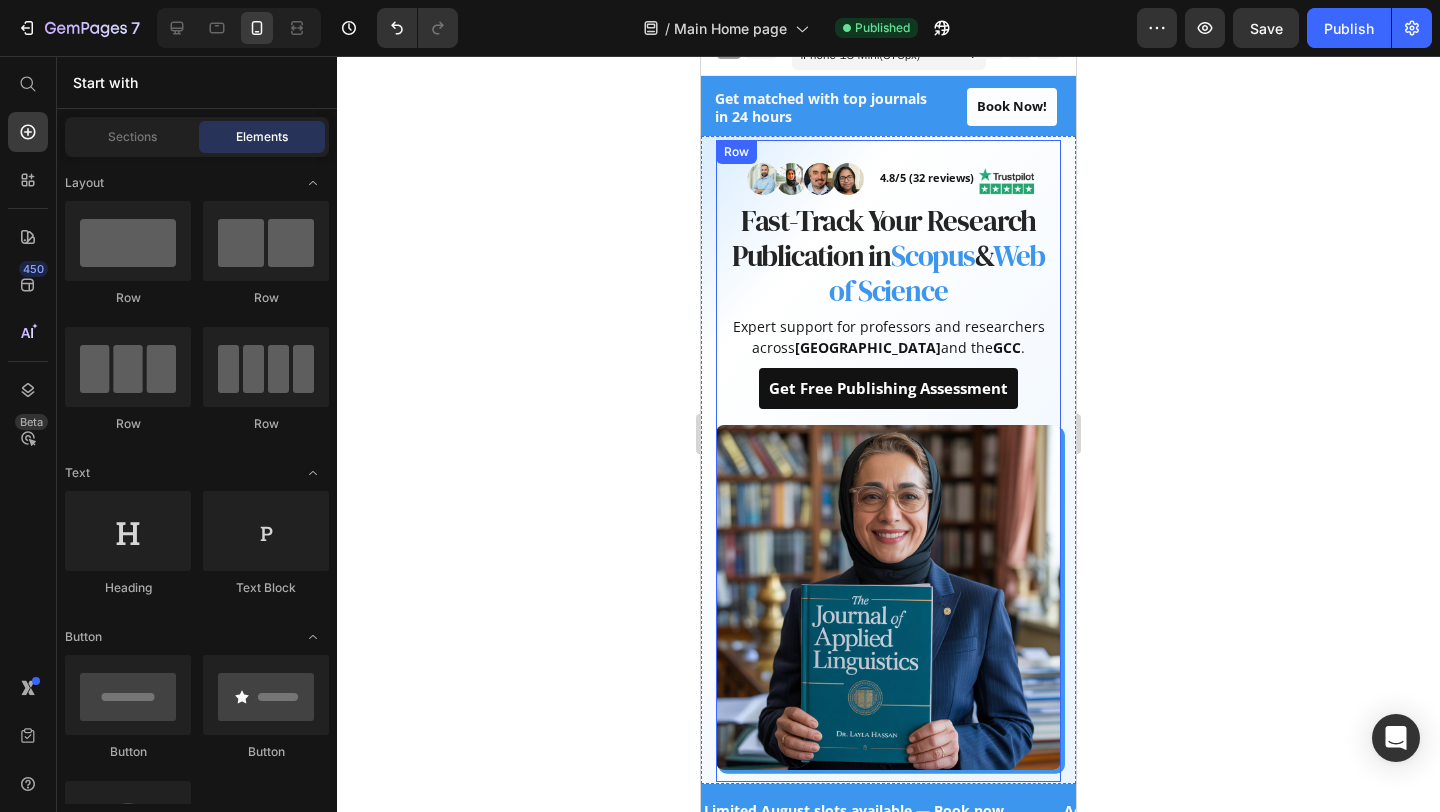 scroll, scrollTop: 0, scrollLeft: 0, axis: both 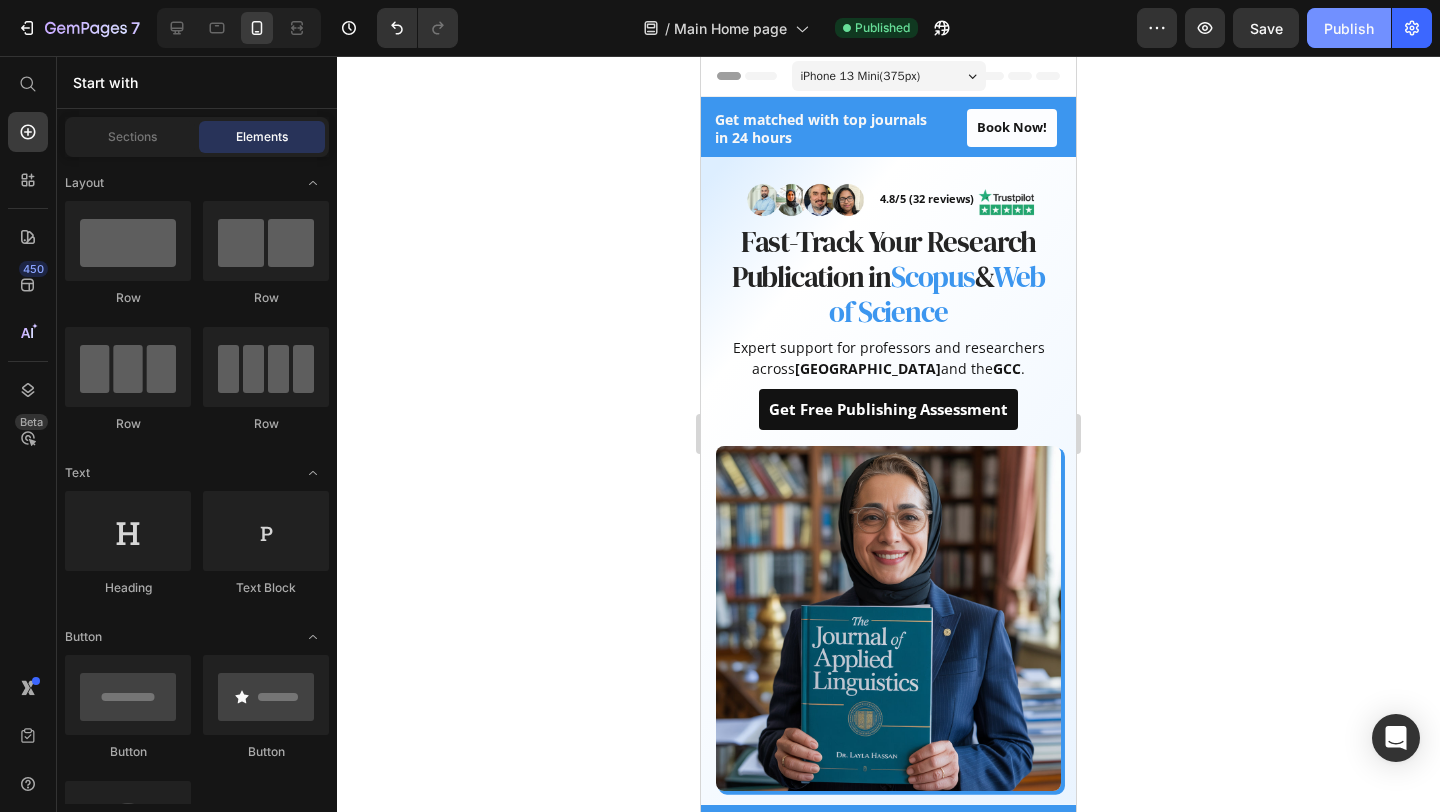 click on "Publish" 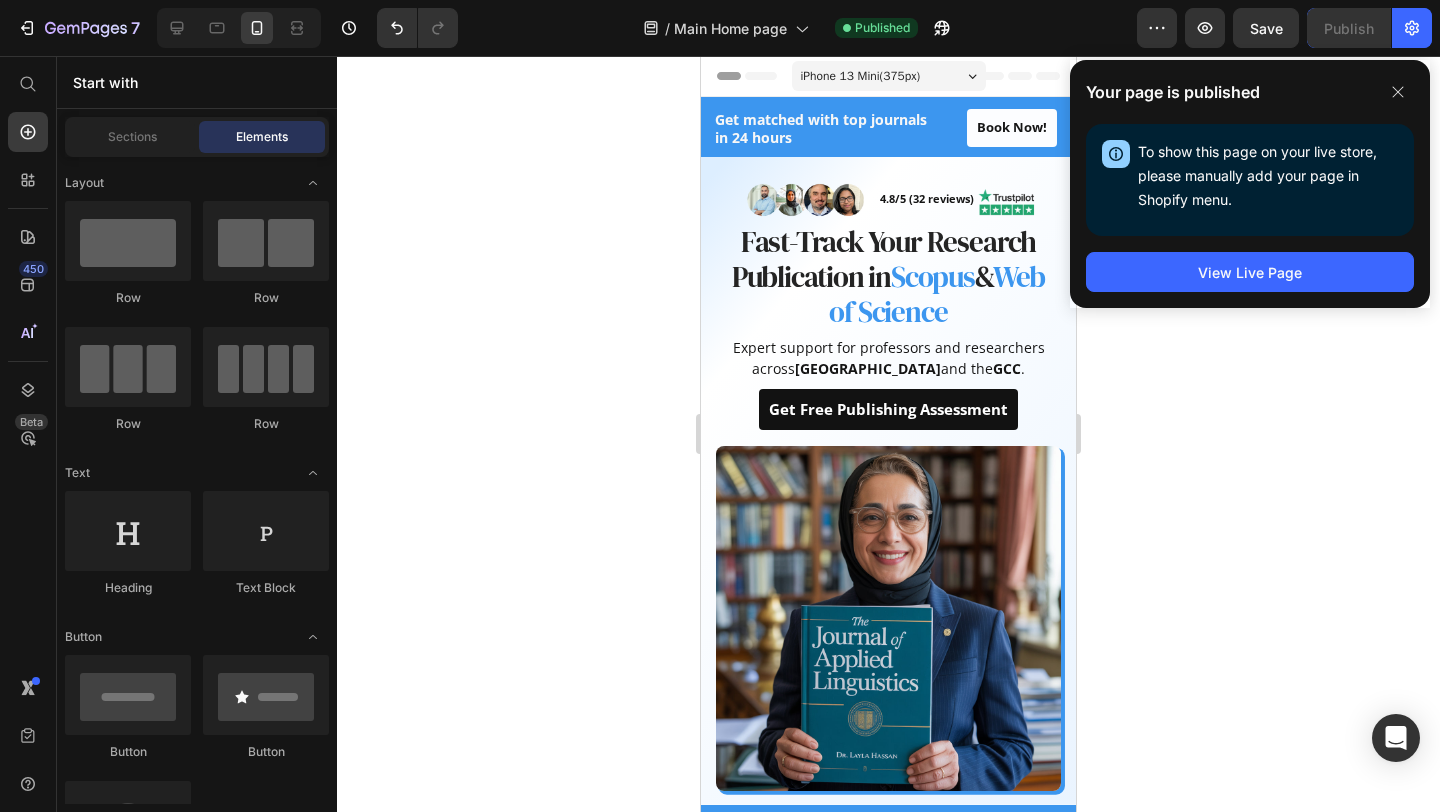 click 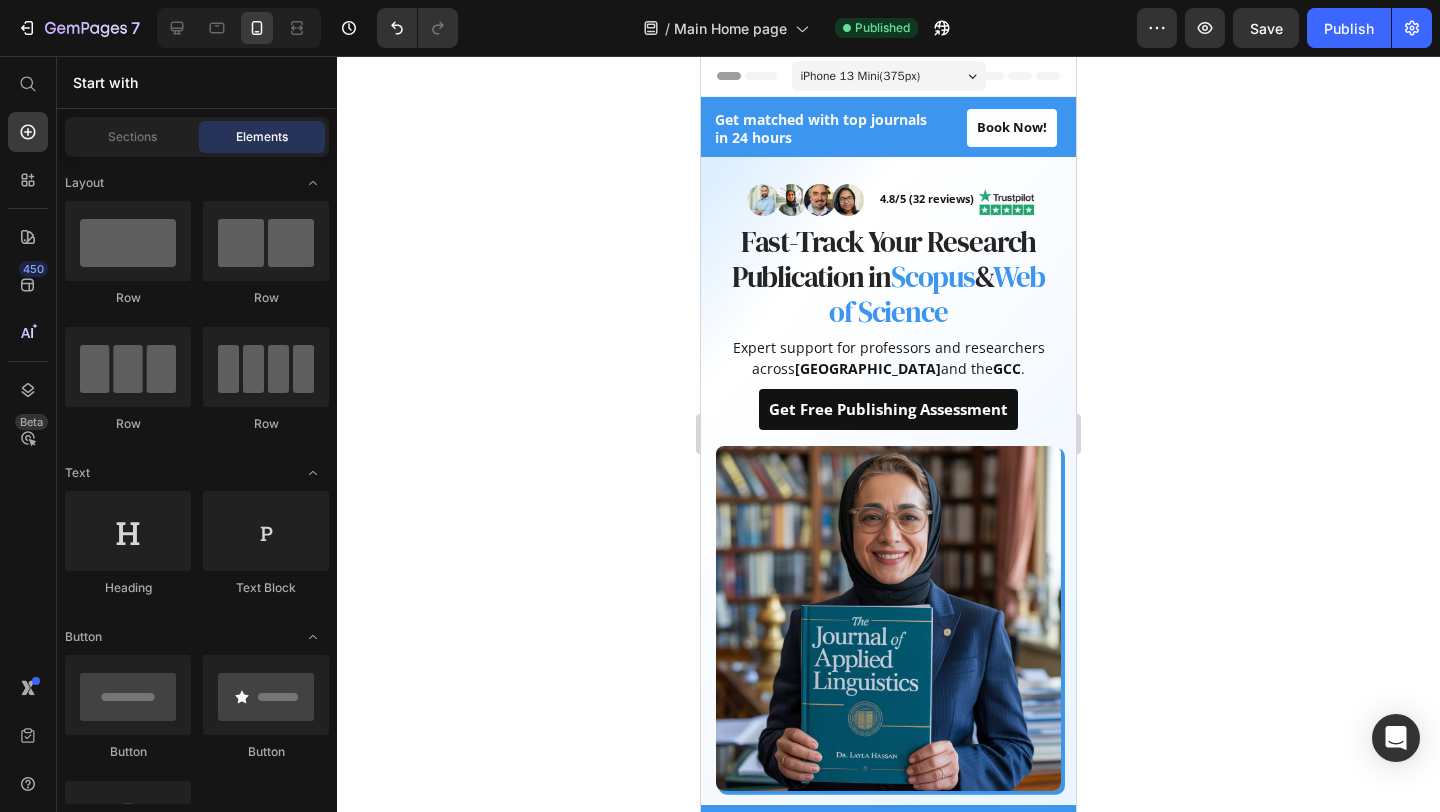 click 